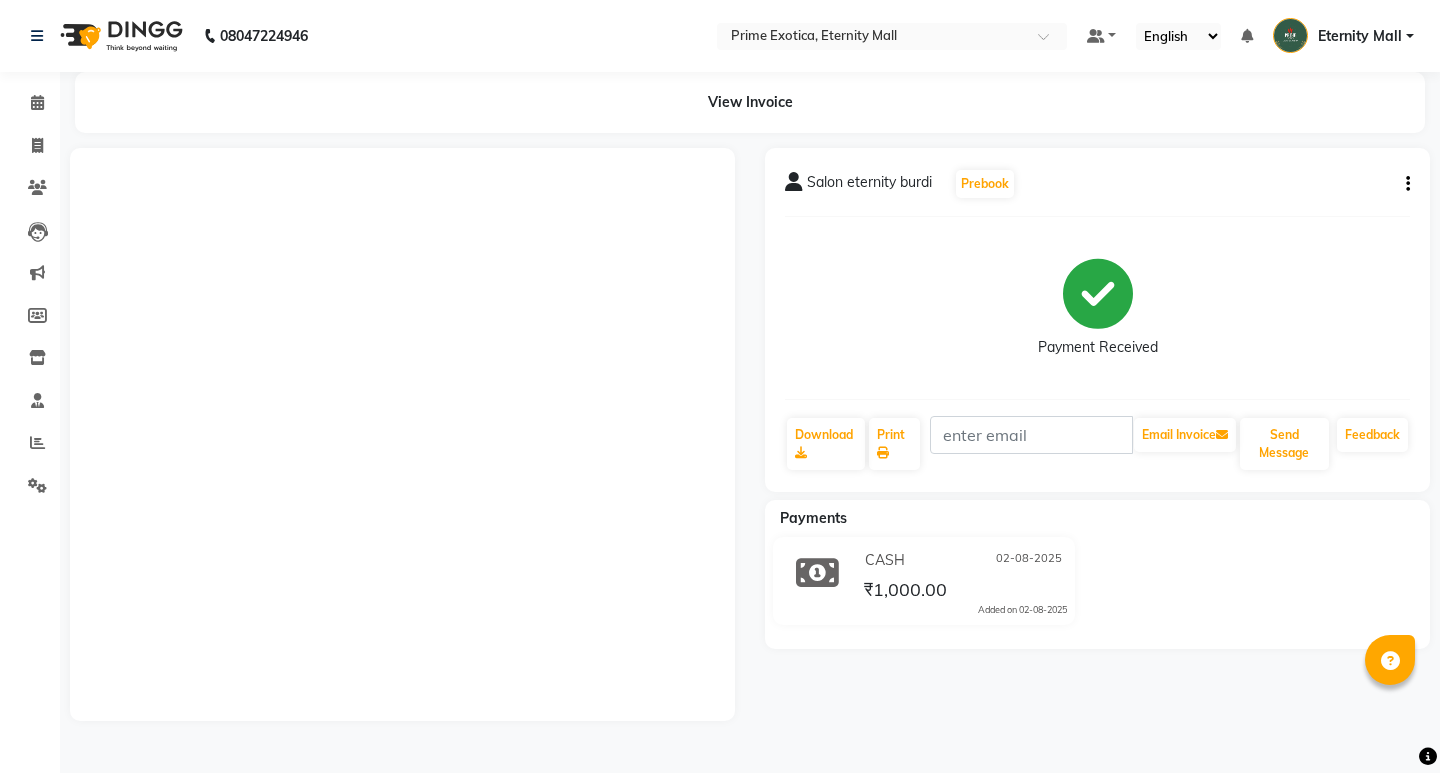 scroll, scrollTop: 0, scrollLeft: 0, axis: both 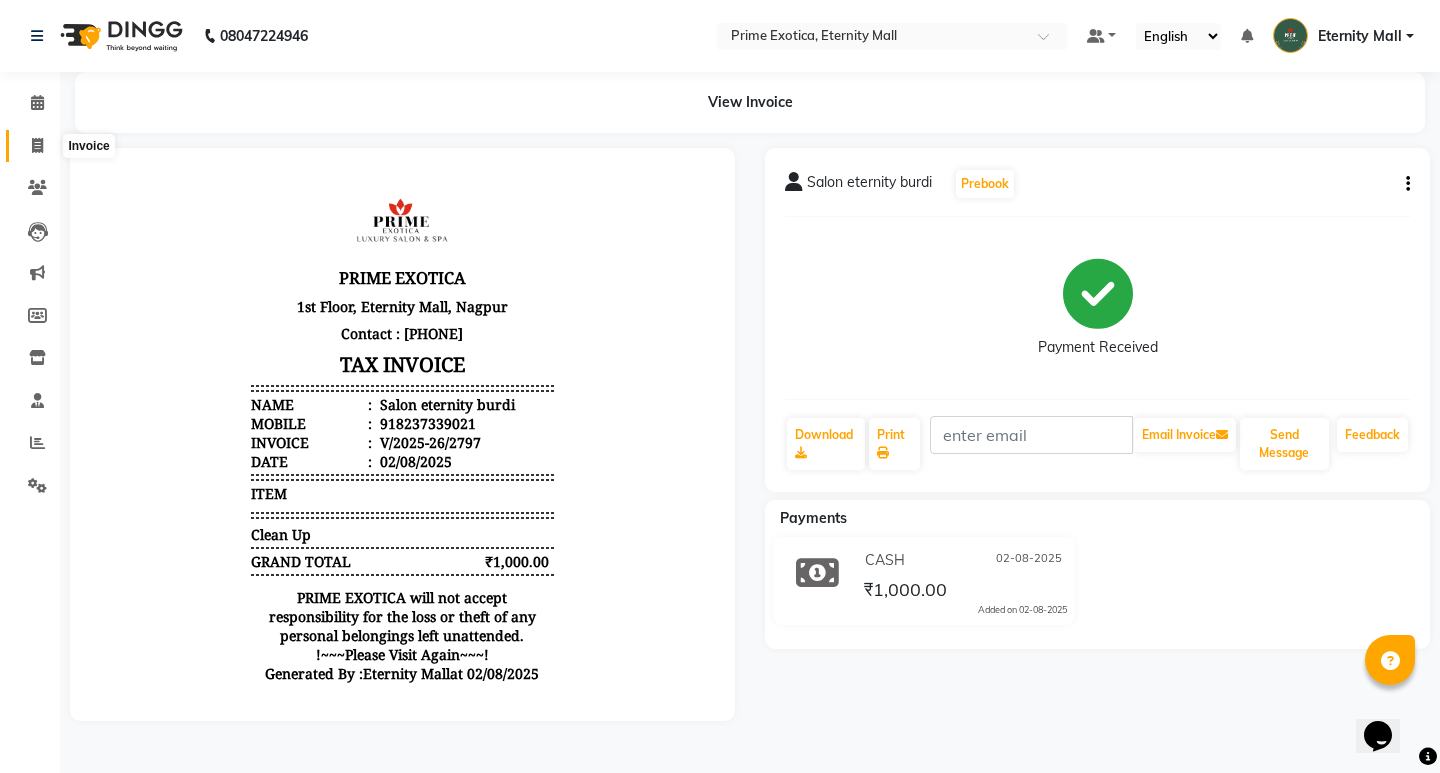 click 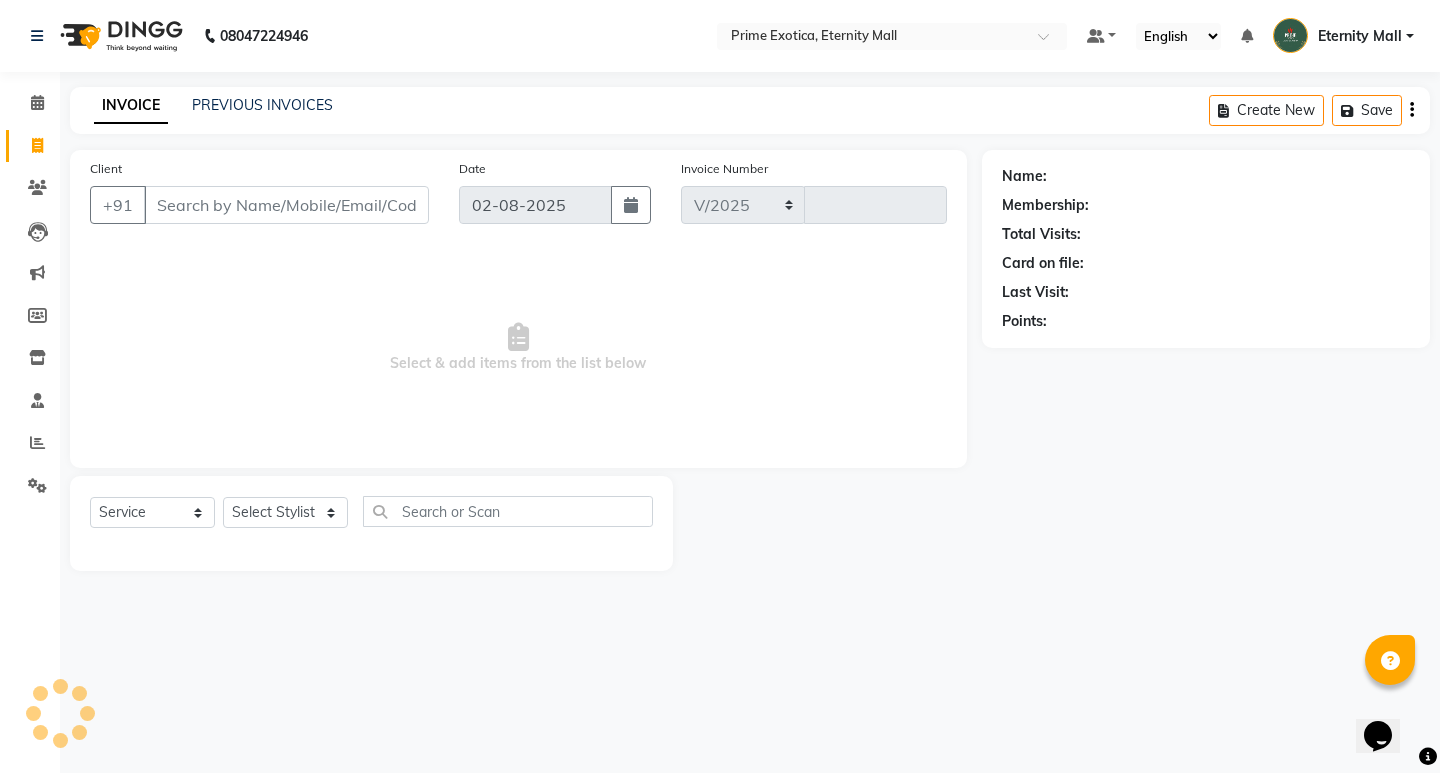 select on "5774" 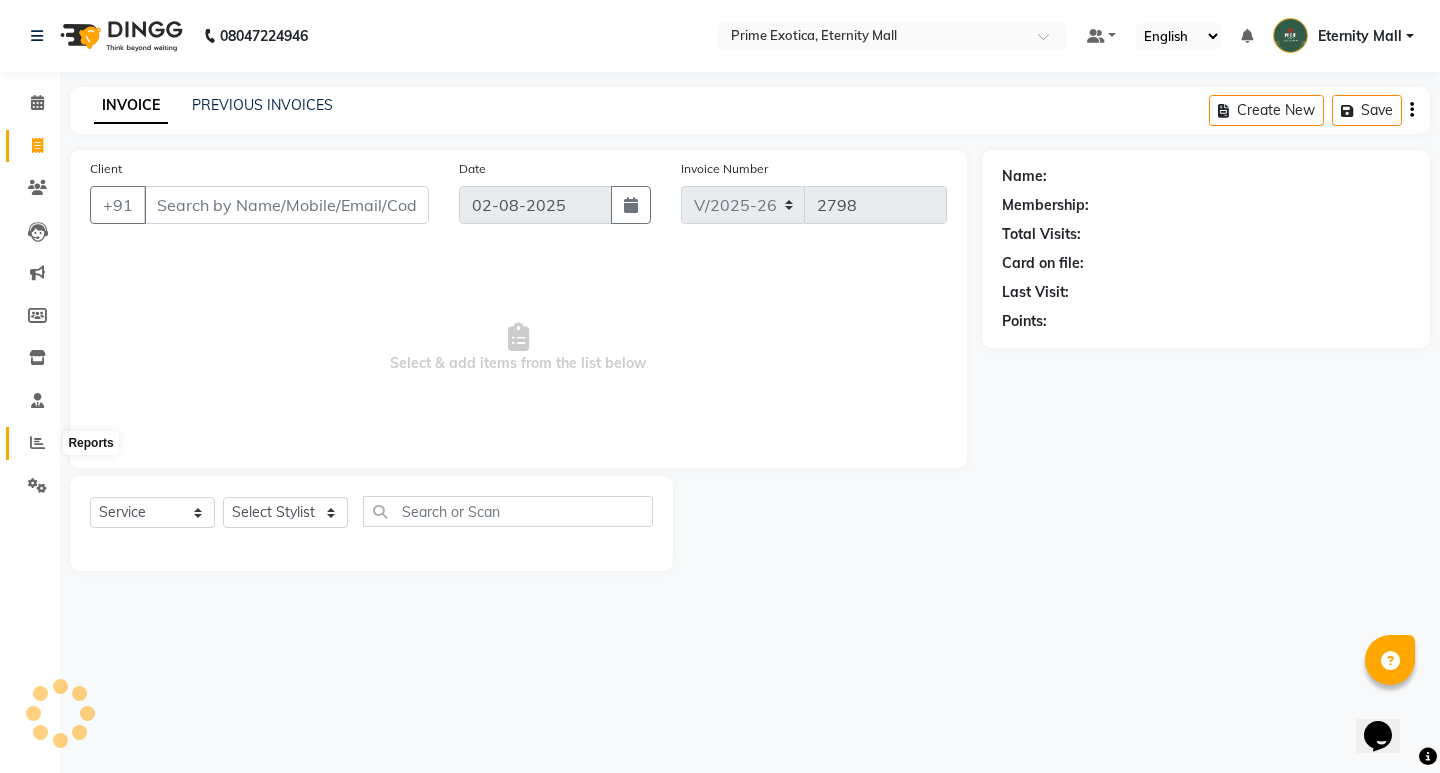 click 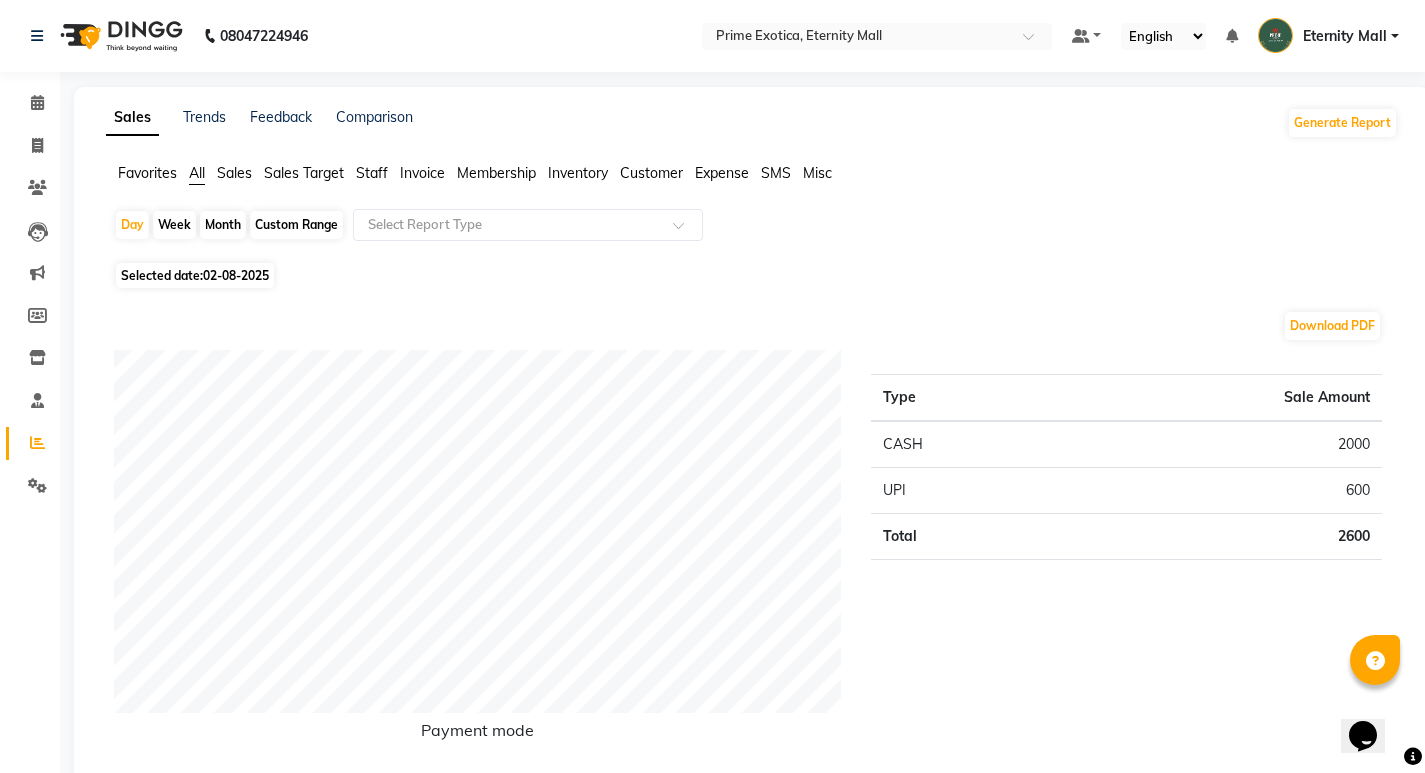 click on "Month" 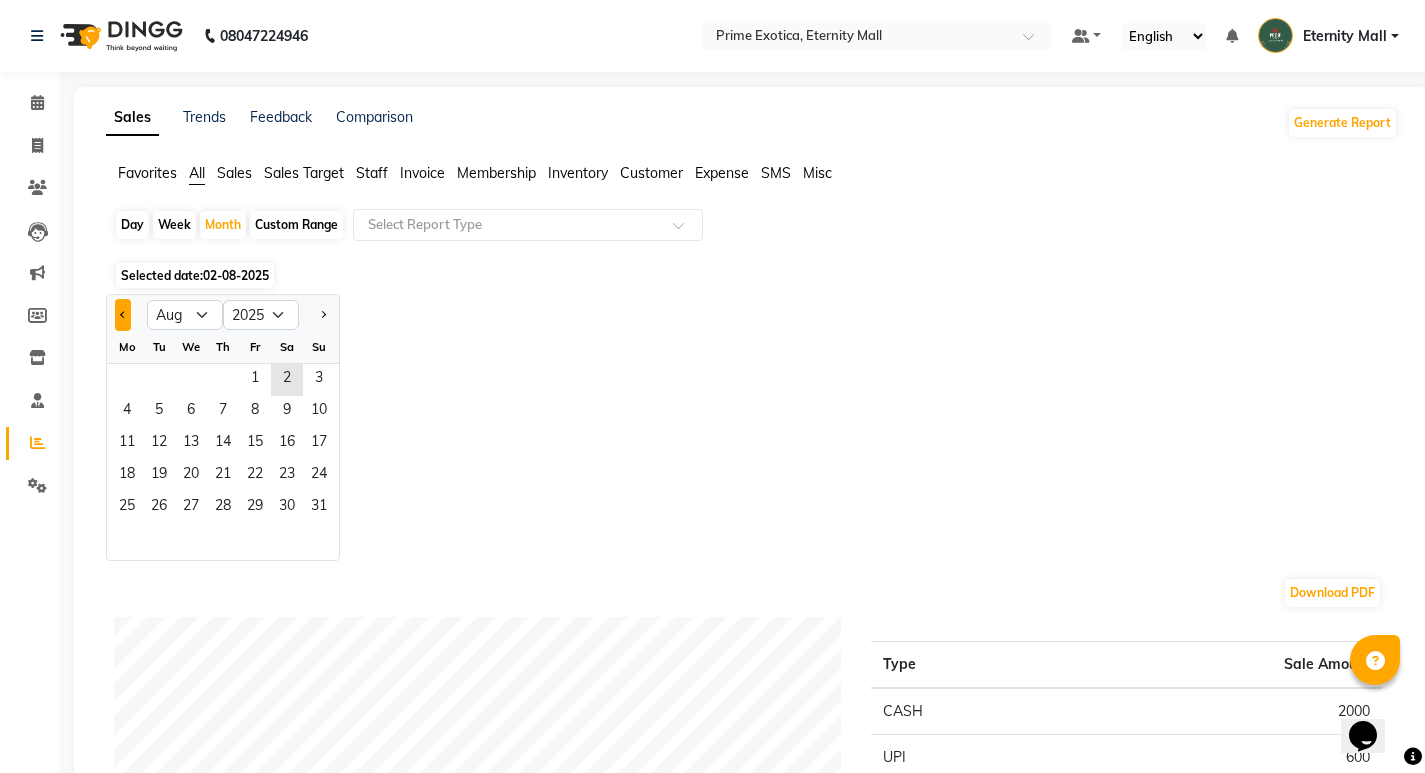 click 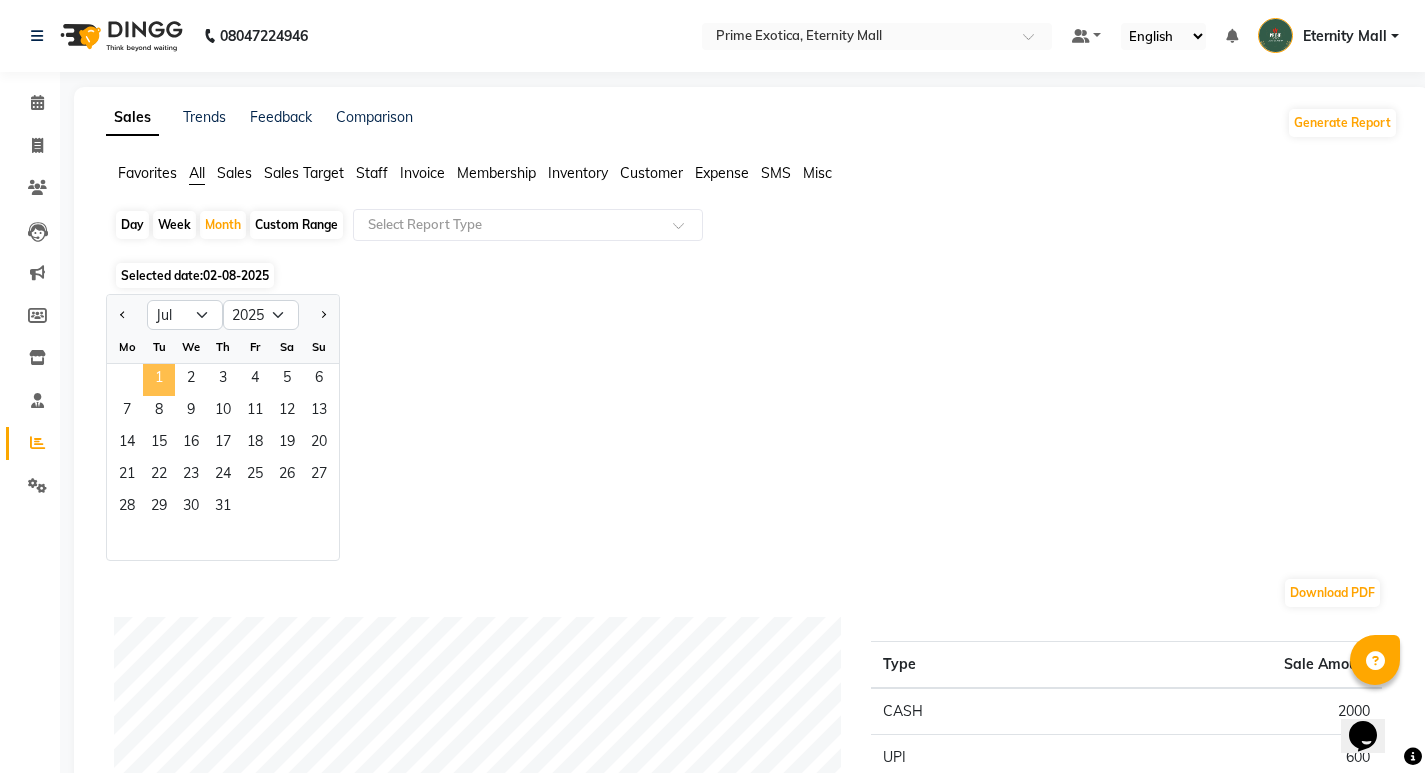 click on "1" 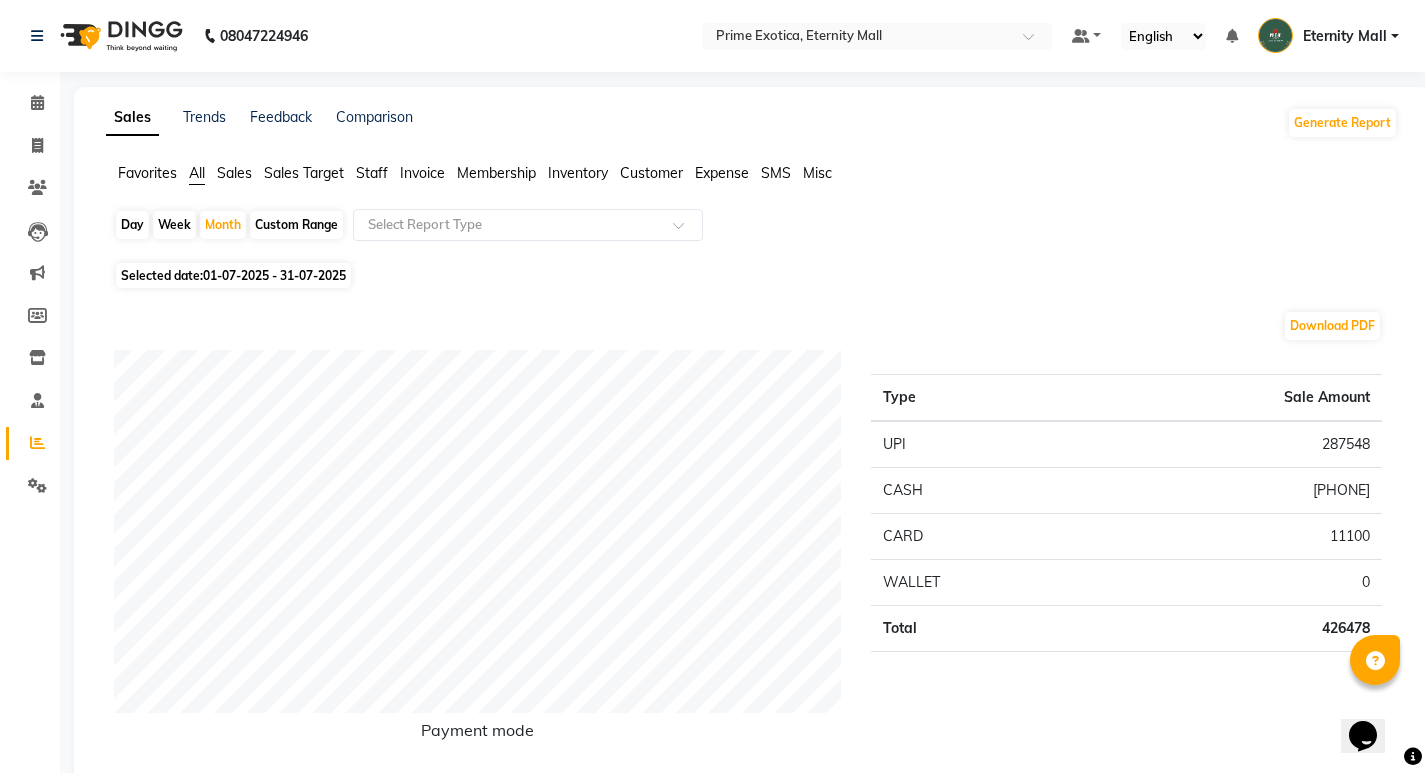 scroll, scrollTop: 0, scrollLeft: 0, axis: both 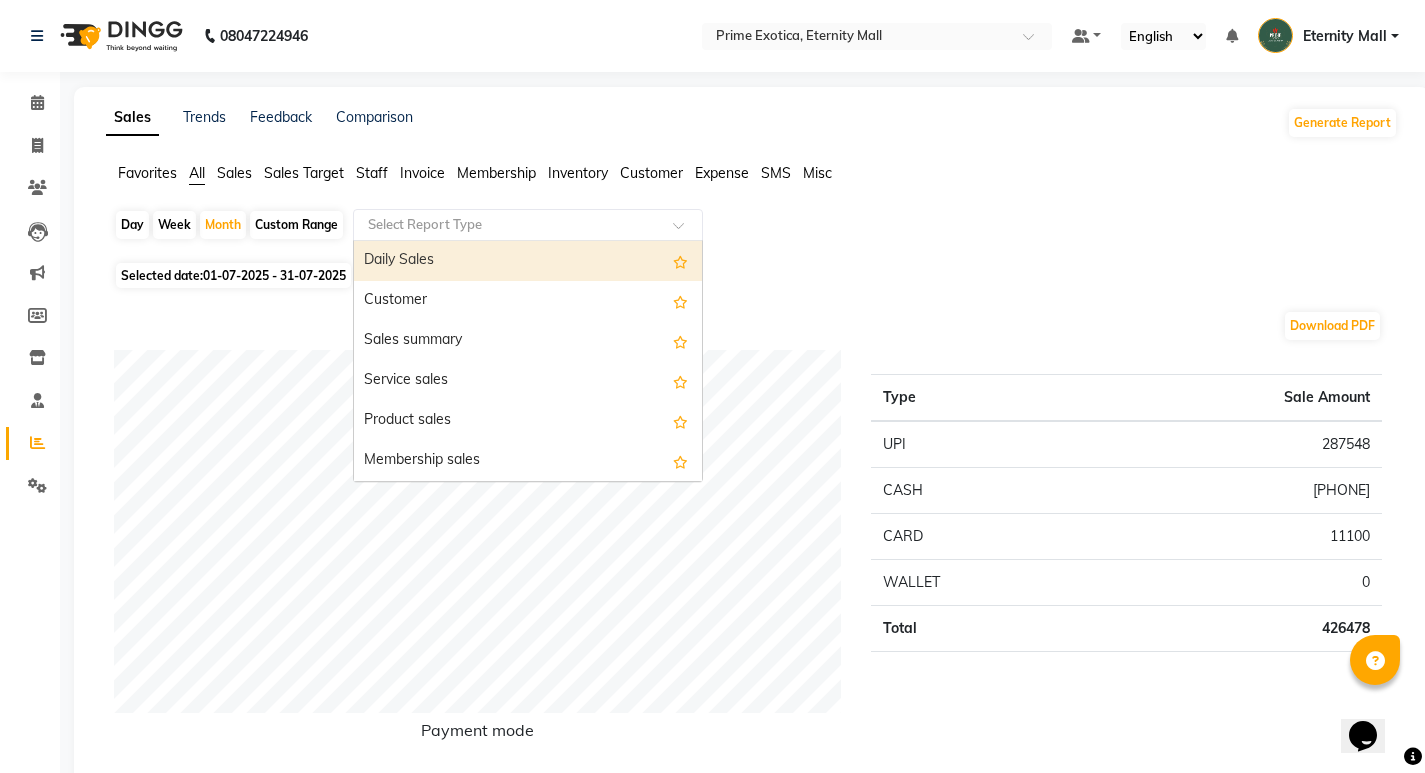 click 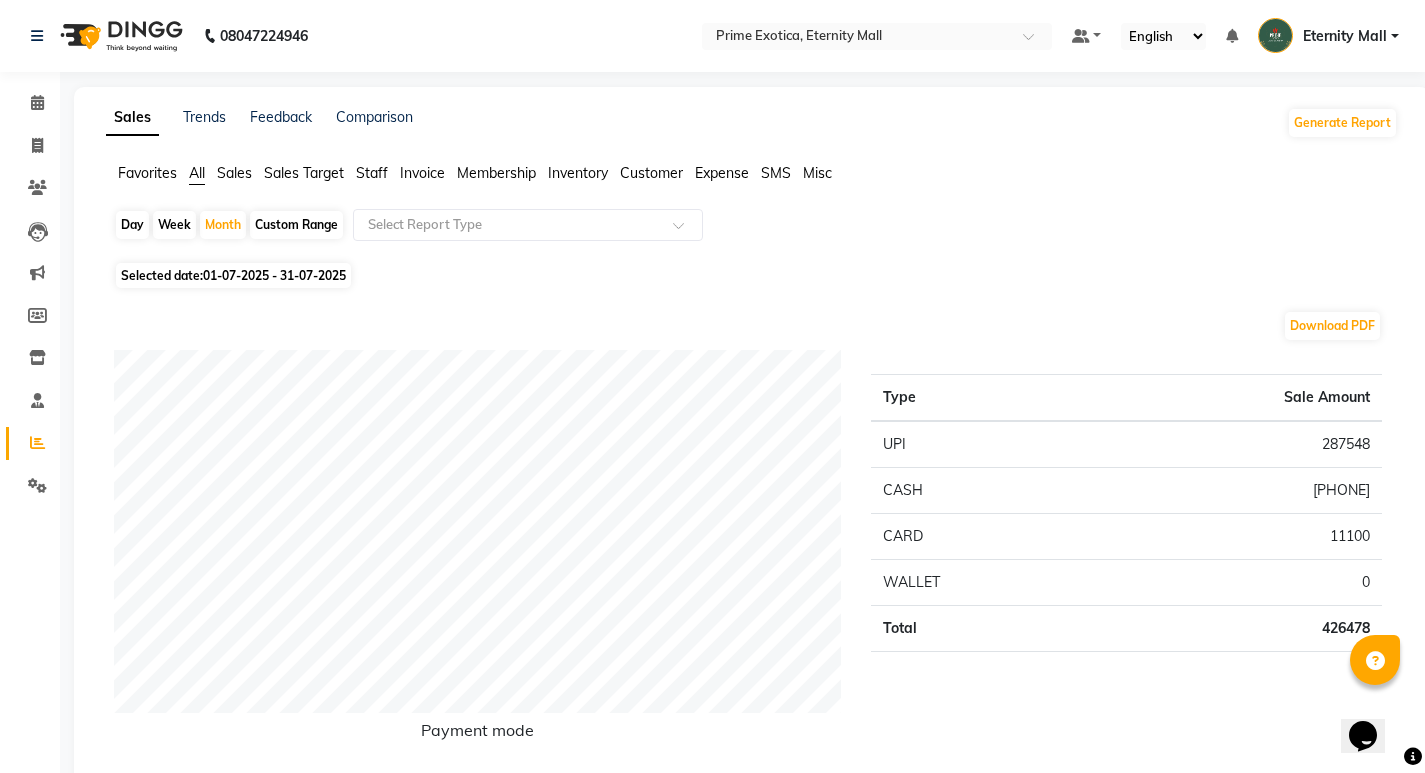 click on "Selected date:  01-07-2025 - 31-07-2025" 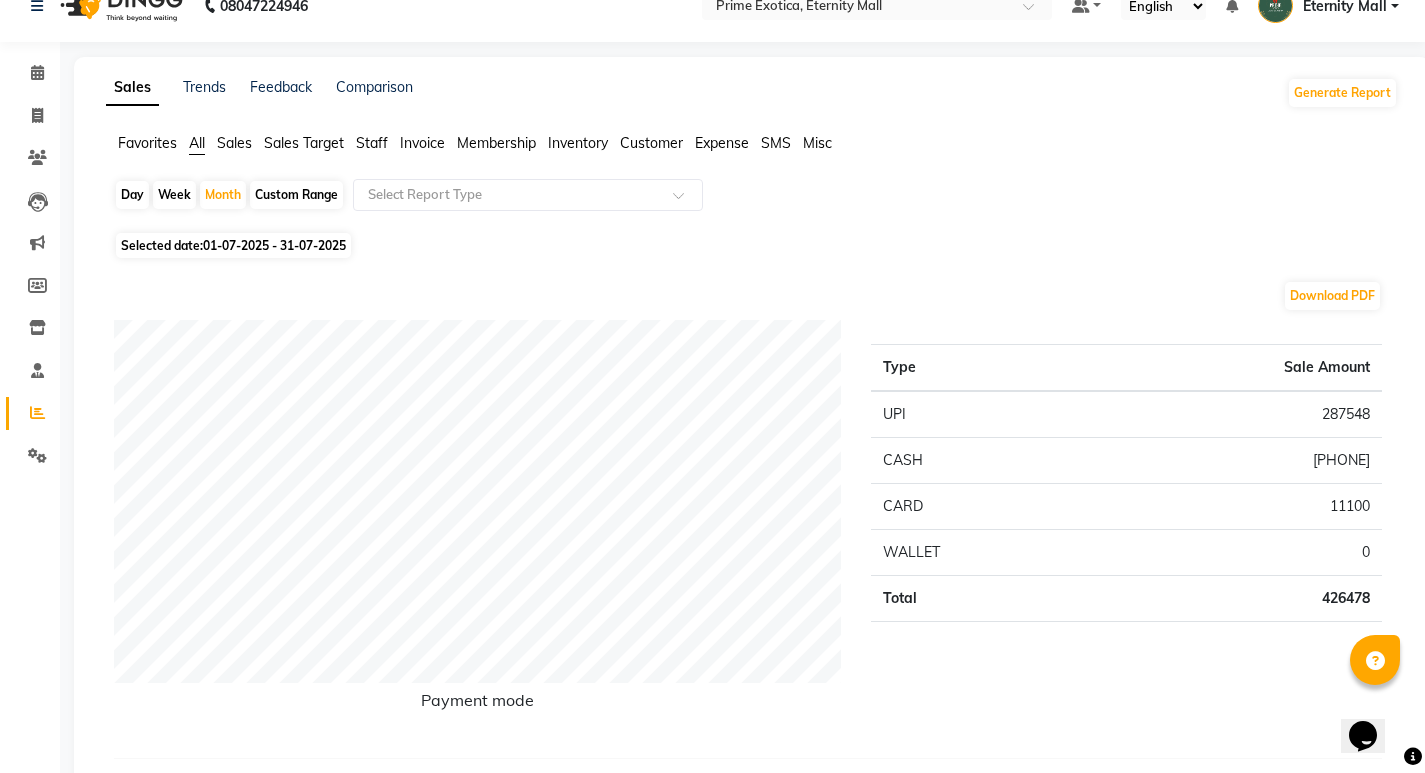 scroll, scrollTop: 0, scrollLeft: 0, axis: both 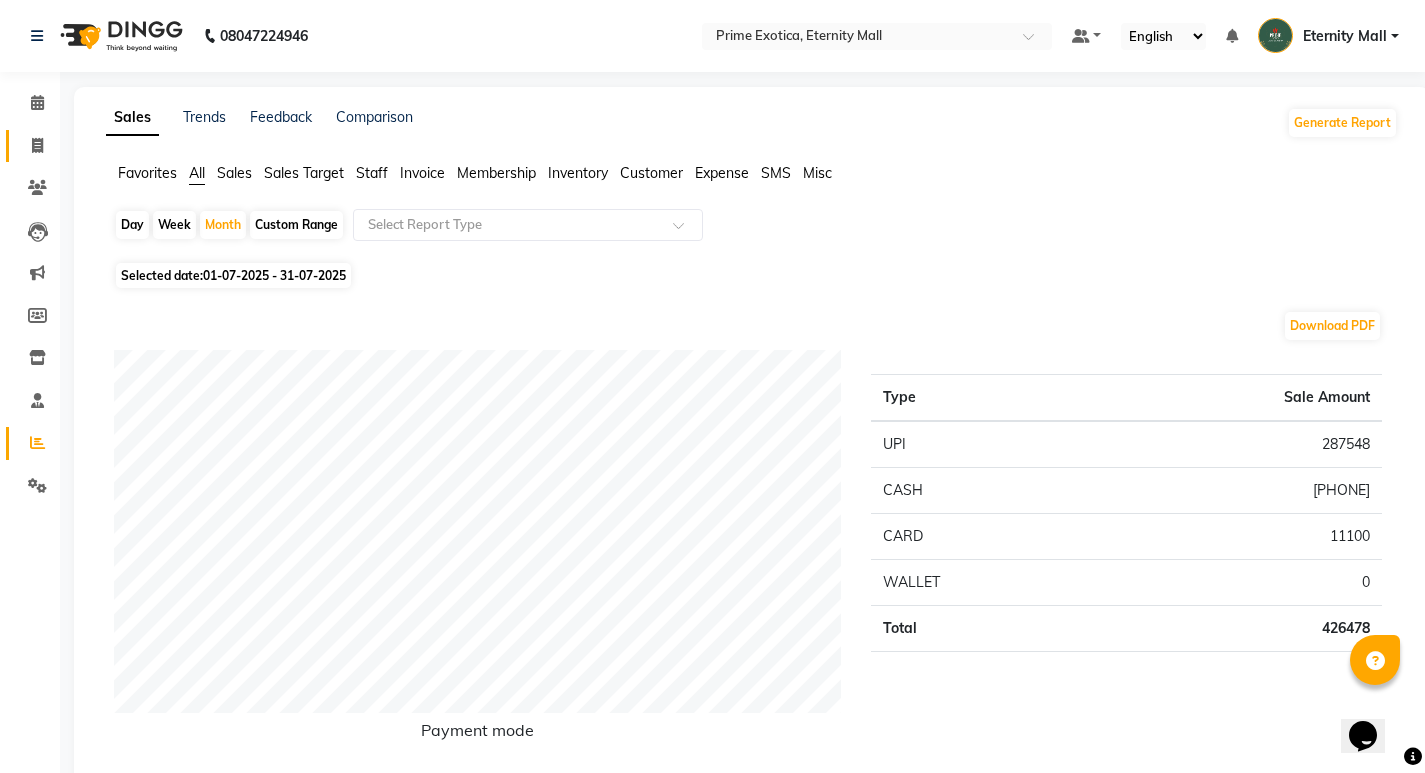click on "Invoice" 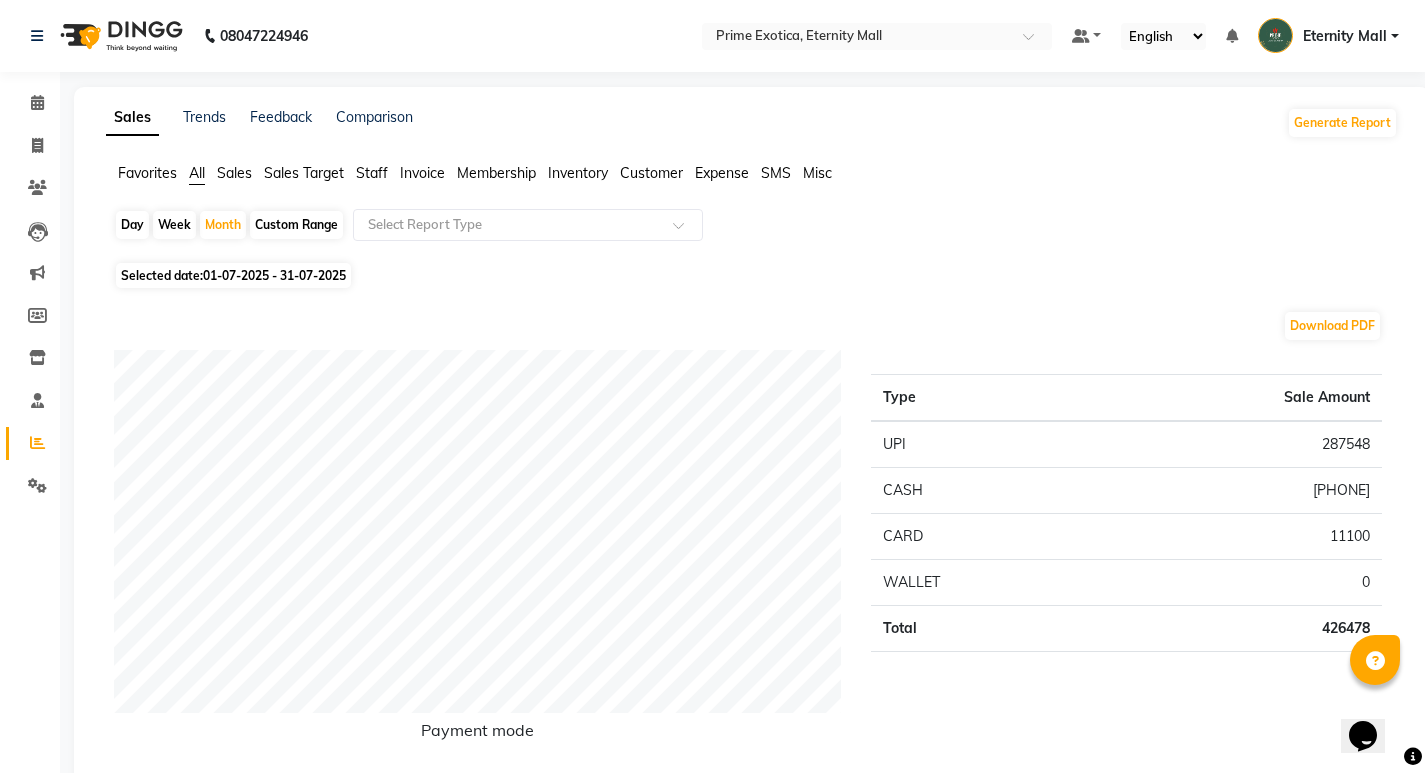select on "service" 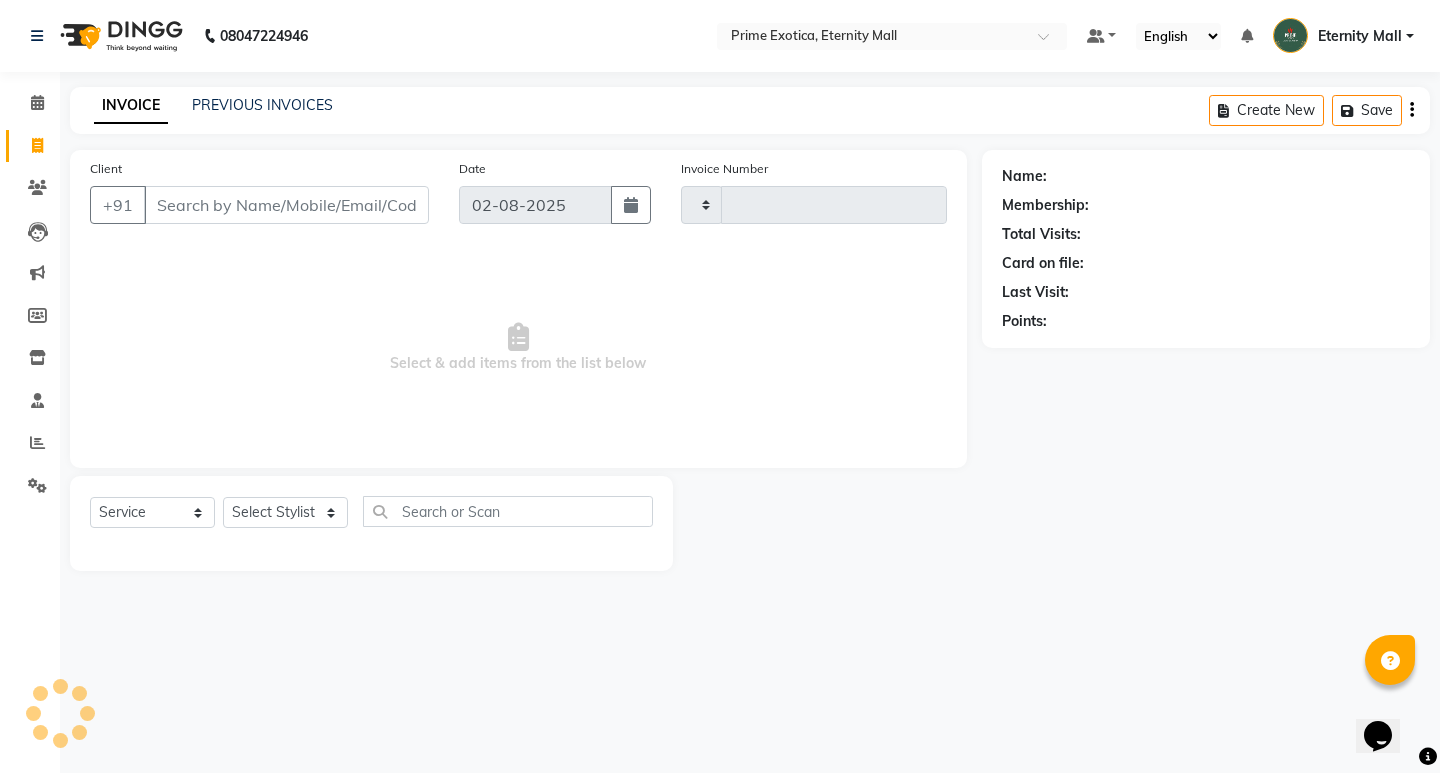 type on "2798" 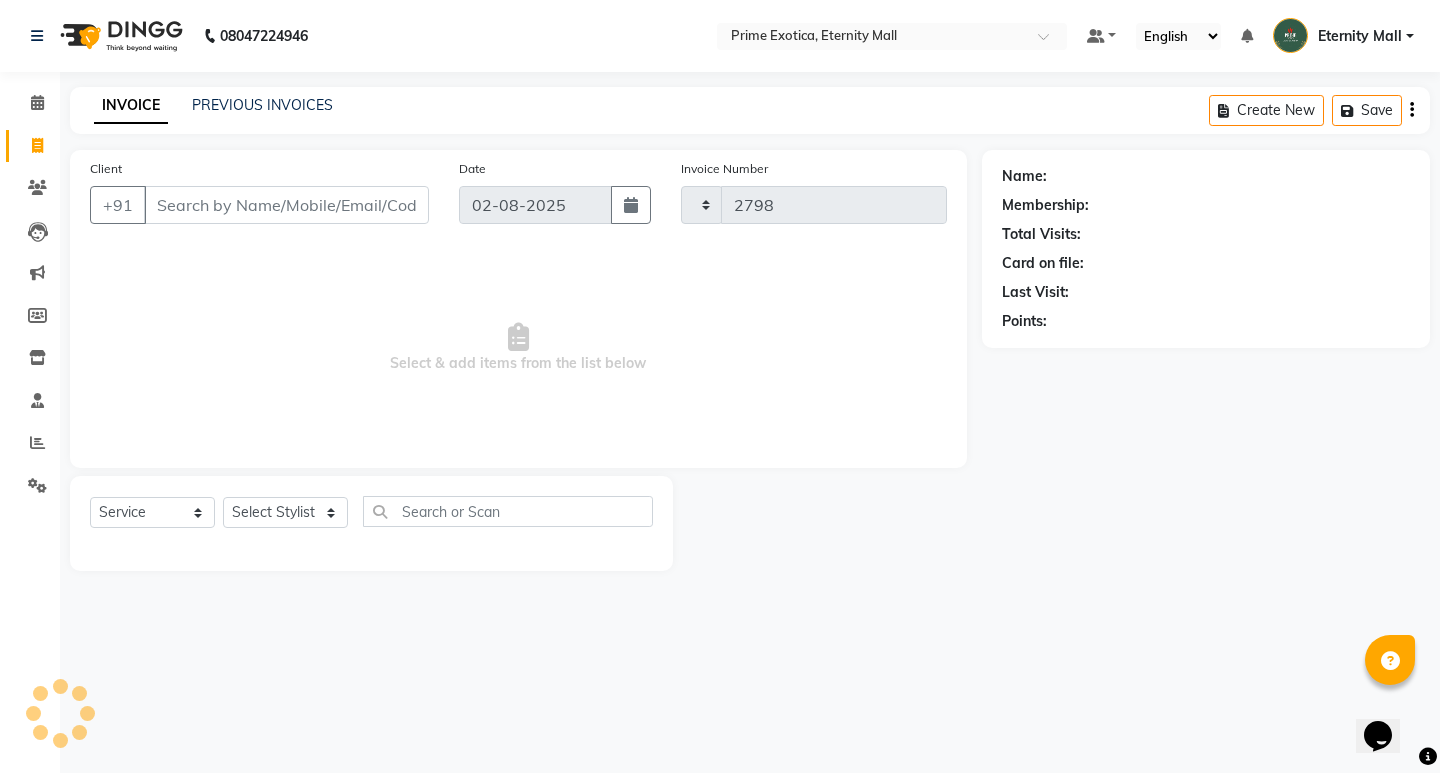 select on "5774" 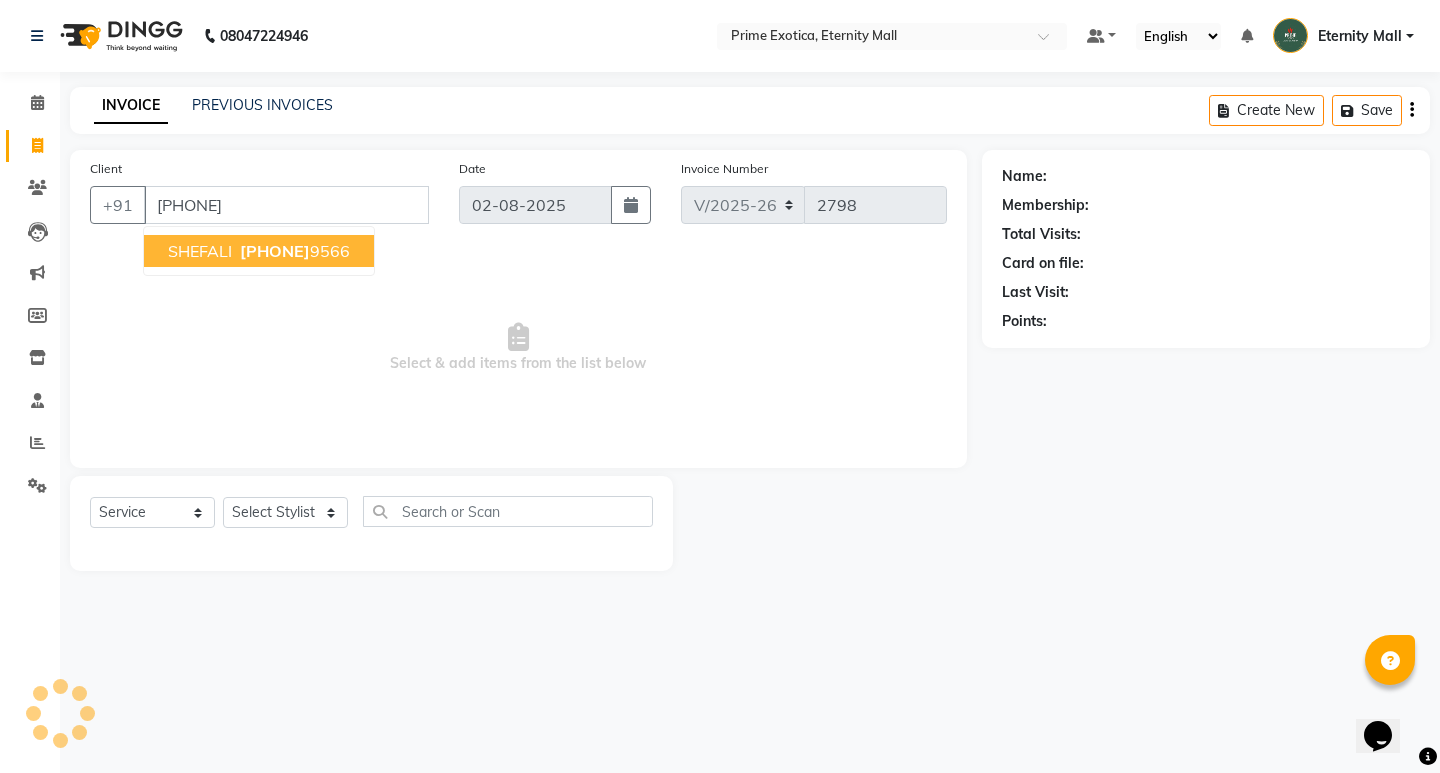type on "[PHONE]" 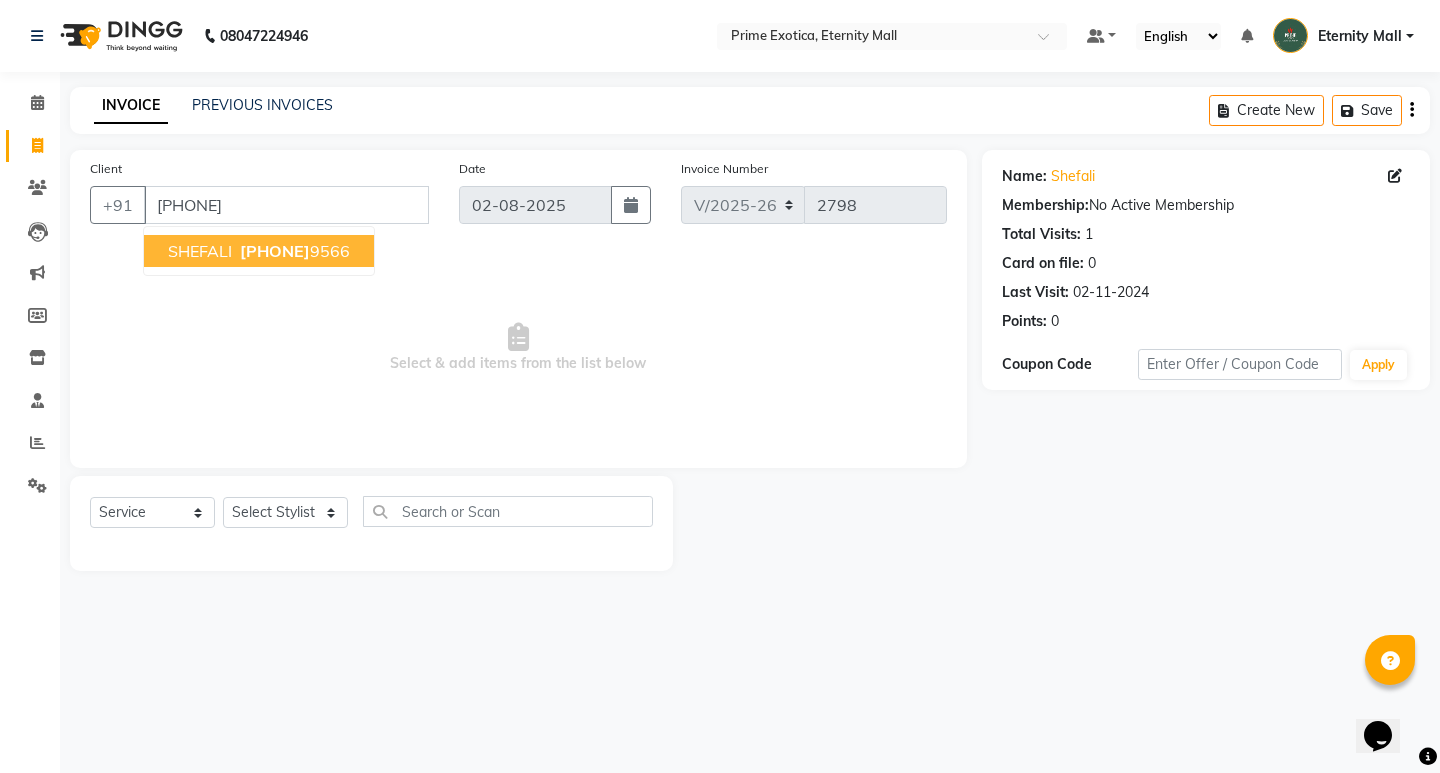 click on "848502 9566" at bounding box center (293, 251) 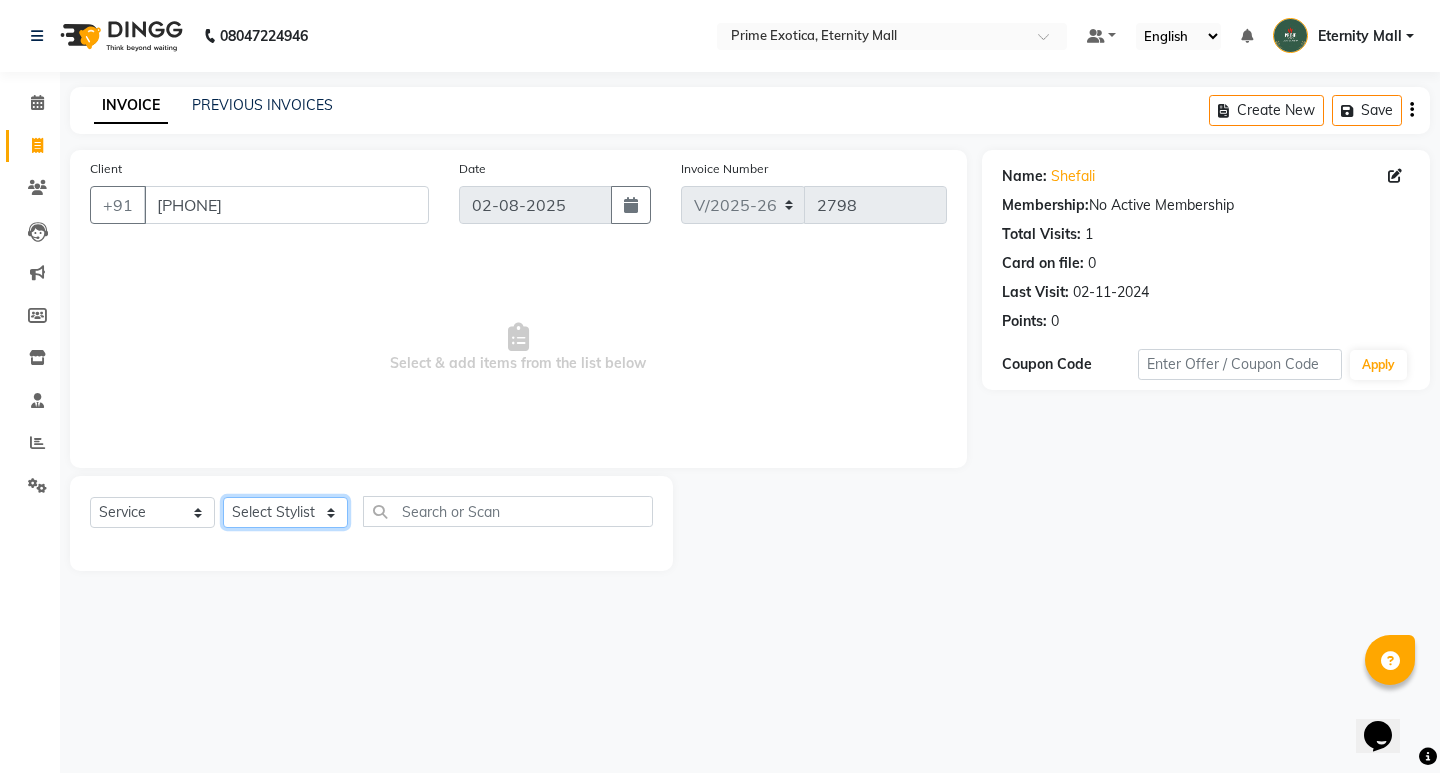 click on "Select Stylist AB ADMIN [FIRST] [FIRST] [LAST] [FIRST] [LAST] [FIRST]" 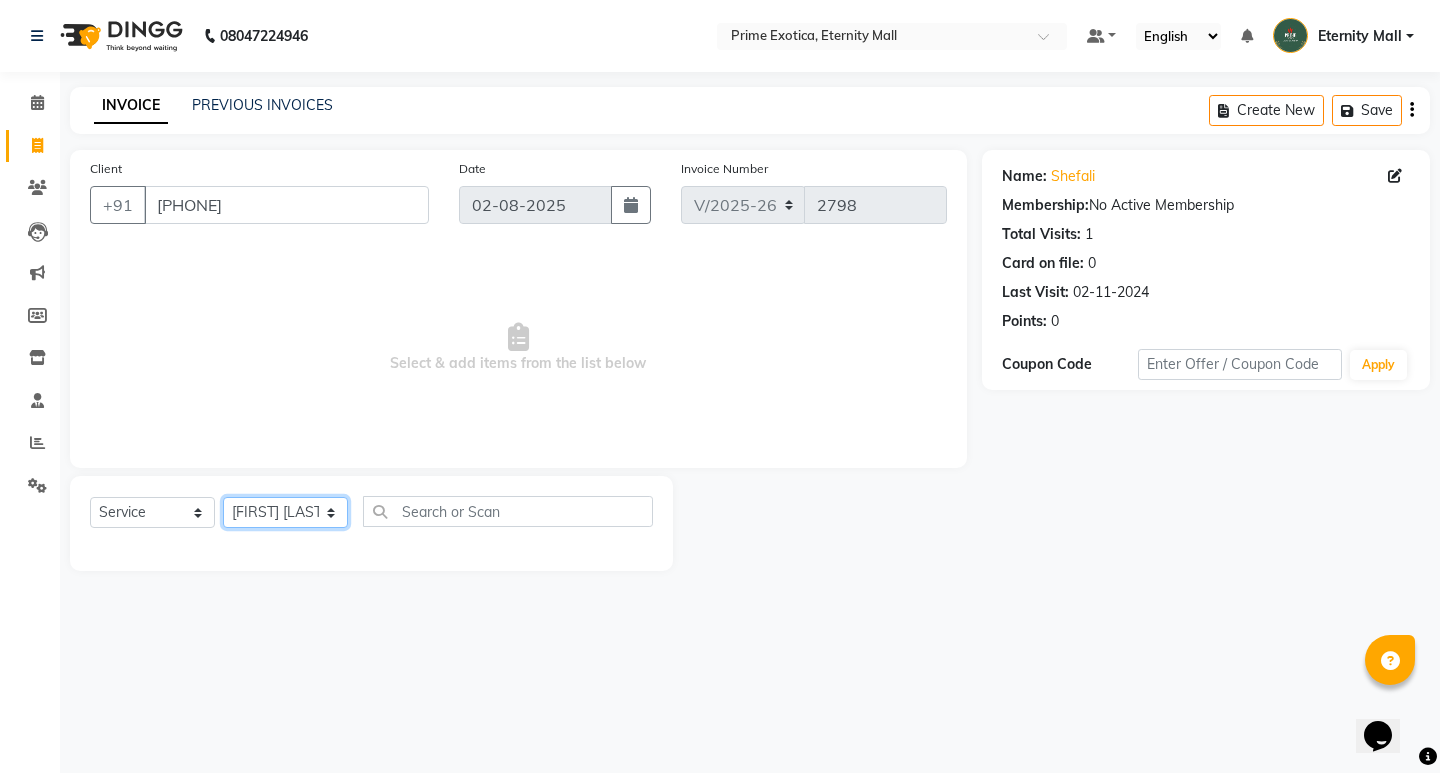 click on "Select Stylist AB ADMIN [FIRST] [FIRST] [LAST] [FIRST] [LAST] [FIRST]" 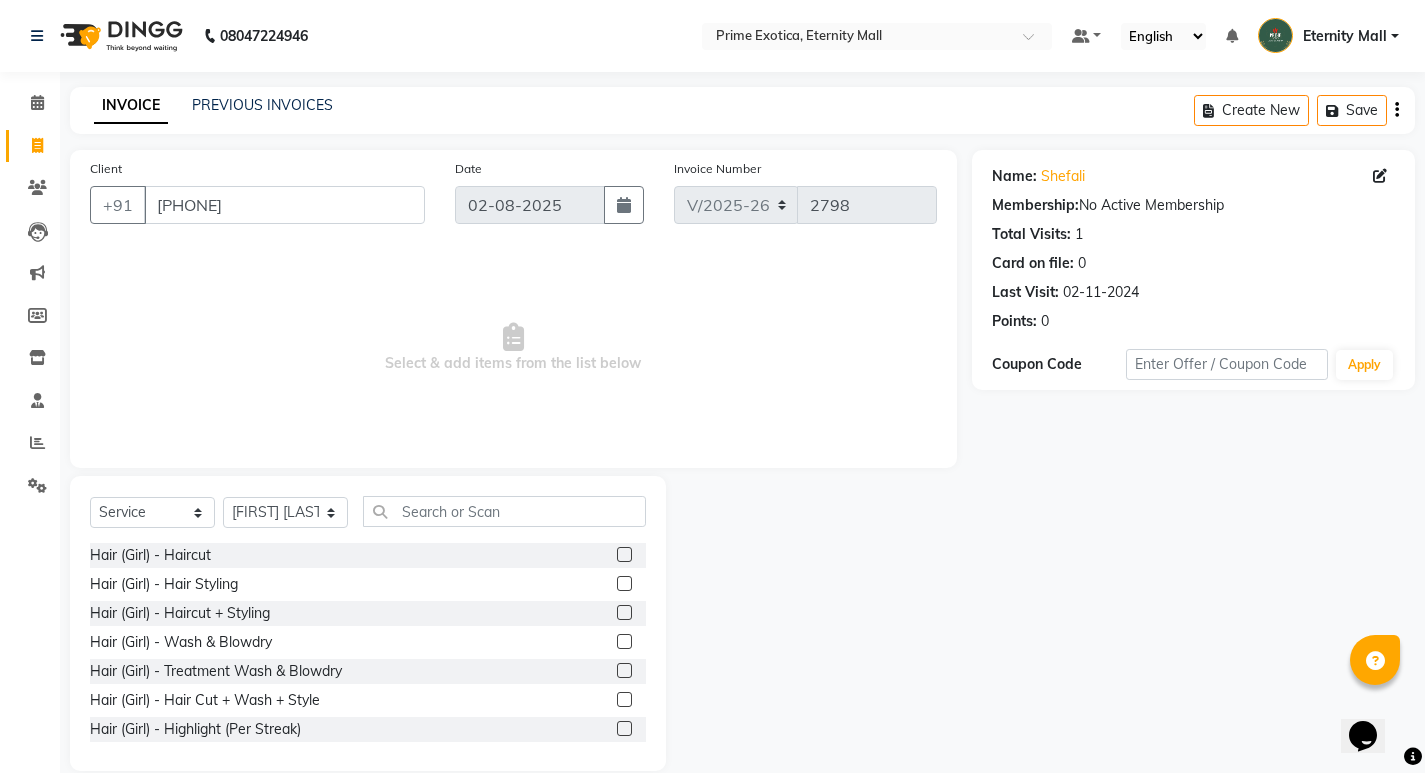 click 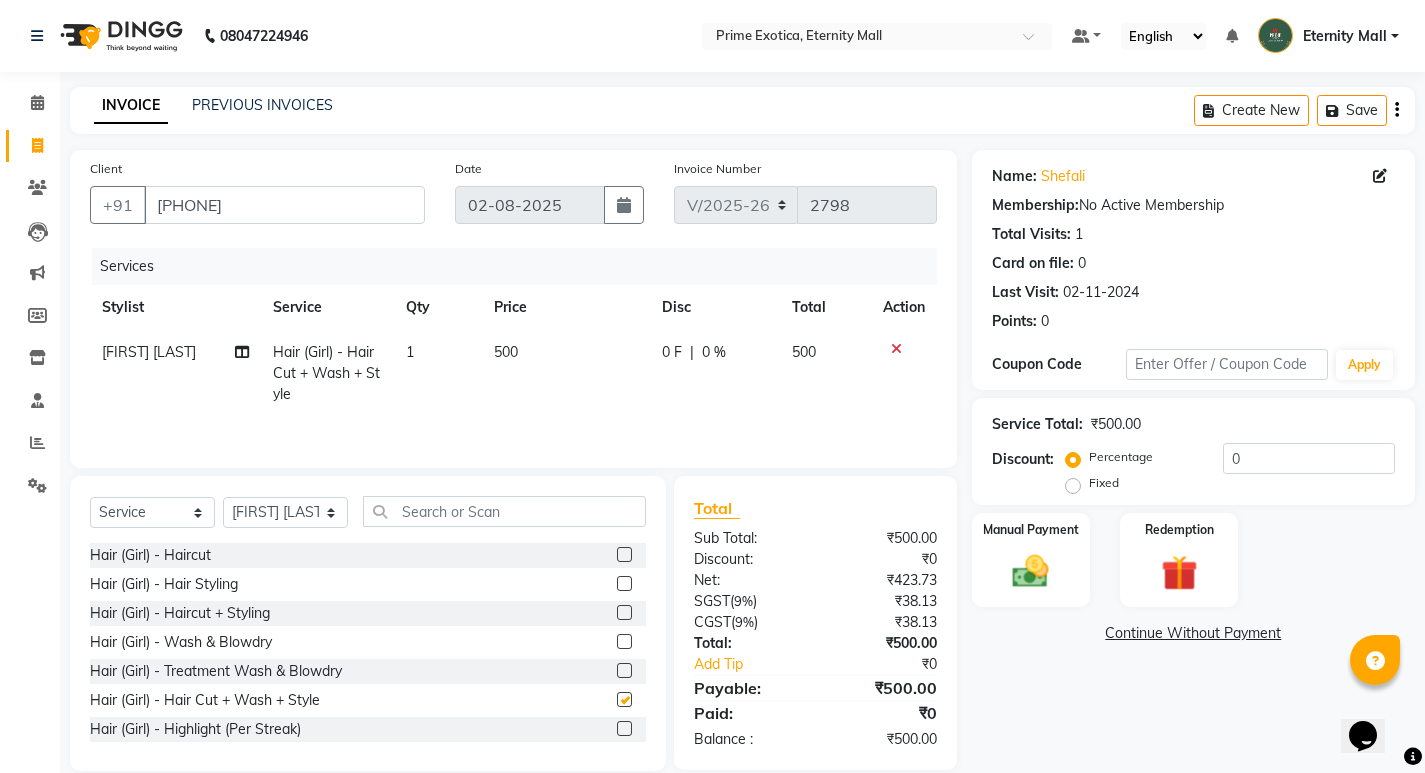 checkbox on "false" 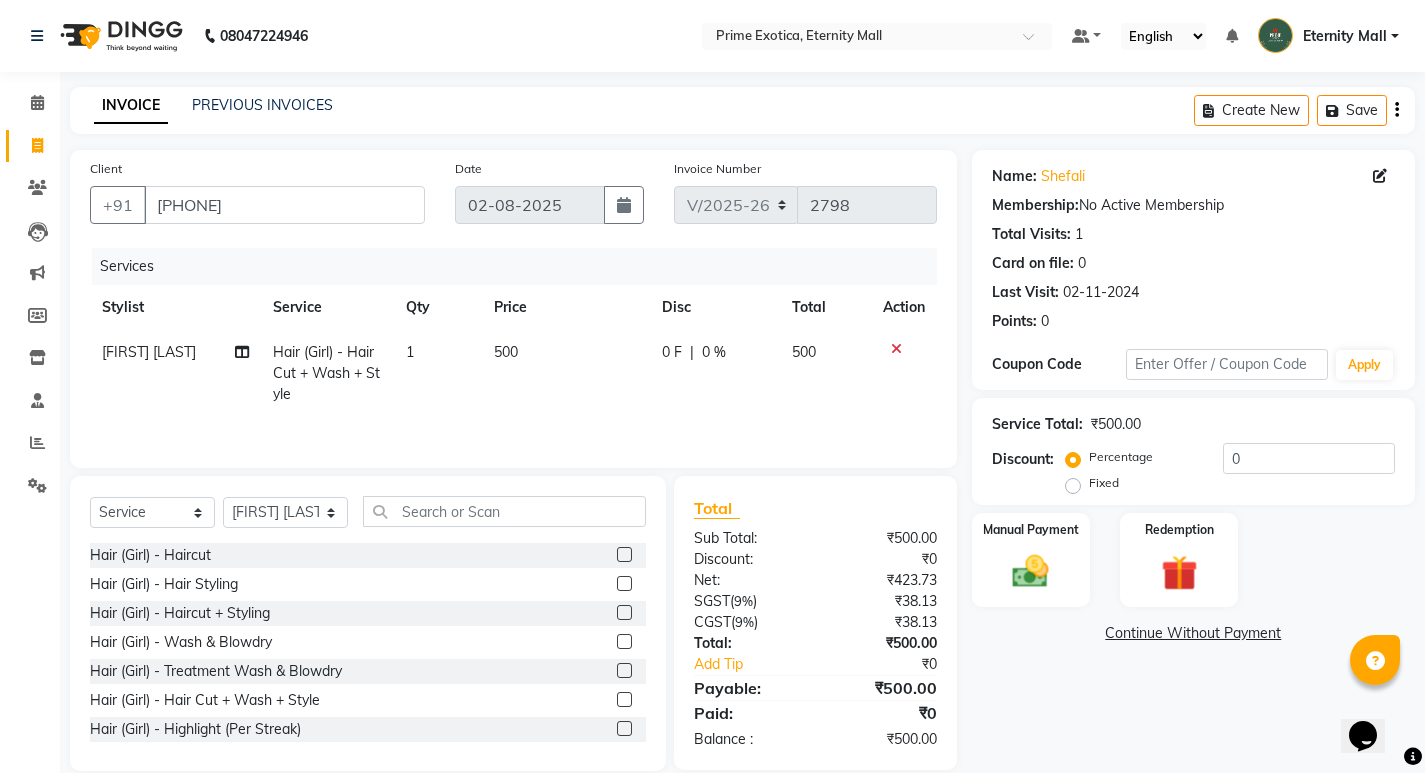 click on "500" 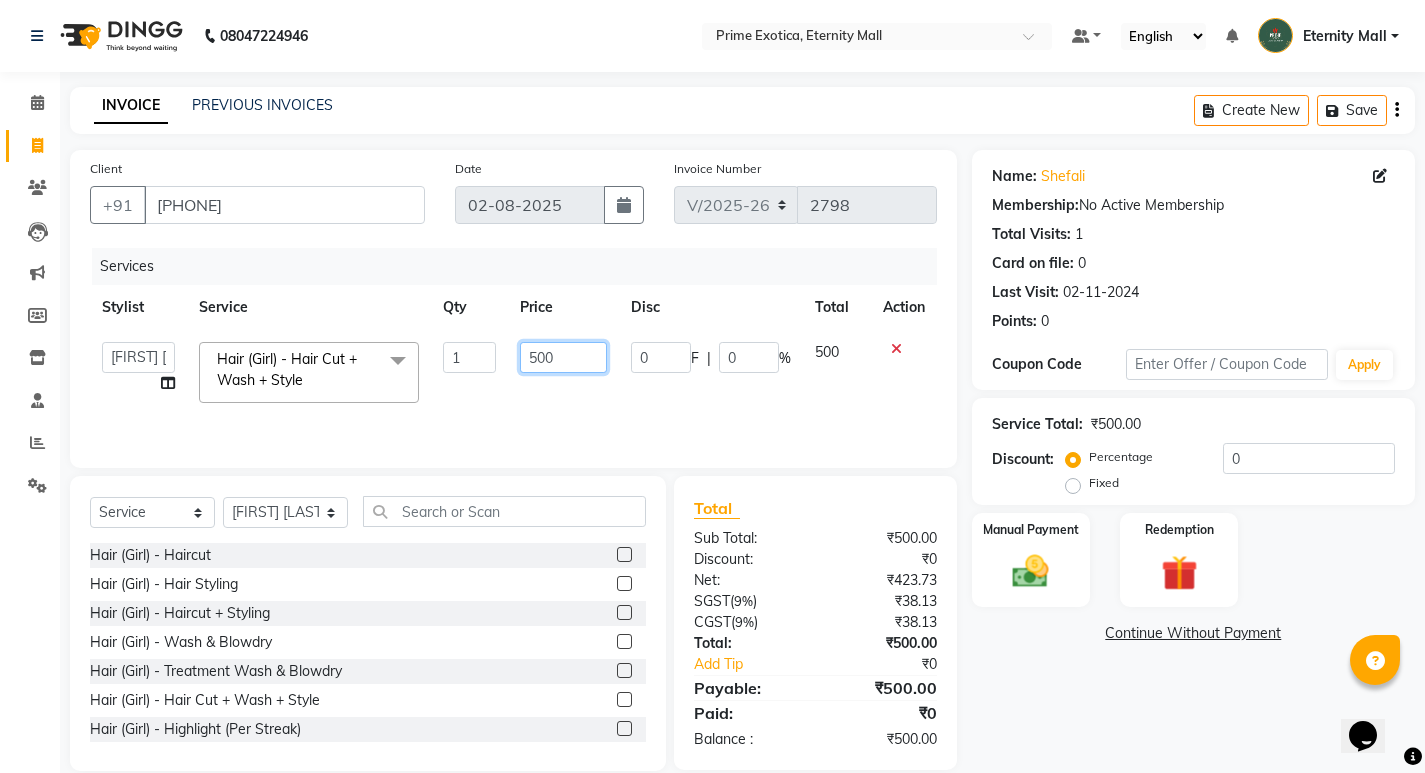 click on "500" 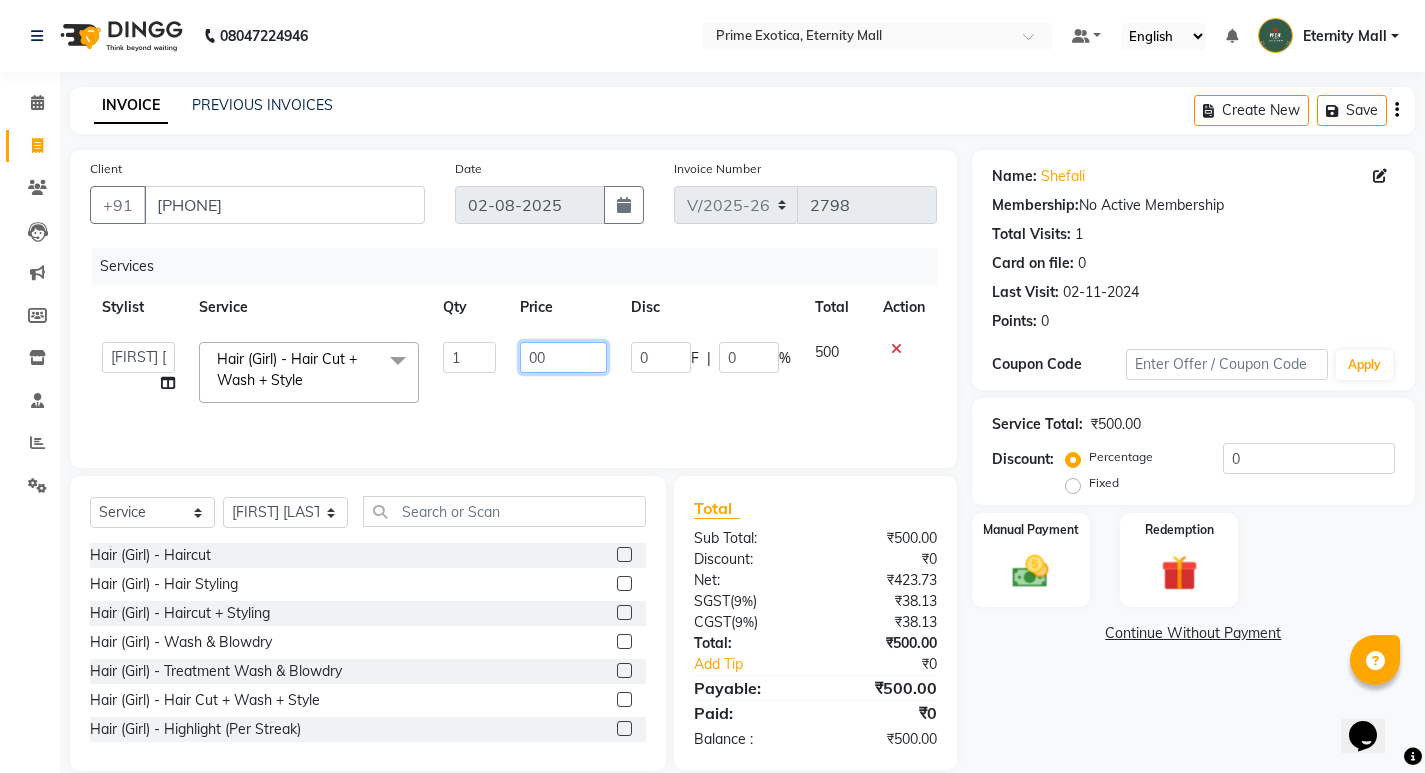 type on "600" 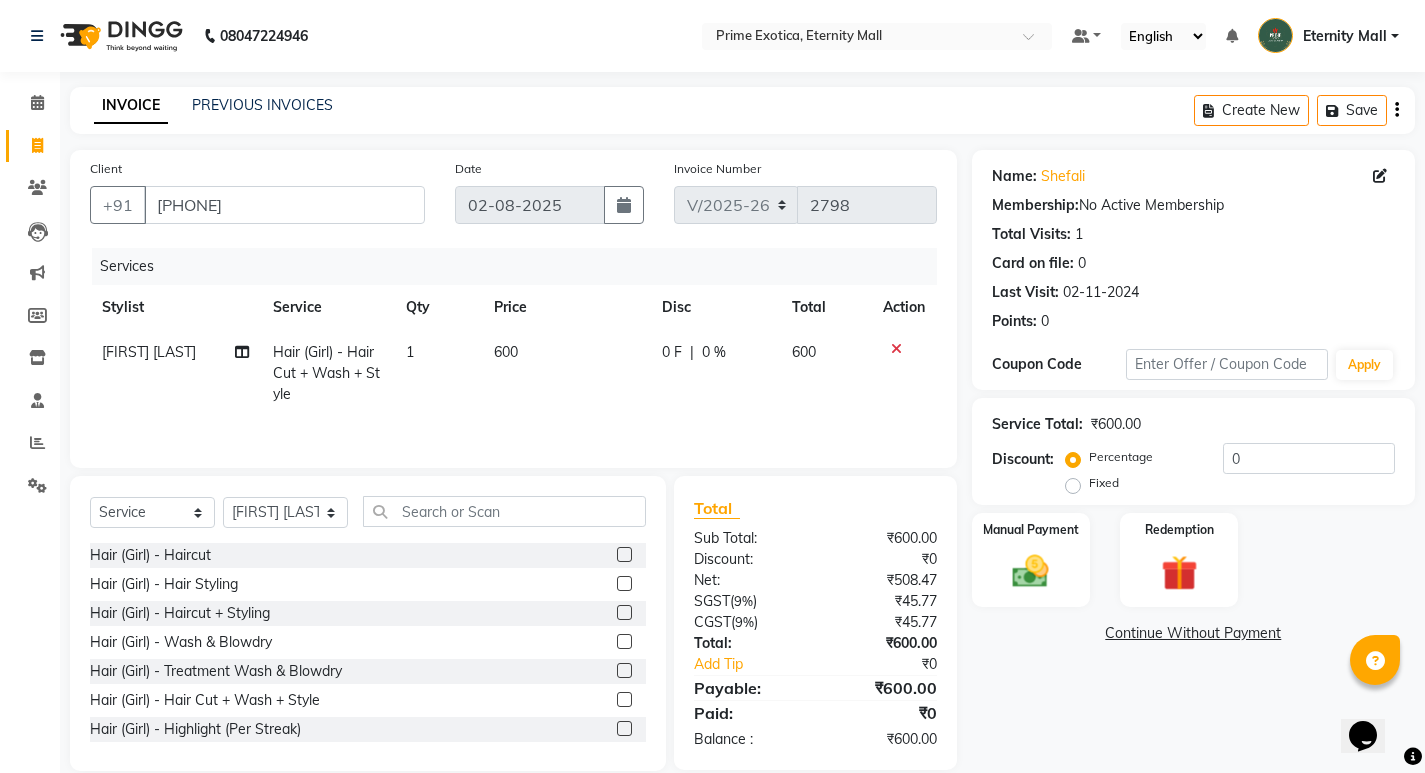 click on "Continue Without Payment" 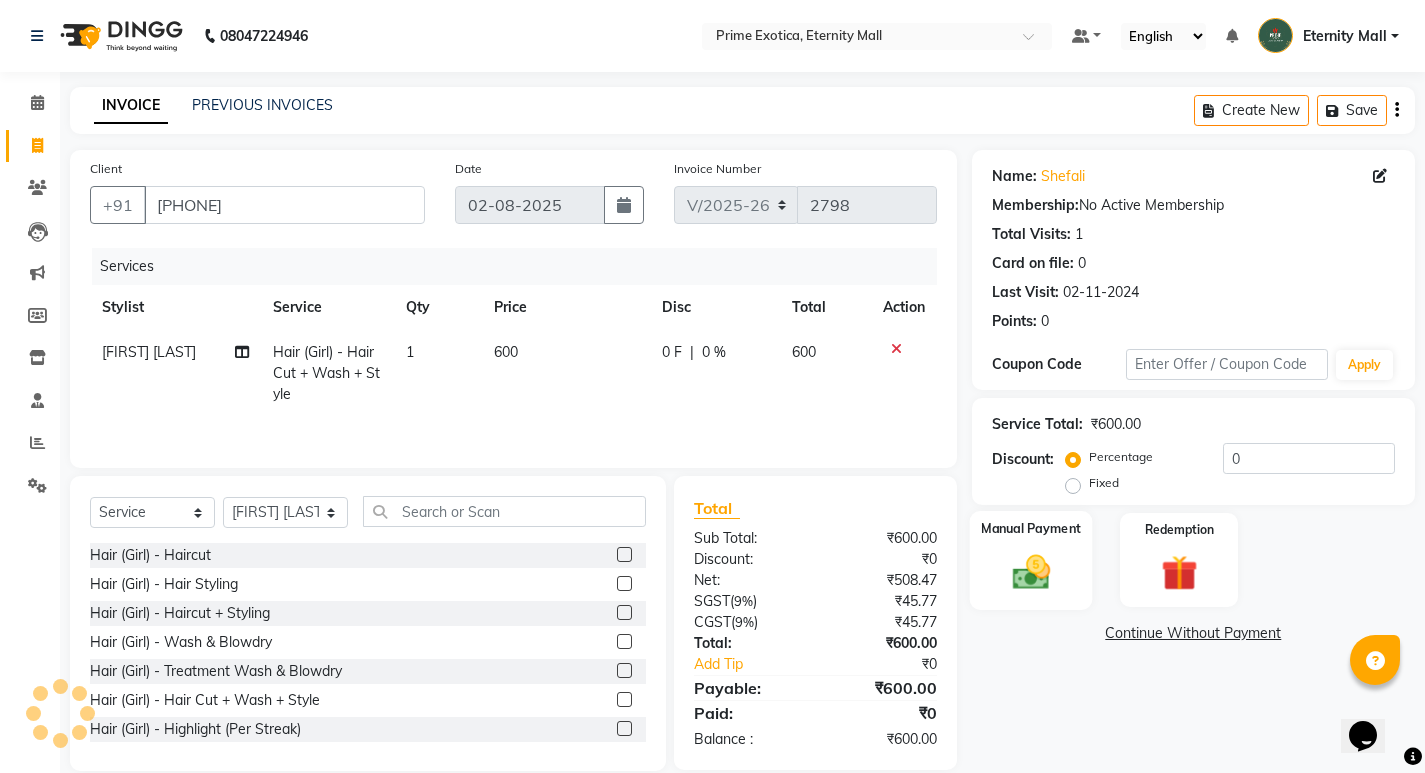 click on "Manual Payment" 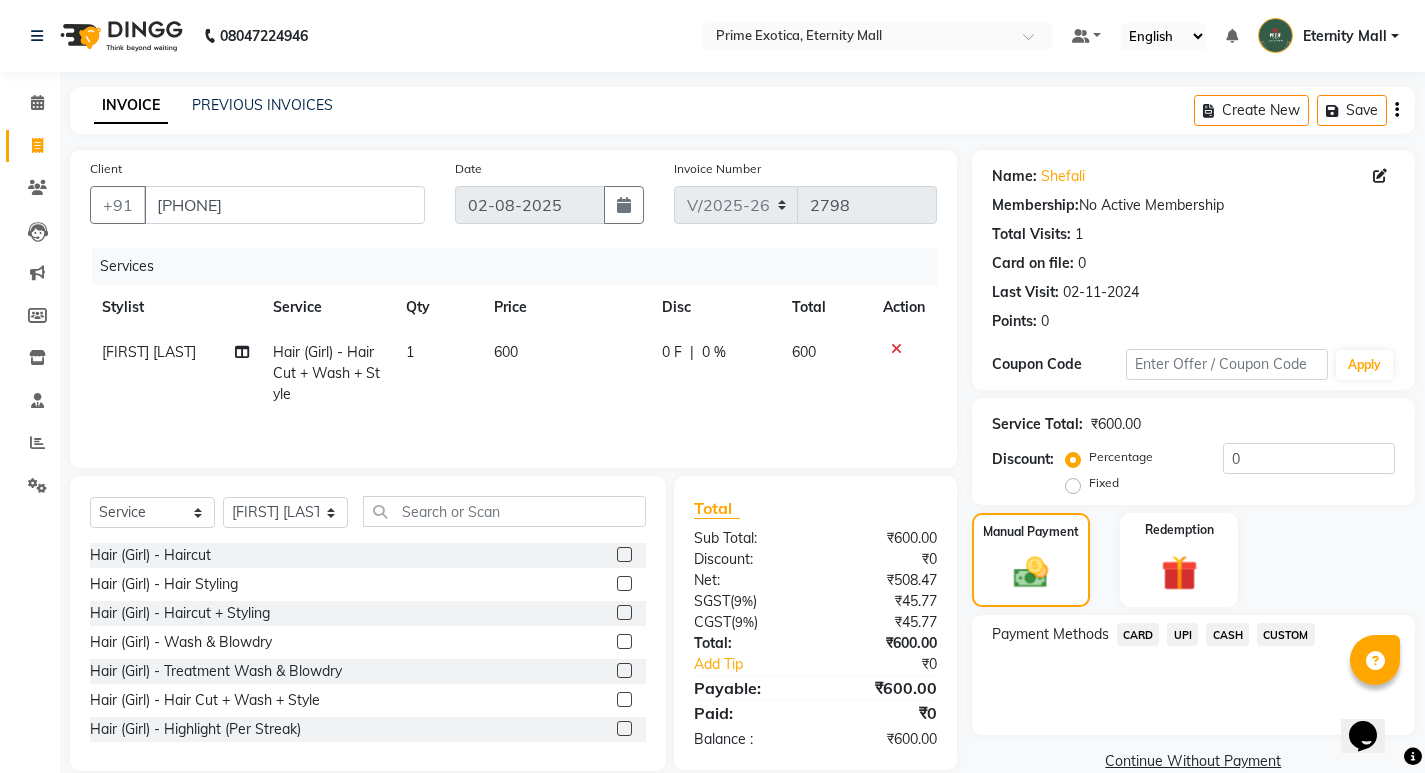click on "UPI" 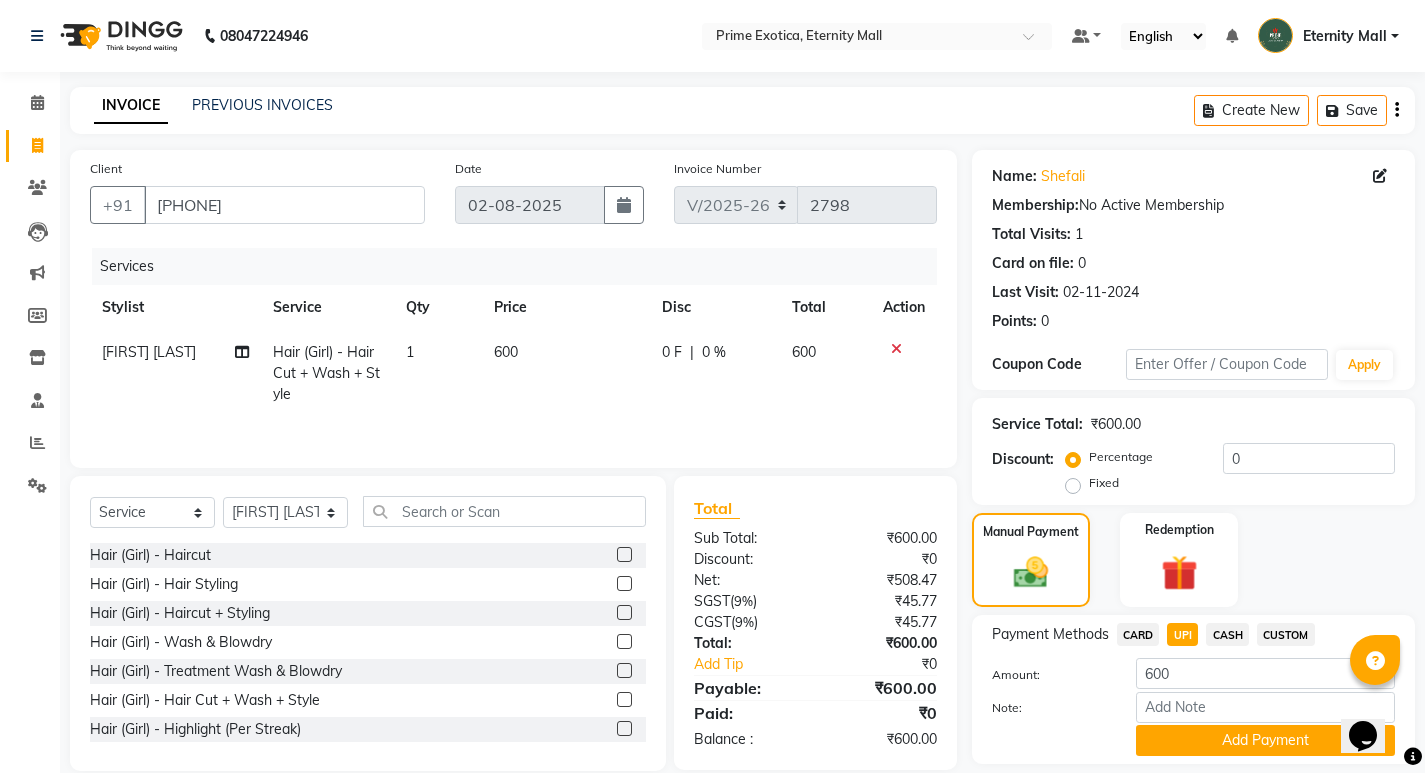 click on "Note:" 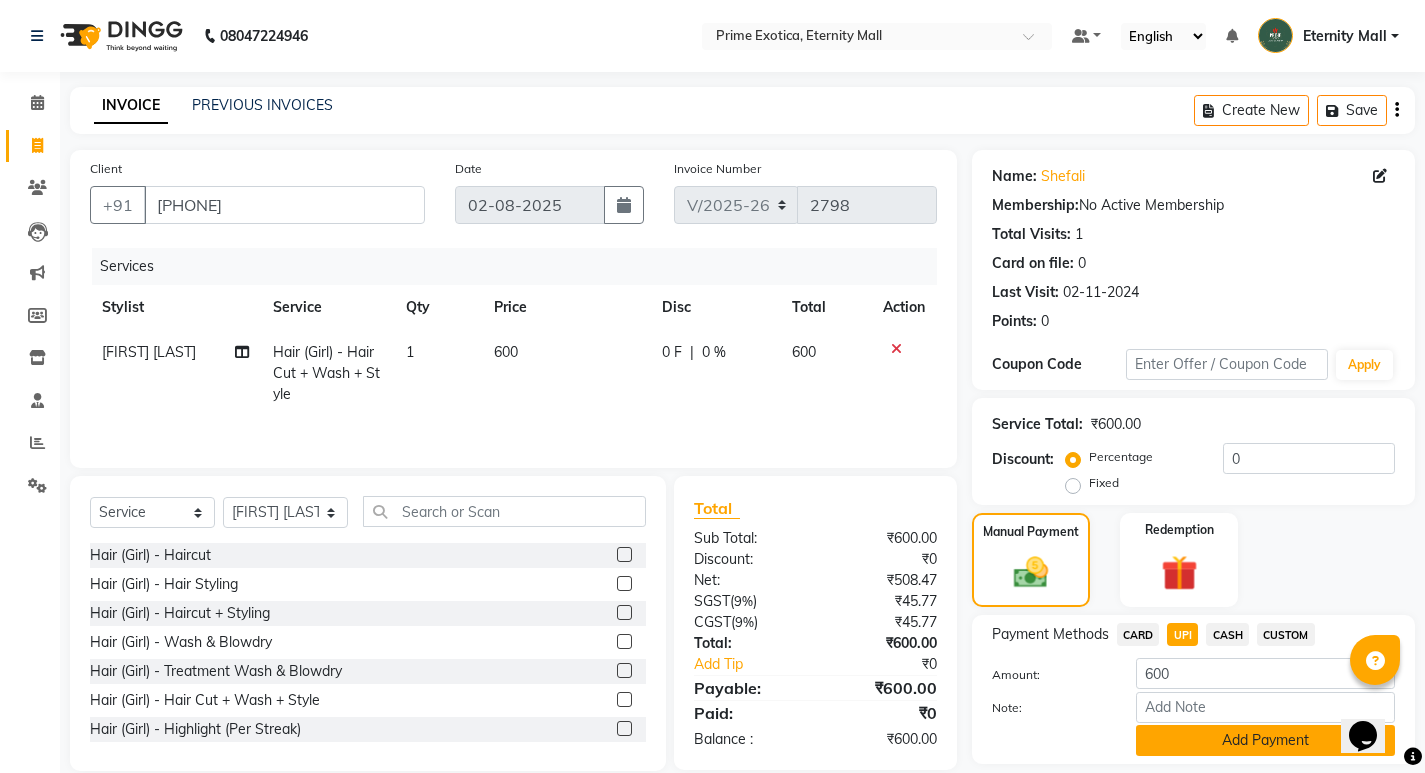 click on "Add Payment" 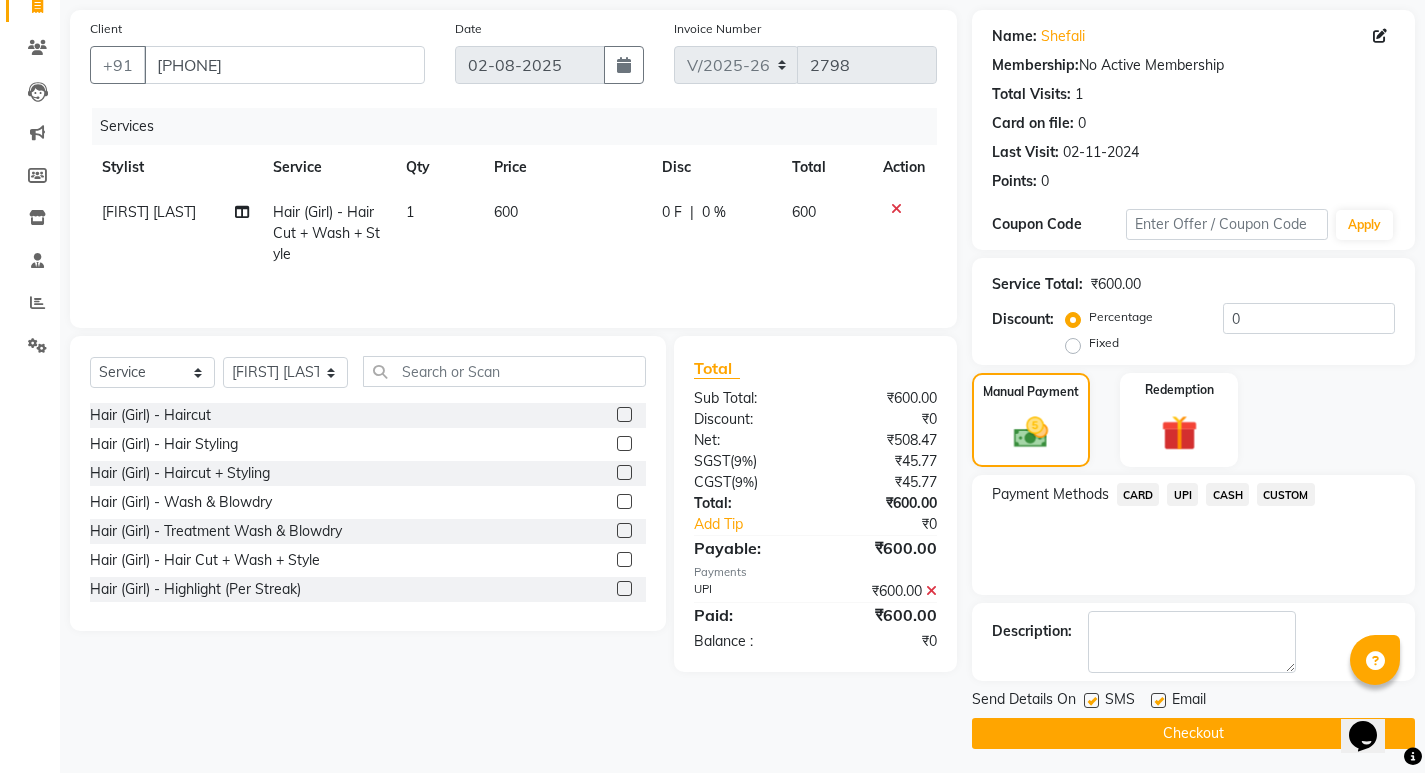 scroll, scrollTop: 146, scrollLeft: 0, axis: vertical 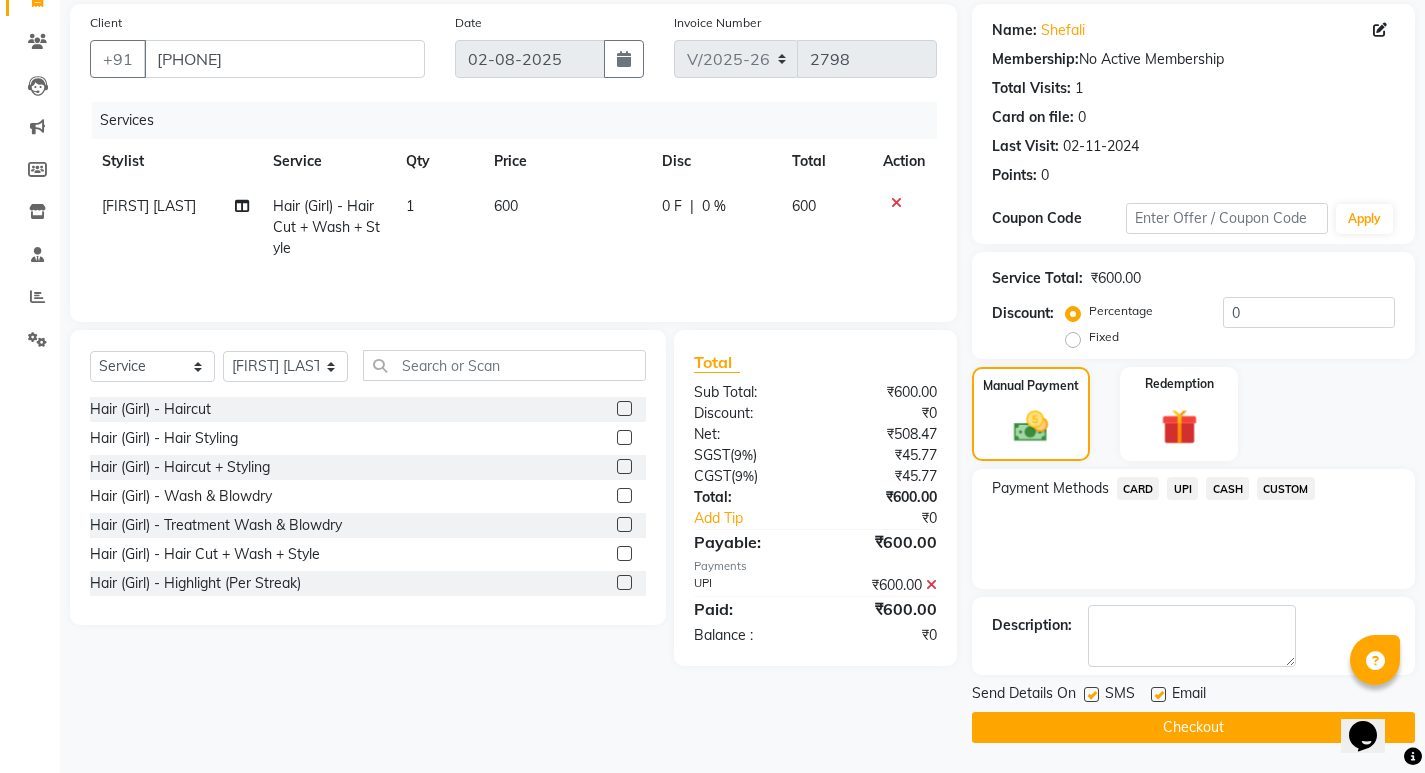 click on "Checkout" 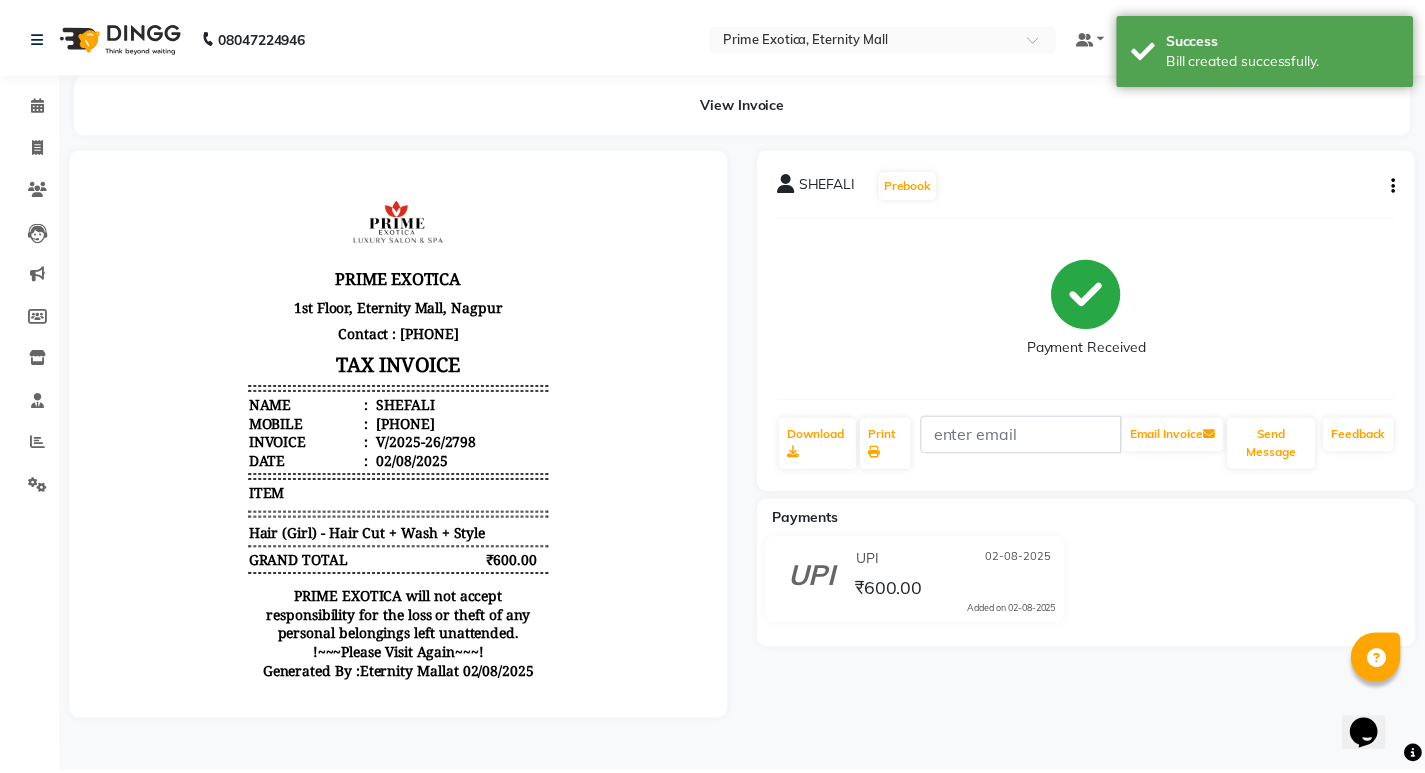 scroll, scrollTop: 0, scrollLeft: 0, axis: both 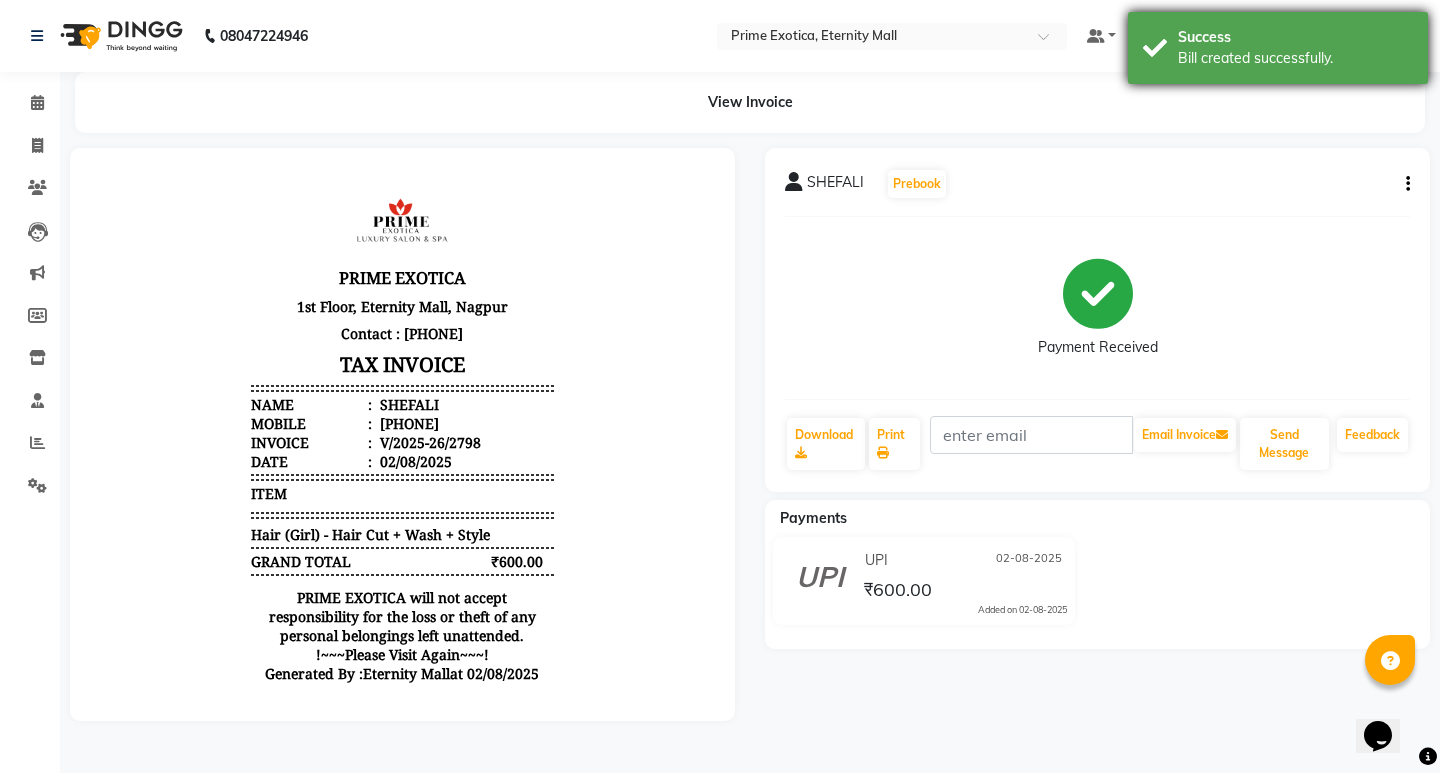 click on "Bill created successfully." at bounding box center (1295, 58) 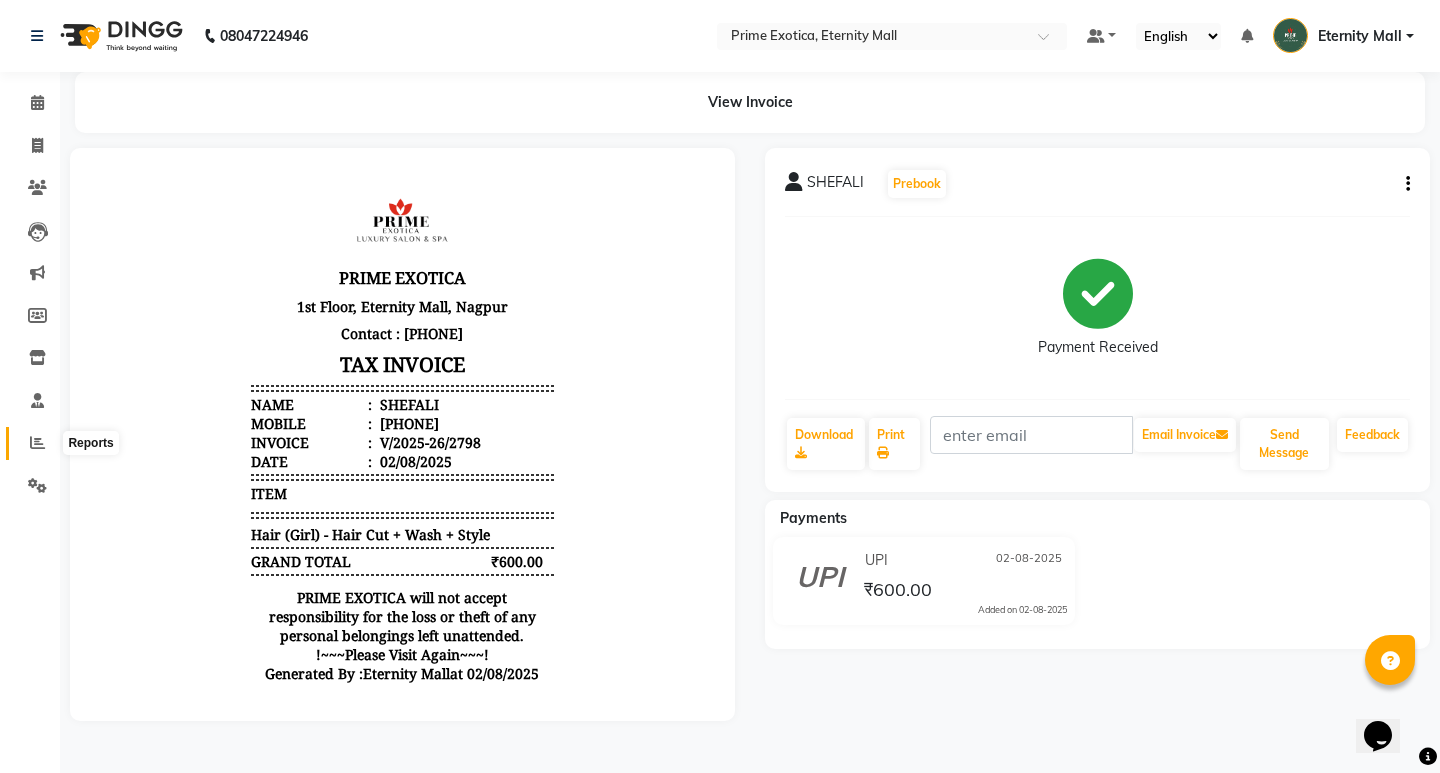 click 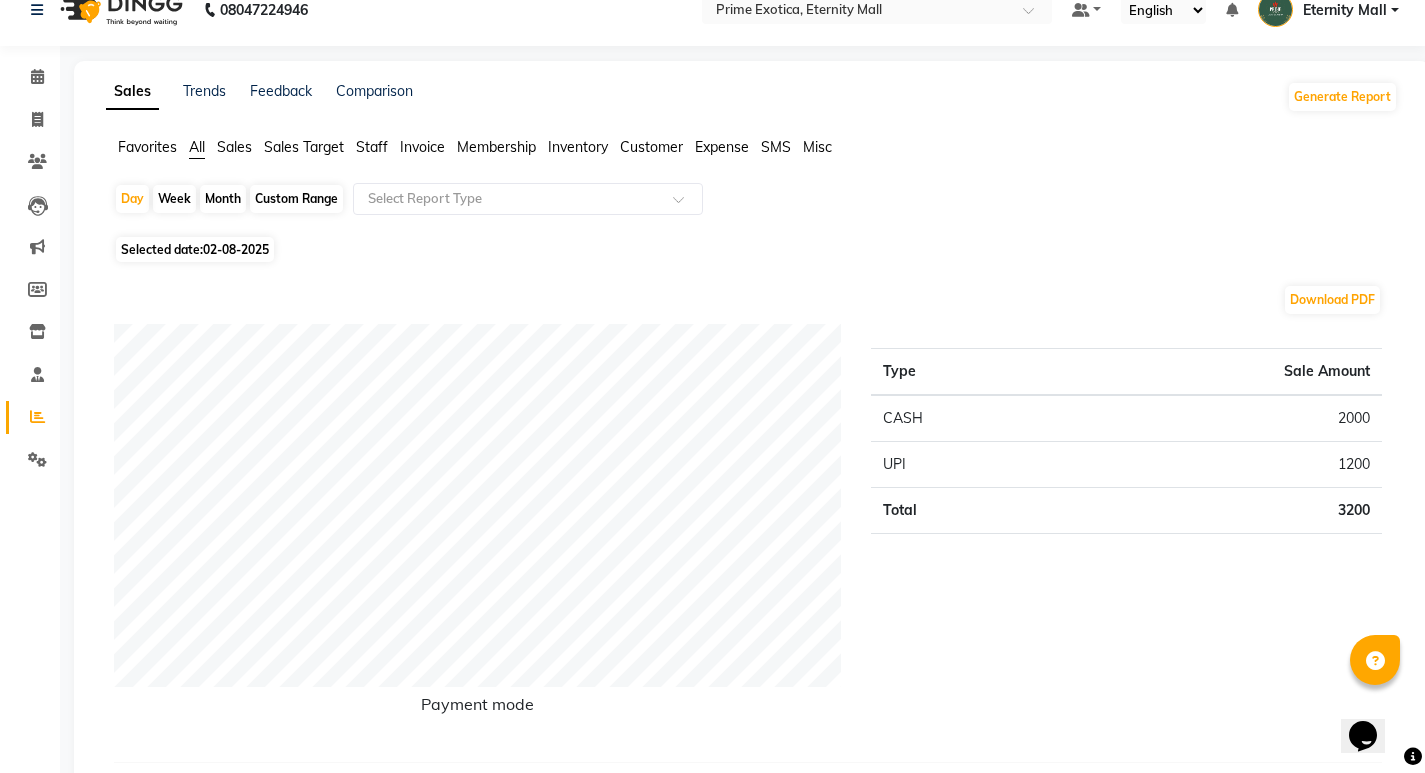 scroll, scrollTop: 0, scrollLeft: 0, axis: both 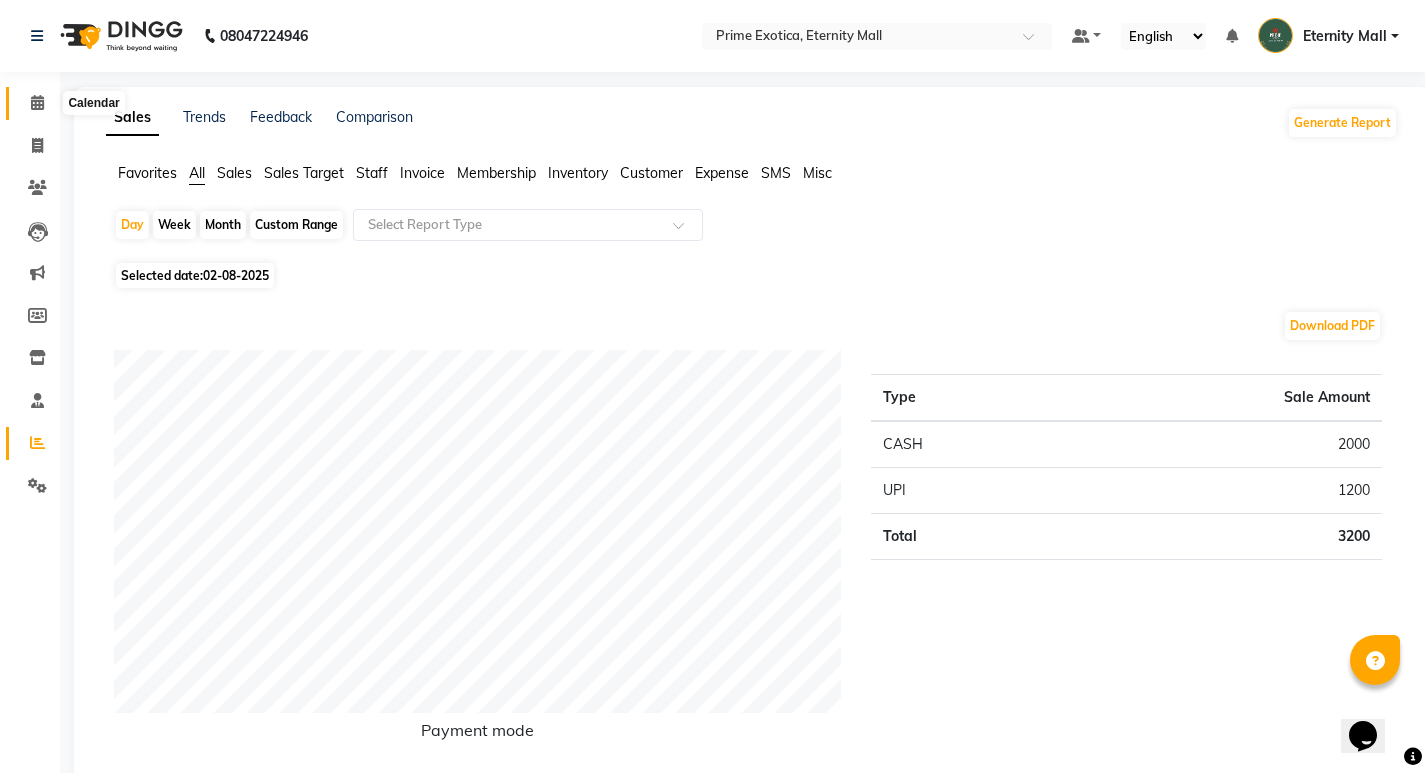 click 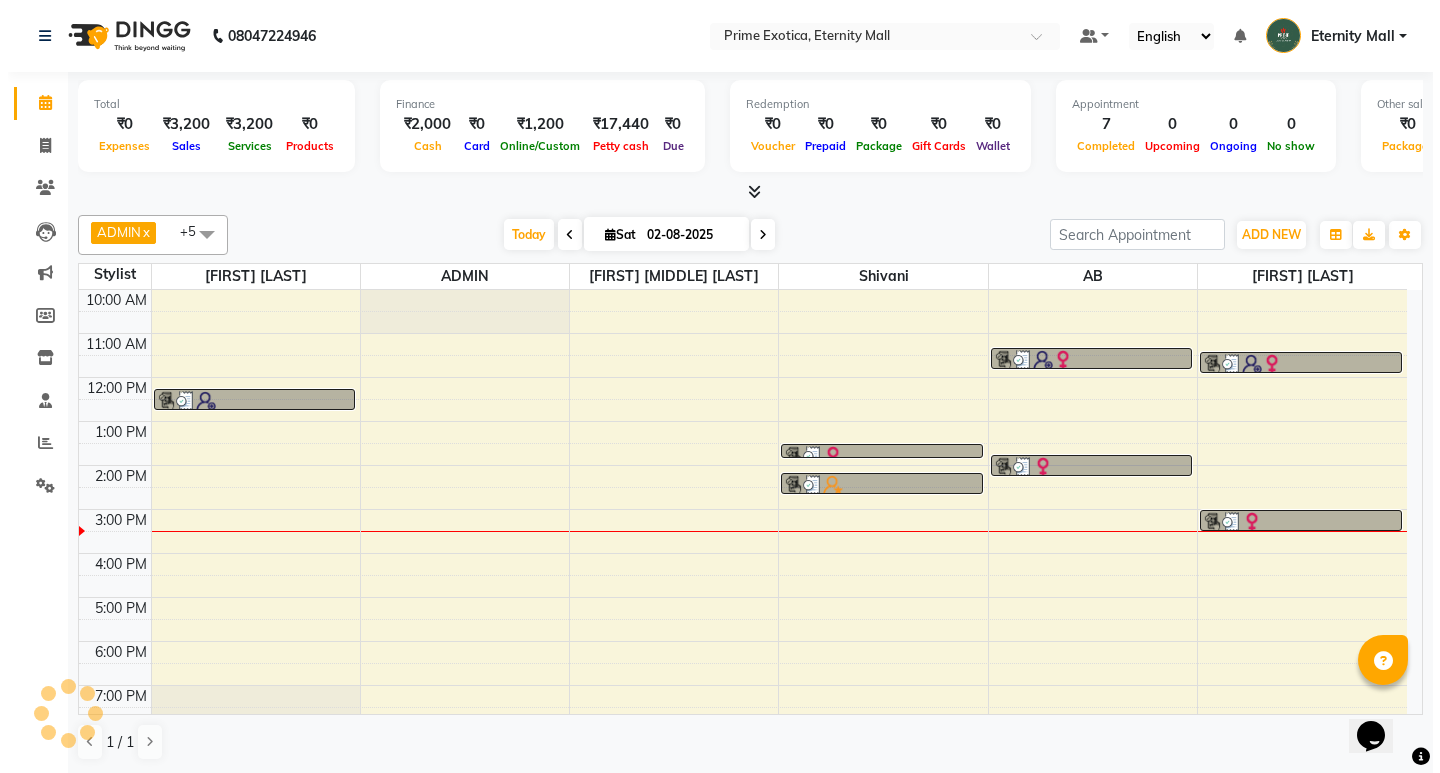 scroll, scrollTop: 0, scrollLeft: 0, axis: both 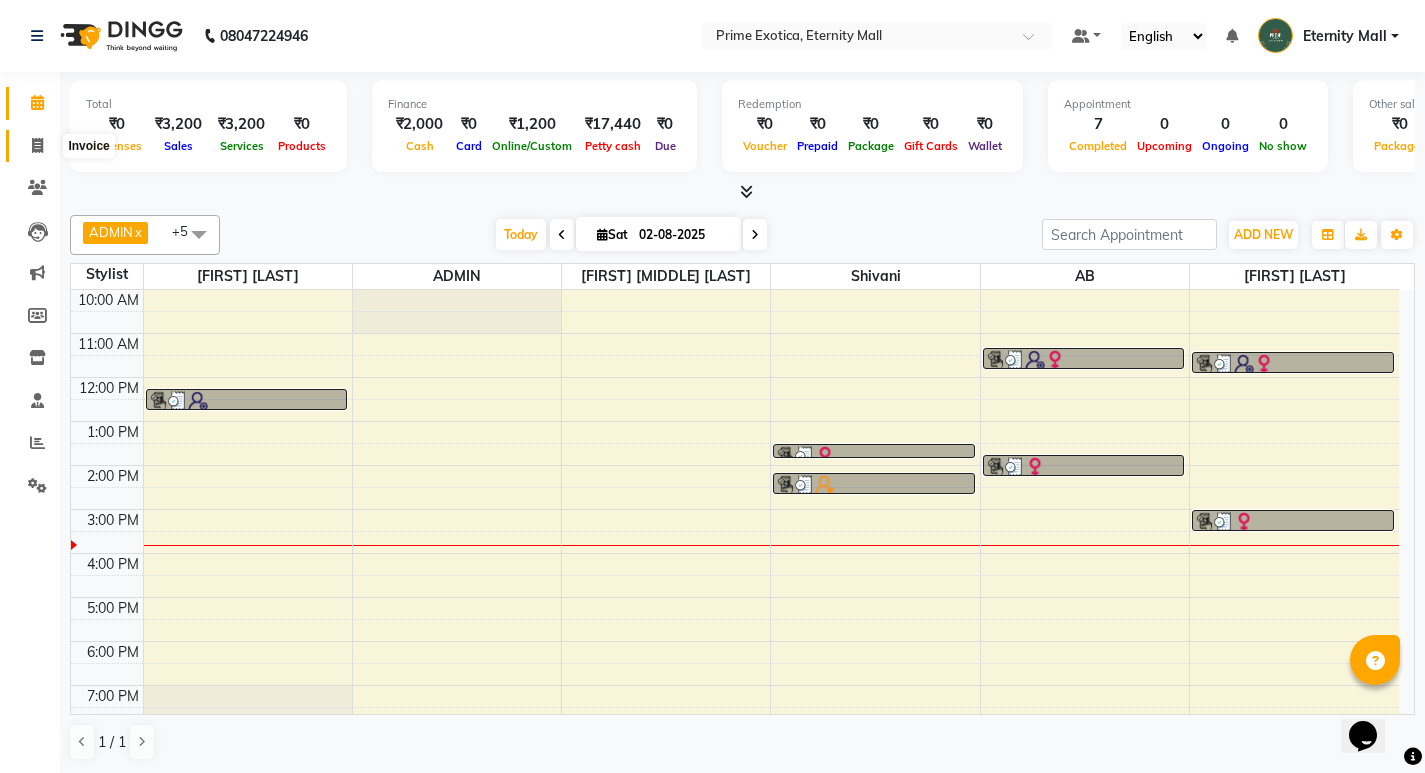 click 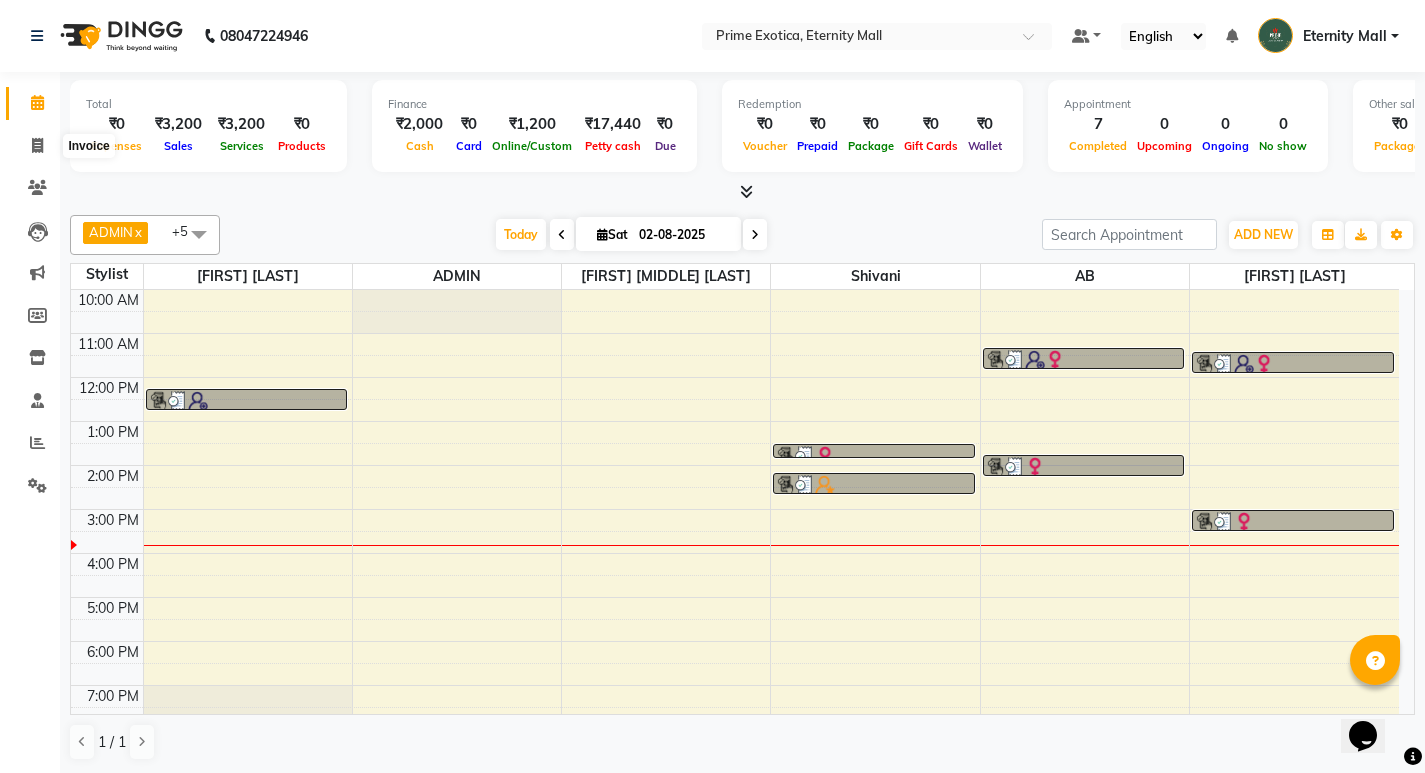 select on "service" 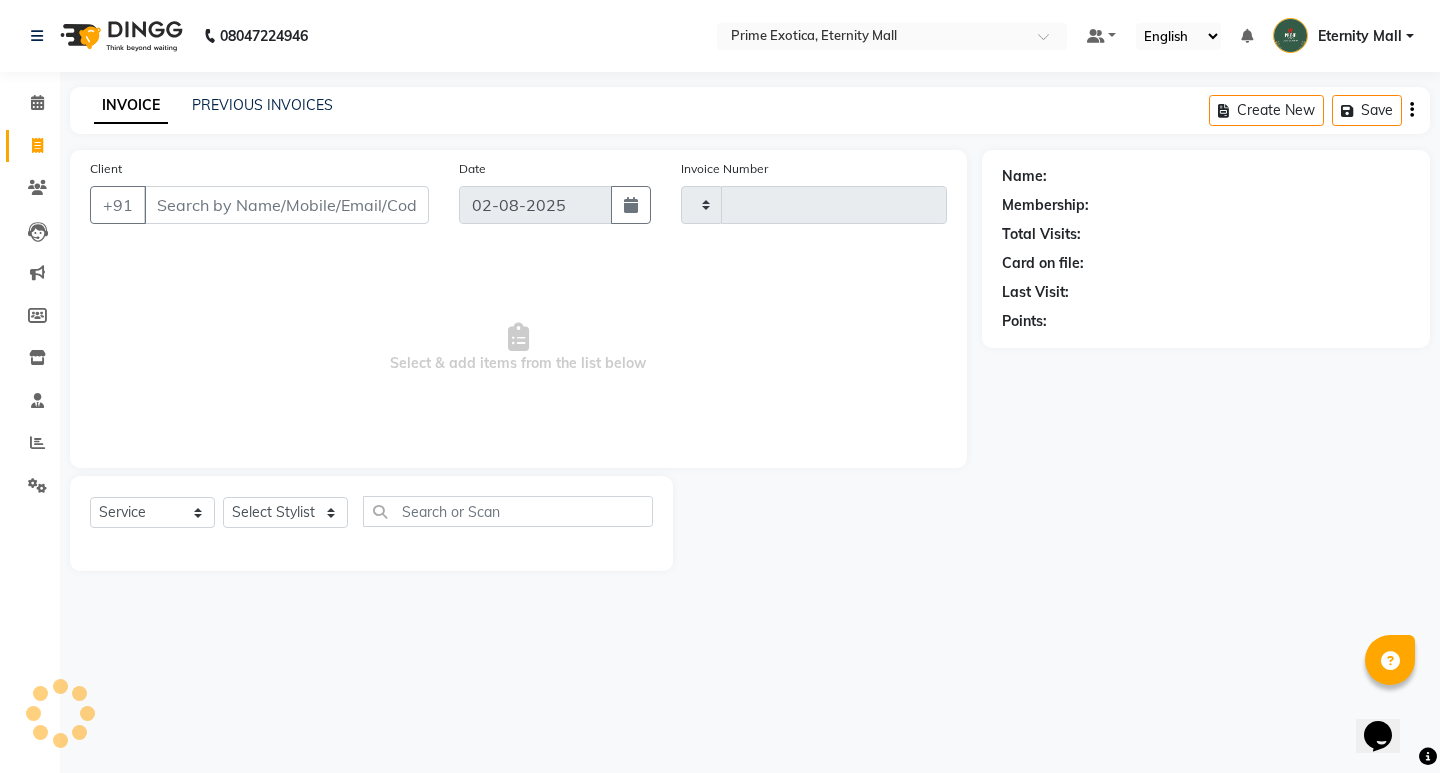type on "2799" 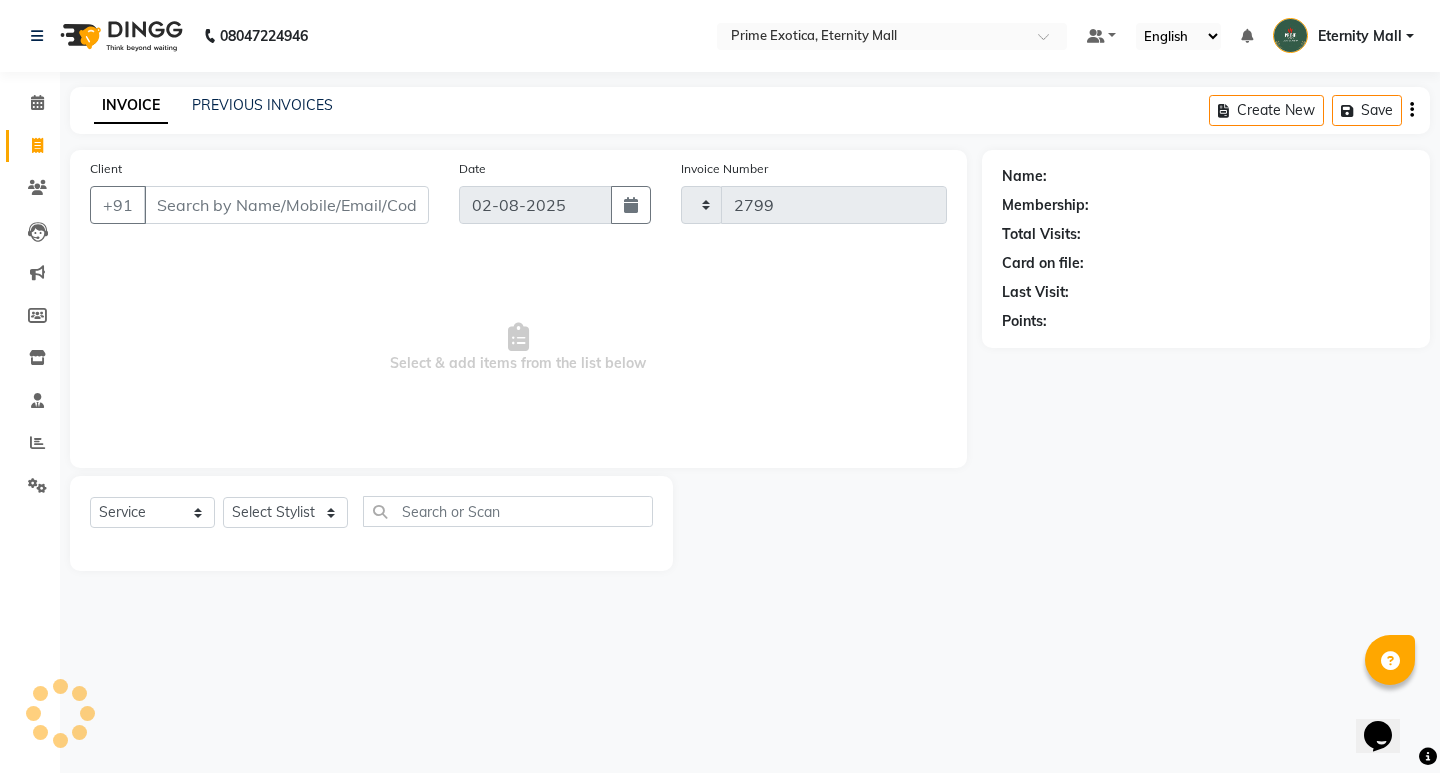 select on "5774" 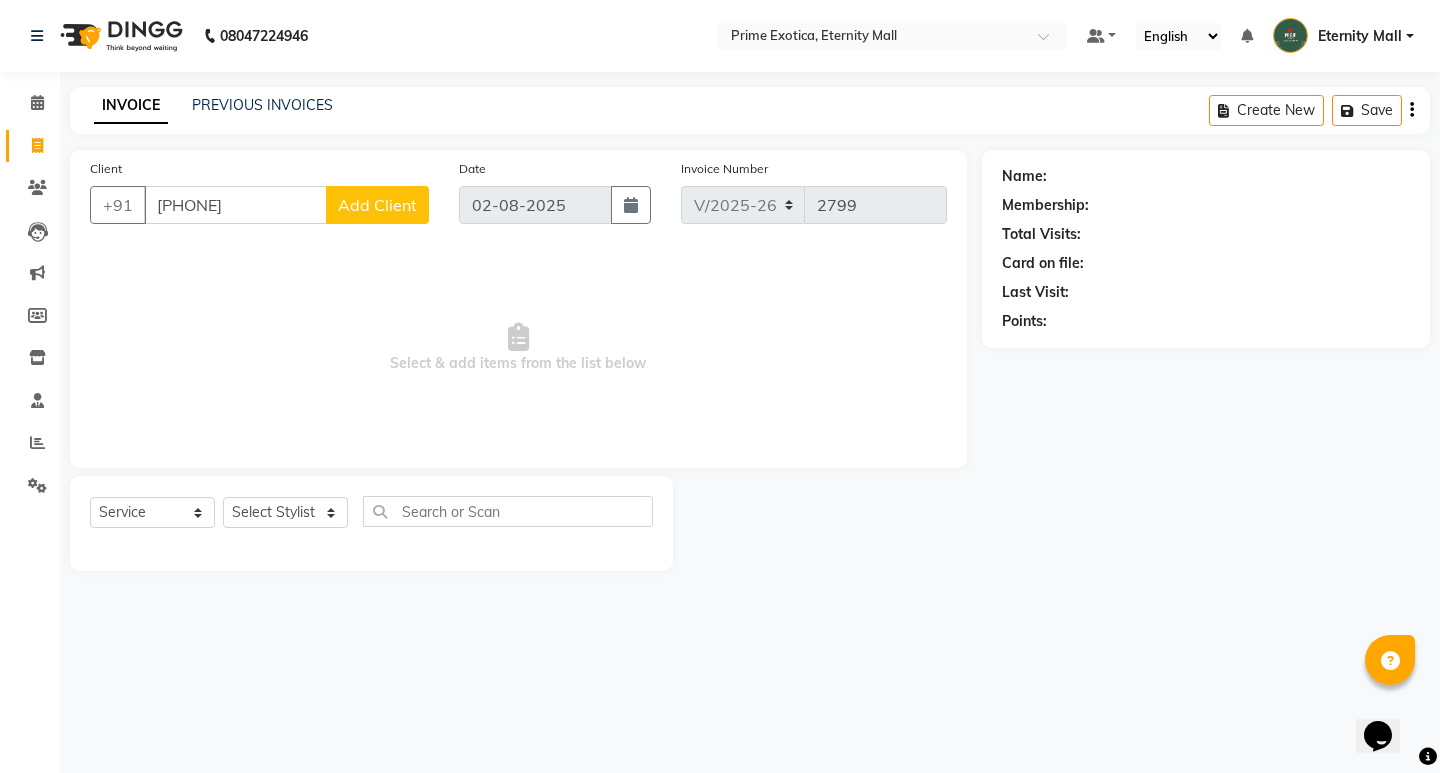 type on "9699969421" 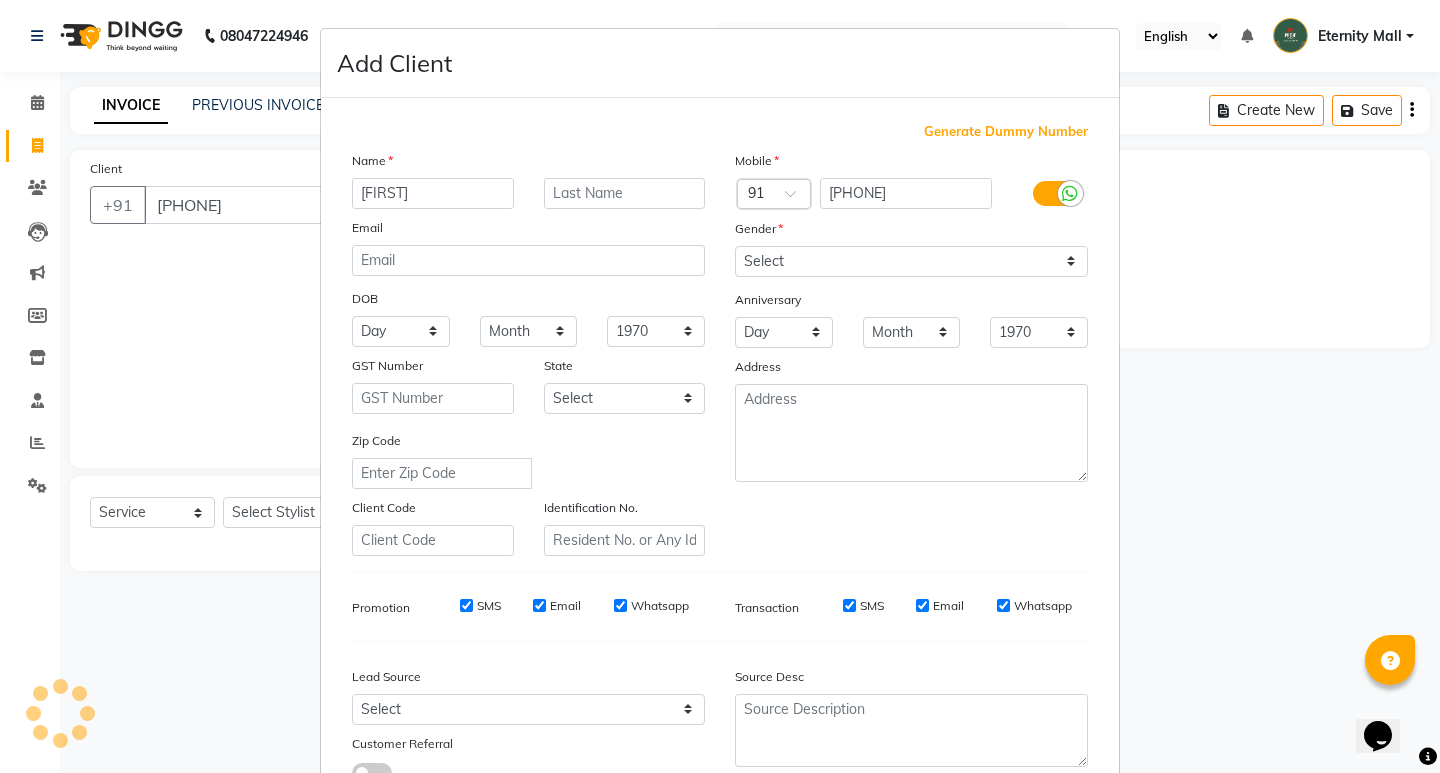 type on "pratisha" 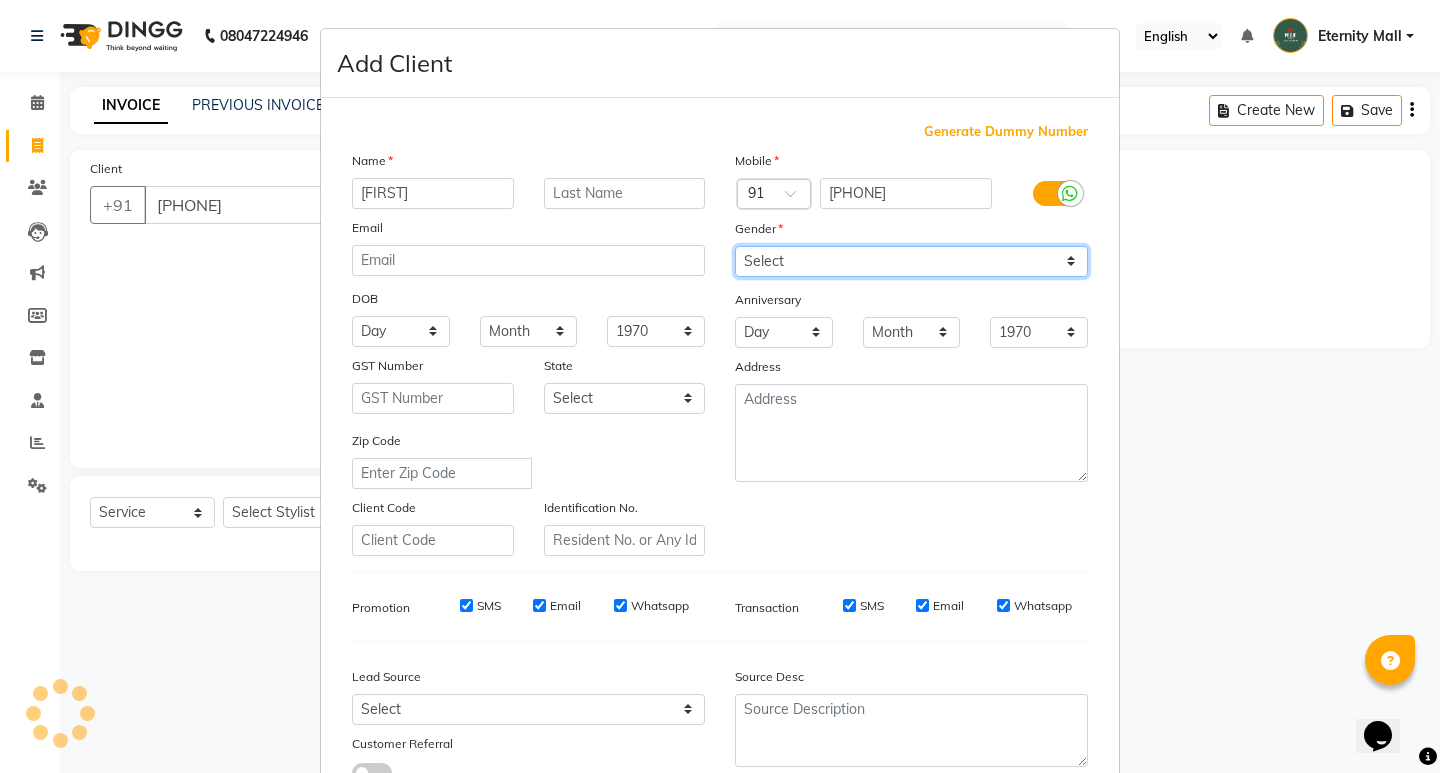 click on "Select Male Female Other Prefer Not To Say" at bounding box center (911, 261) 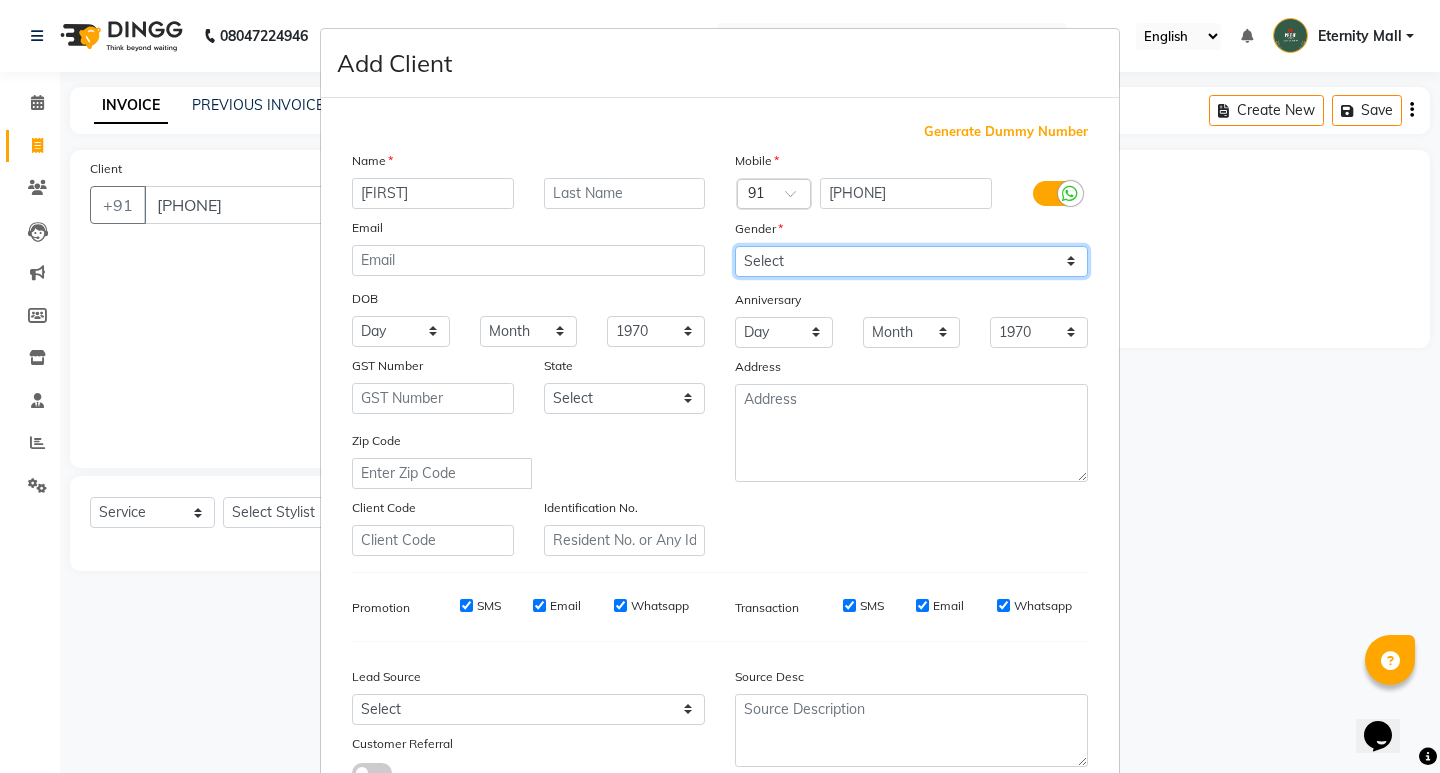 select on "female" 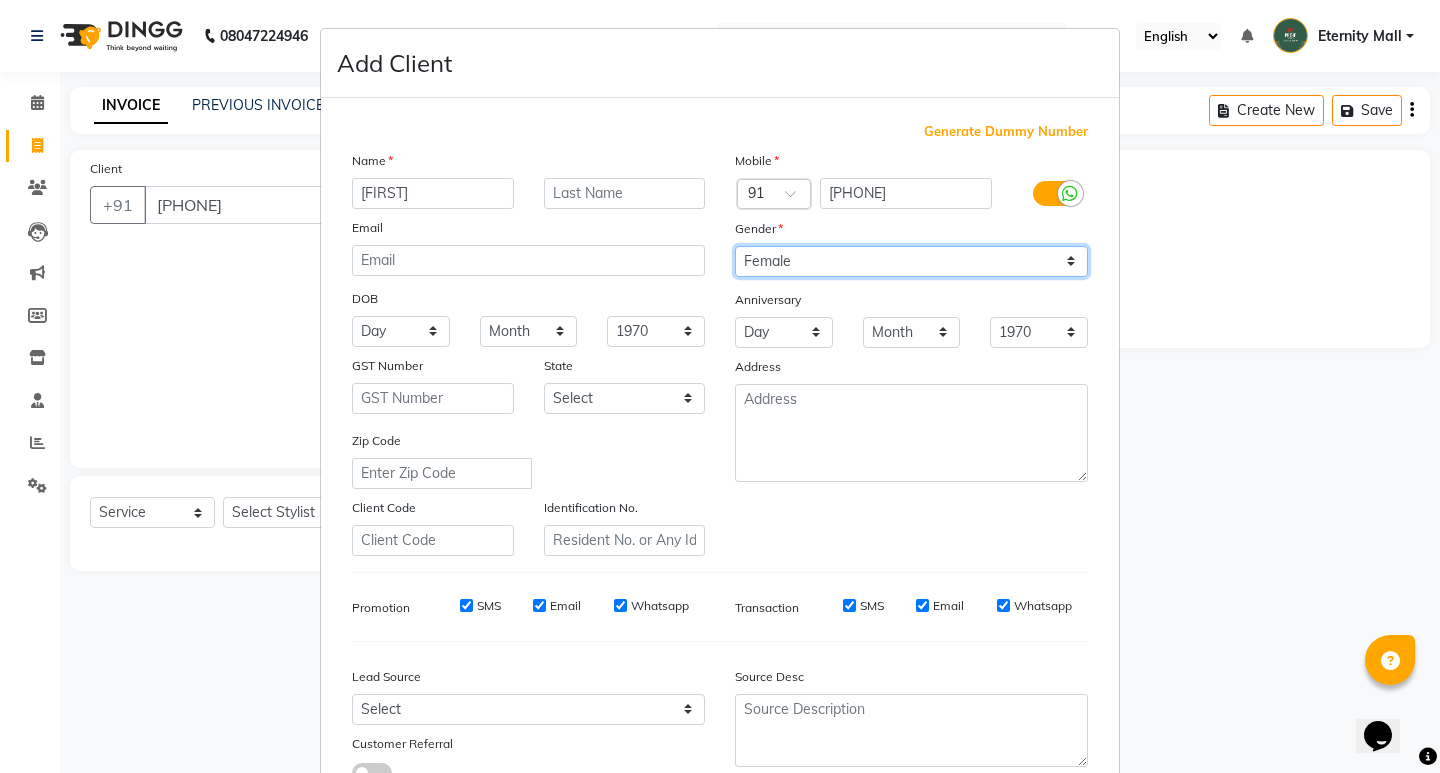 click on "Select Male Female Other Prefer Not To Say" at bounding box center (911, 261) 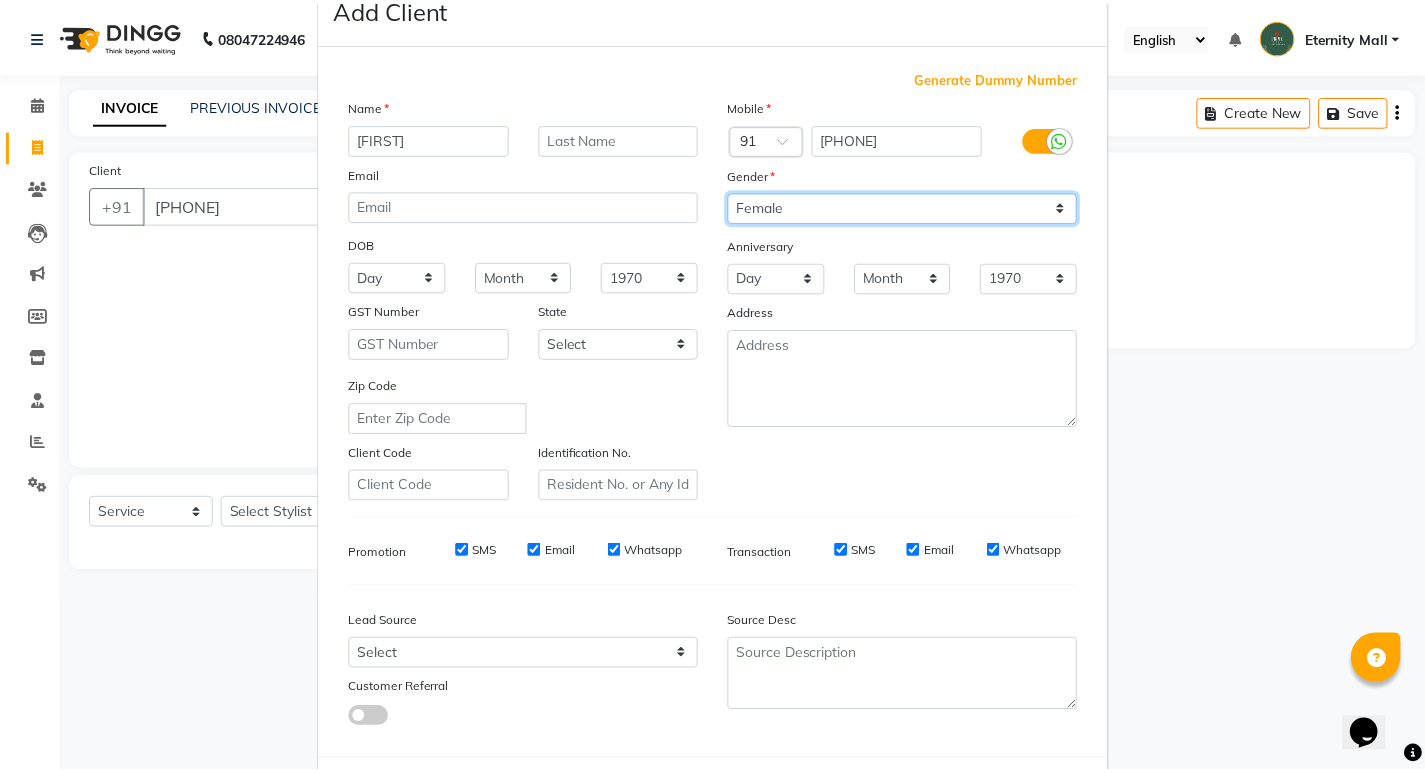 scroll, scrollTop: 100, scrollLeft: 0, axis: vertical 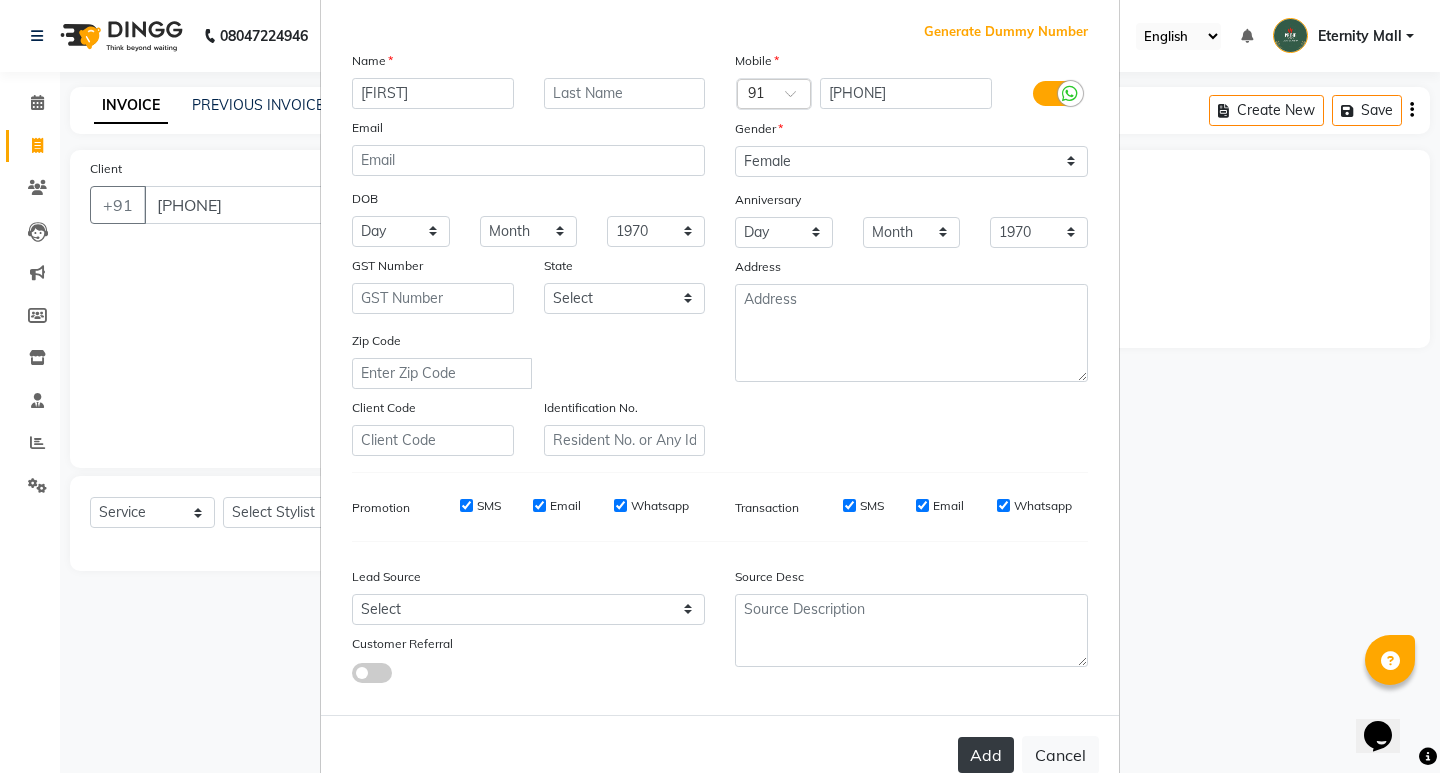click on "Add" at bounding box center (986, 755) 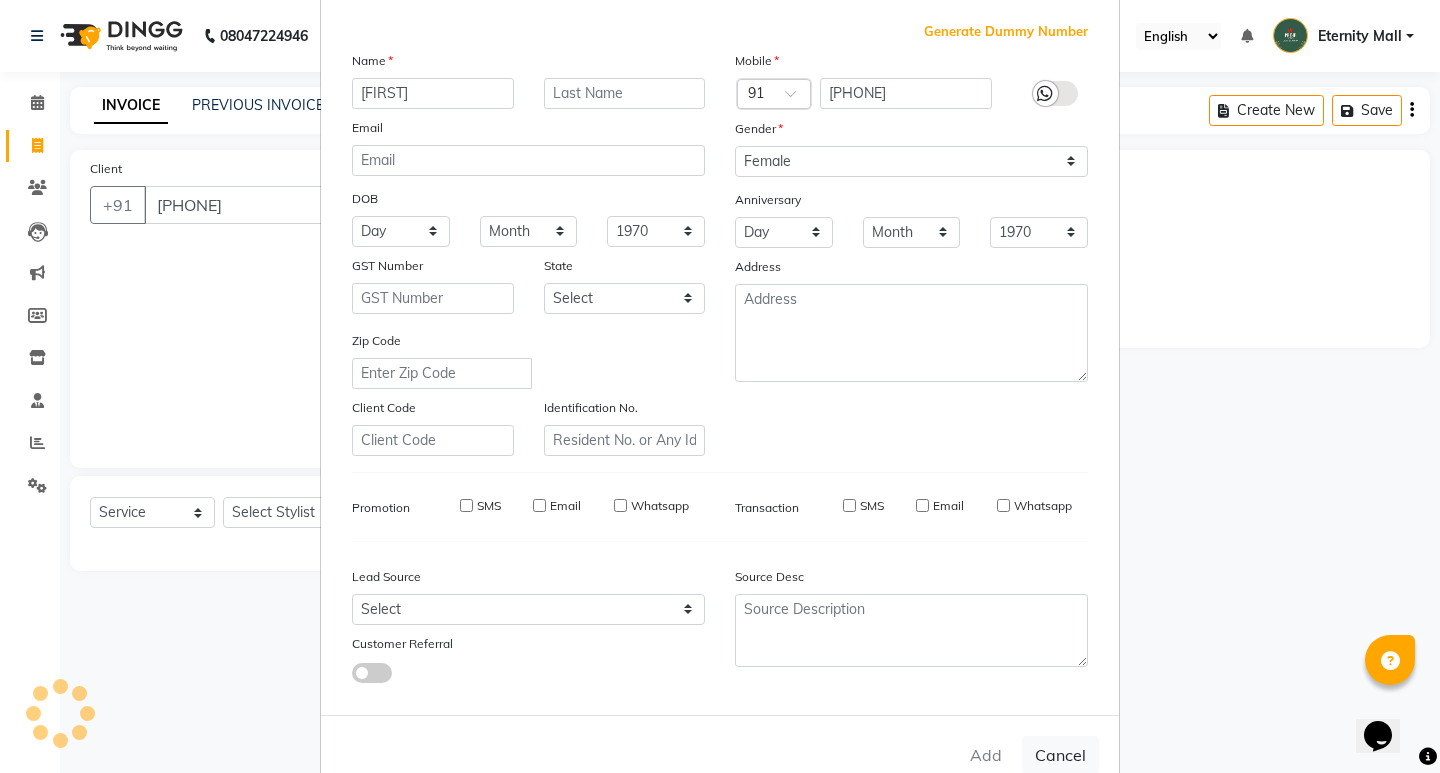 type 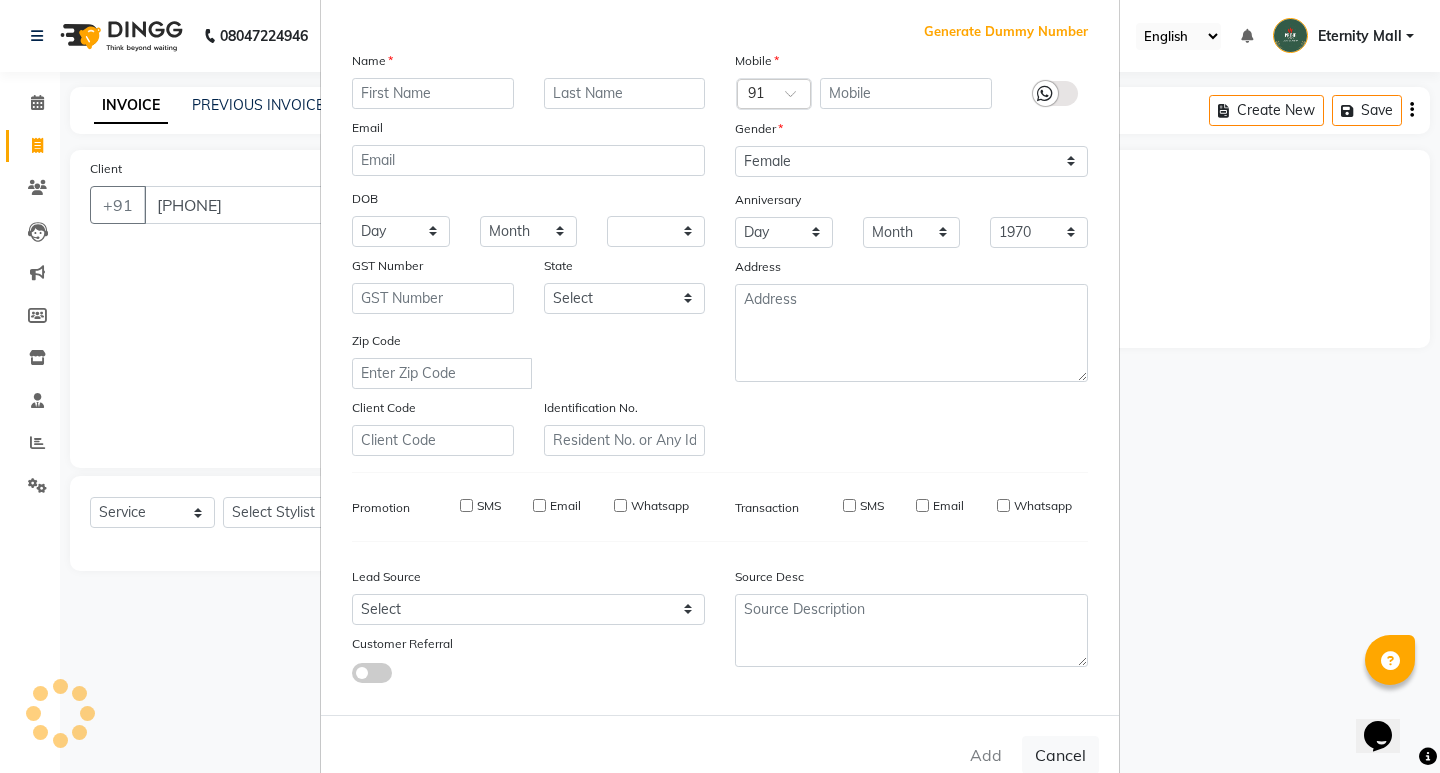 select 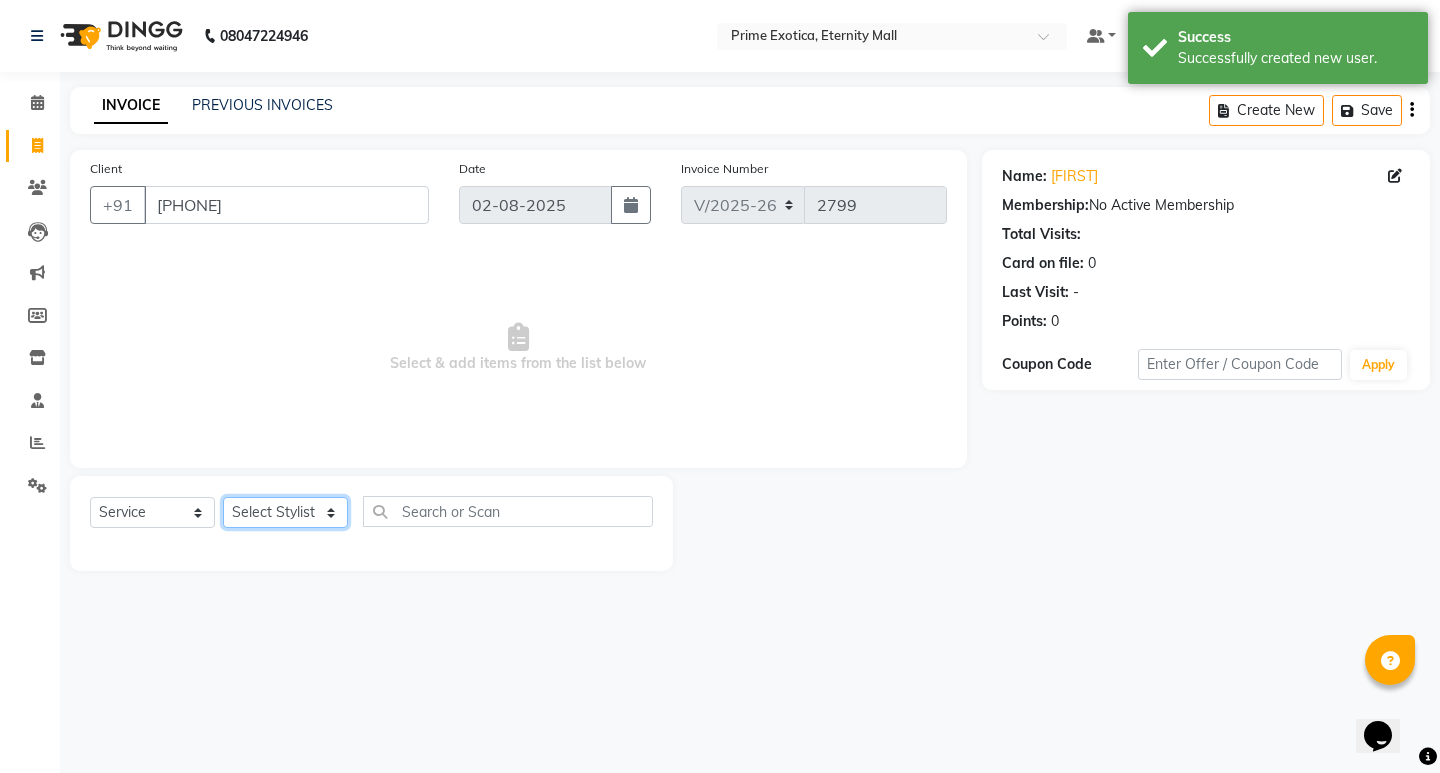 click on "Select Stylist AB ADMIN [FIRST] [FIRST] [LAST] [FIRST] [LAST] [FIRST]" 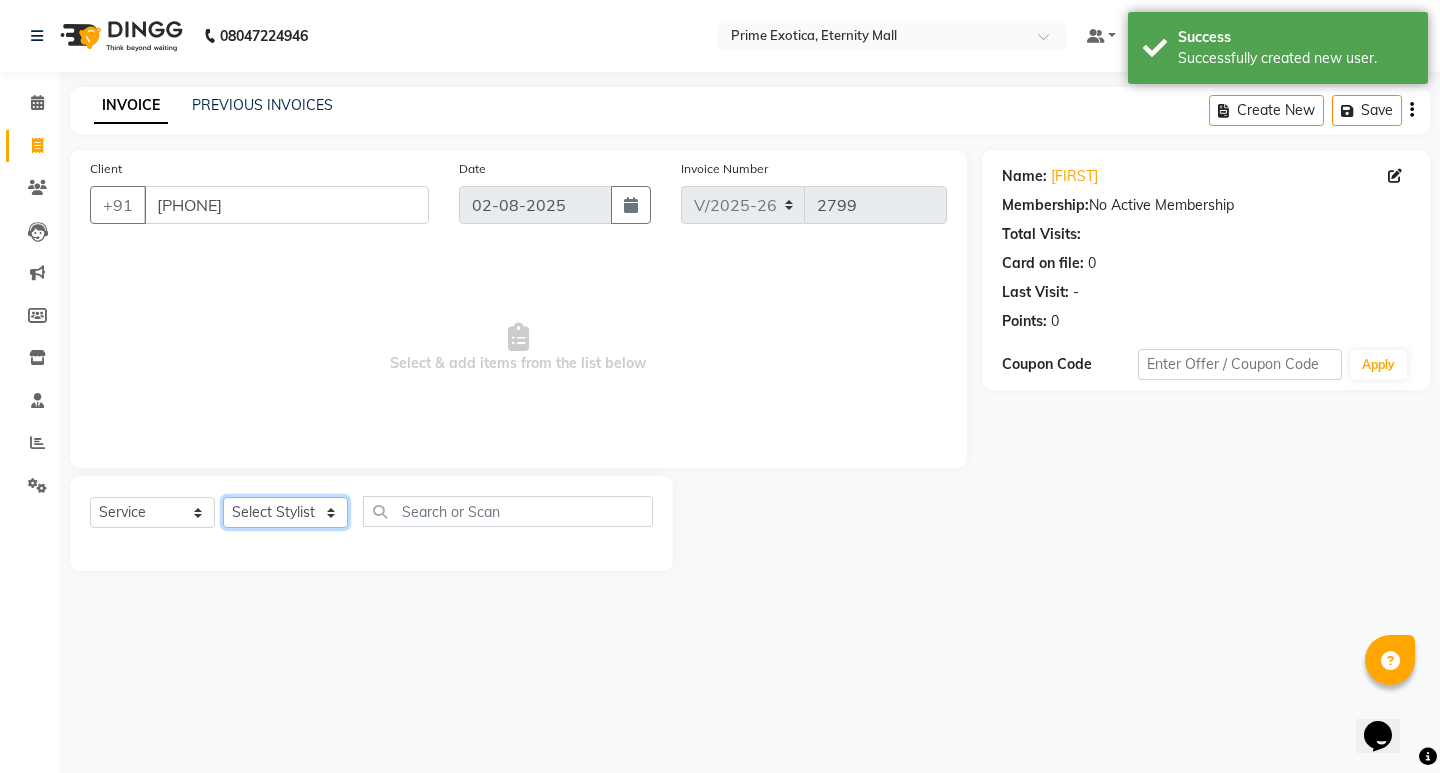 select on "66509" 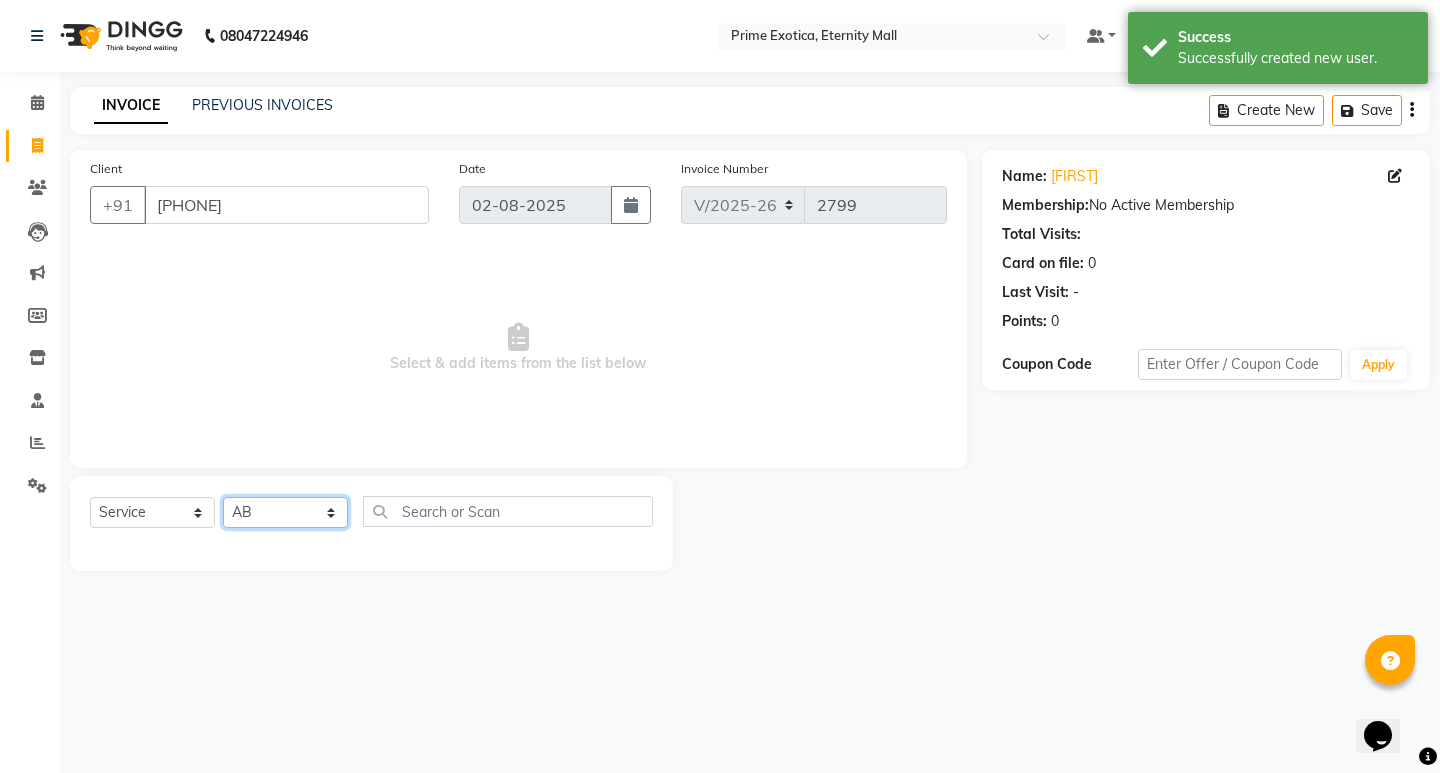 click on "Select Stylist AB ADMIN [FIRST] [FIRST] [LAST] [FIRST] [LAST] [FIRST]" 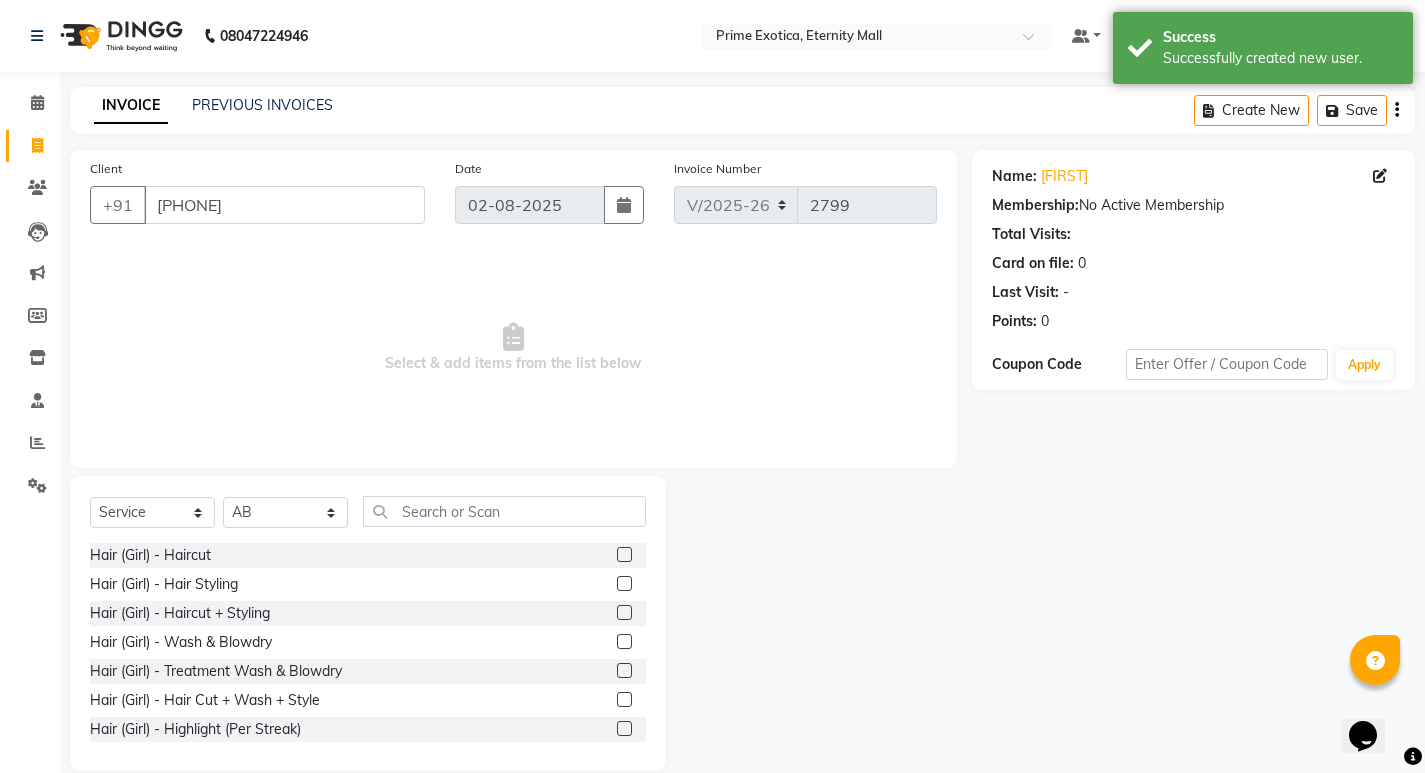 click 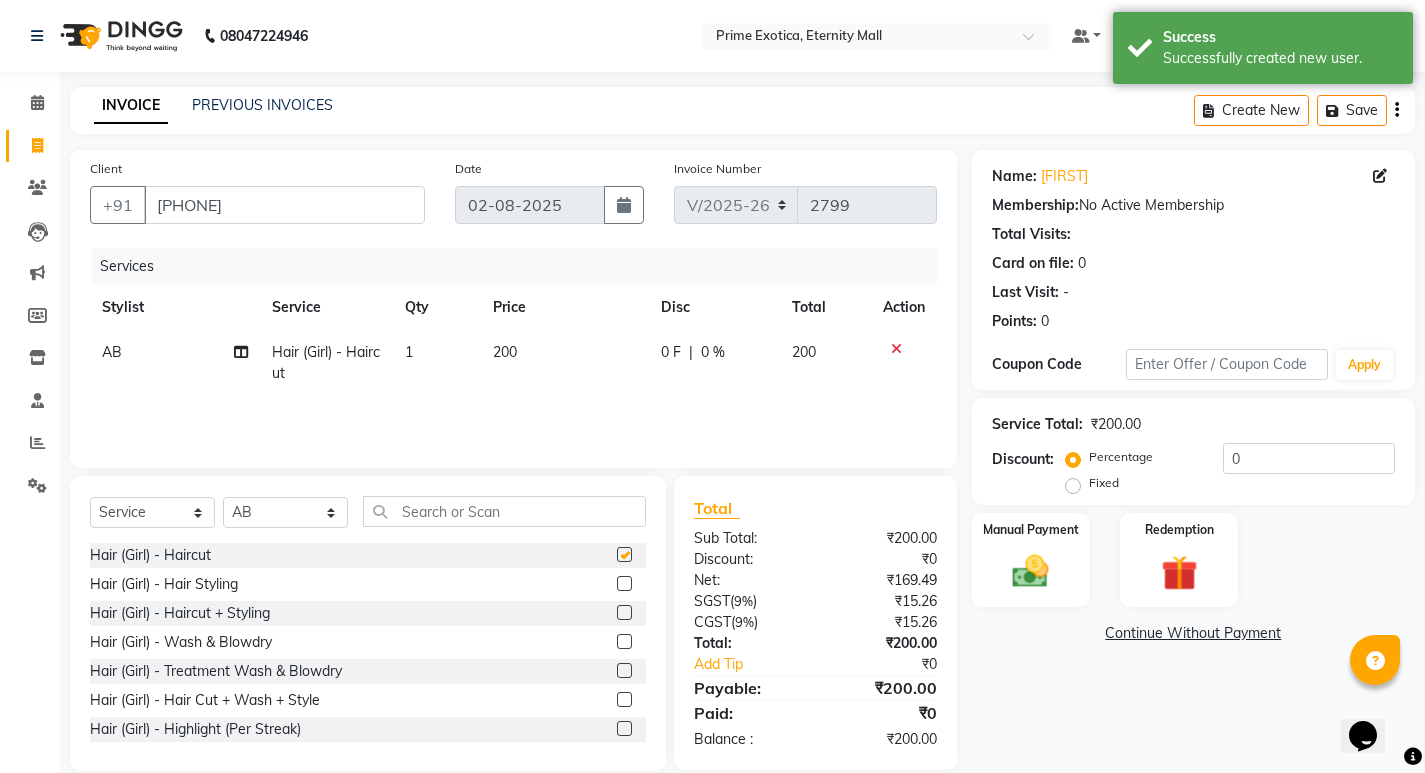 checkbox on "false" 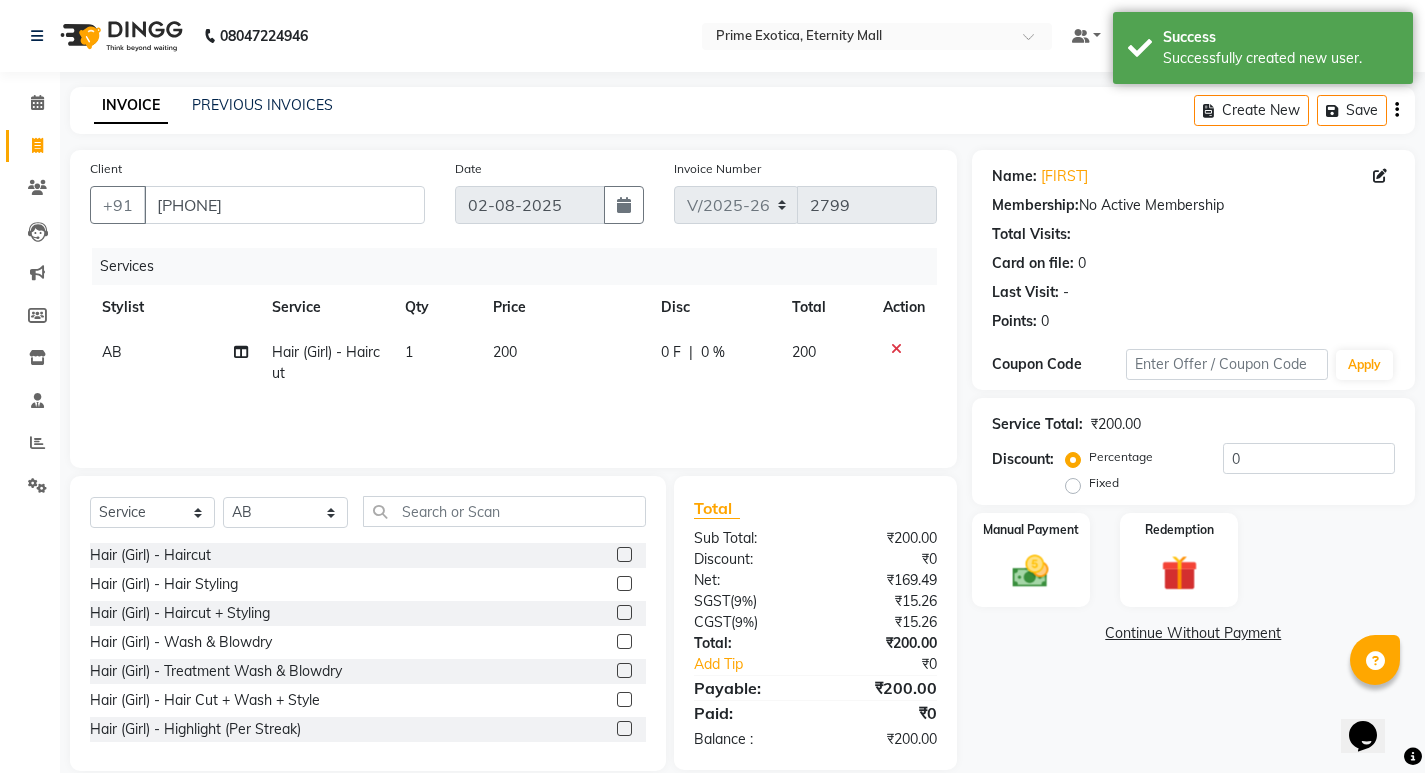 click on "200" 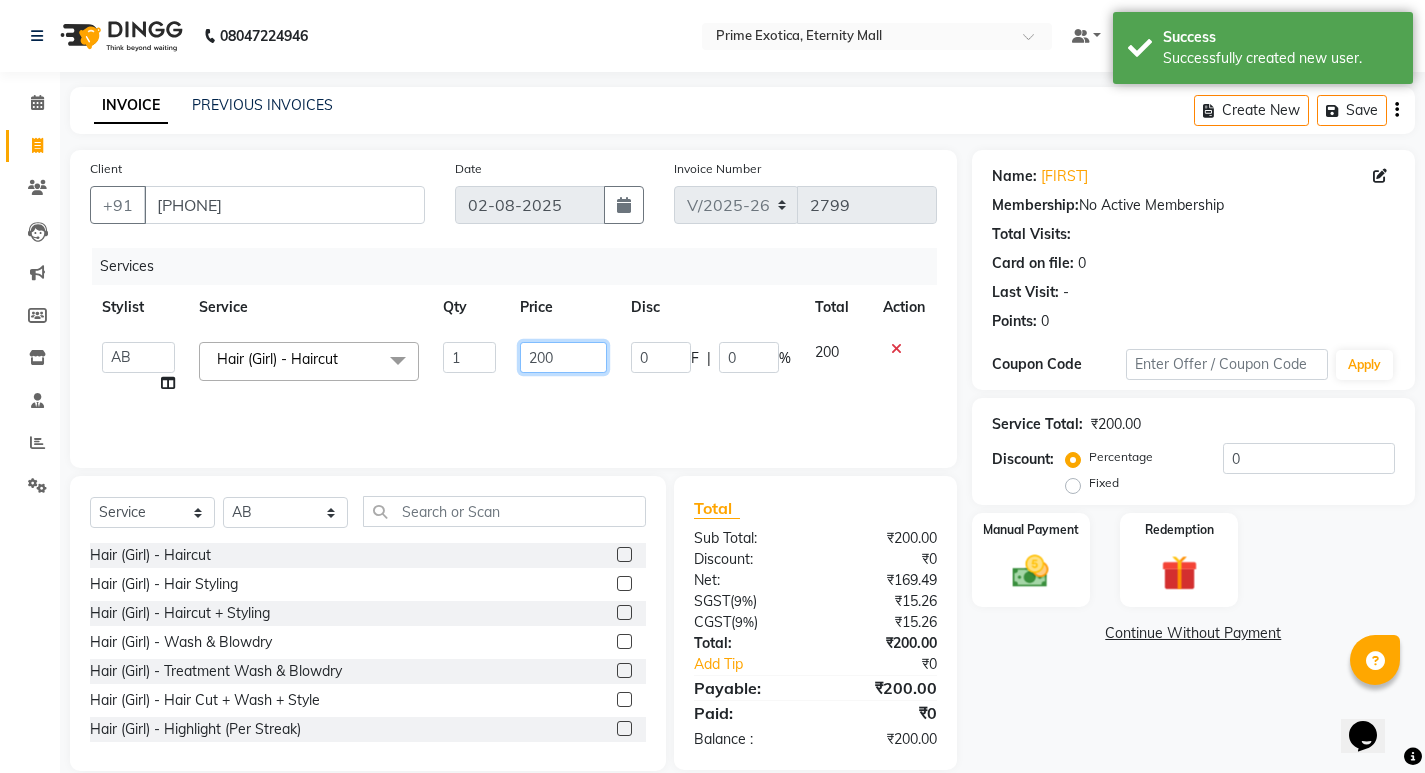 click on "200" 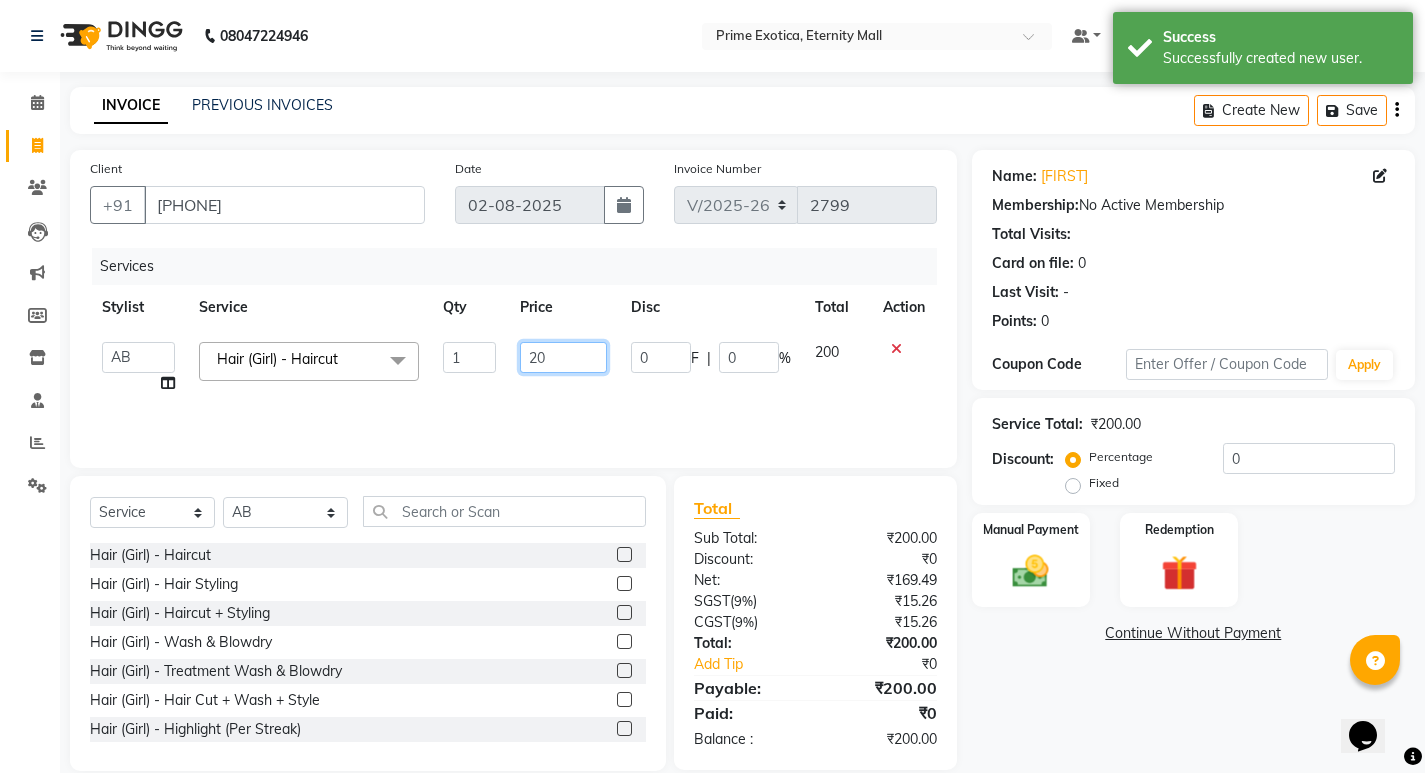 type on "2" 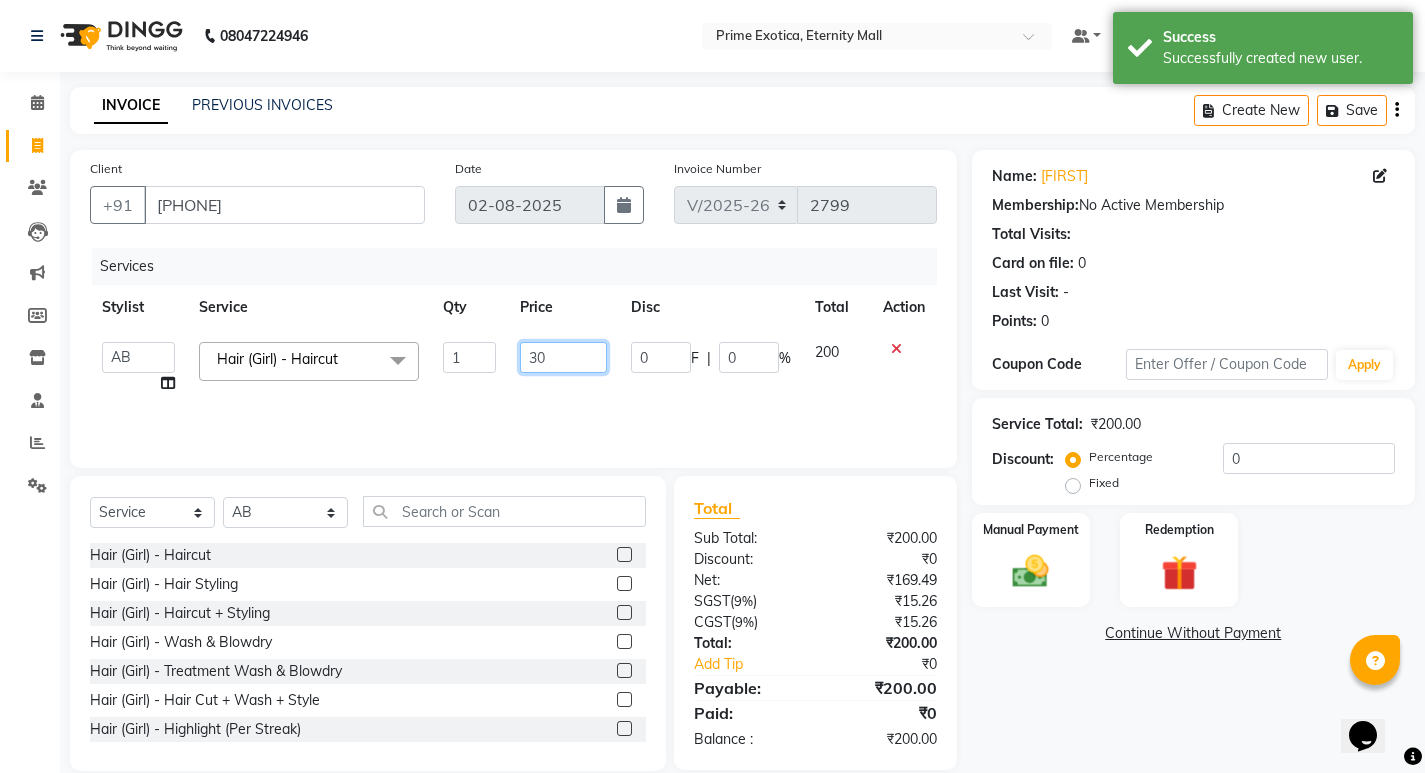 type on "300" 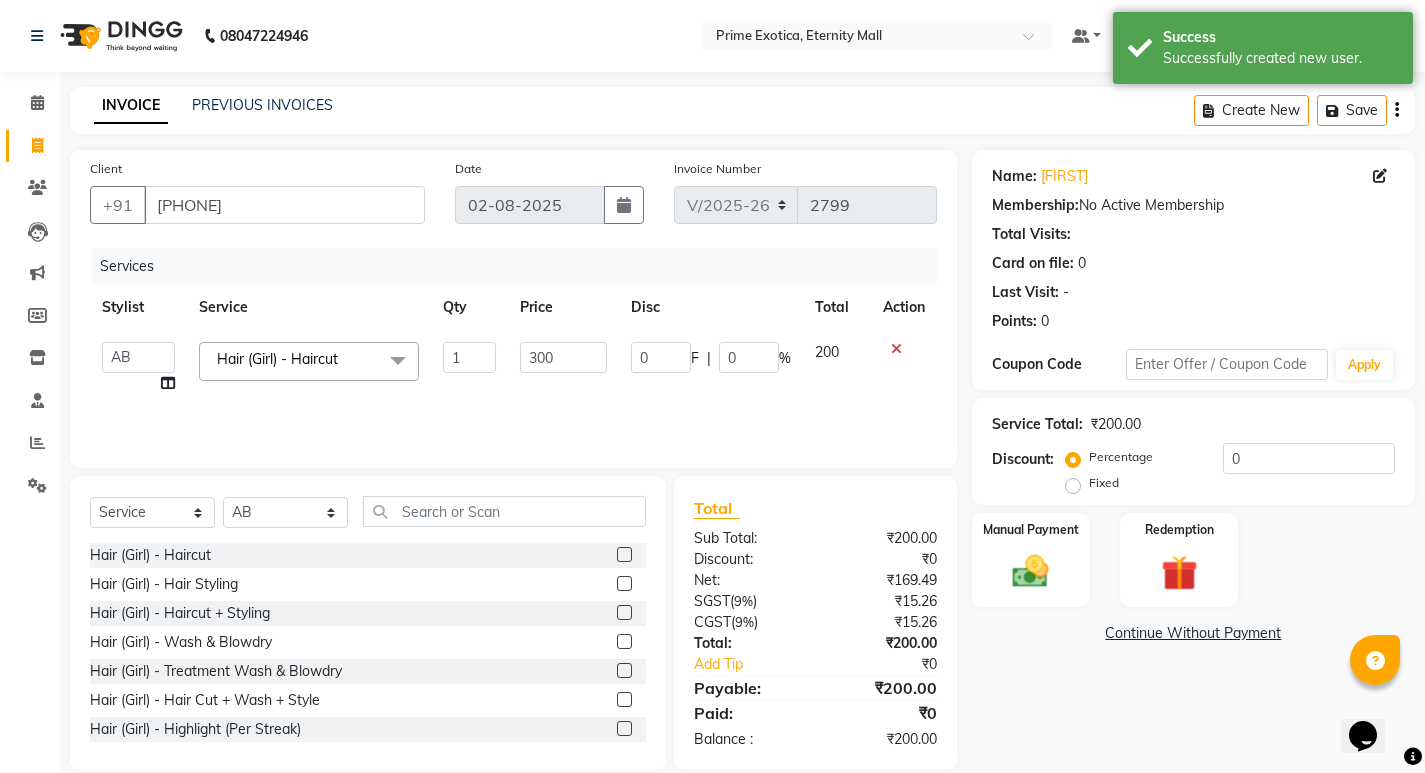 drag, startPoint x: 544, startPoint y: 389, endPoint x: 601, endPoint y: 401, distance: 58.249462 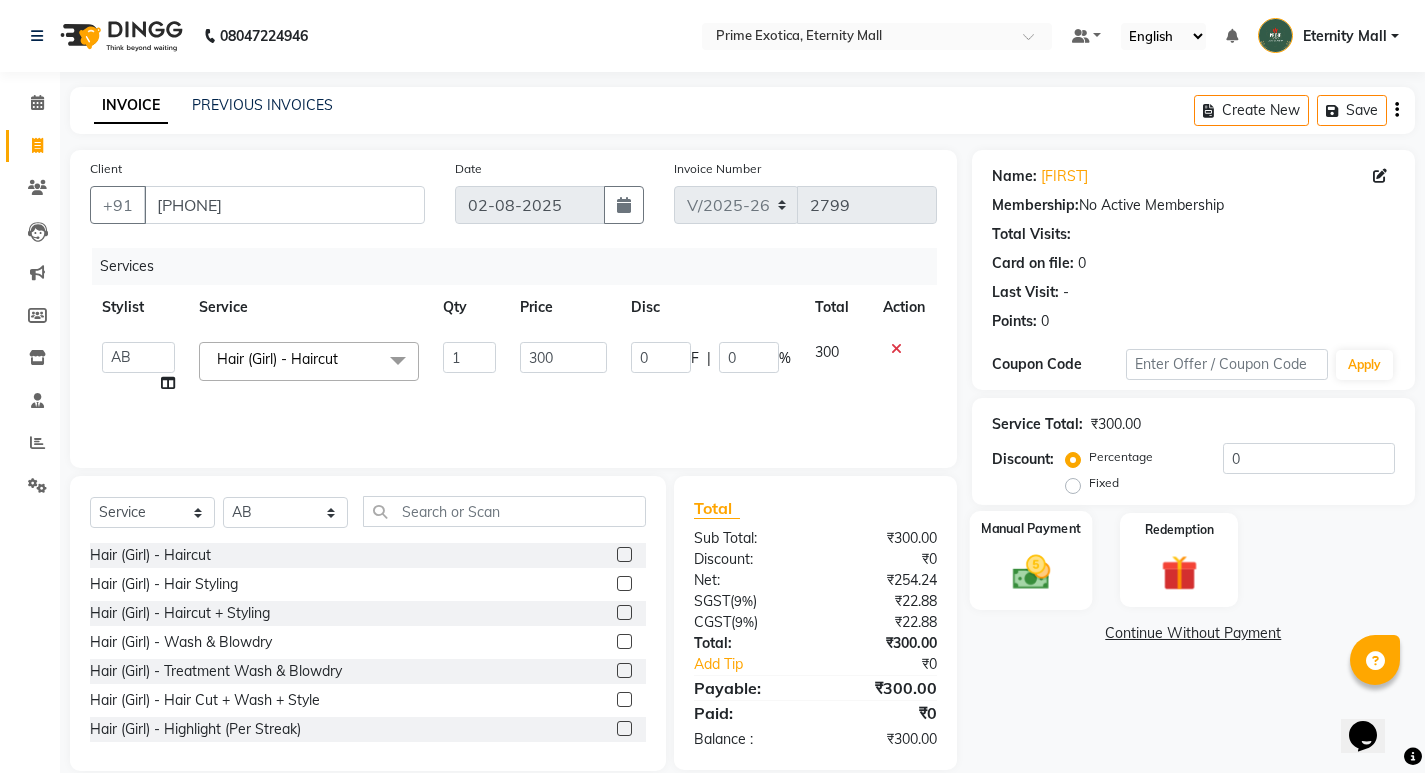 click 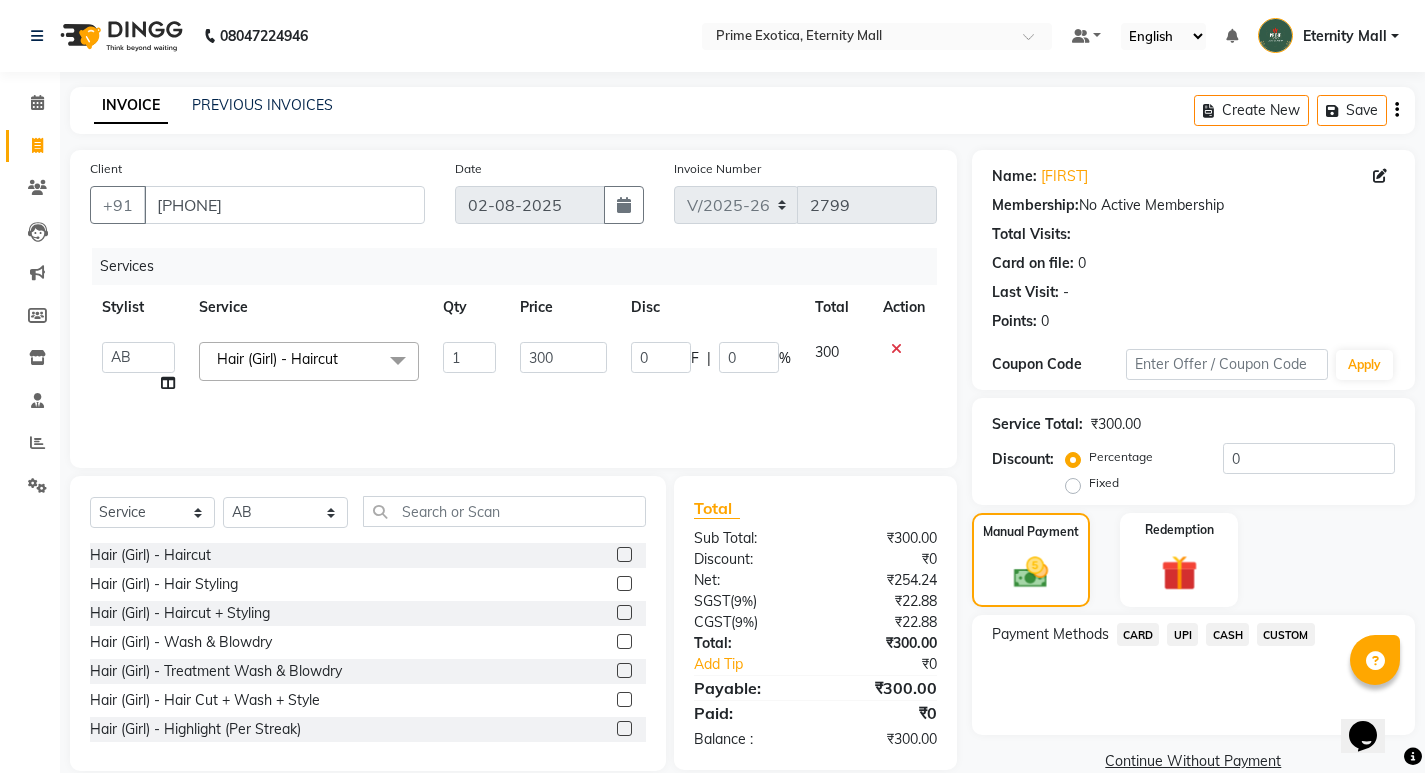 click on "UPI" 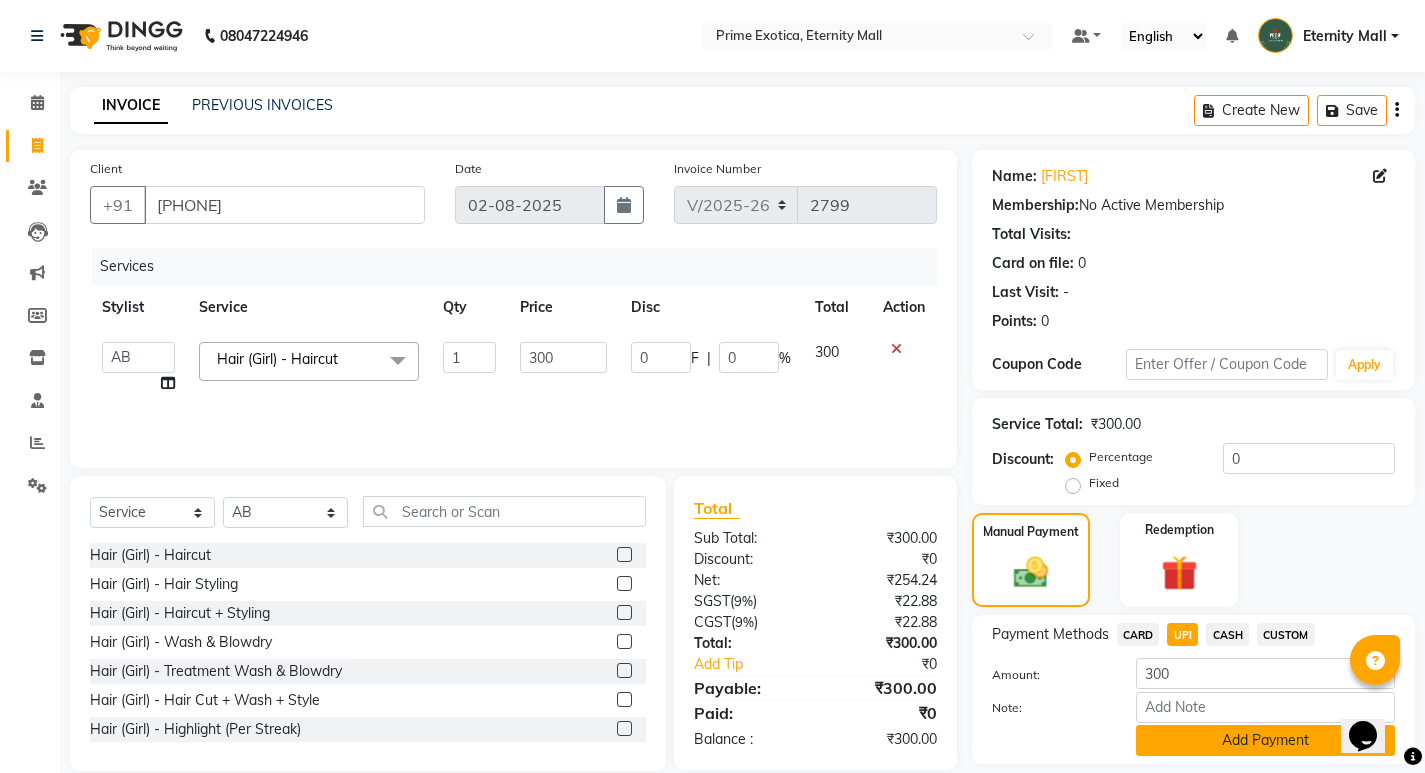 click on "Add Payment" 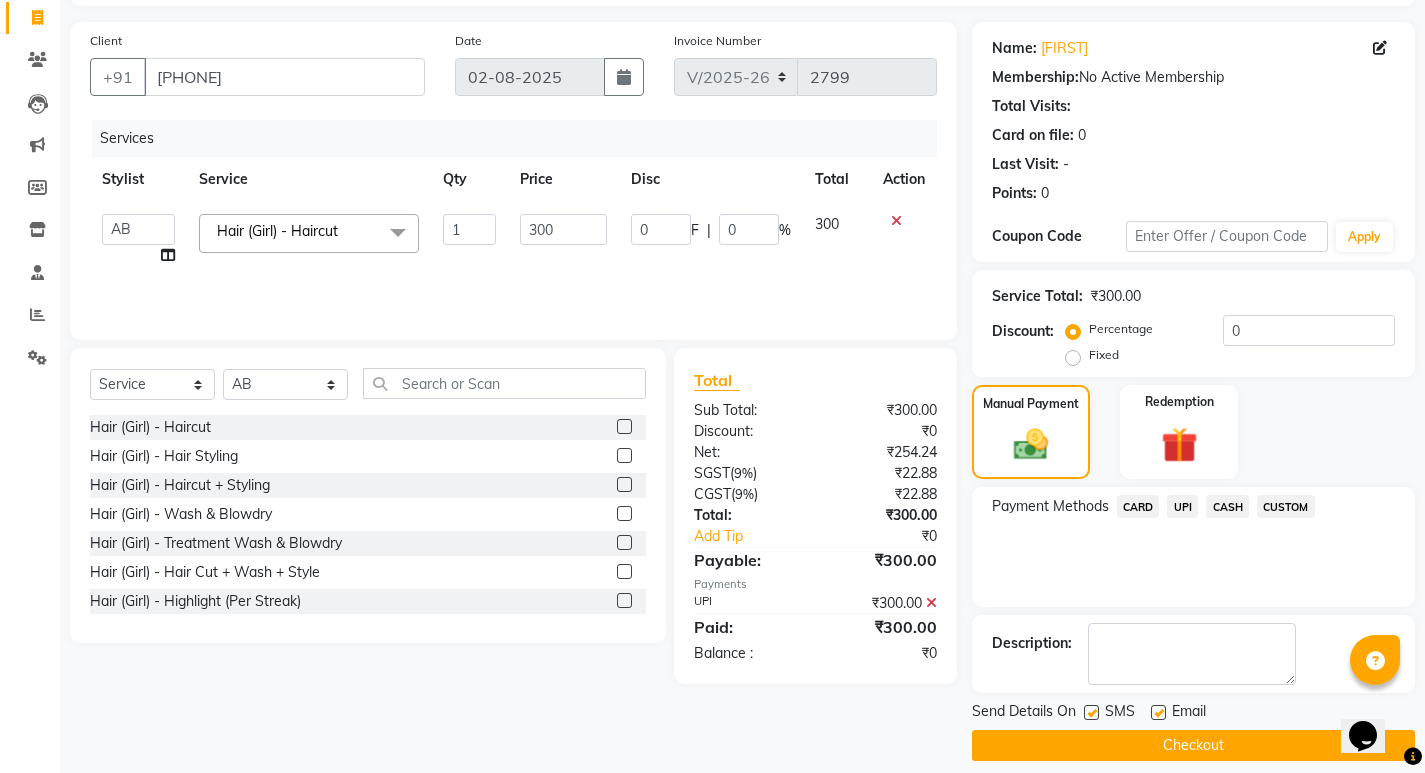 scroll, scrollTop: 146, scrollLeft: 0, axis: vertical 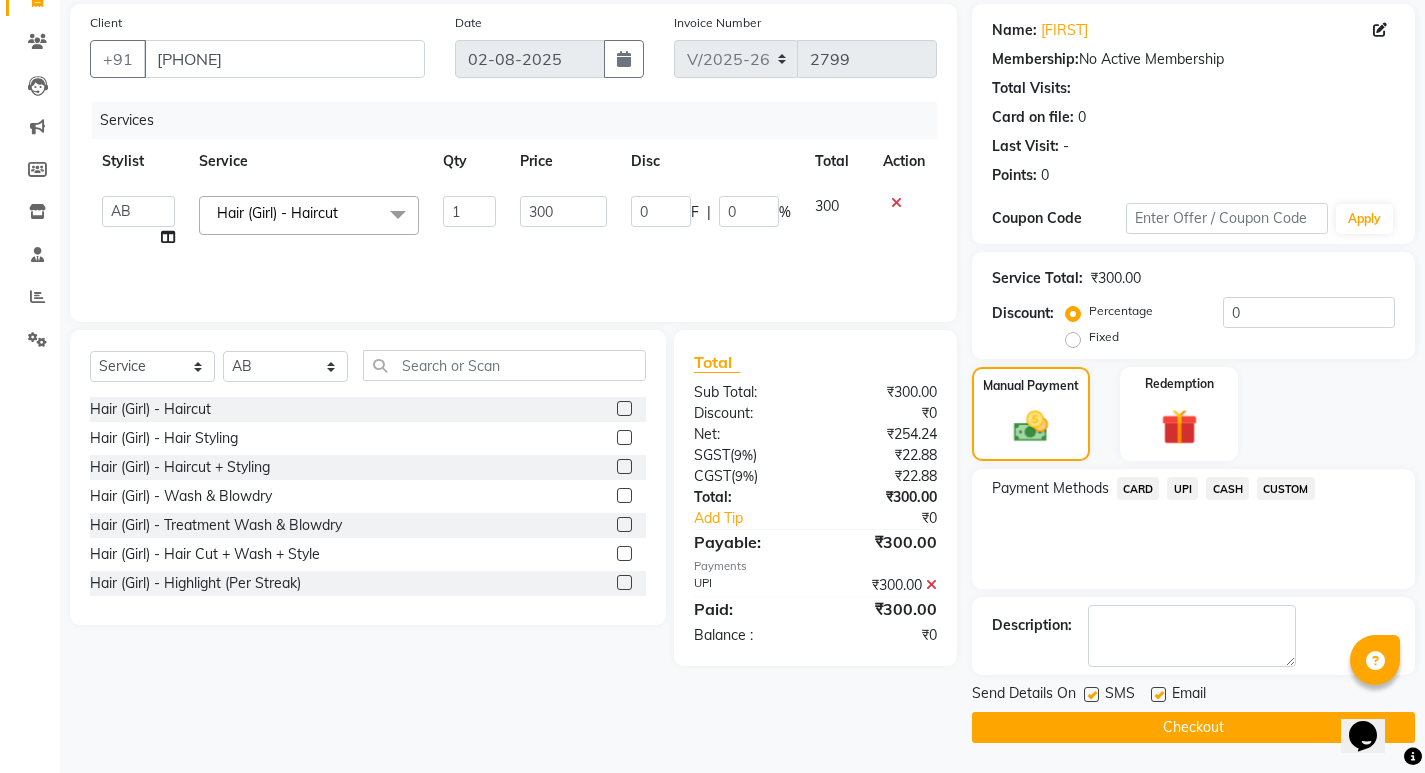 click on "Checkout" 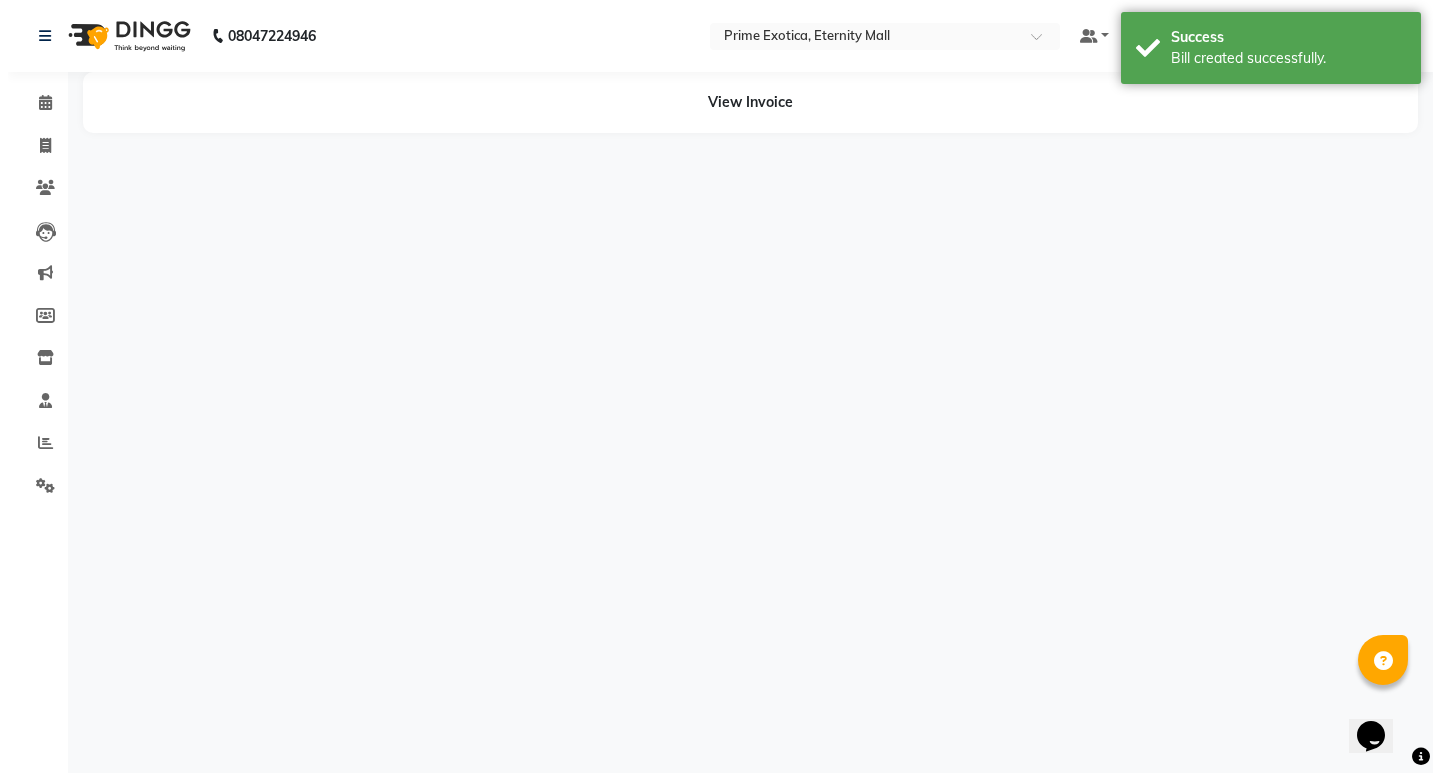 scroll, scrollTop: 0, scrollLeft: 0, axis: both 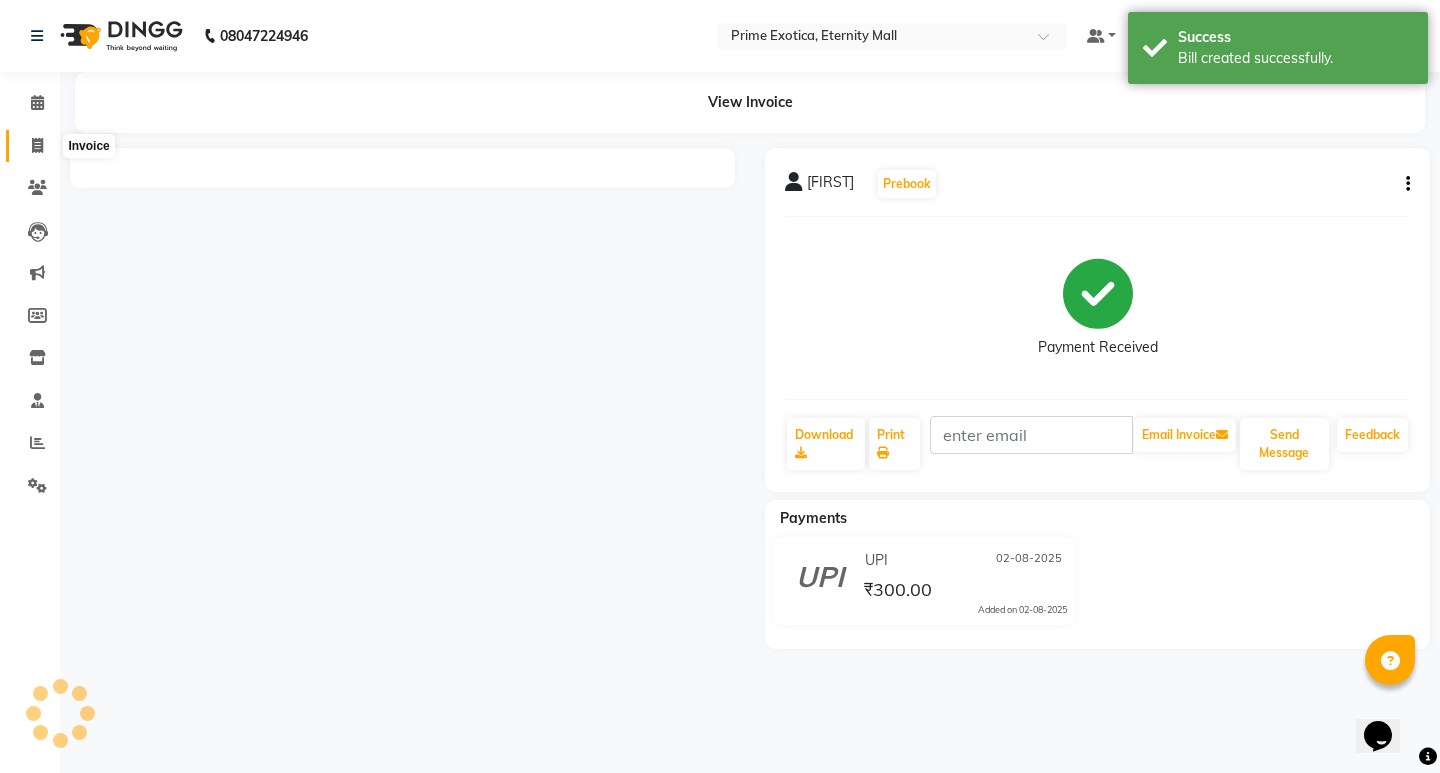 click 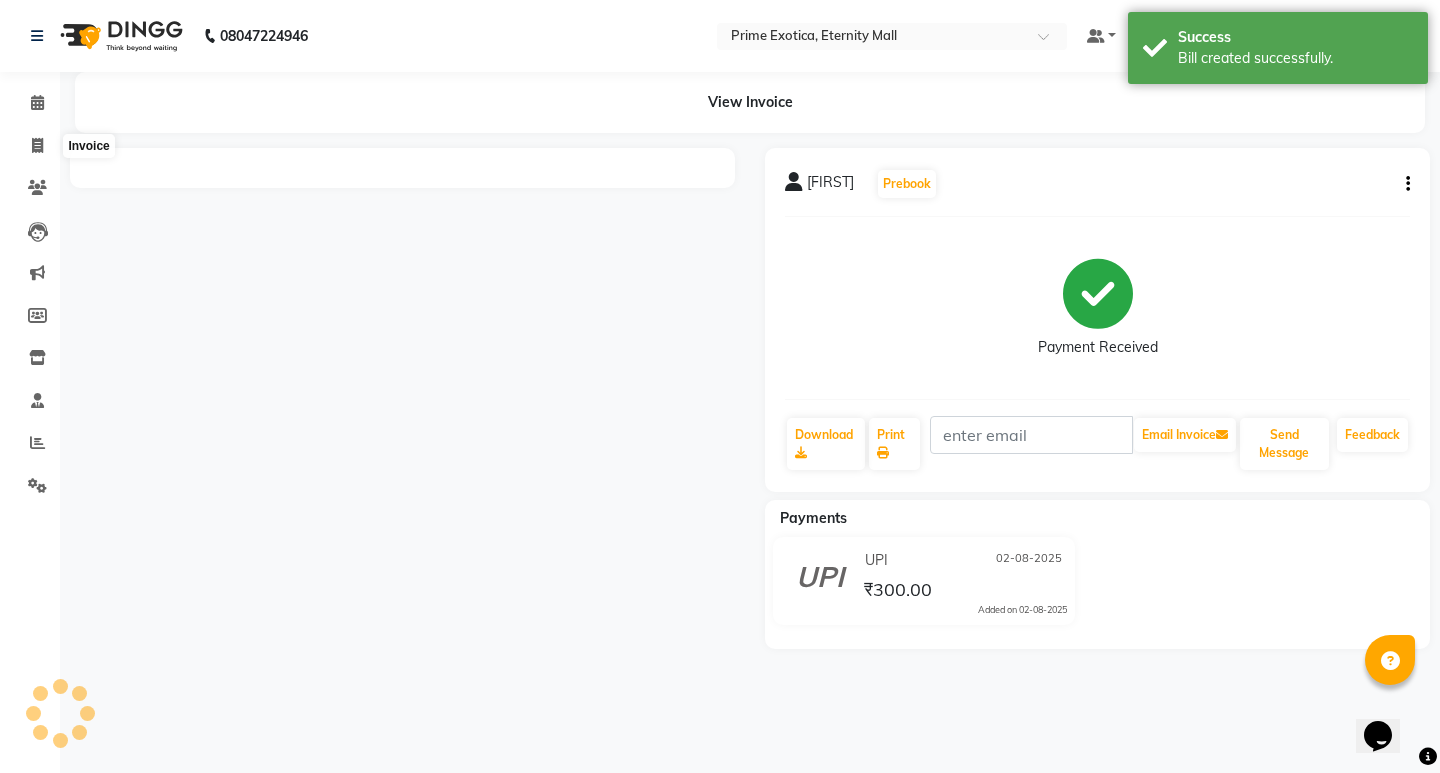 select on "service" 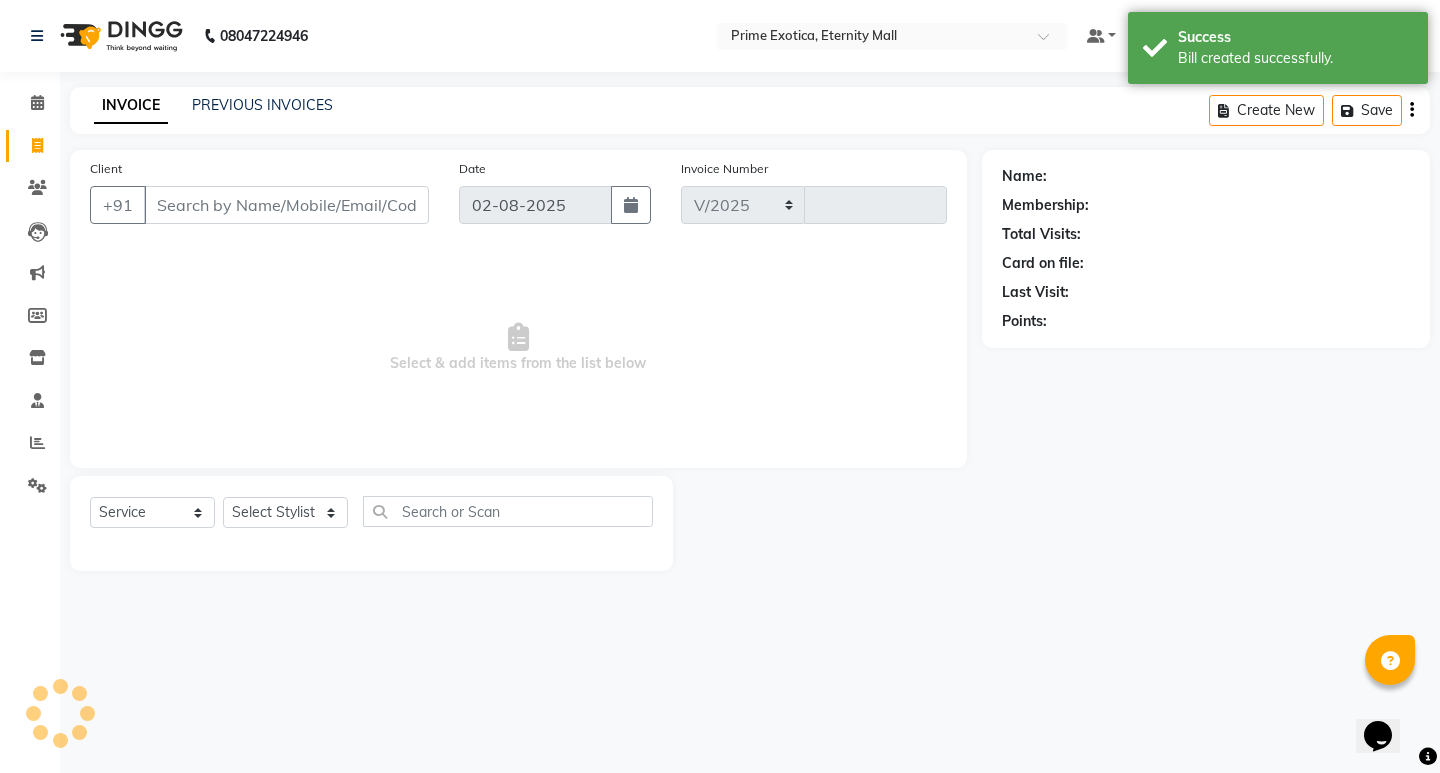 select on "5774" 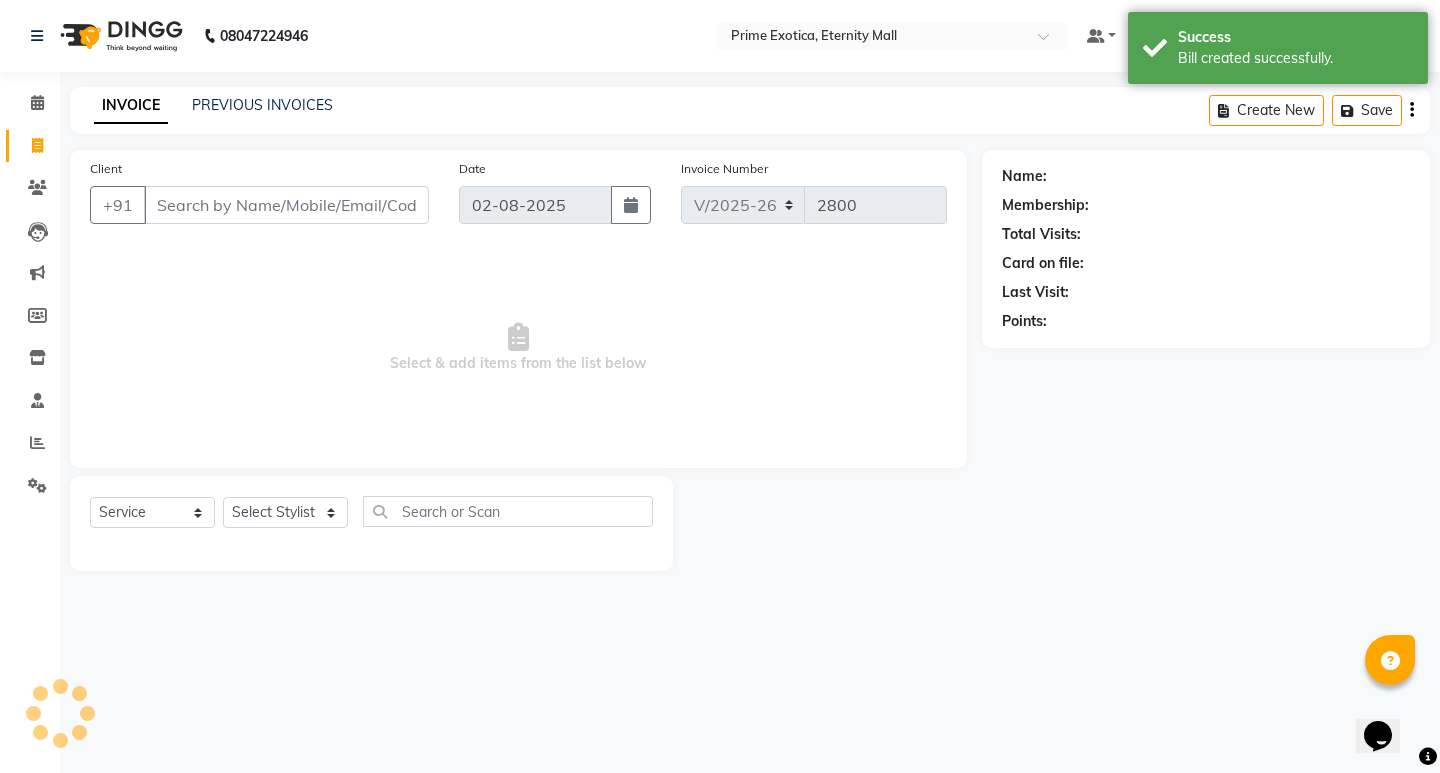 click on "Client" at bounding box center [286, 205] 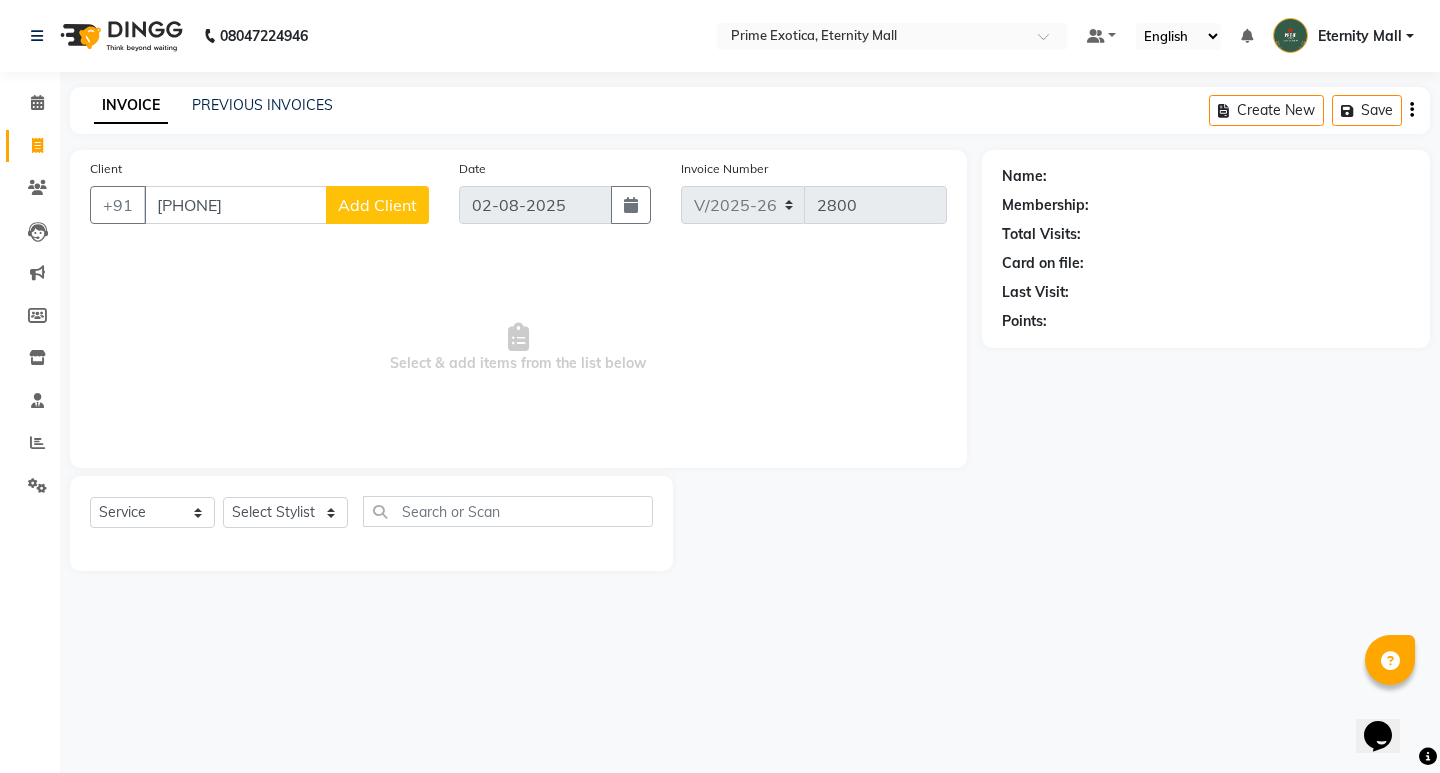 type on "9823203237" 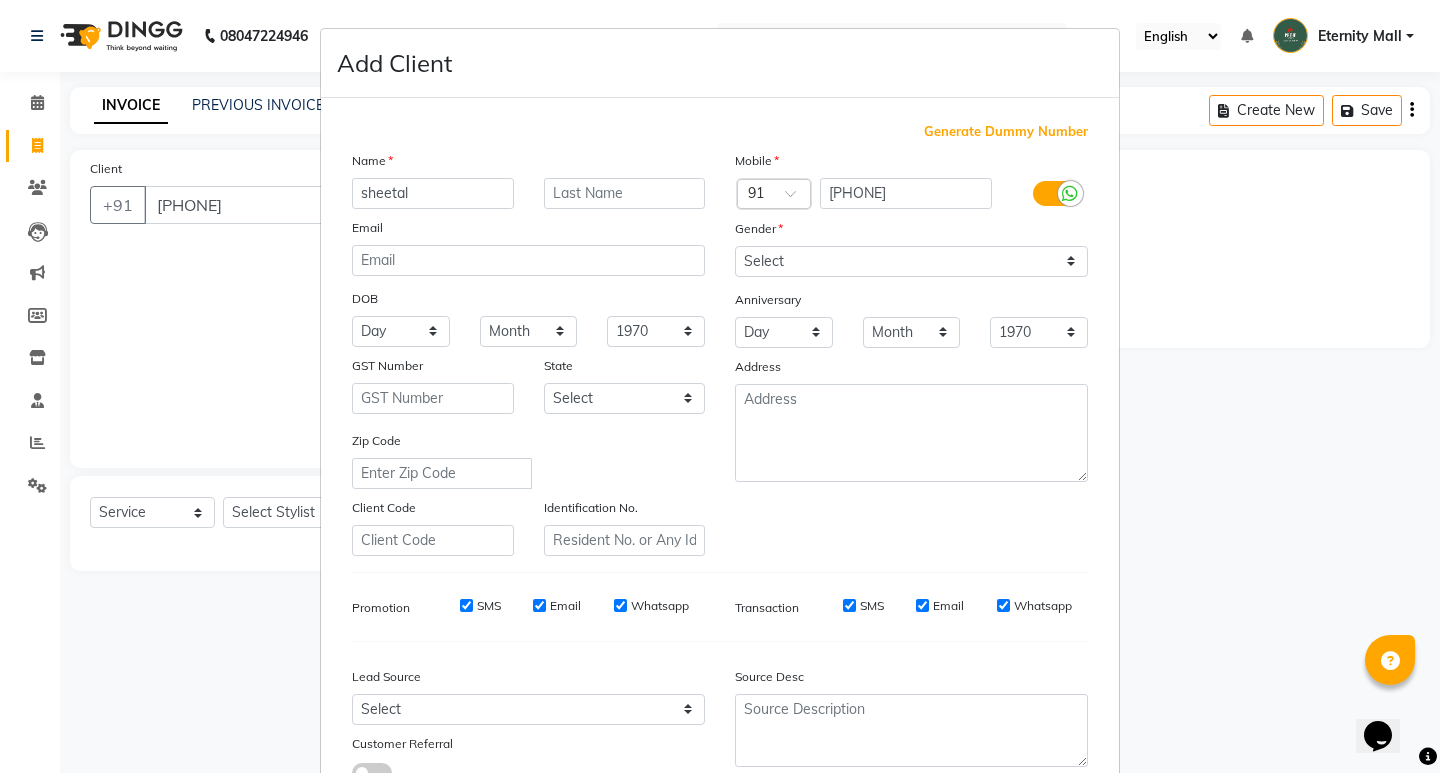 type on "sheetal" 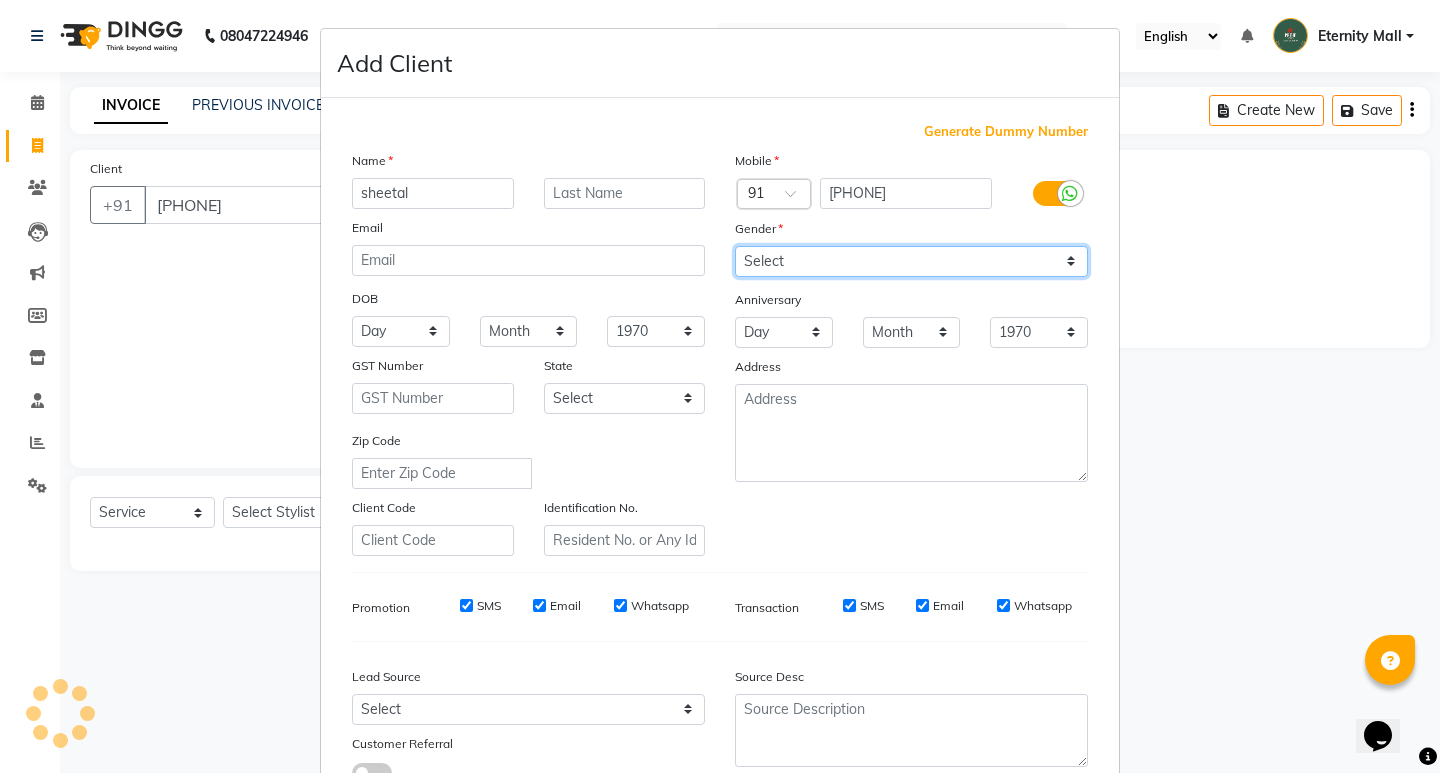 click on "Select Male Female Other Prefer Not To Say" at bounding box center [911, 261] 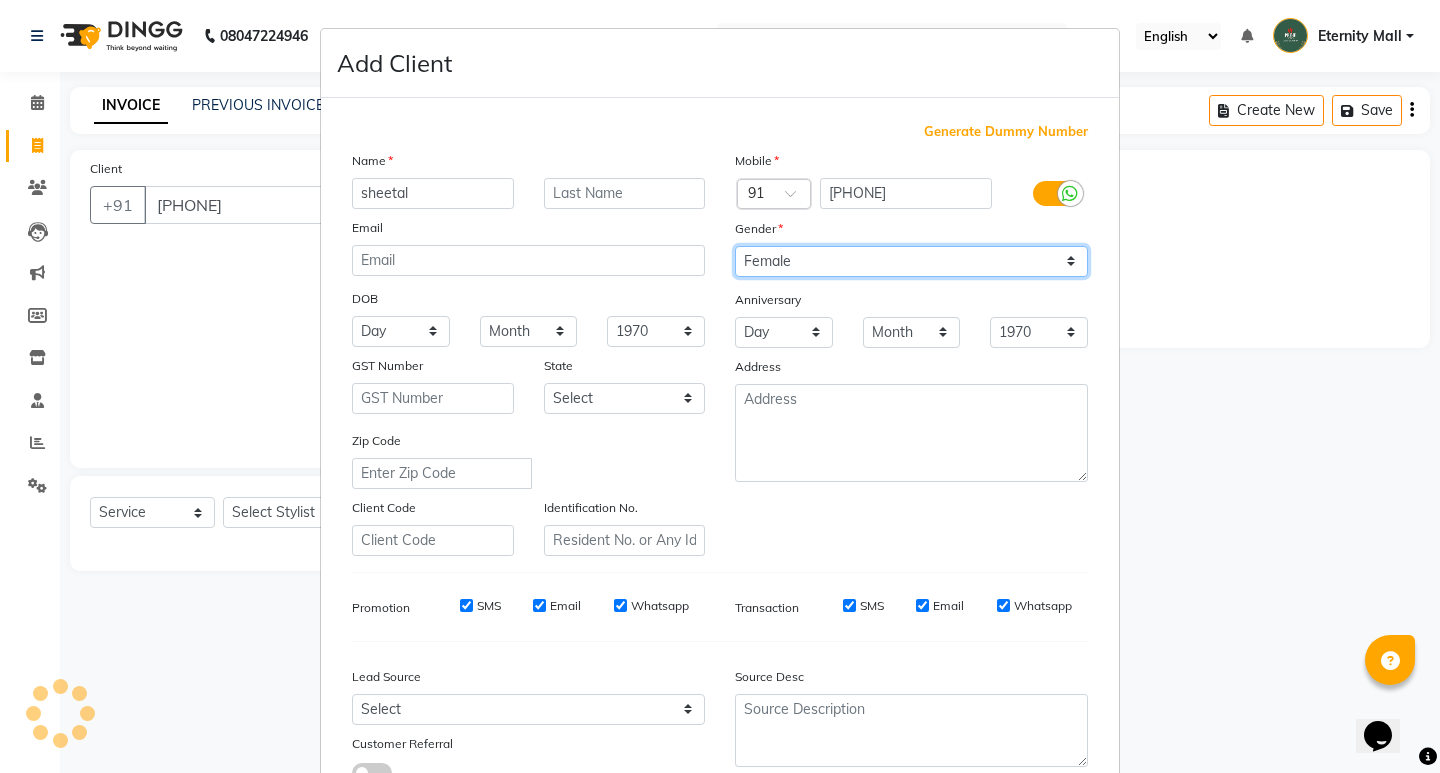 click on "Select Male Female Other Prefer Not To Say" at bounding box center [911, 261] 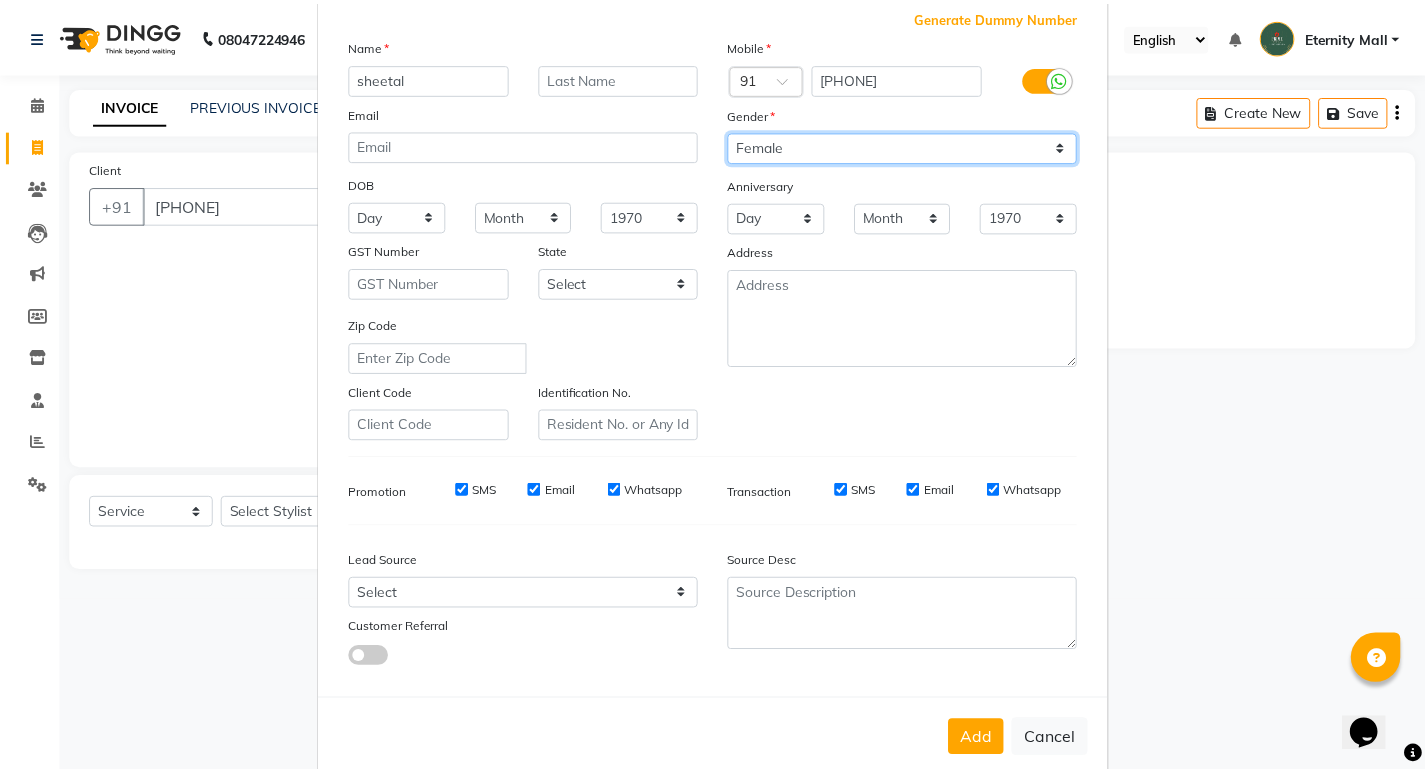 scroll, scrollTop: 150, scrollLeft: 0, axis: vertical 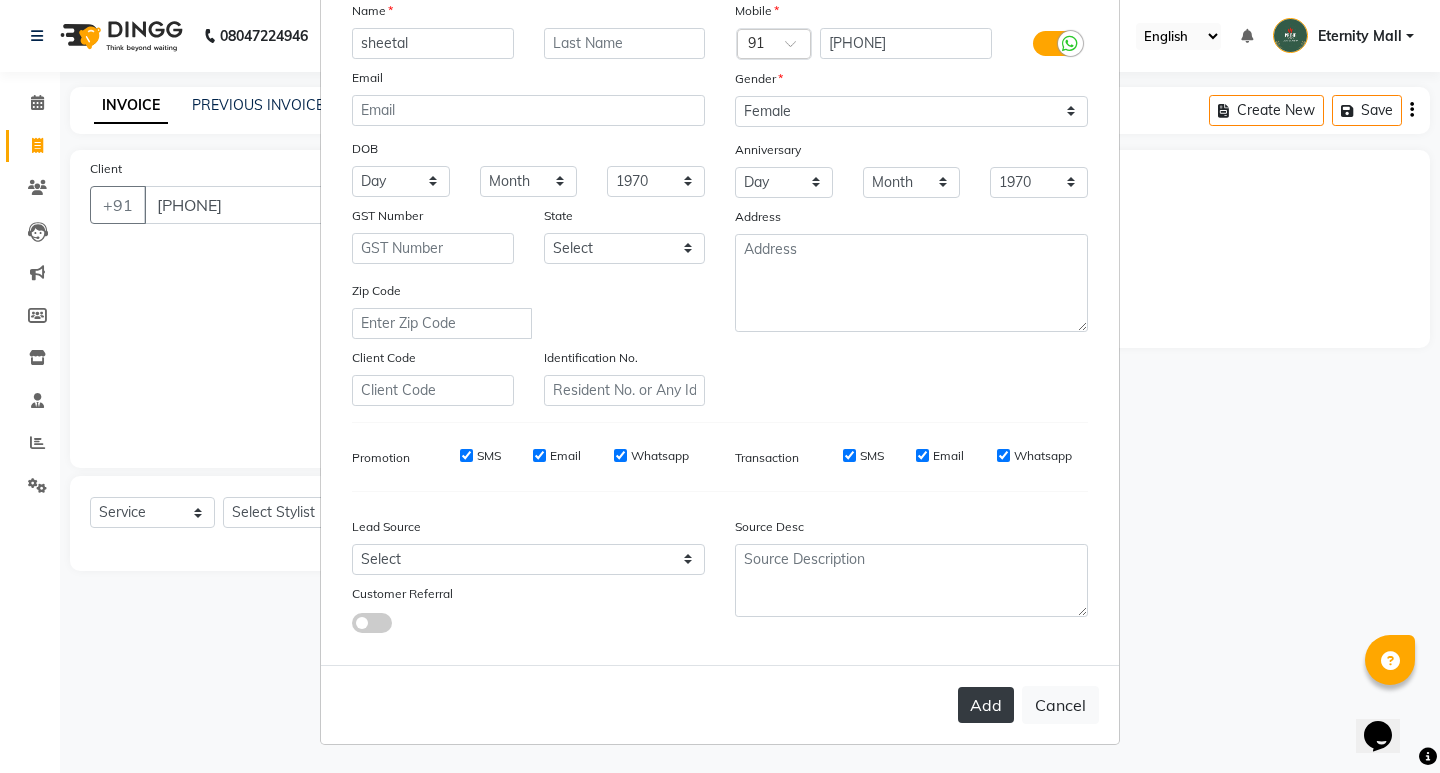 click on "Add" at bounding box center [986, 705] 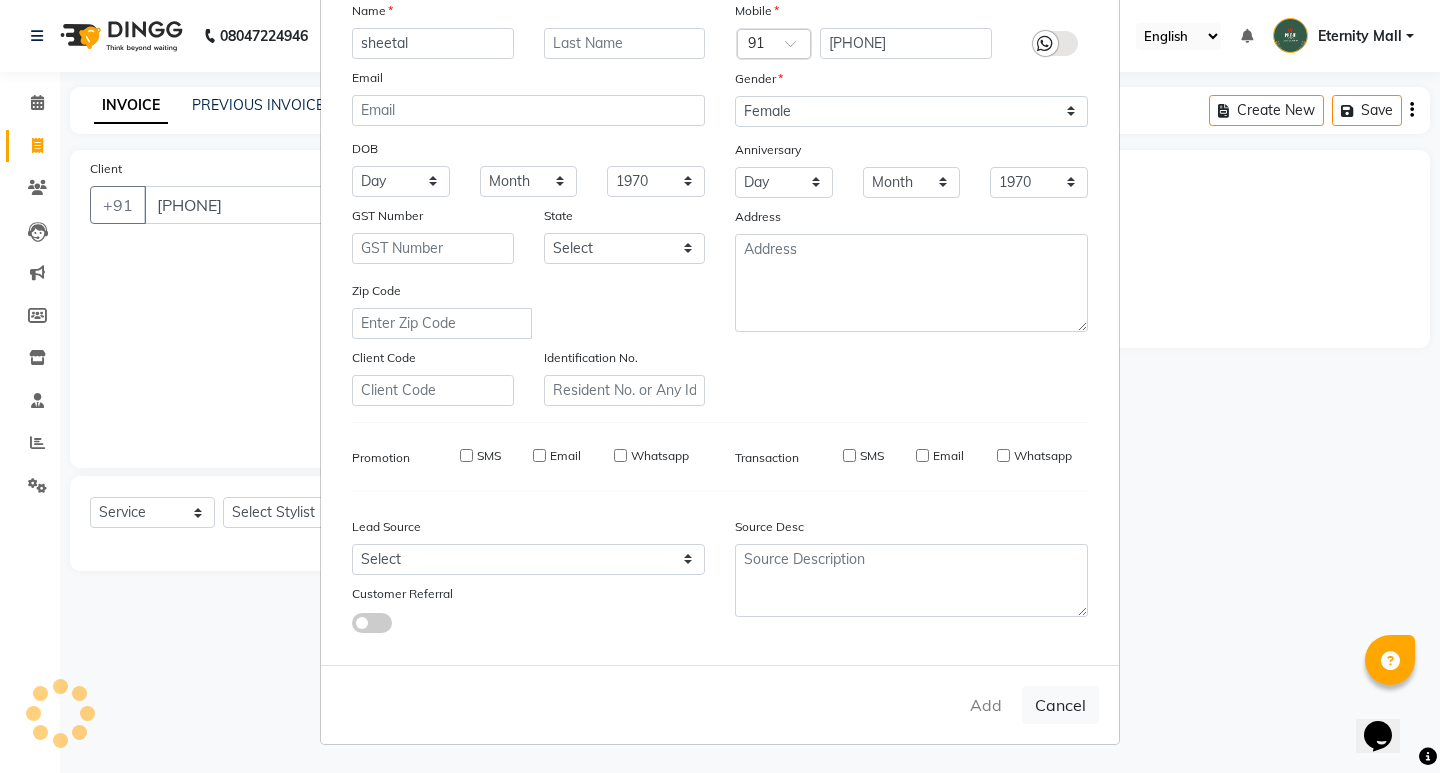 type 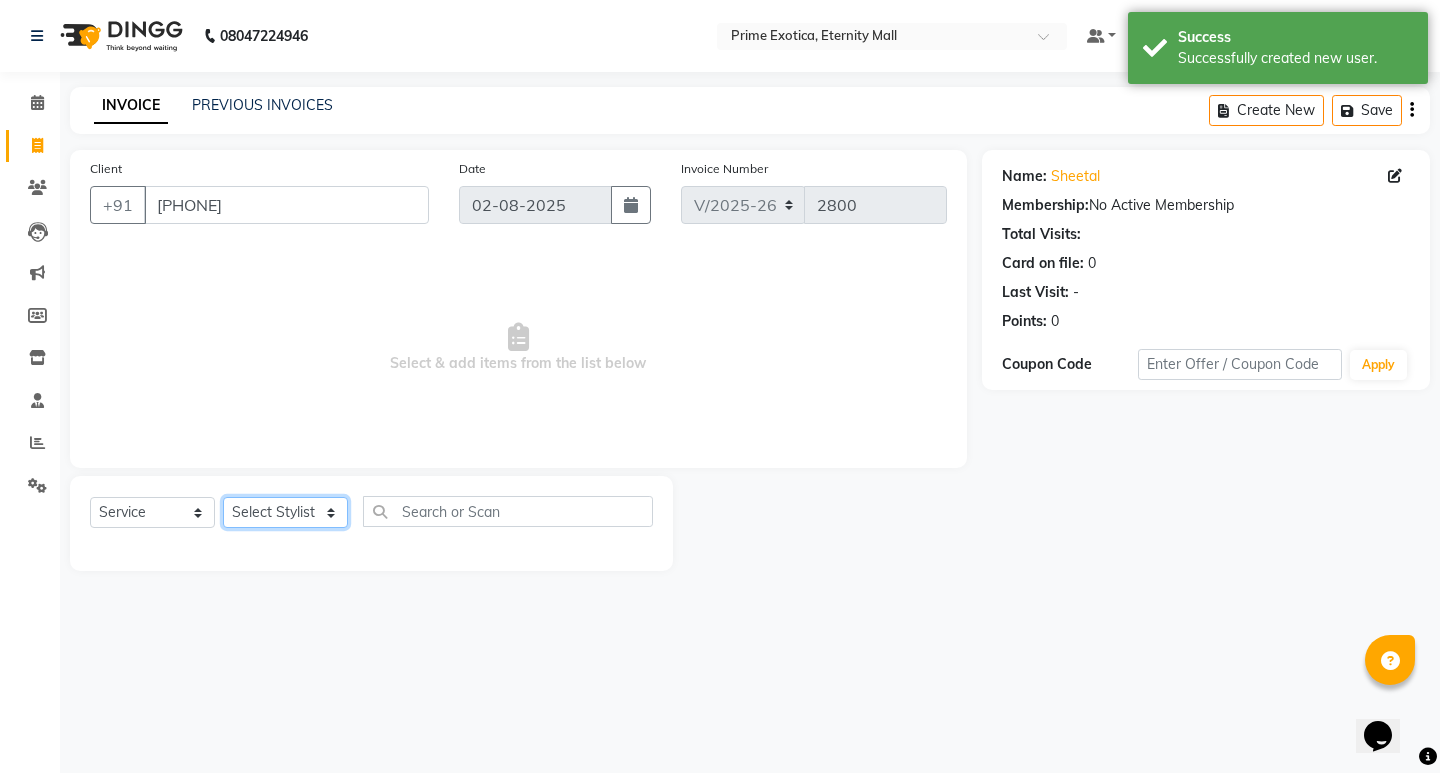 click on "Select Stylist AB ADMIN [FIRST] [FIRST] [LAST] [FIRST] [LAST] [FIRST]" 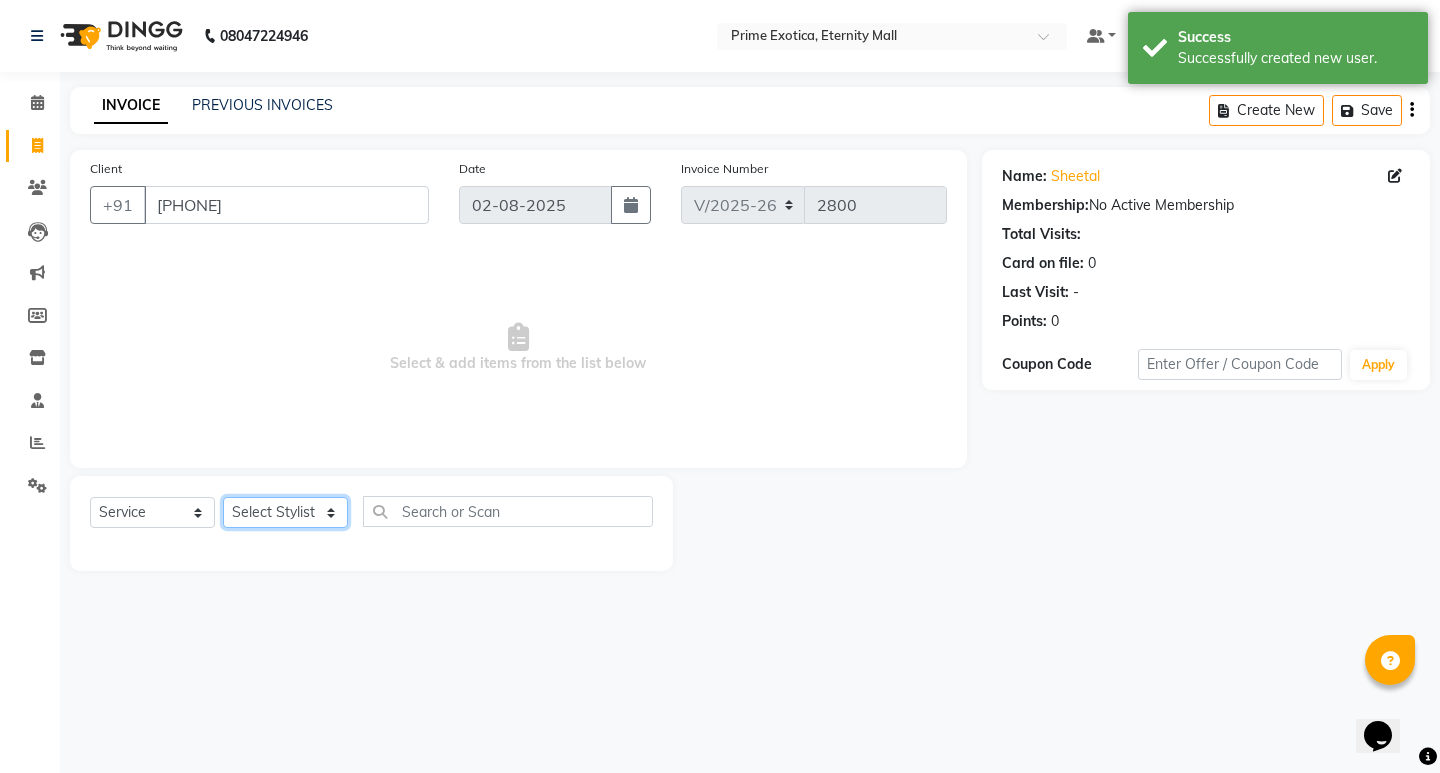 select on "36457" 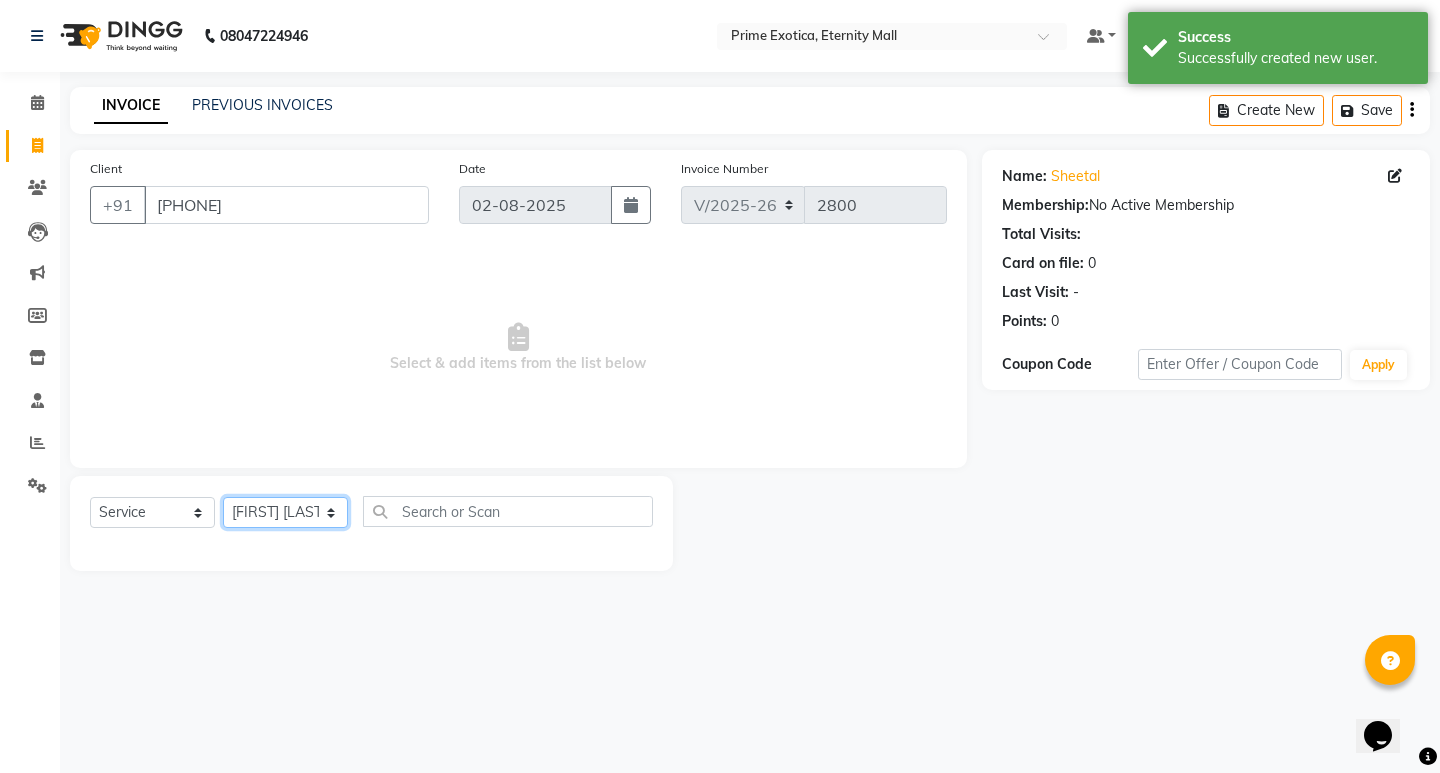 click on "Select Stylist AB ADMIN [FIRST] [FIRST] [LAST] [FIRST] [LAST] [FIRST]" 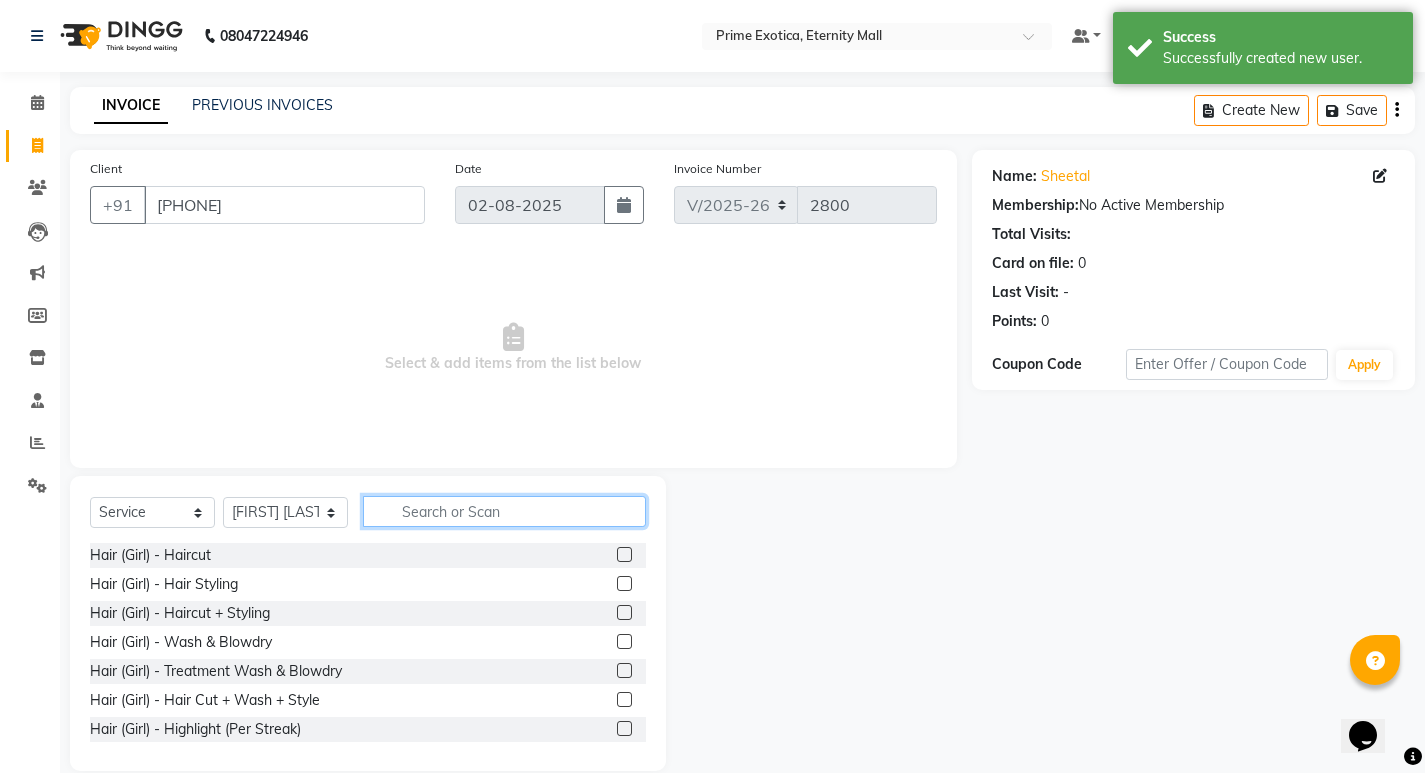 click 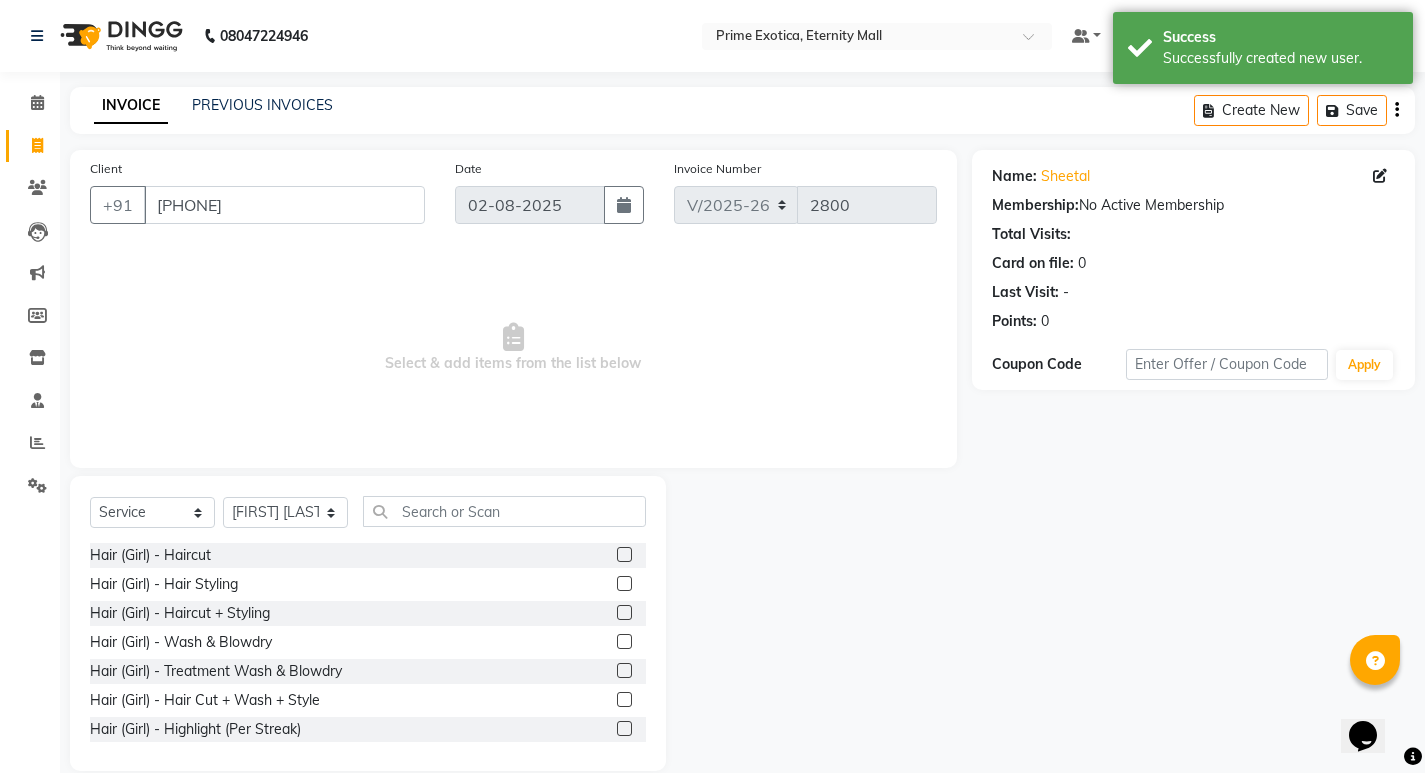 click 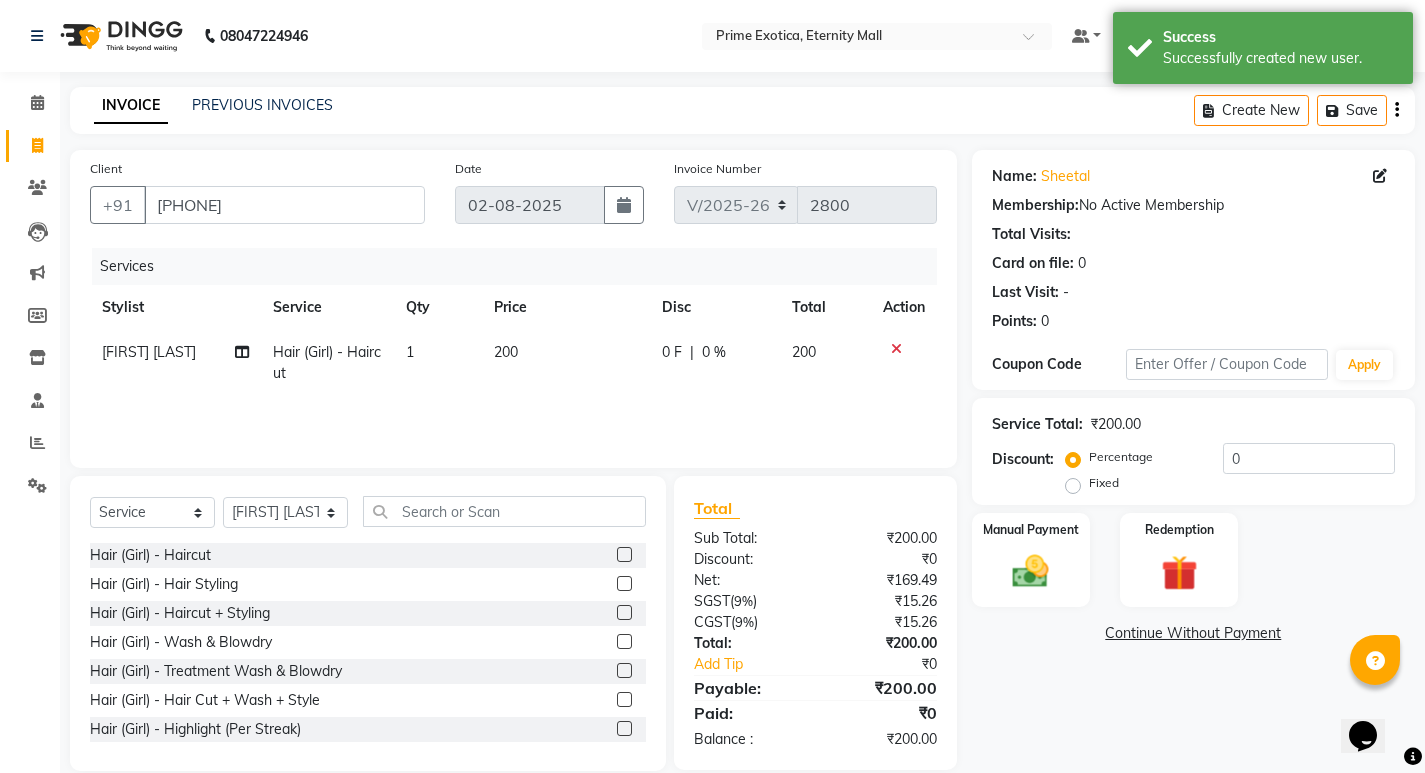 click 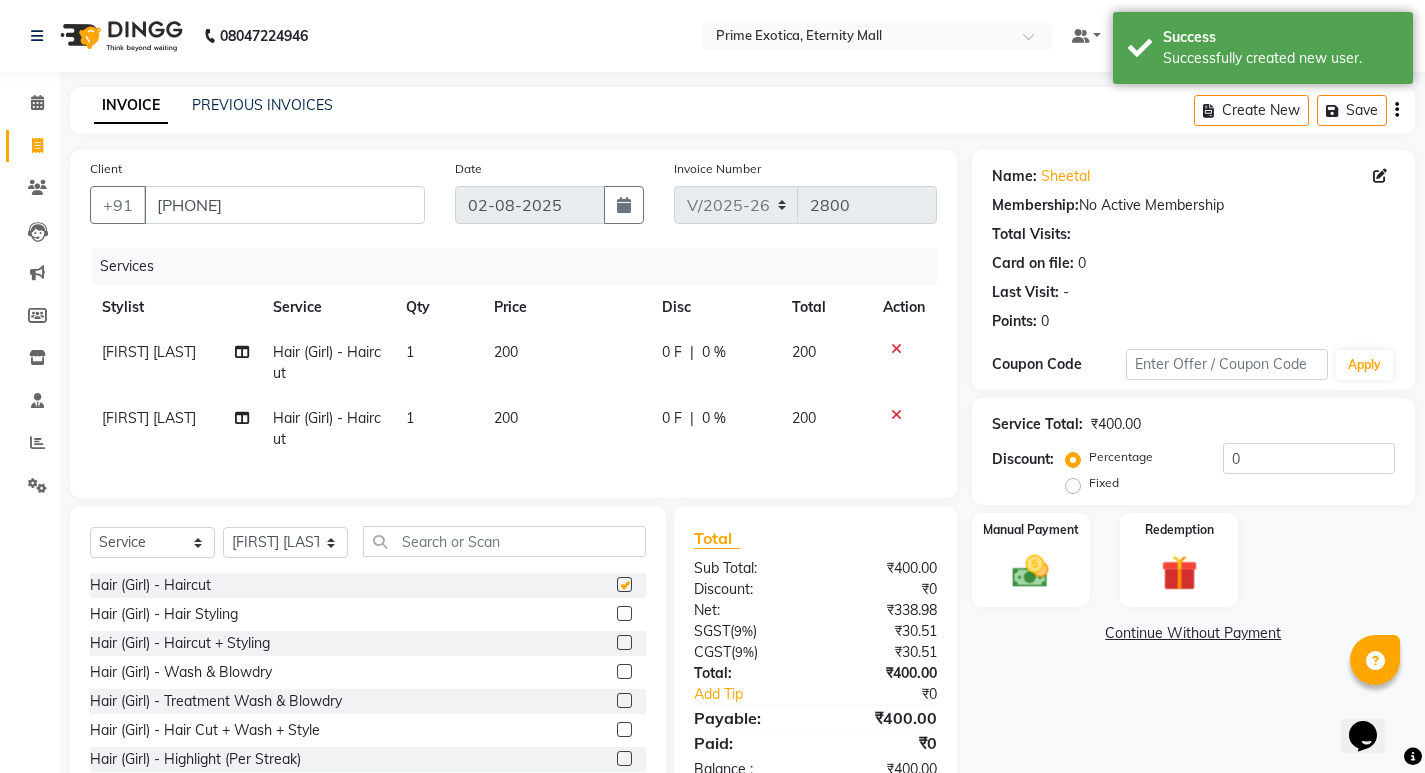 checkbox on "false" 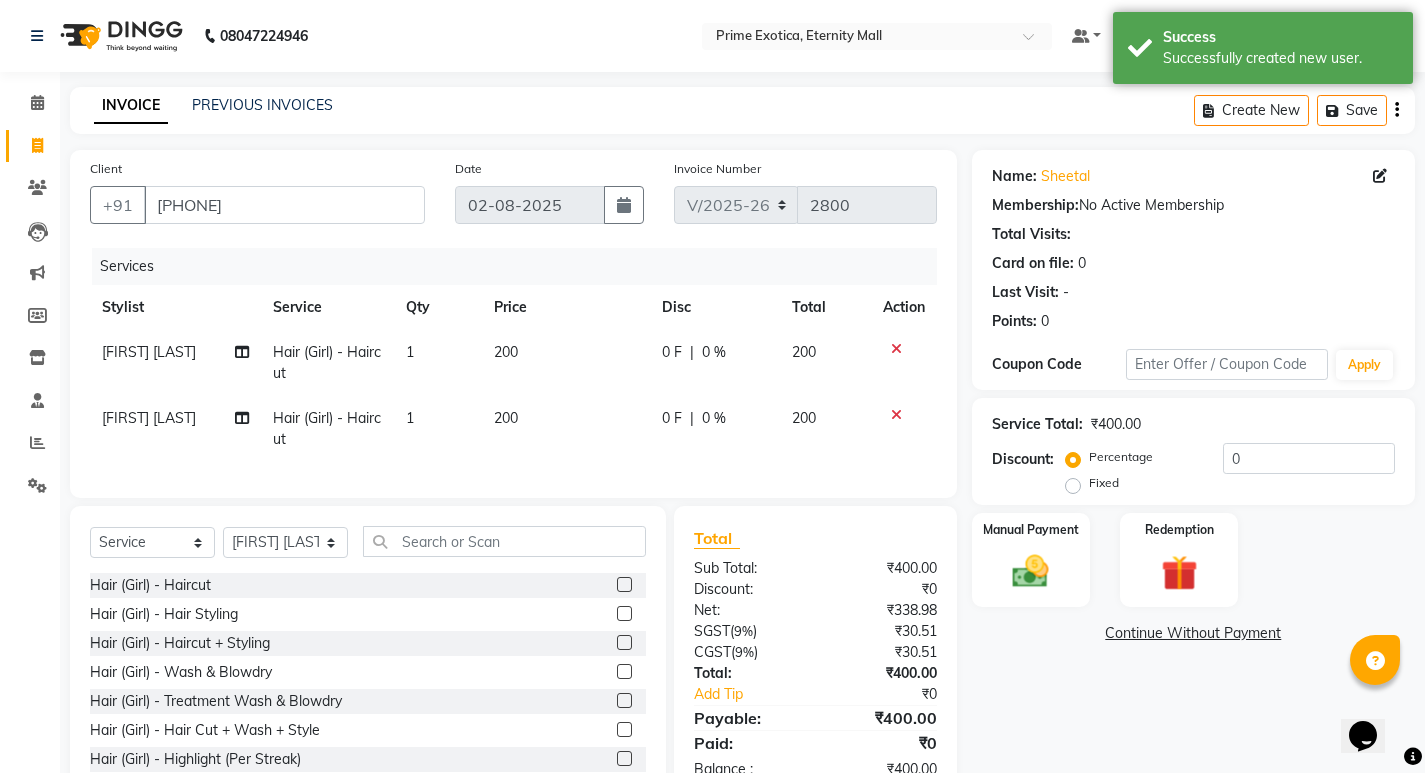 click on "[FIRST] [LAST]" 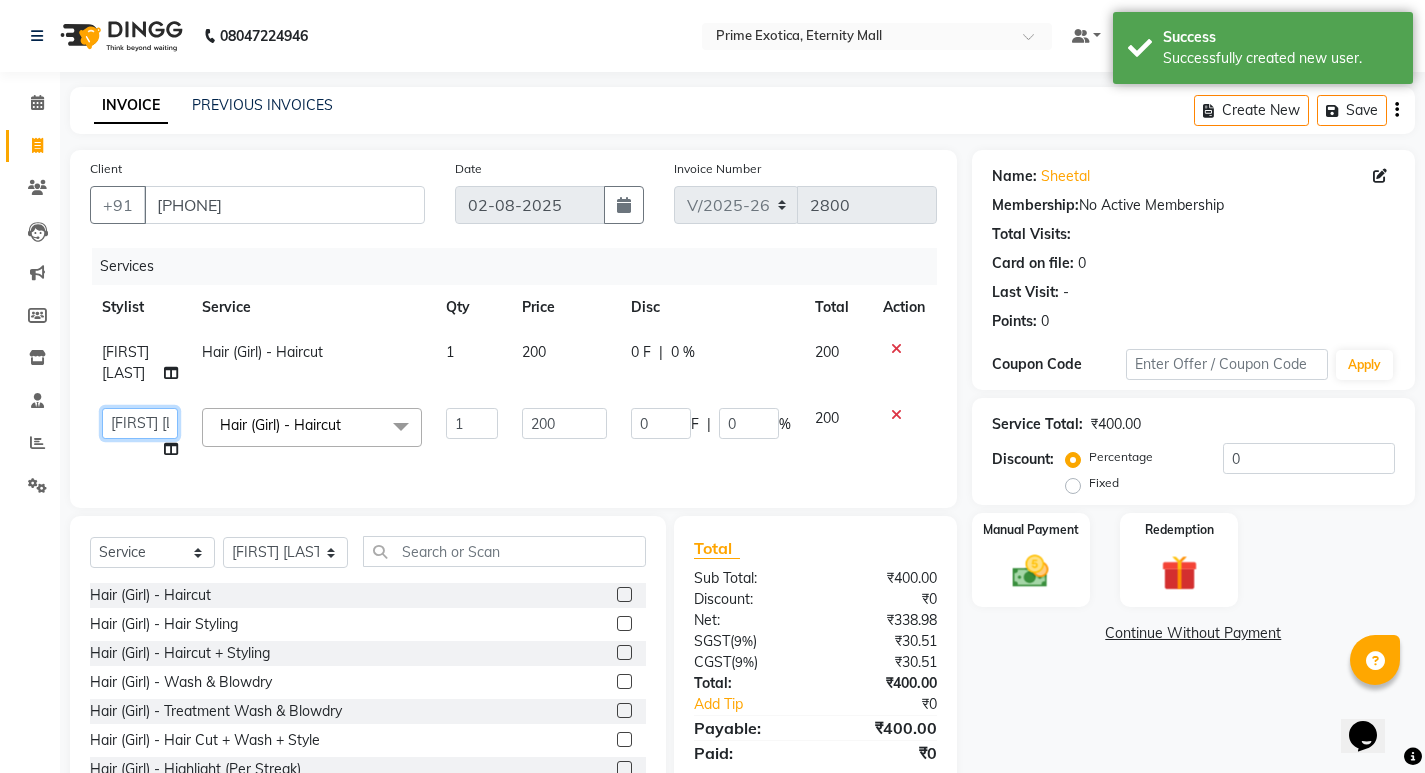 click on "AB    ADMIN   ajay vikram lakshane   Dipak Narnaware   Isha Bahel   Rajeshri    shivani" 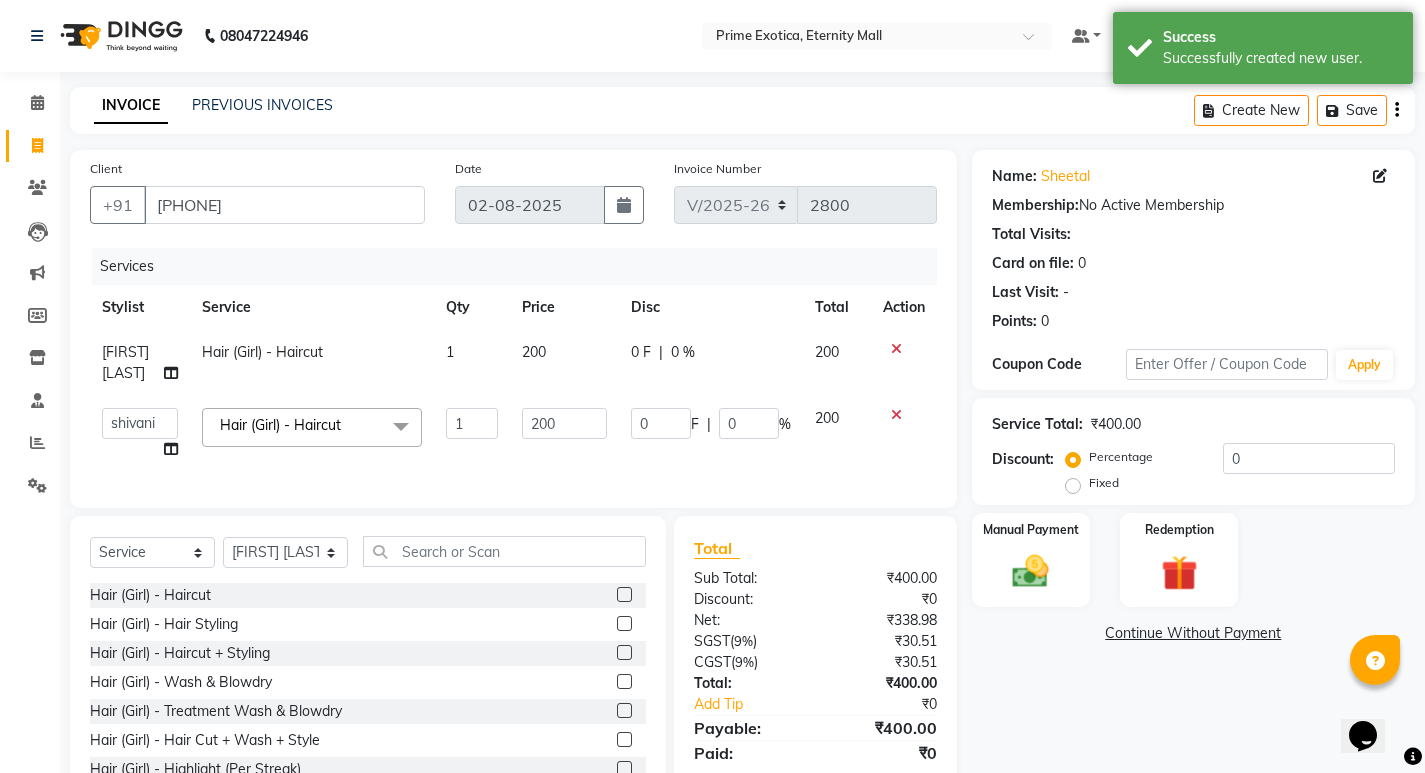 select on "66179" 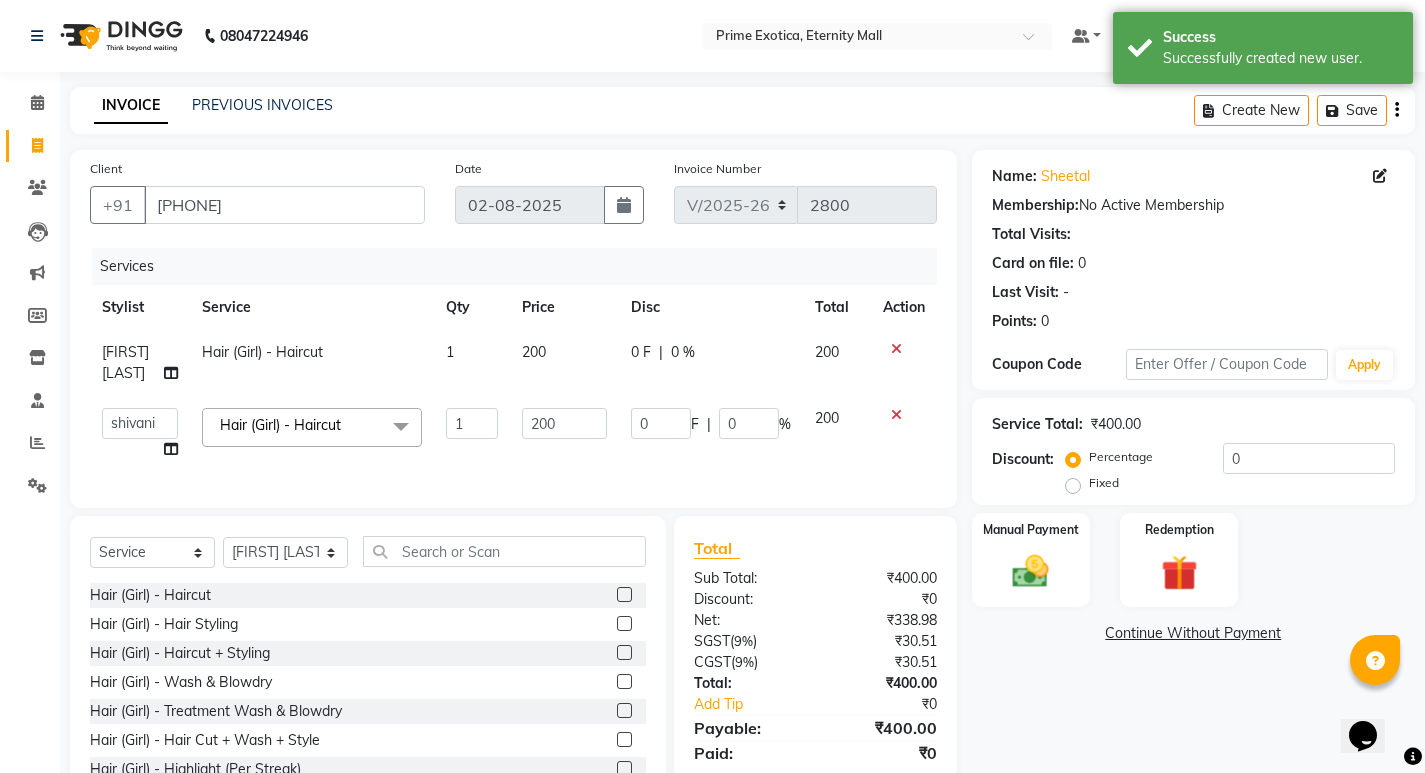 click on "200" 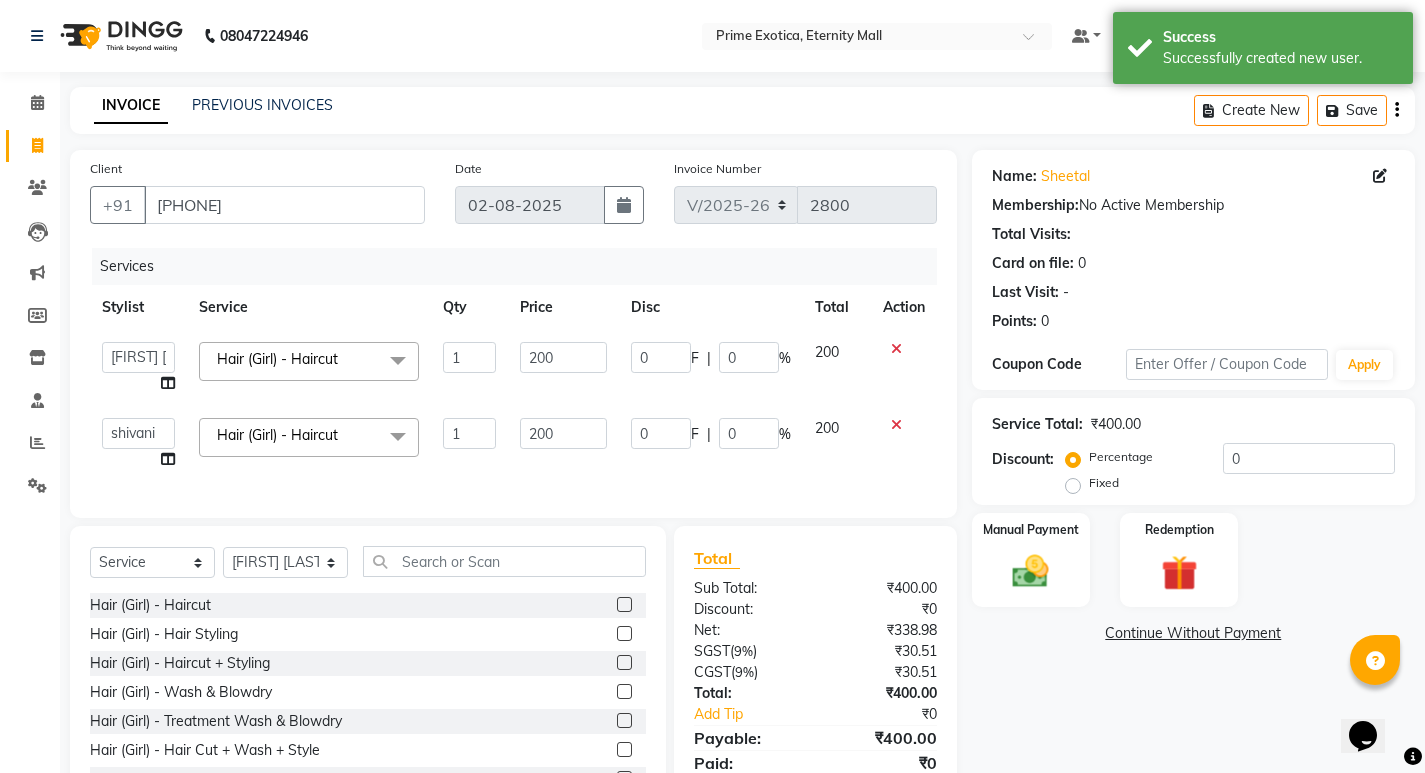 click on "200" 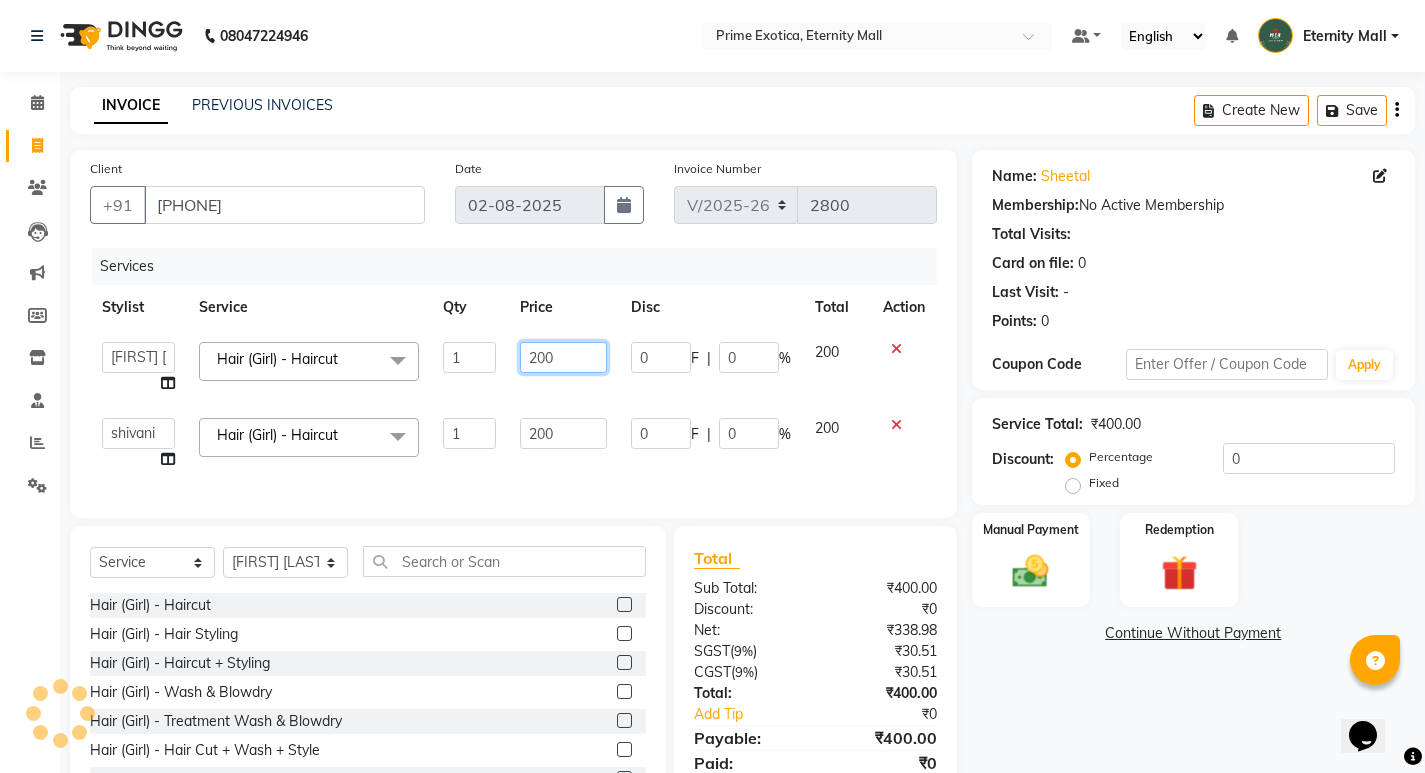 click on "200" 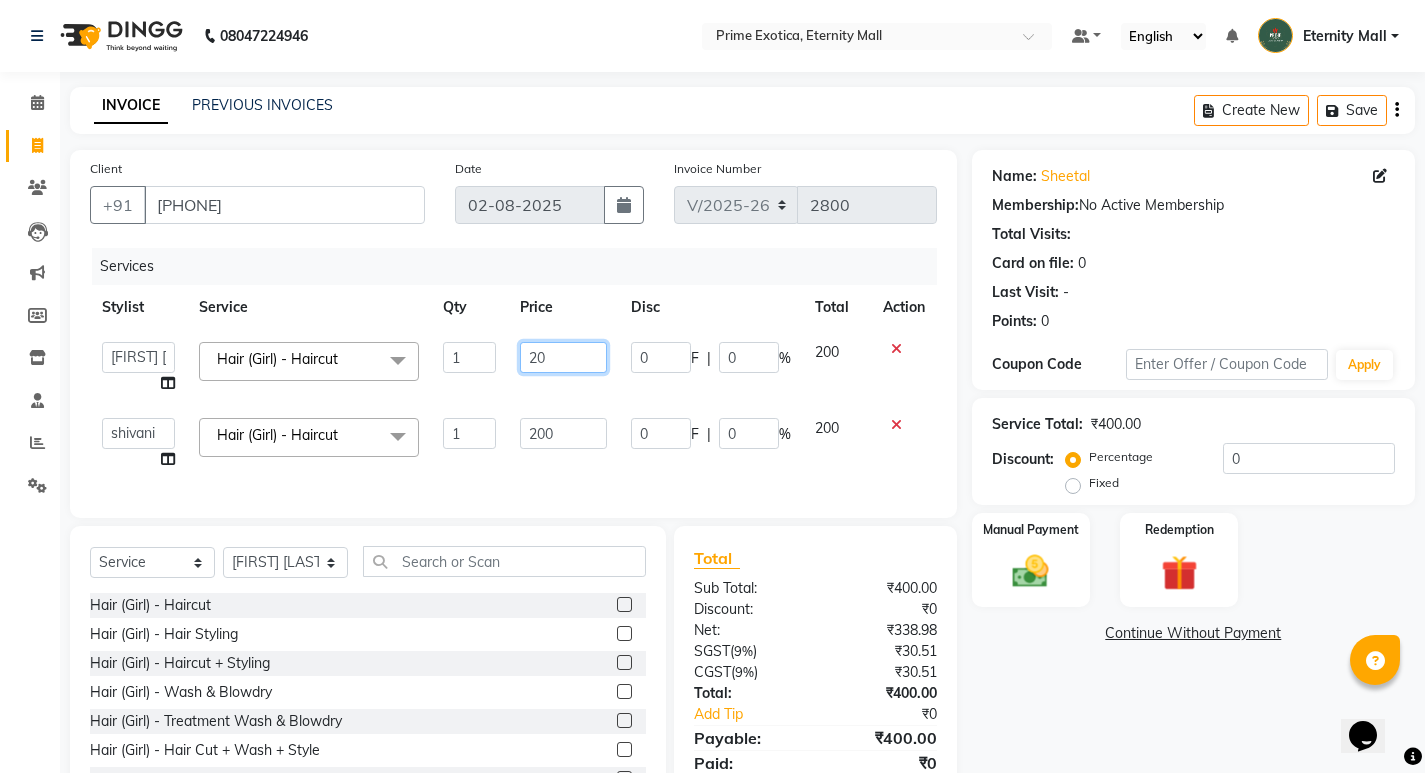 type on "2" 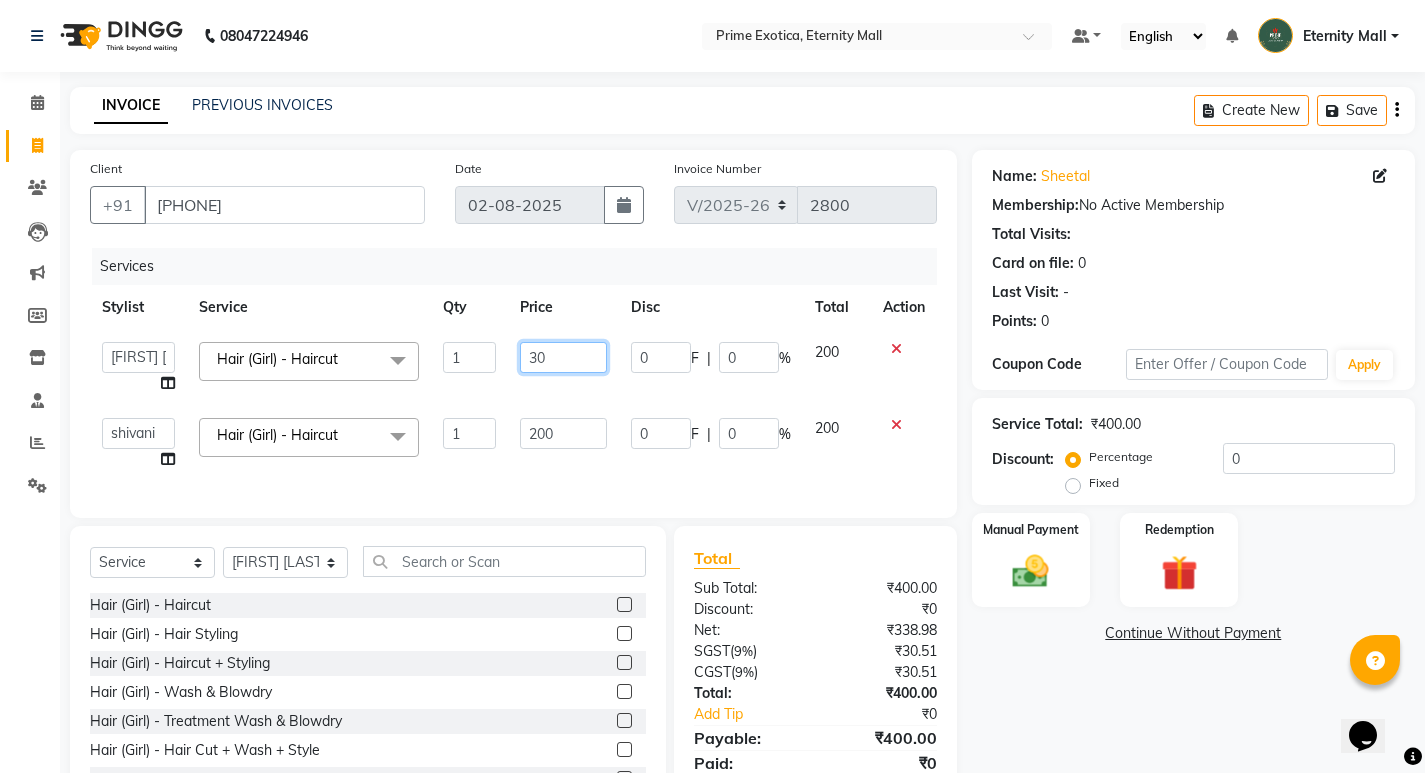 type on "300" 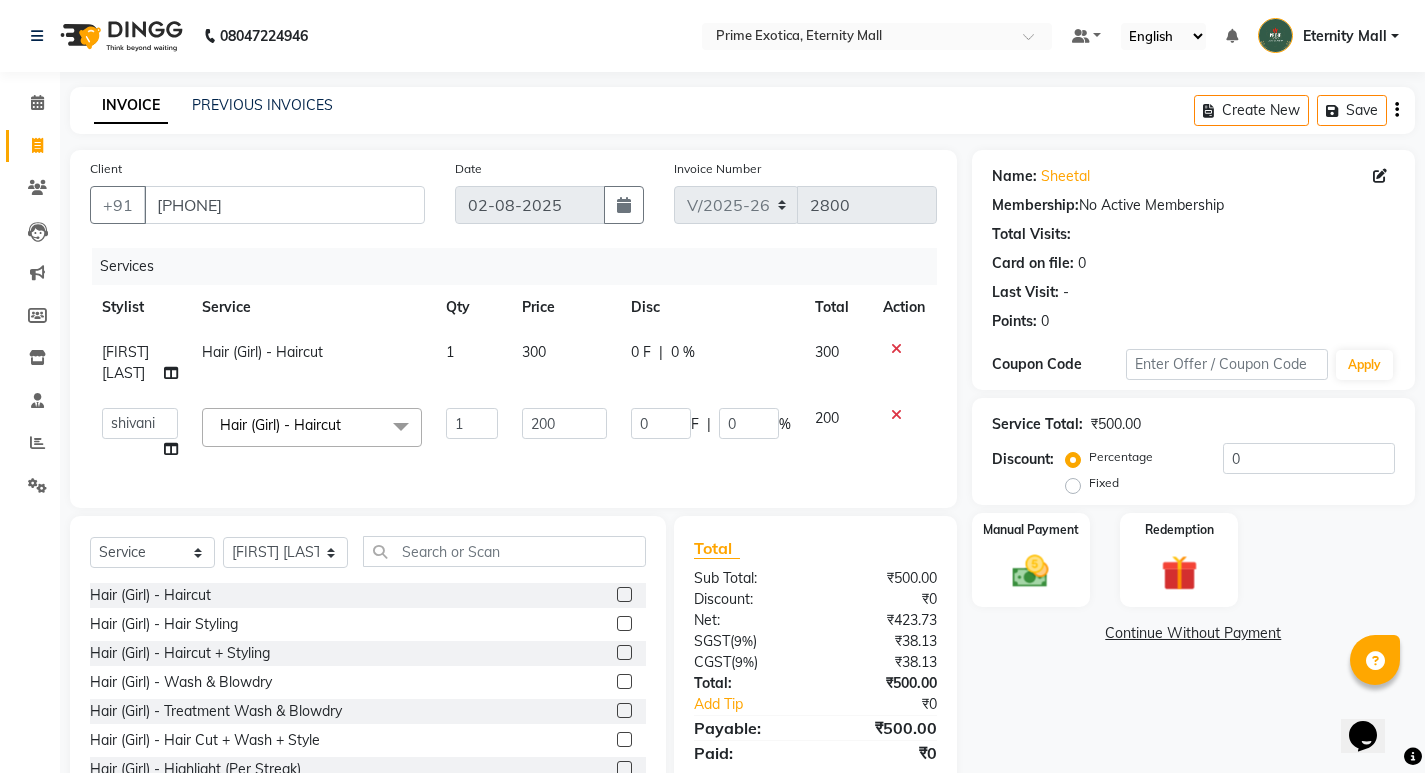 click on "Services Stylist Service Qty Price Disc Total Action Isha Bahel Hair (Girl) - Haircut 1 300 0 F | 0 % 300  AB    ADMIN   ajay vikram lakshane   Dipak Narnaware   Isha Bahel   Rajeshri    shivani   Hair (Girl) - Haircut  x Hair (Girl) - Haircut Hair (Girl) - Hair Styling Hair (Girl) - Haircut + Styling Hair (Girl) - Wash & Blowdry Hair (Girl) - Treatment Wash & Blowdry Hair (Girl) - Hair Cut + Wash + Style Hair (Girl) - Highlight (Per Streak) Hair (Girl) - Deep Conditioning Hair (Girl) - Creative Styling ( Thermal ) Hair (Girl) - Splitend Removal Hair (Girl) - Touchup Hair (Girl) - Touchup (Amonia Free) Hair (Girl) - Touchup (Matrix) Hair (Girl) - Global Color Hair (Girl) - Global Highlights HAIR WASH CAP HIGHLIGHTS Hair (Boy) - Wash & Blowdry Hair (Boy) - Beard & Shave Hair (Boy) - Hair Cut + Wash + Style Hair (Boy) - Mustache Color Hair (Boy) - Beard Color Hair (Boy) - Global Color Hair (Boy) - Global Color (Amonia Free) Hair (Boy) - Global Highlights Massage (Oil) - Head Massage keratin the one FACE WASH 1" 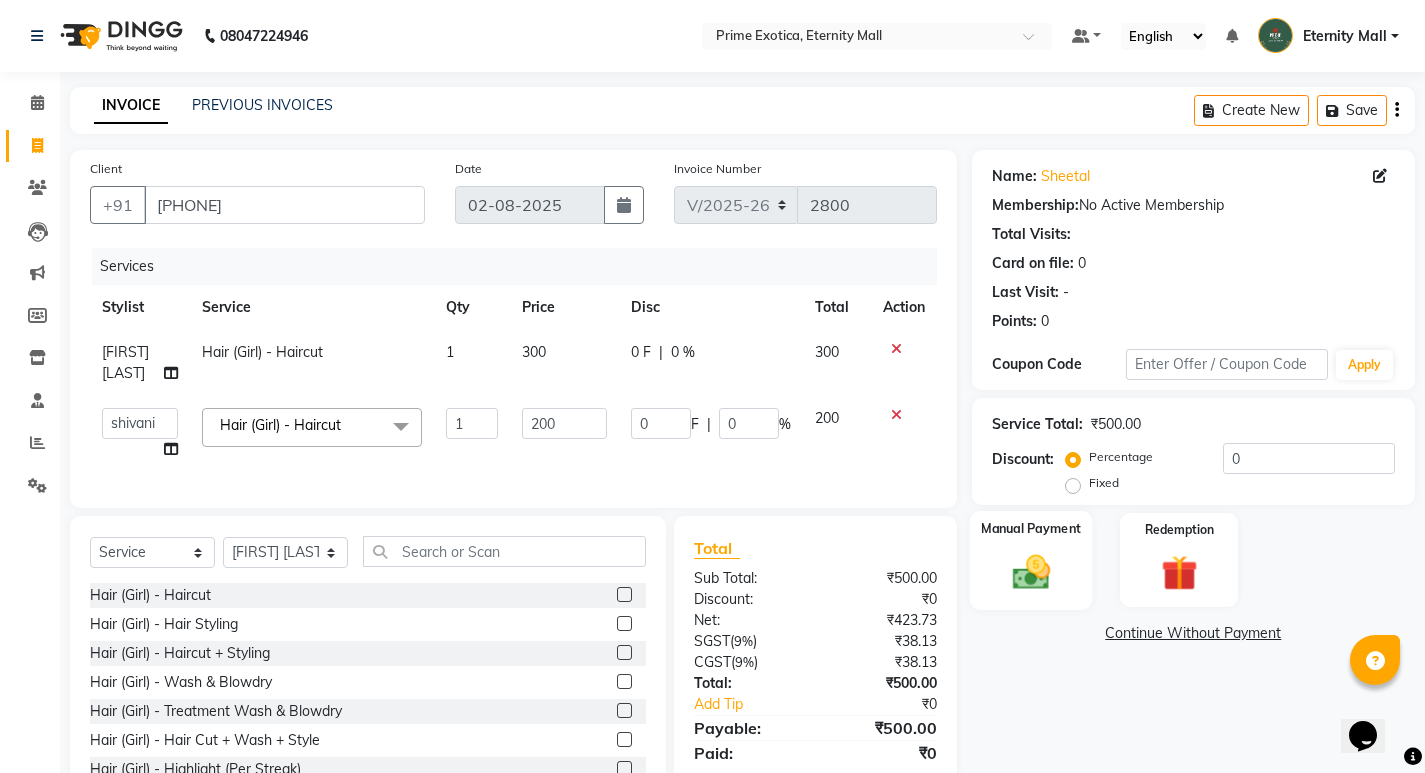 click on "Manual Payment" 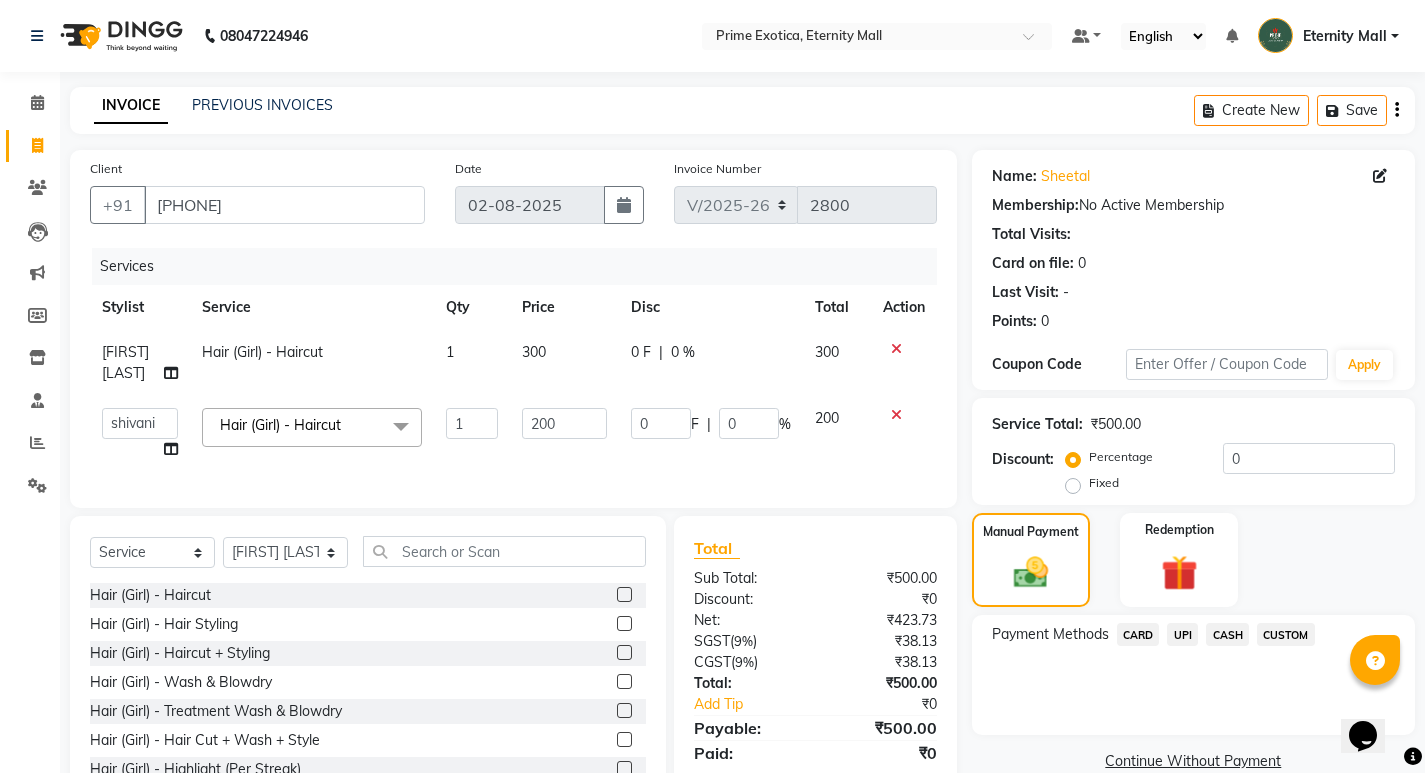 click on "CASH" 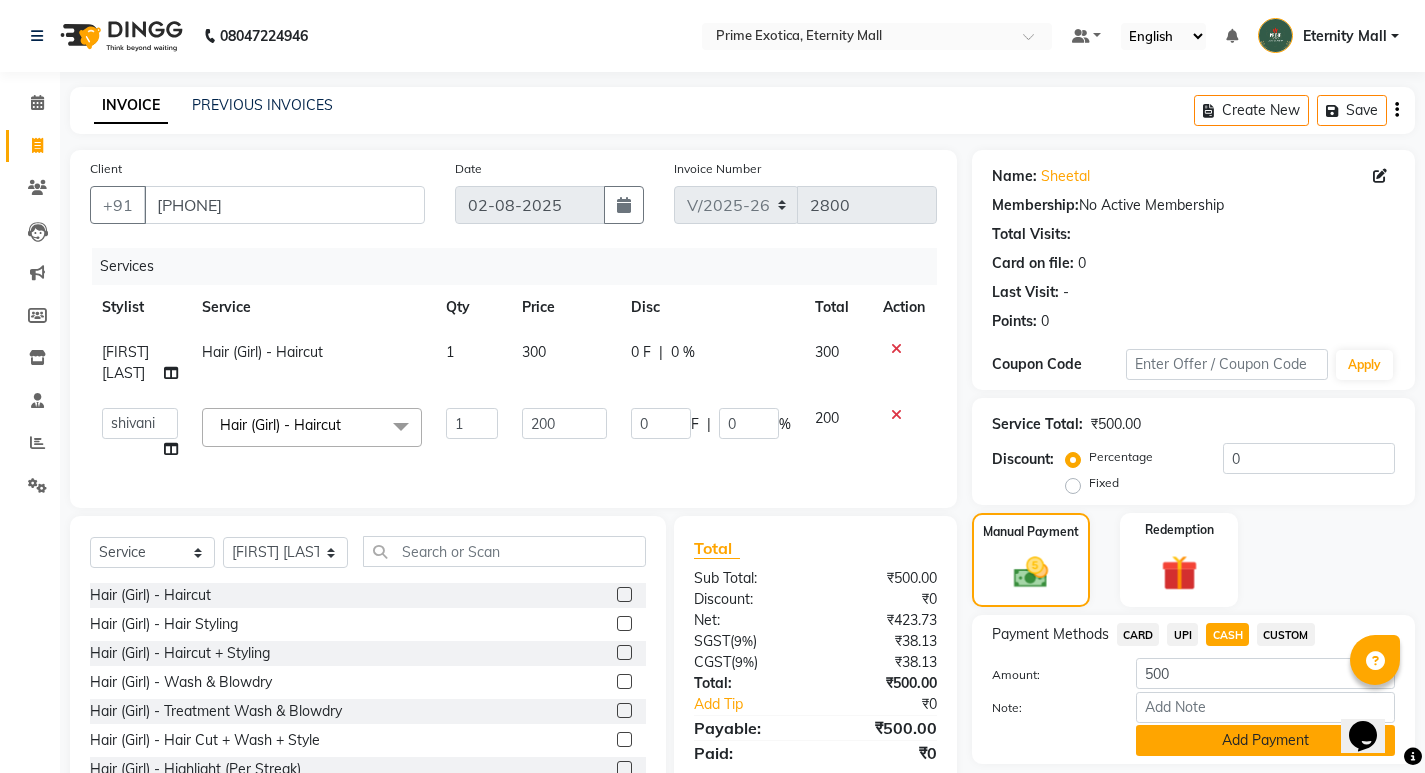 click on "Add Payment" 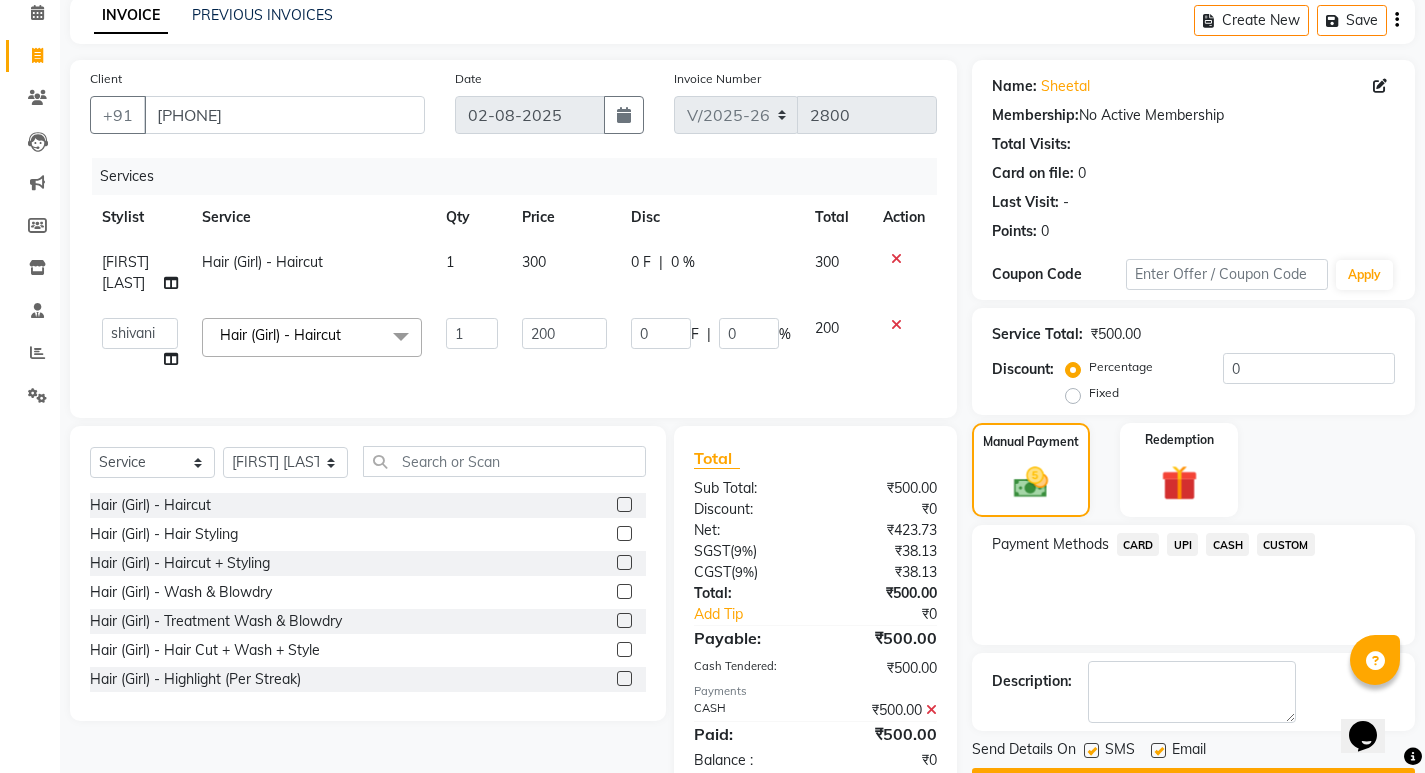 scroll, scrollTop: 100, scrollLeft: 0, axis: vertical 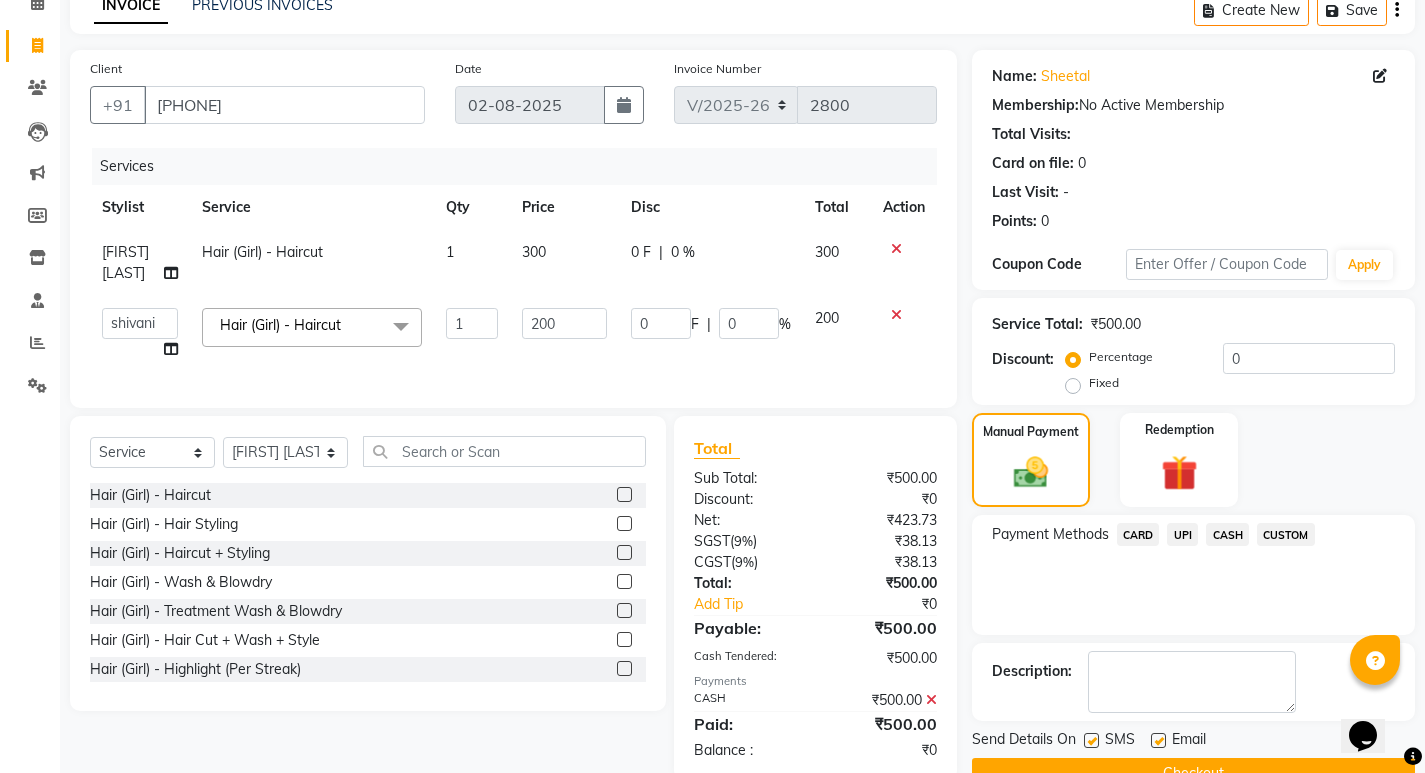 click on "Checkout" 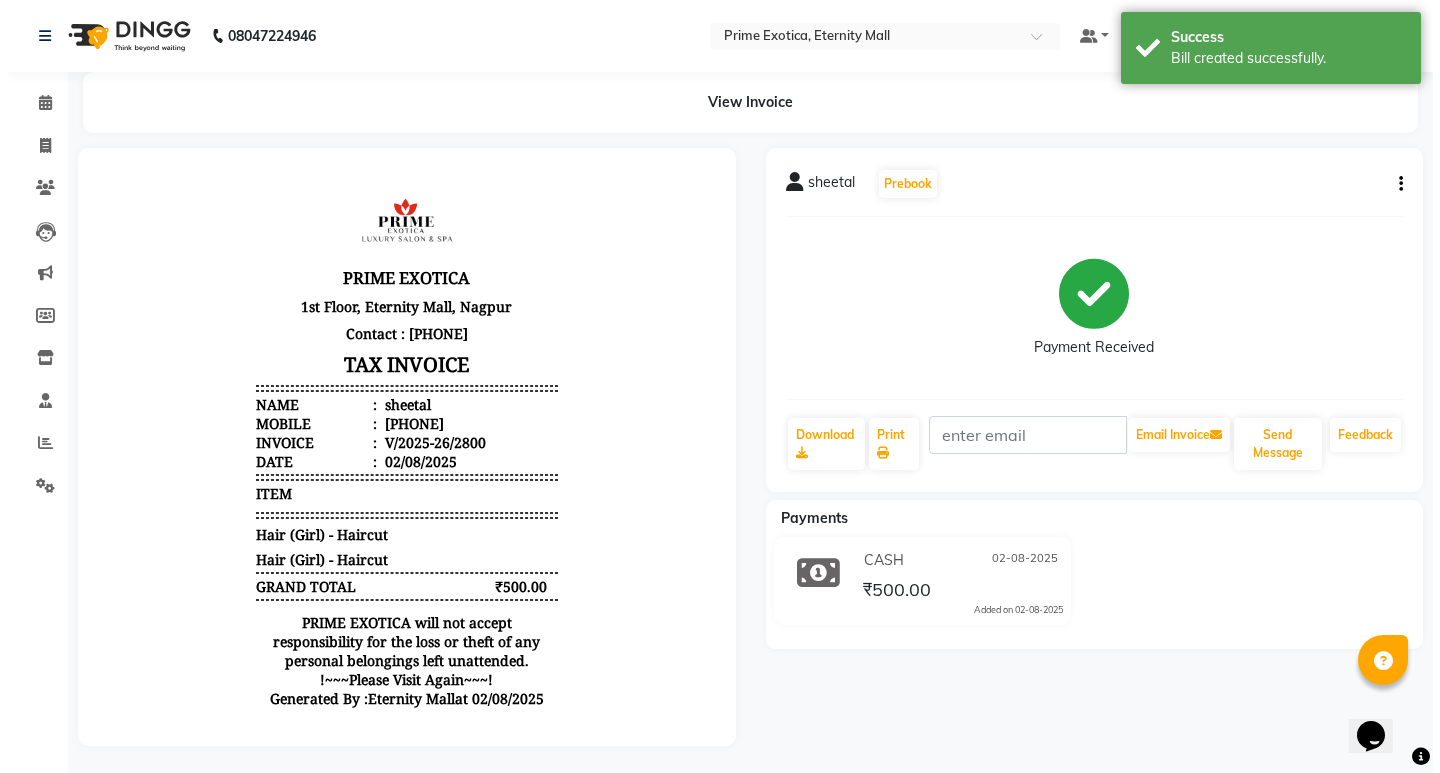 scroll, scrollTop: 0, scrollLeft: 0, axis: both 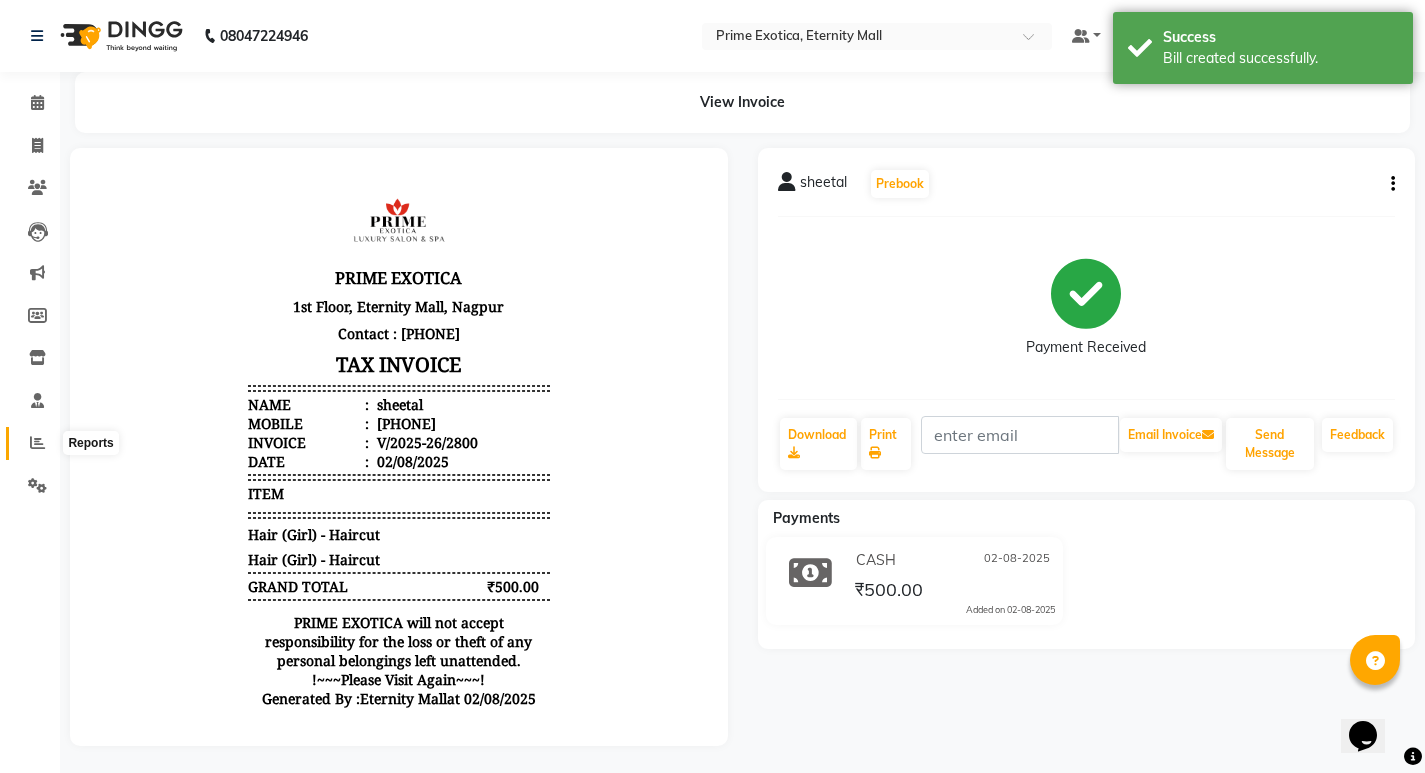 click 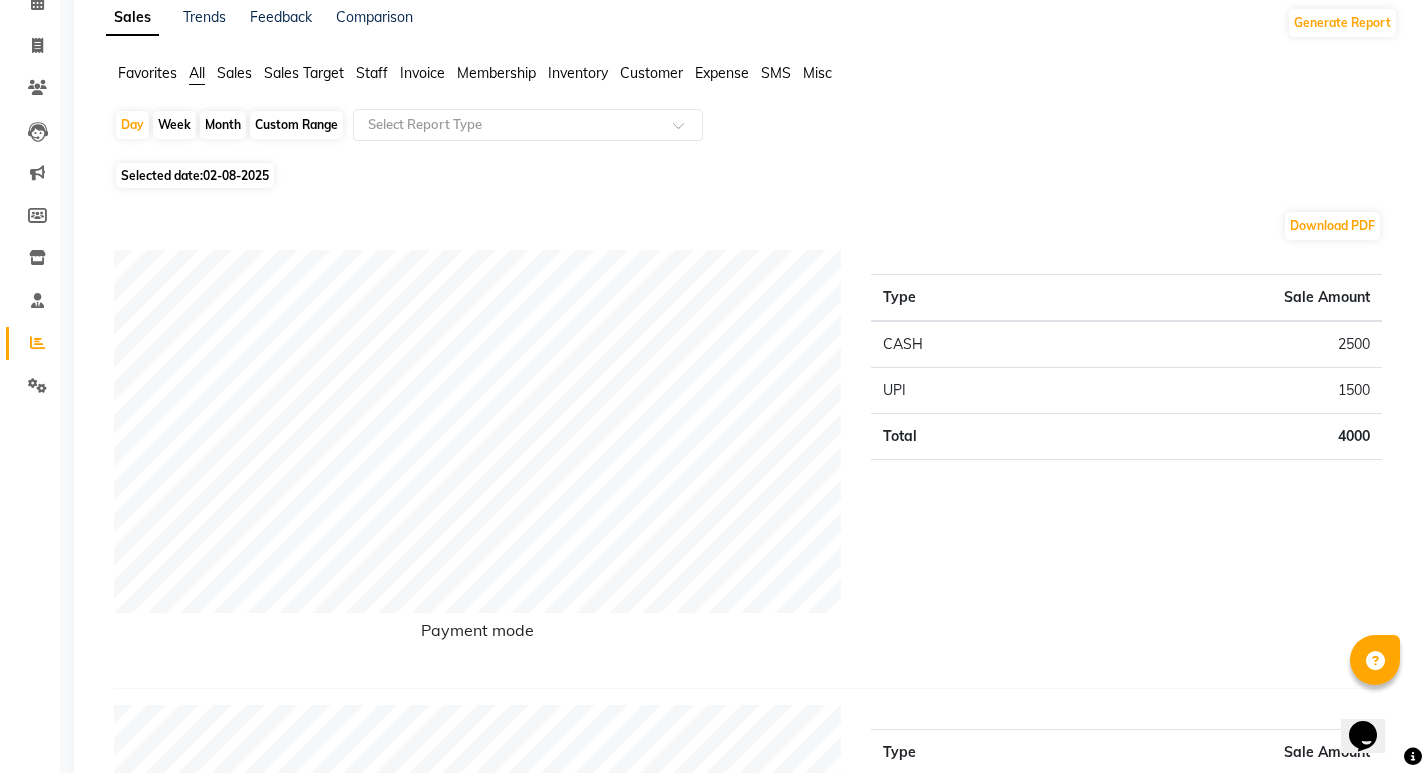 scroll, scrollTop: 0, scrollLeft: 0, axis: both 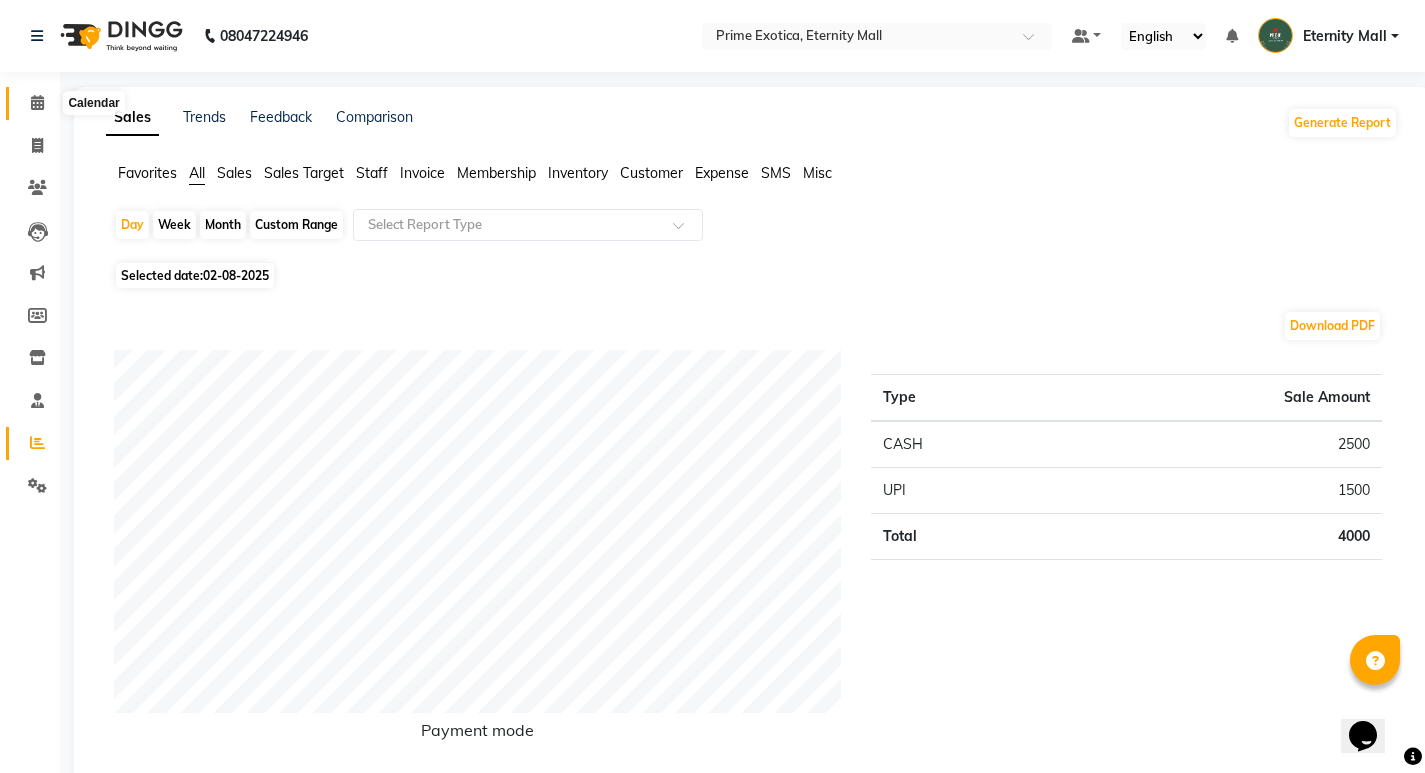 click 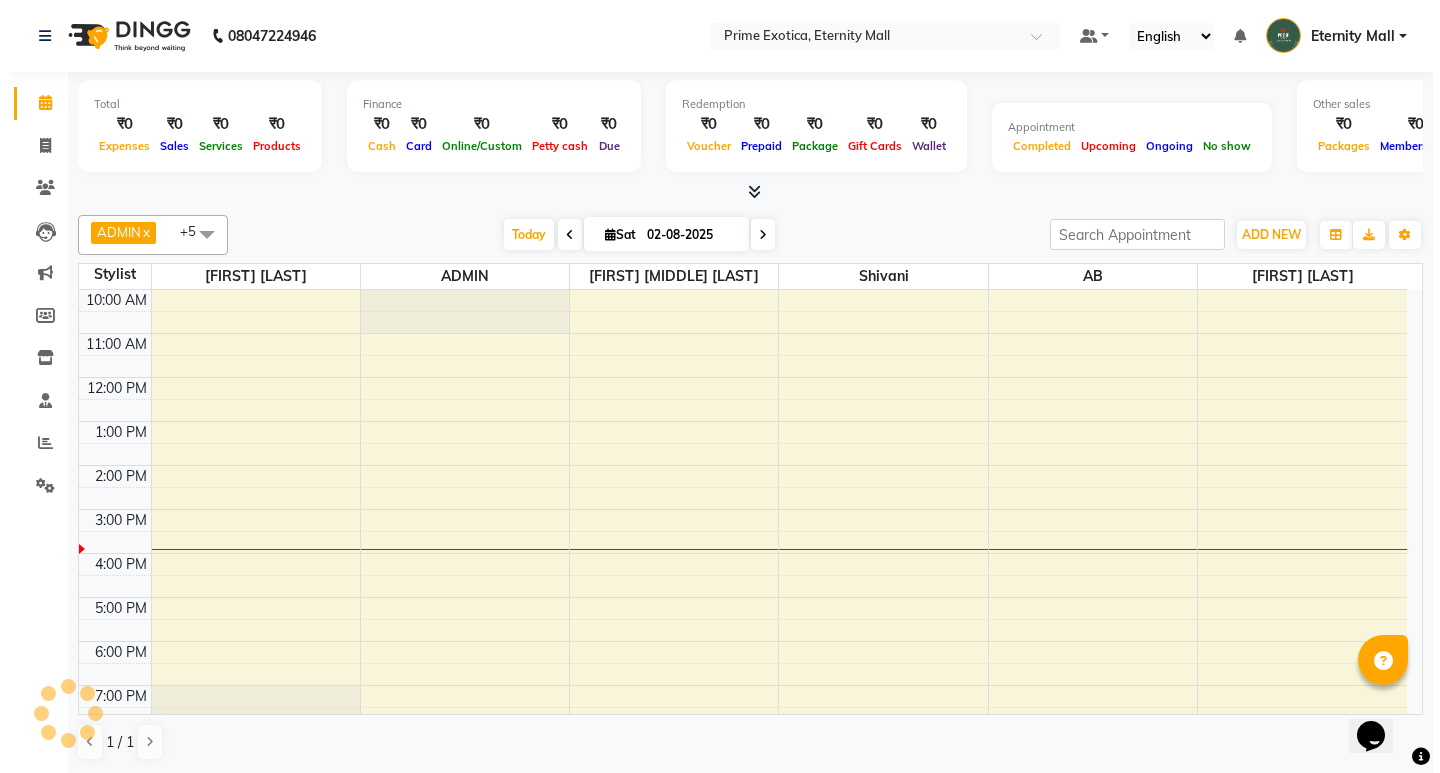 scroll, scrollTop: 65, scrollLeft: 0, axis: vertical 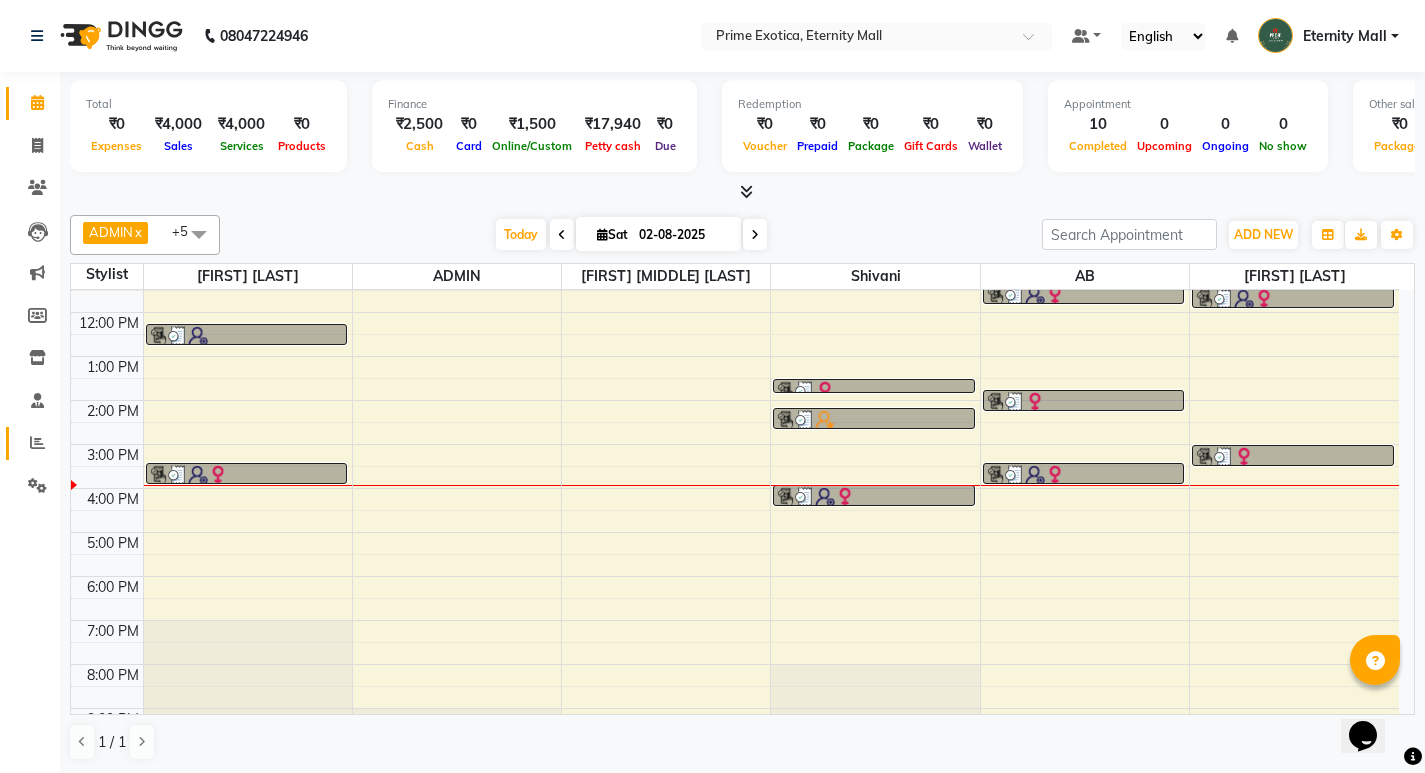 click on "Reports" 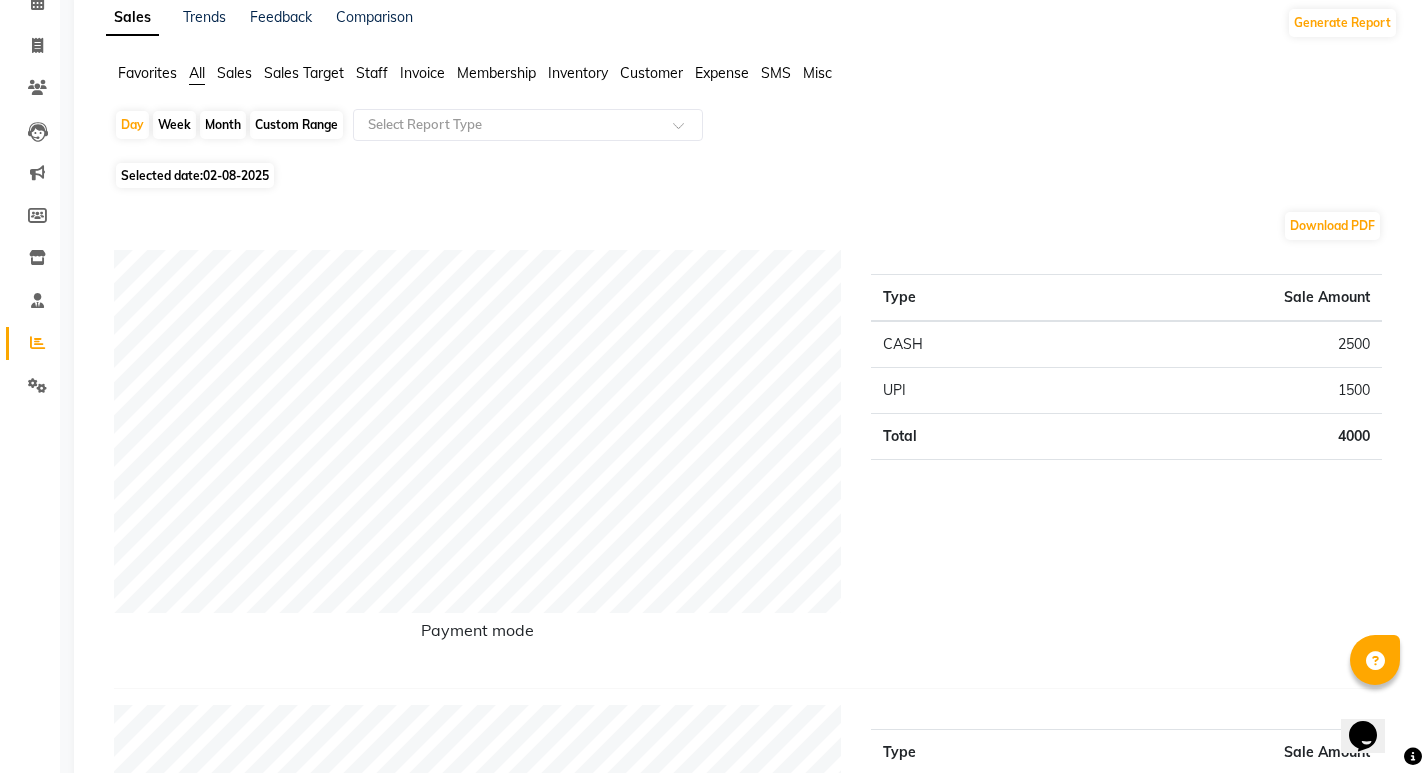 scroll, scrollTop: 0, scrollLeft: 0, axis: both 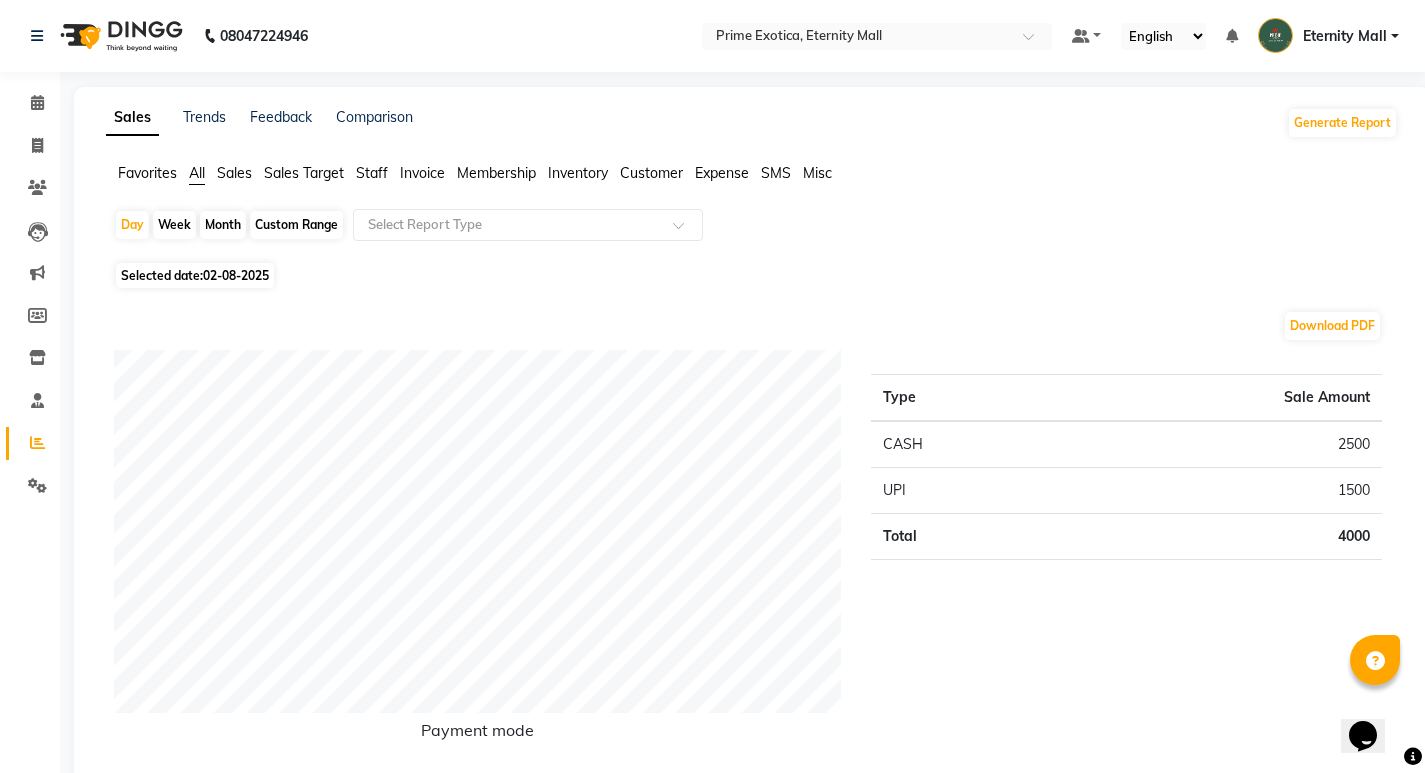 click 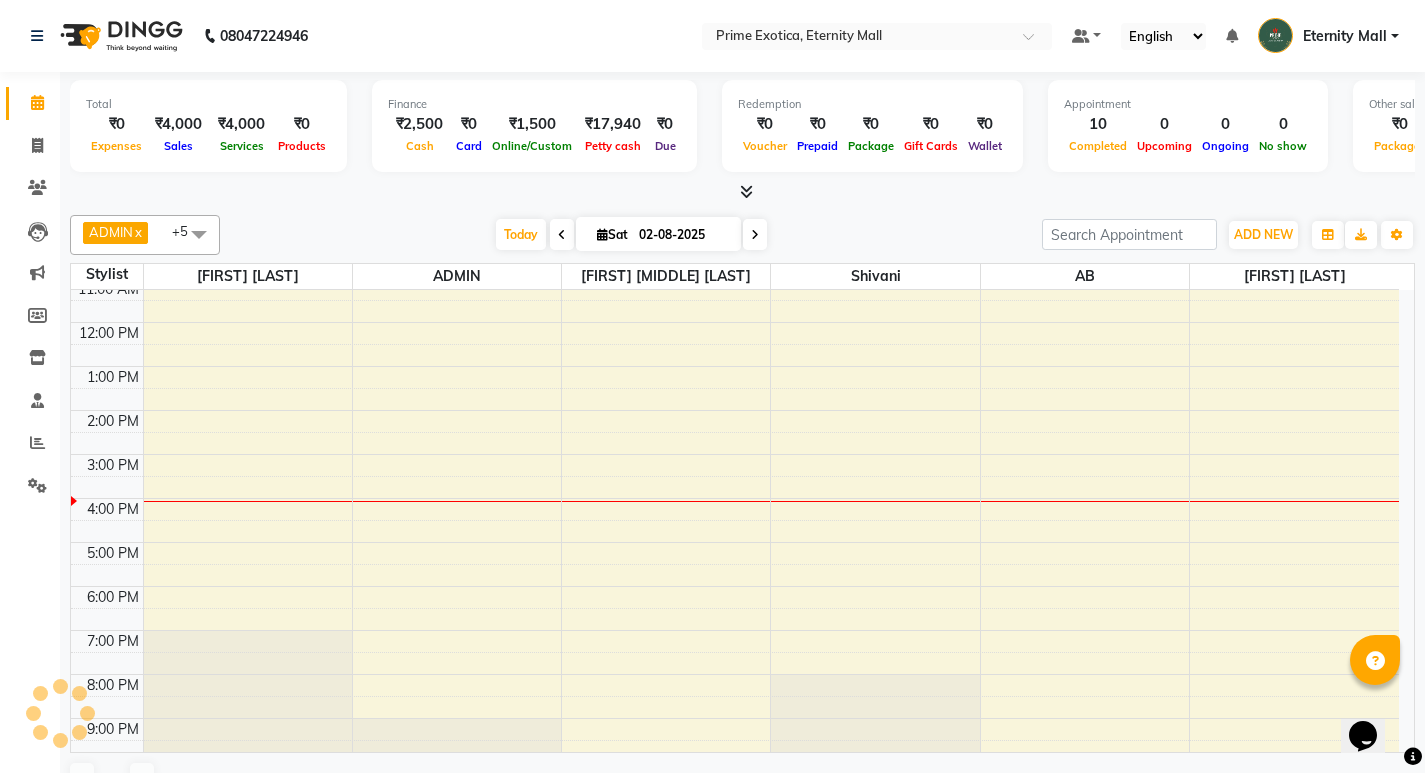 scroll, scrollTop: 0, scrollLeft: 0, axis: both 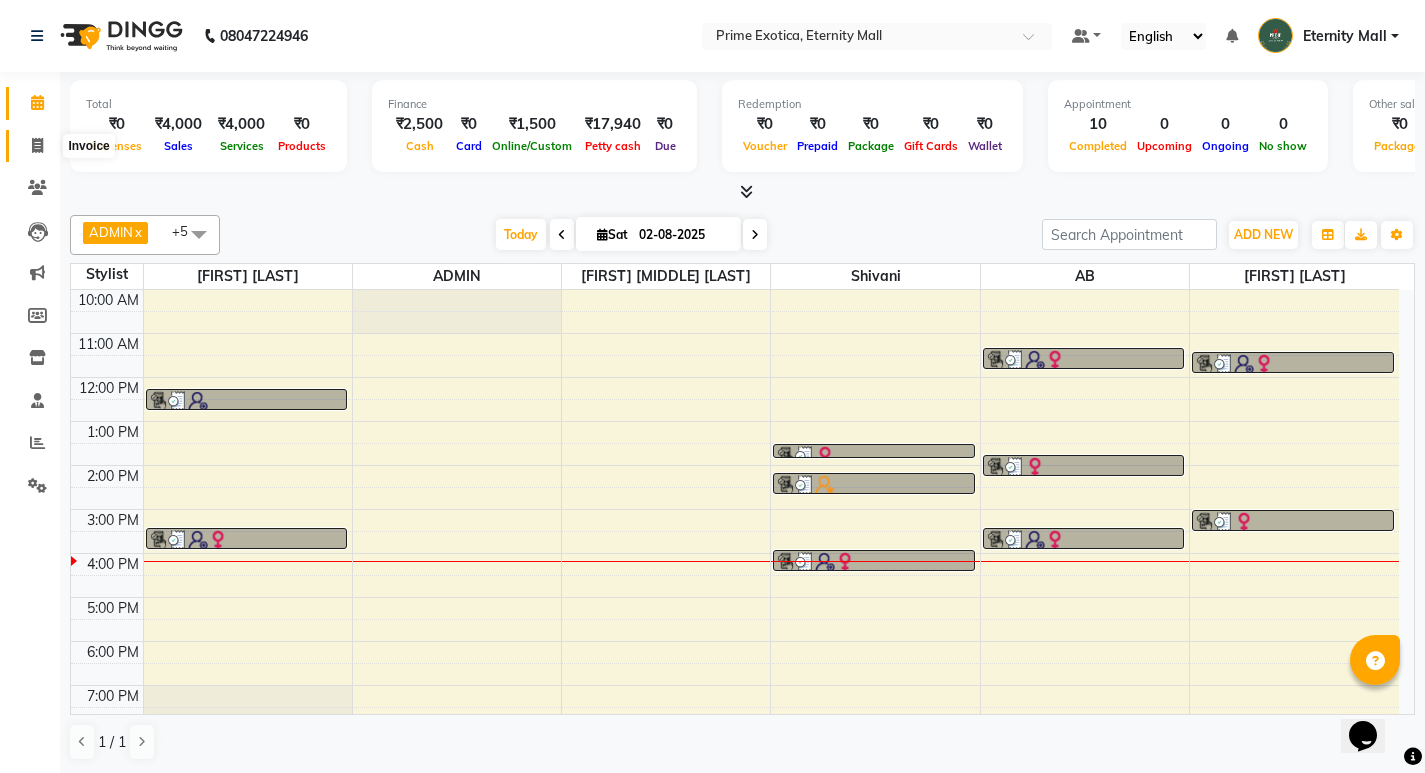 click 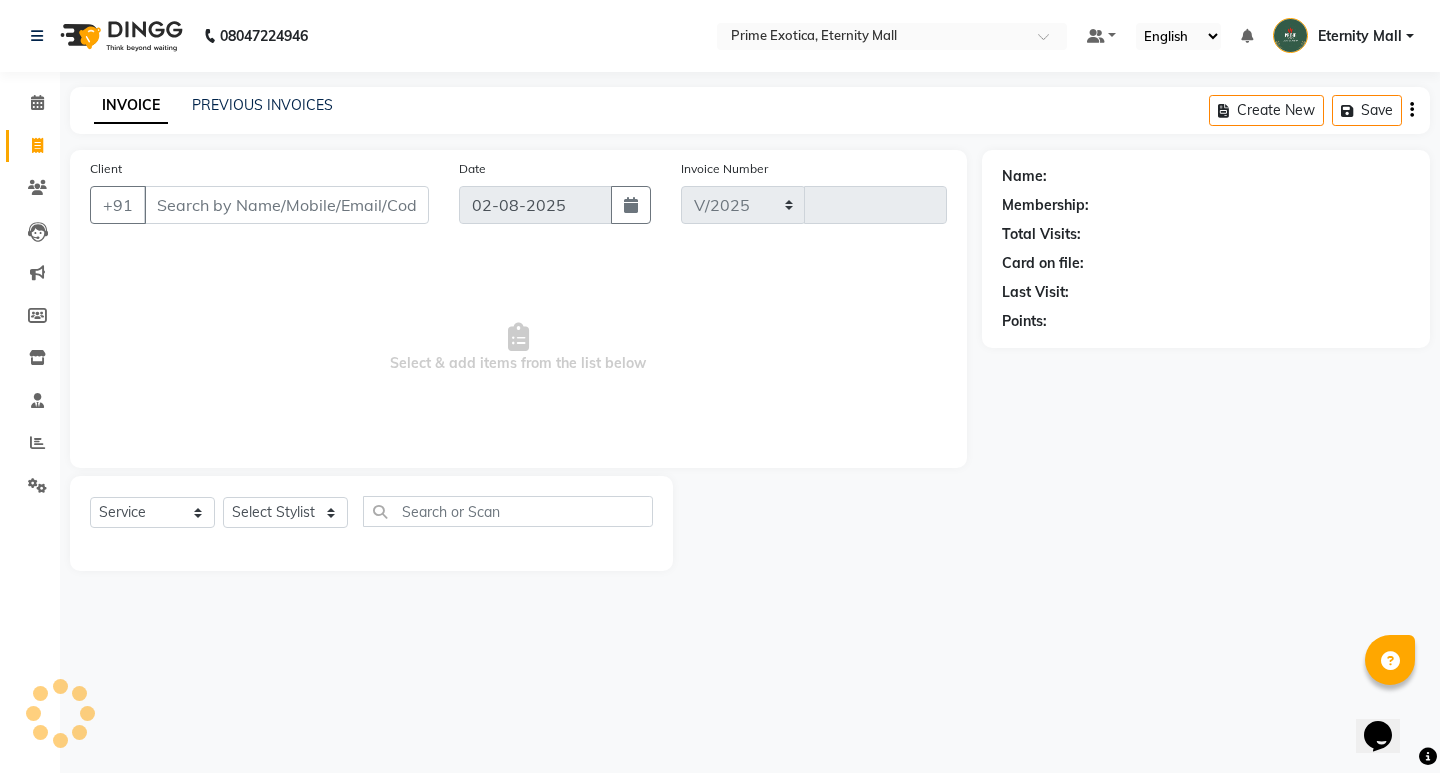 select on "5774" 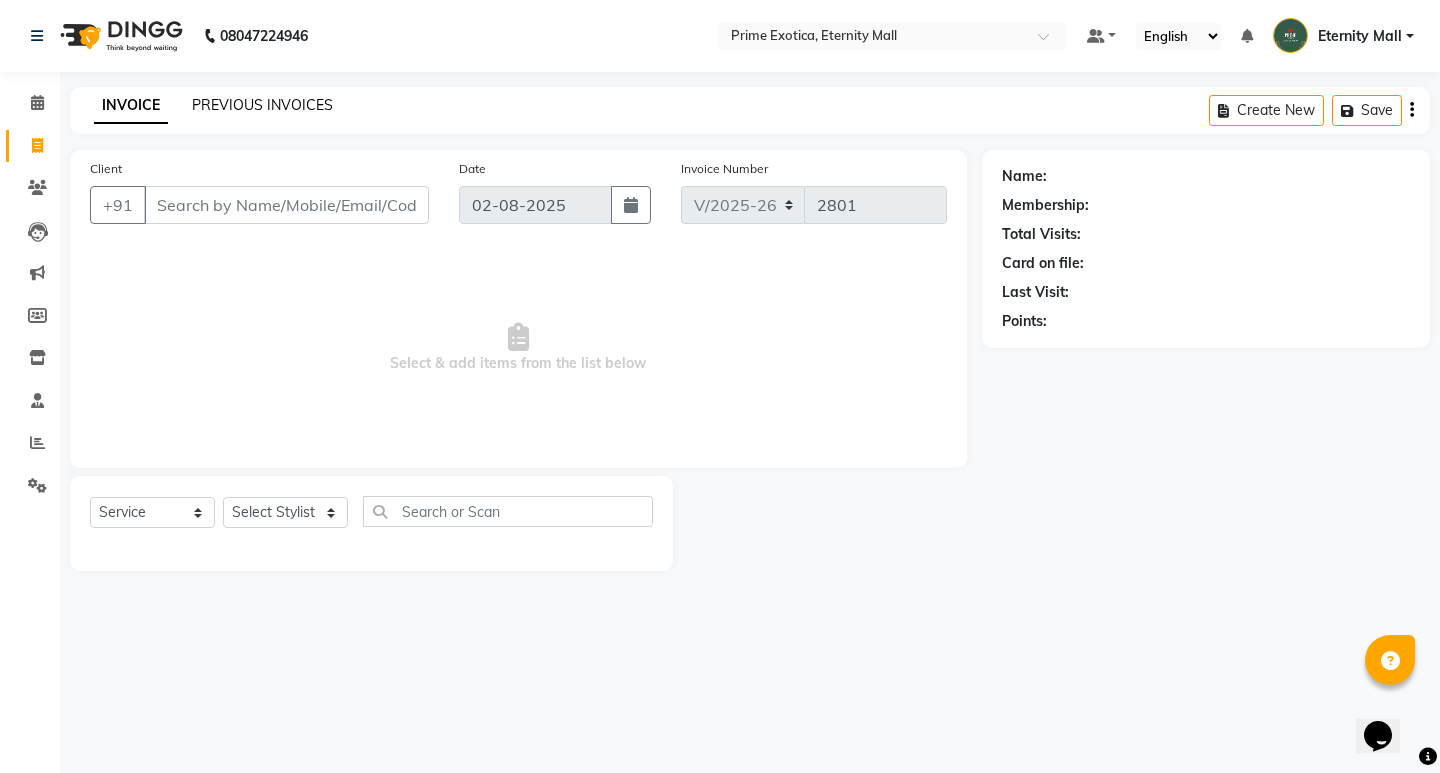 click on "PREVIOUS INVOICES" 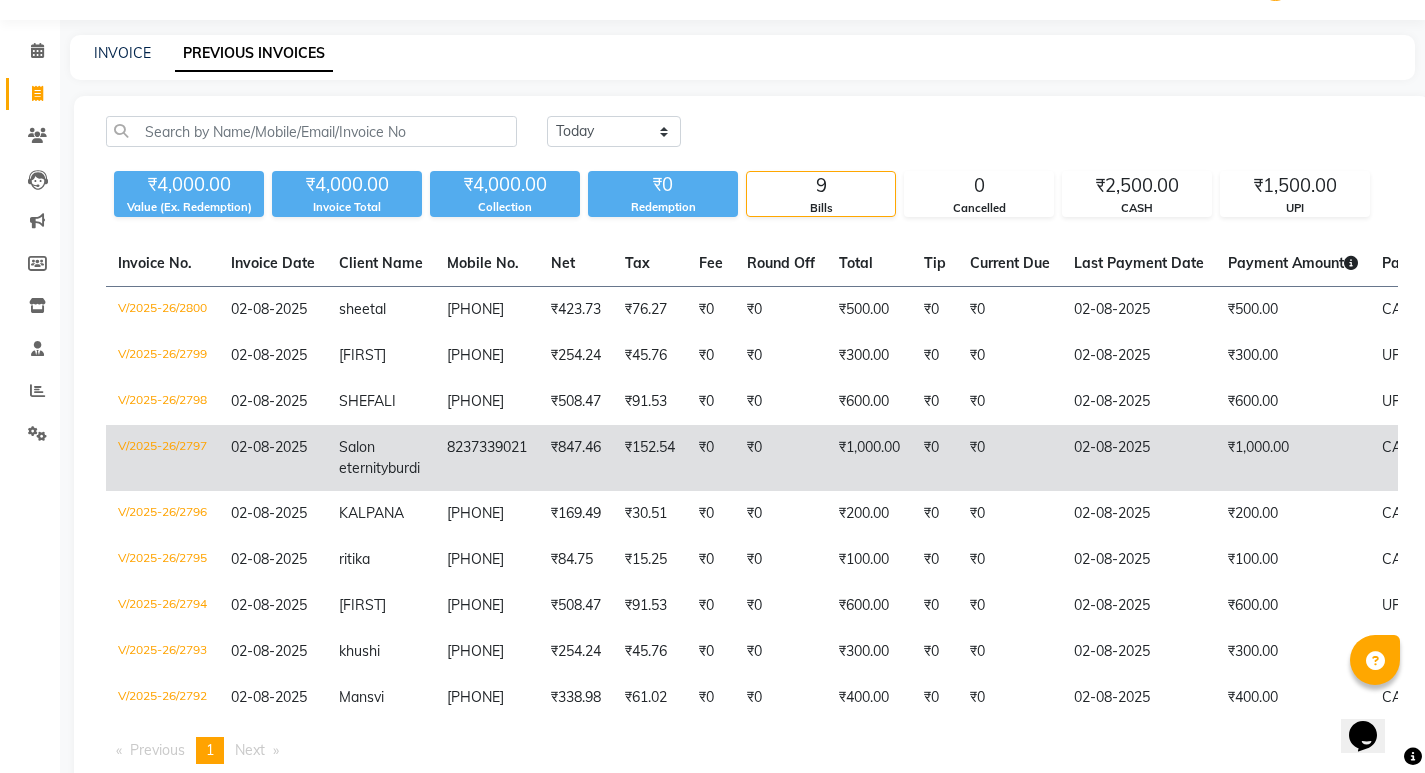 scroll, scrollTop: 145, scrollLeft: 0, axis: vertical 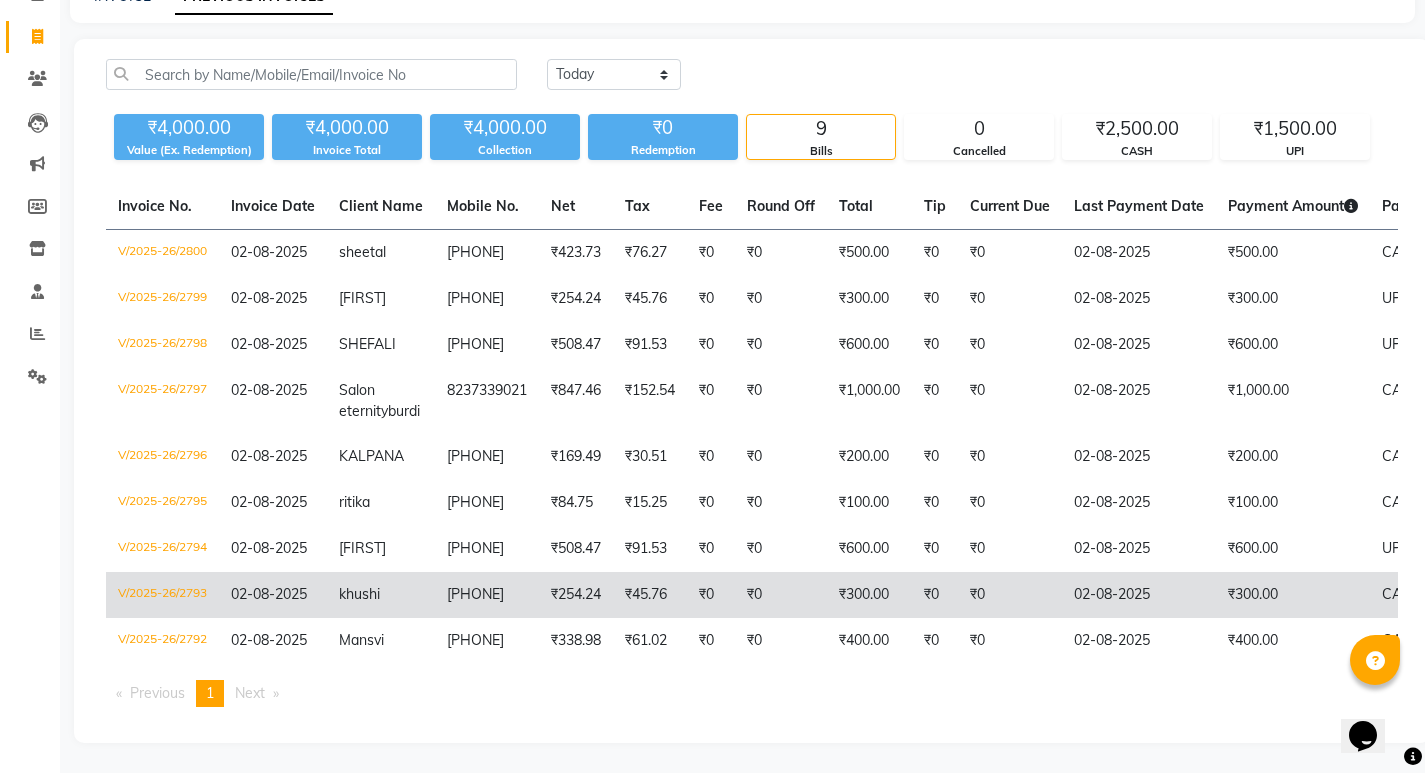 click on "V/2025-26/2793" 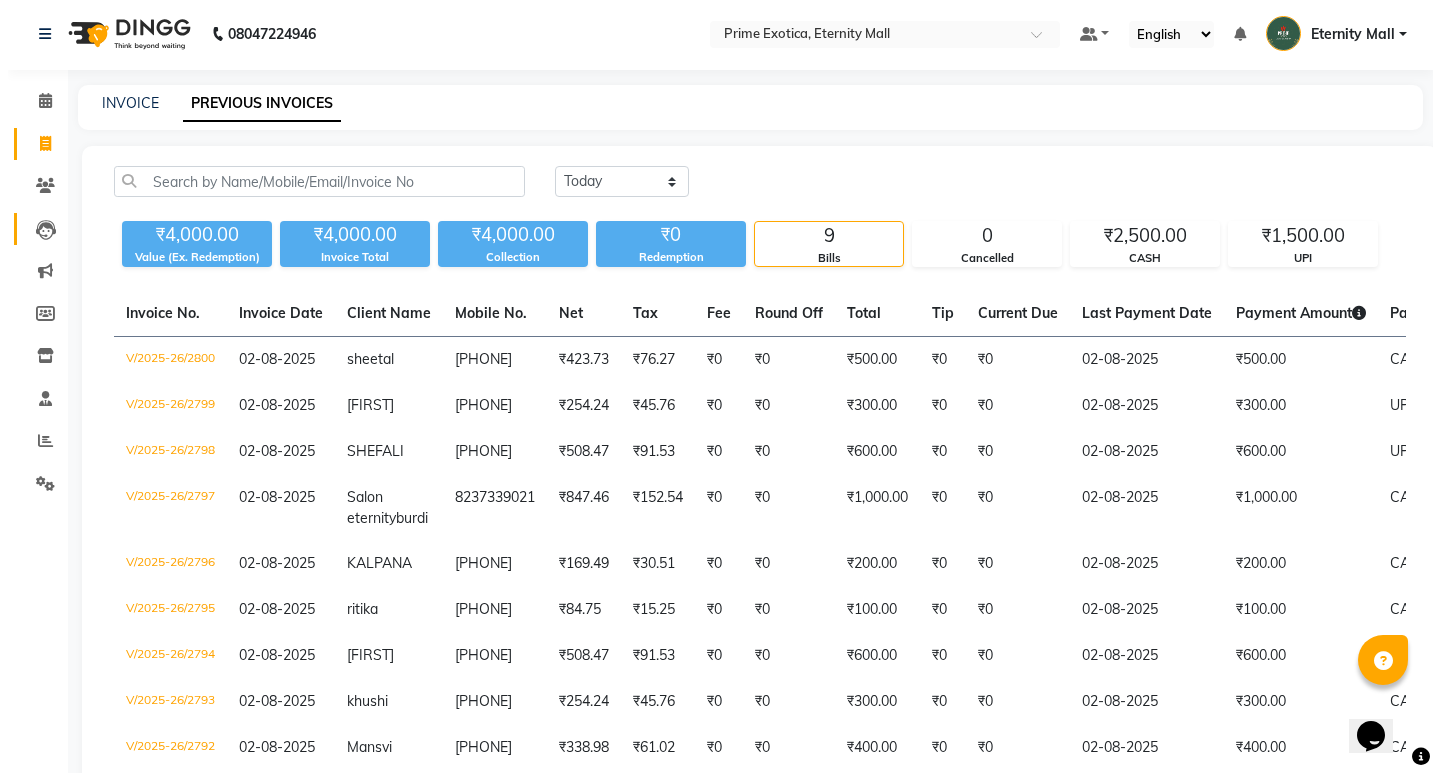 scroll, scrollTop: 0, scrollLeft: 0, axis: both 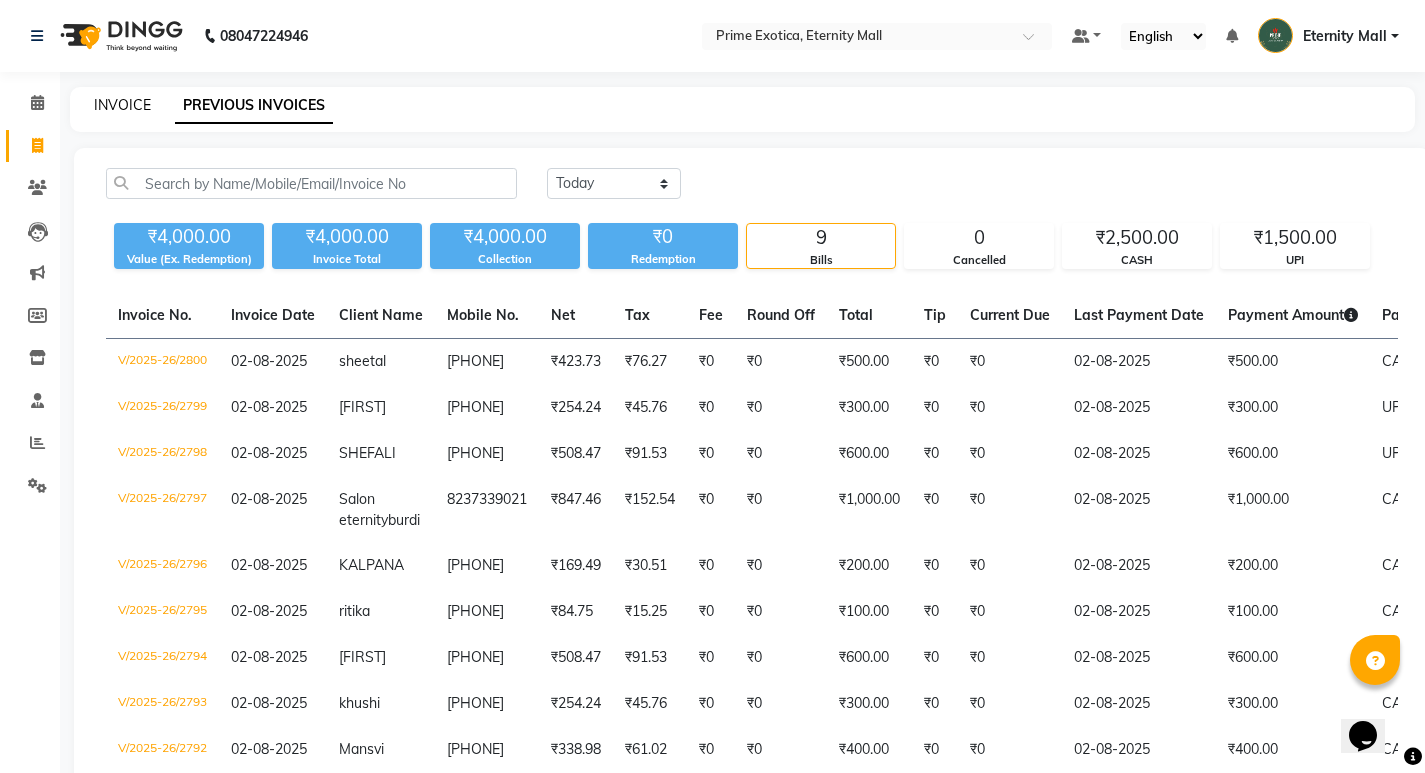 click on "INVOICE" 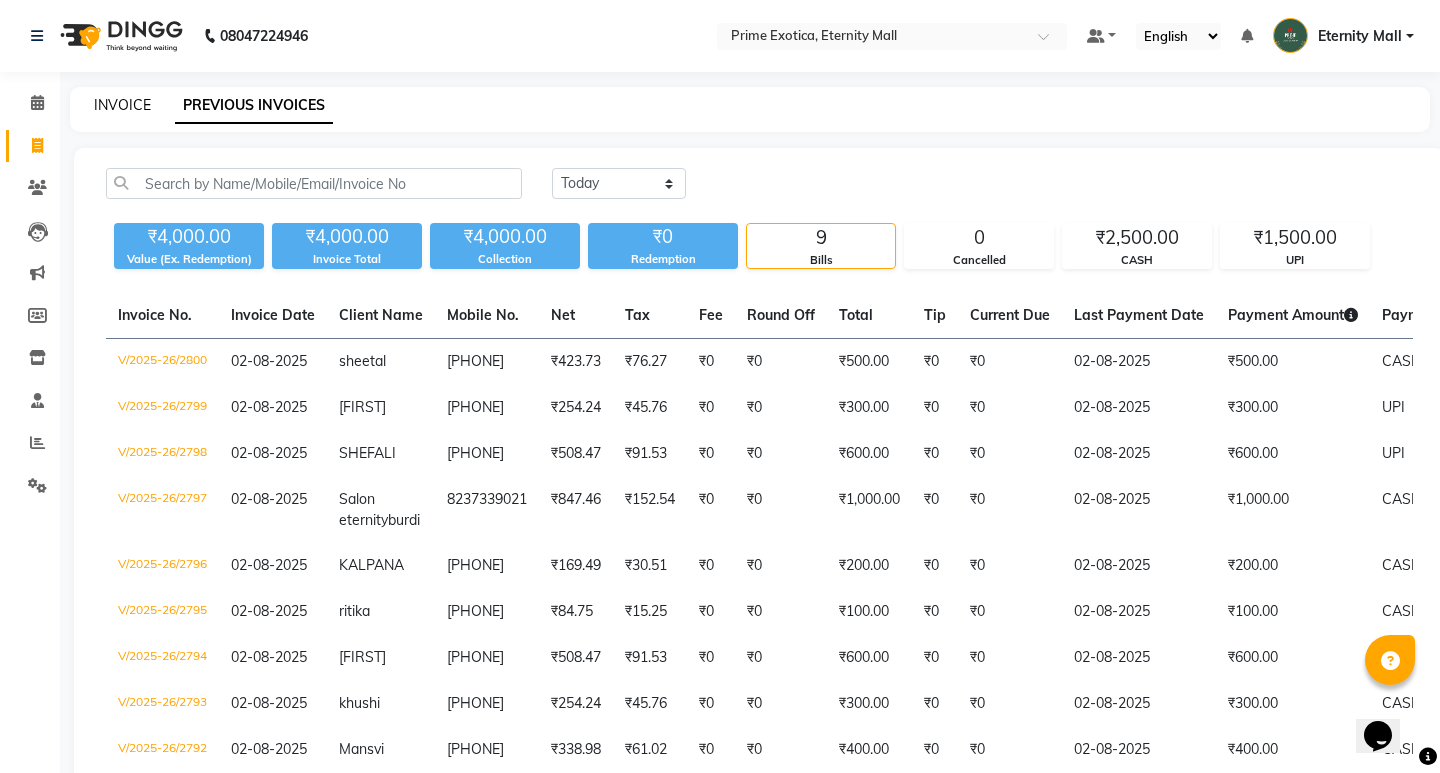 select on "service" 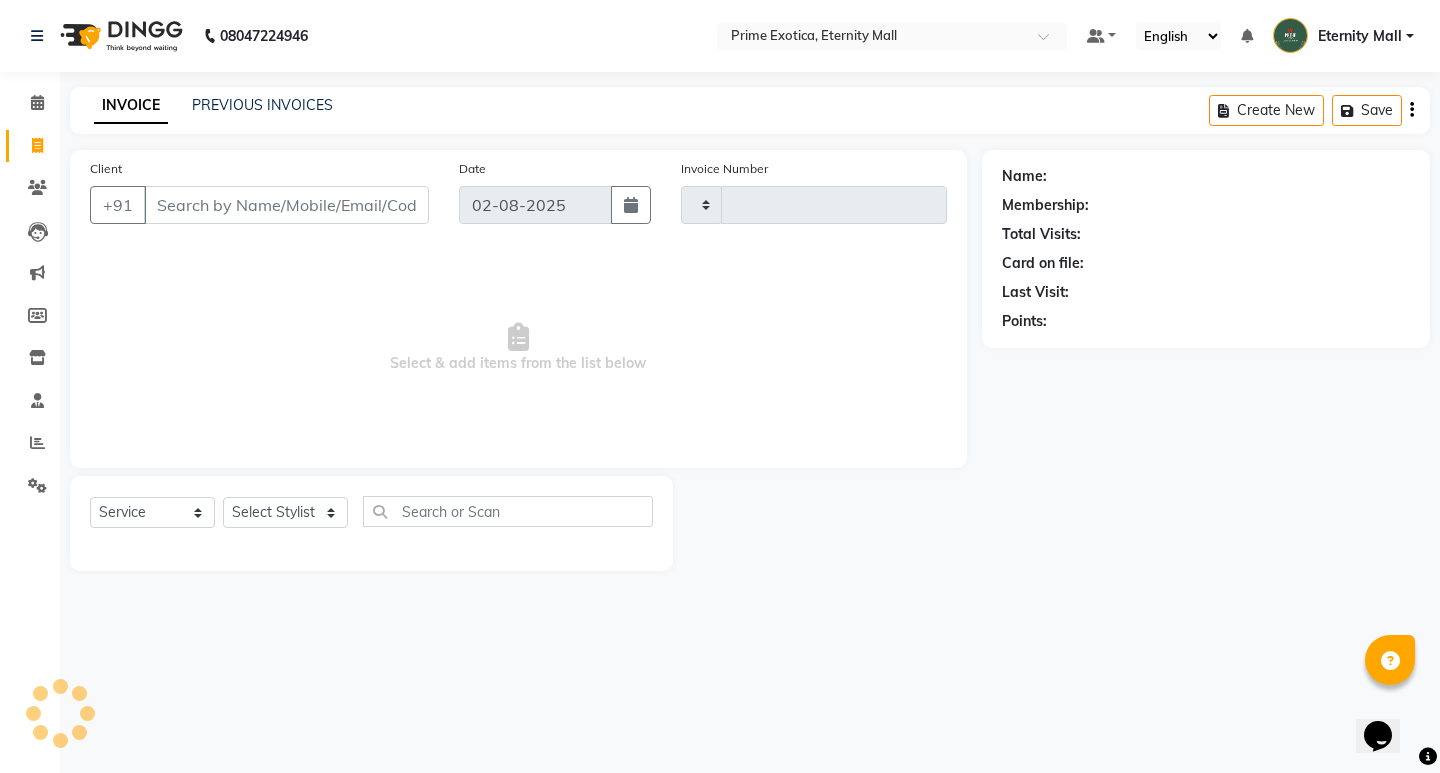 type on "2801" 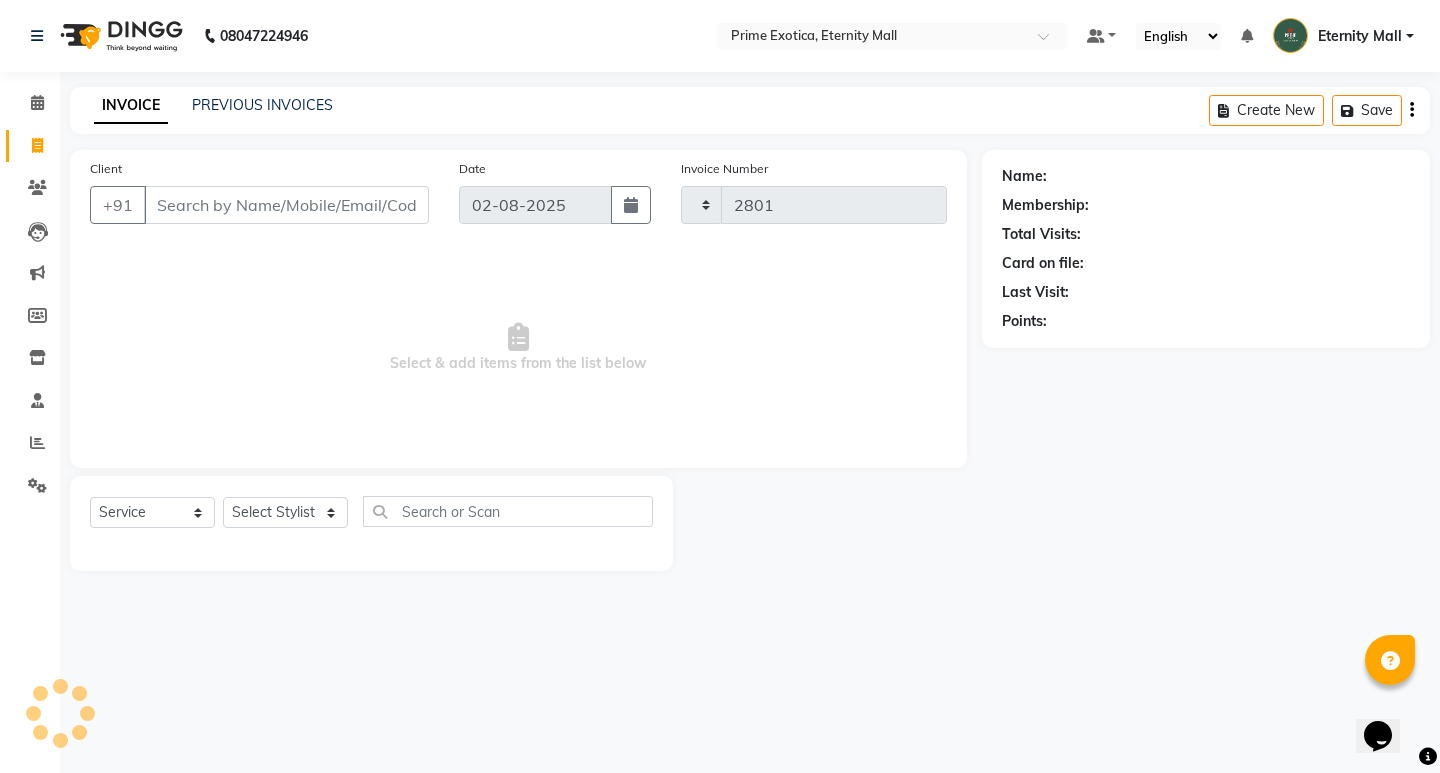 select on "5774" 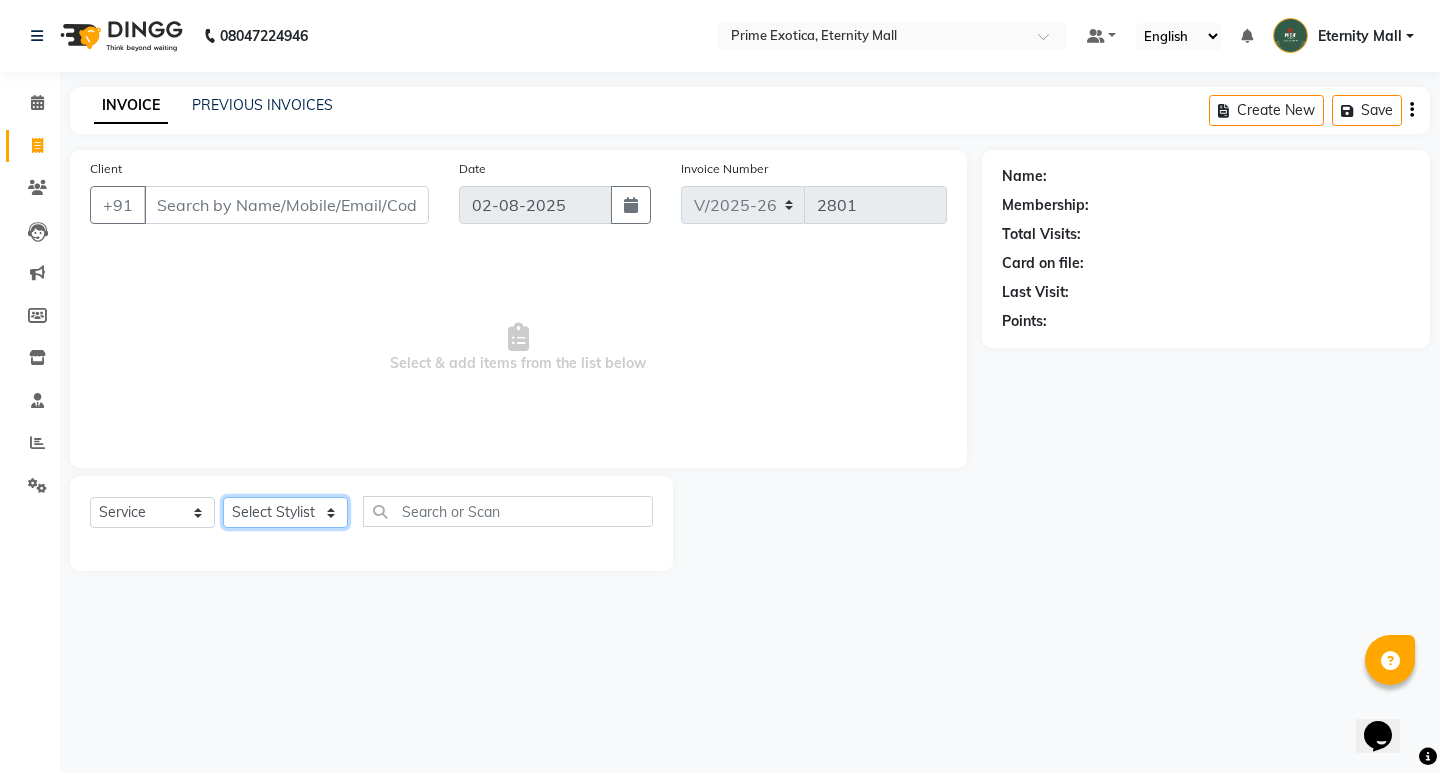click on "Select Stylist AB ADMIN [FIRST] [FIRST] [LAST] [FIRST] [LAST] [FIRST]" 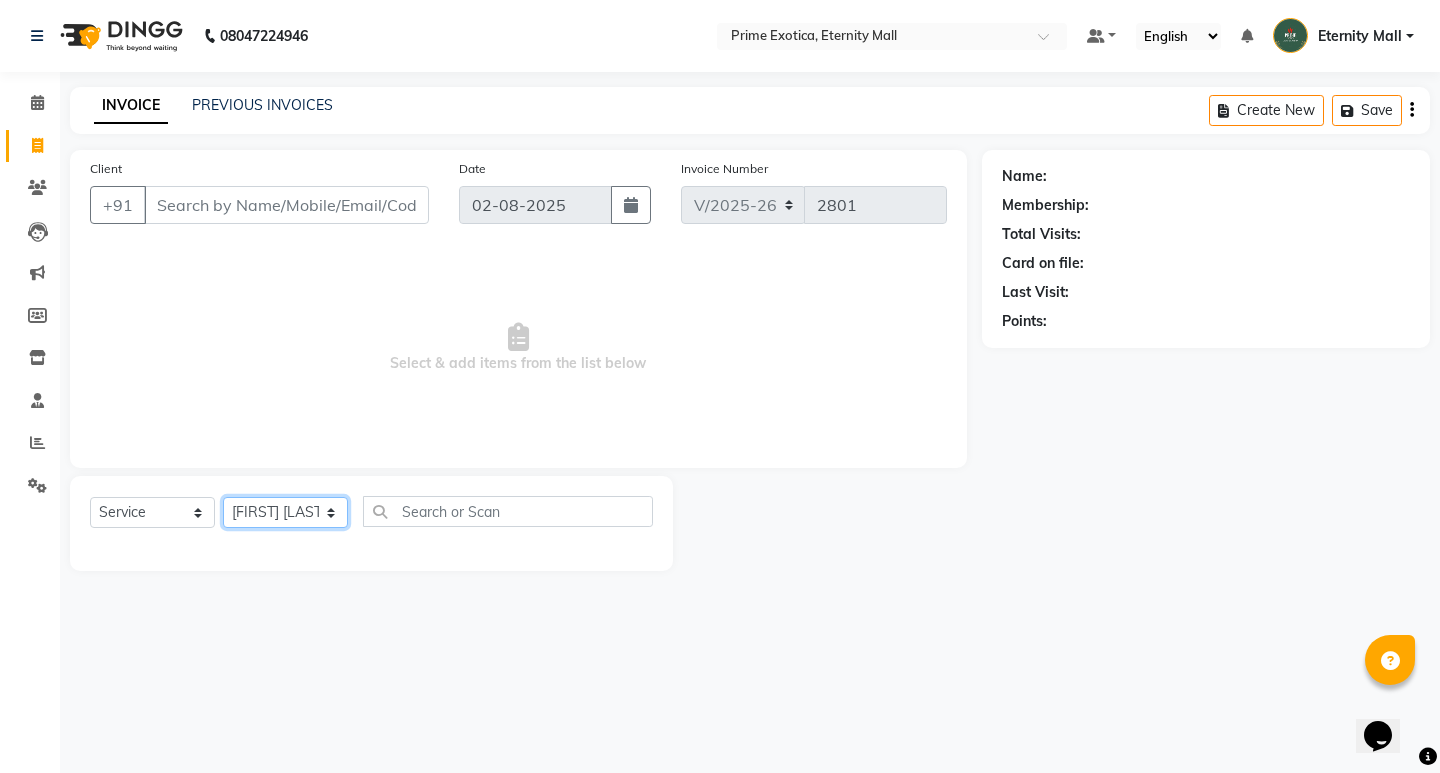 click on "Select Stylist AB ADMIN [FIRST] [FIRST] [LAST] [FIRST] [LAST] [FIRST]" 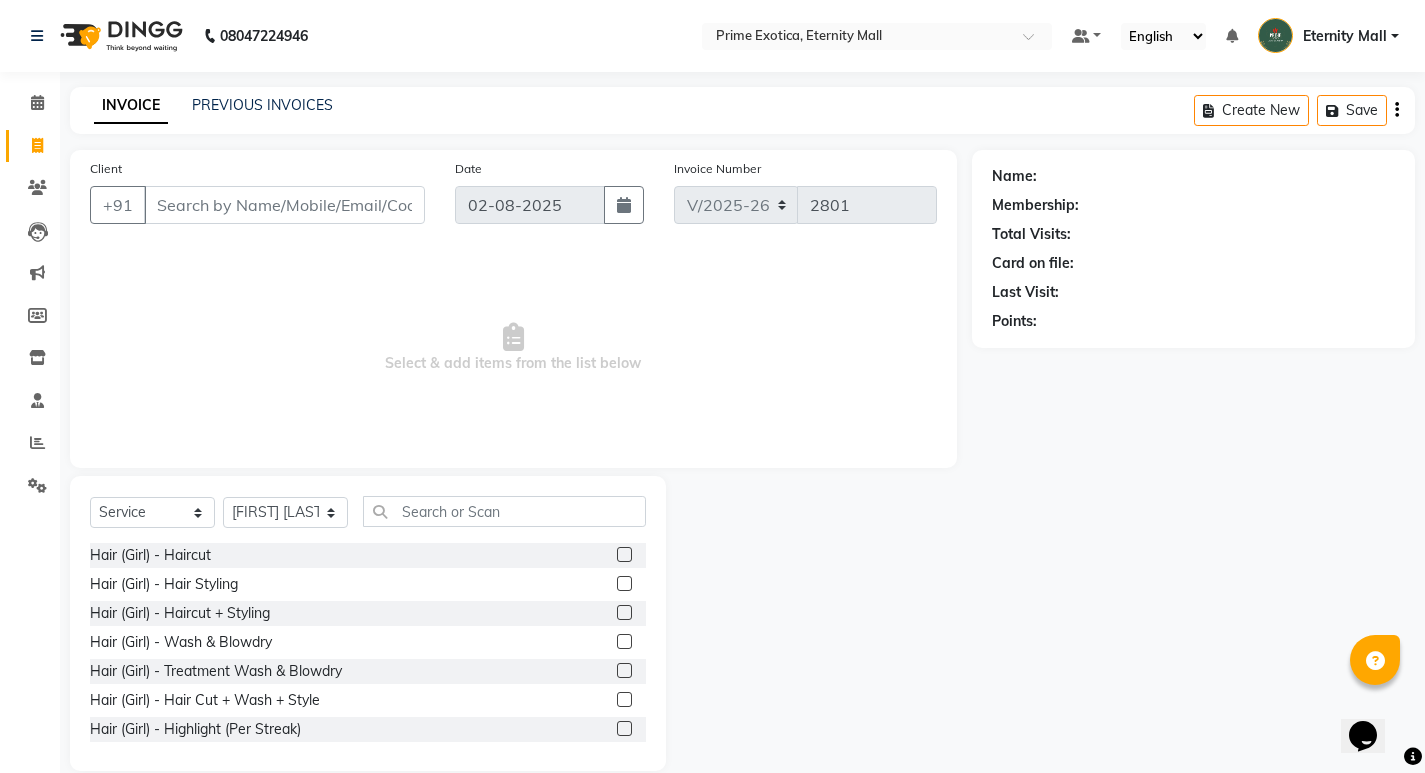 click 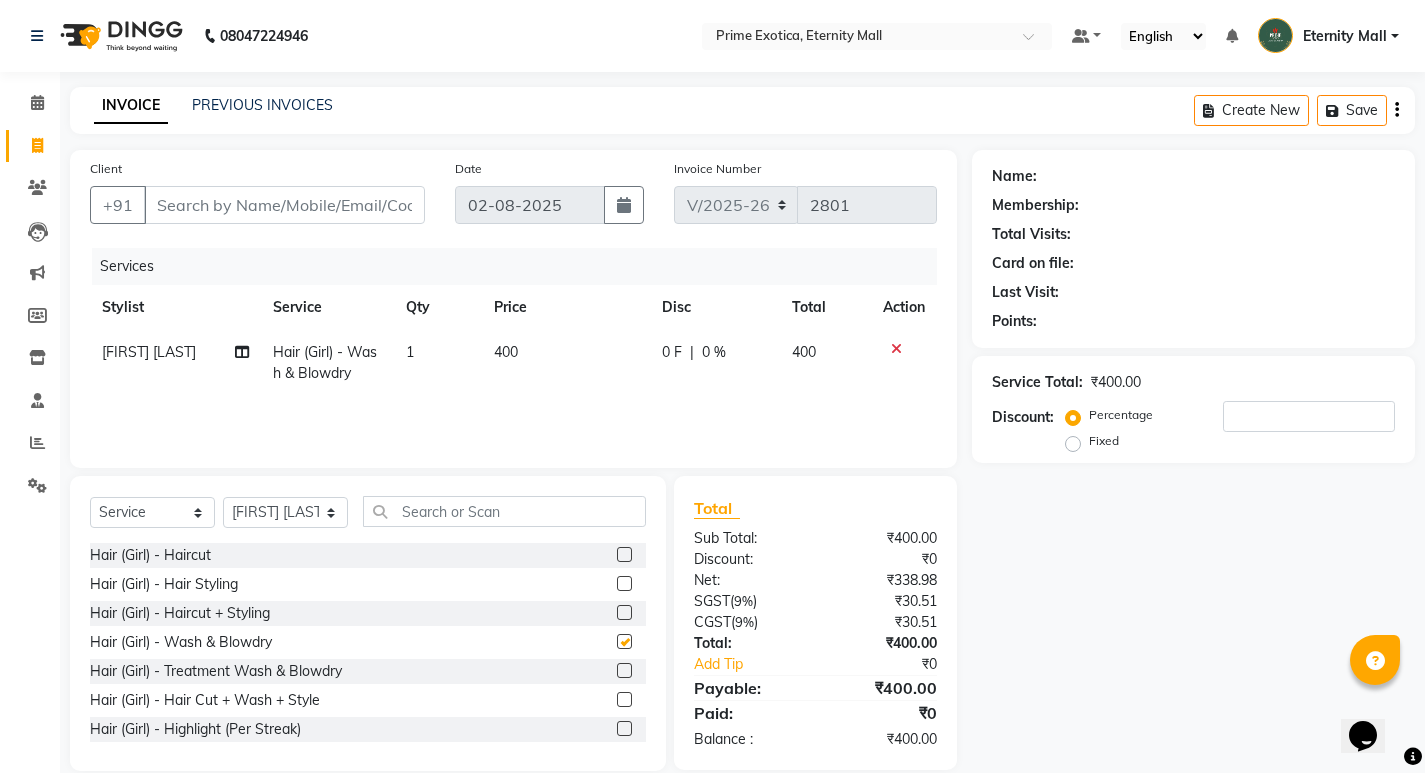 checkbox on "false" 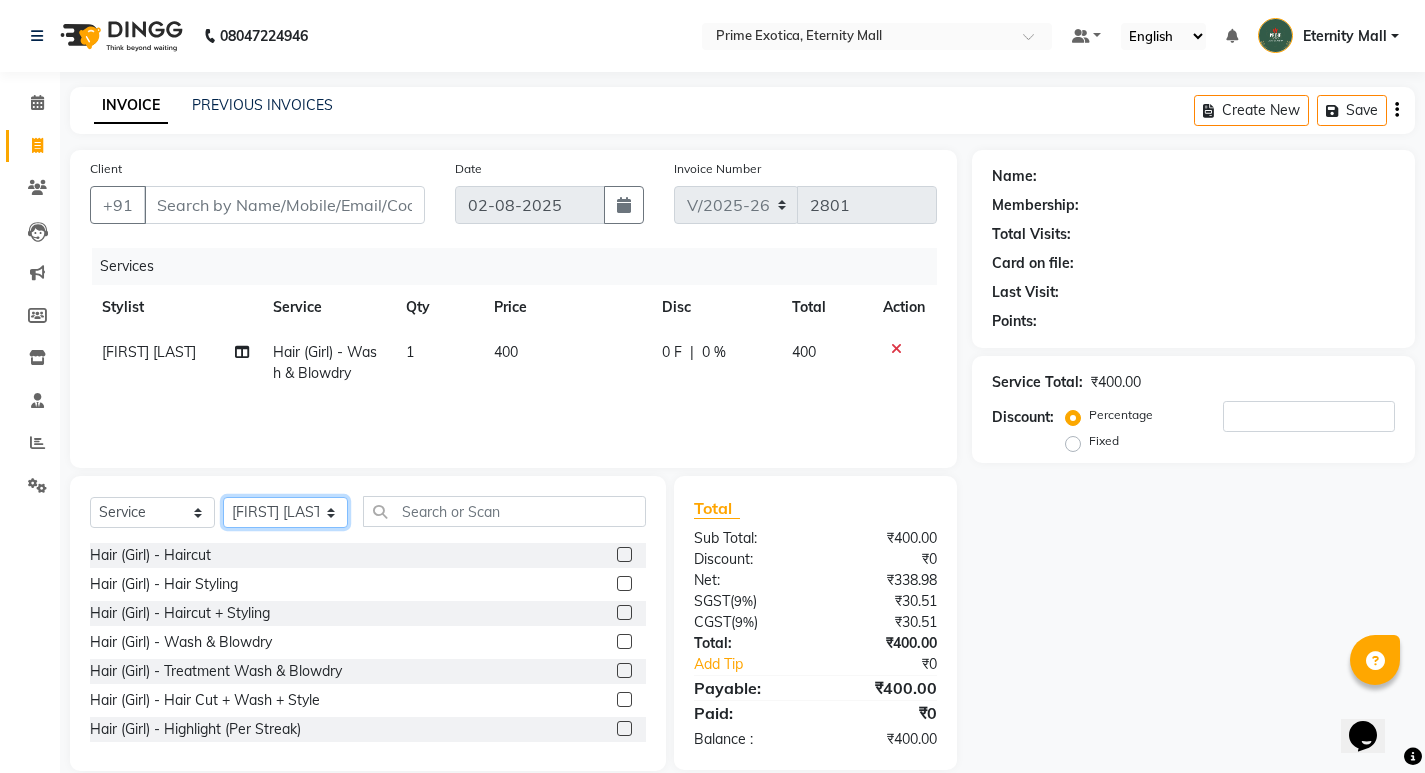 click on "Select Stylist AB ADMIN [FIRST] [FIRST] [LAST] [FIRST] [LAST] [FIRST]" 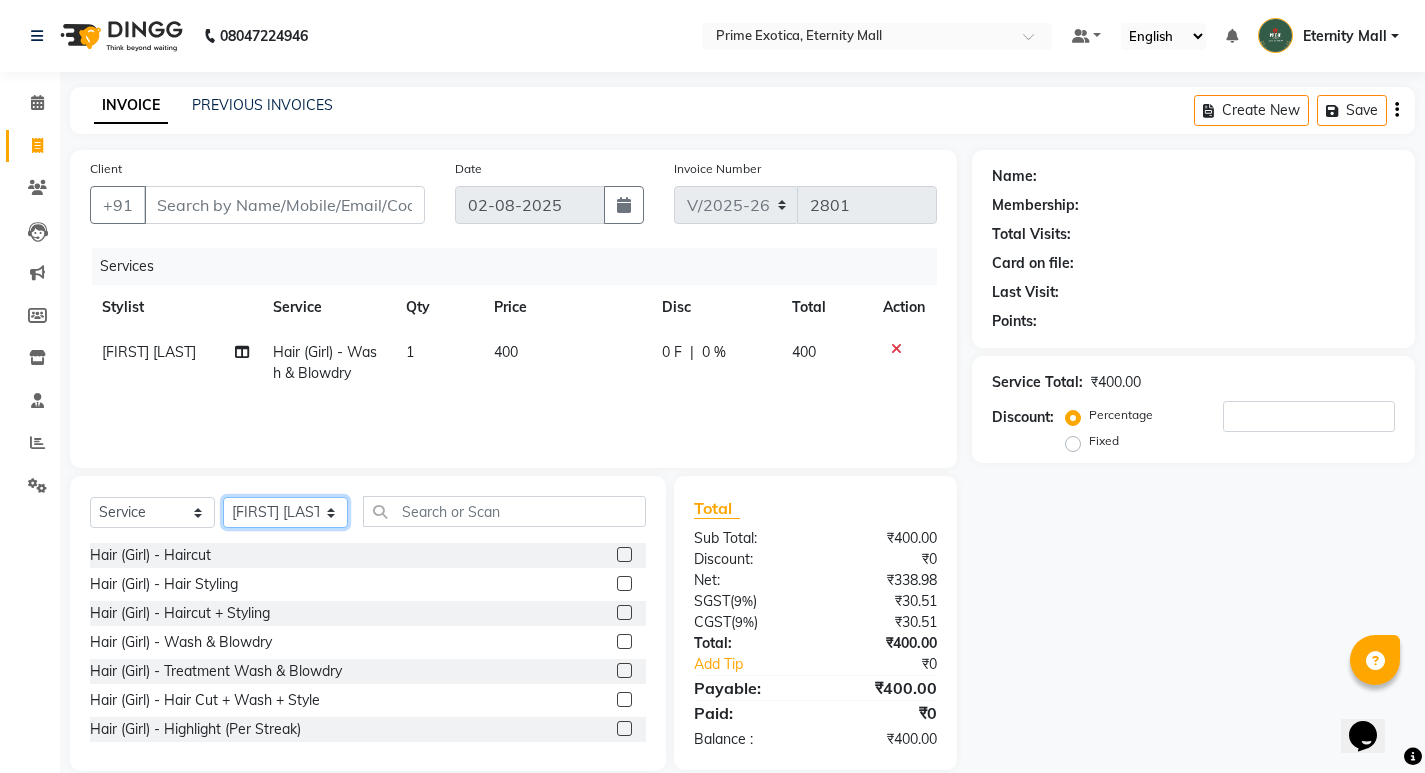 select on "67677" 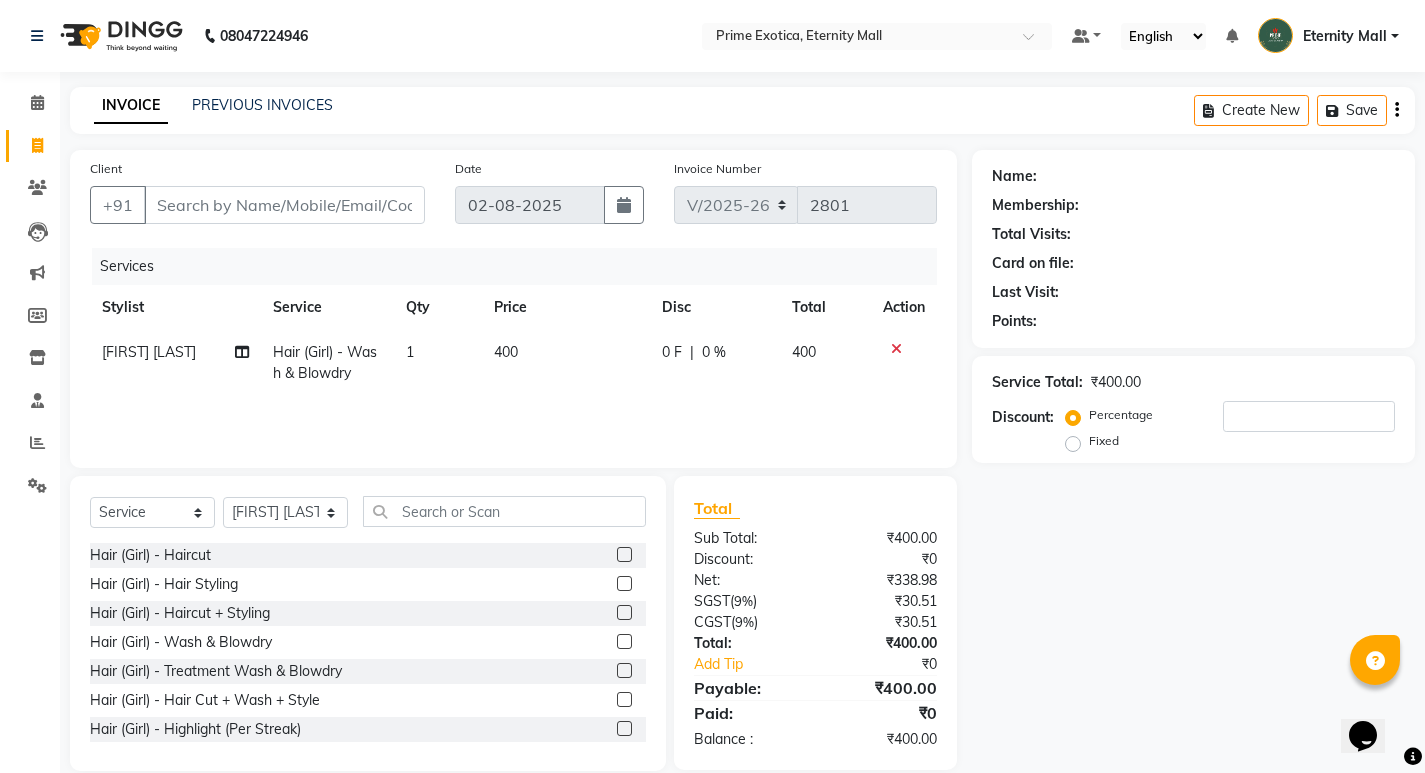 click 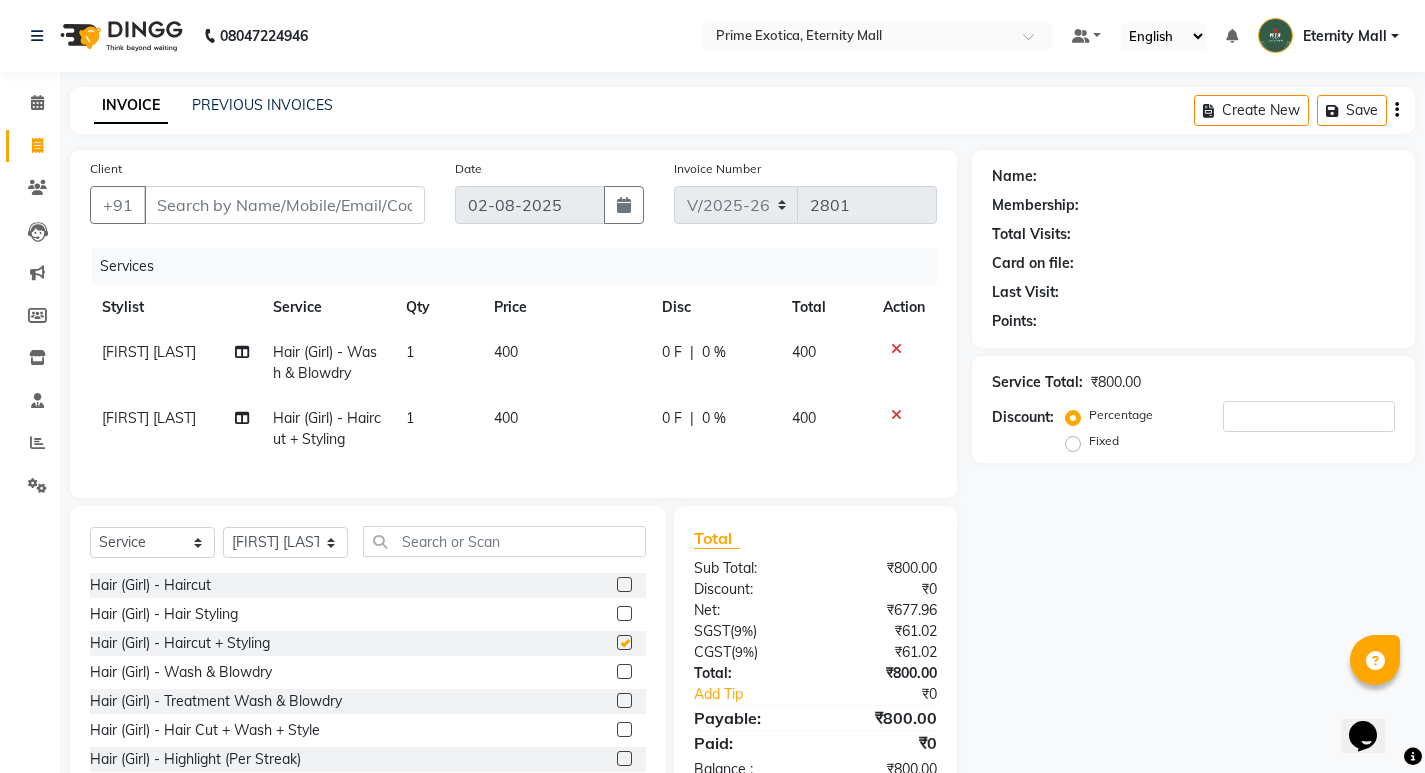 checkbox on "false" 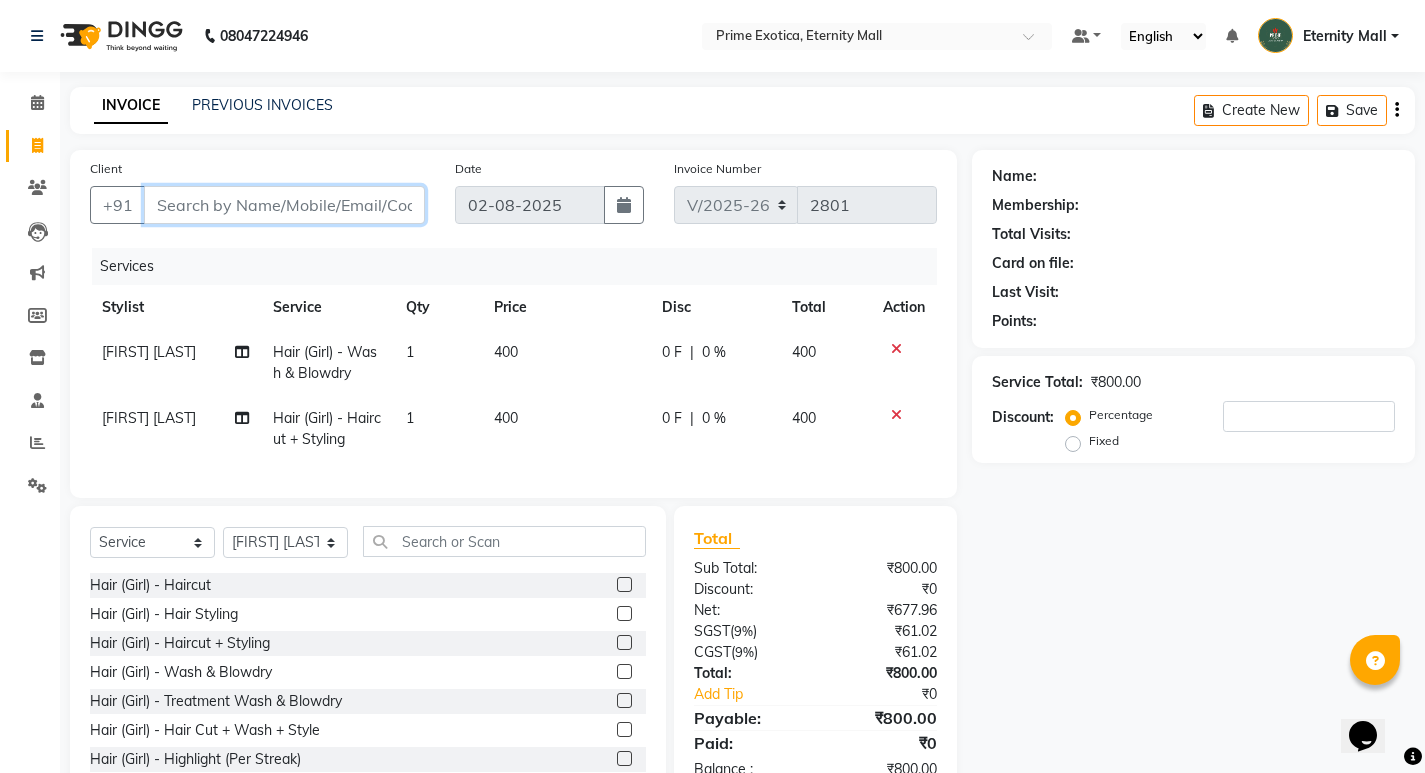 click on "Client" at bounding box center [284, 205] 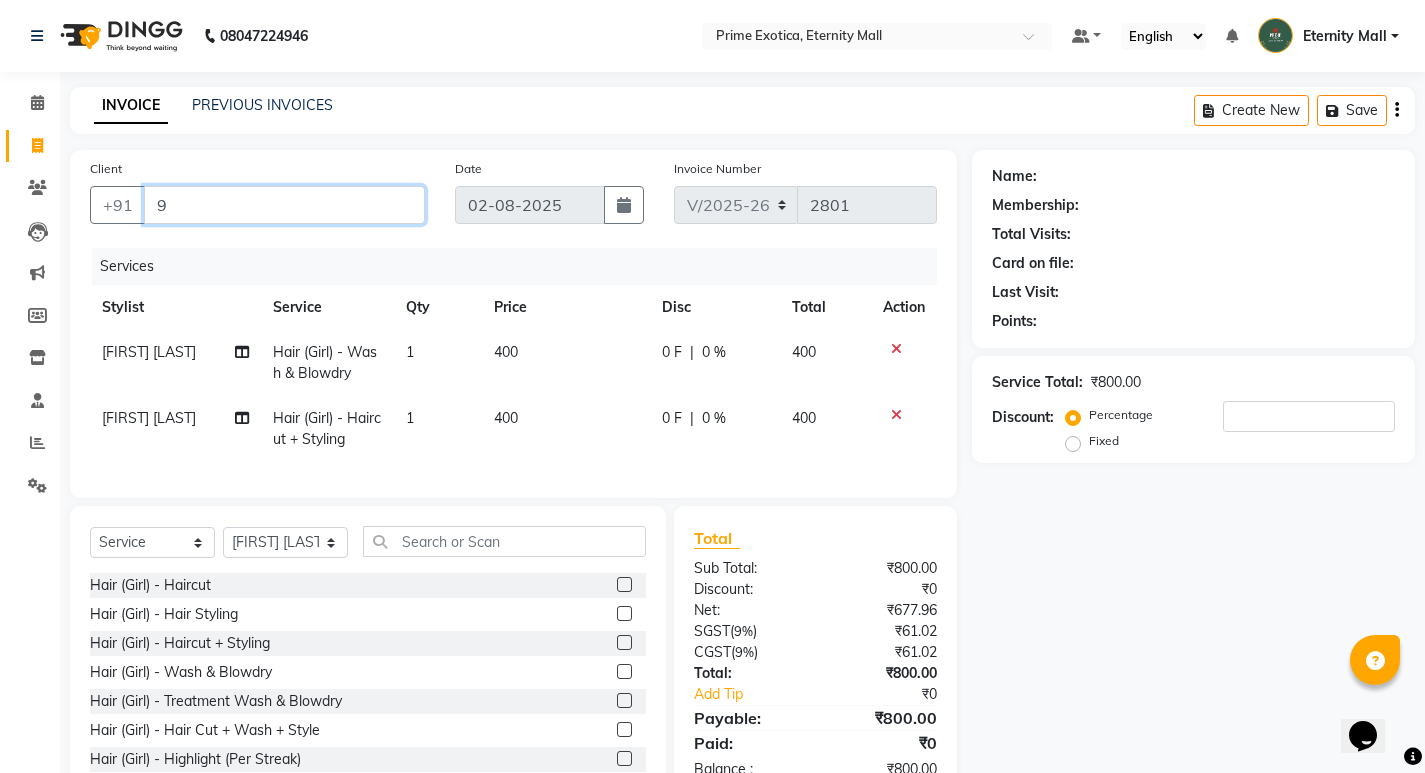 type on "0" 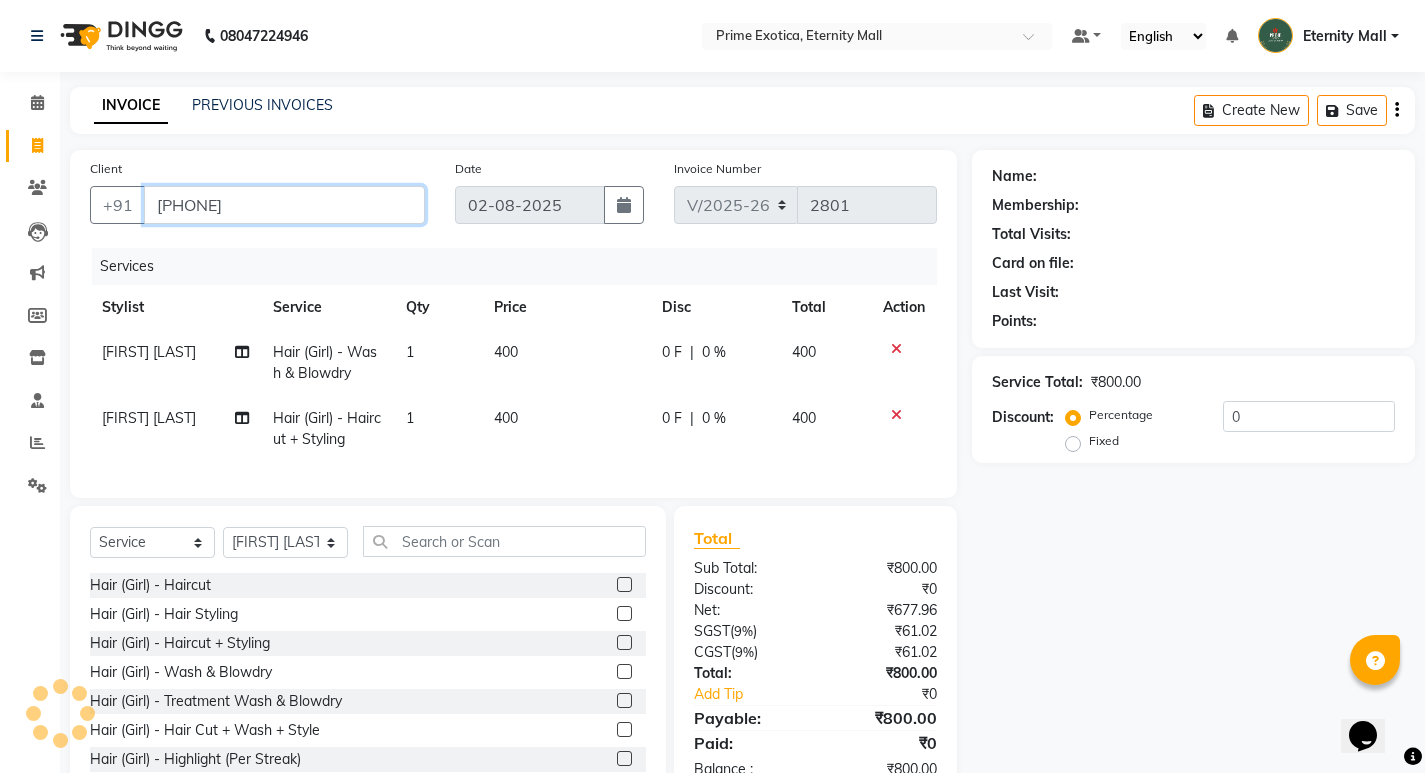 click on "[PHONE]" at bounding box center (284, 205) 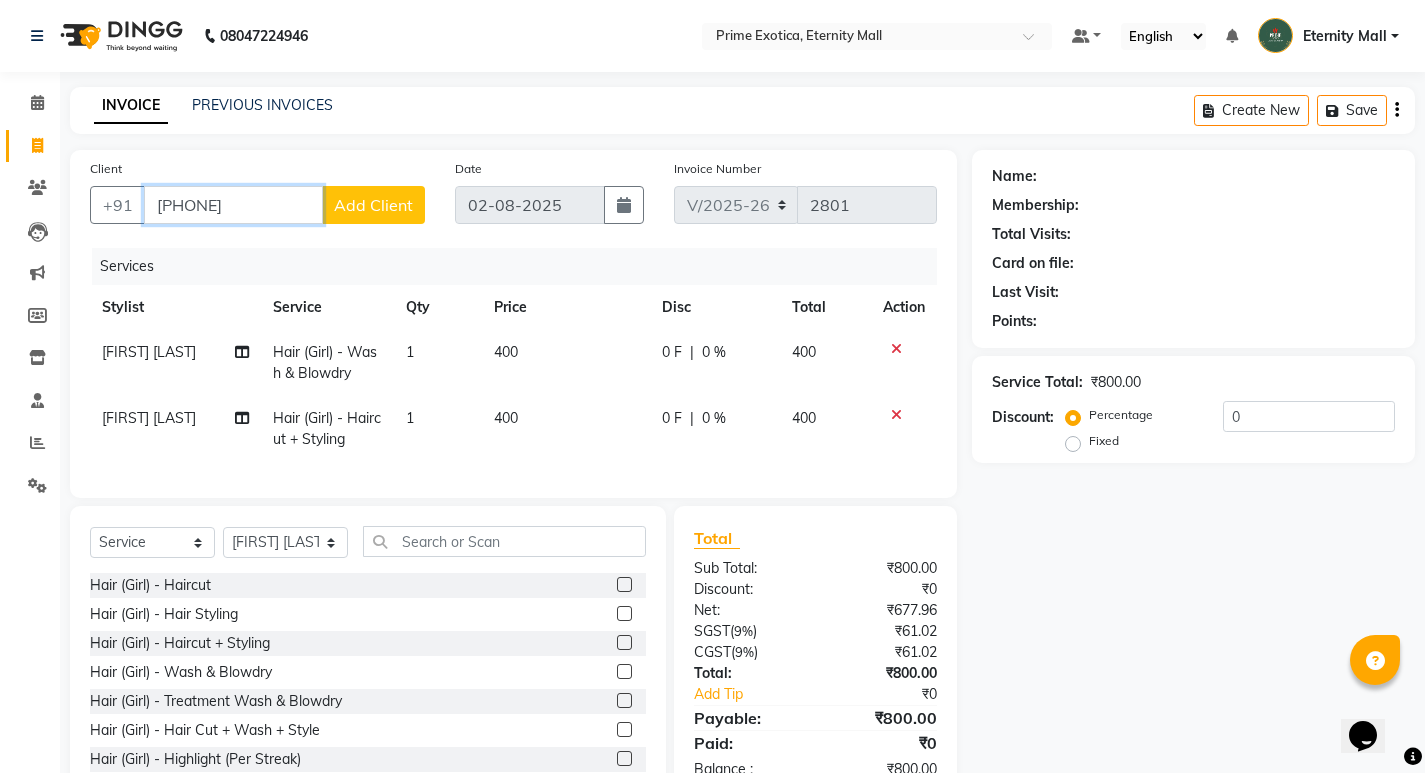 type on "[PHONE]" 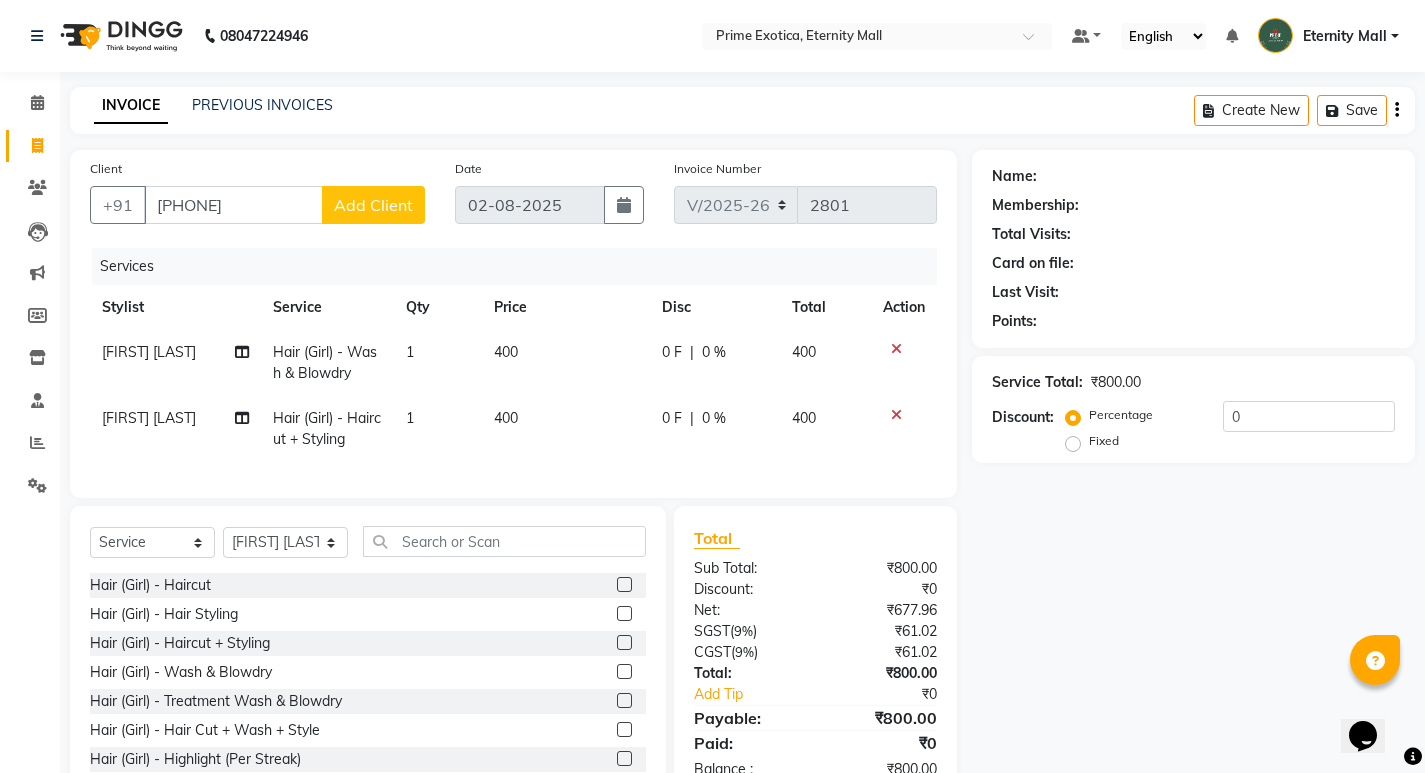 click on "Client +91 9049494360 Add Client" 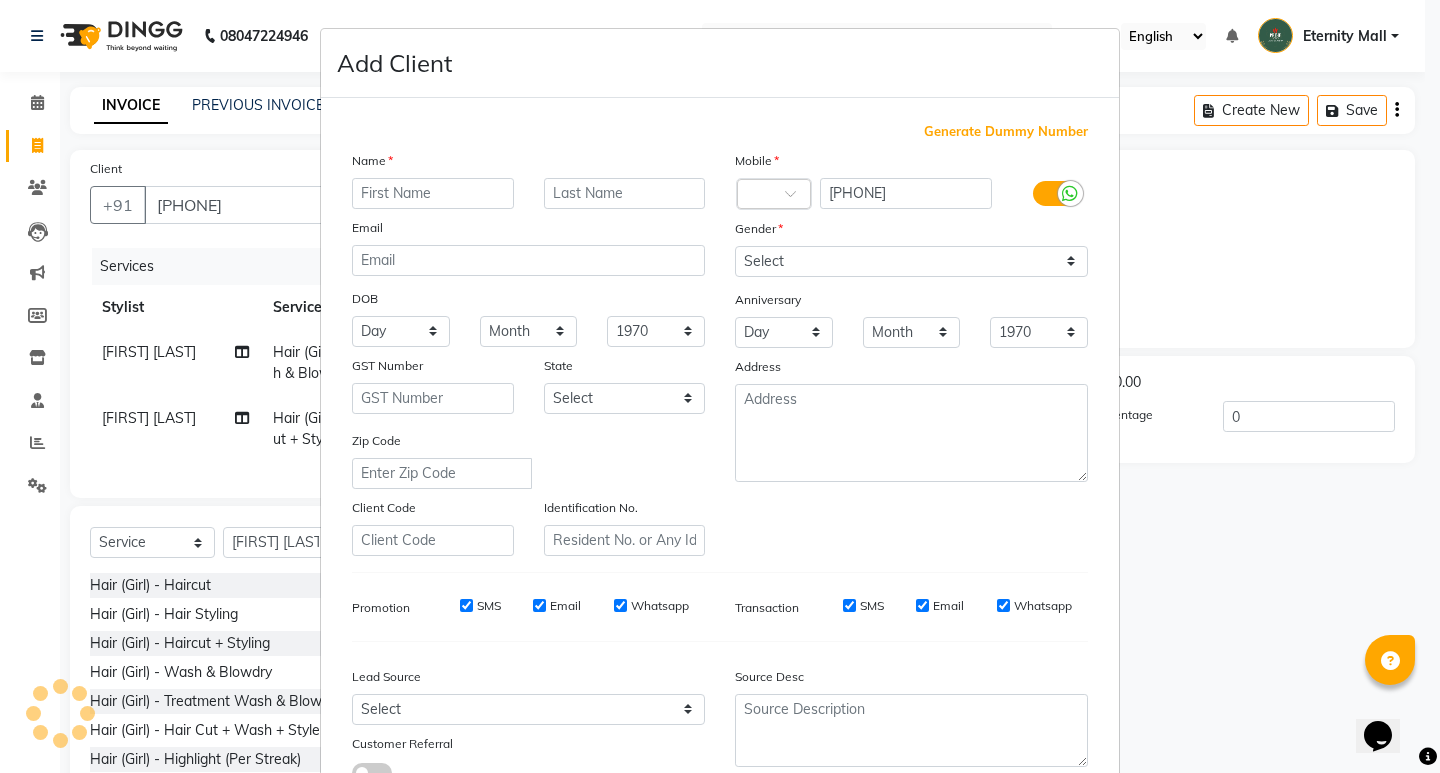 click at bounding box center (433, 193) 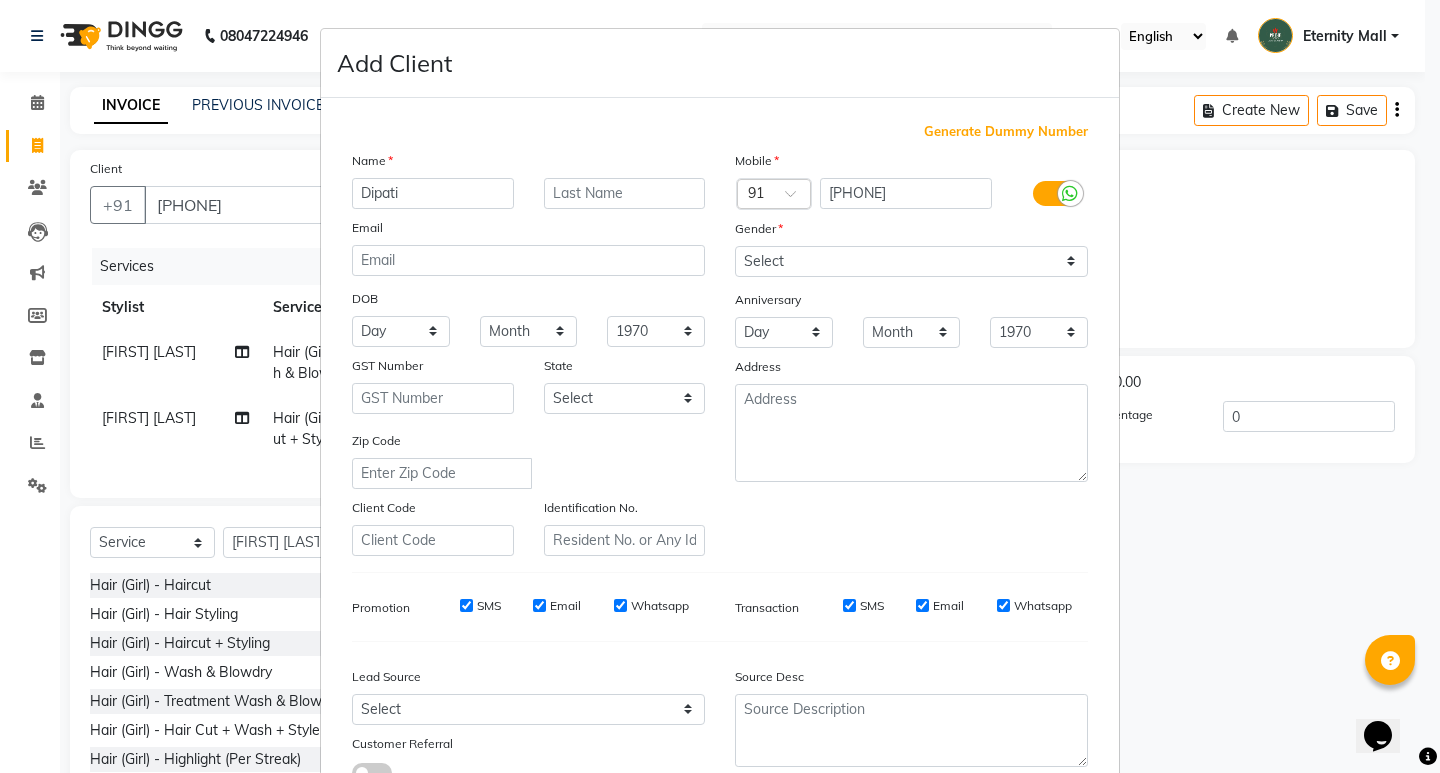 type on "Dipati" 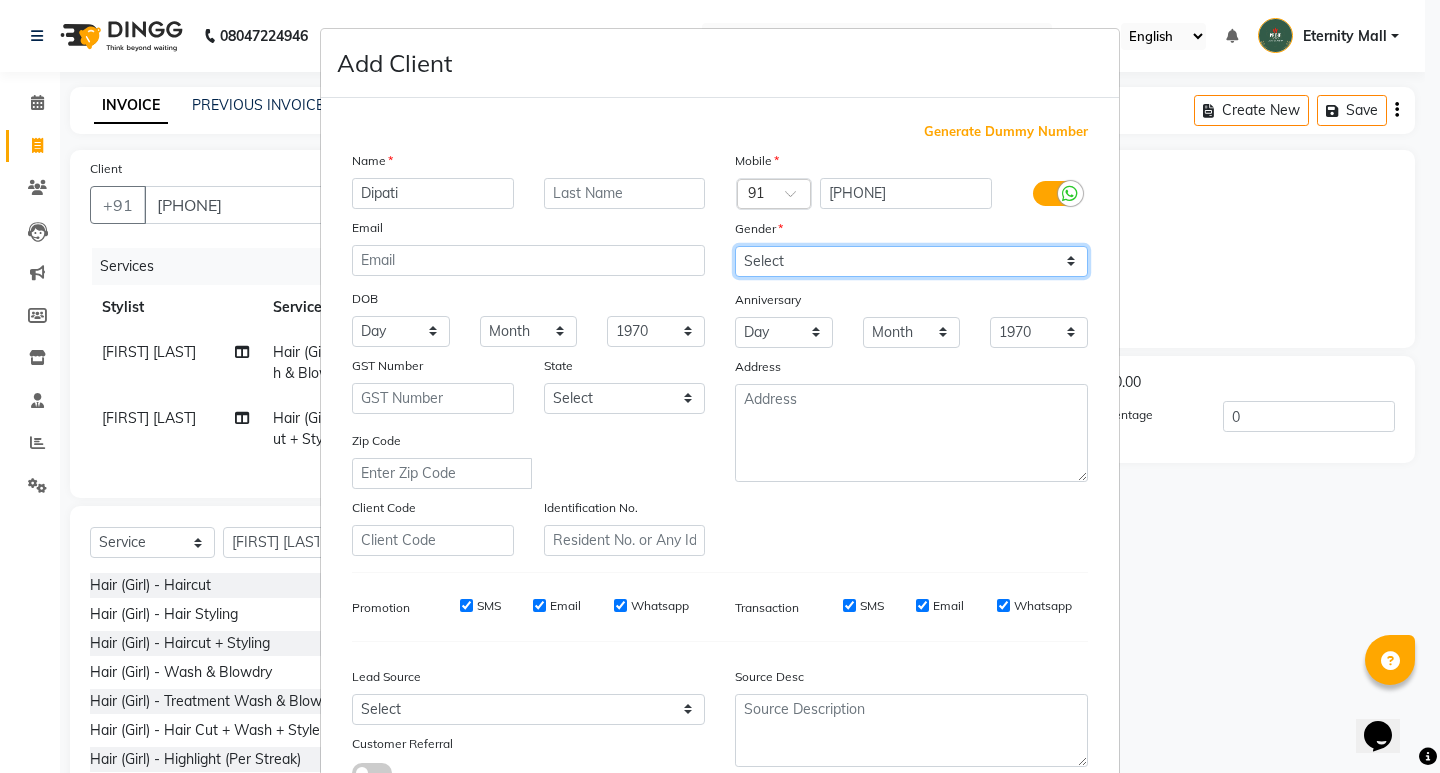 click on "Select Male Female Other Prefer Not To Say" at bounding box center (911, 261) 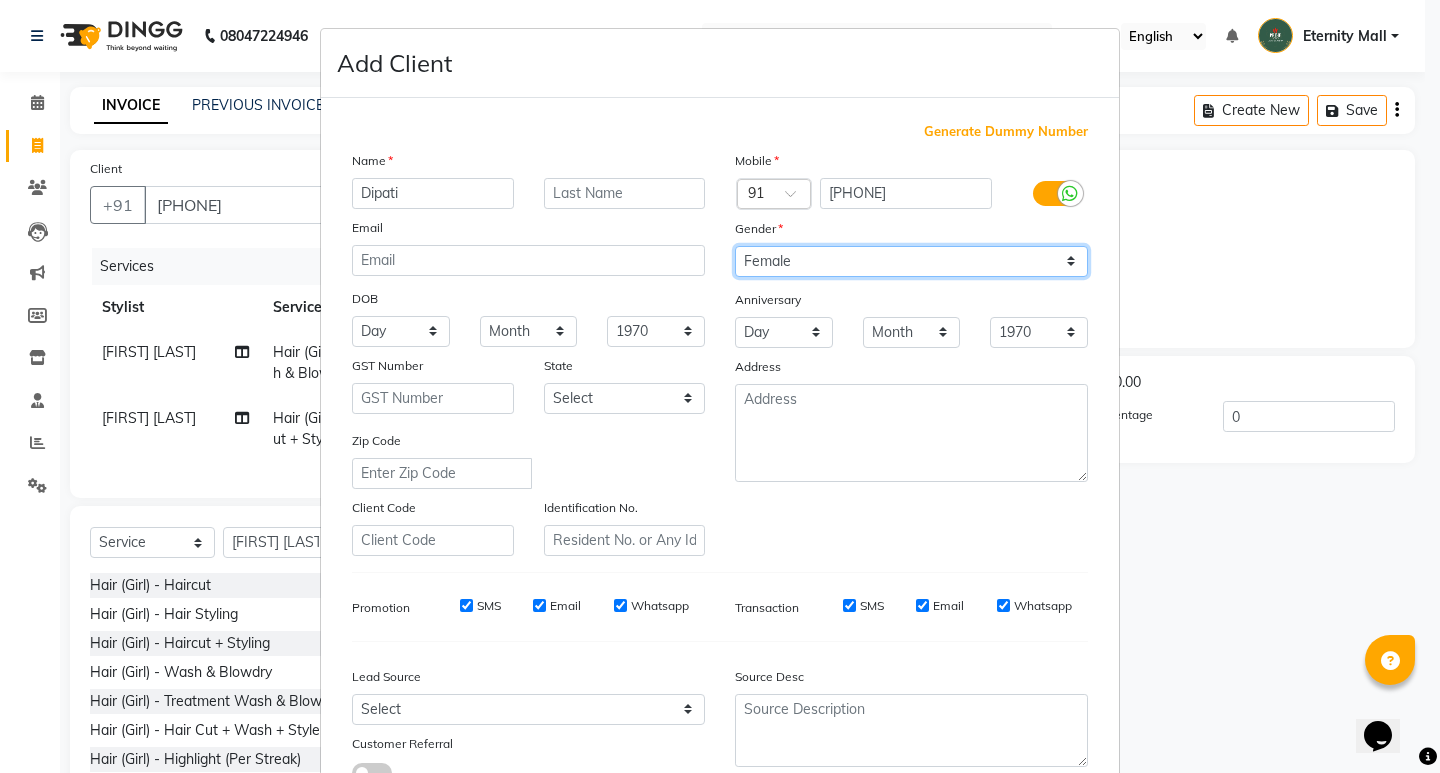 click on "Select Male Female Other Prefer Not To Say" at bounding box center (911, 261) 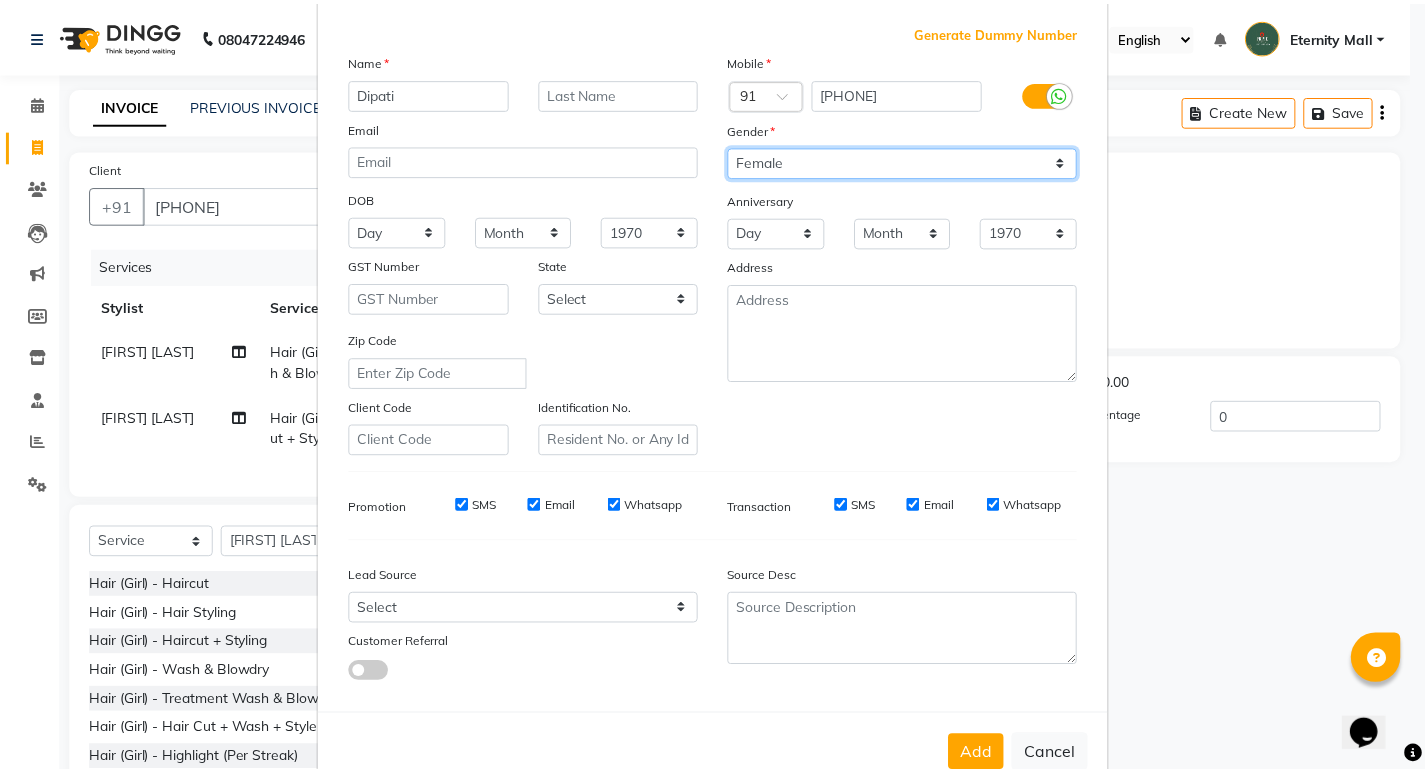 scroll, scrollTop: 150, scrollLeft: 0, axis: vertical 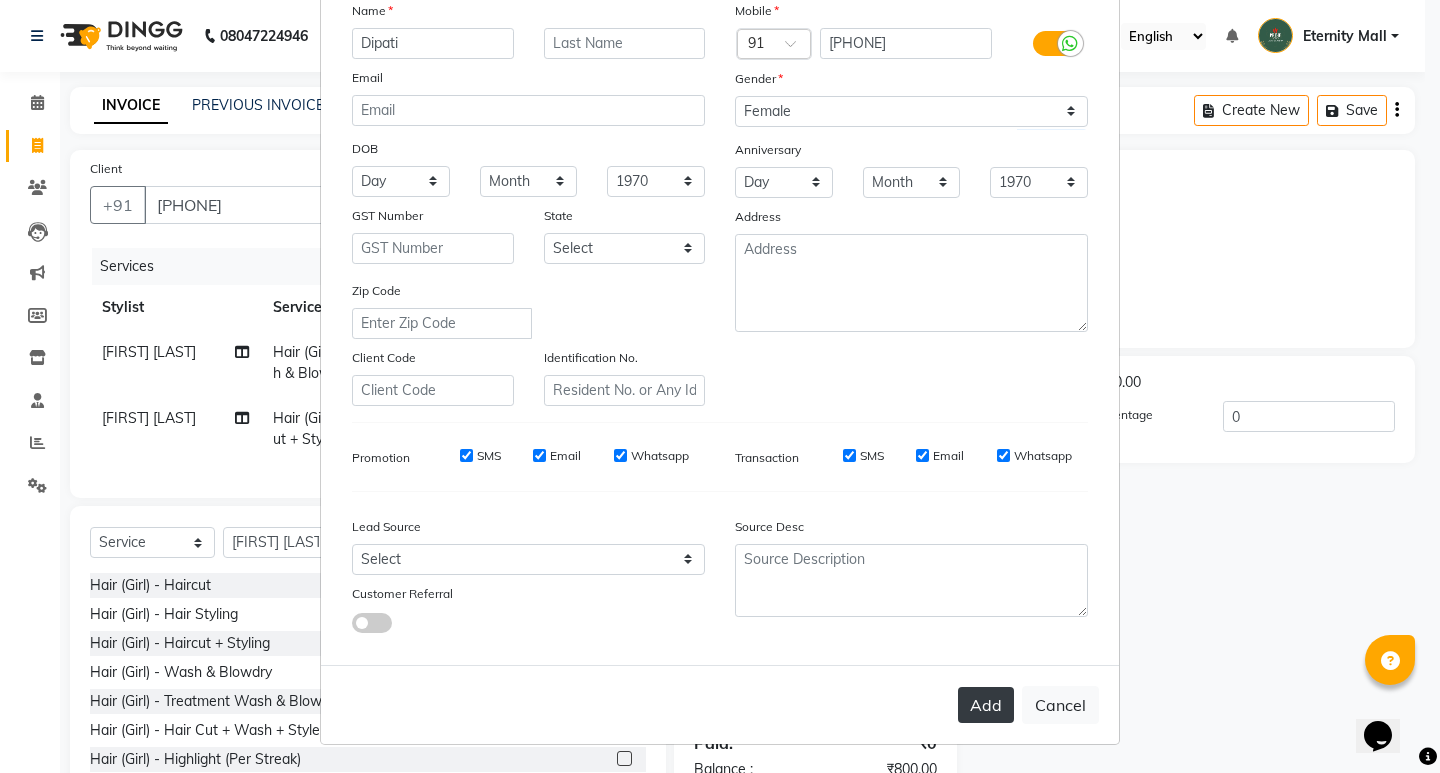 click on "Add" at bounding box center (986, 705) 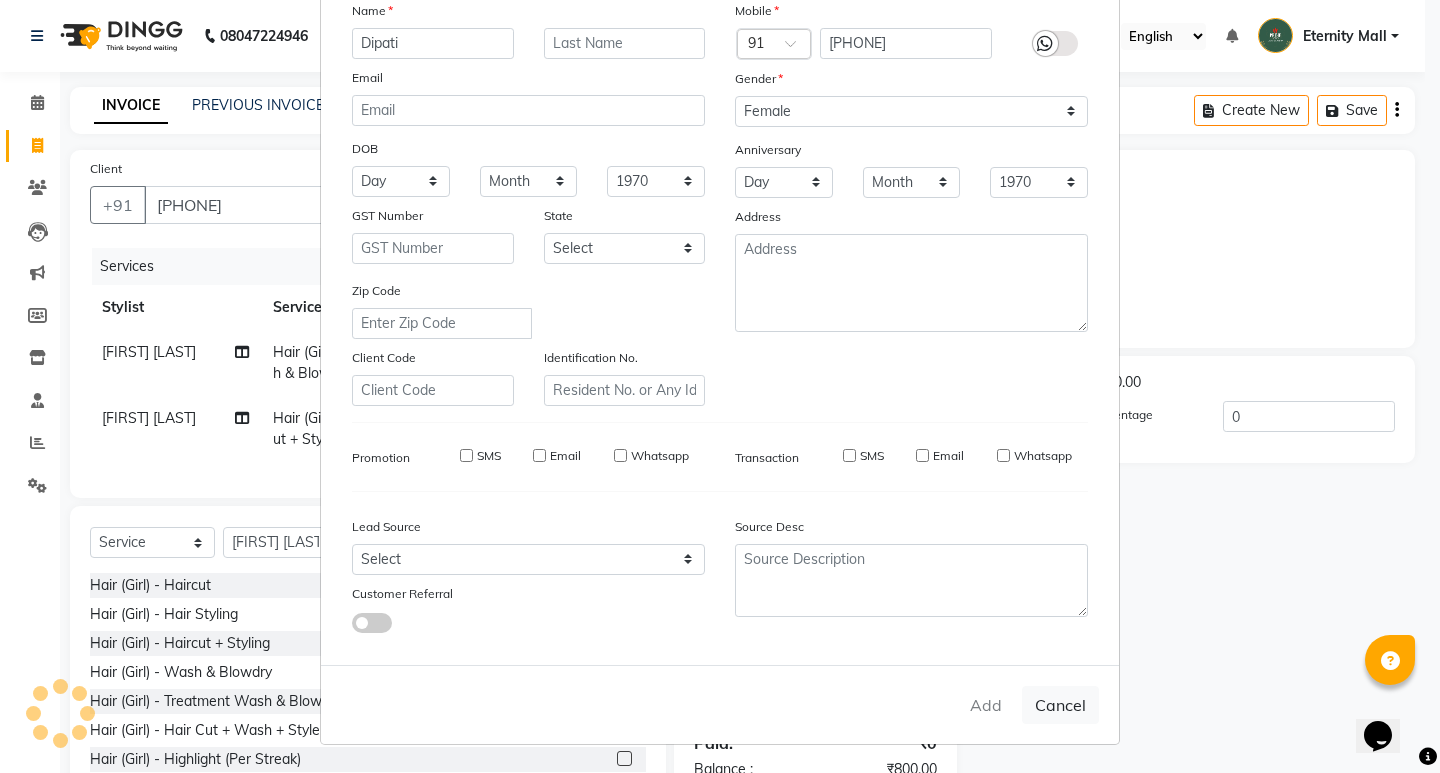 type 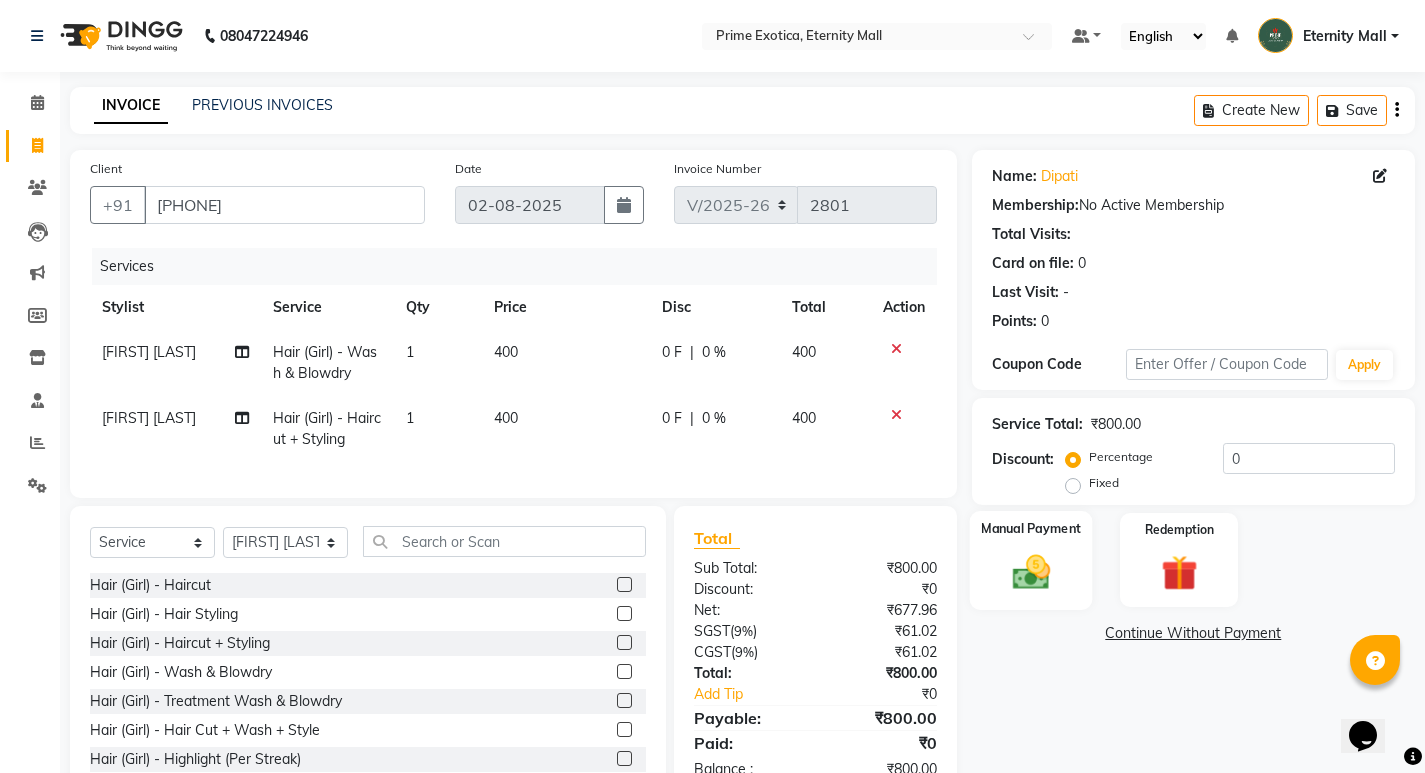 click on "Manual Payment" 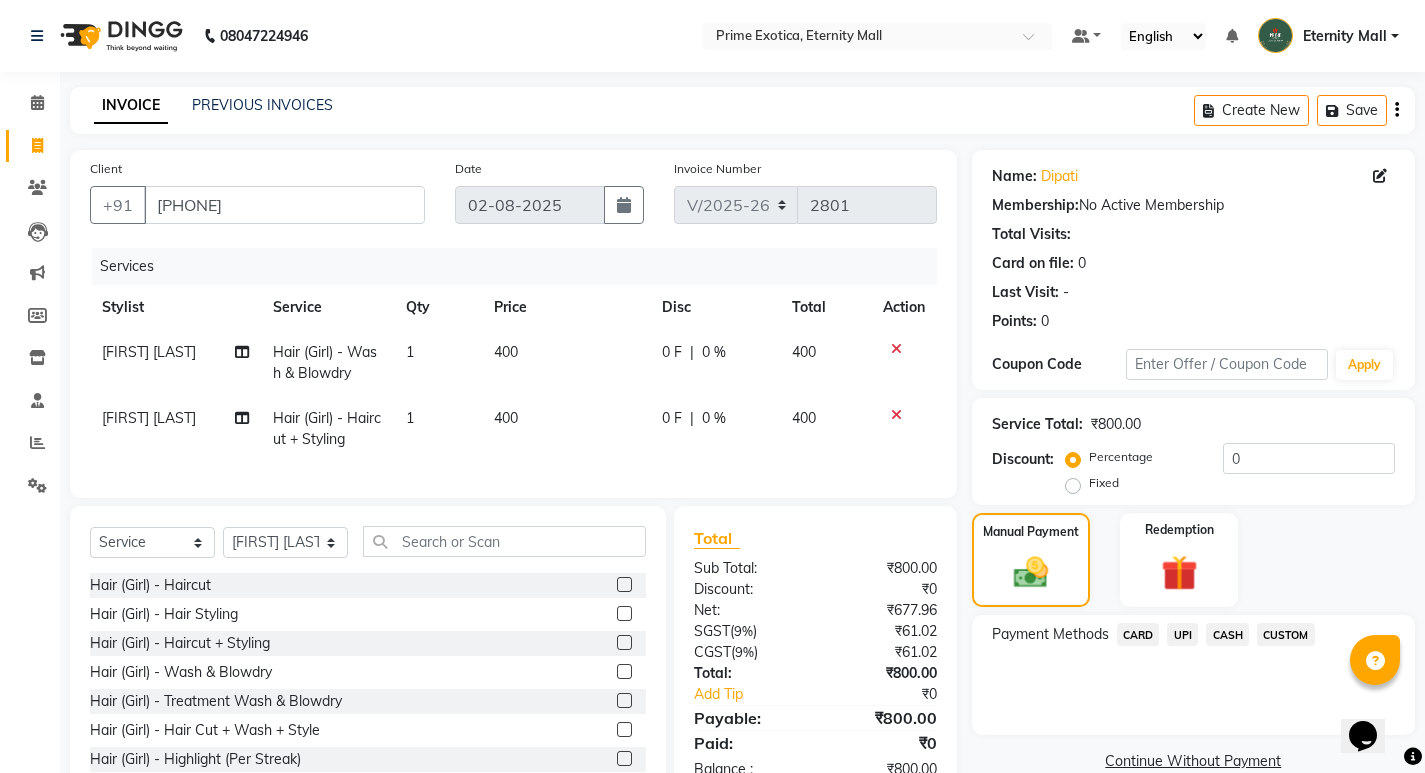 click on "CASH" 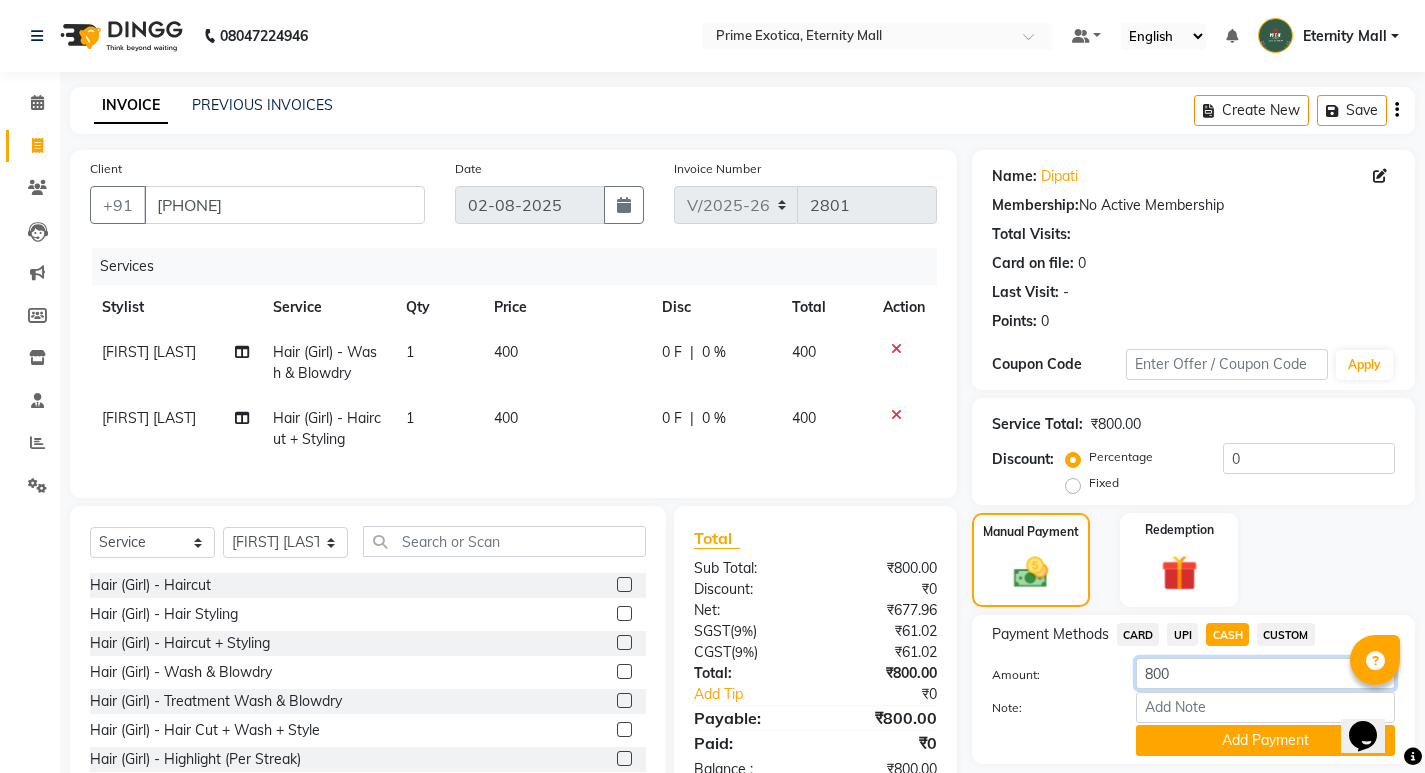 click on "800" 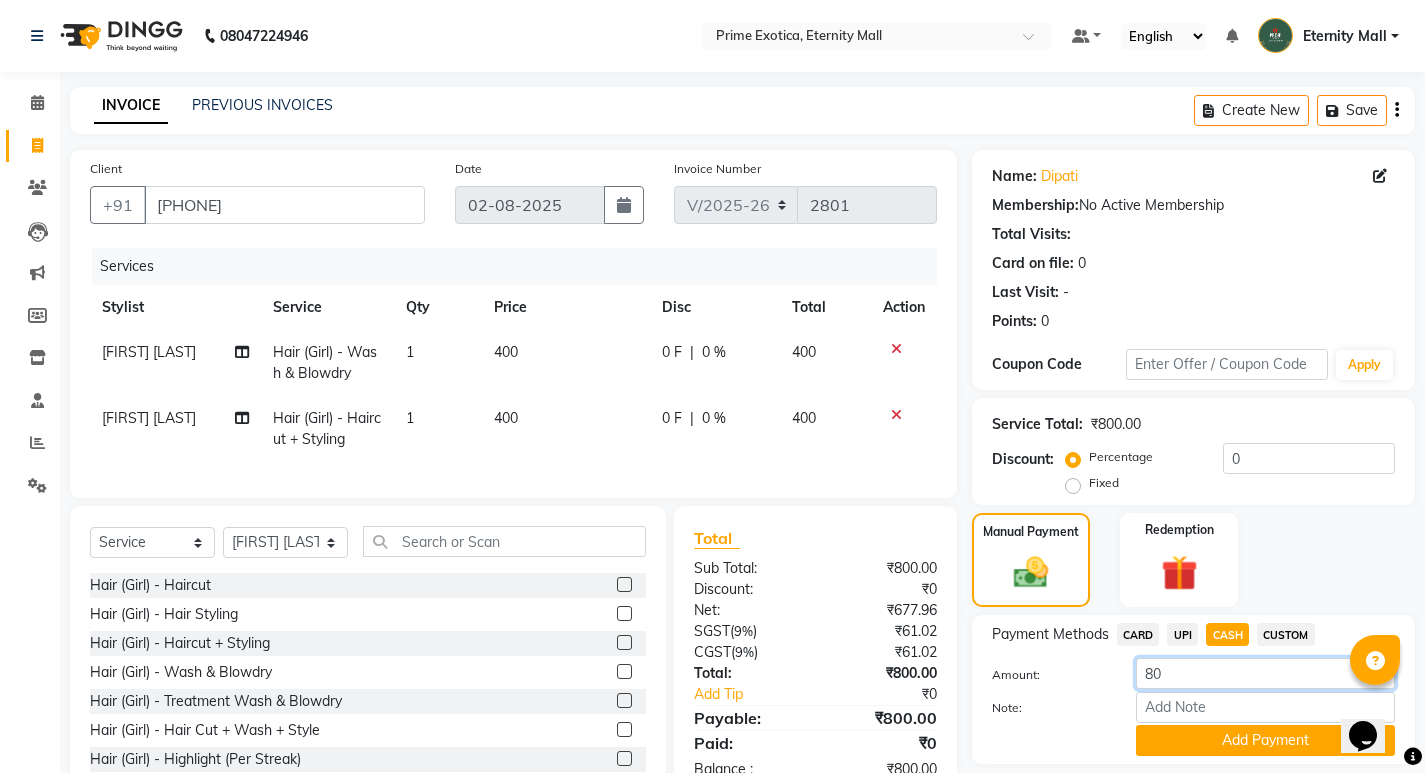 type on "8" 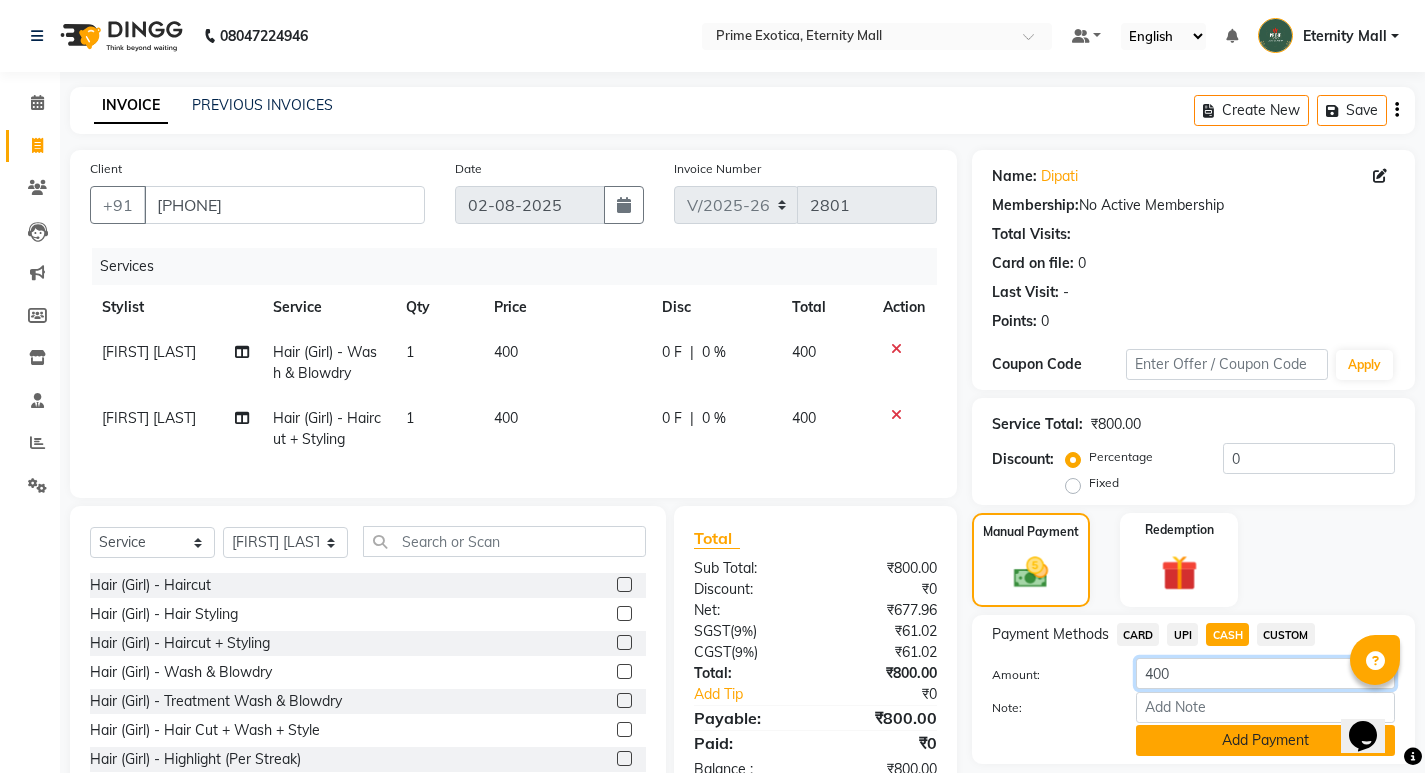type on "400" 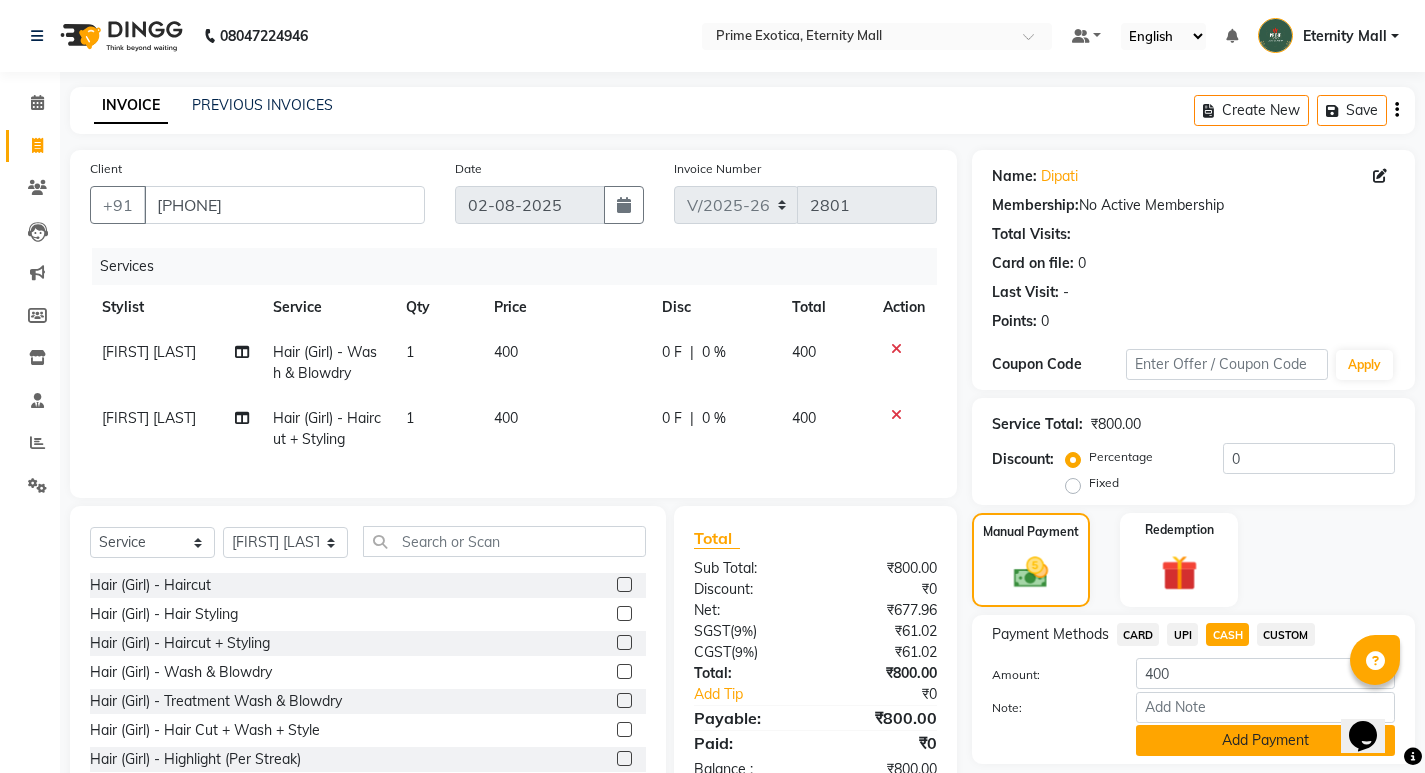 click on "Add Payment" 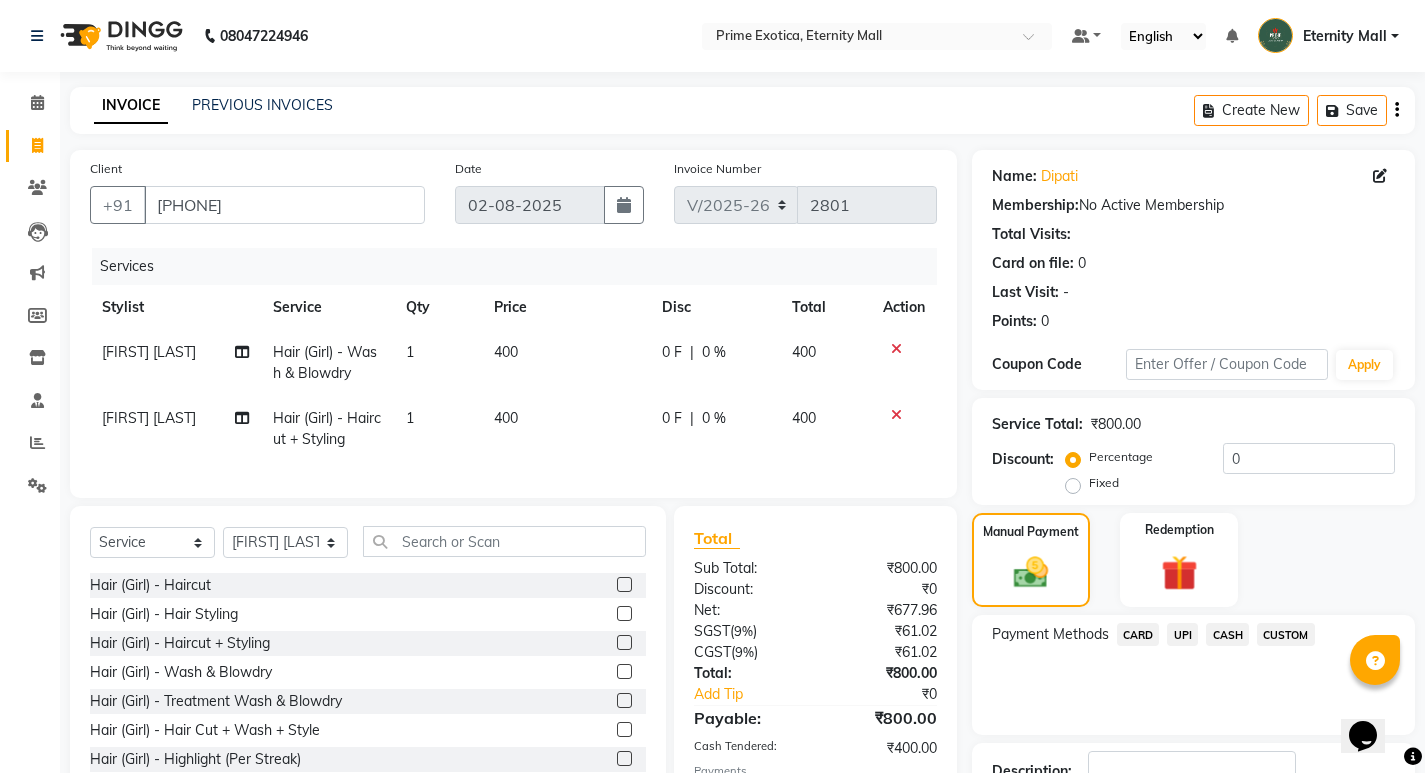 click on "400" 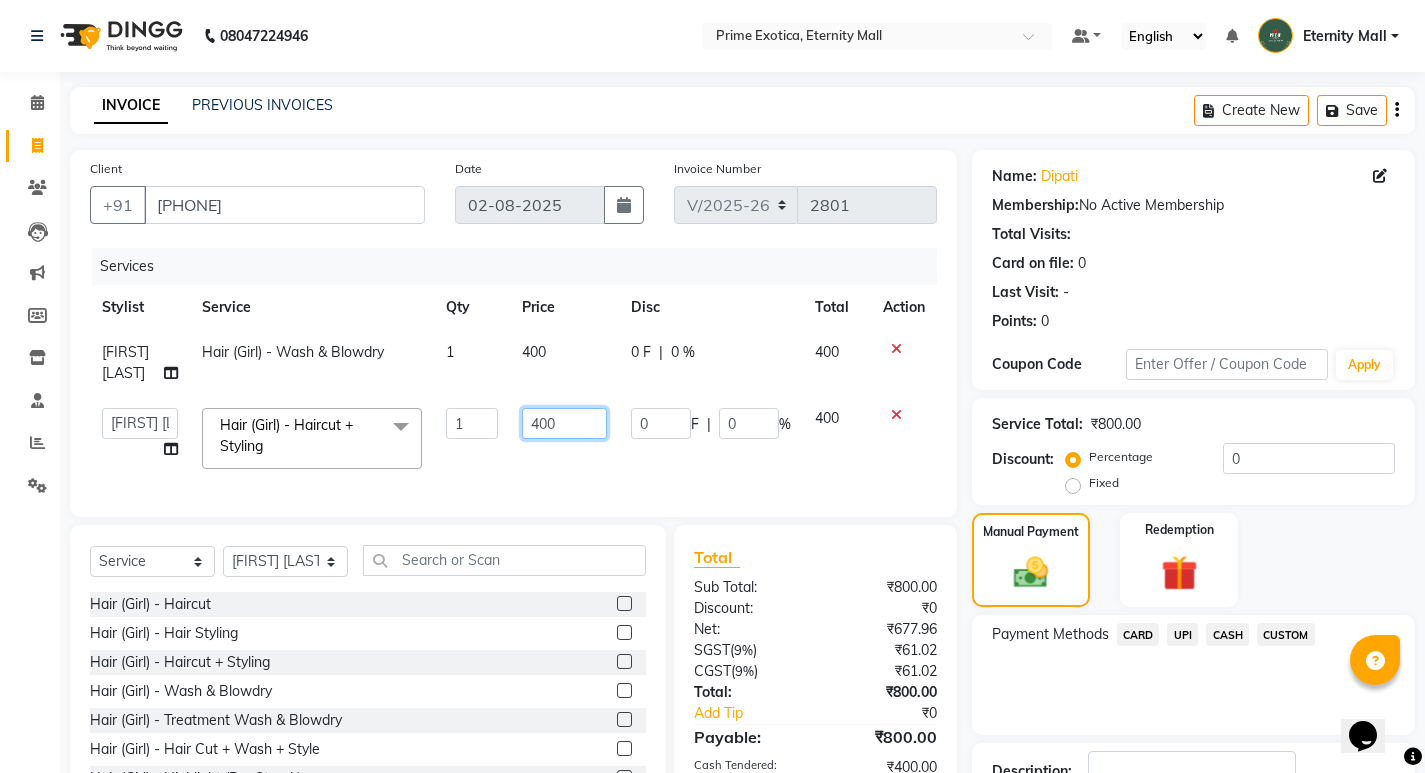 click on "400" 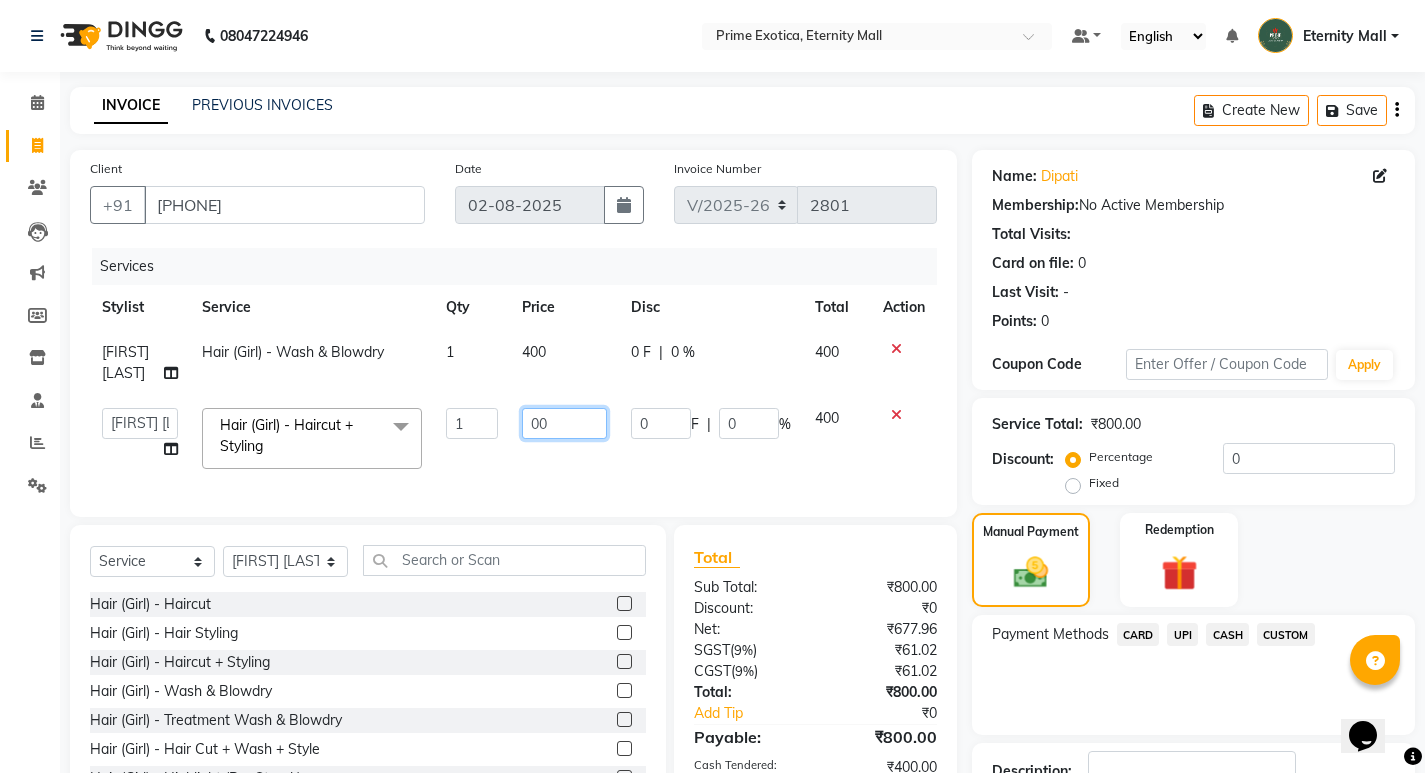 type on "300" 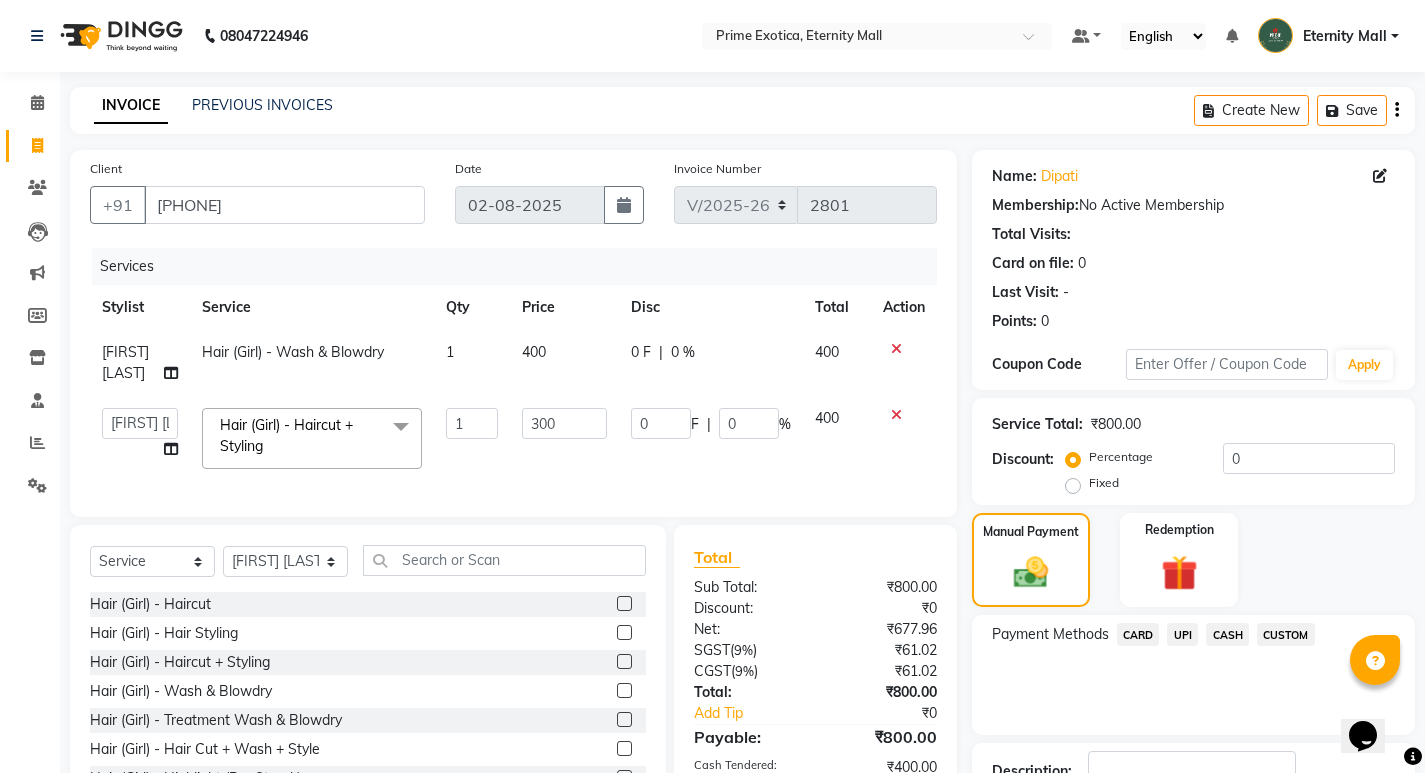 click on "CASH" 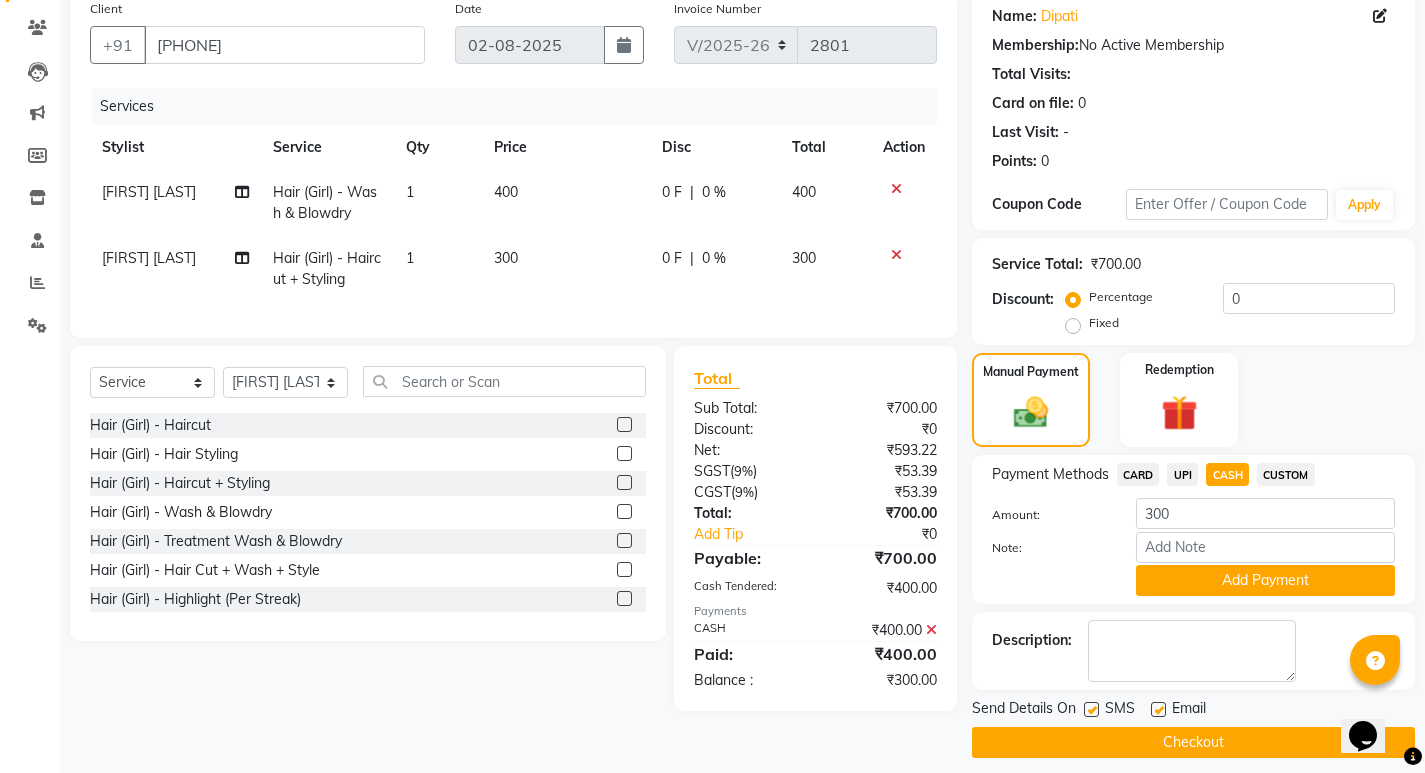 scroll, scrollTop: 175, scrollLeft: 0, axis: vertical 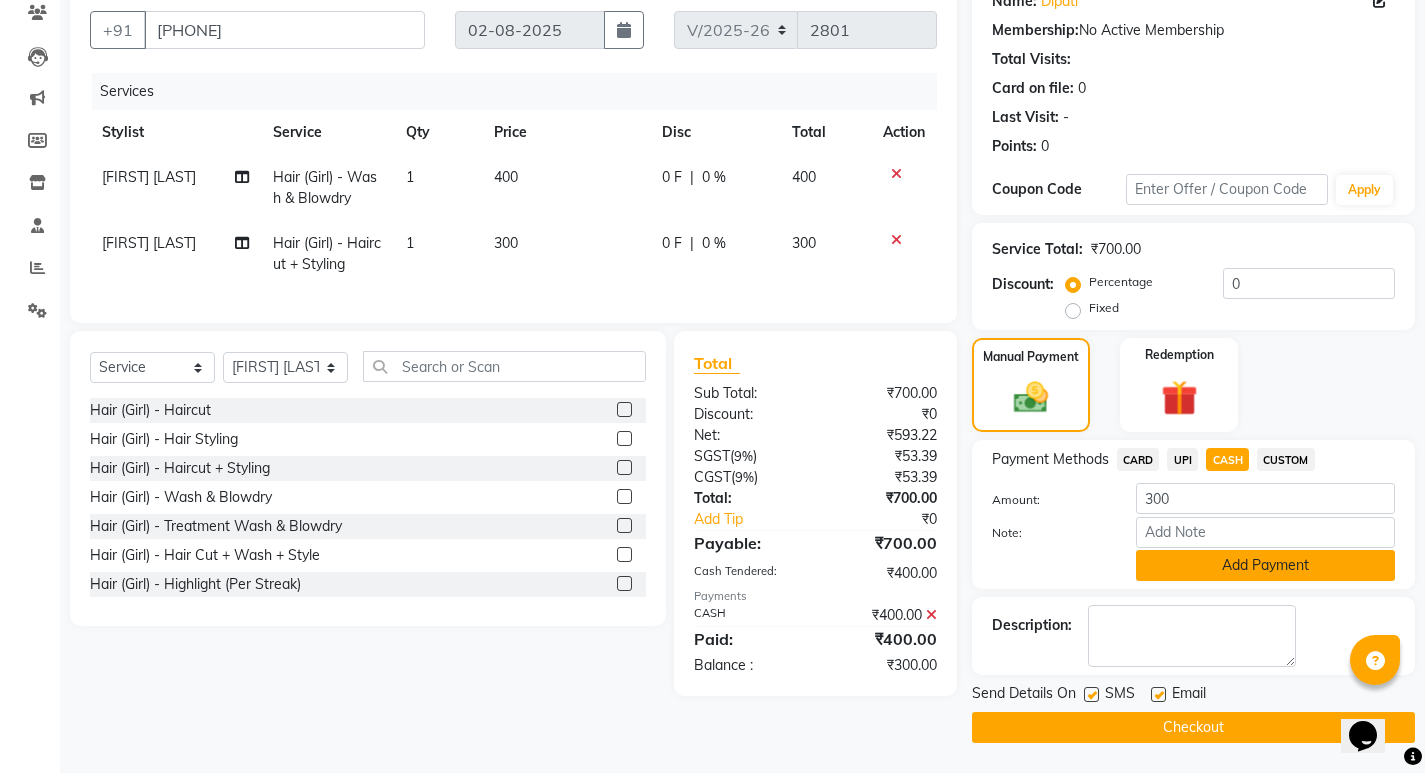 click on "Add Payment" 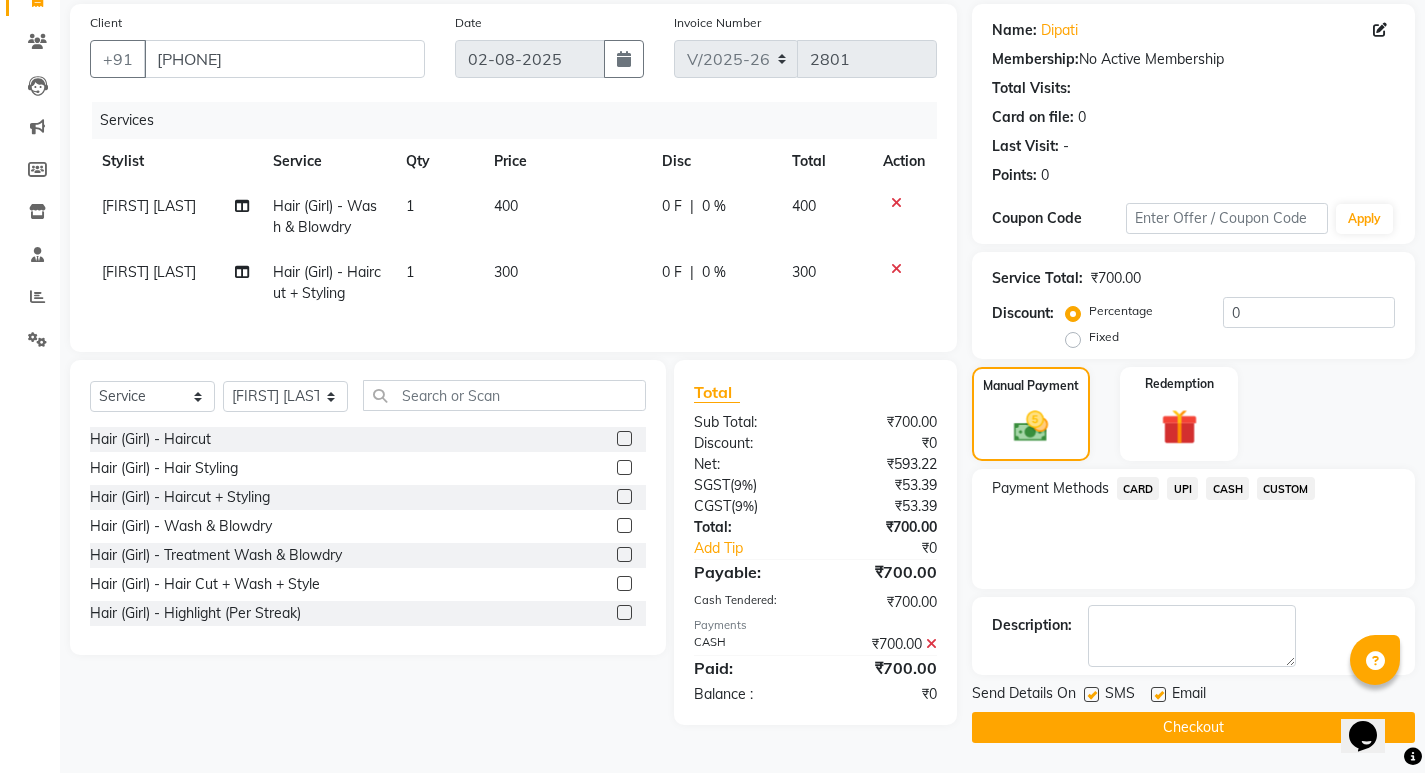 click on "Checkout" 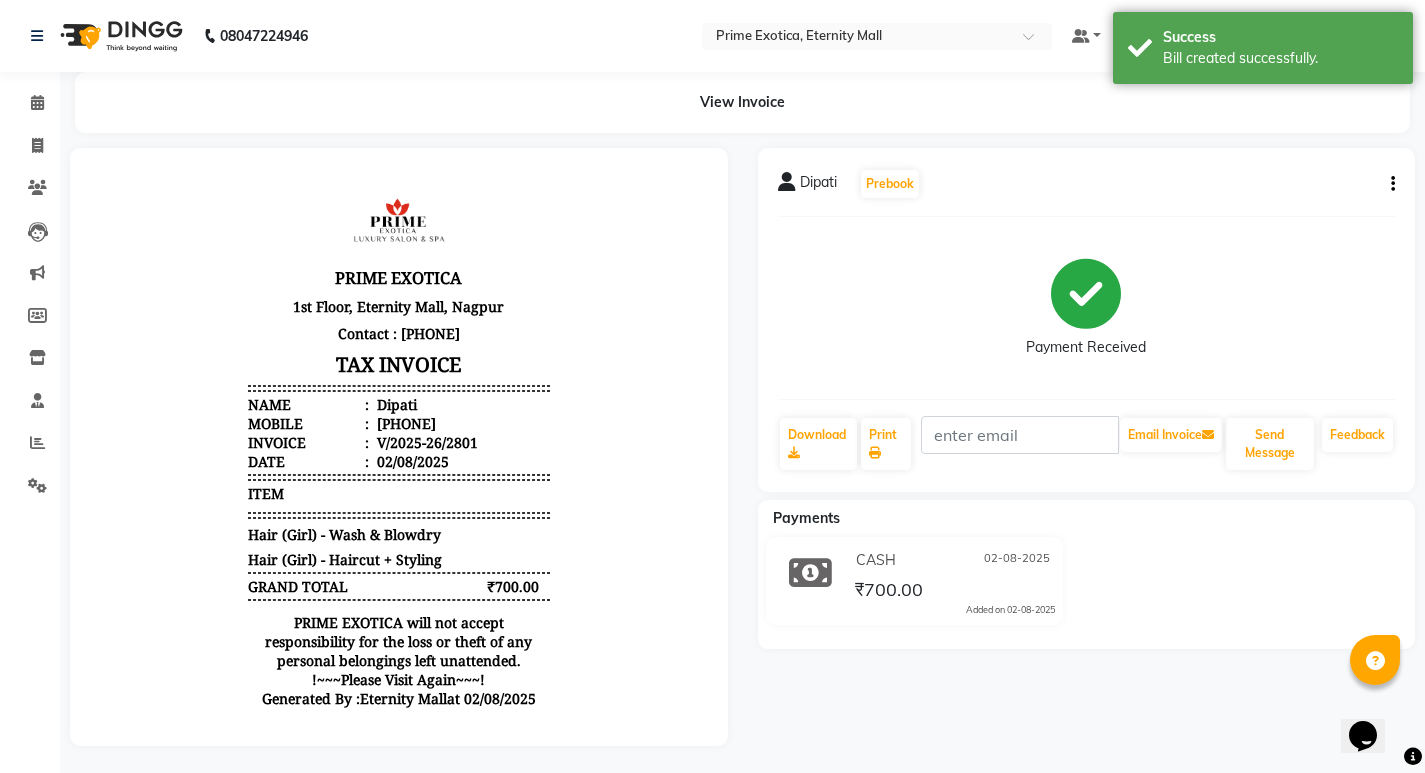 scroll, scrollTop: 0, scrollLeft: 0, axis: both 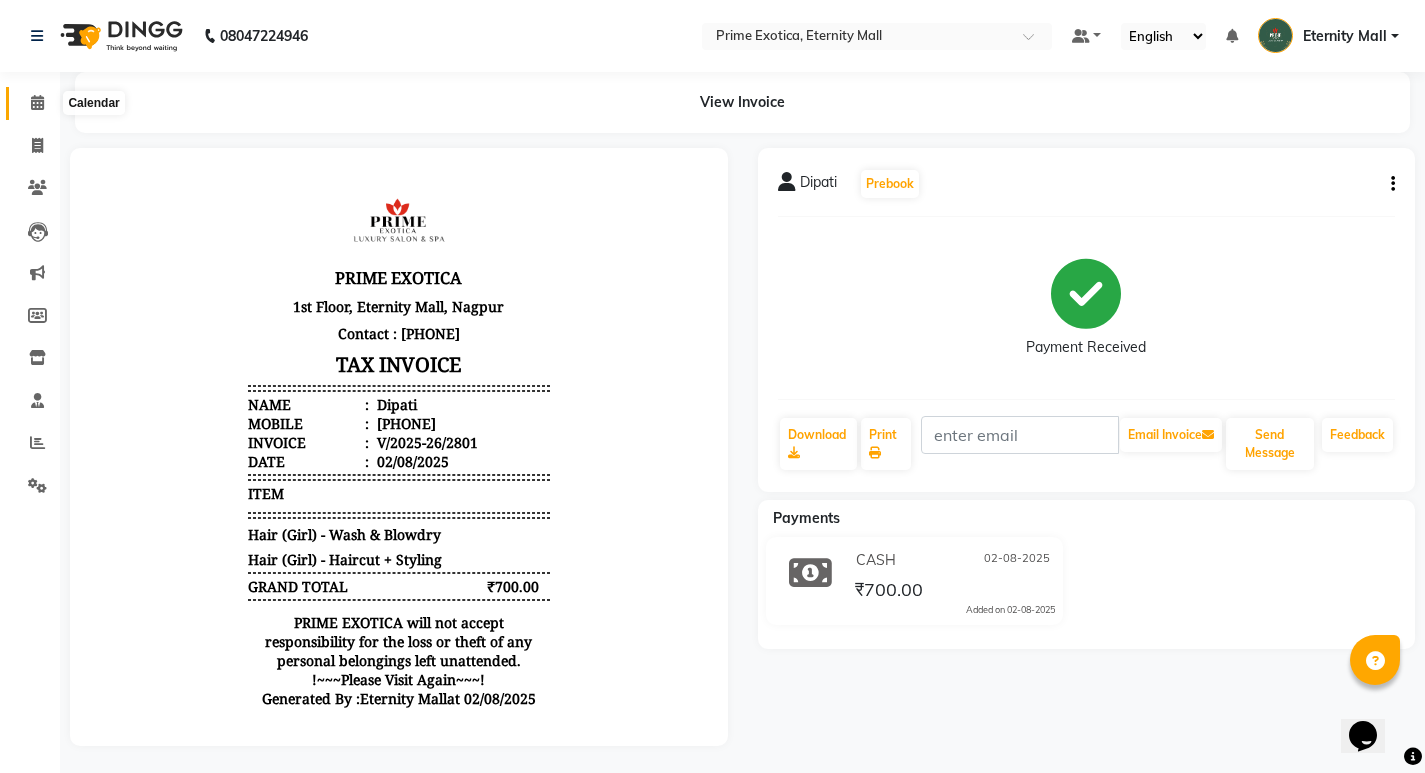click 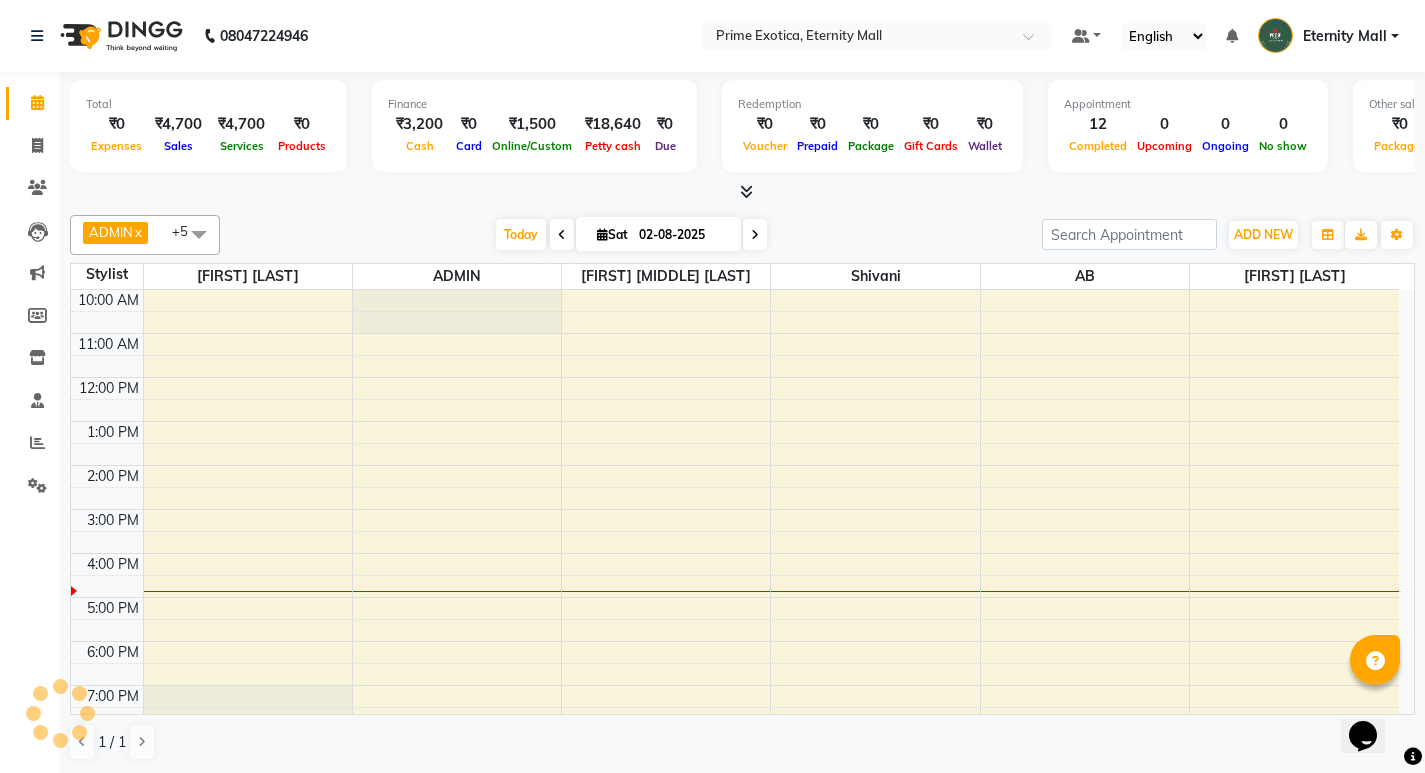 scroll, scrollTop: 0, scrollLeft: 0, axis: both 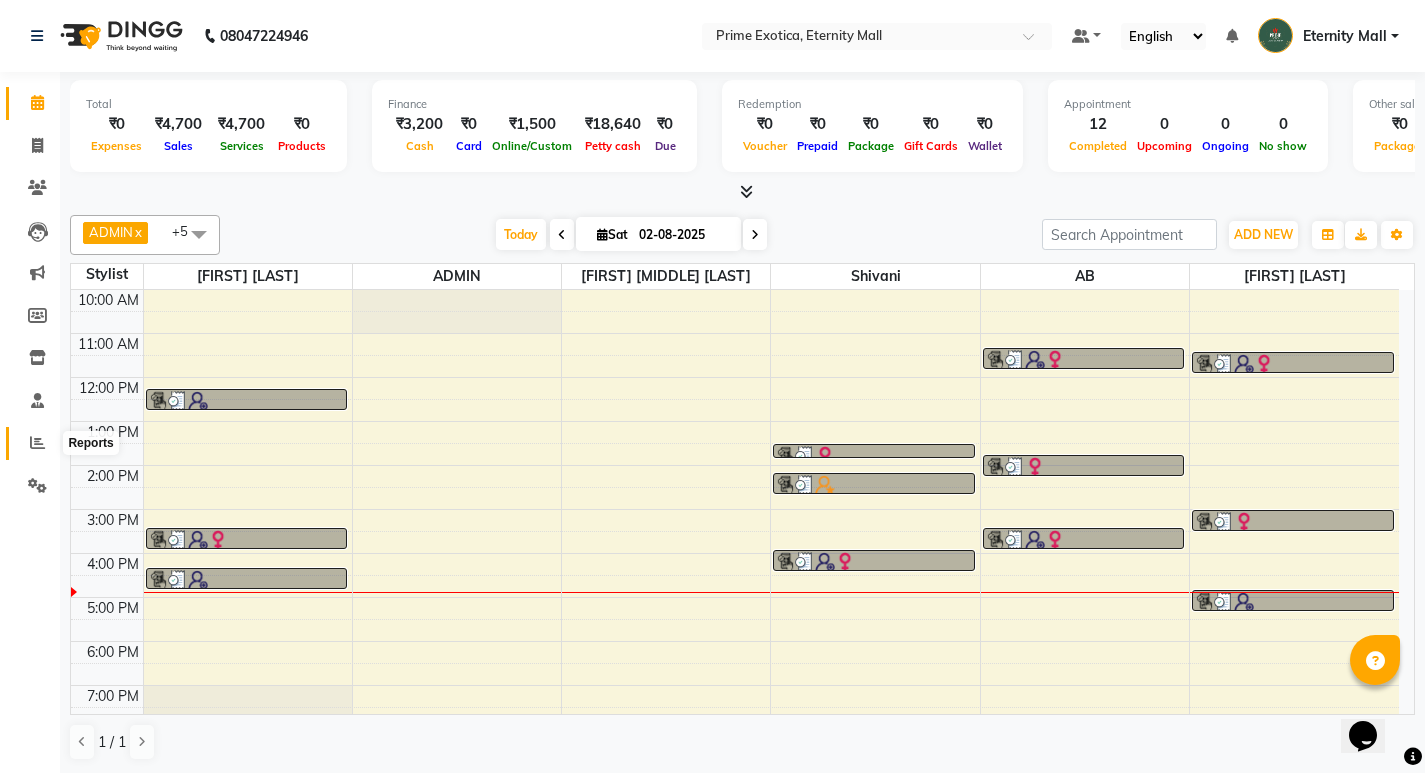 click 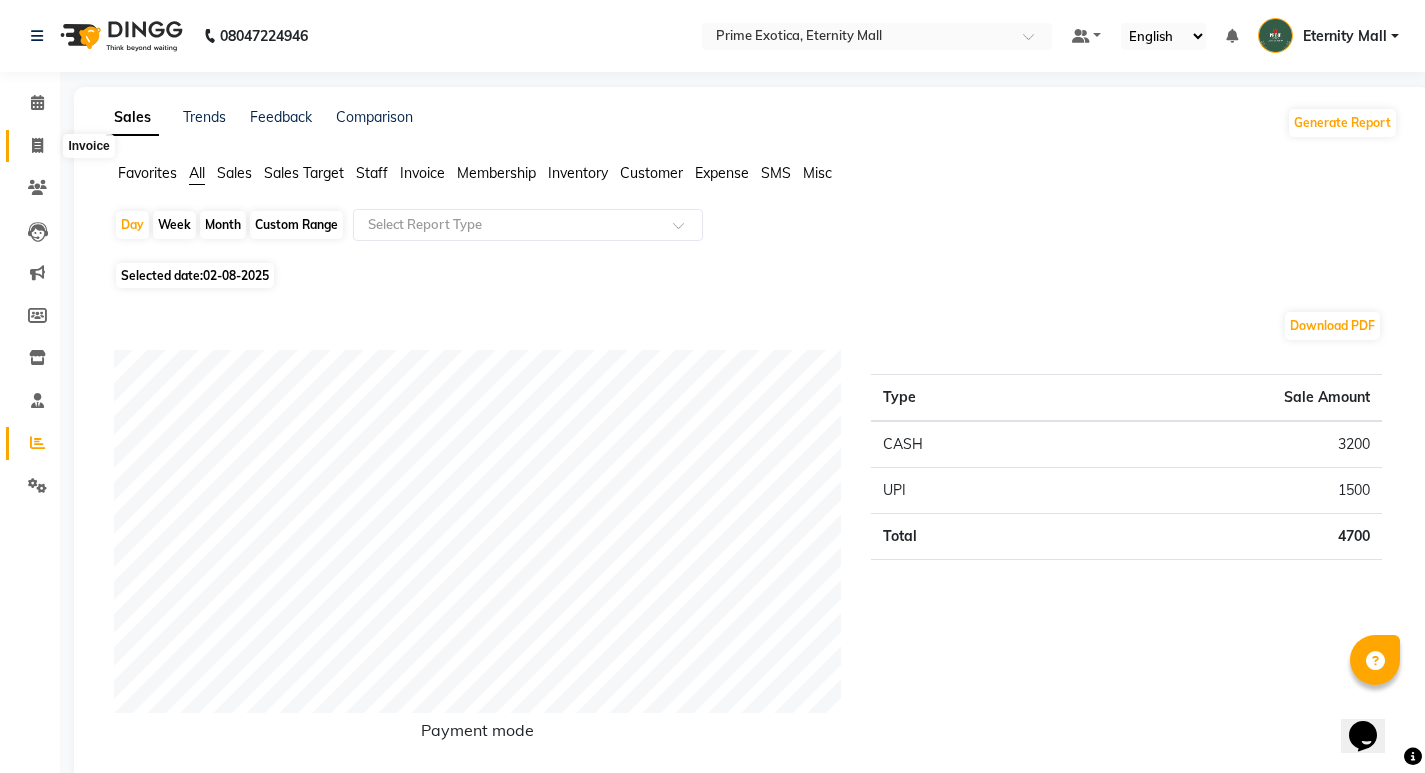 click 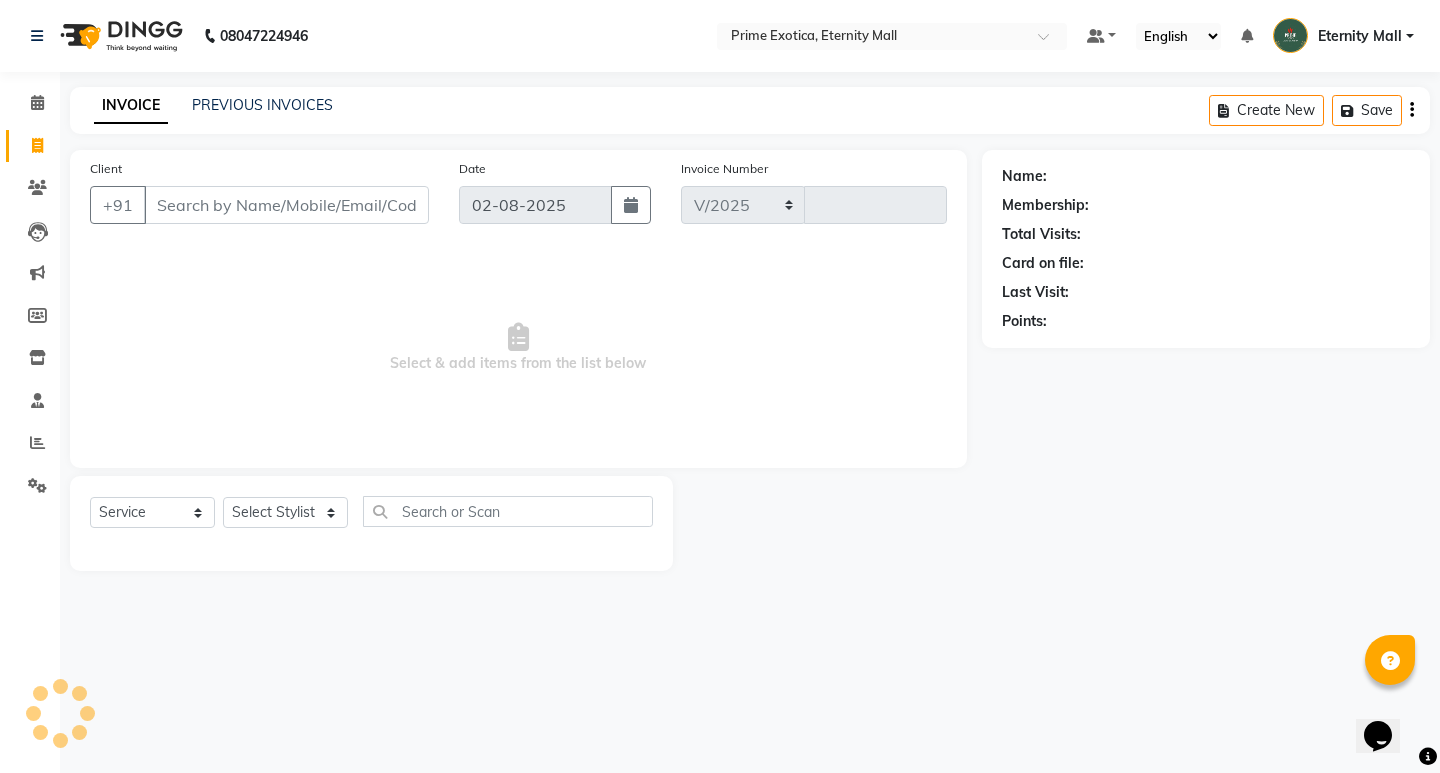 select on "5774" 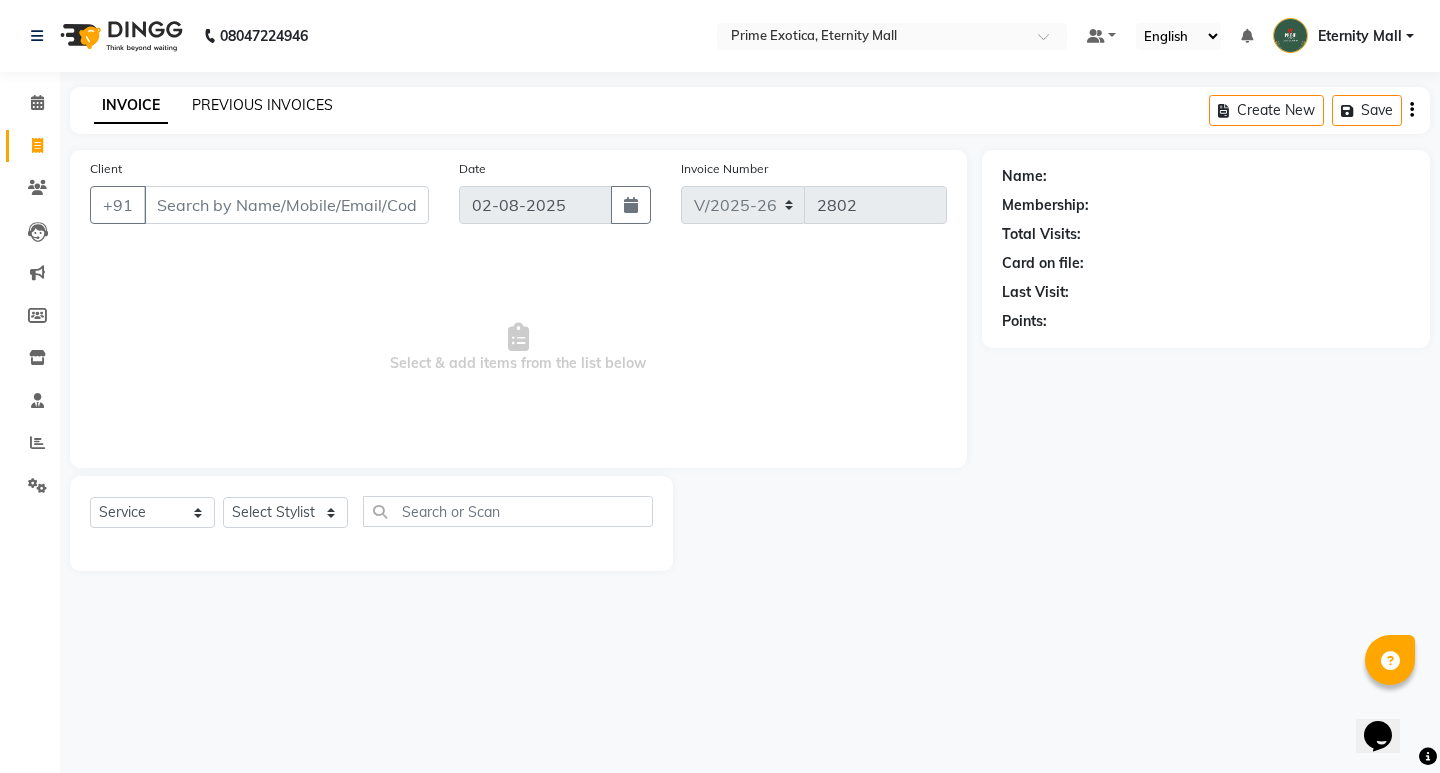 click on "PREVIOUS INVOICES" 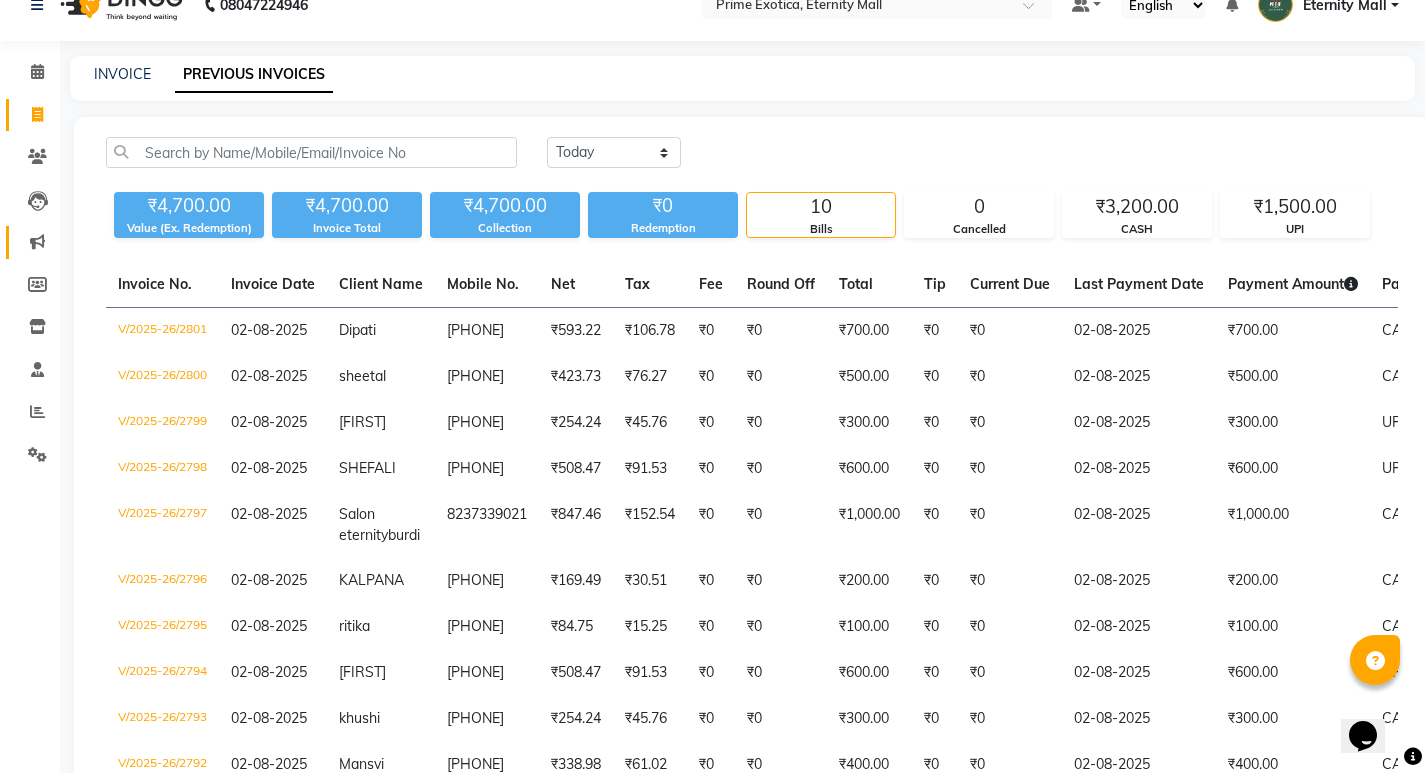 scroll, scrollTop: 0, scrollLeft: 0, axis: both 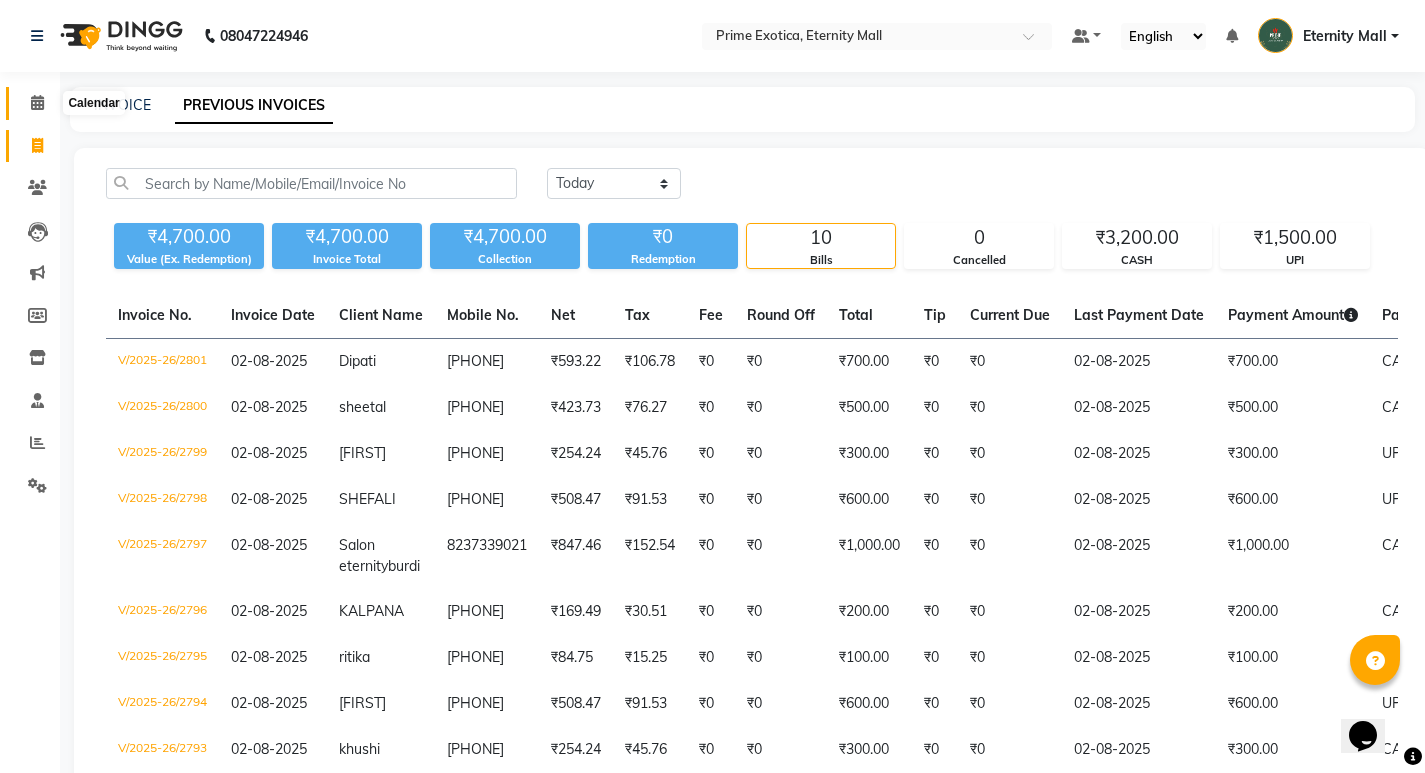click 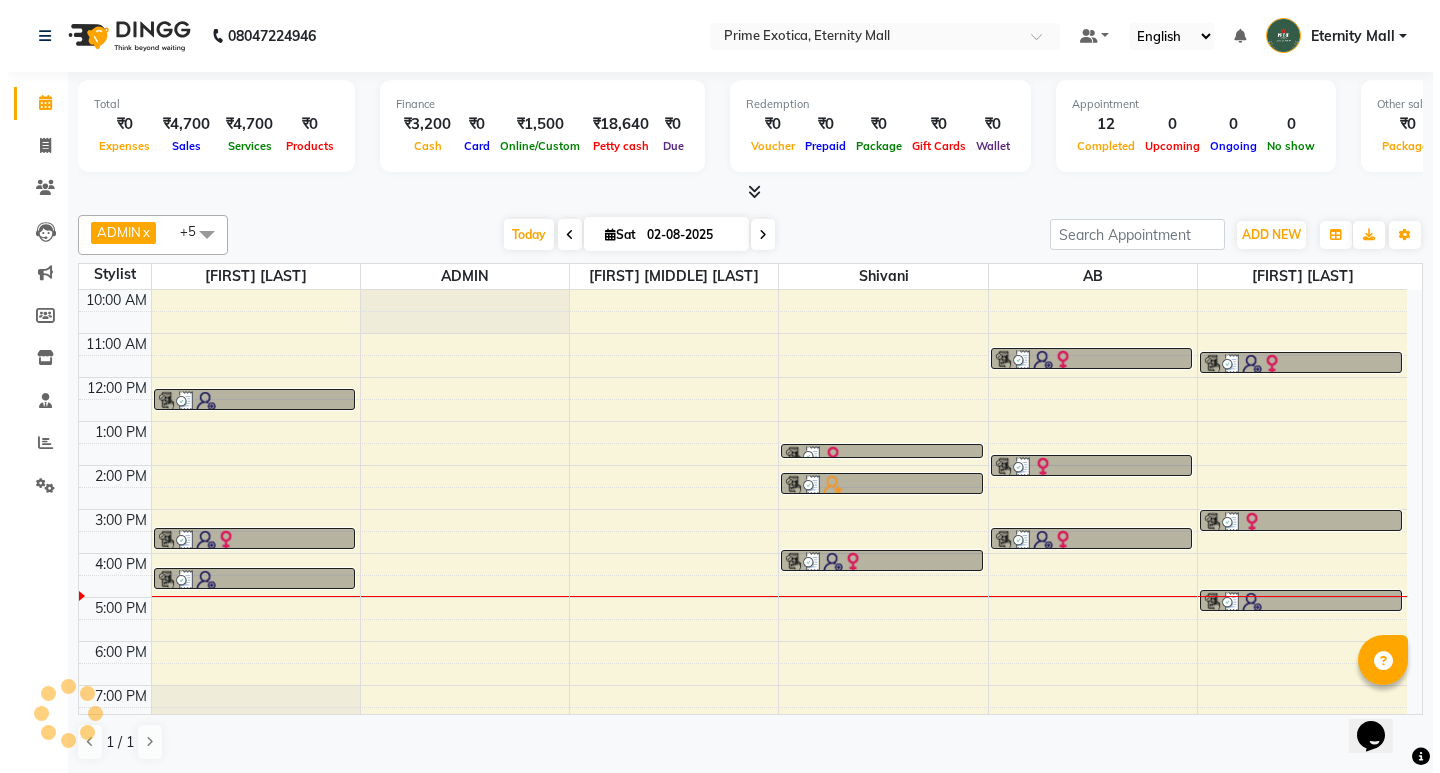 scroll, scrollTop: 0, scrollLeft: 0, axis: both 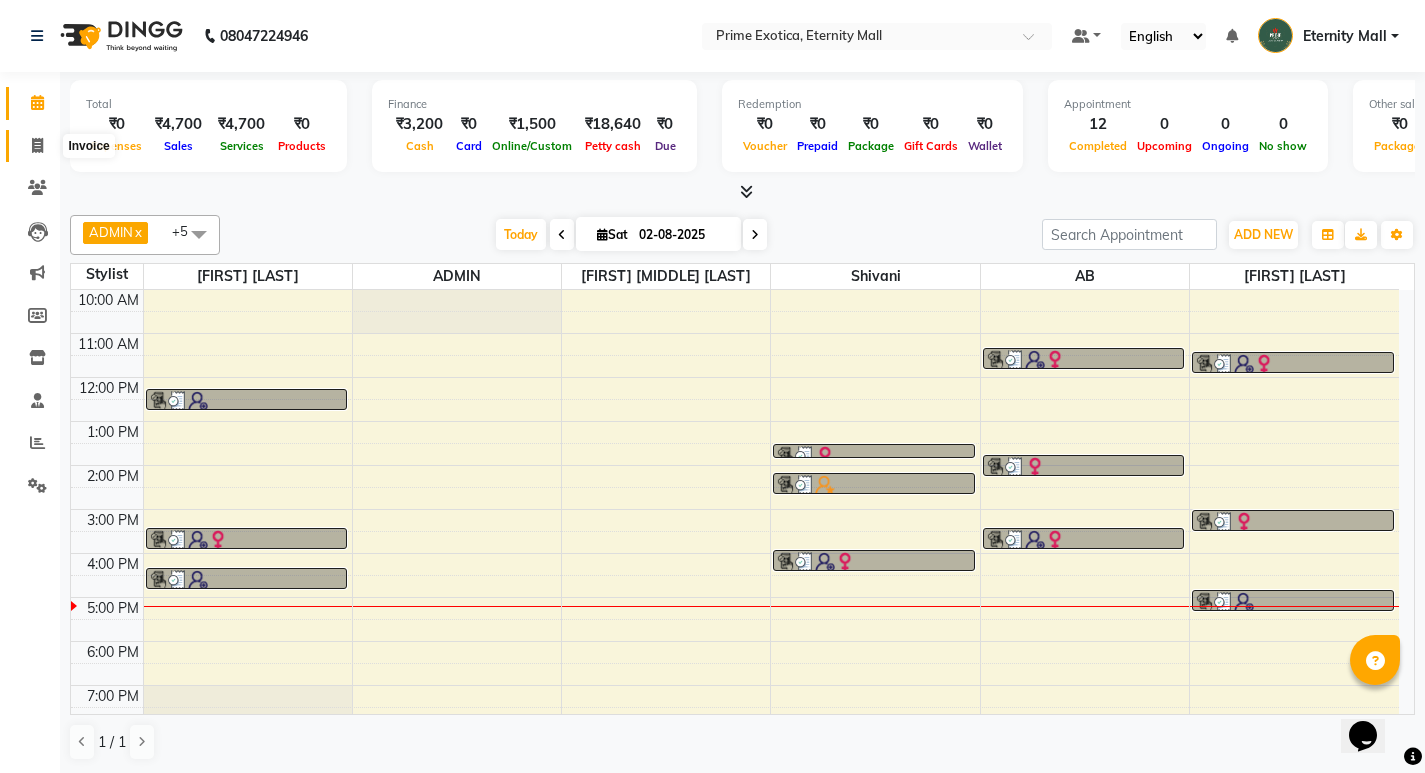 click 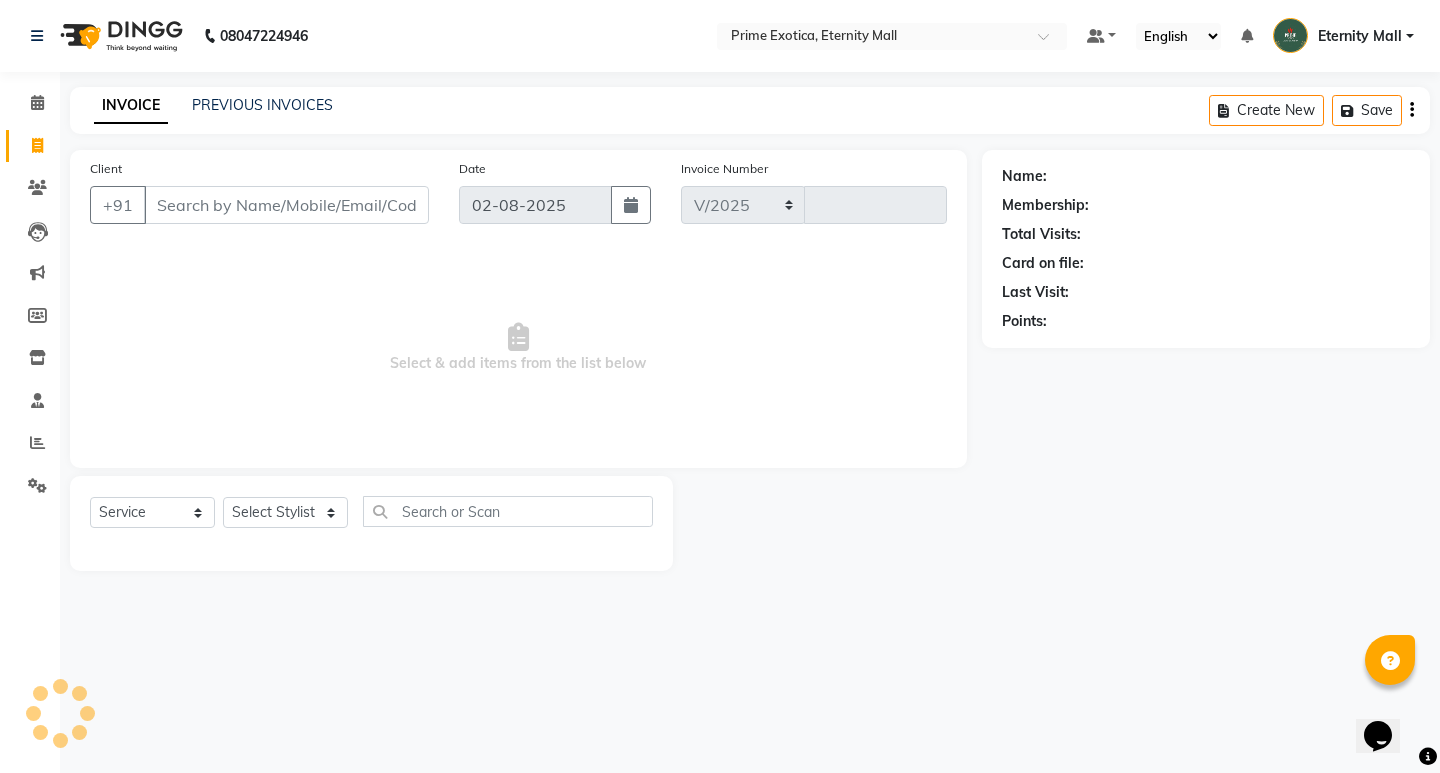 select on "5774" 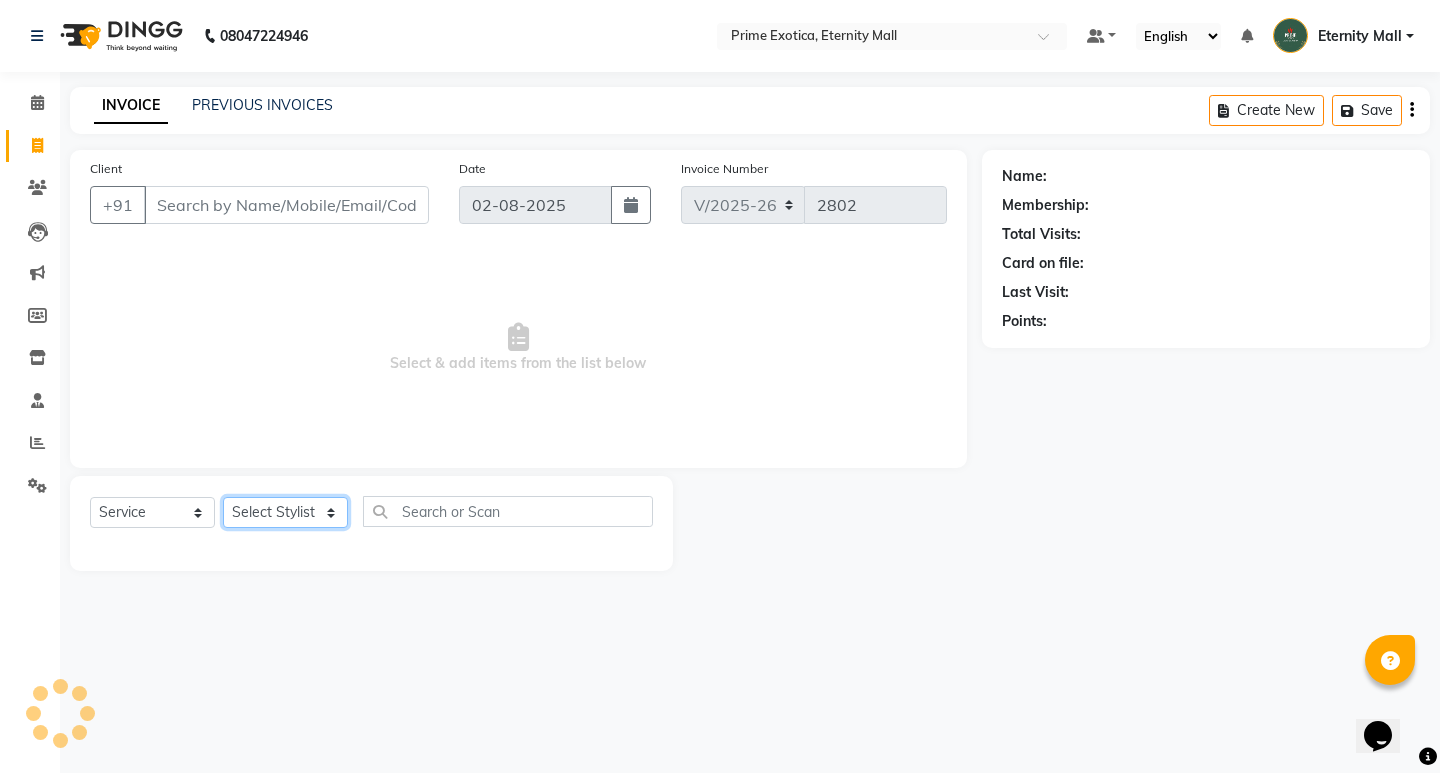 click on "Select Stylist" 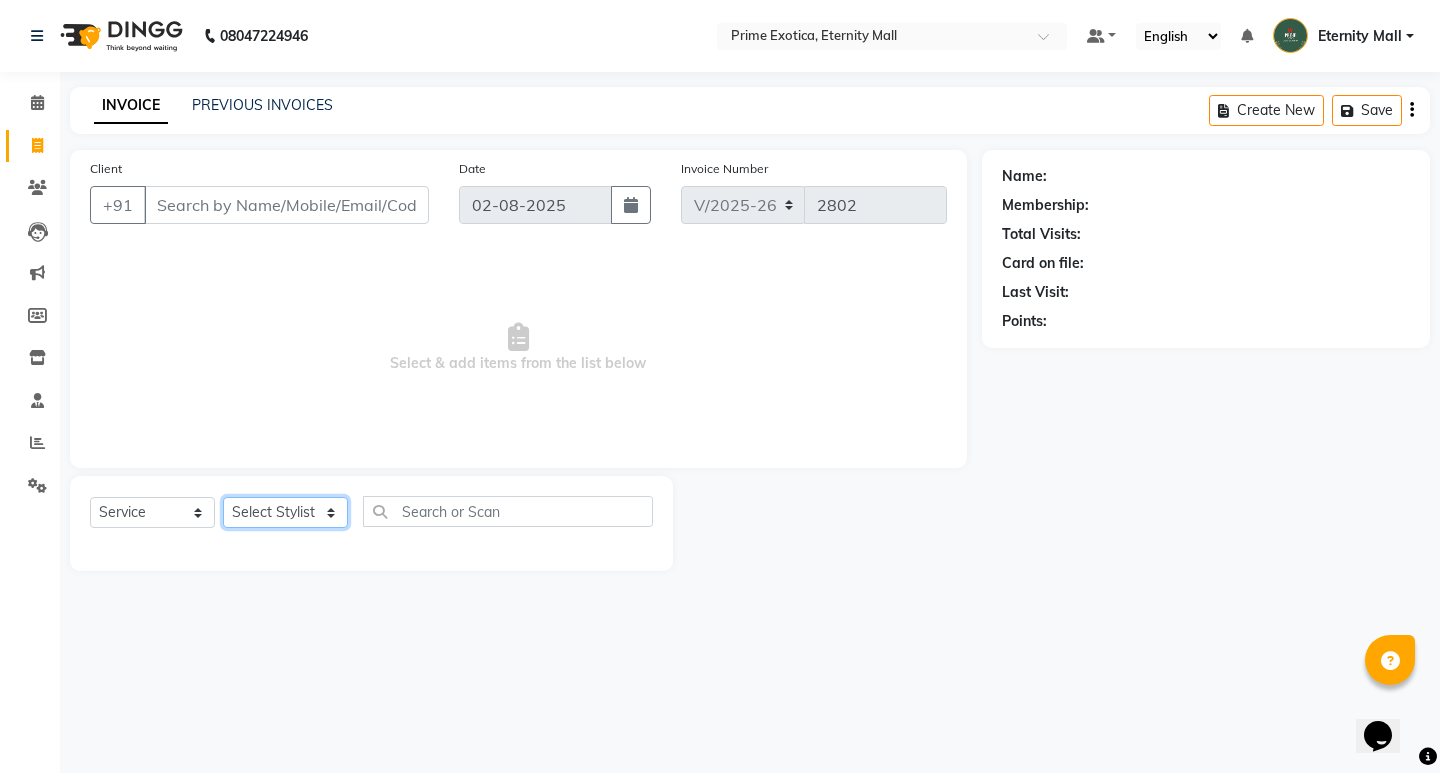 click on "Select Stylist AB ADMIN [FIRST] [FIRST] [LAST] [FIRST] [LAST] [FIRST]" 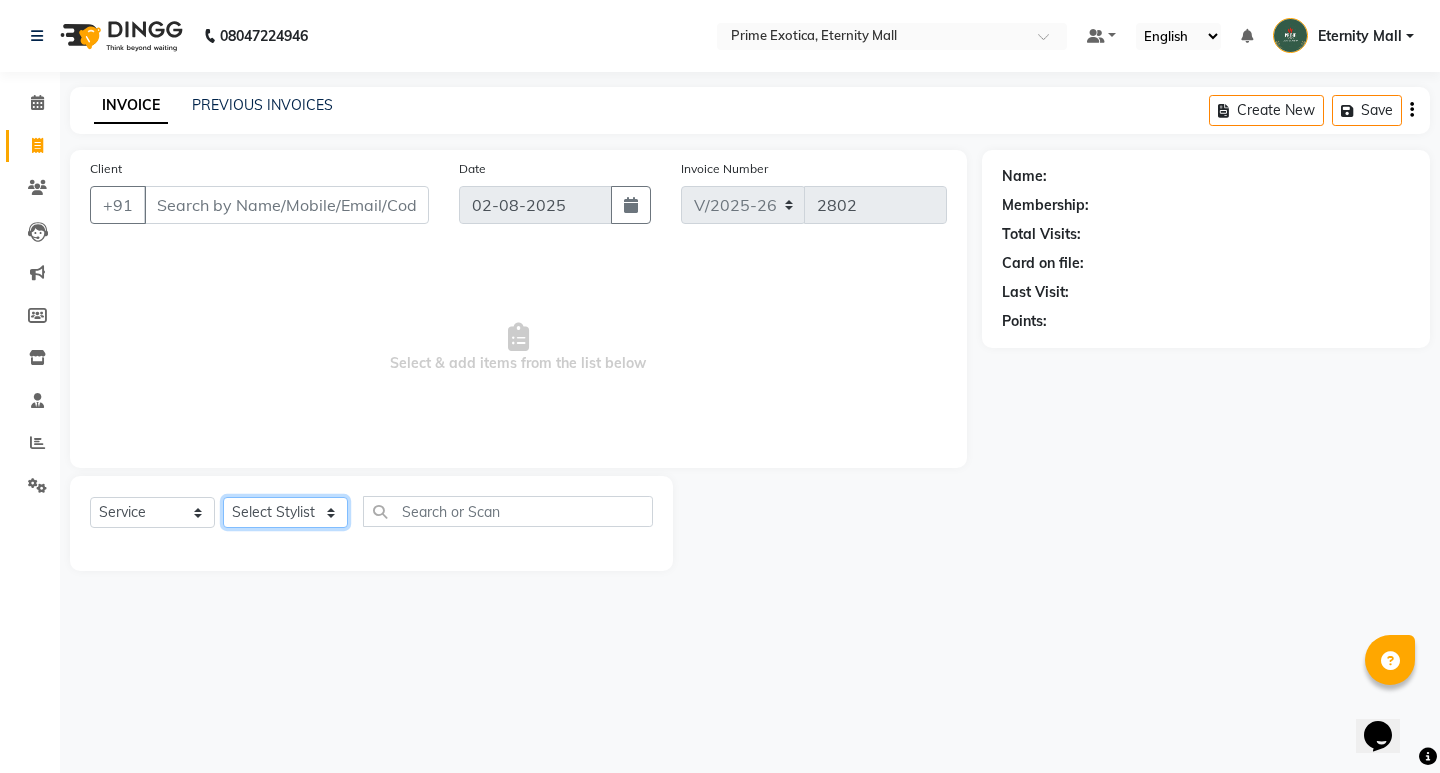 select on "67677" 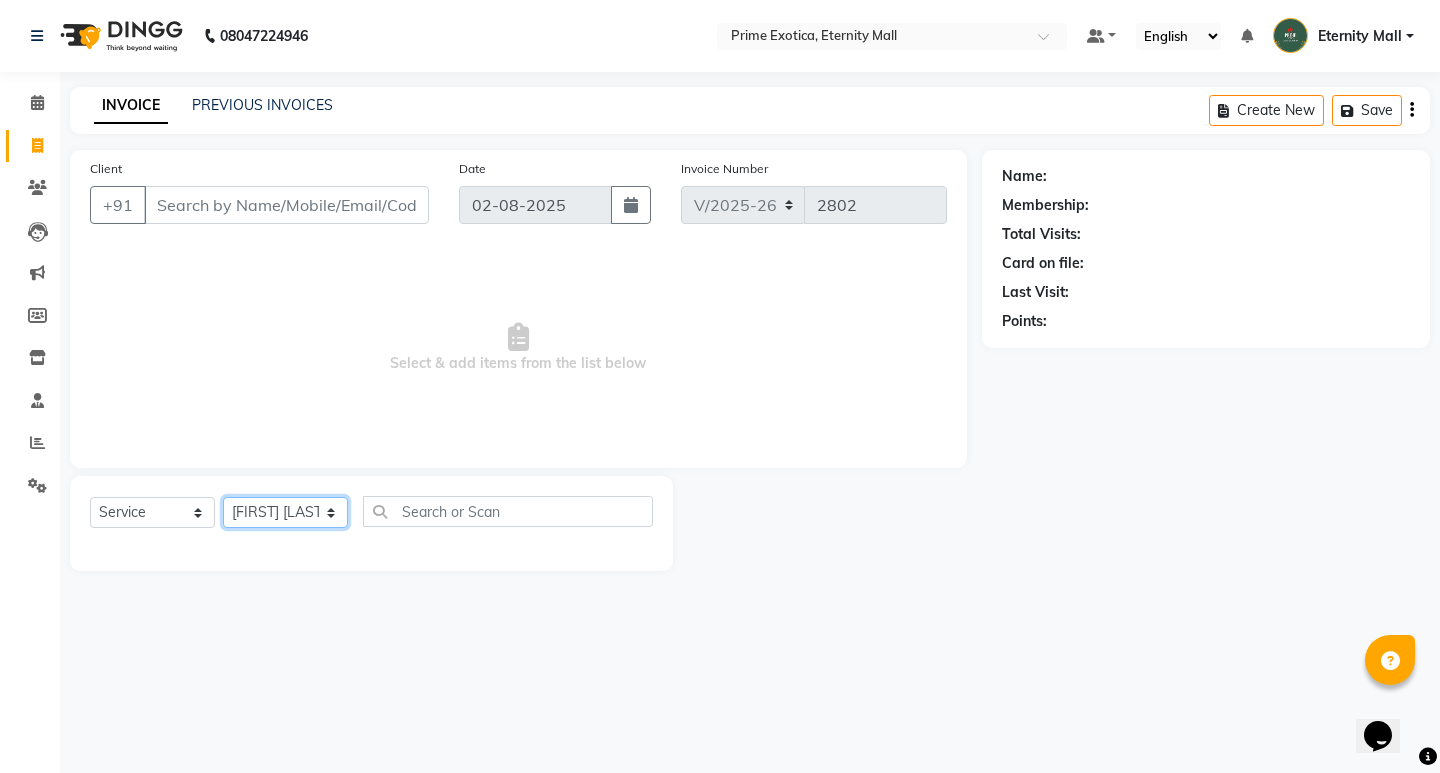 click on "Select Stylist AB ADMIN [FIRST] [FIRST] [LAST] [FIRST] [LAST] [FIRST]" 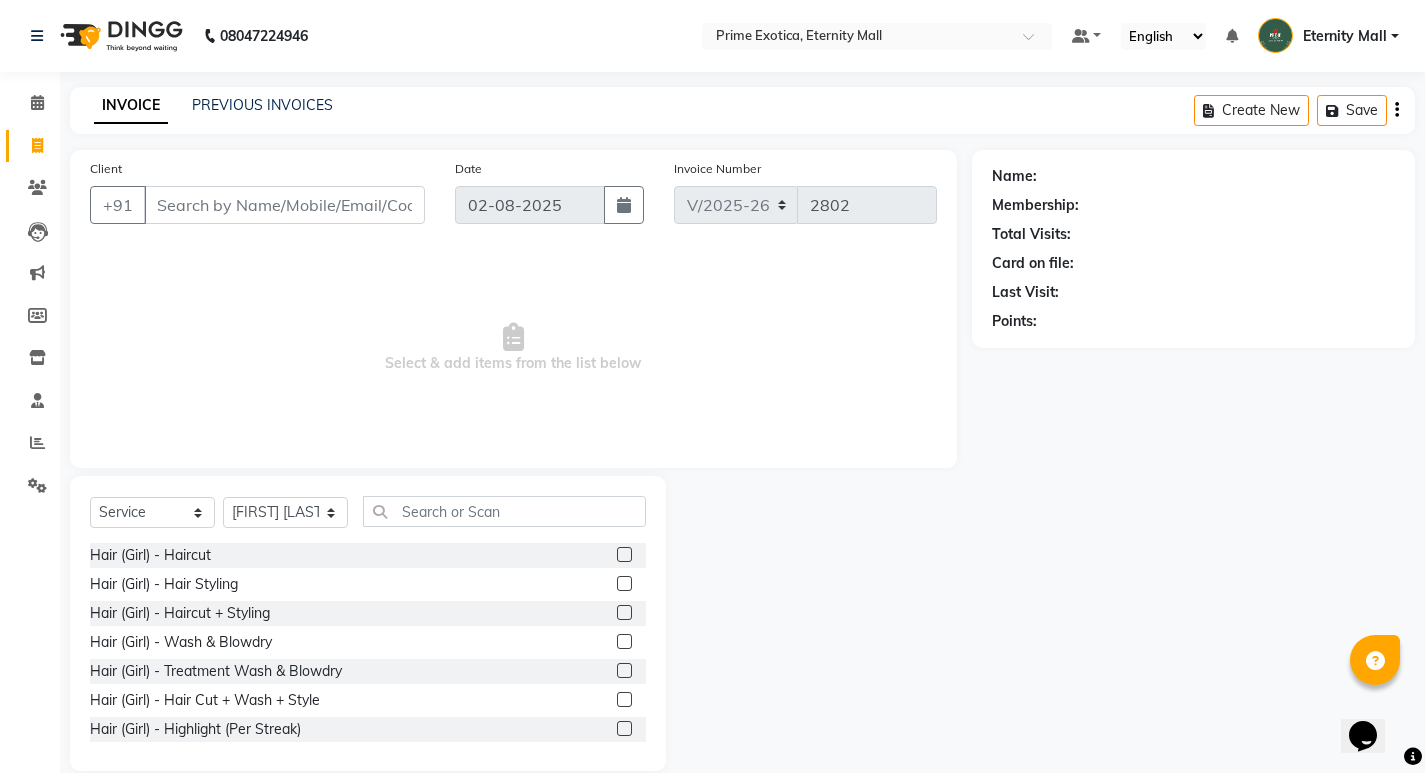 click 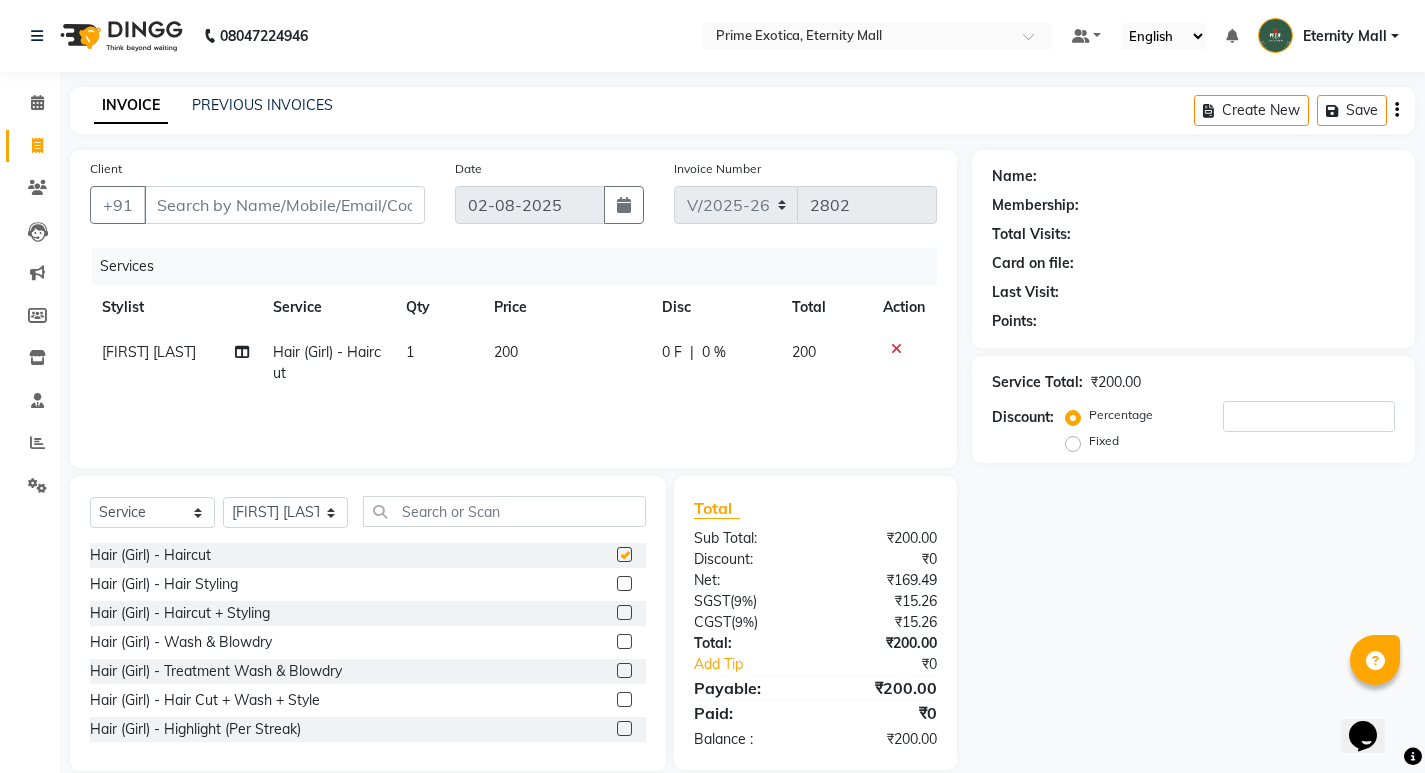 checkbox on "false" 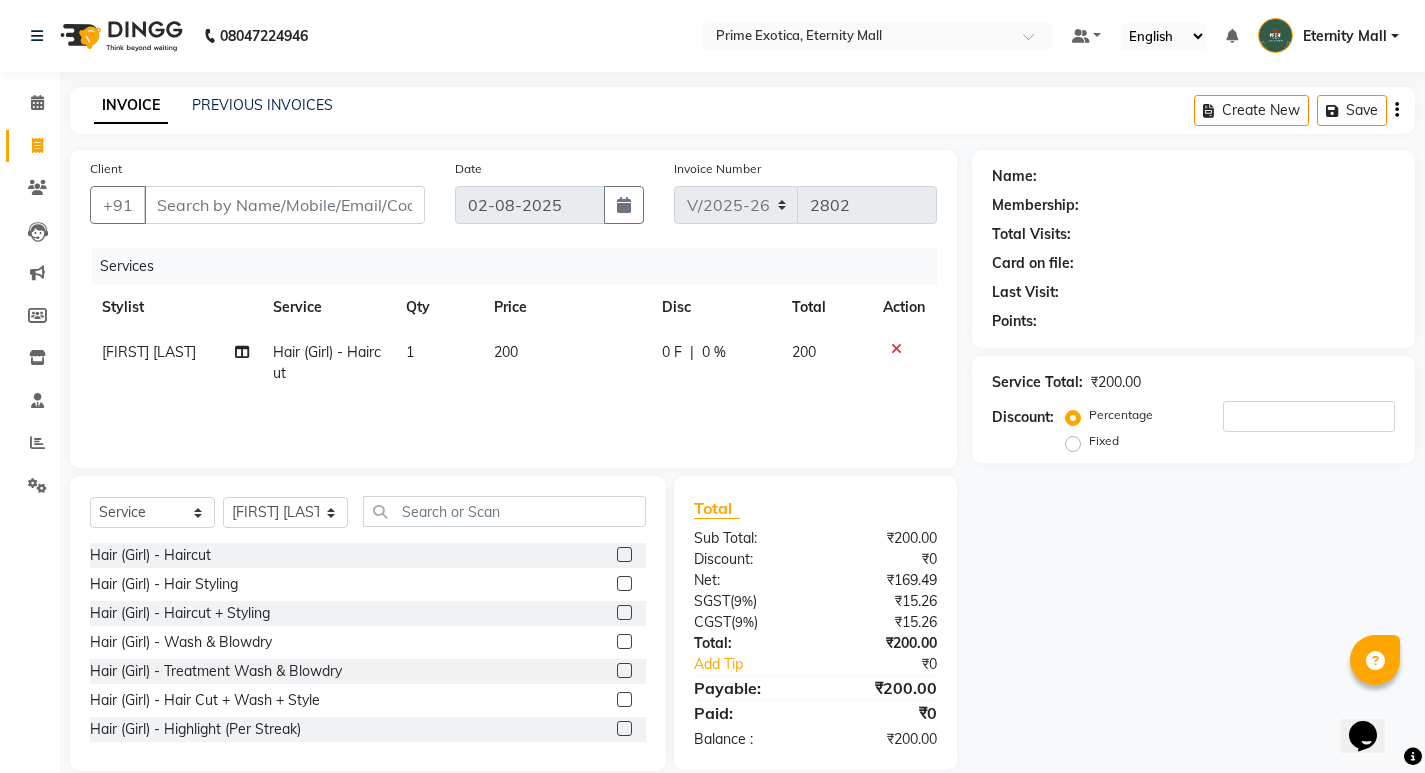 click on "200" 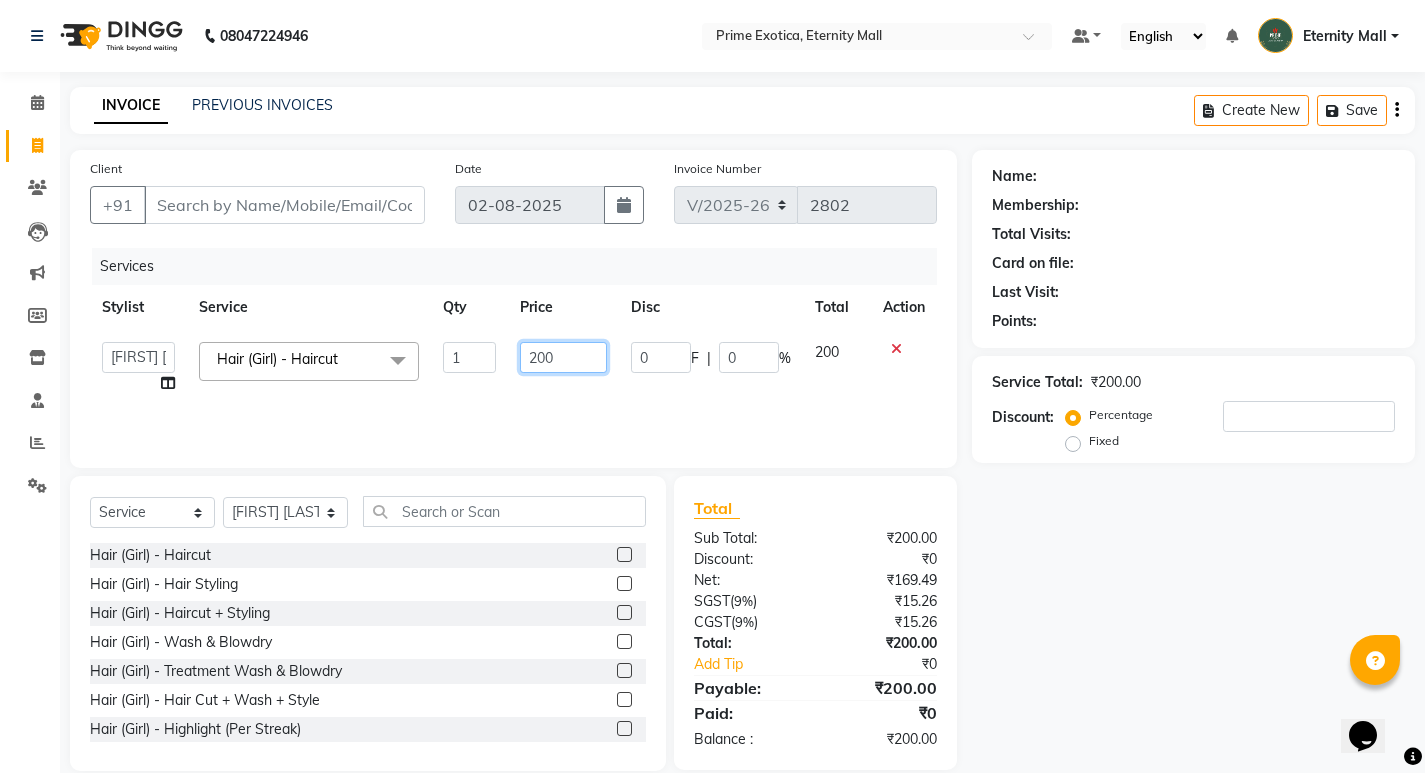 click on "200" 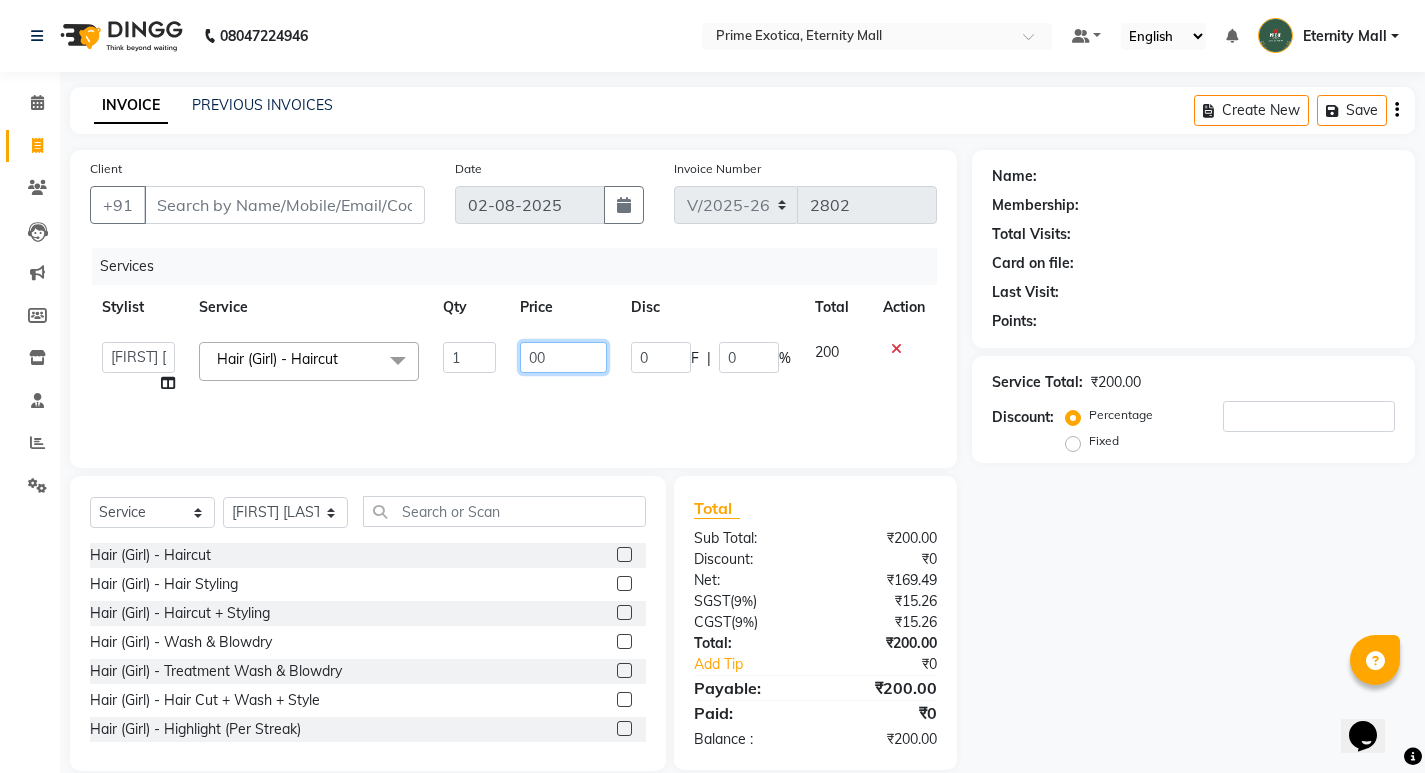 type on "300" 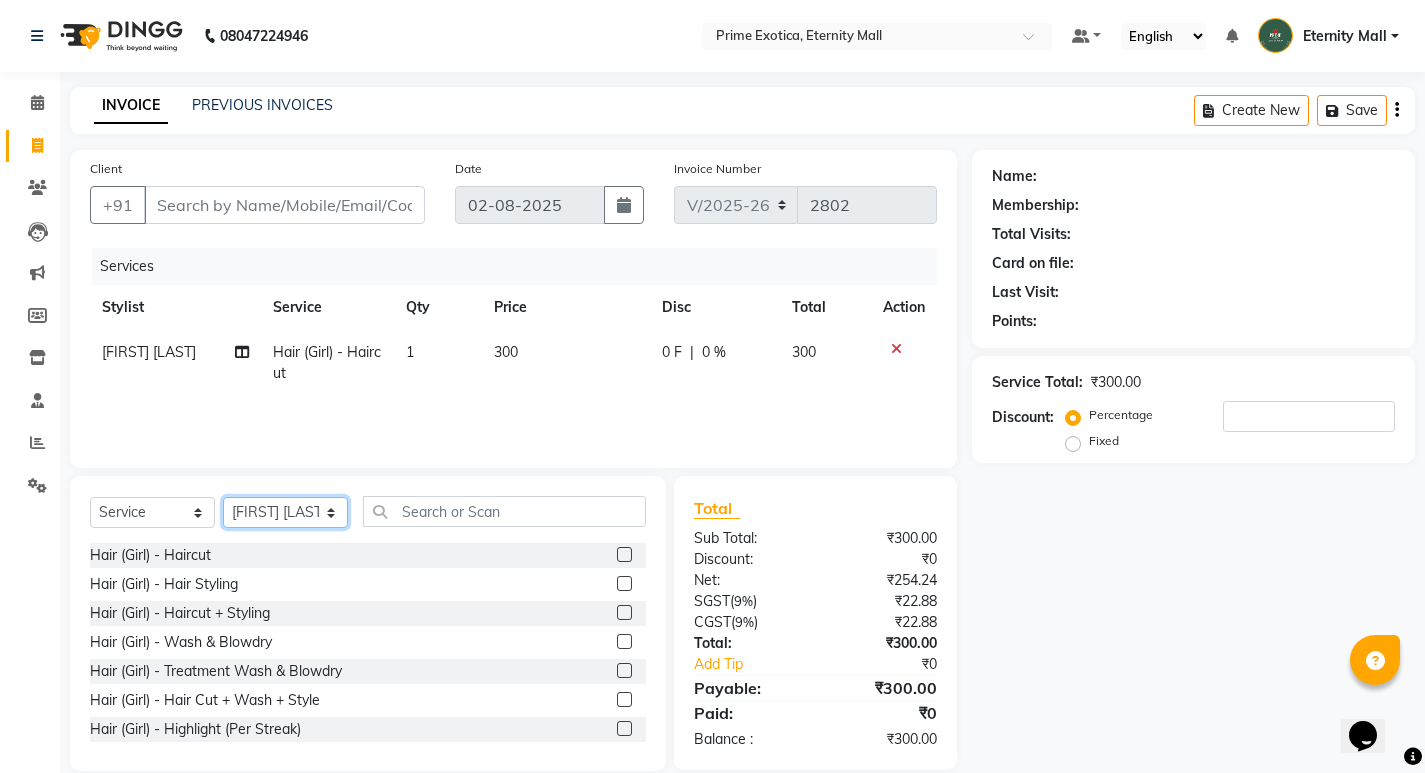click on "Select Stylist AB ADMIN [FIRST] [FIRST] [LAST] [FIRST] [LAST] [FIRST]" 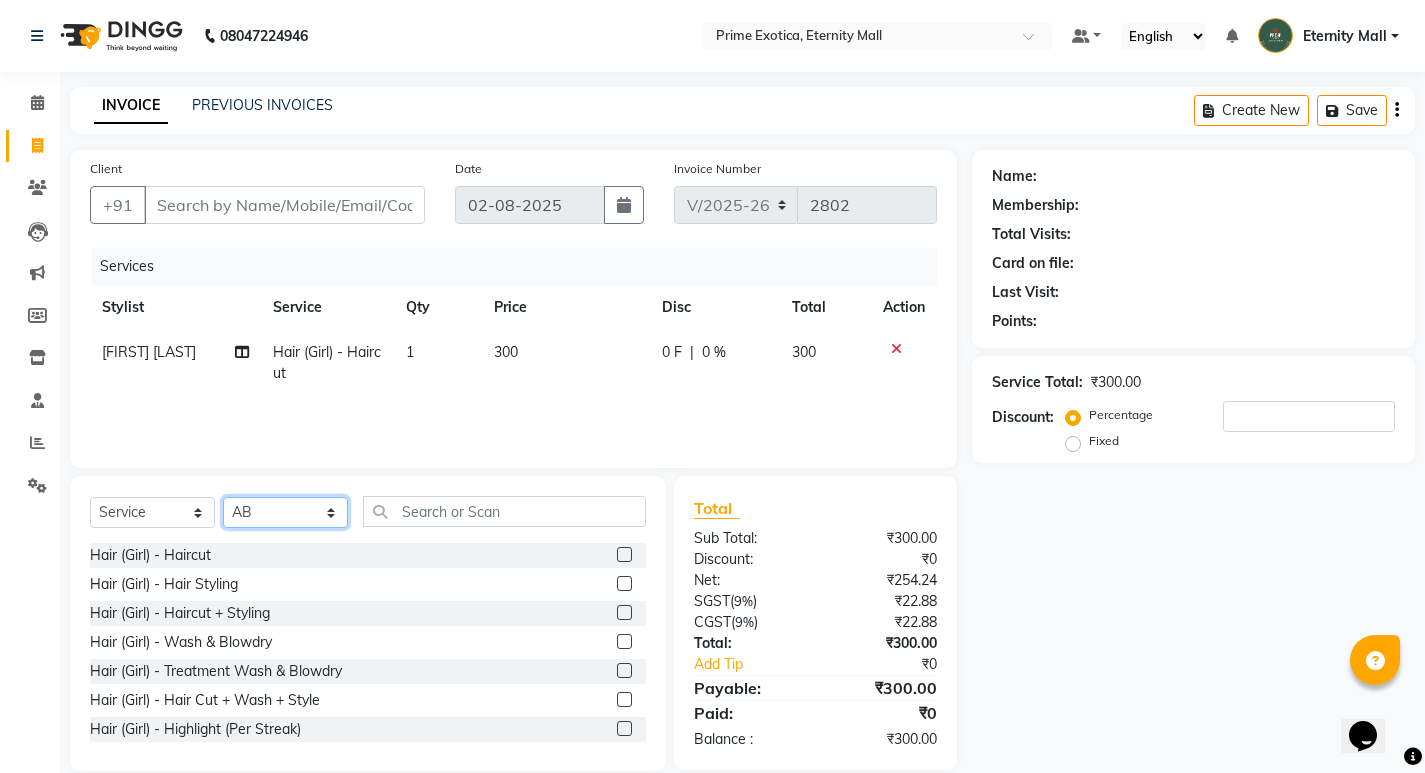 click on "Select Stylist AB ADMIN [FIRST] [FIRST] [LAST] [FIRST] [LAST] [FIRST]" 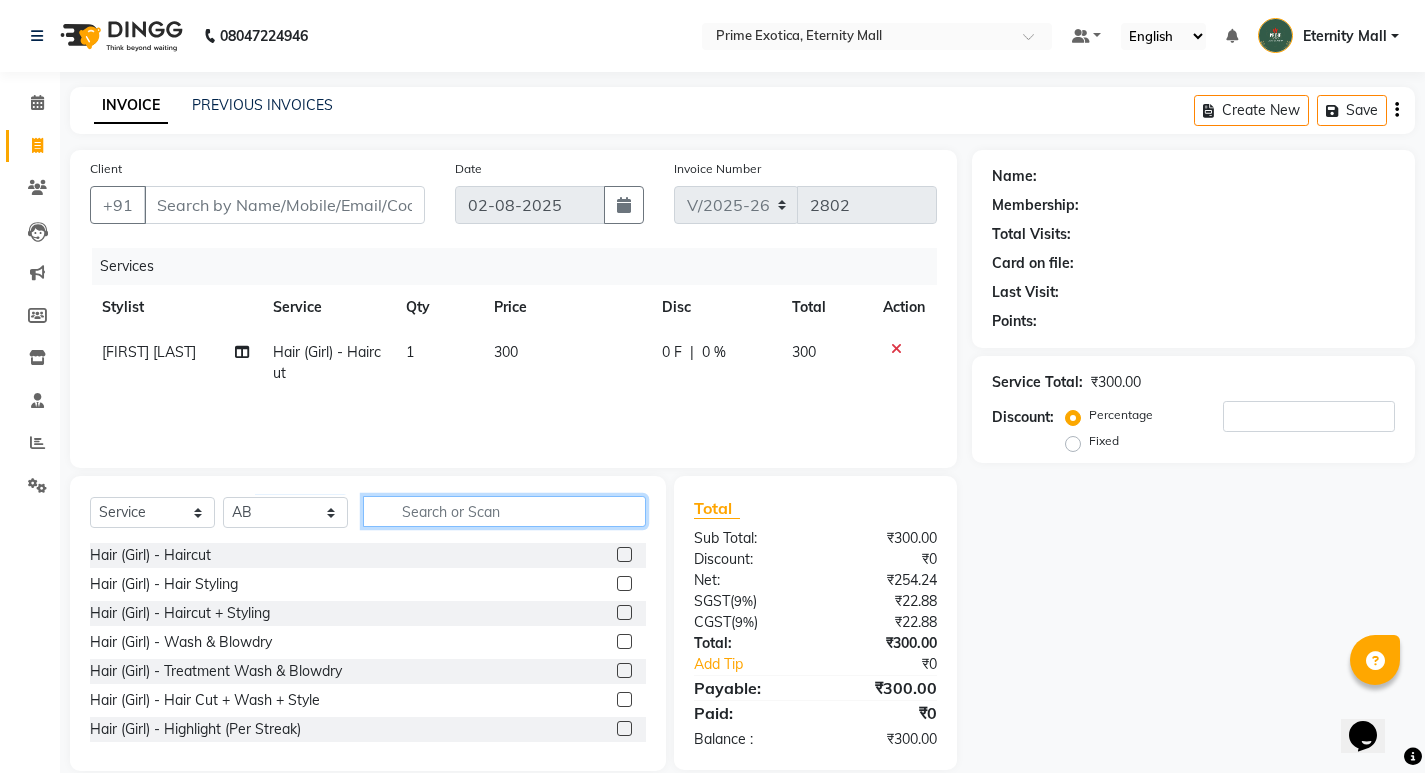 click 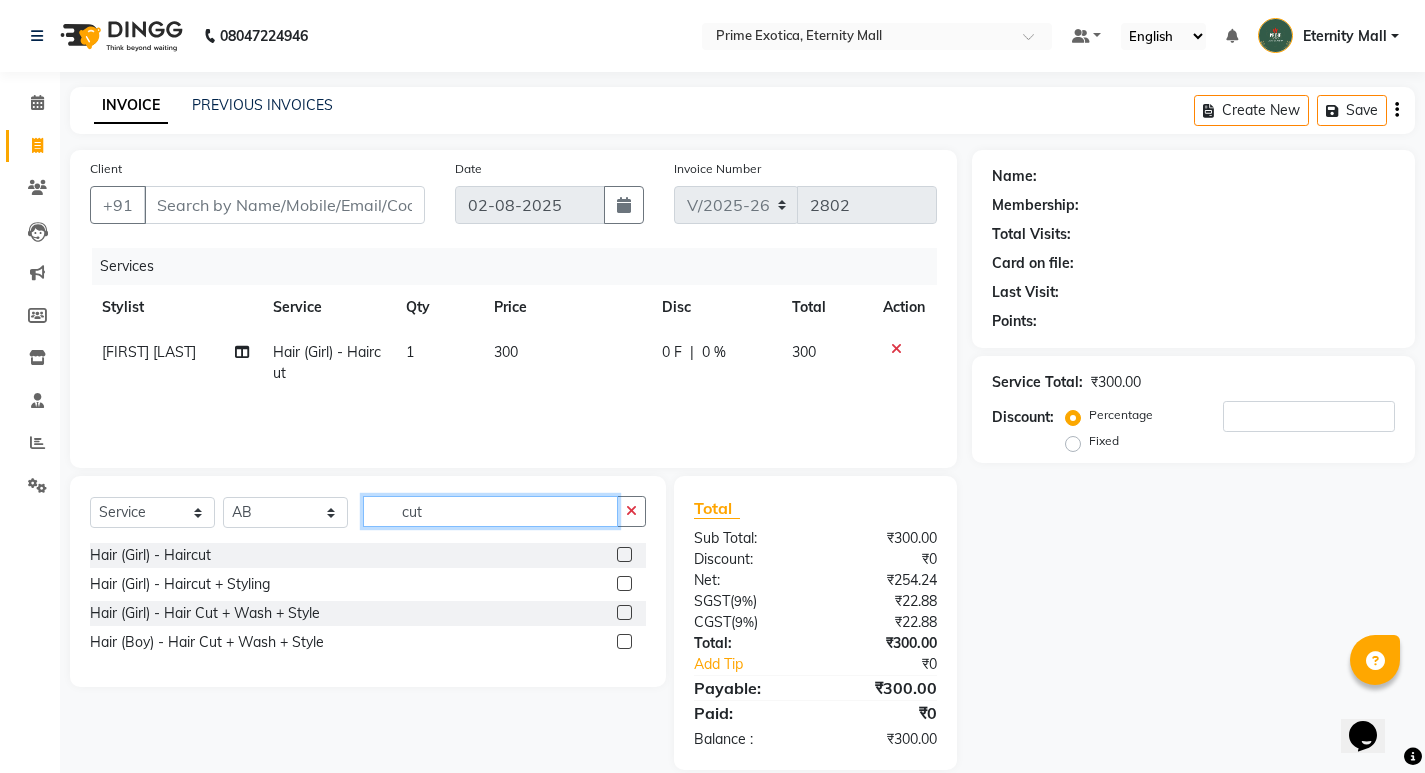 type on "cut" 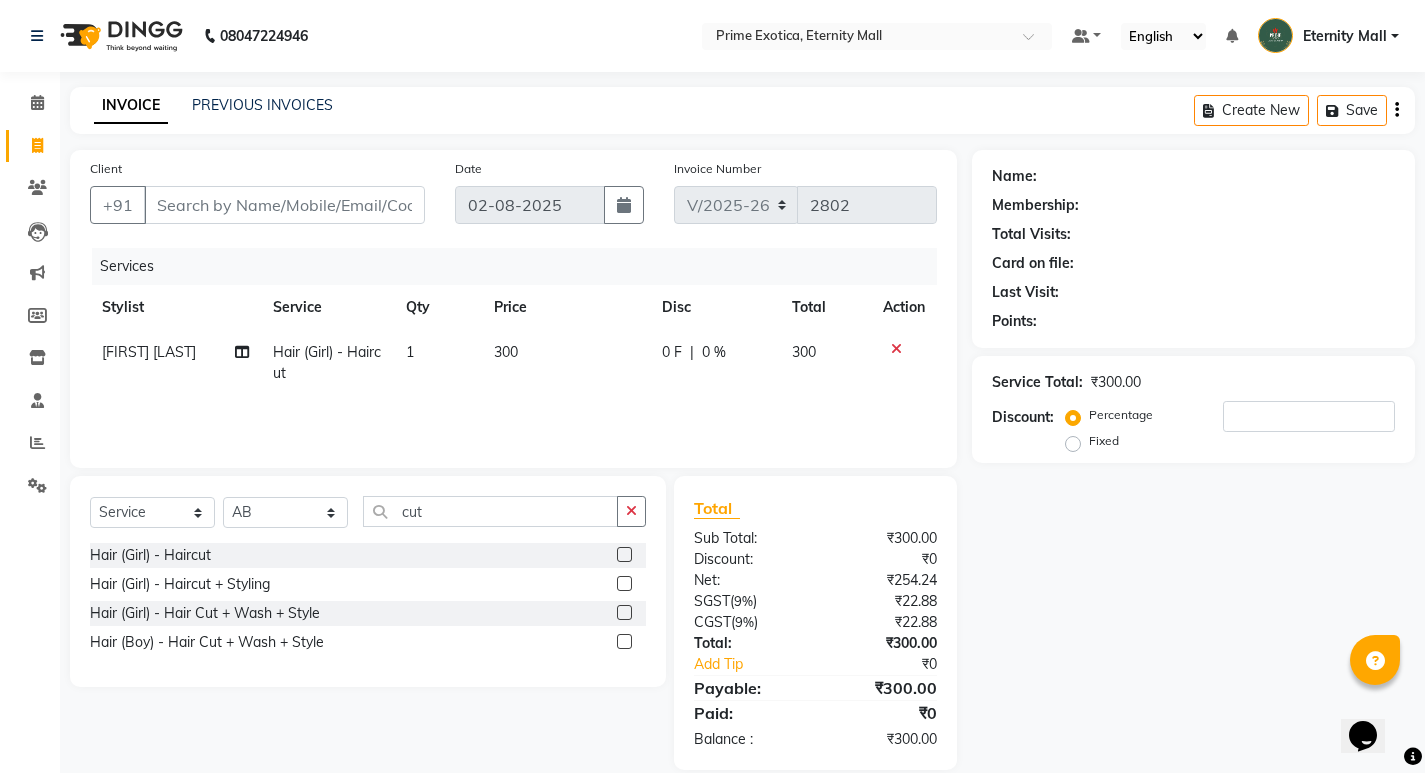 click 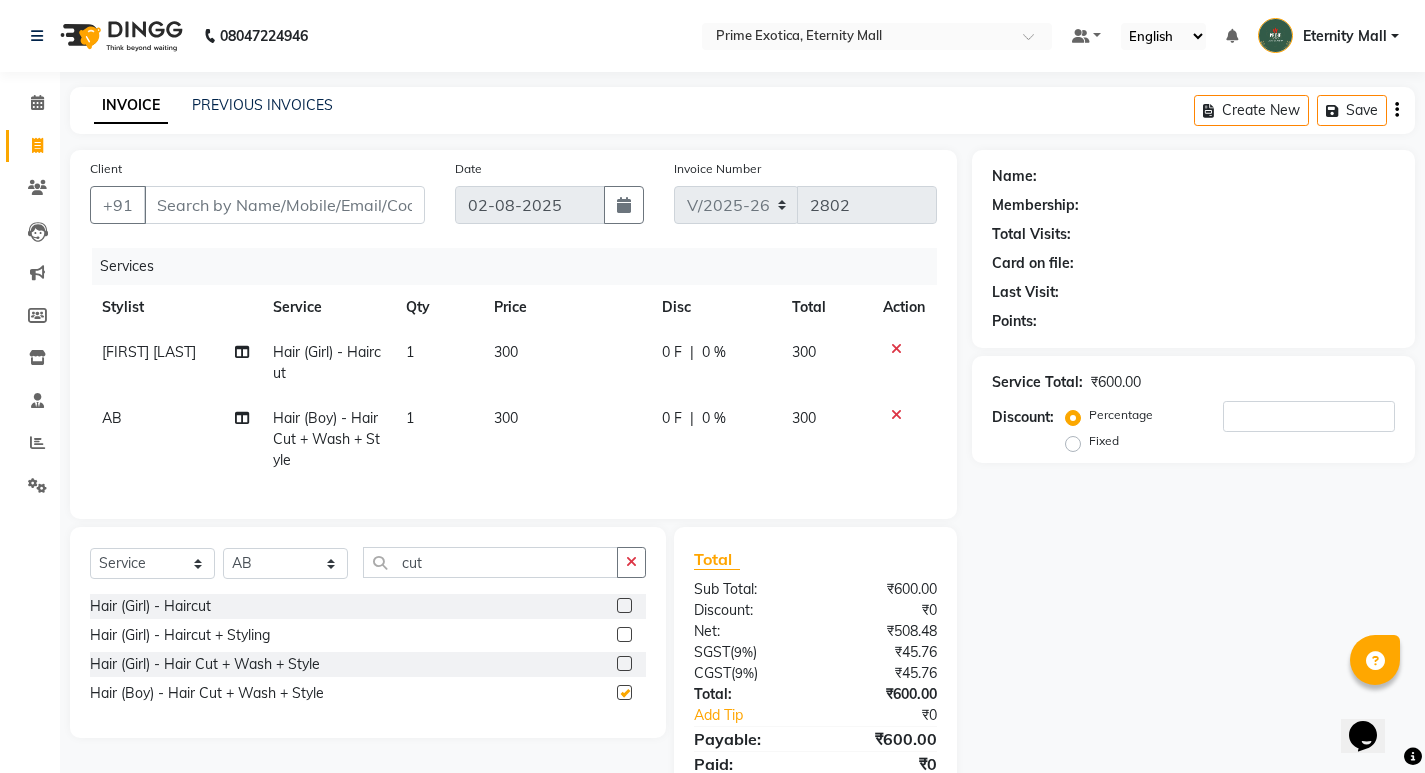 checkbox on "false" 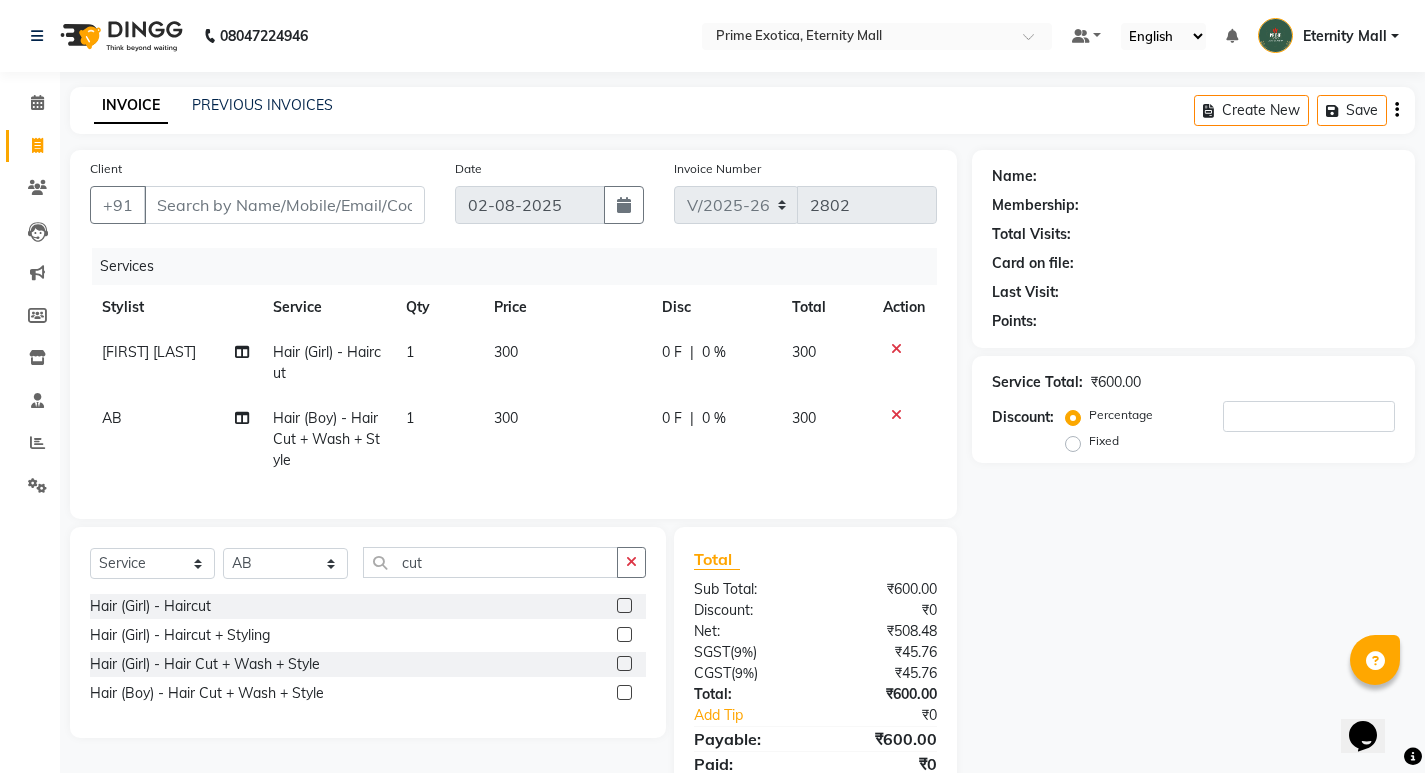 click 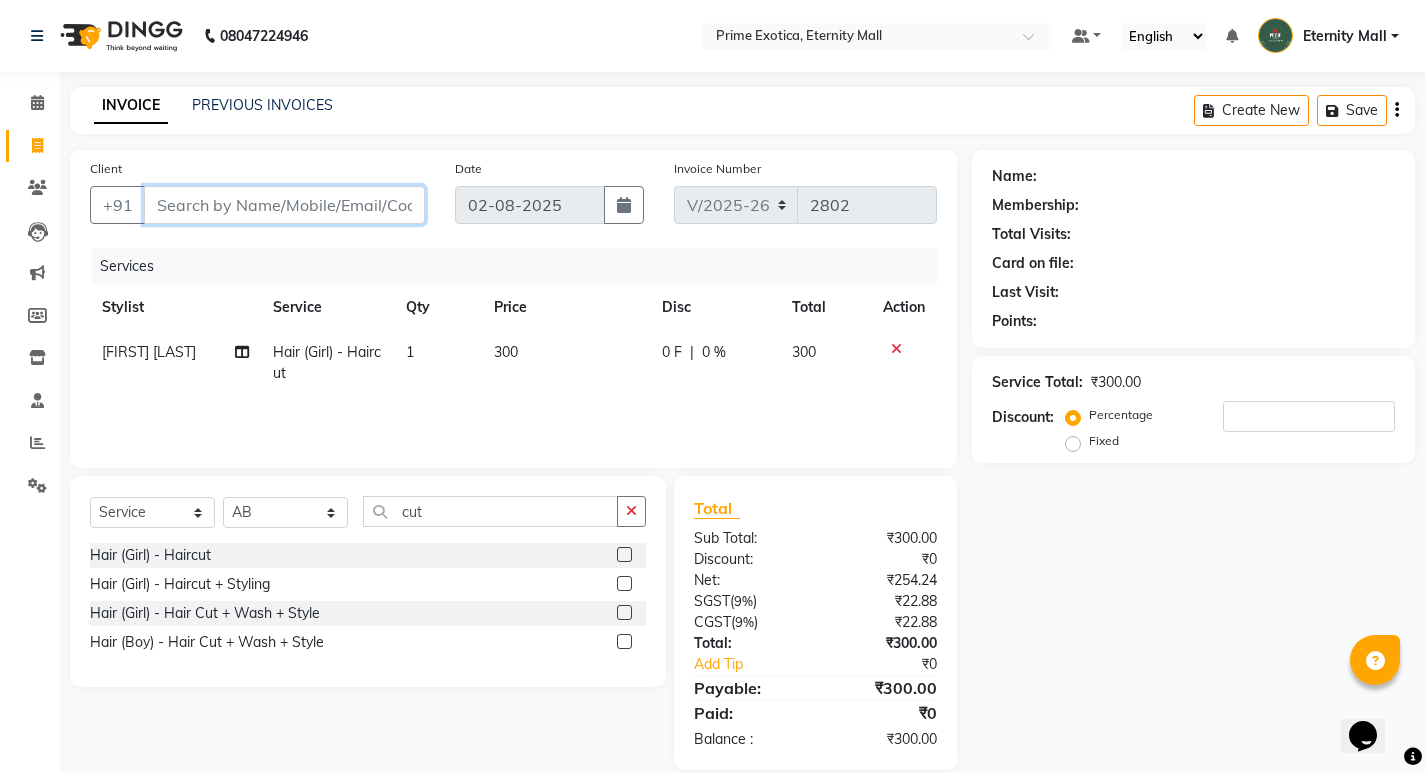 click on "Client" at bounding box center [284, 205] 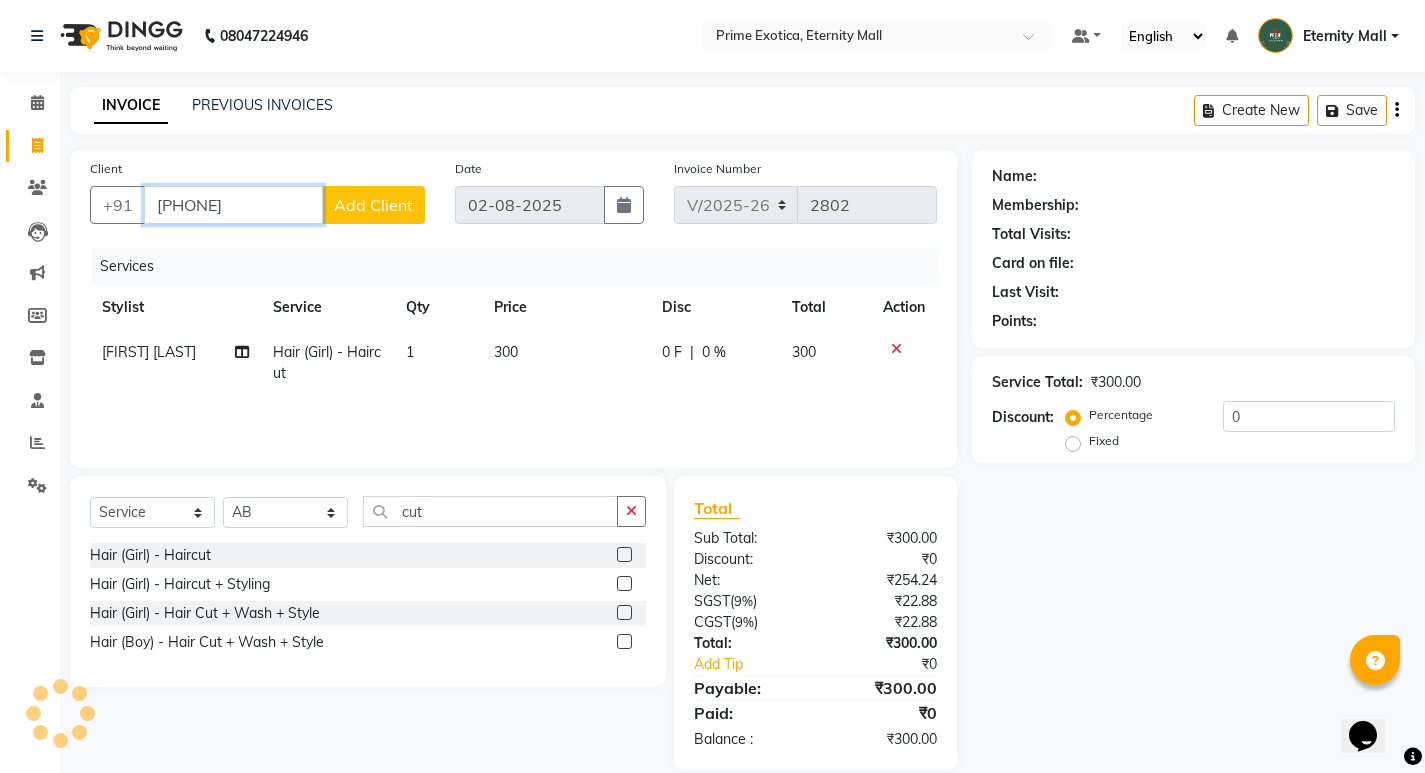 type on "[PHONE]" 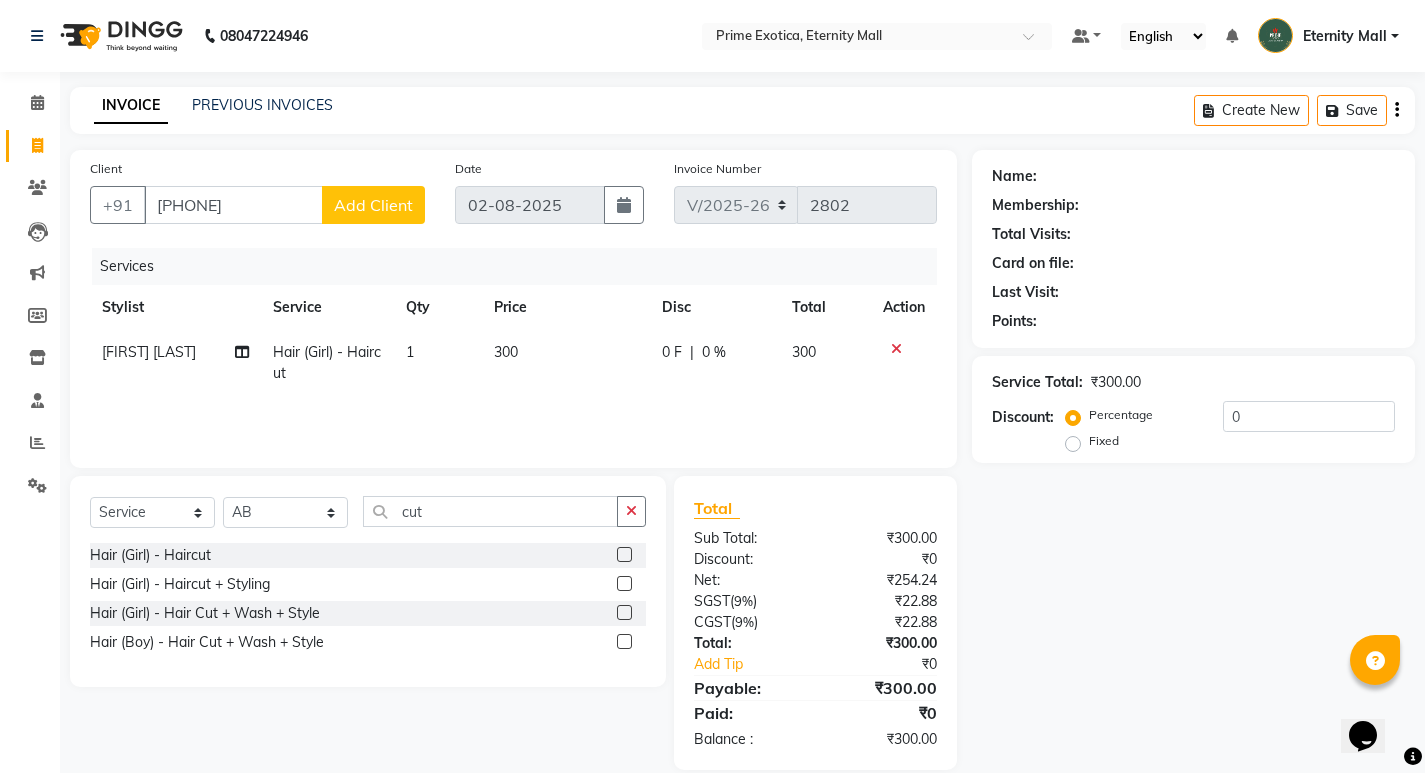 click on "Add Client" 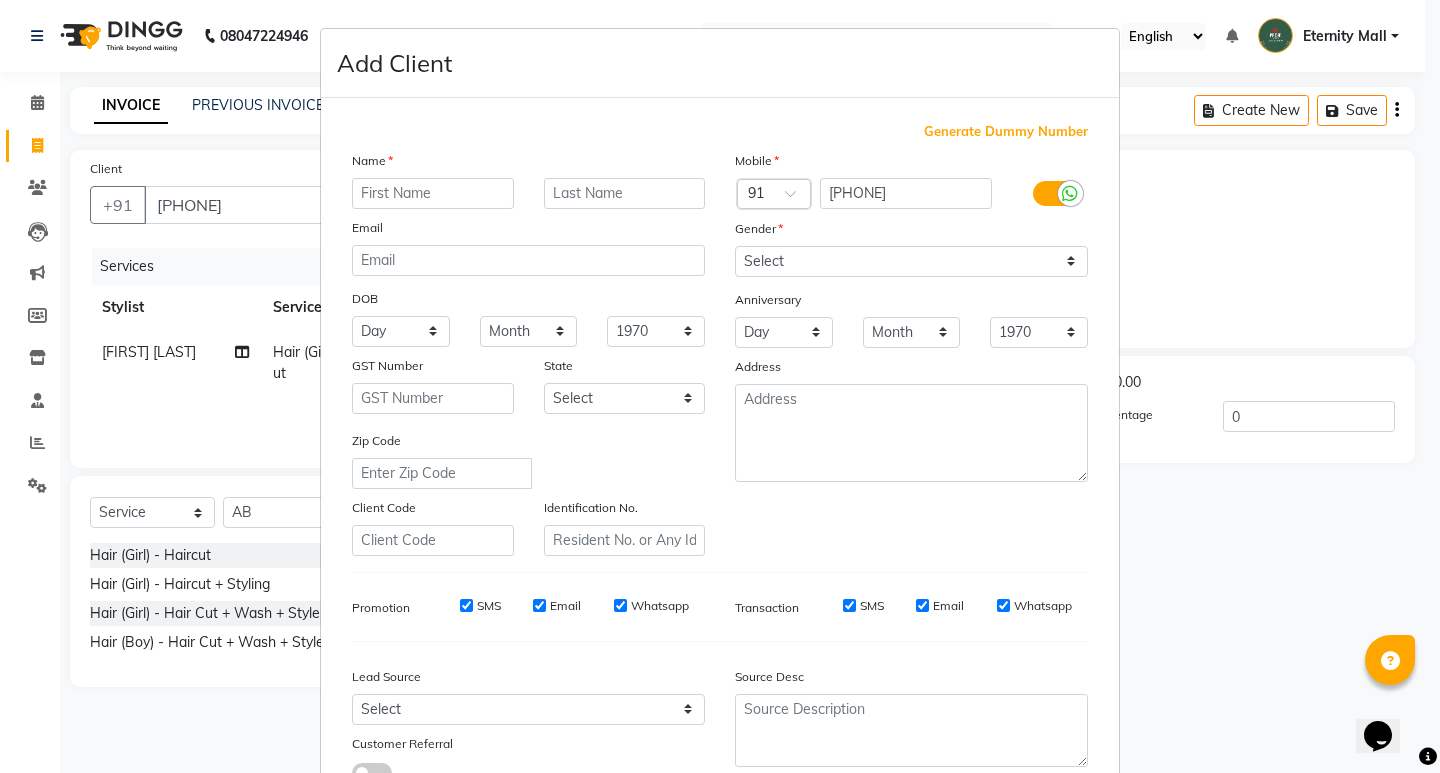 click at bounding box center [433, 193] 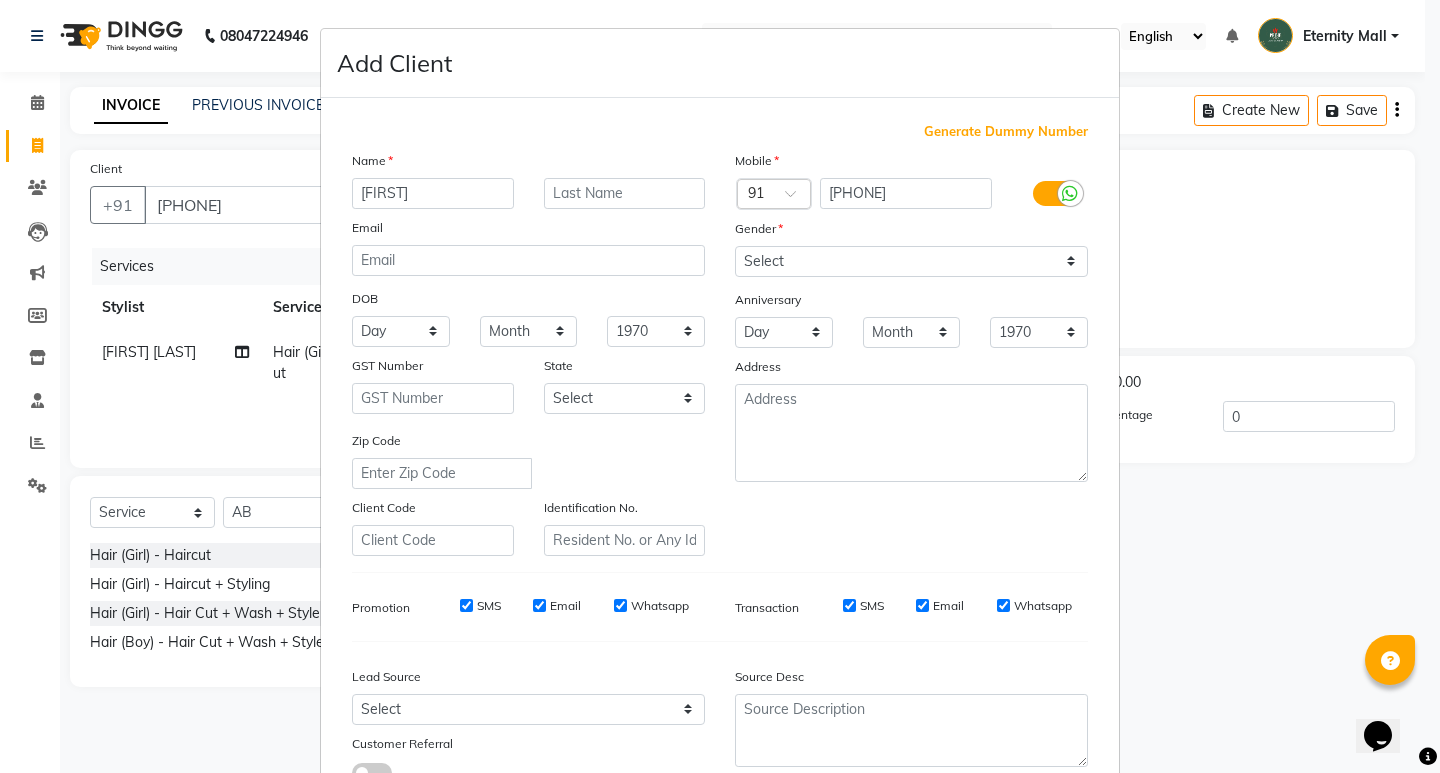 type on "[FIRST]" 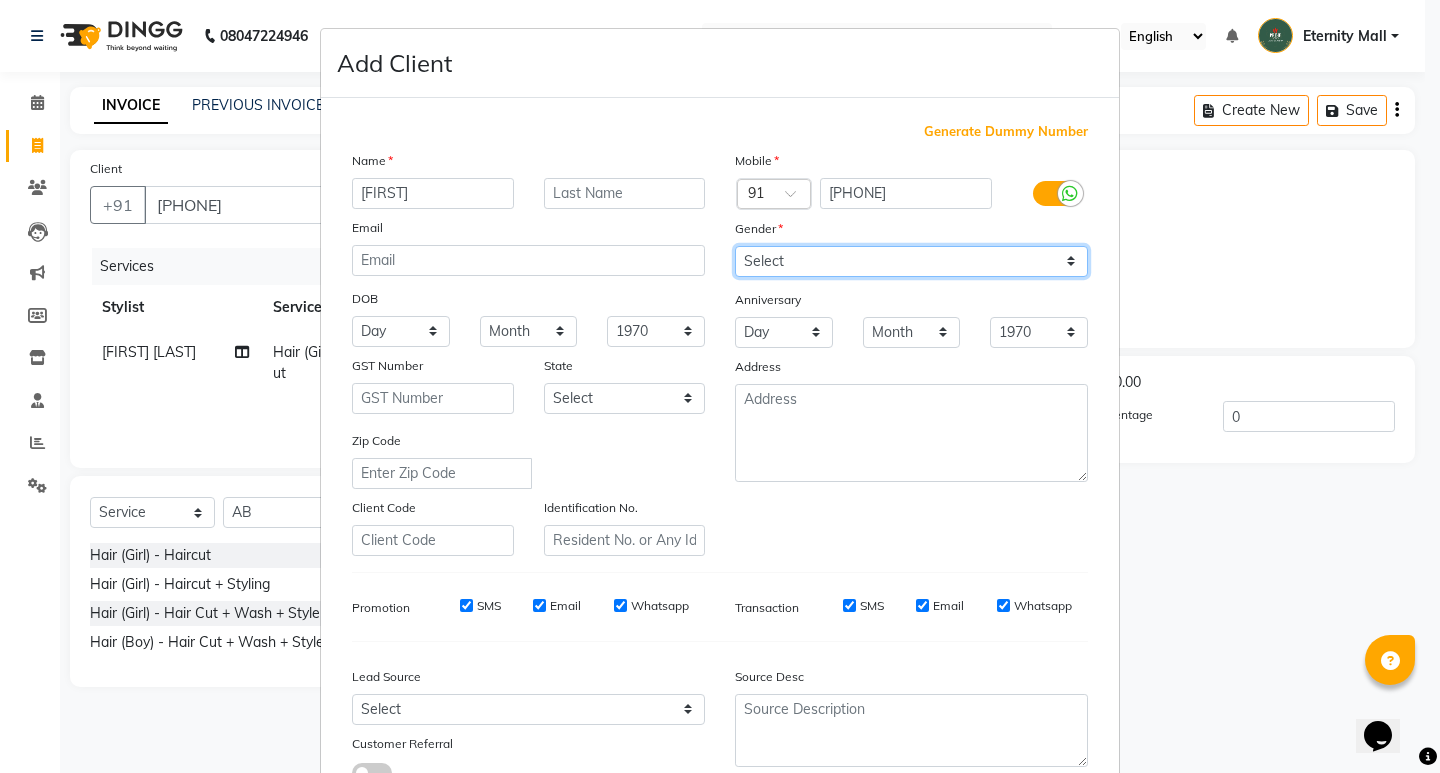 click on "Select Male Female Other Prefer Not To Say" at bounding box center [911, 261] 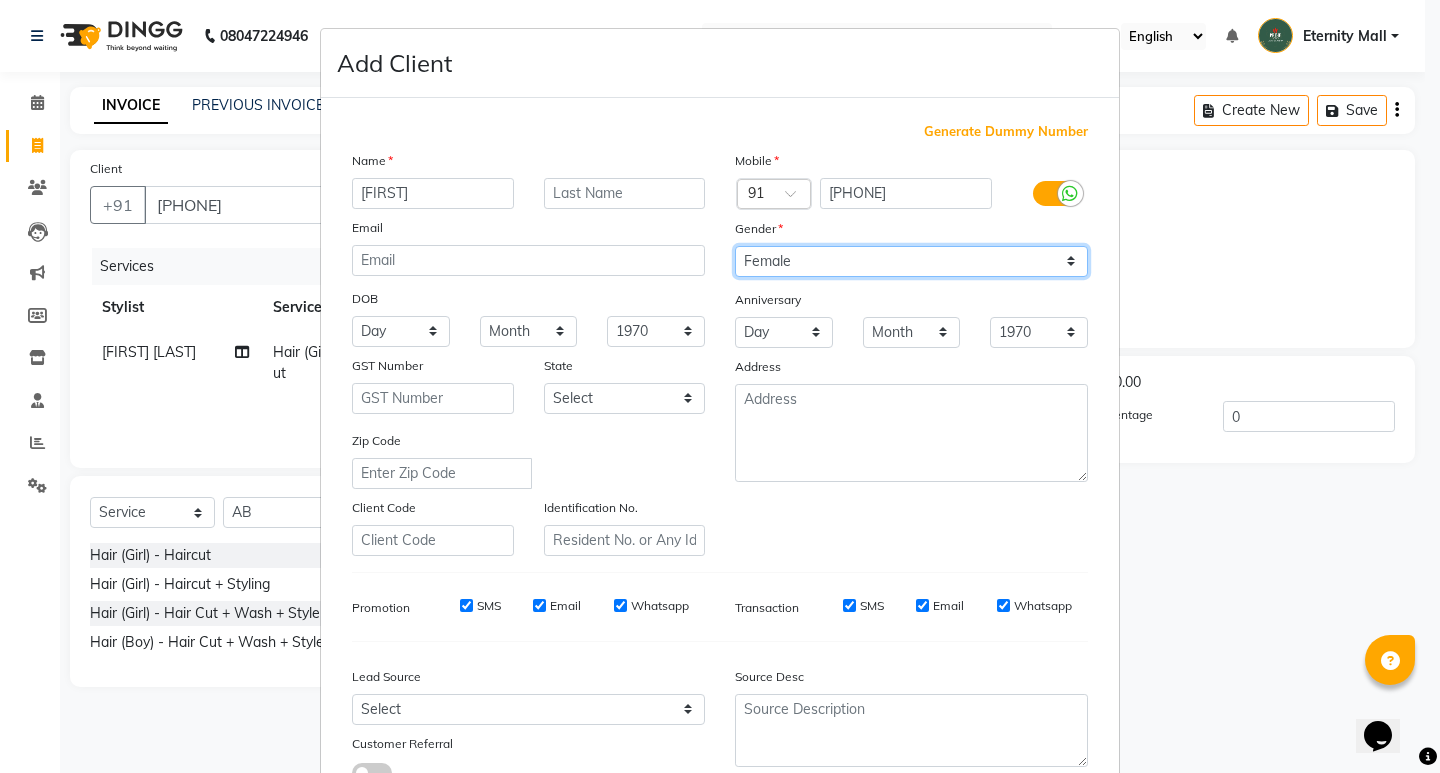 click on "Select Male Female Other Prefer Not To Say" at bounding box center (911, 261) 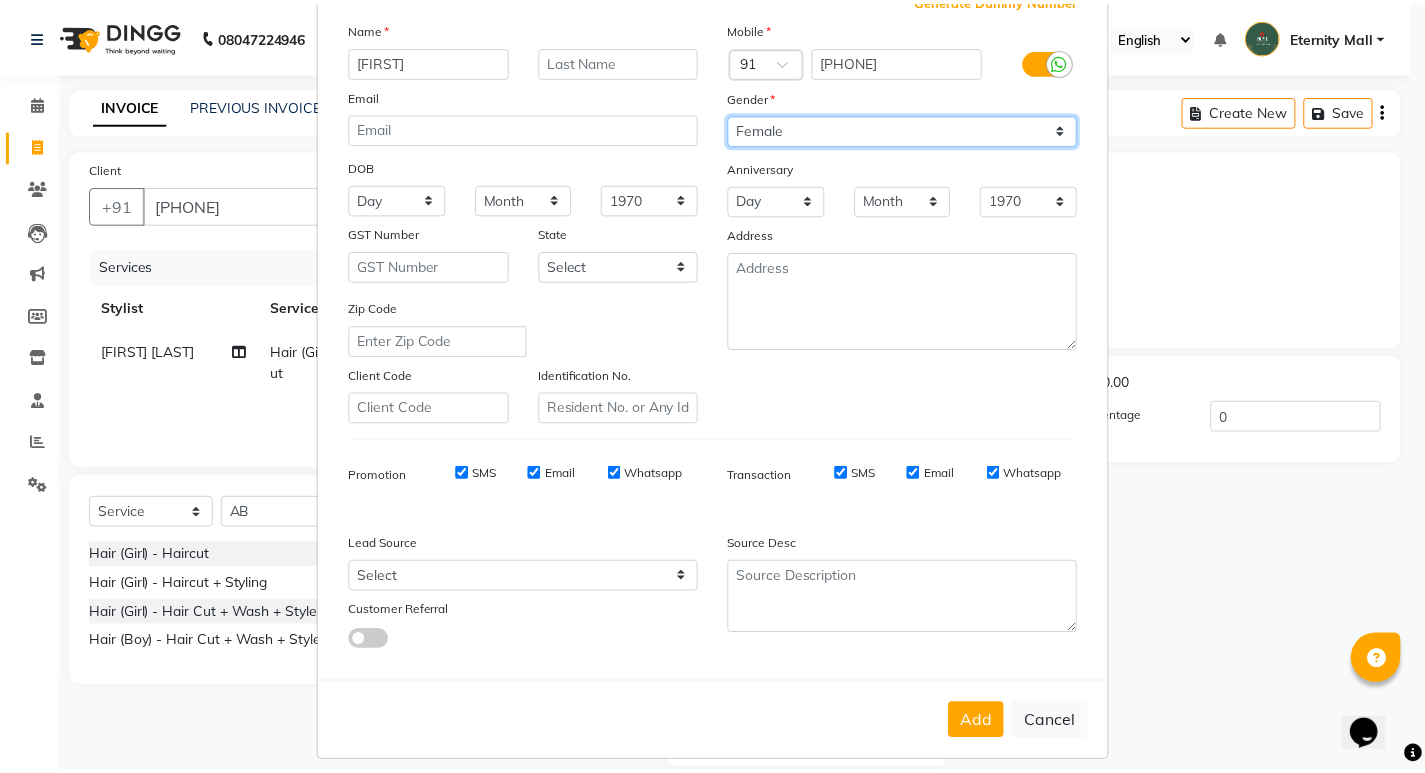 scroll, scrollTop: 150, scrollLeft: 0, axis: vertical 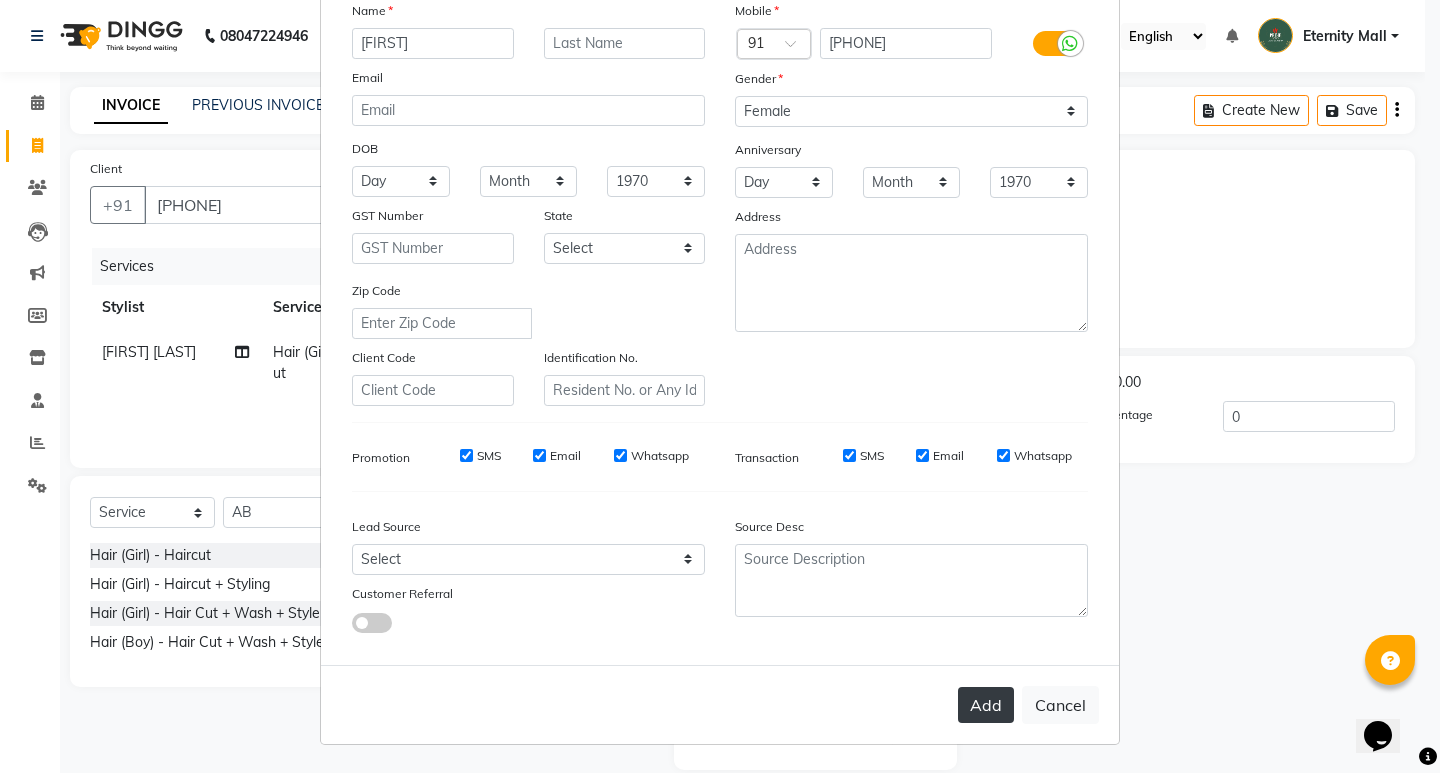 click on "Add" at bounding box center [986, 705] 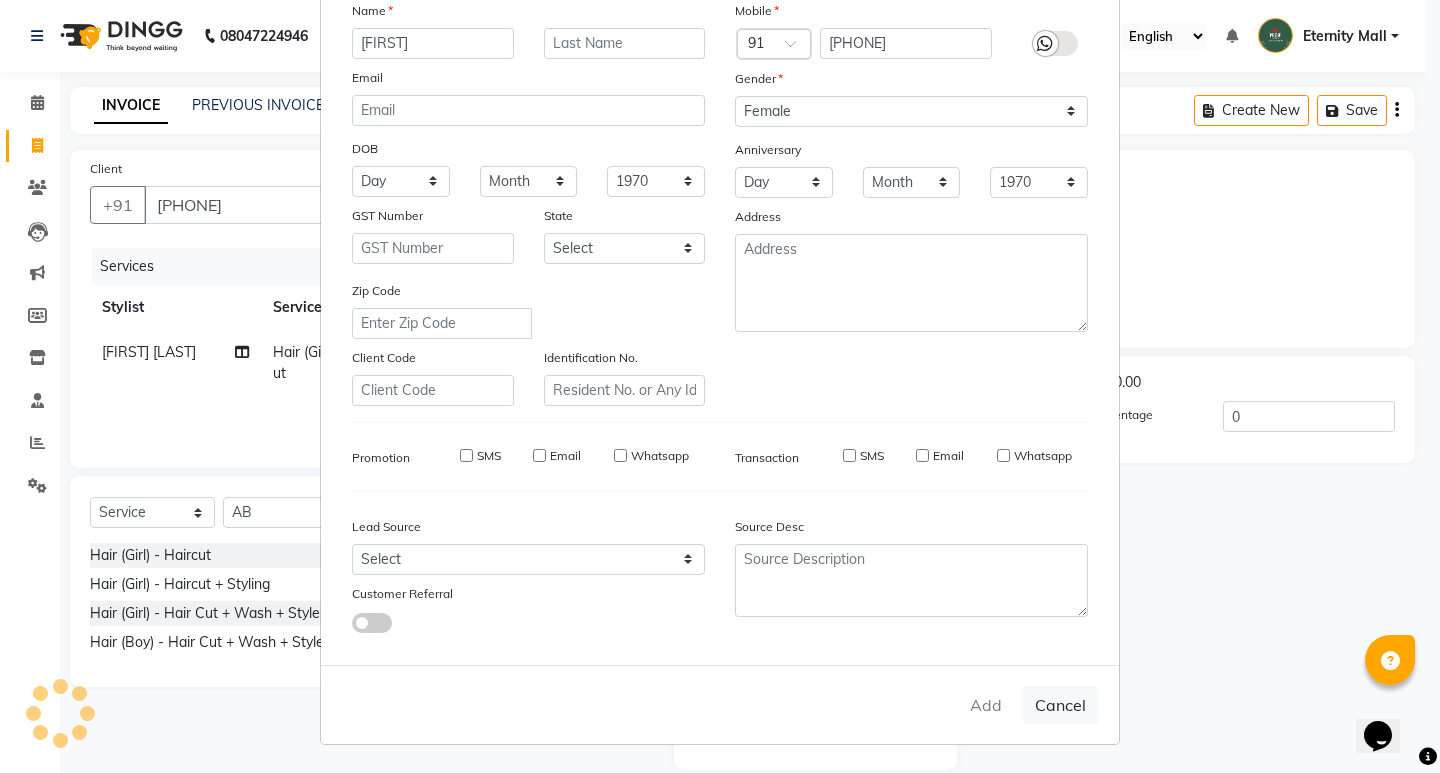 type 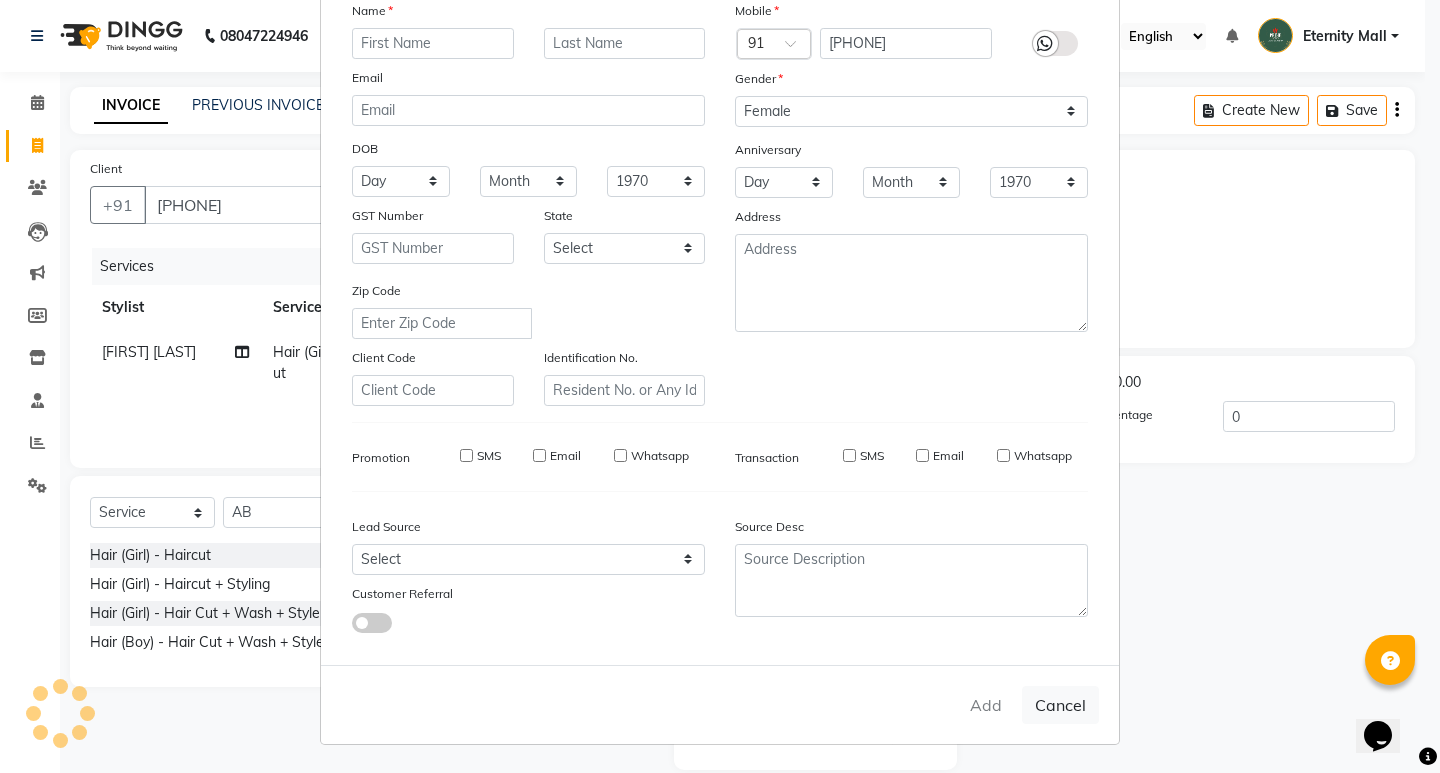 select 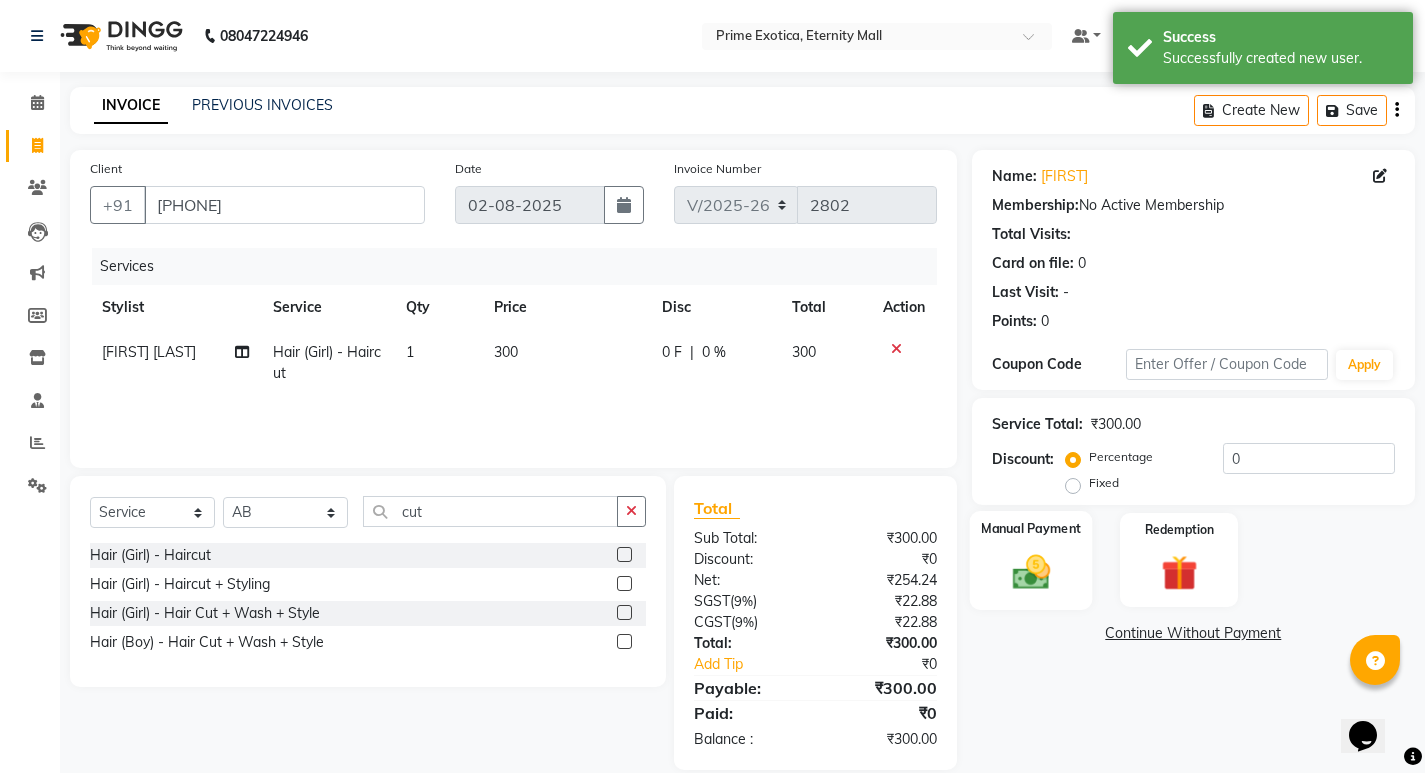click 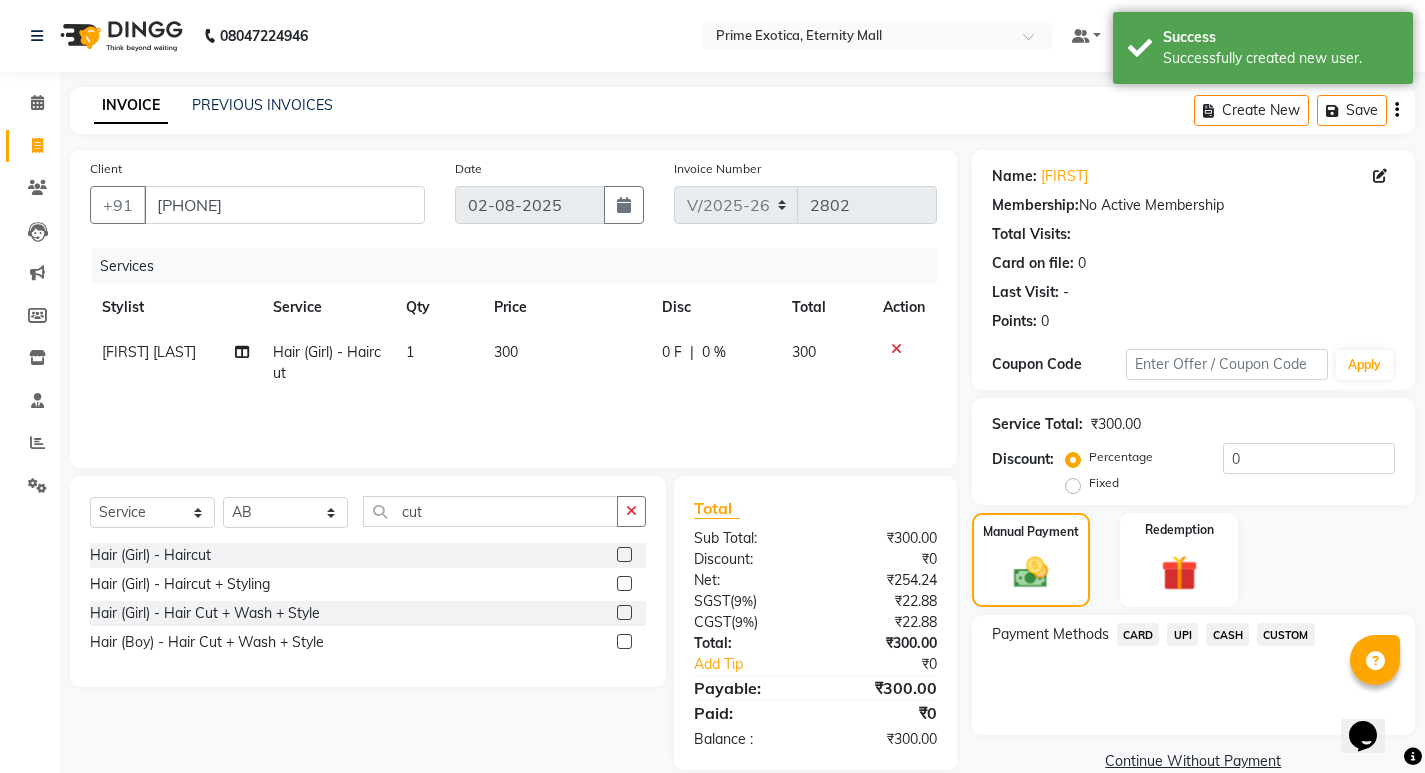 click on "UPI" 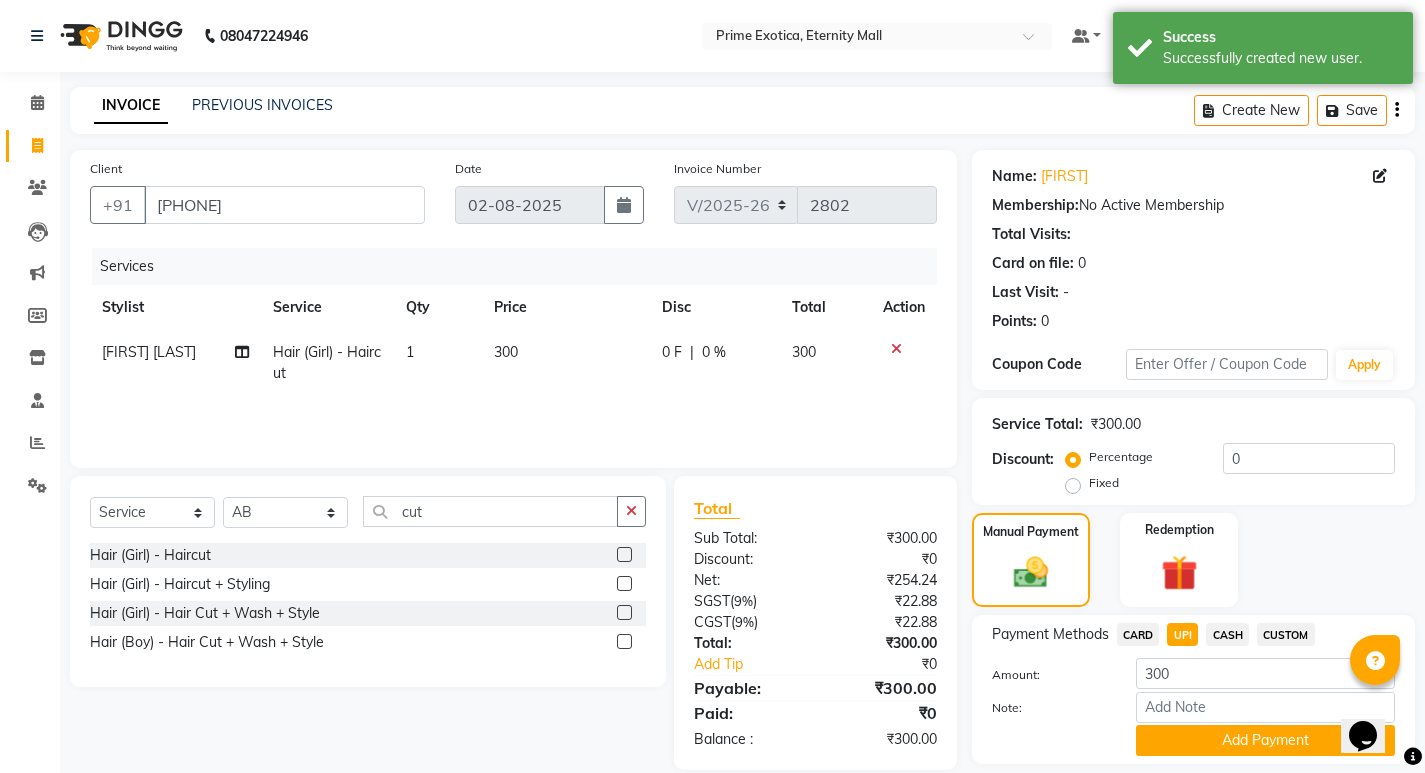 scroll, scrollTop: 62, scrollLeft: 0, axis: vertical 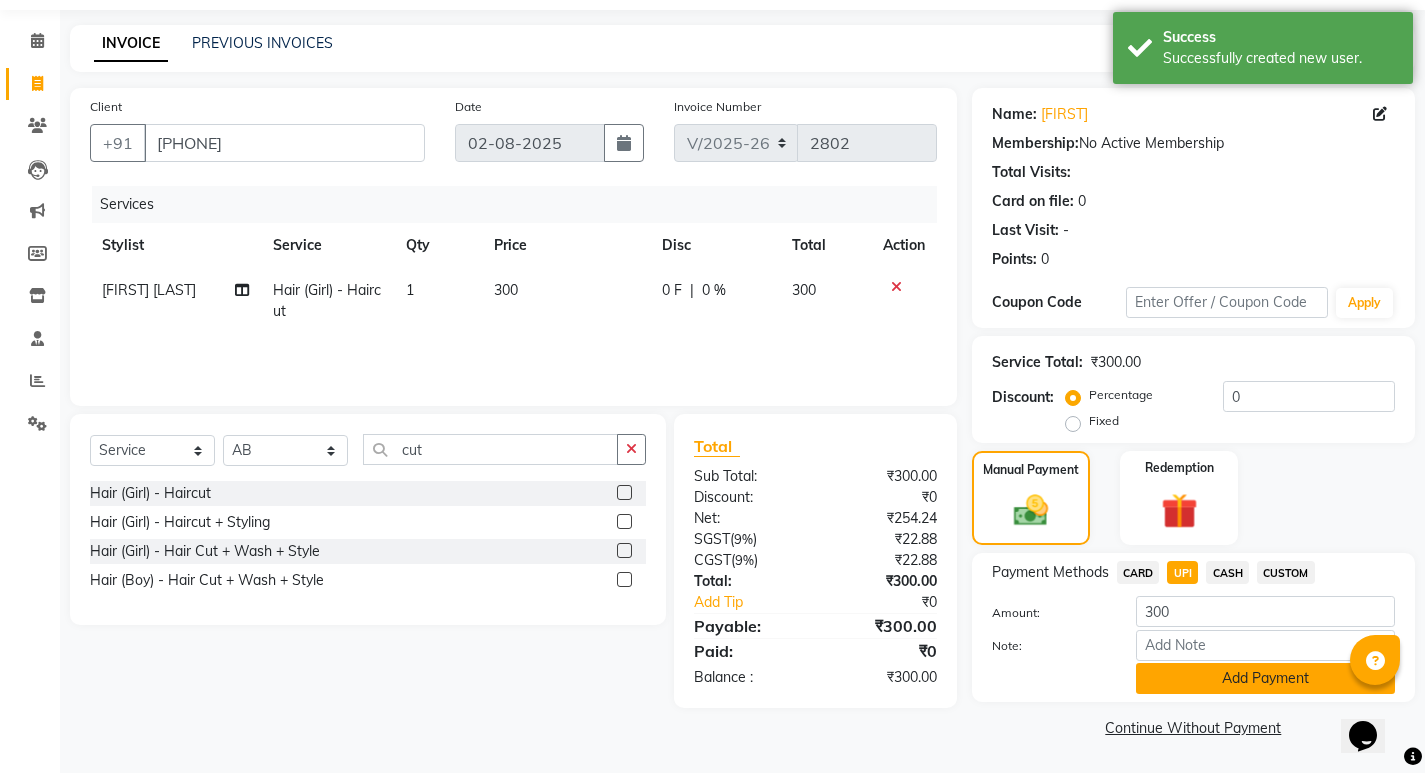 click on "Add Payment" 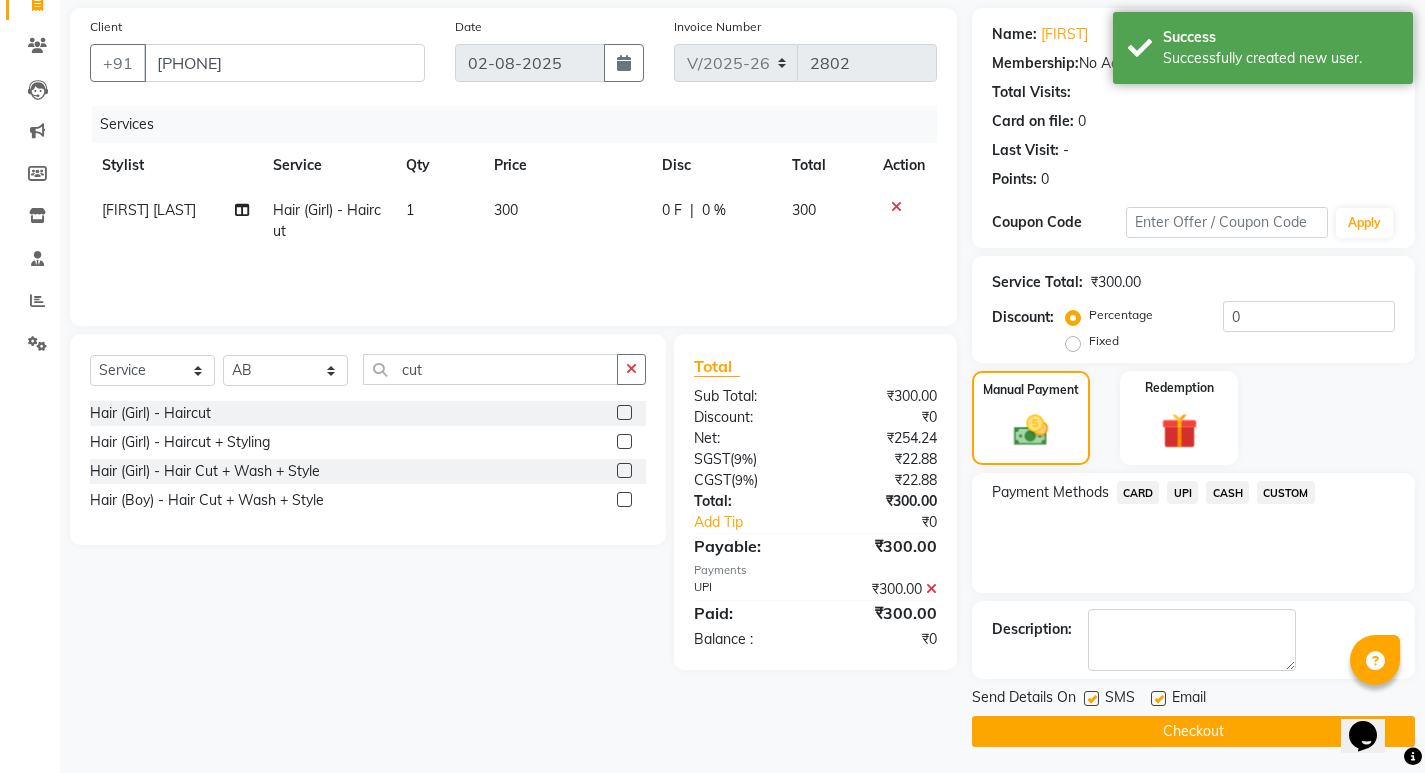 scroll, scrollTop: 146, scrollLeft: 0, axis: vertical 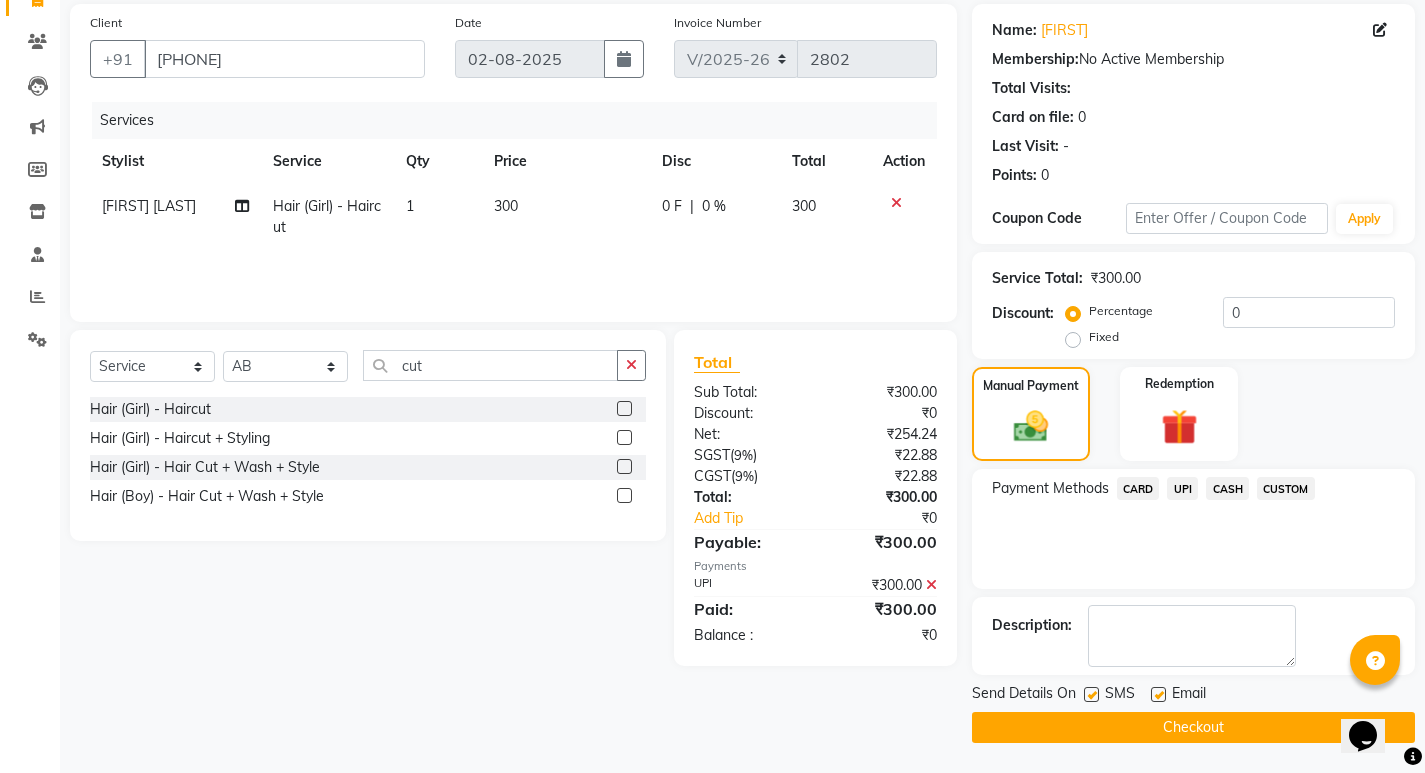 click on "Checkout" 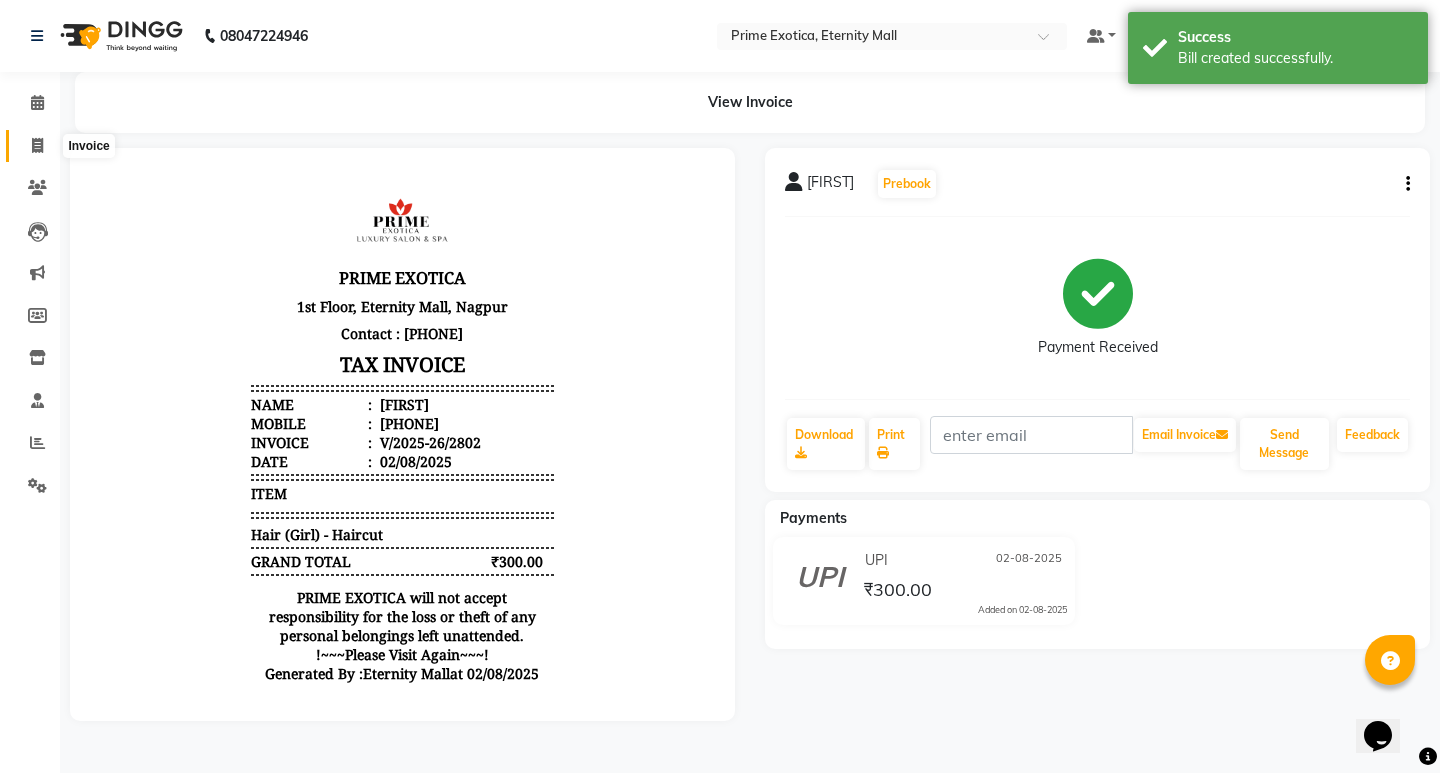 scroll, scrollTop: 0, scrollLeft: 0, axis: both 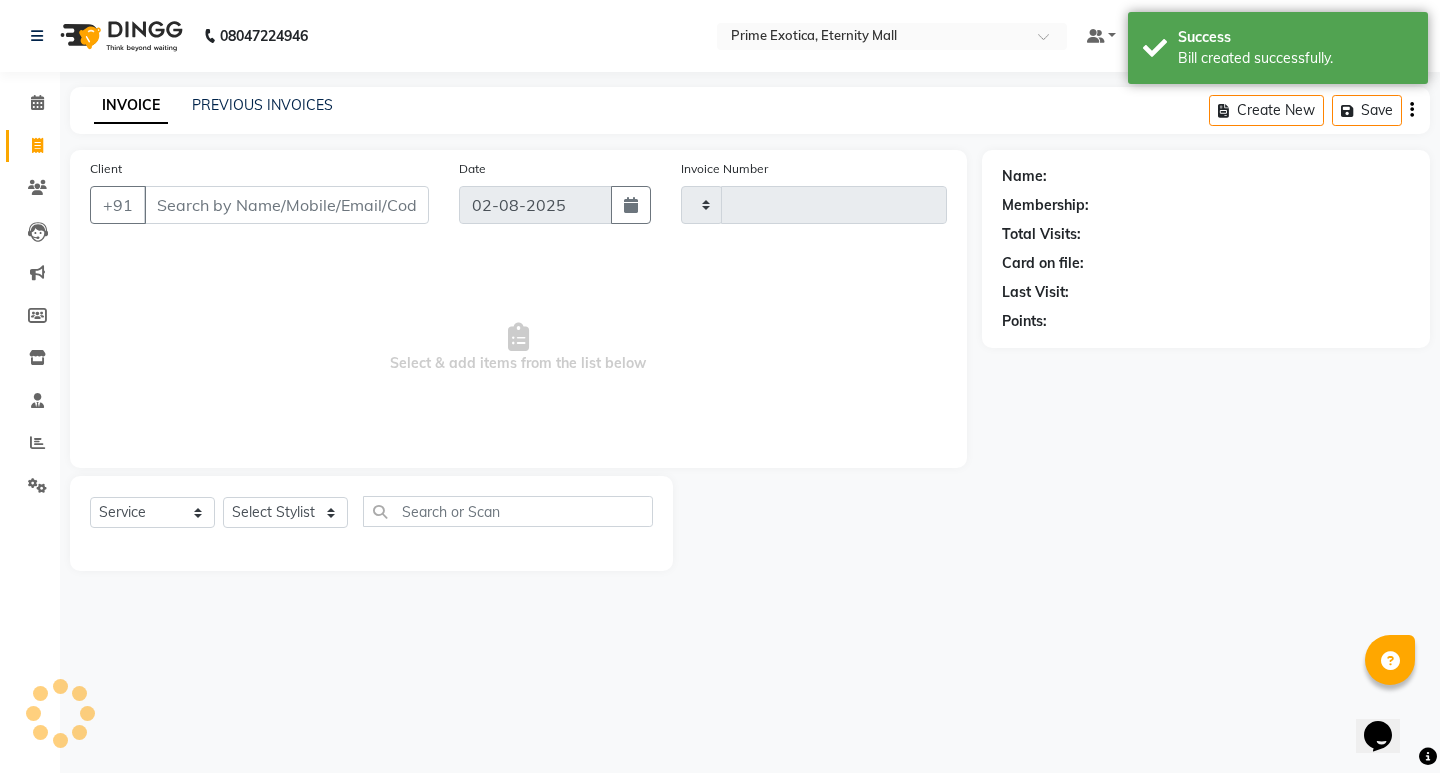 type on "2803" 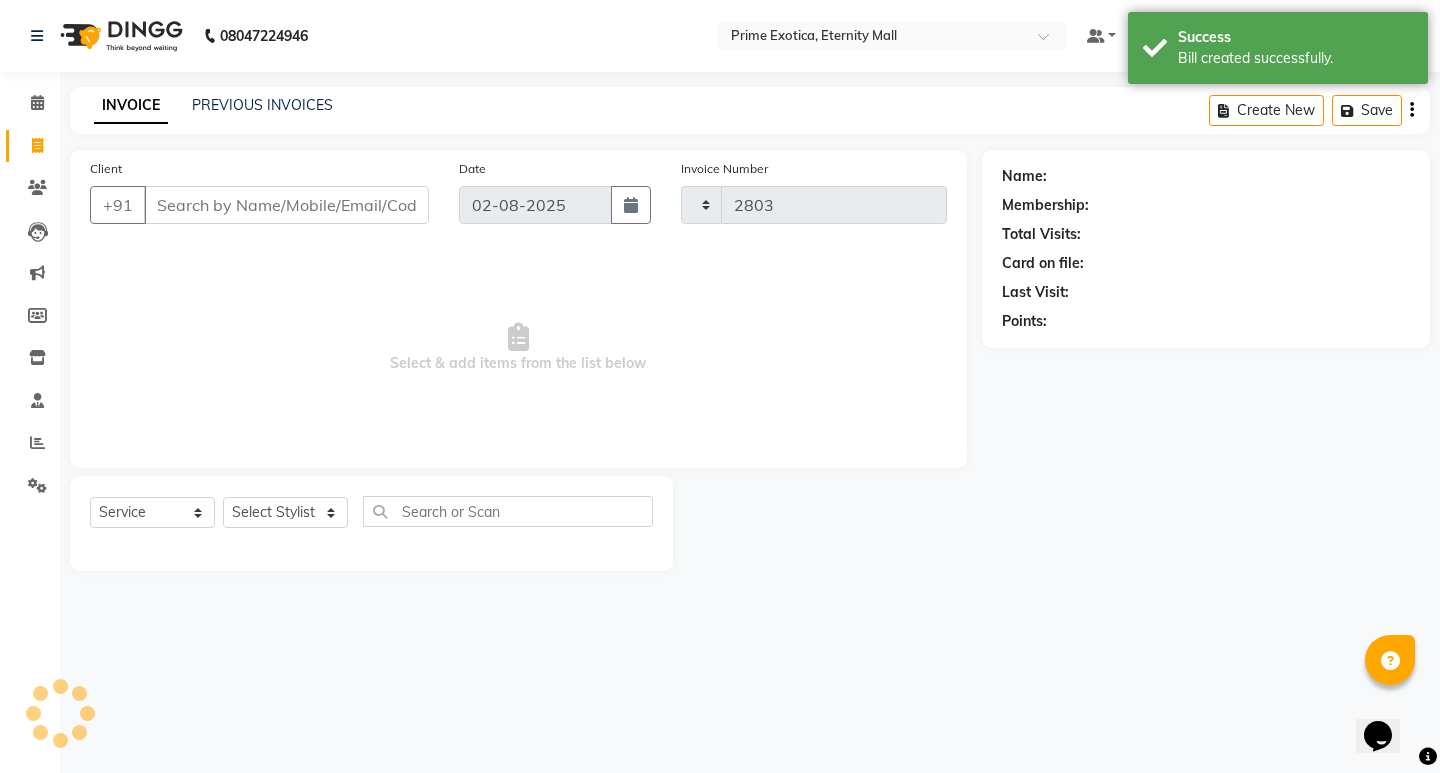 select on "5774" 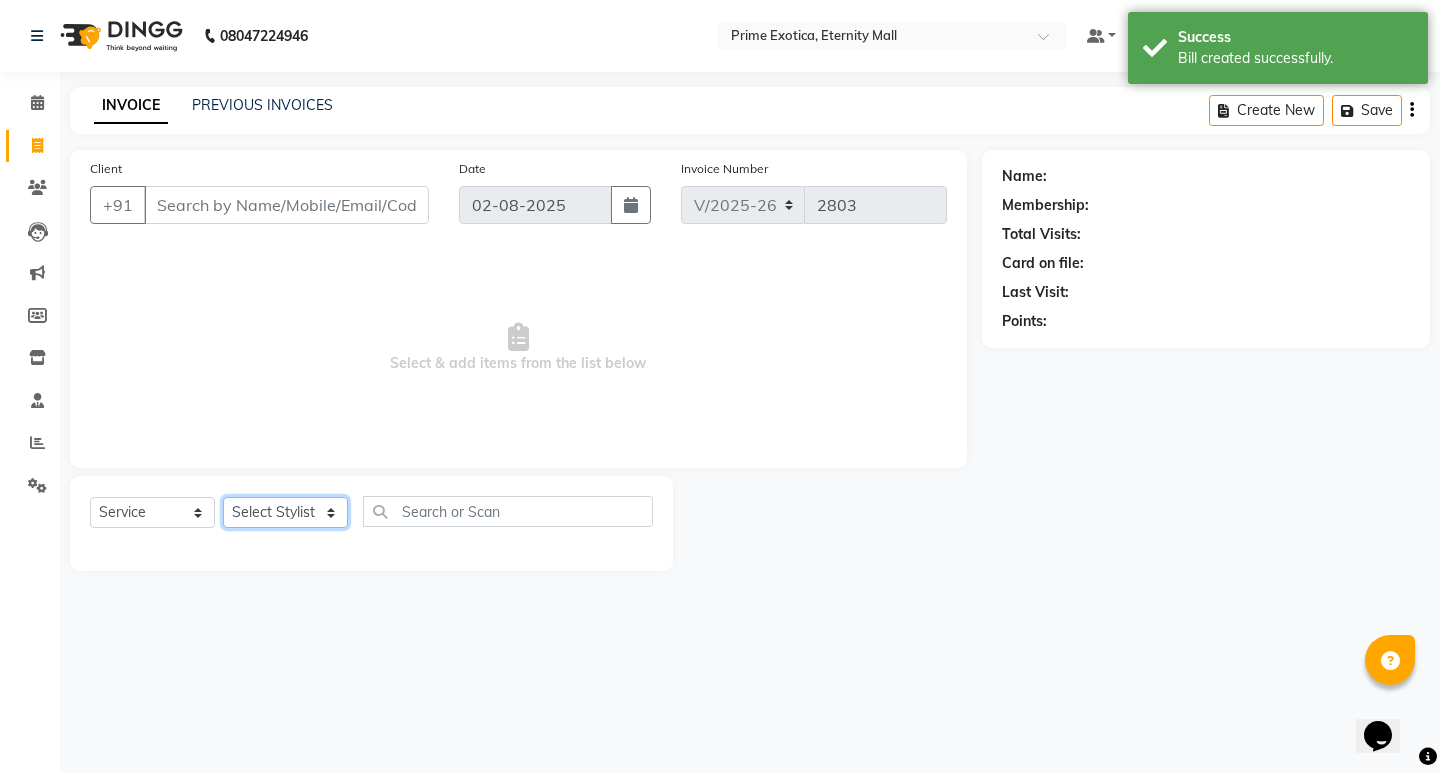 click on "Select Stylist AB ADMIN [FIRST] [FIRST] [LAST] [FIRST] [LAST] [FIRST]" 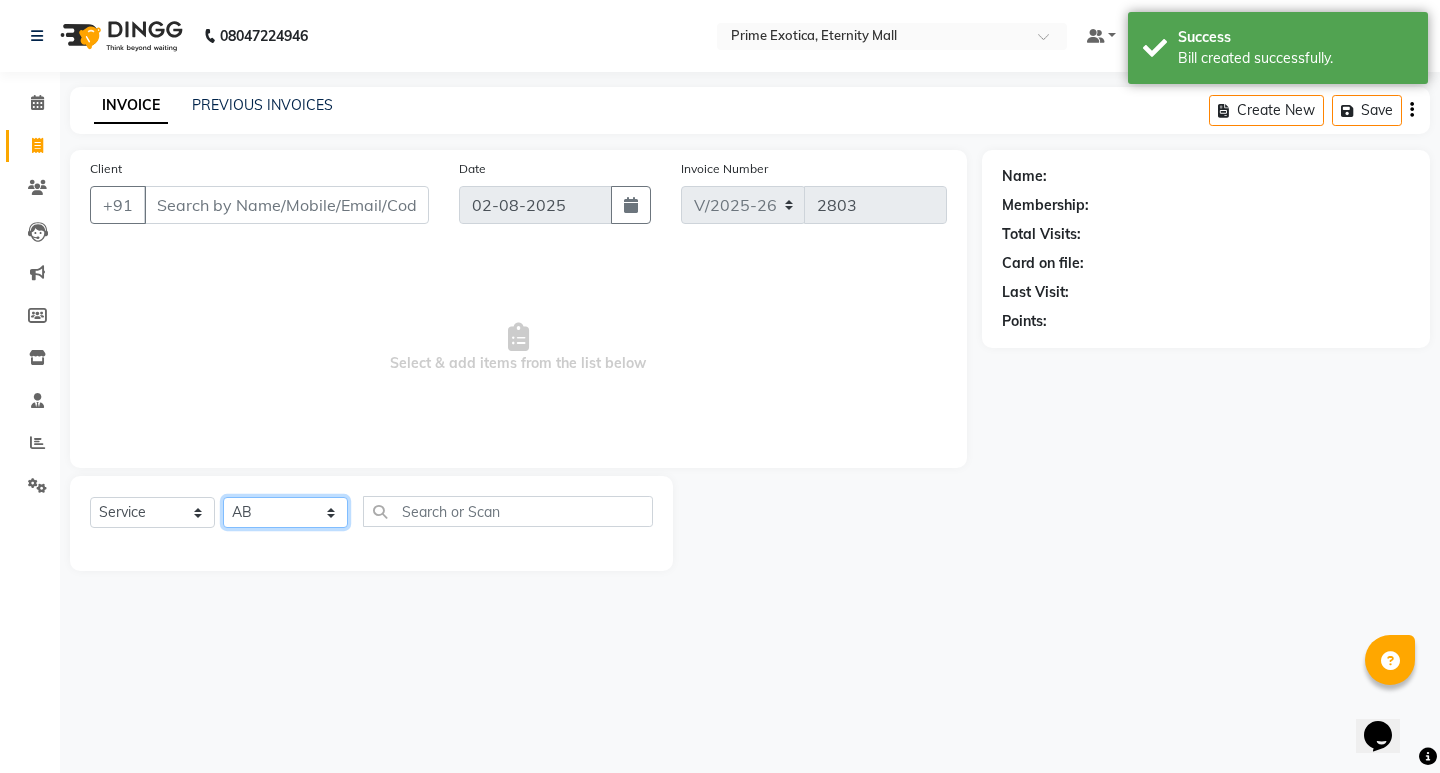 click on "Select Stylist AB ADMIN [FIRST] [FIRST] [LAST] [FIRST] [LAST] [FIRST]" 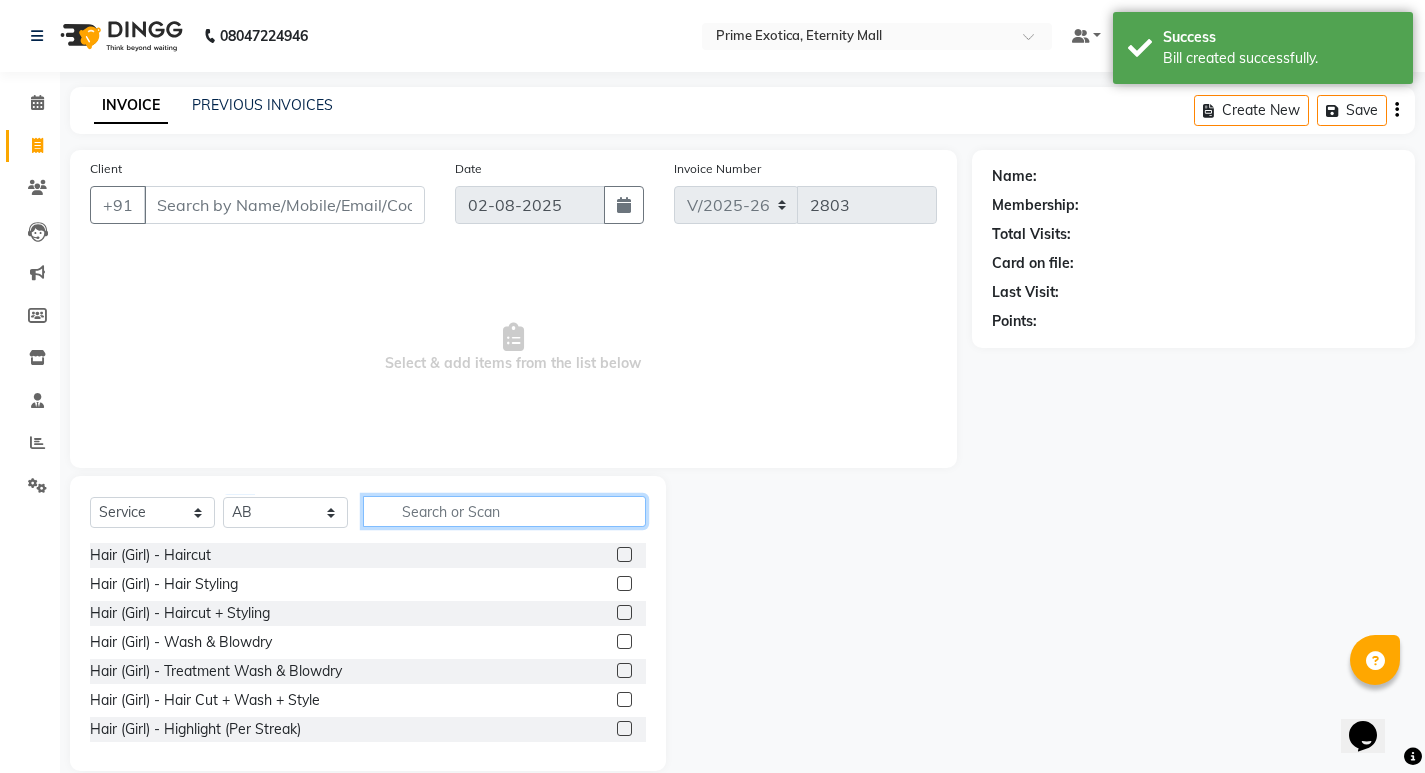 click 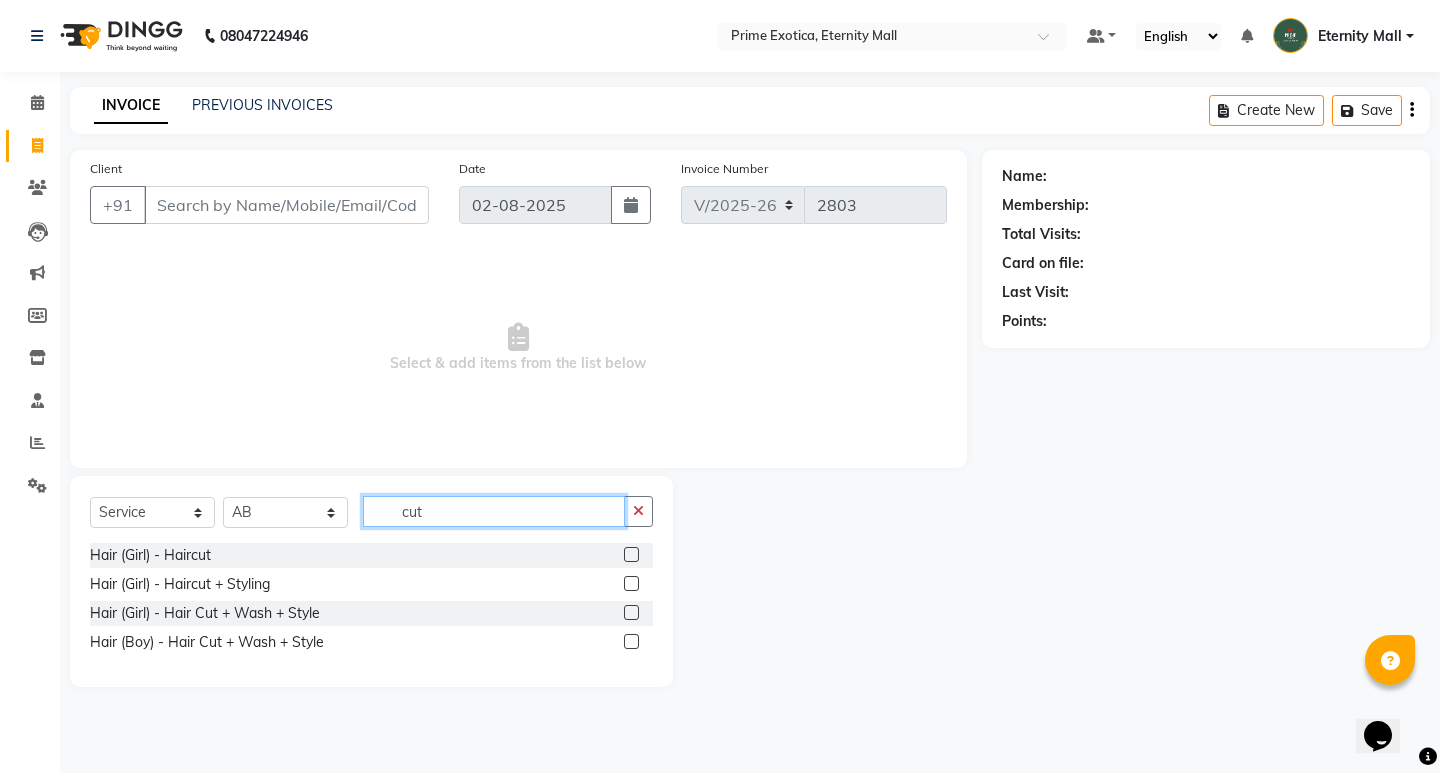 type on "cut" 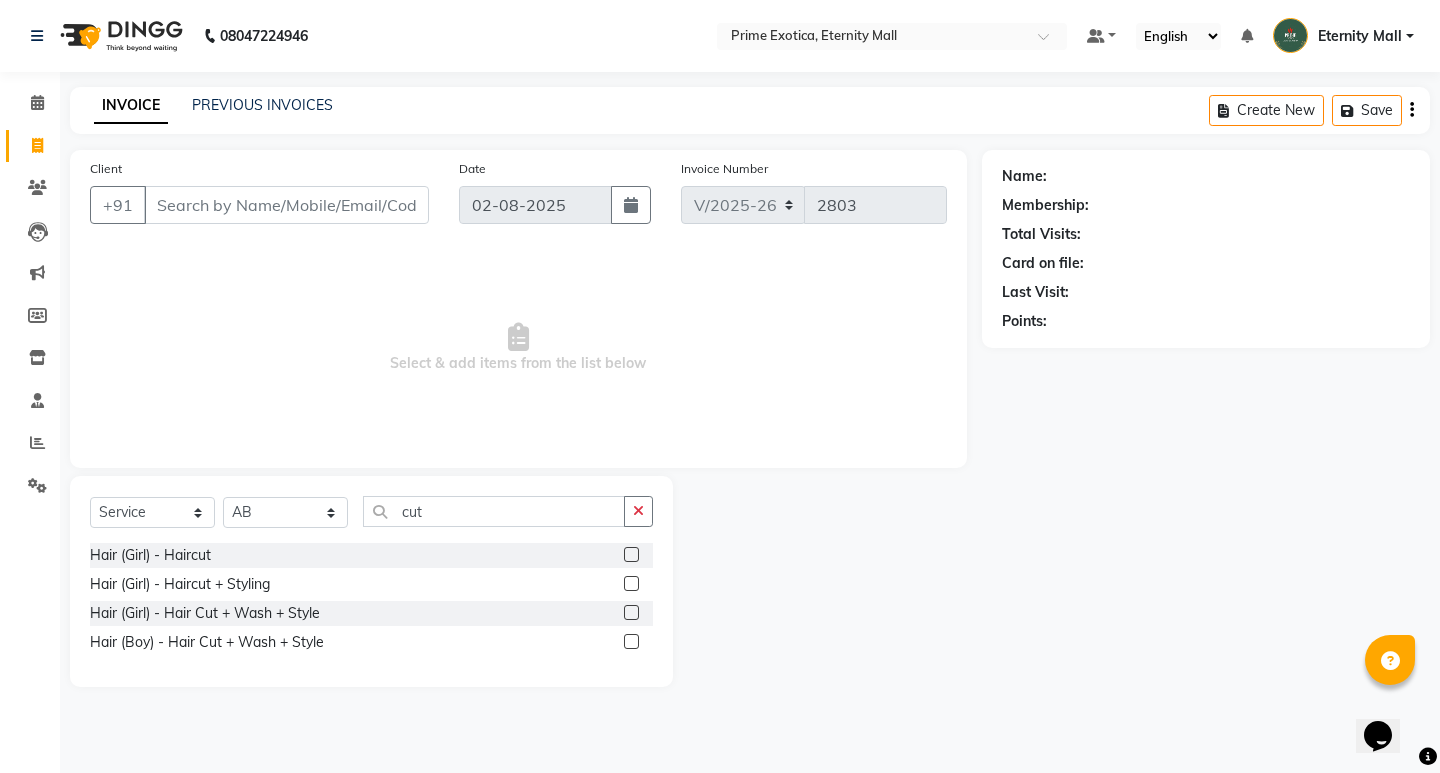 click 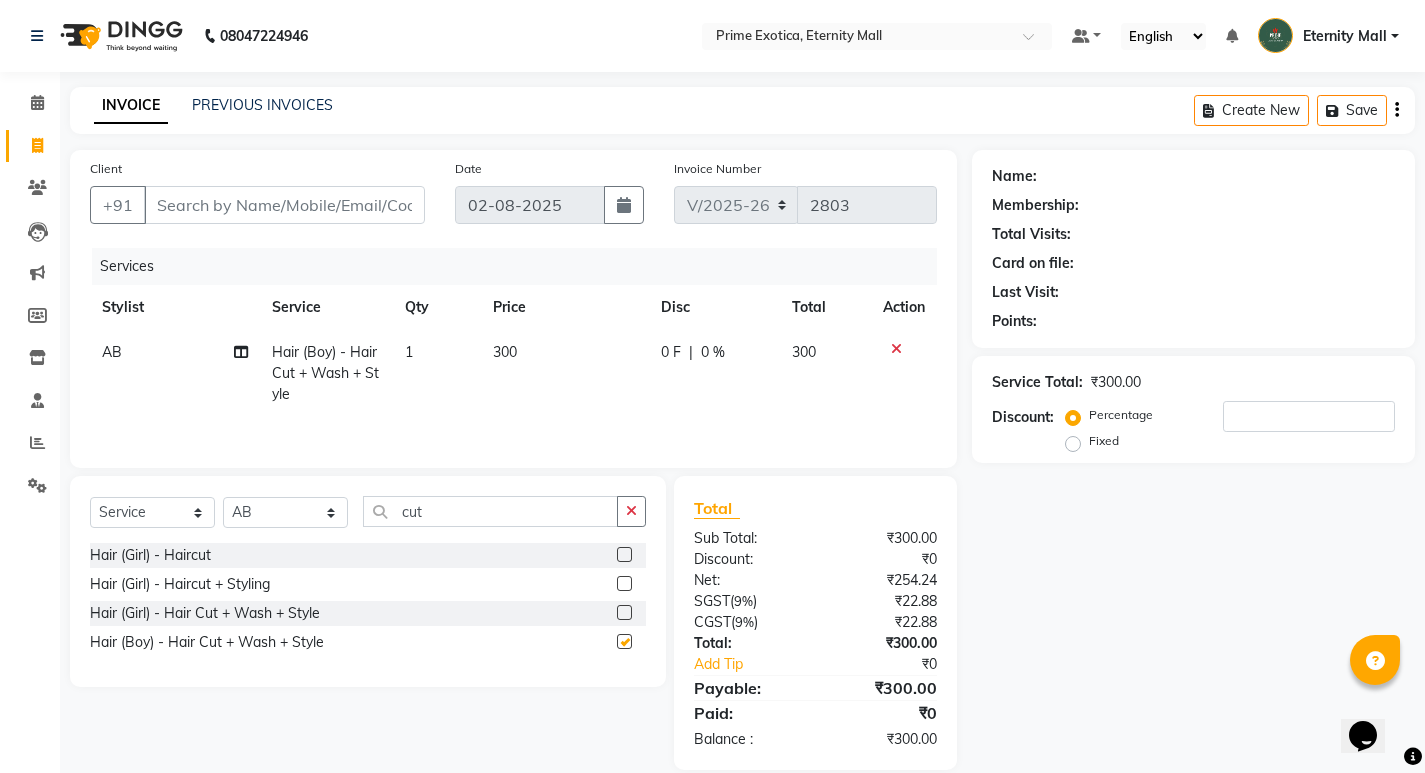 checkbox on "false" 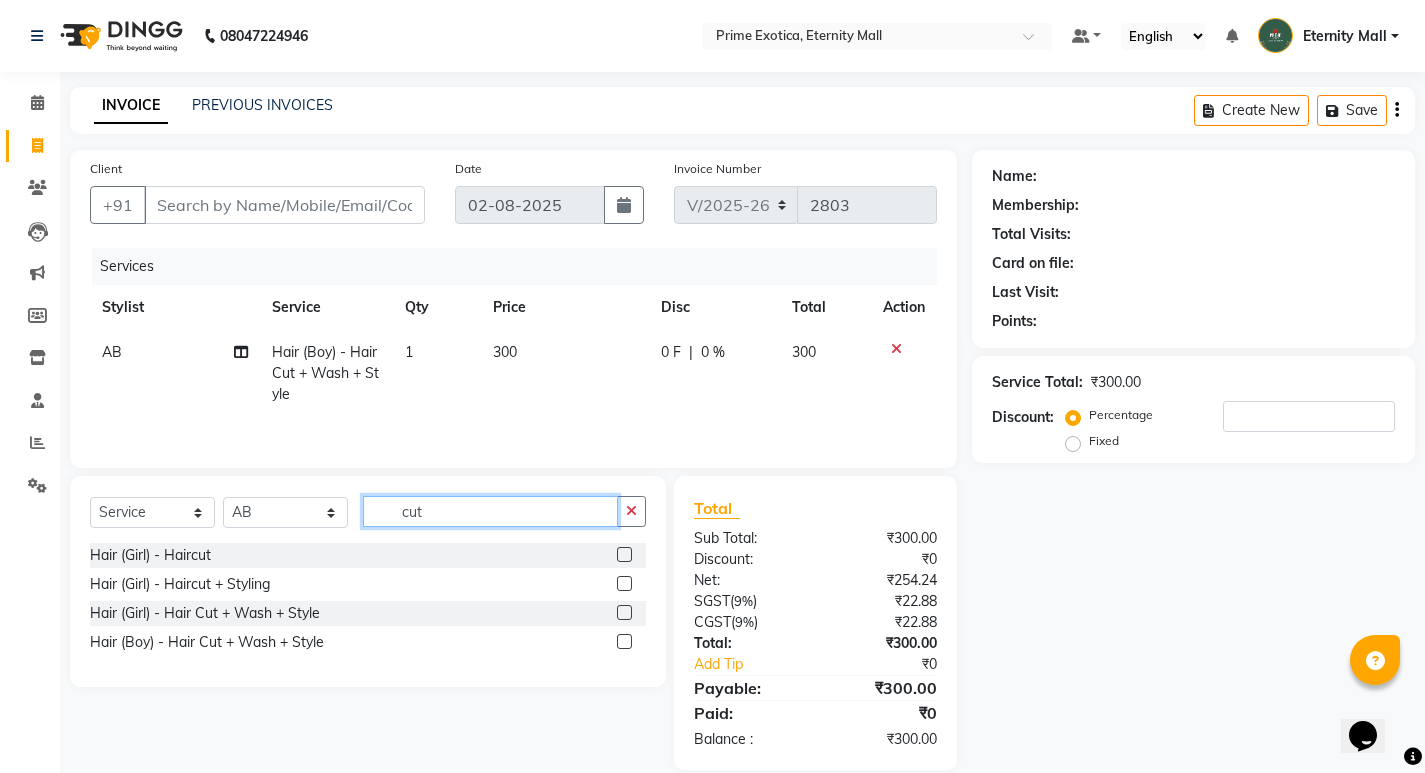 click on "cut" 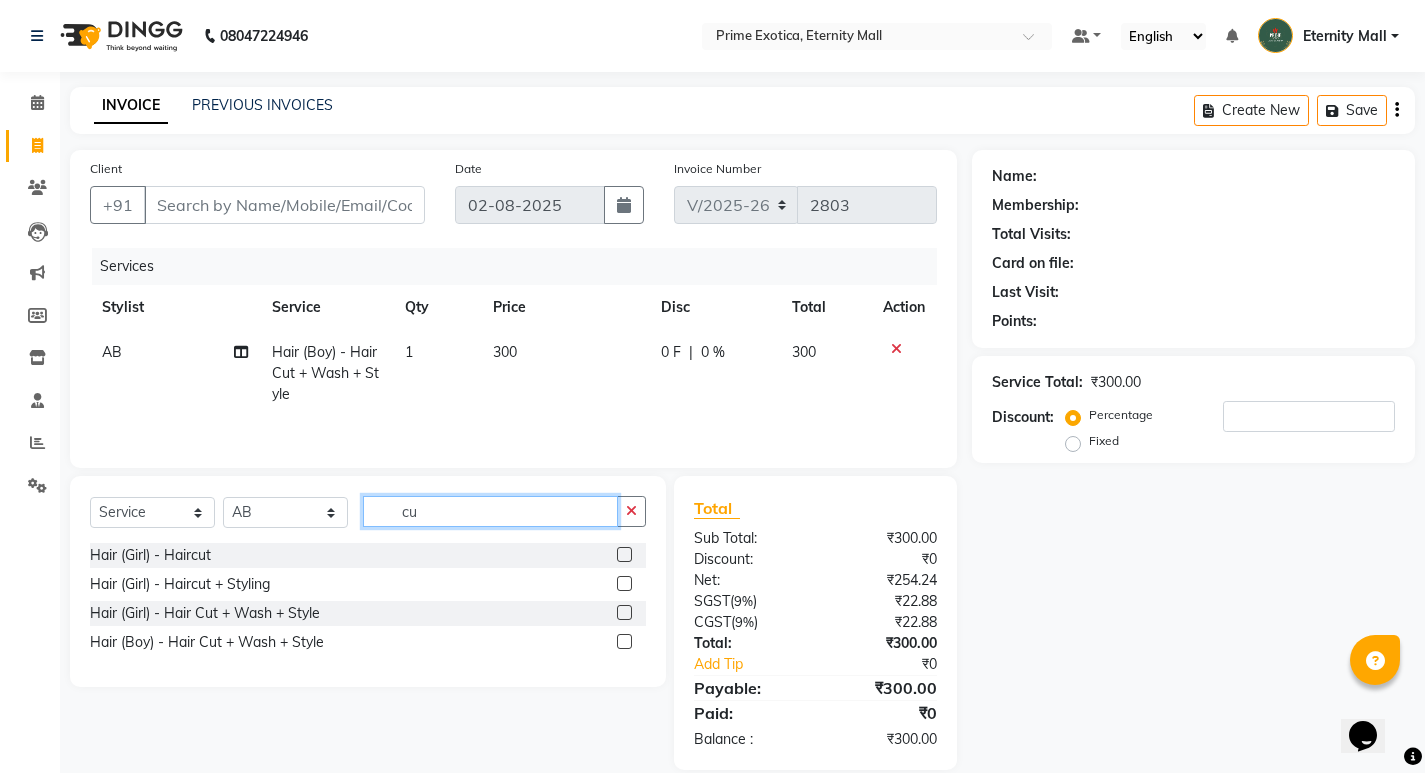 type on "c" 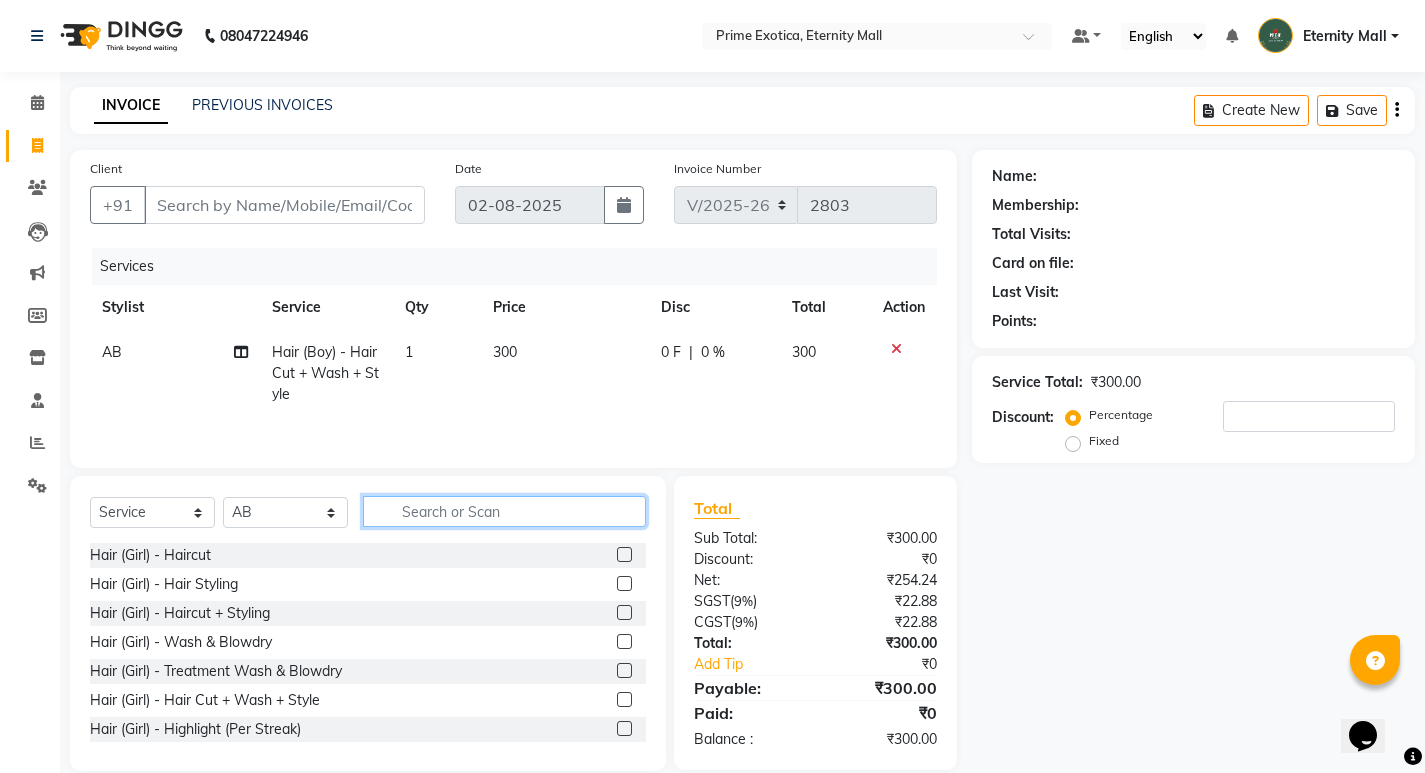 type 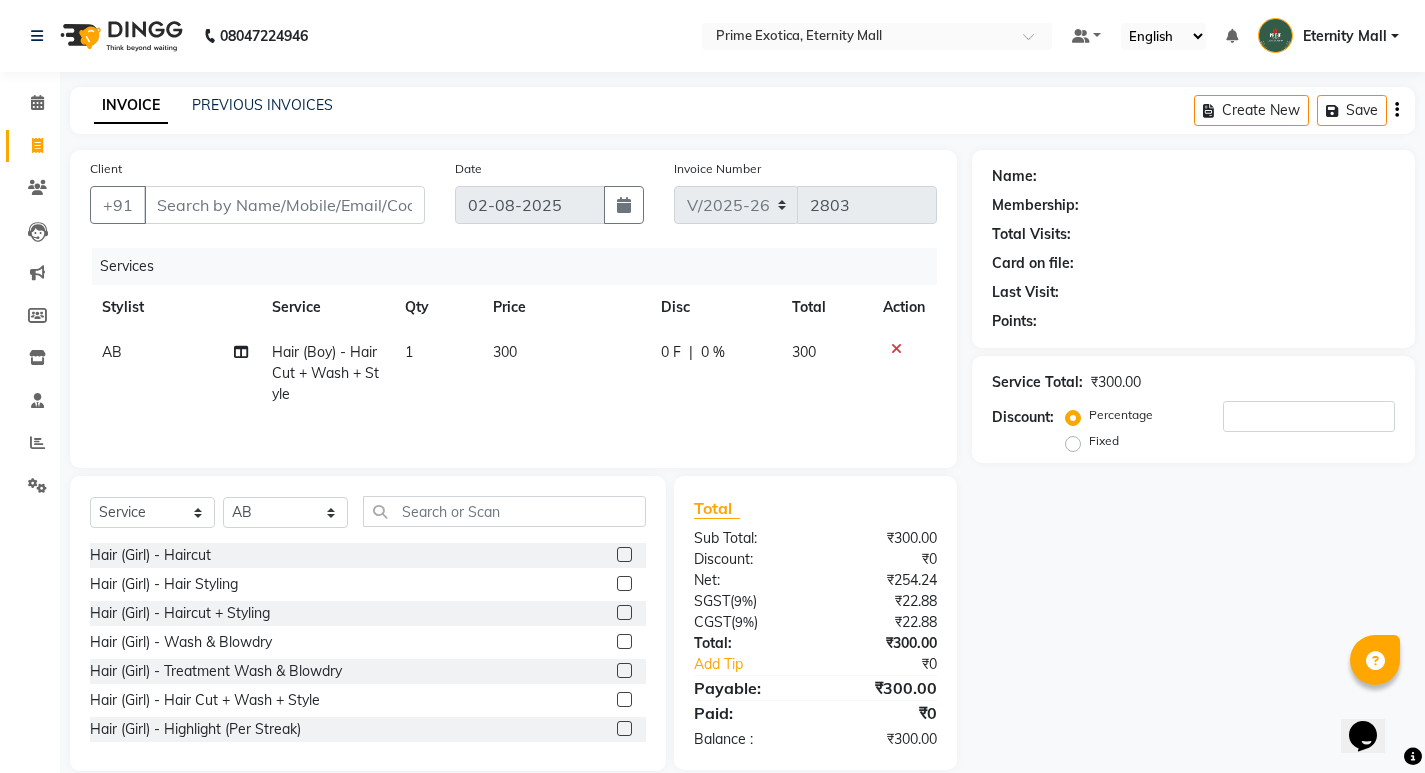 click 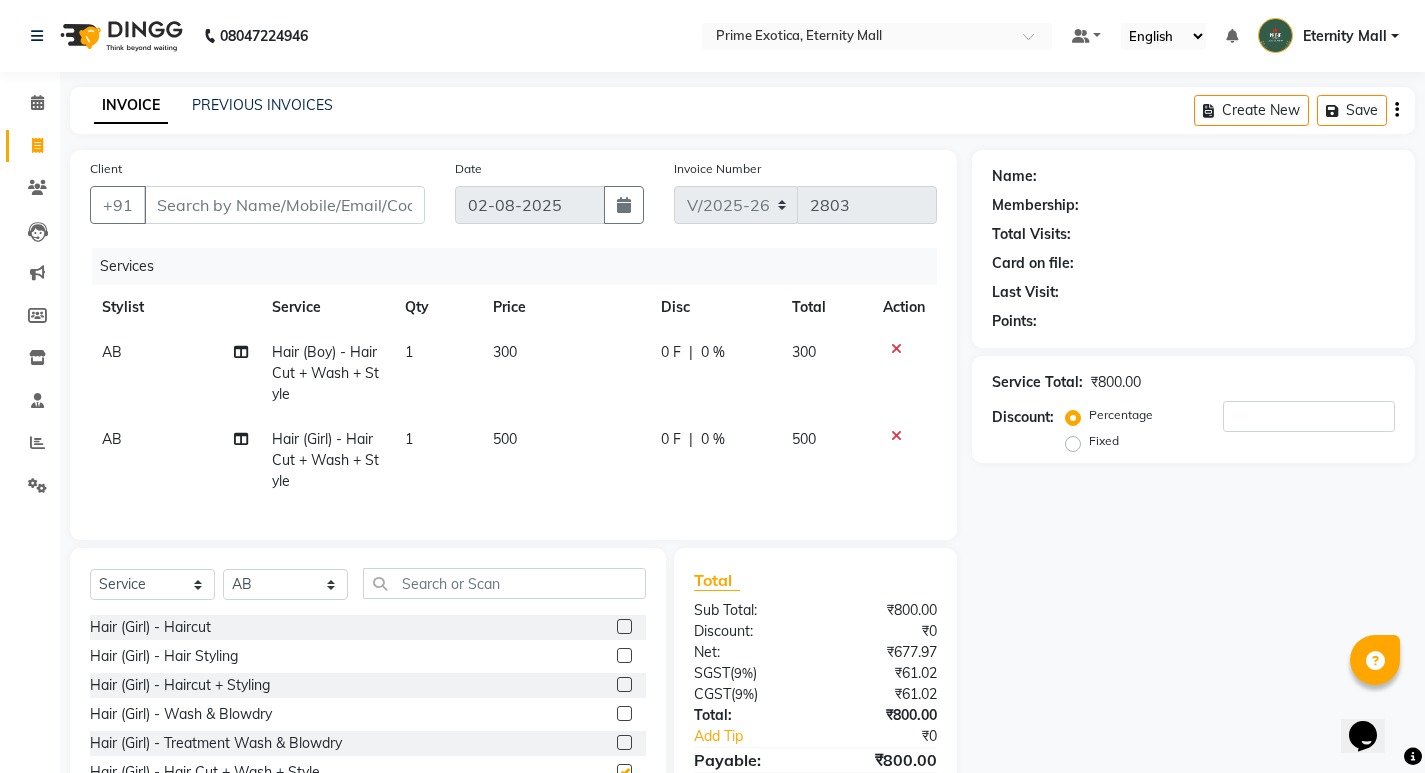 checkbox on "false" 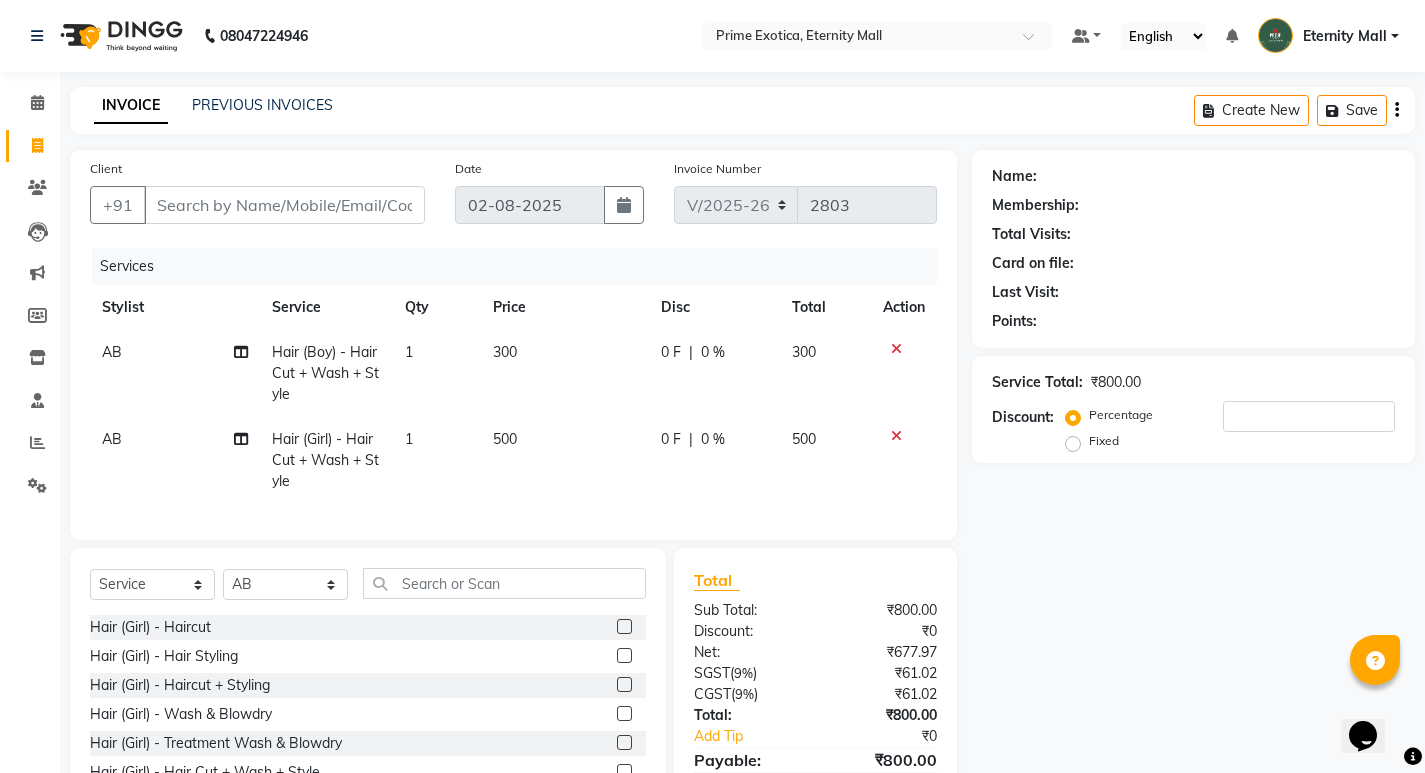 click on "500" 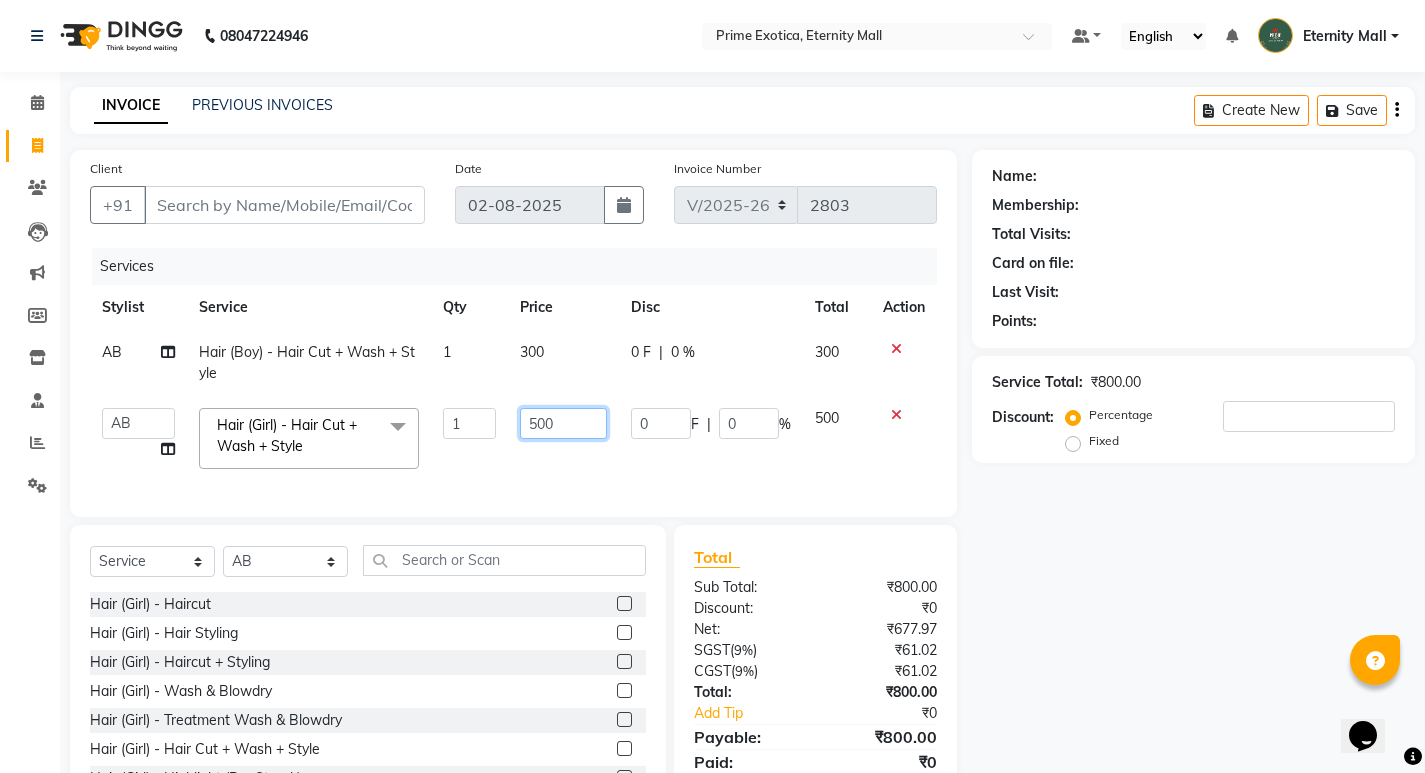 click on "500" 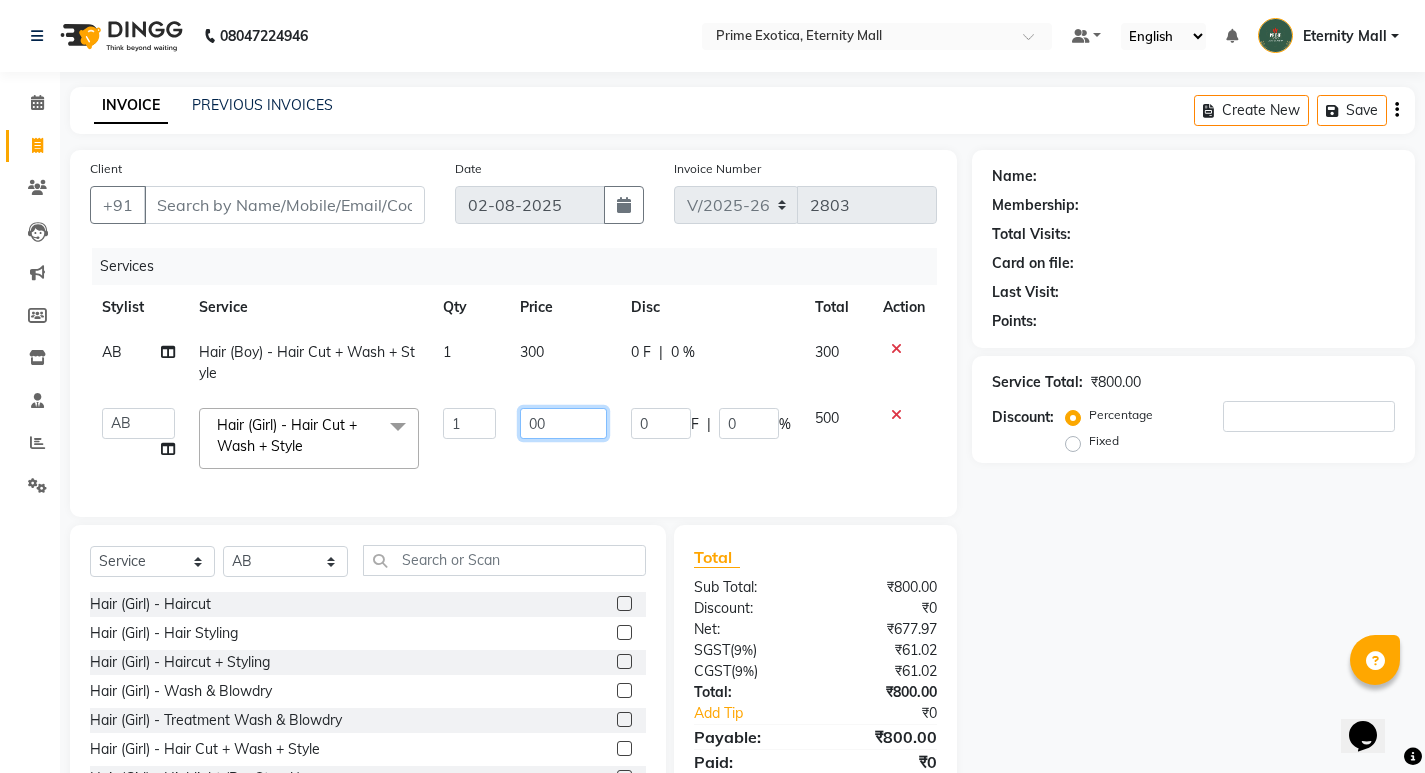 type on "600" 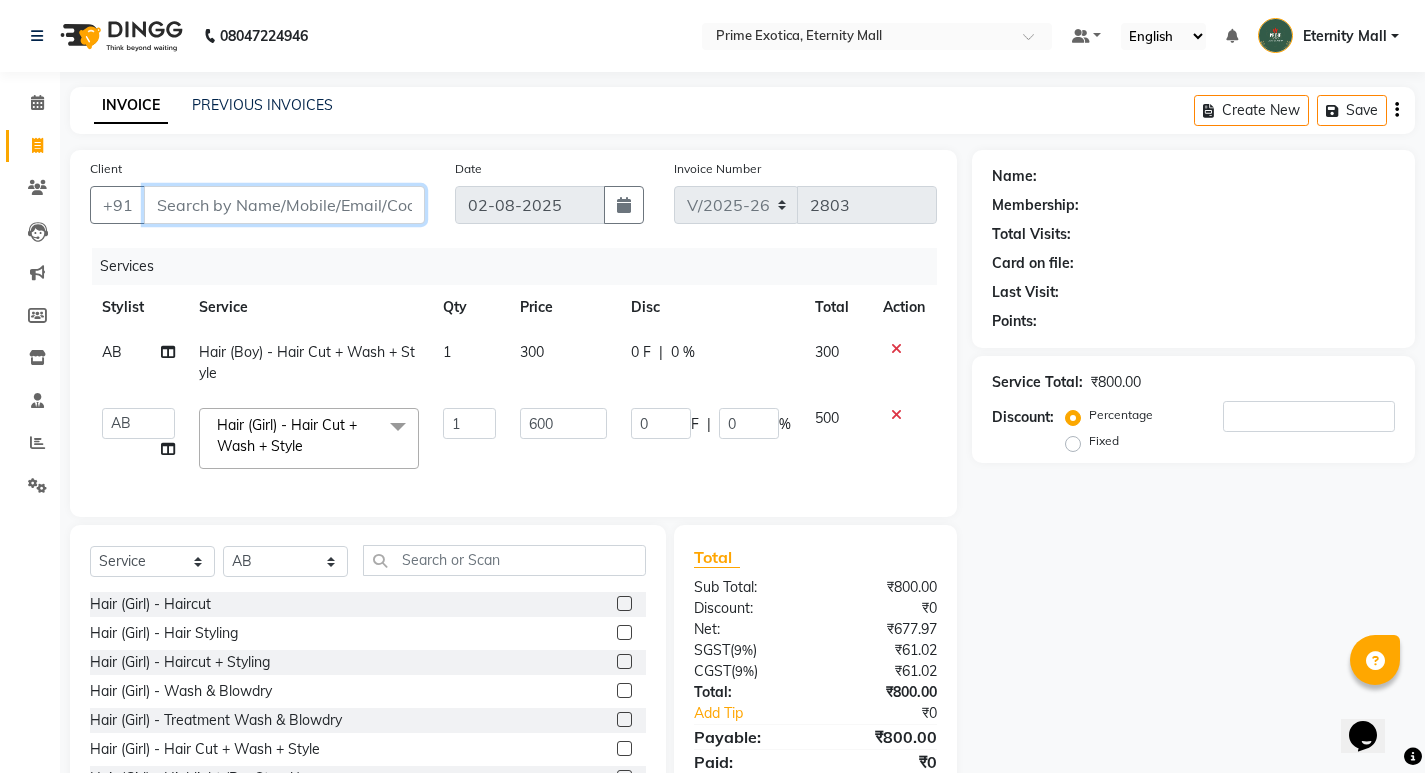 click on "Client" at bounding box center [284, 205] 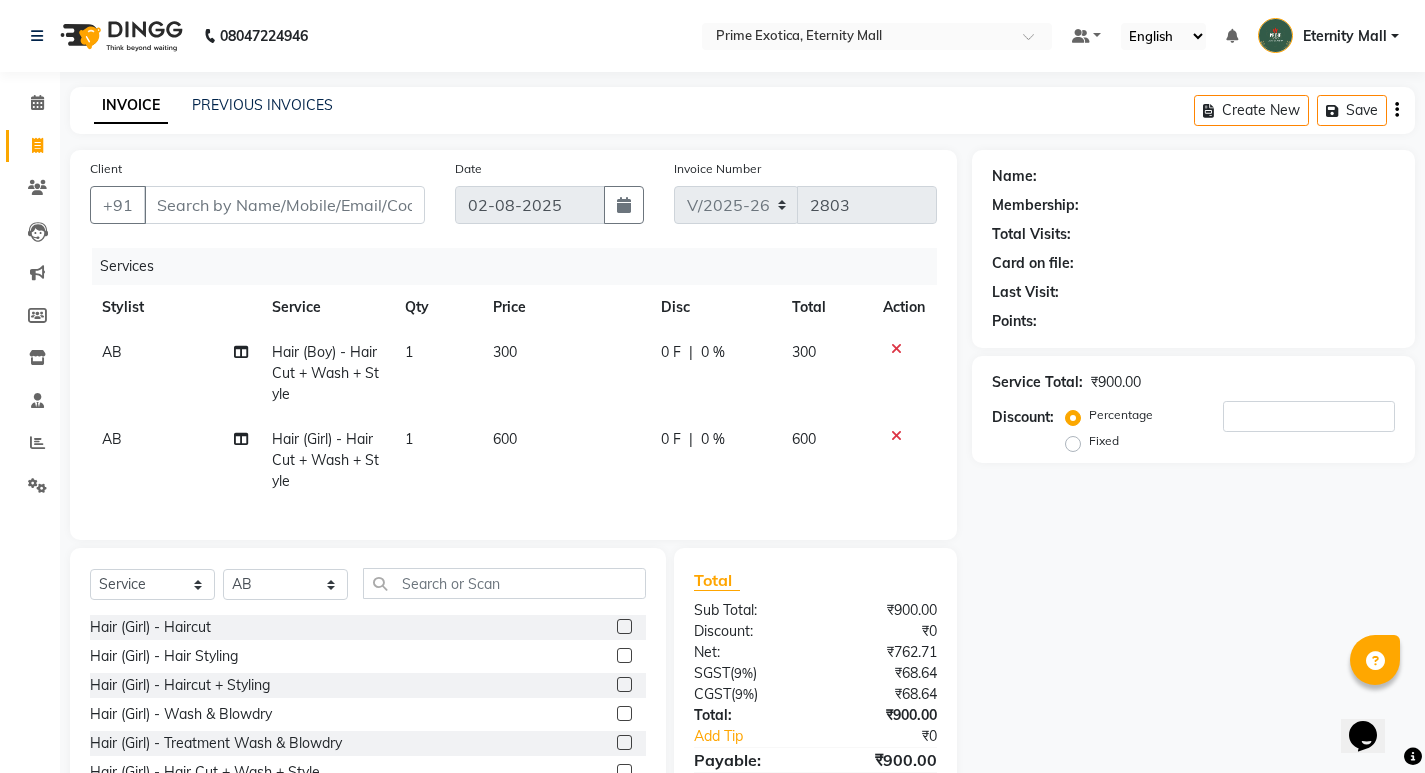 click 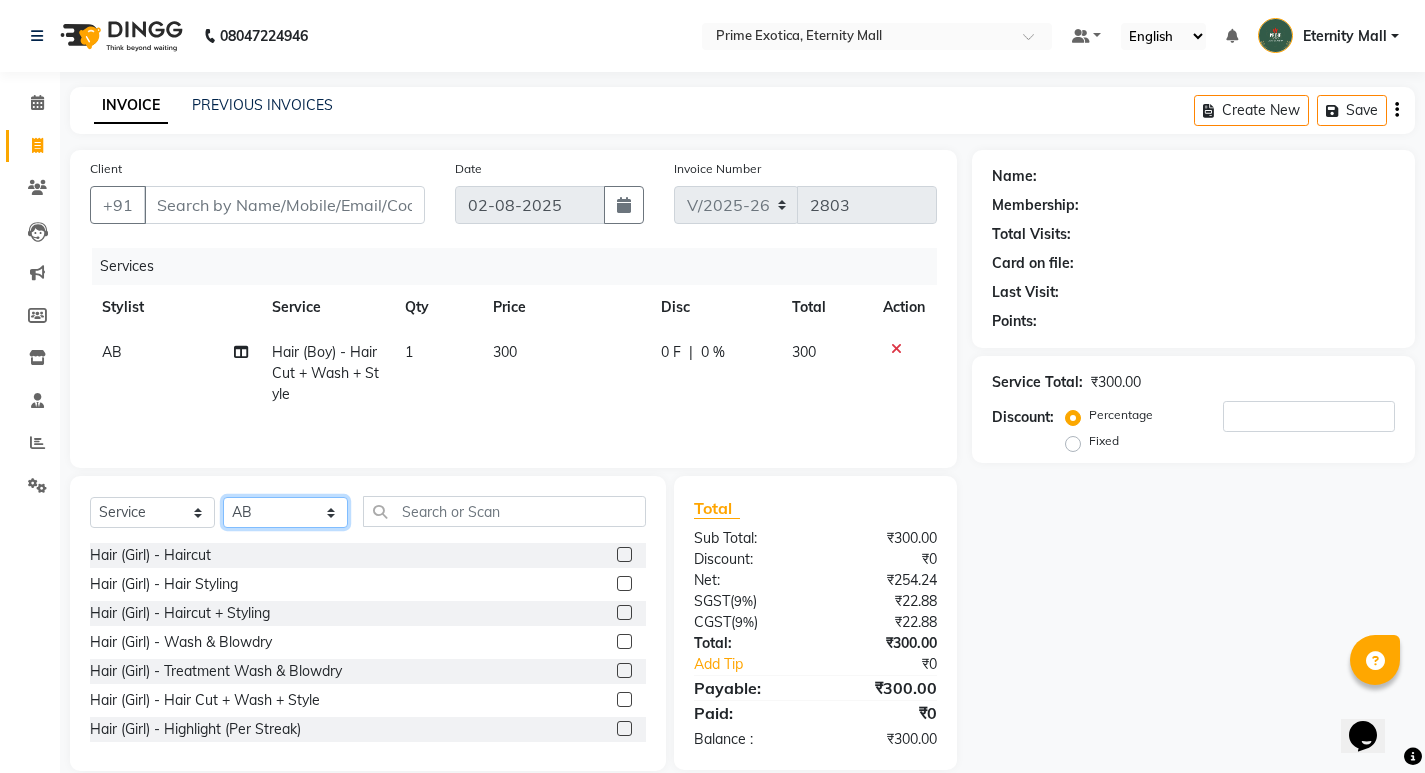 click on "Select Stylist AB ADMIN [FIRST] [FIRST] [LAST] [FIRST] [LAST] [FIRST]" 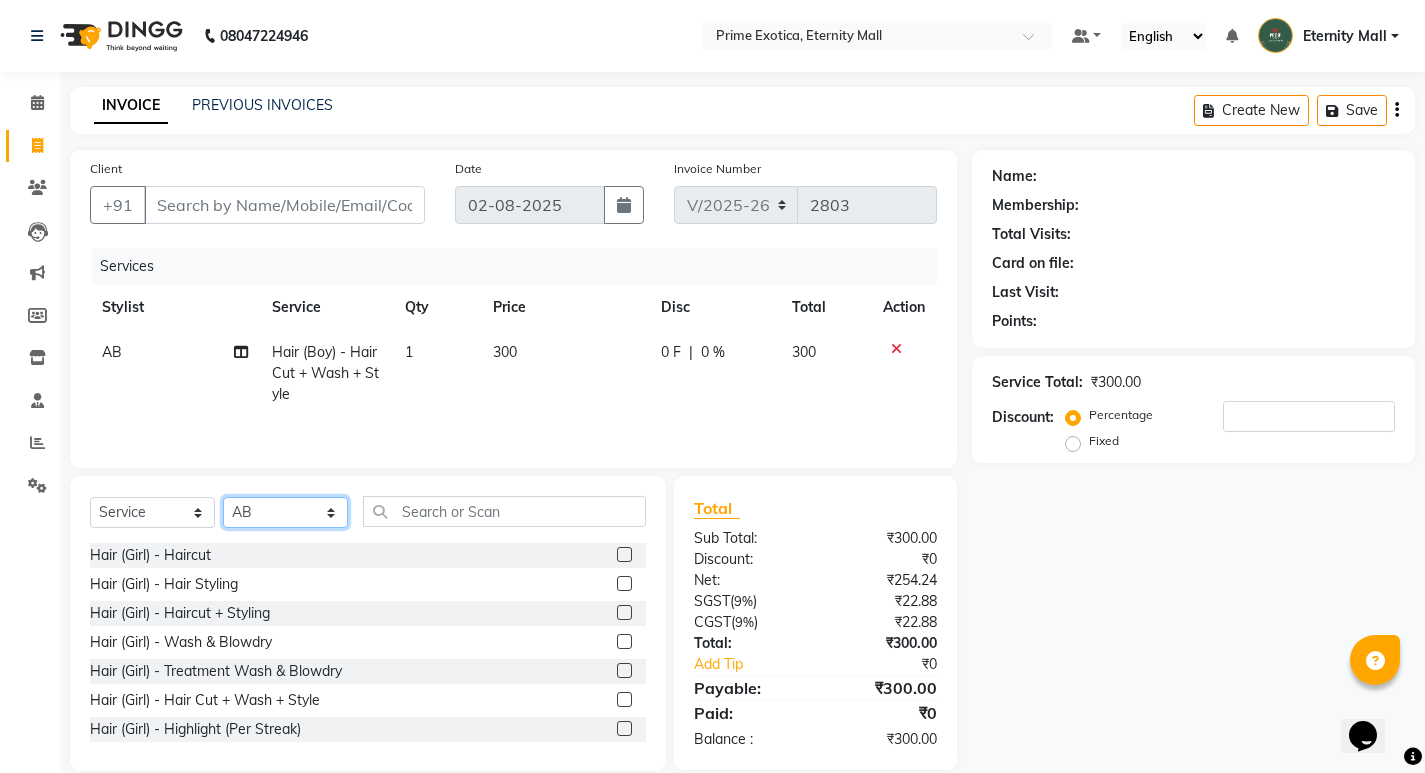 select on "66179" 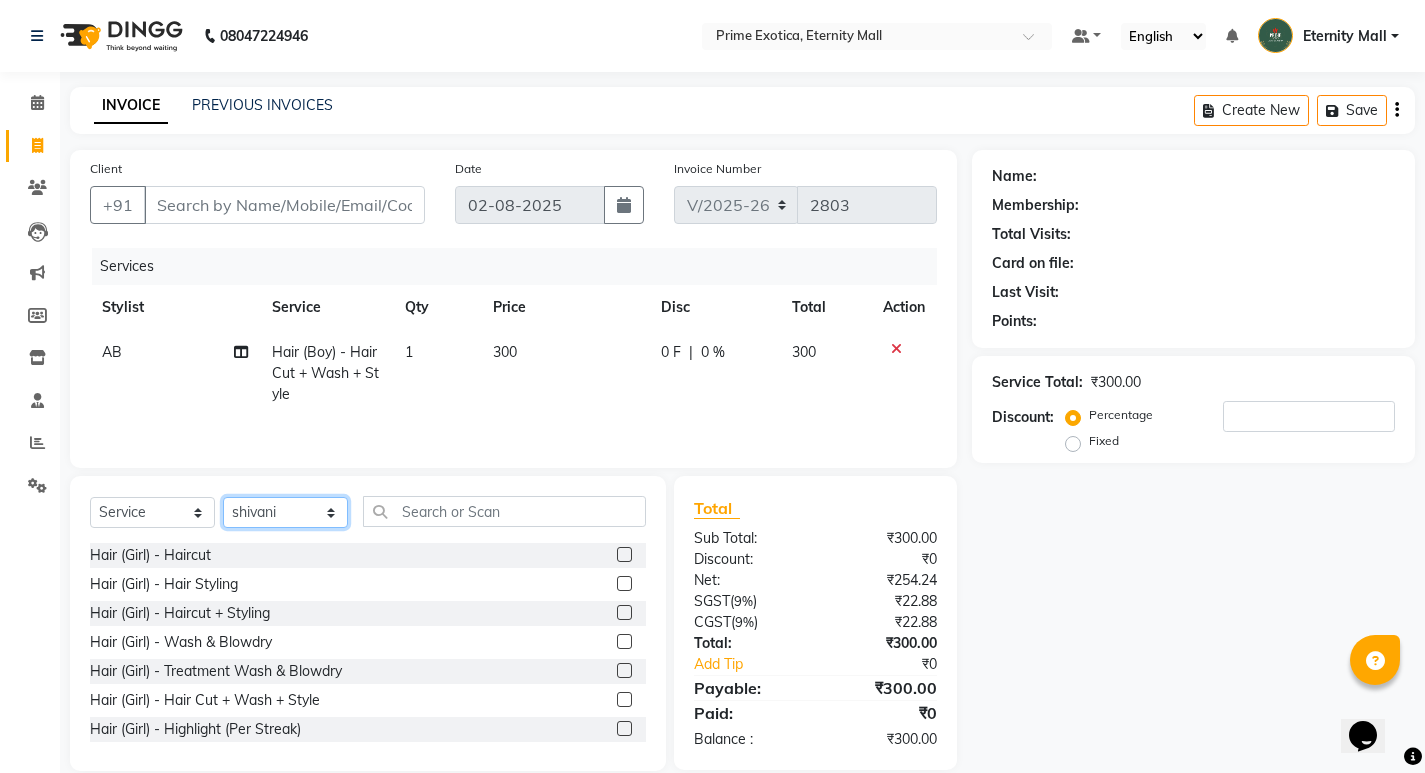 click on "Select Stylist AB ADMIN [FIRST] [FIRST] [LAST] [FIRST] [LAST] [FIRST]" 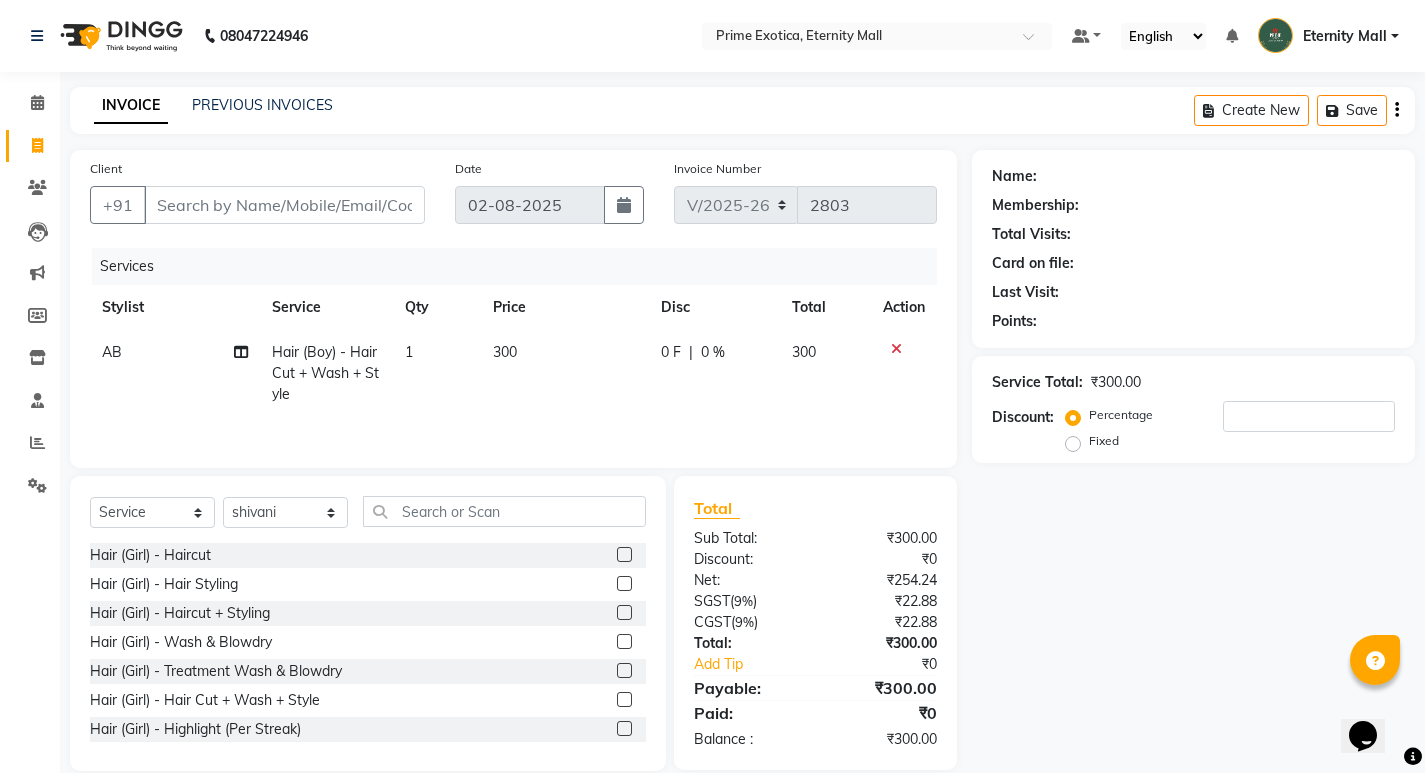 click 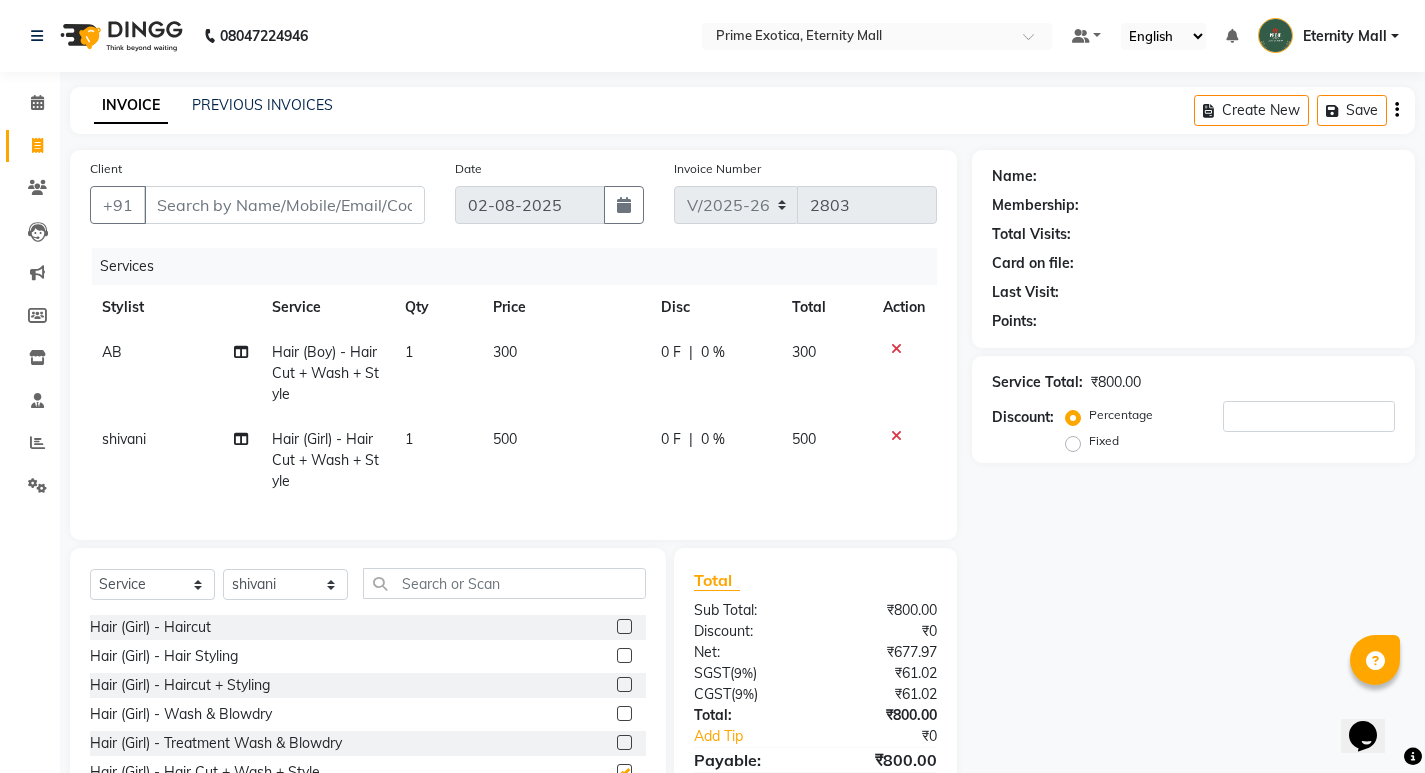 checkbox on "false" 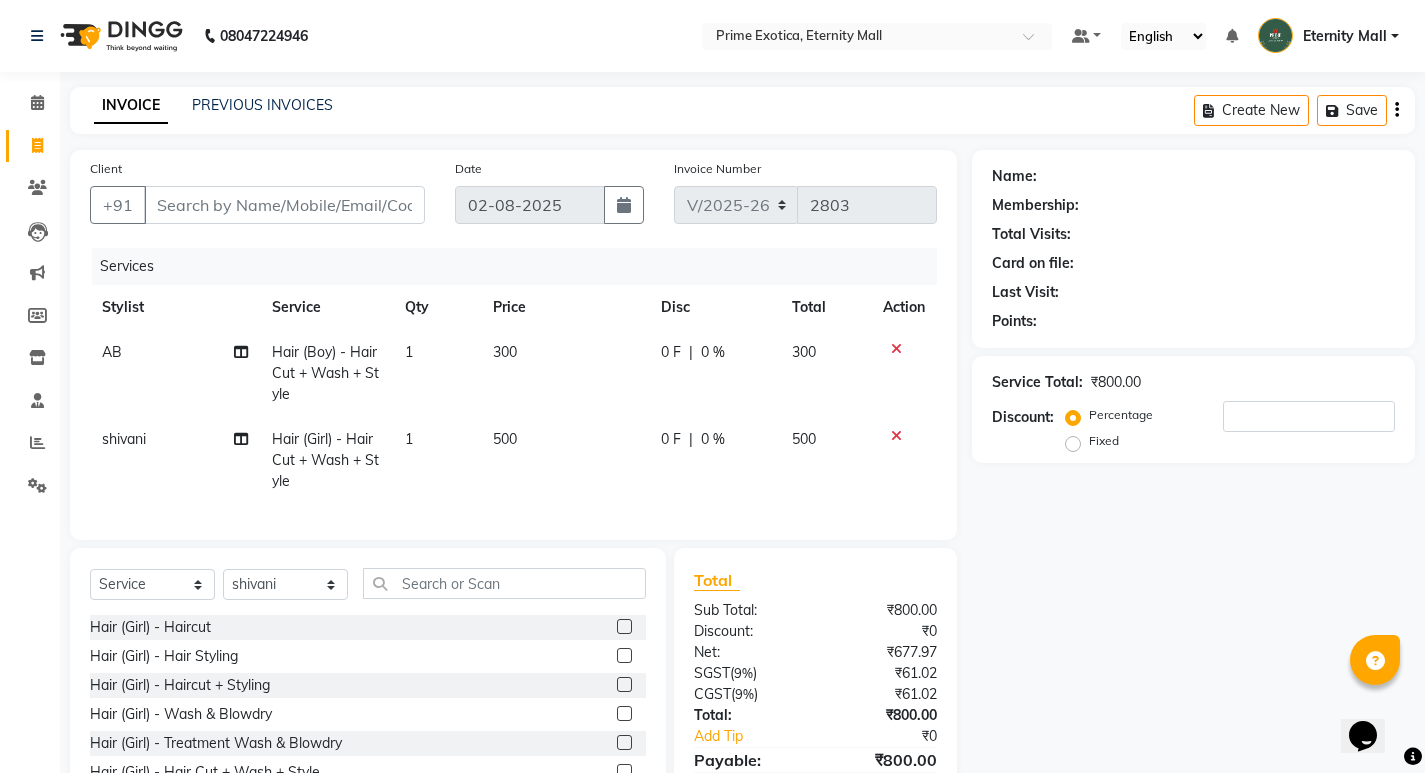 click on "1" 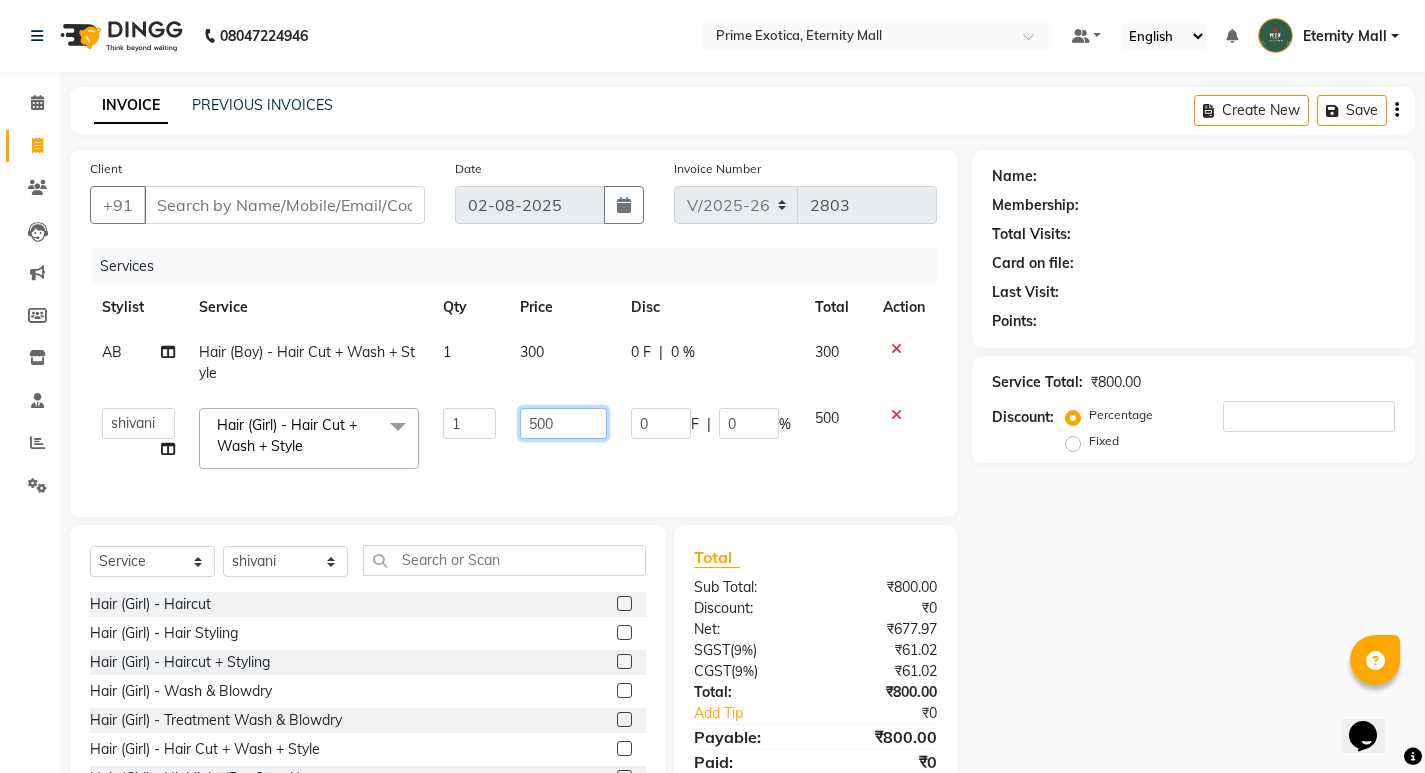 click on "500" 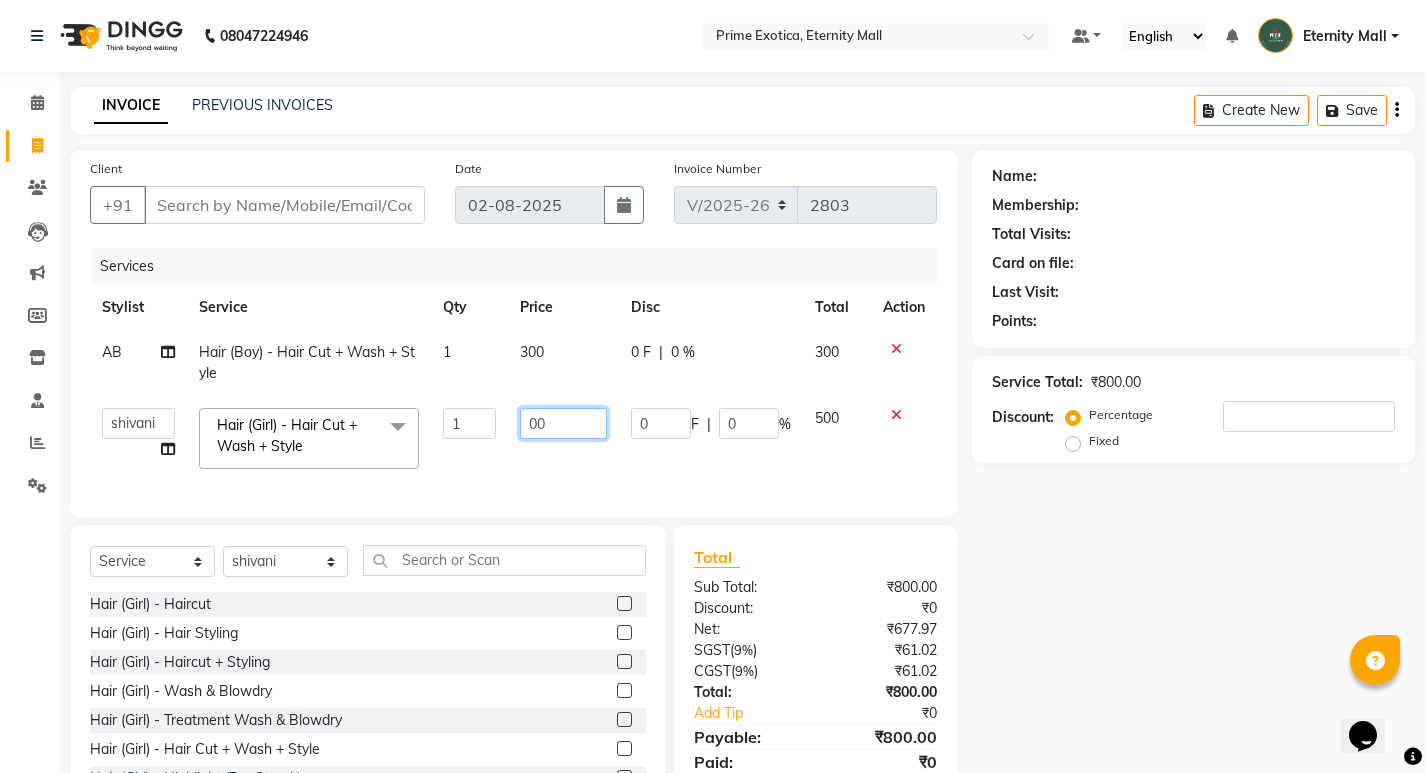 type on "600" 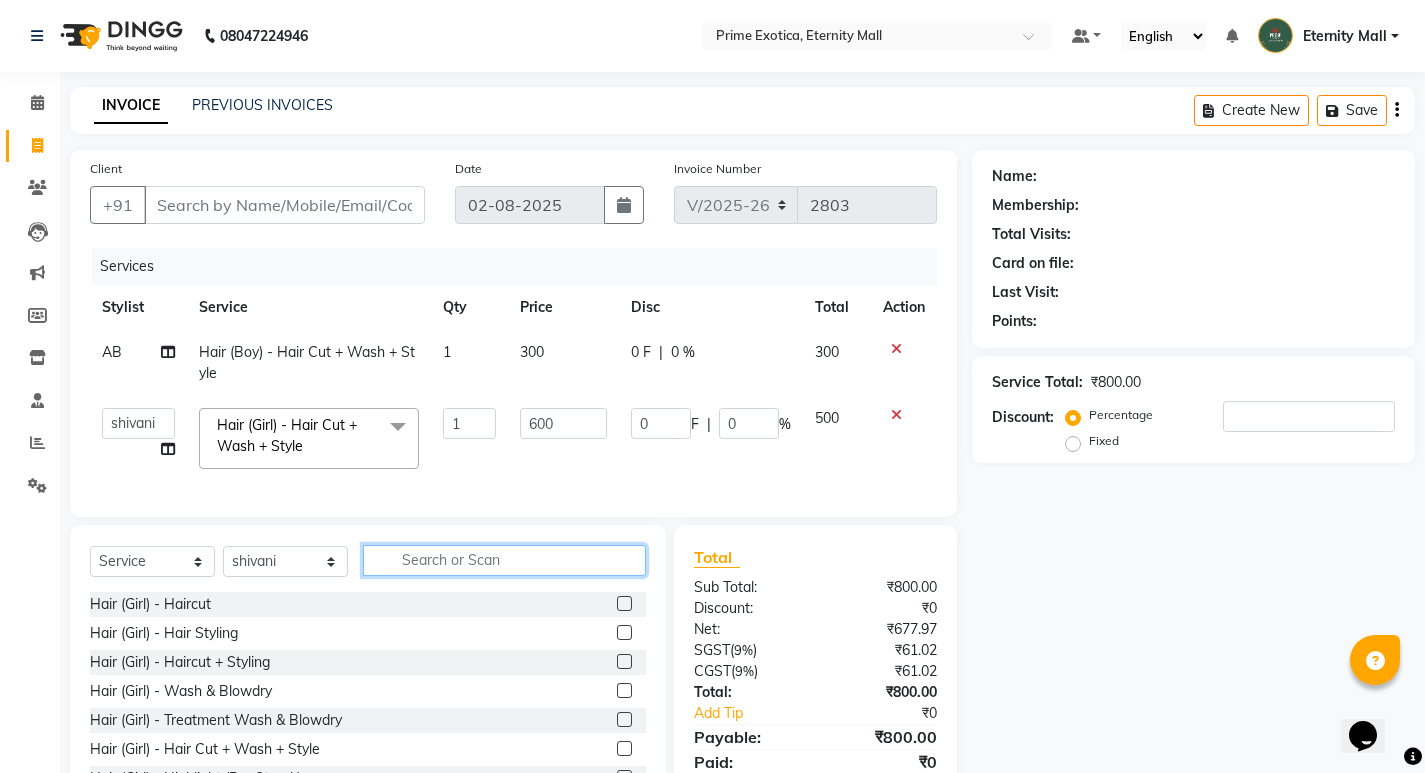 click on "Select  Service  Product  Membership  Package Voucher Prepaid Gift Card  Select Stylist AB  ADMIN ajay vikram lakshane Dipak Narnaware Isha Bahel Rajeshri  shivani  Hair (Girl) - Haircut  Hair (Girl) - Hair Styling  Hair (Girl) - Haircut + Styling  Hair (Girl) - Wash & Blowdry  Hair (Girl) - Treatment Wash & Blowdry  Hair (Girl) - Hair Cut + Wash + Style  Hair (Girl) - Highlight (Per Streak)  Hair (Girl) - Deep Conditioning  Hair (Girl) - Creative Styling ( Thermal )  Hair (Girl) - Splitend Removal  Hair (Girl) - Touchup  Hair (Girl) - Touchup (Amonia Free)  Hair (Girl) - Touchup (Matrix)  Hair (Girl) - Global Color  Hair (Girl) - Global Highlights  HAIR WASH  CAP HIGHLIGHTS  Hair (Boy) - Wash & Blowdry  Hair (Boy) - Beard & Shave  Hair (Boy) - Hair Cut + Wash + Style  Hair (Boy) - Mustache Color  Hair (Boy) - Beard Color  Hair (Boy) - Global Color  Hair (Boy) - Global Color (Amonia Free)  Hair (Boy) - Global Highlights  Massage (Oil) - Head Massage  Hair Repair (Girl) - Hair Spa ( Loreal)  keratin the one" 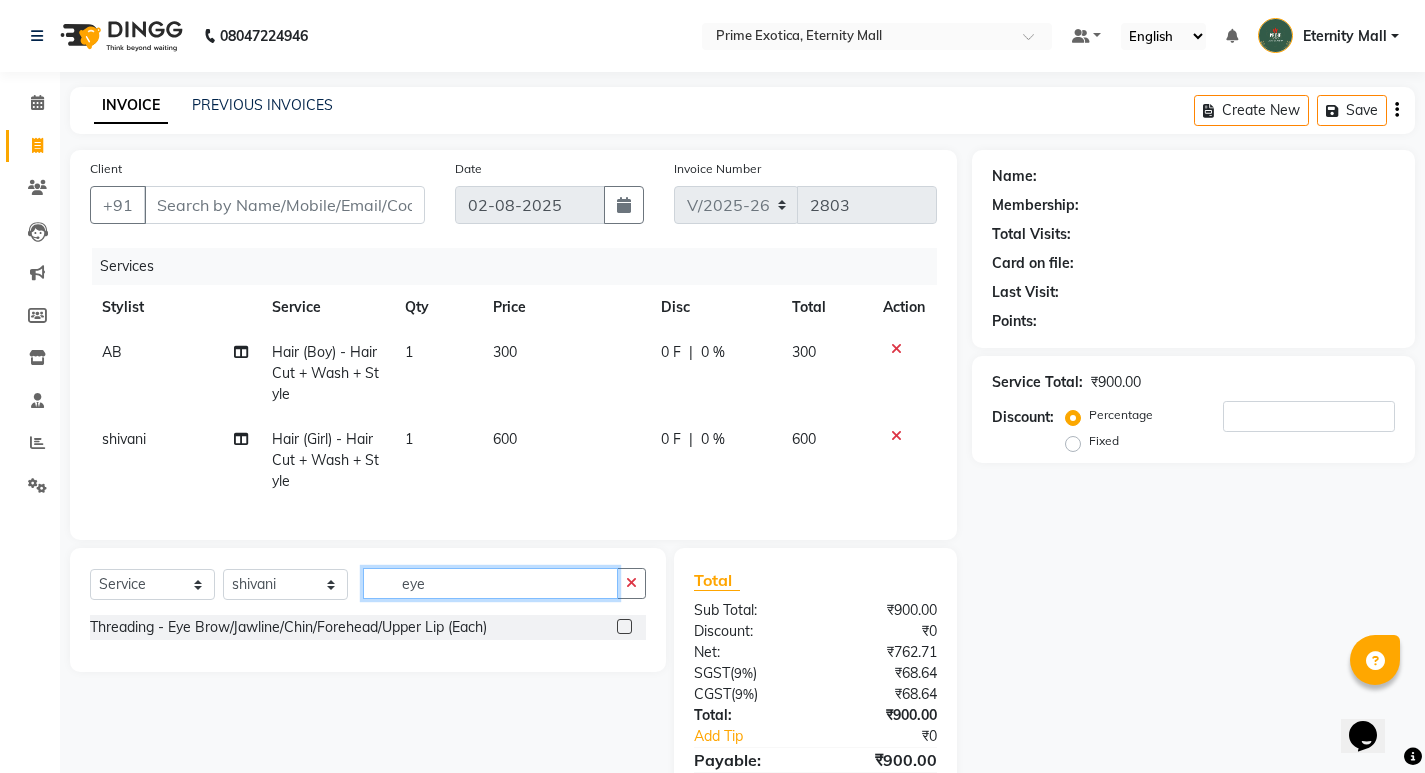 type on "eye" 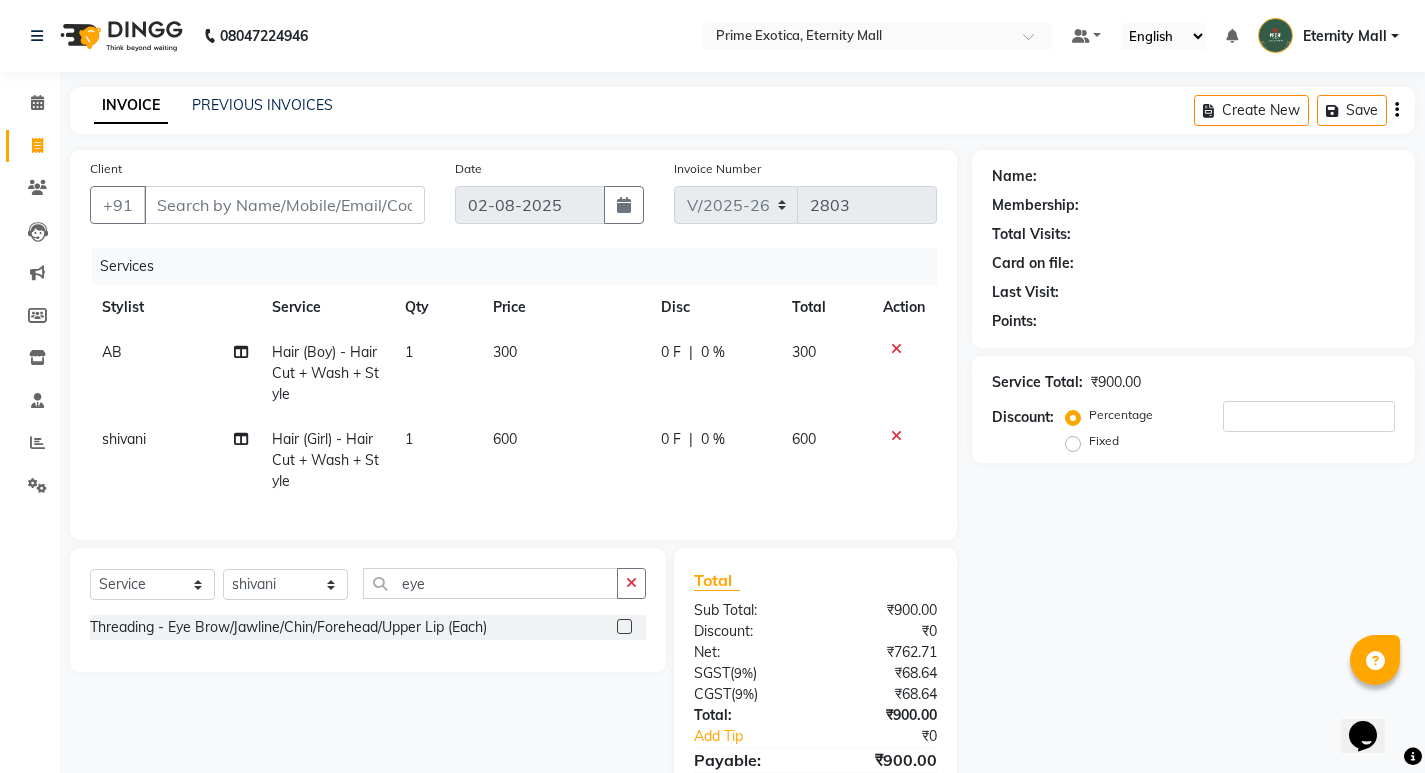 click 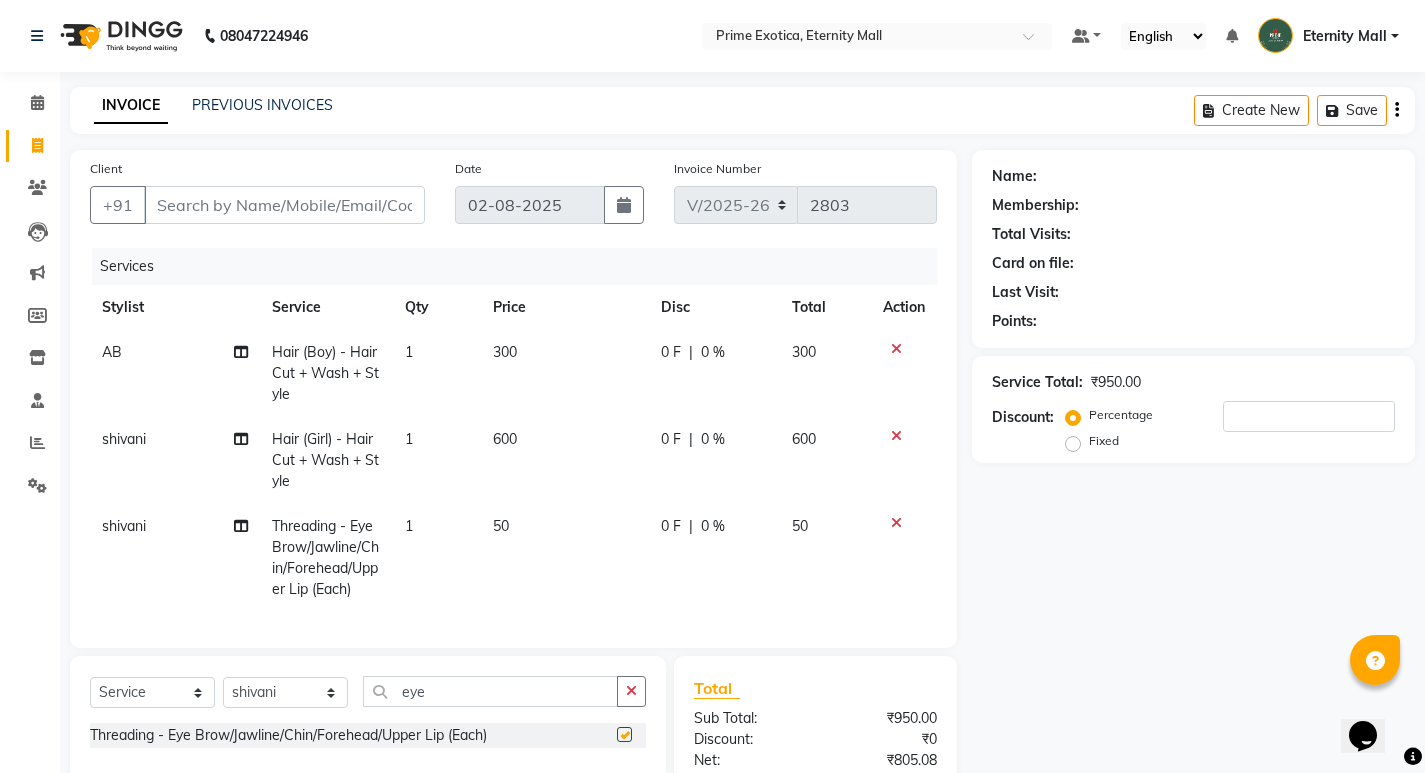 checkbox on "false" 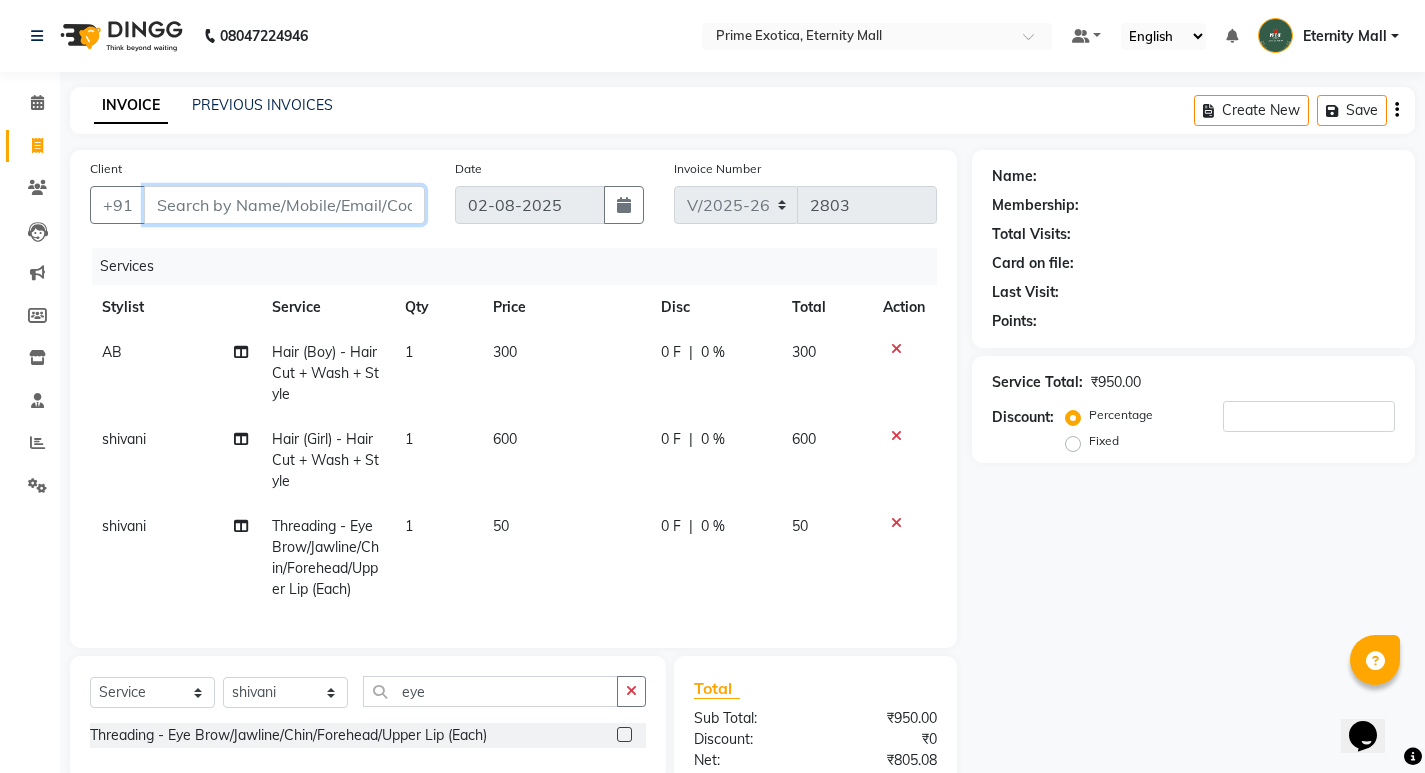 click on "Client" at bounding box center (284, 205) 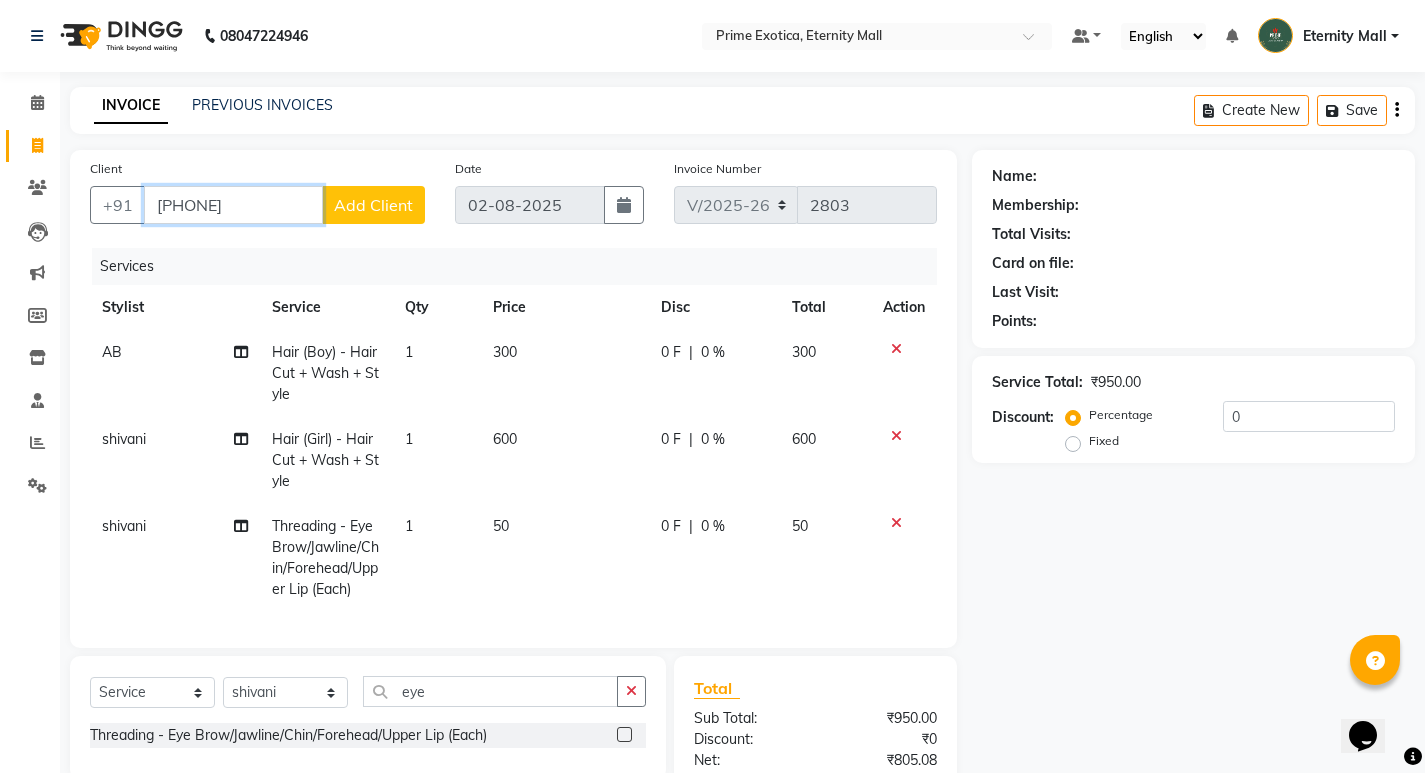 type on "7044029701" 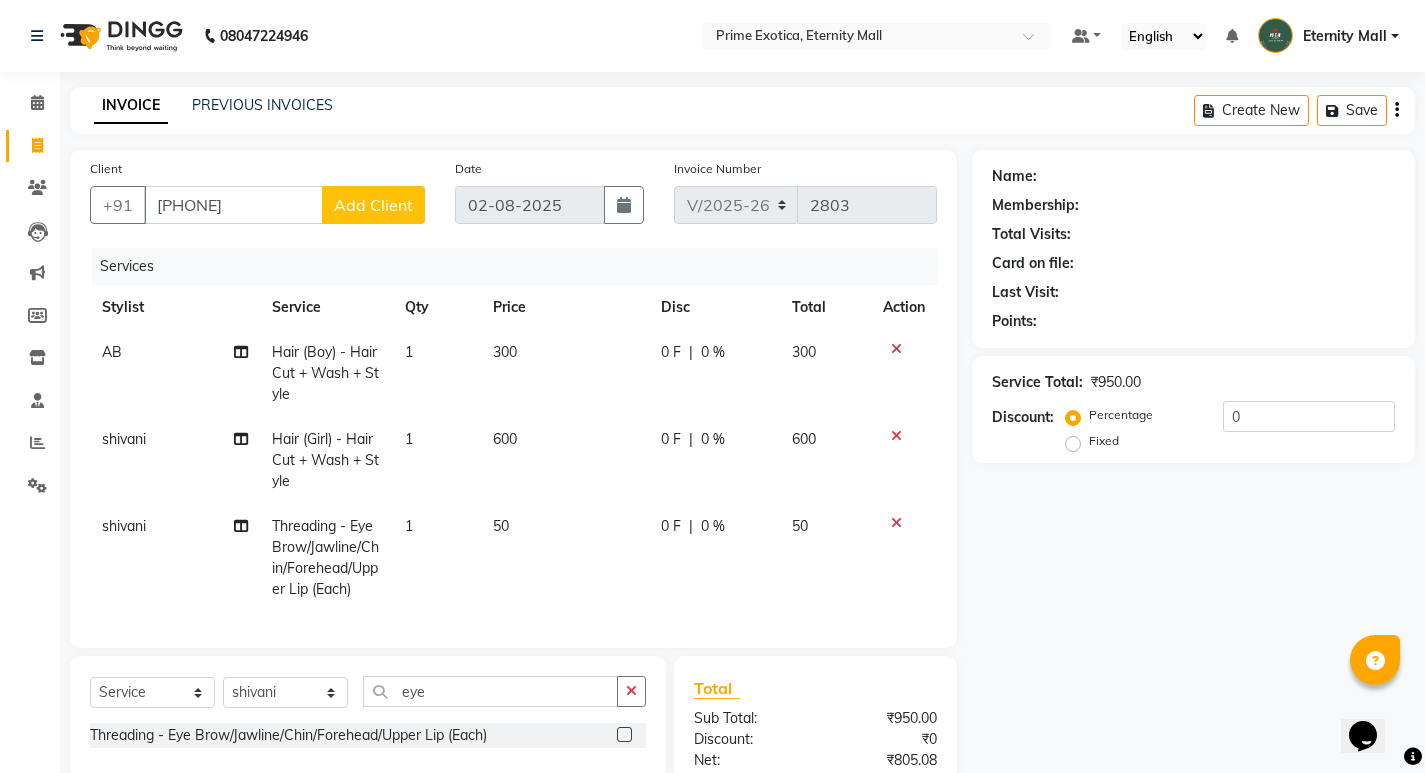 click on "Add Client" 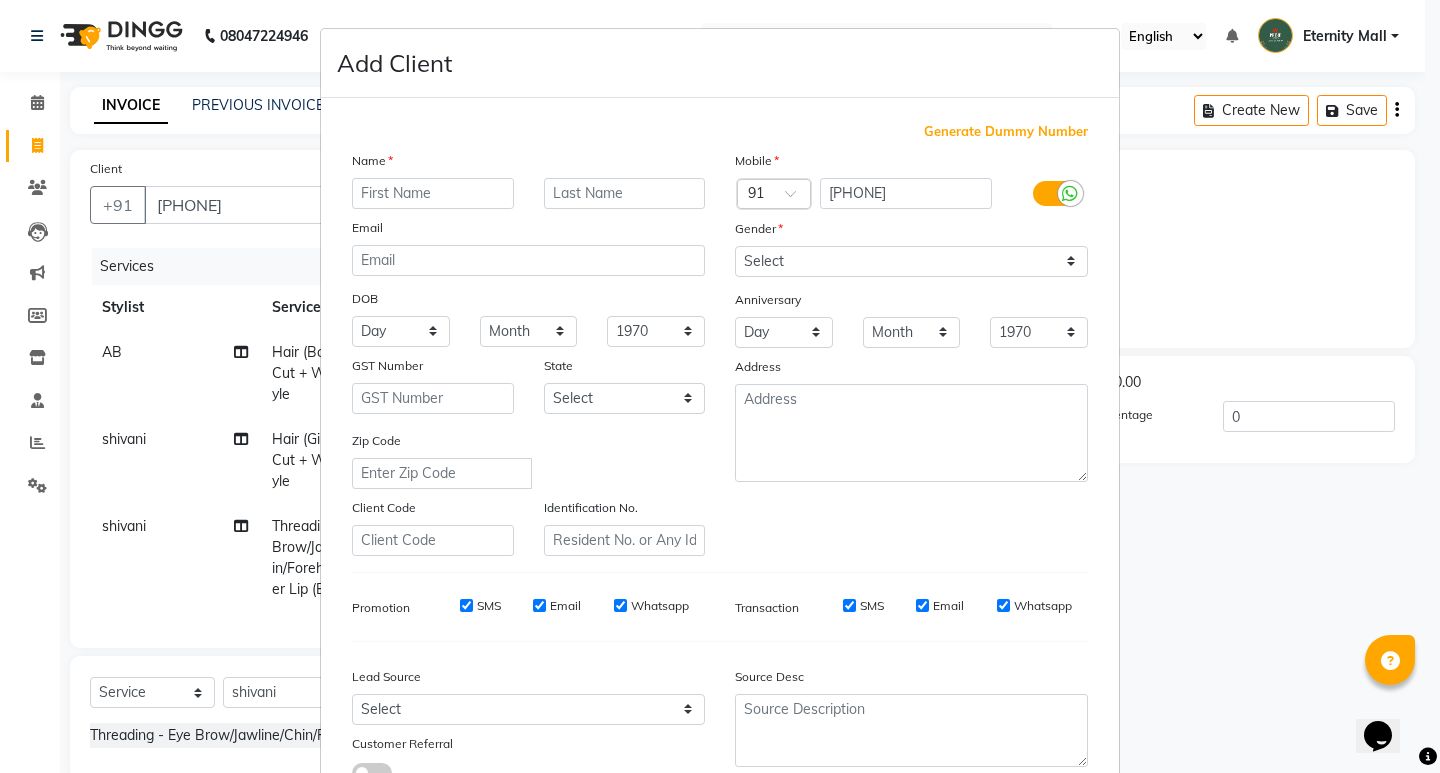 click at bounding box center (433, 193) 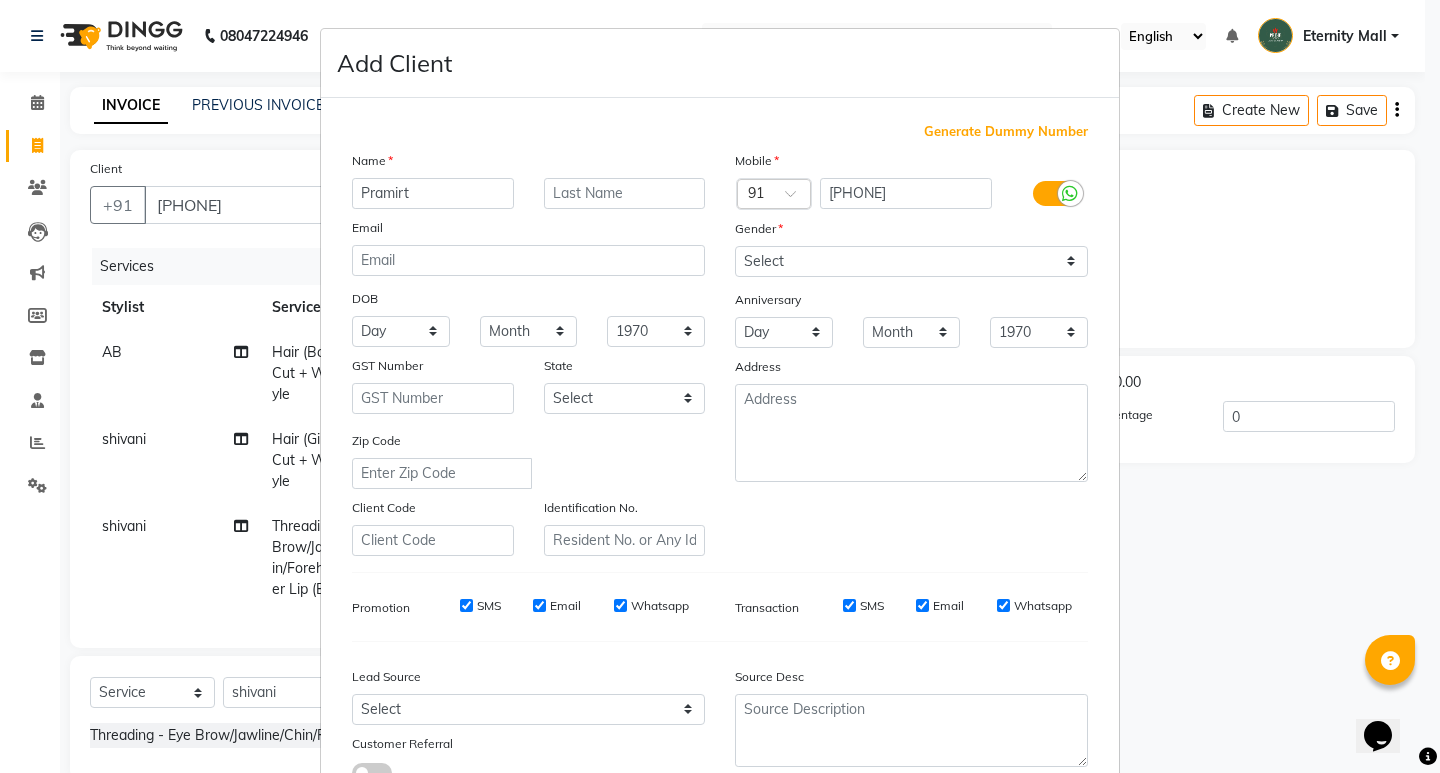type on "Pramirt" 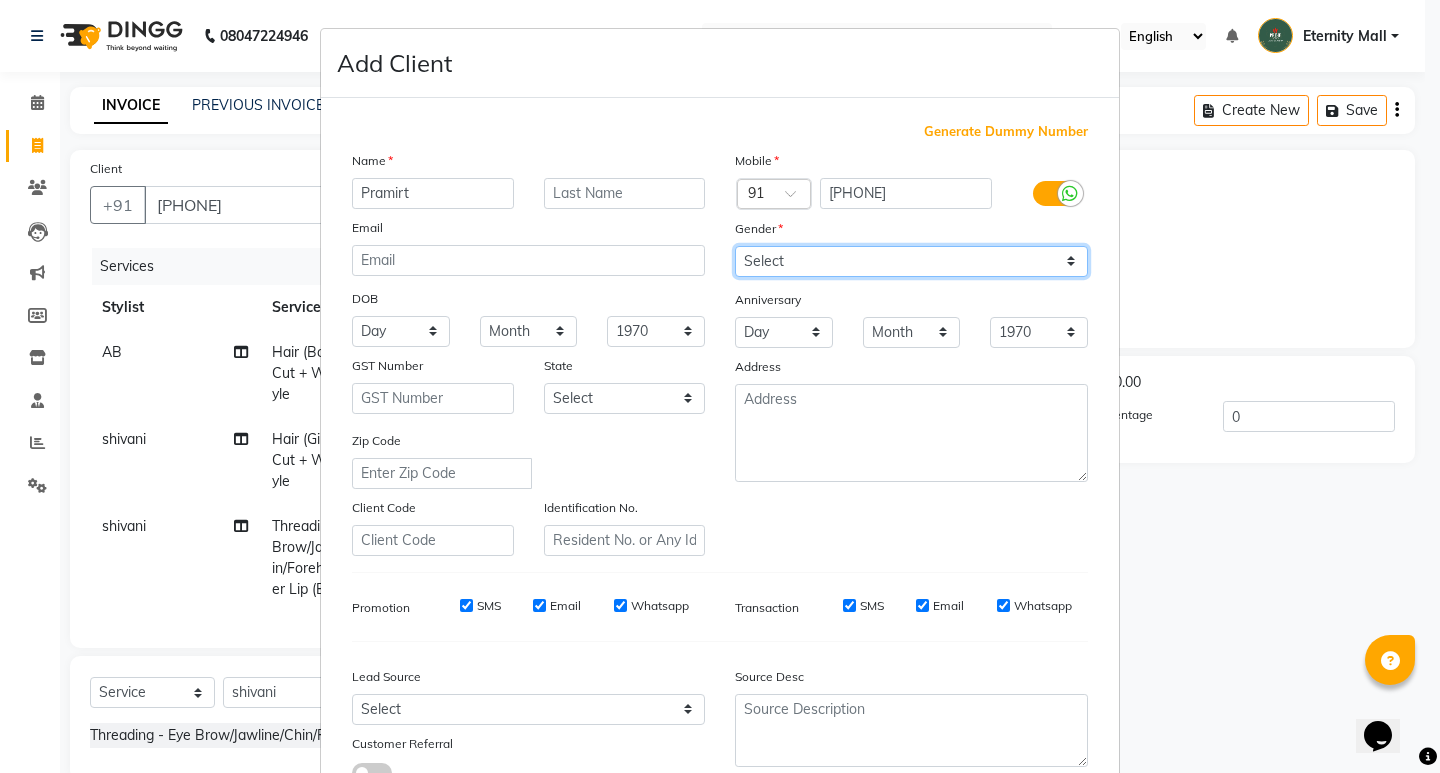 click on "Select Male Female Other Prefer Not To Say" at bounding box center [911, 261] 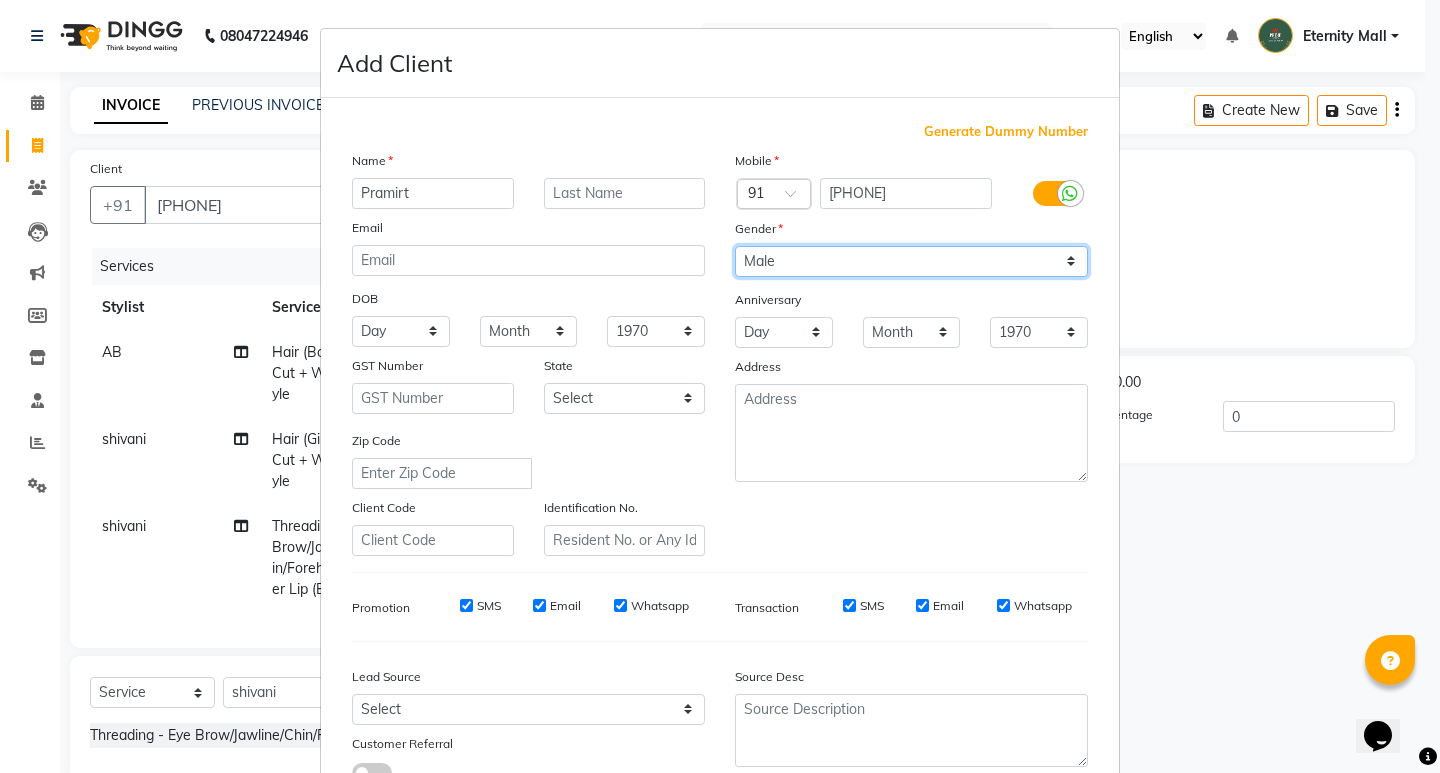click on "Select Male Female Other Prefer Not To Say" at bounding box center [911, 261] 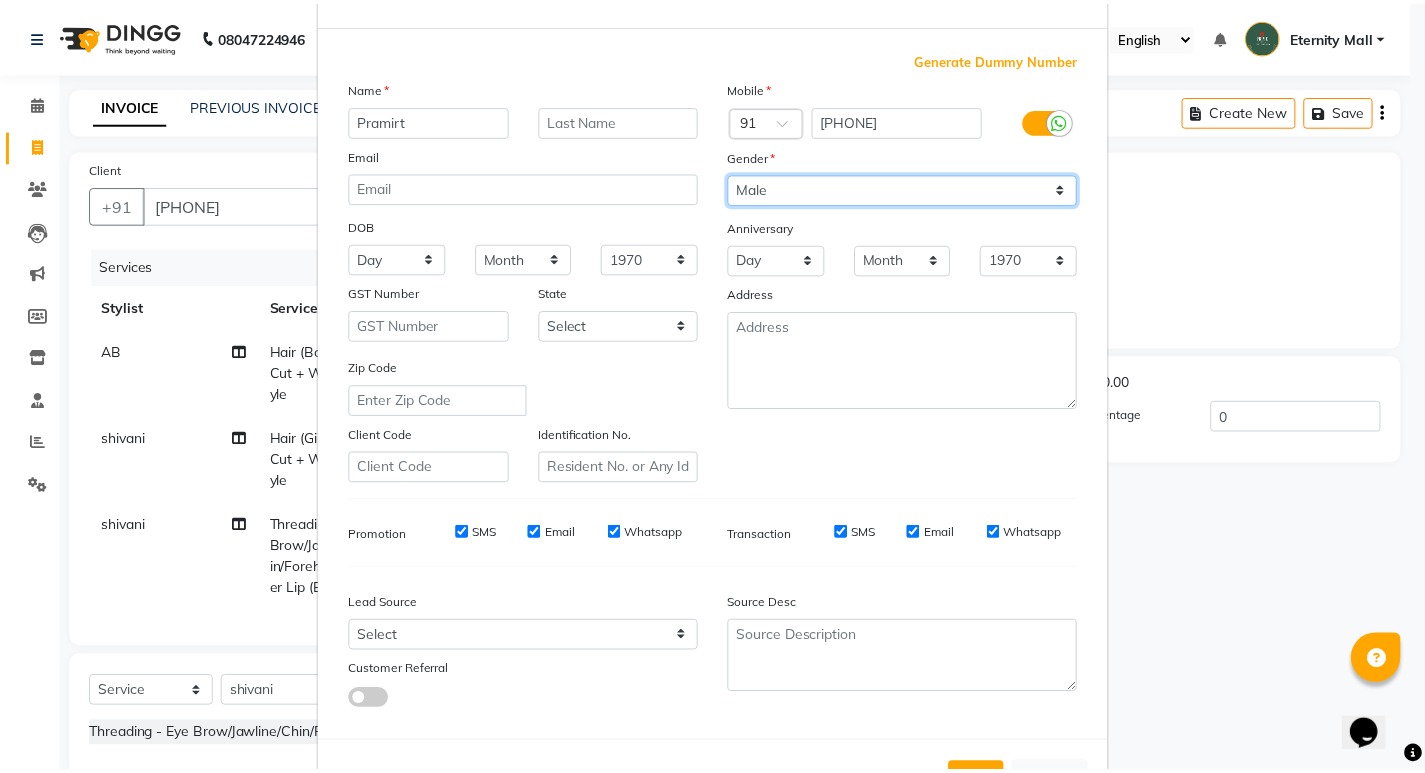 scroll, scrollTop: 150, scrollLeft: 0, axis: vertical 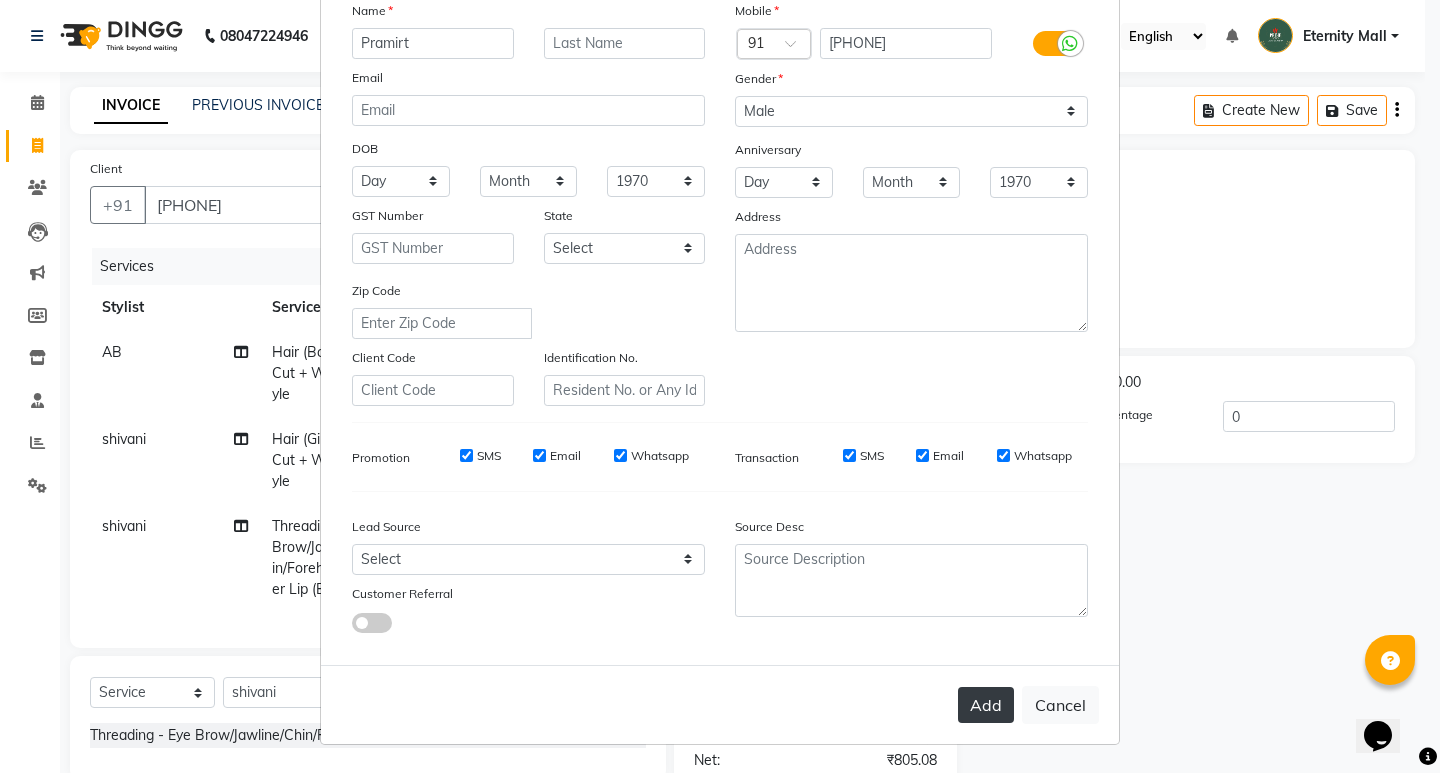 click on "Add" at bounding box center (986, 705) 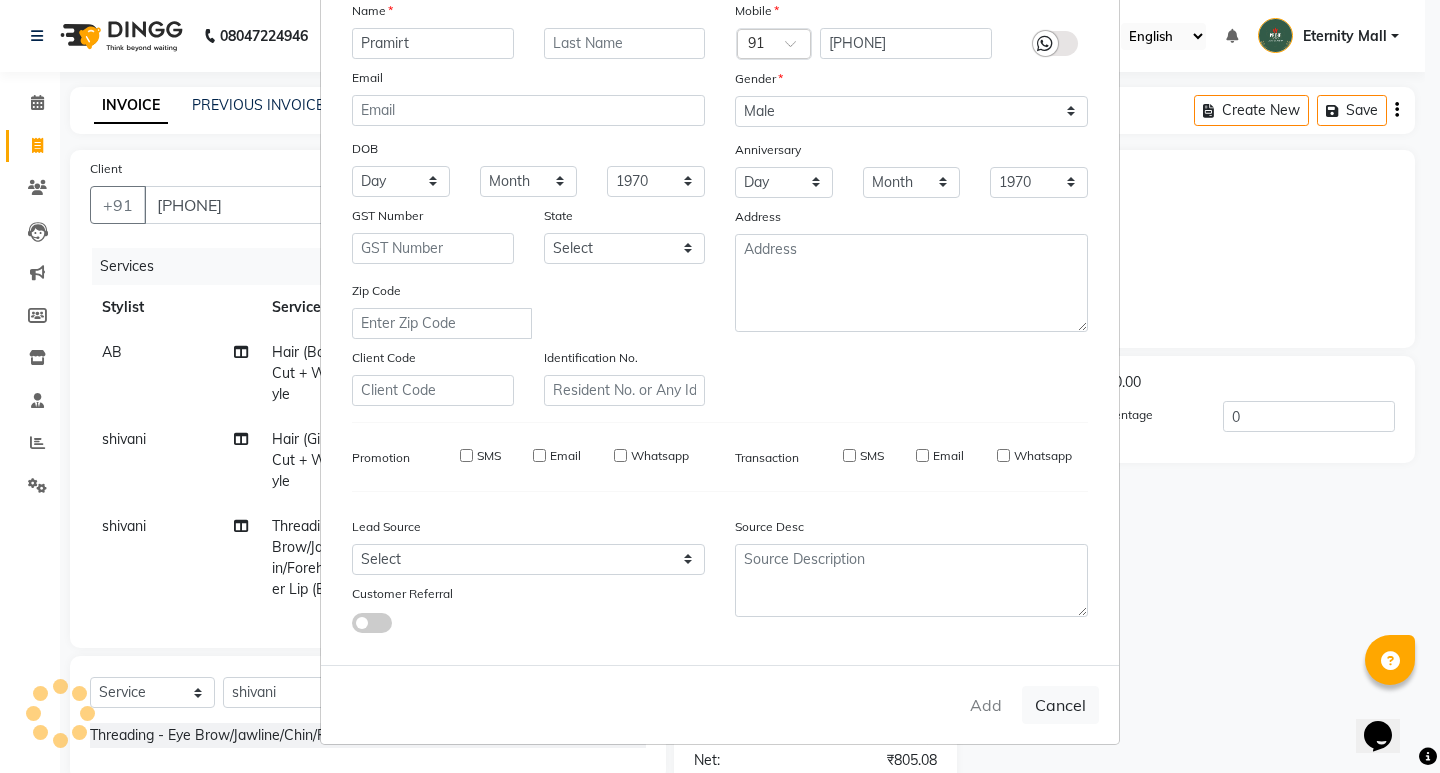 type 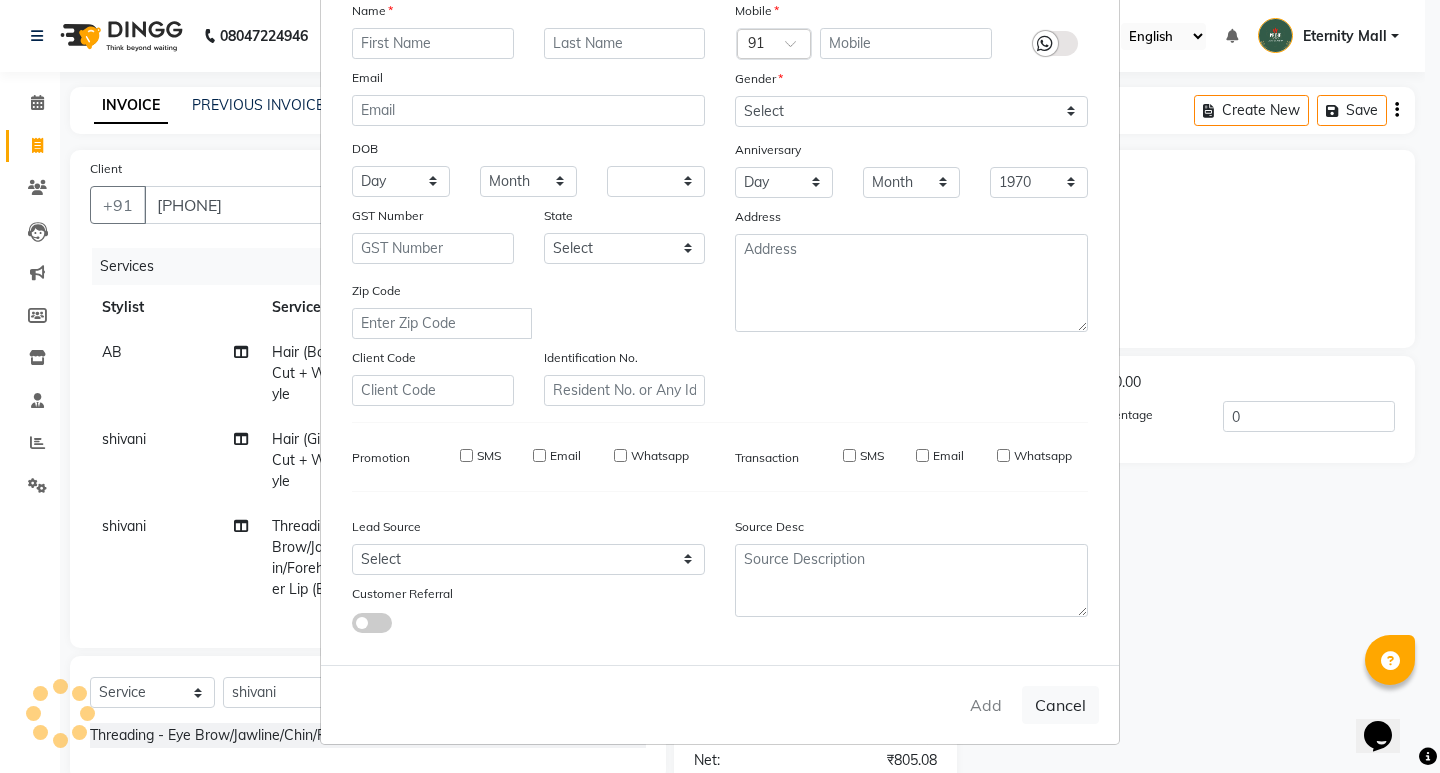 select 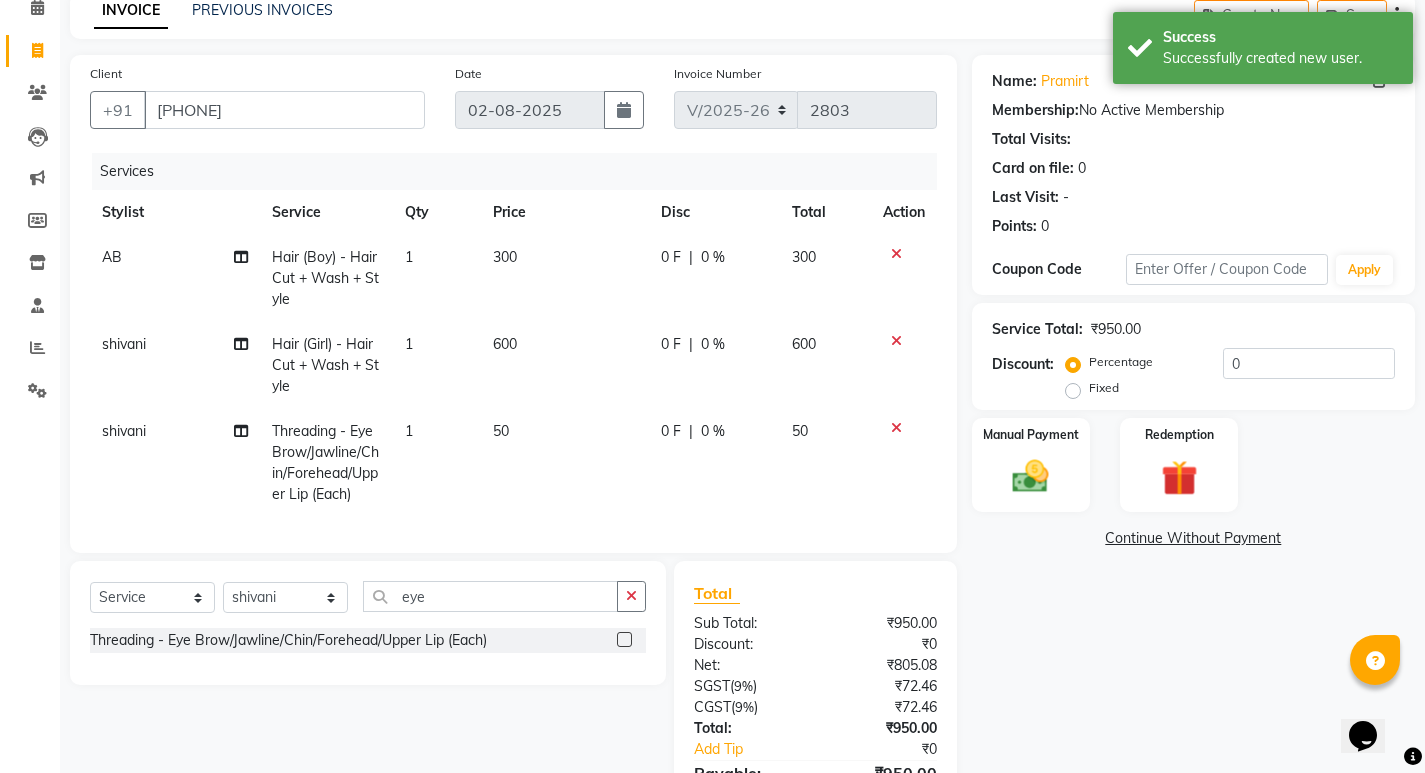 scroll, scrollTop: 200, scrollLeft: 0, axis: vertical 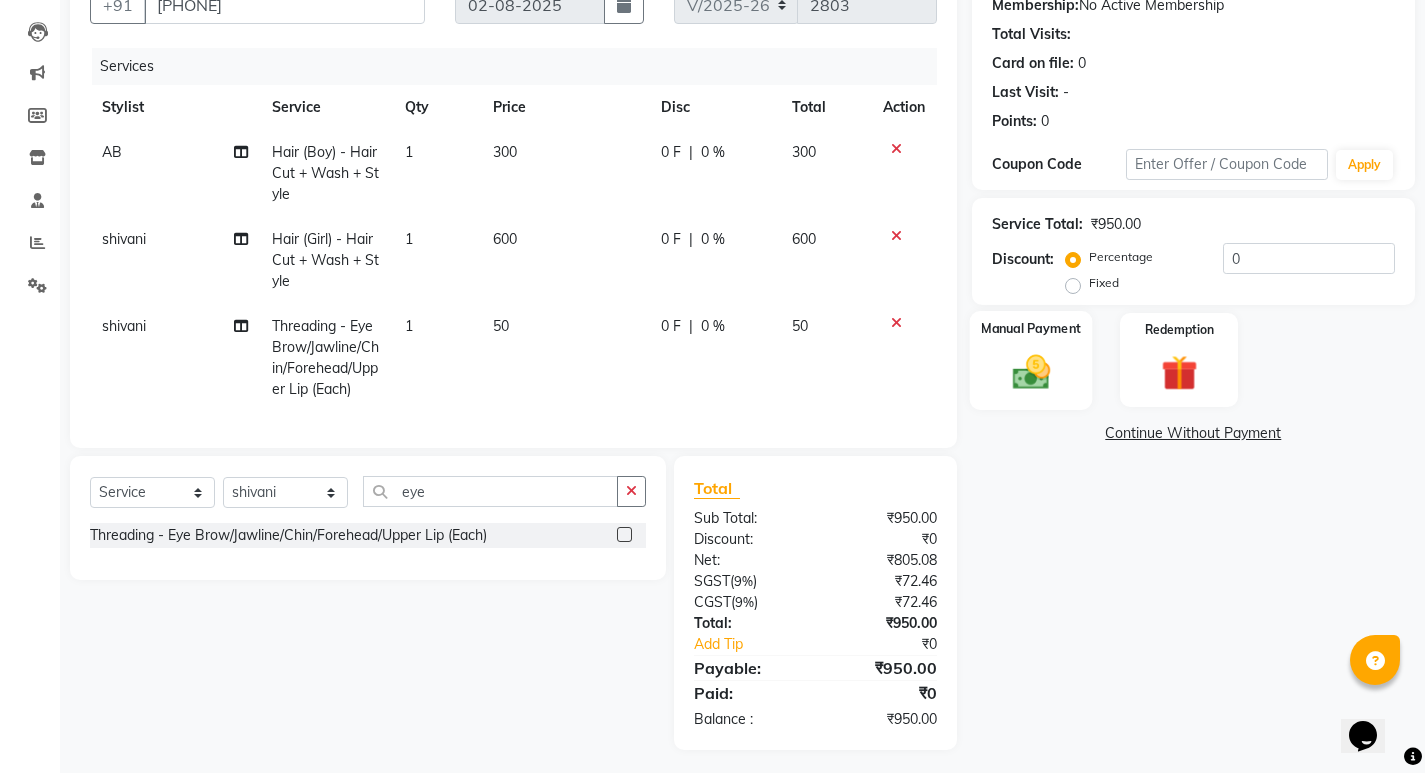 click 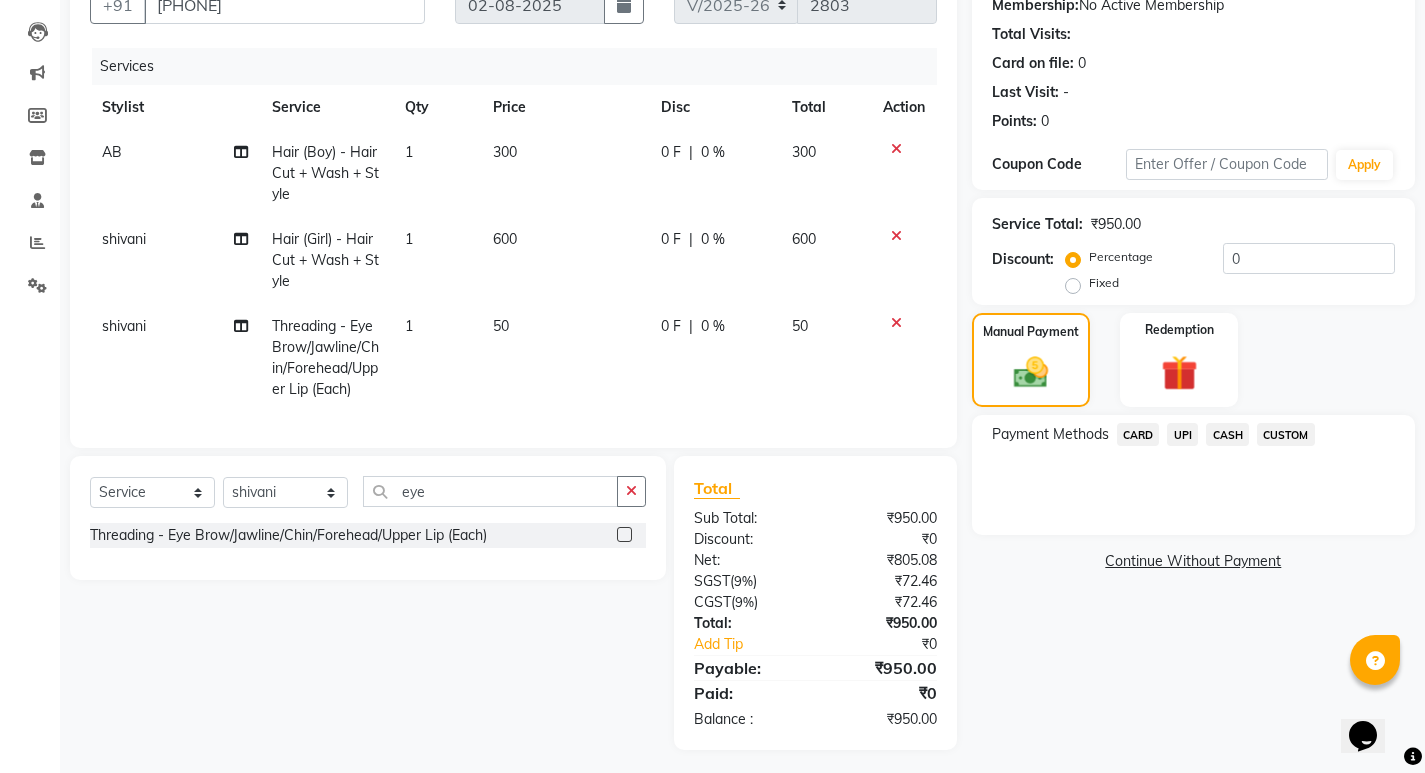 click on "UPI" 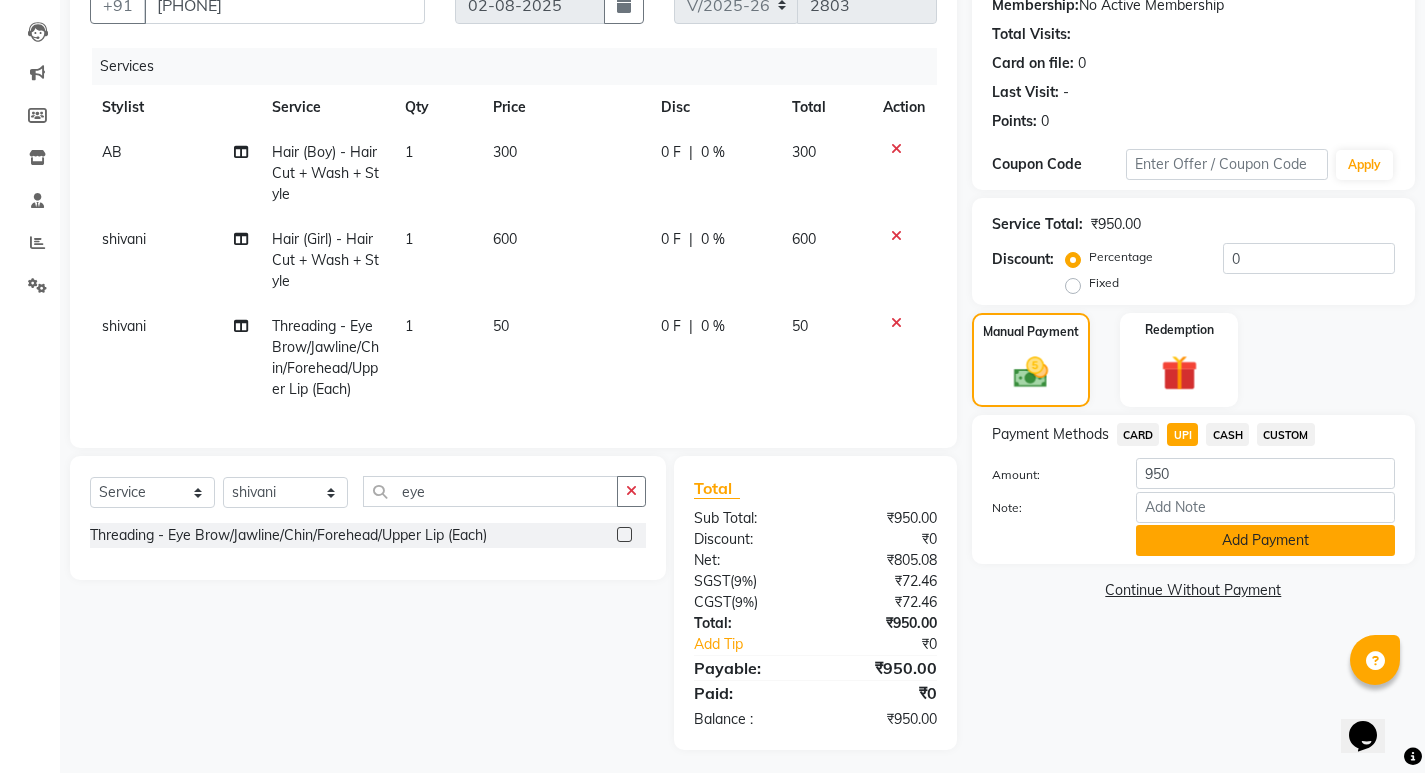 click on "Add Payment" 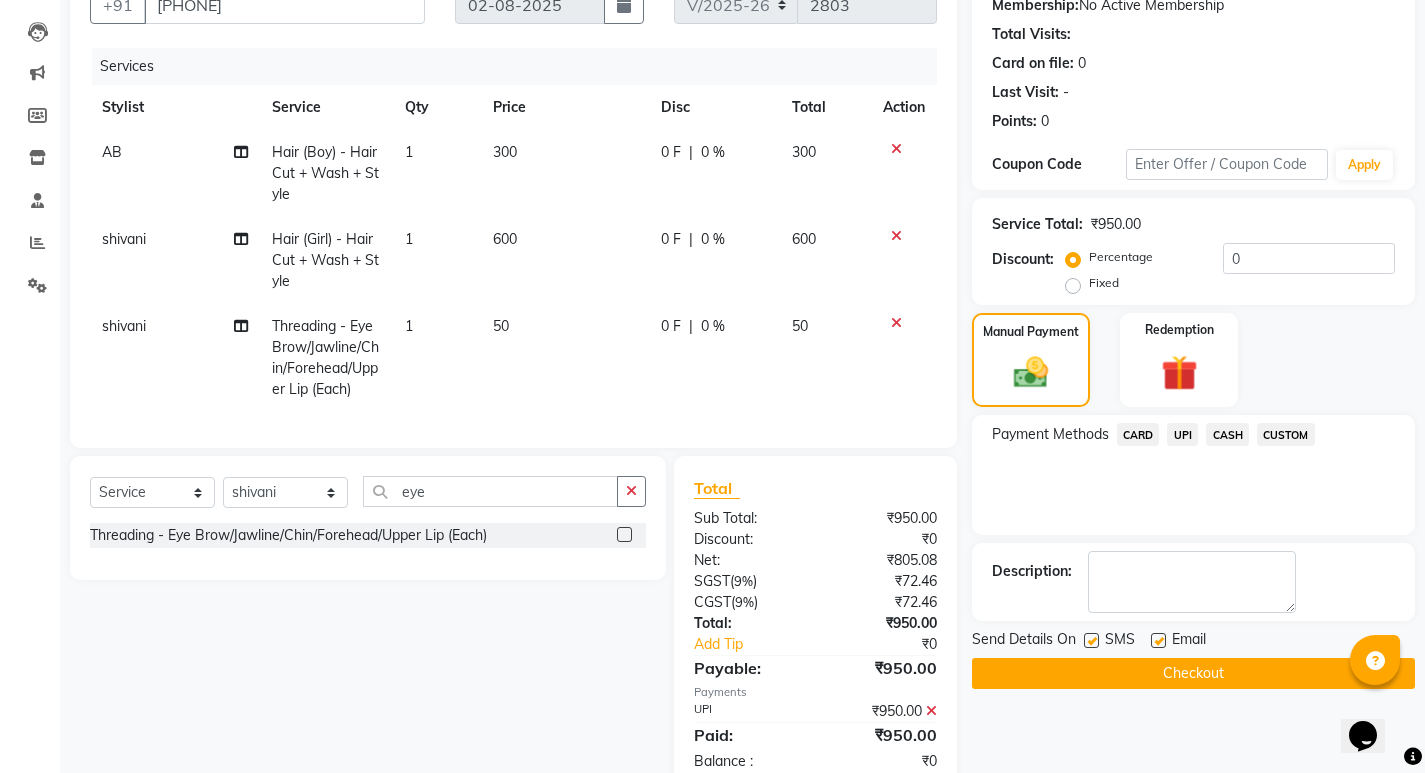 scroll, scrollTop: 200, scrollLeft: 0, axis: vertical 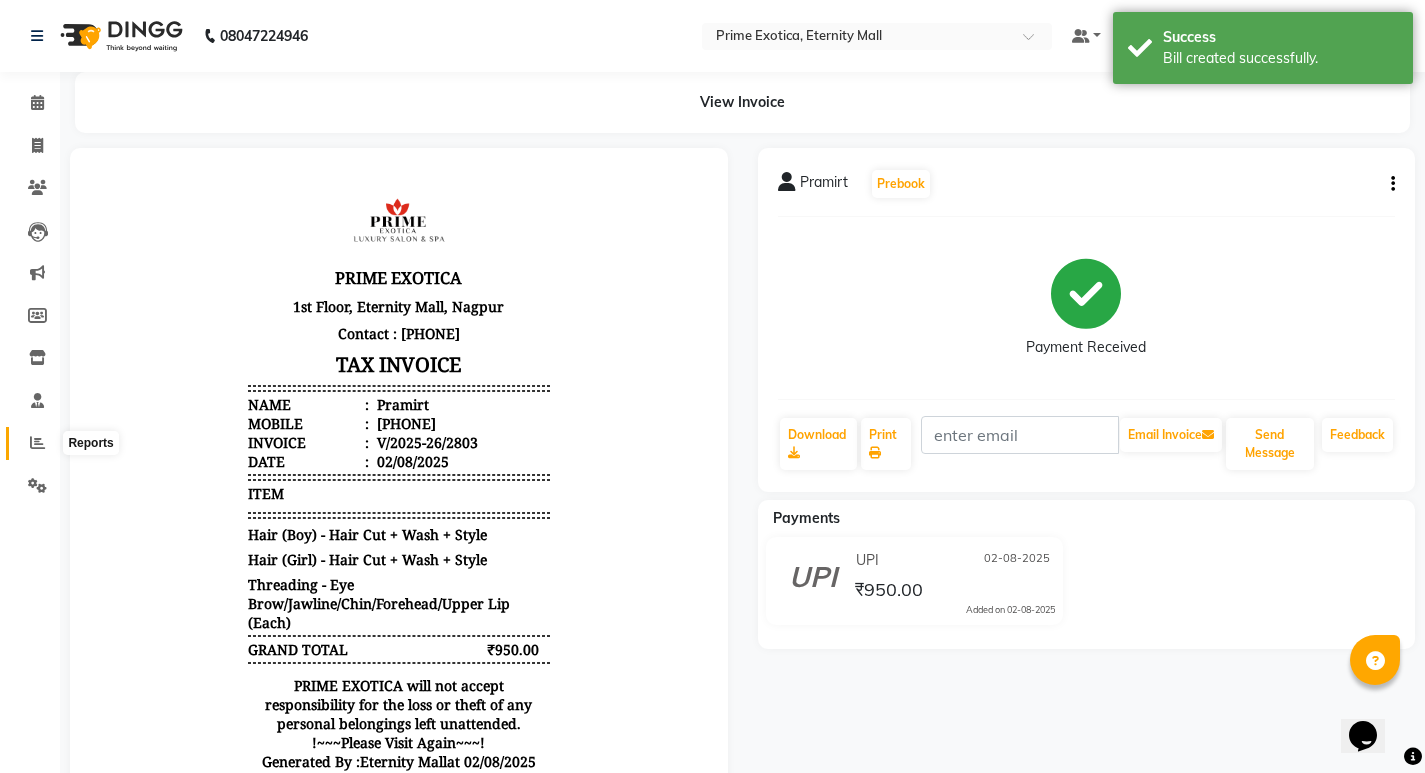 click 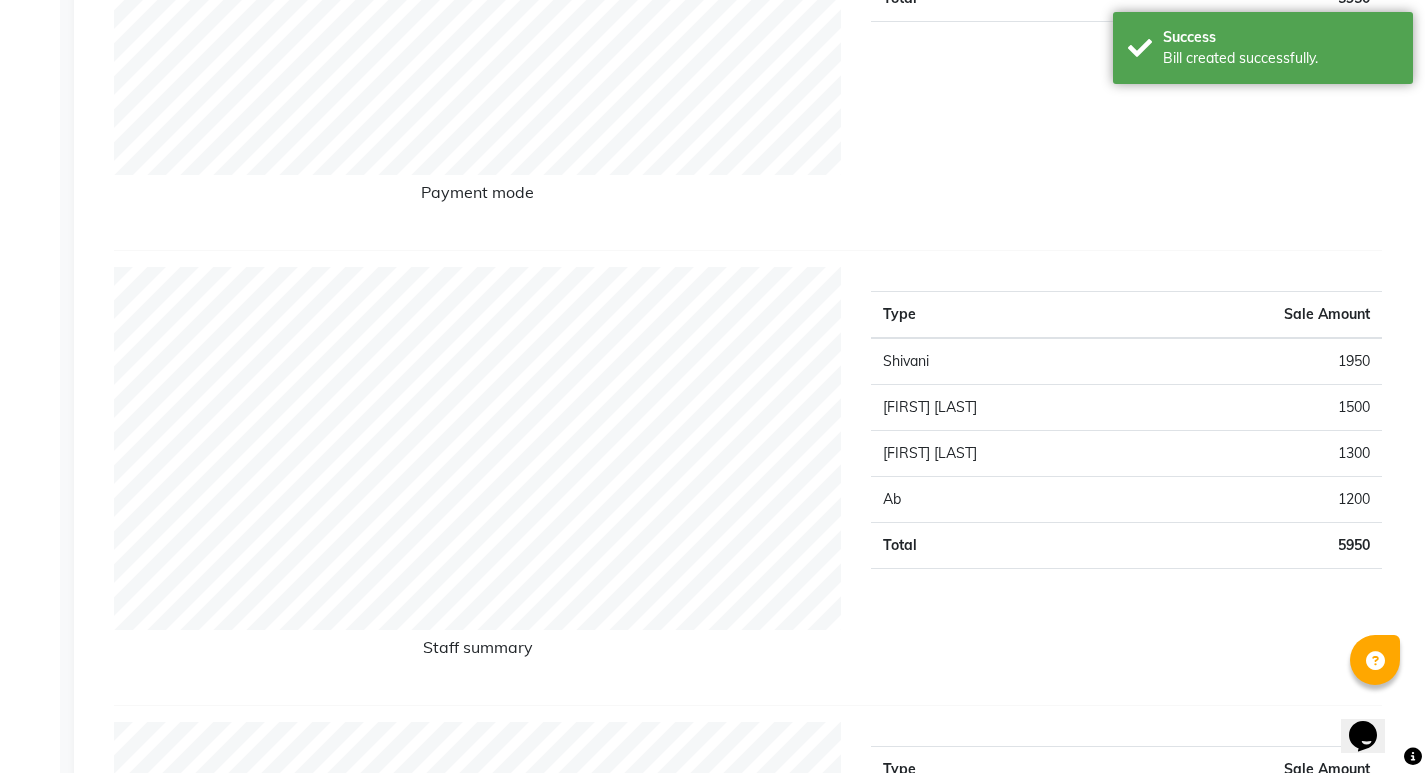 scroll, scrollTop: 502, scrollLeft: 0, axis: vertical 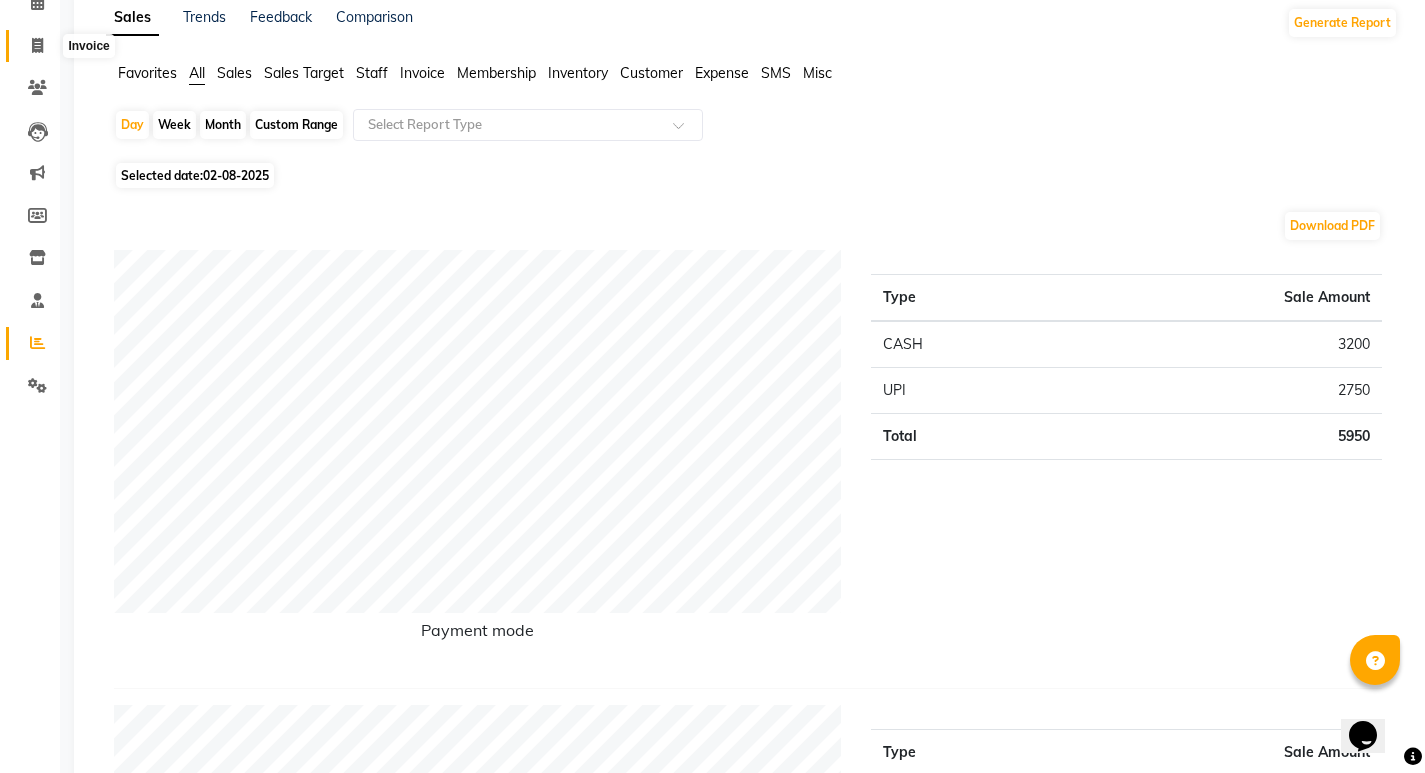 click 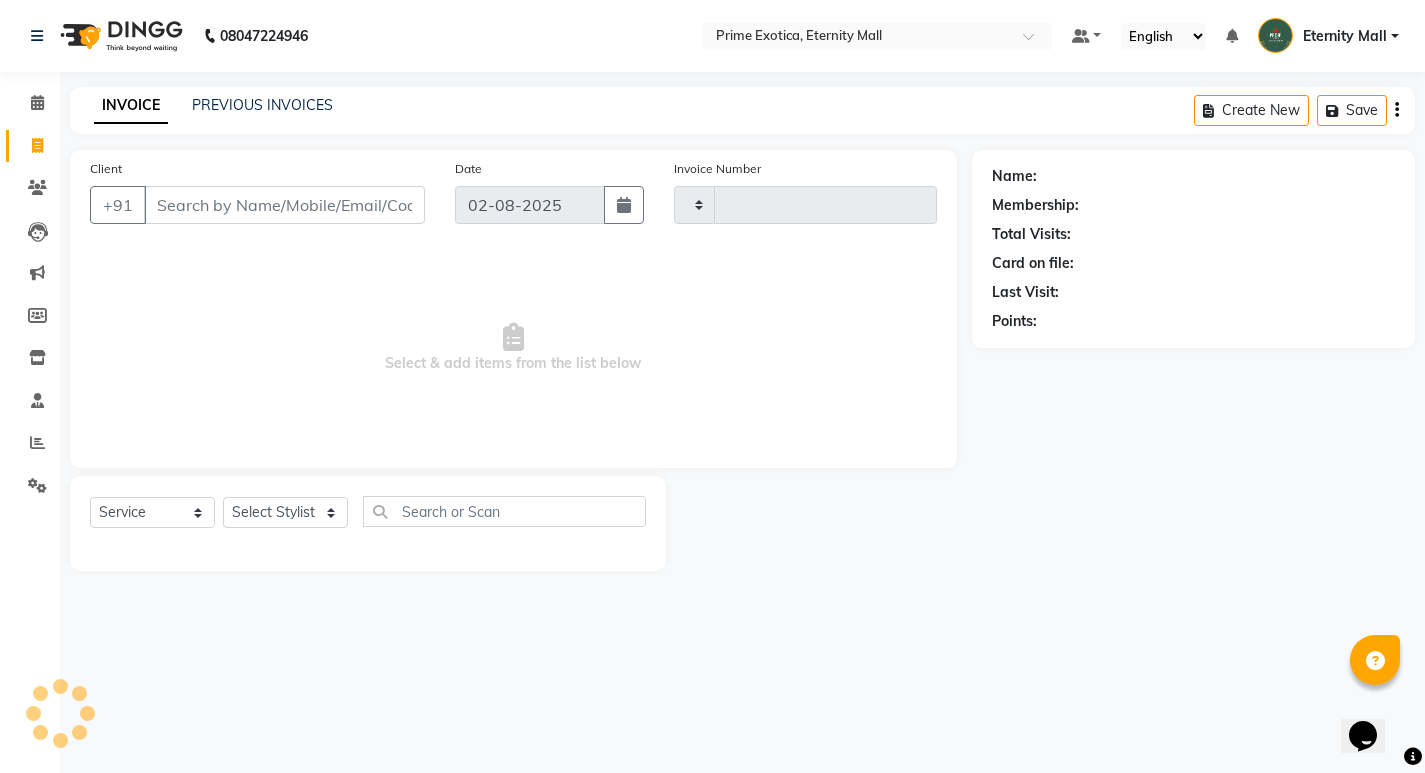 scroll, scrollTop: 0, scrollLeft: 0, axis: both 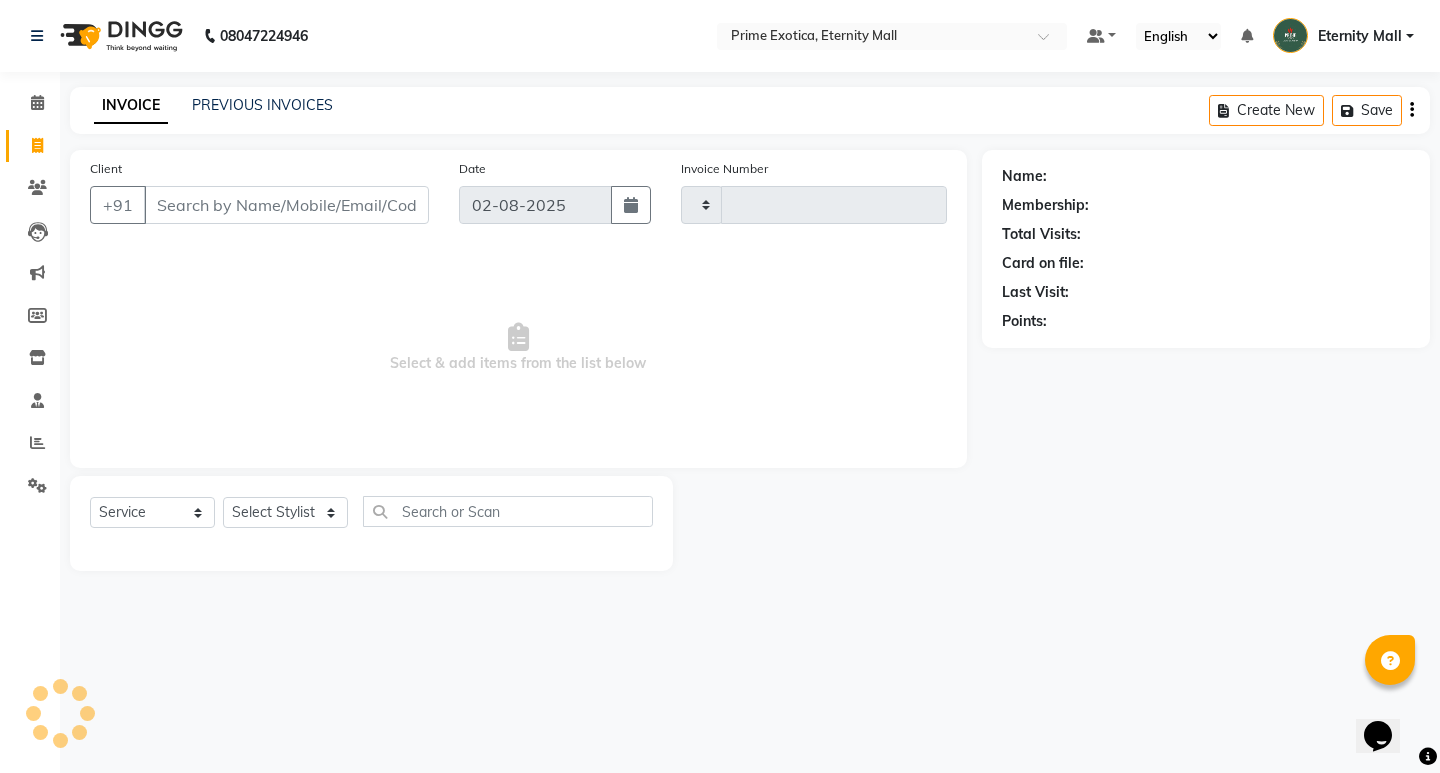 type on "2804" 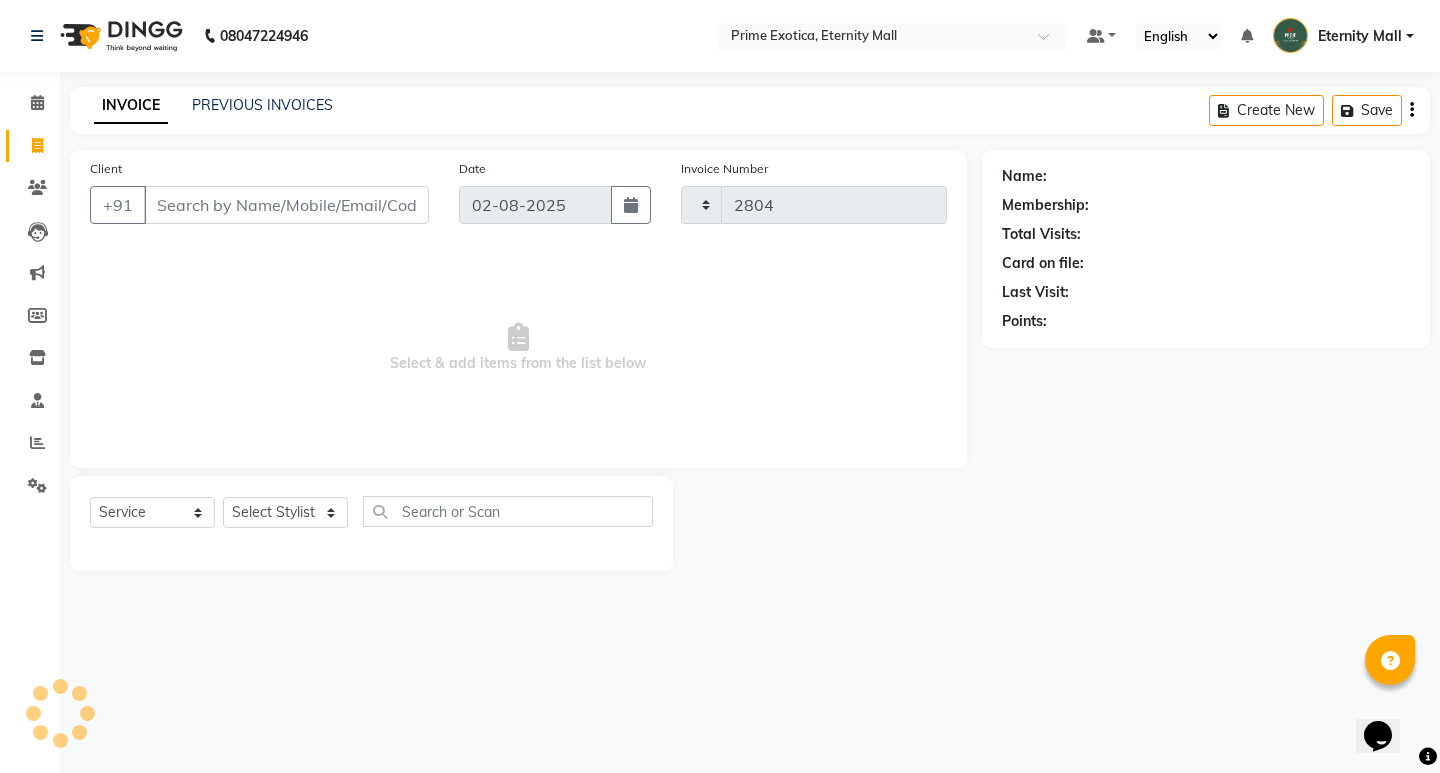 select on "5774" 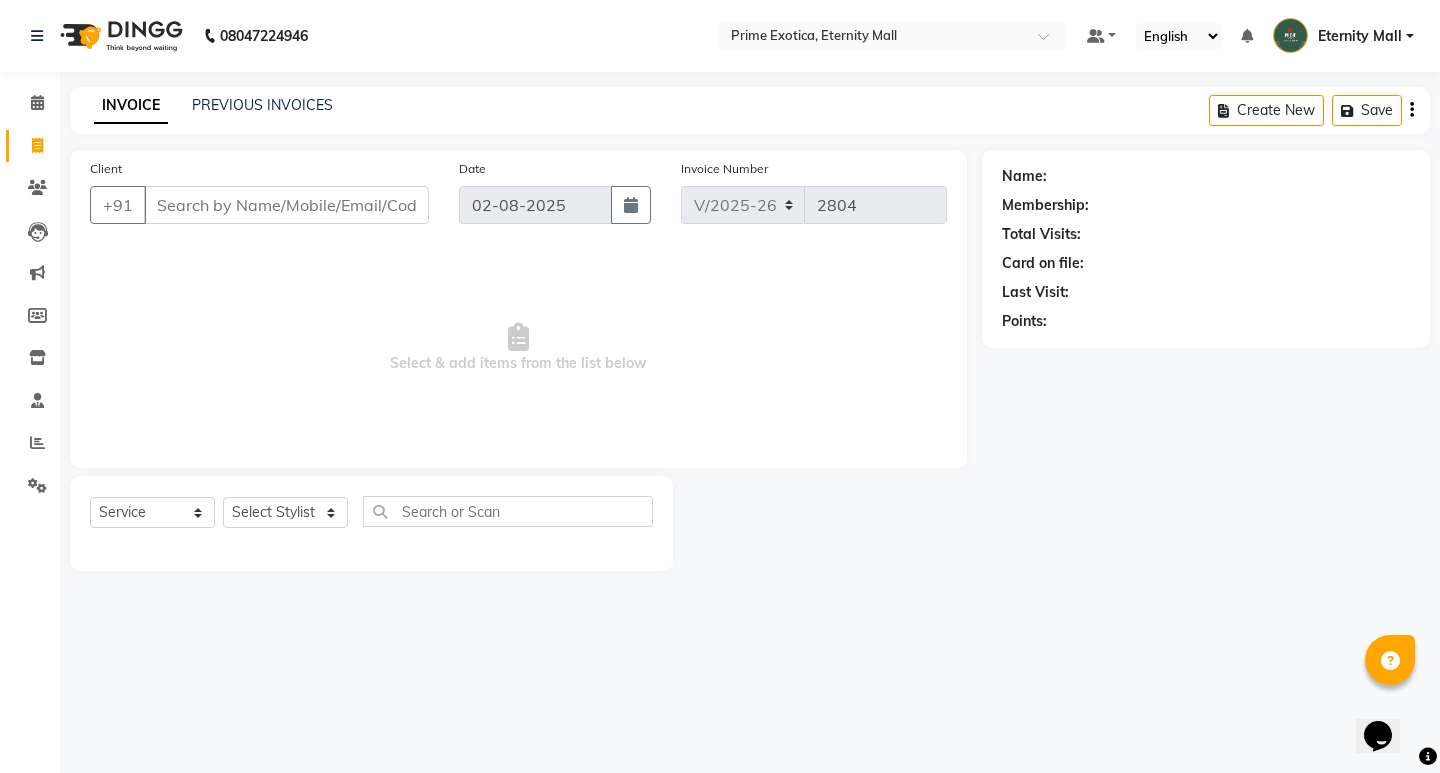 click on "Client" at bounding box center (286, 205) 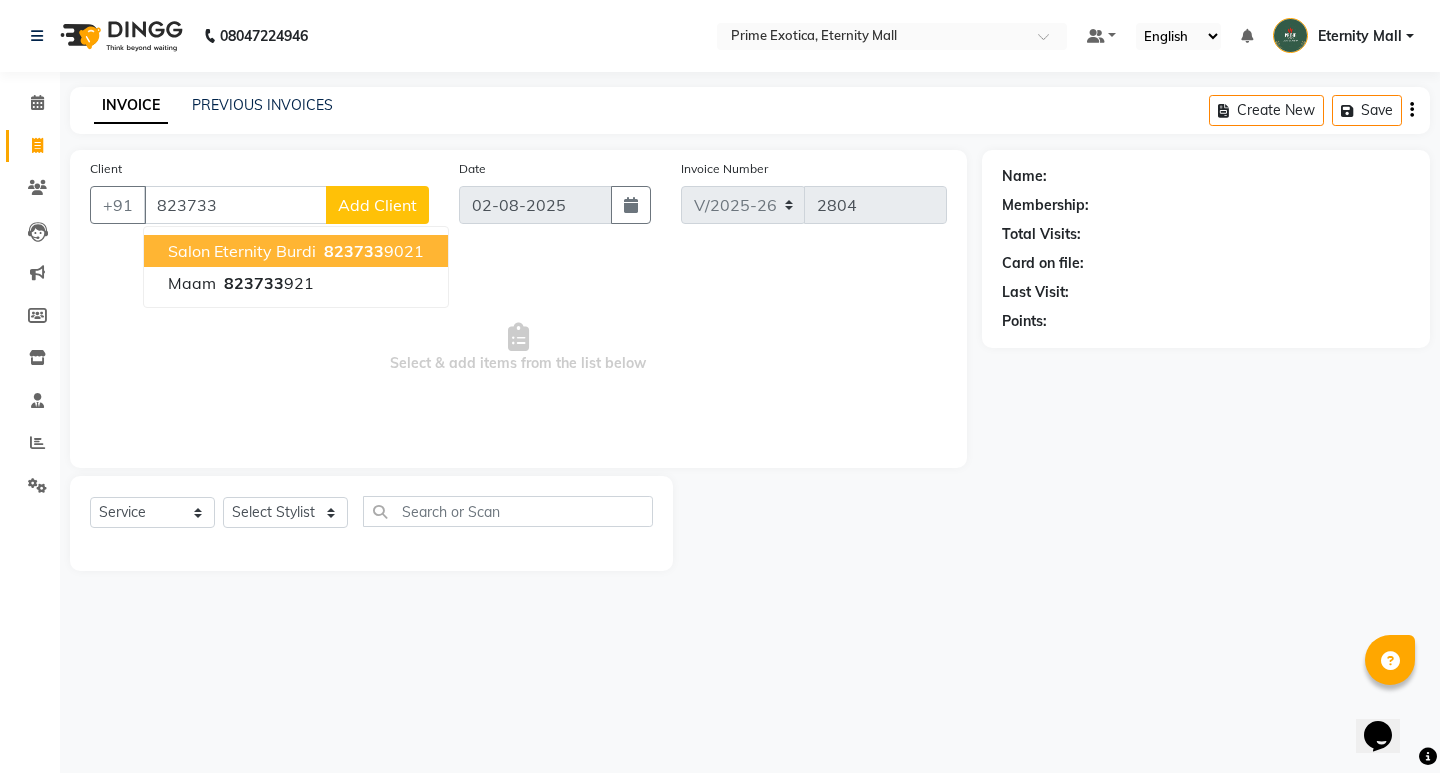 click on "823733" at bounding box center [354, 251] 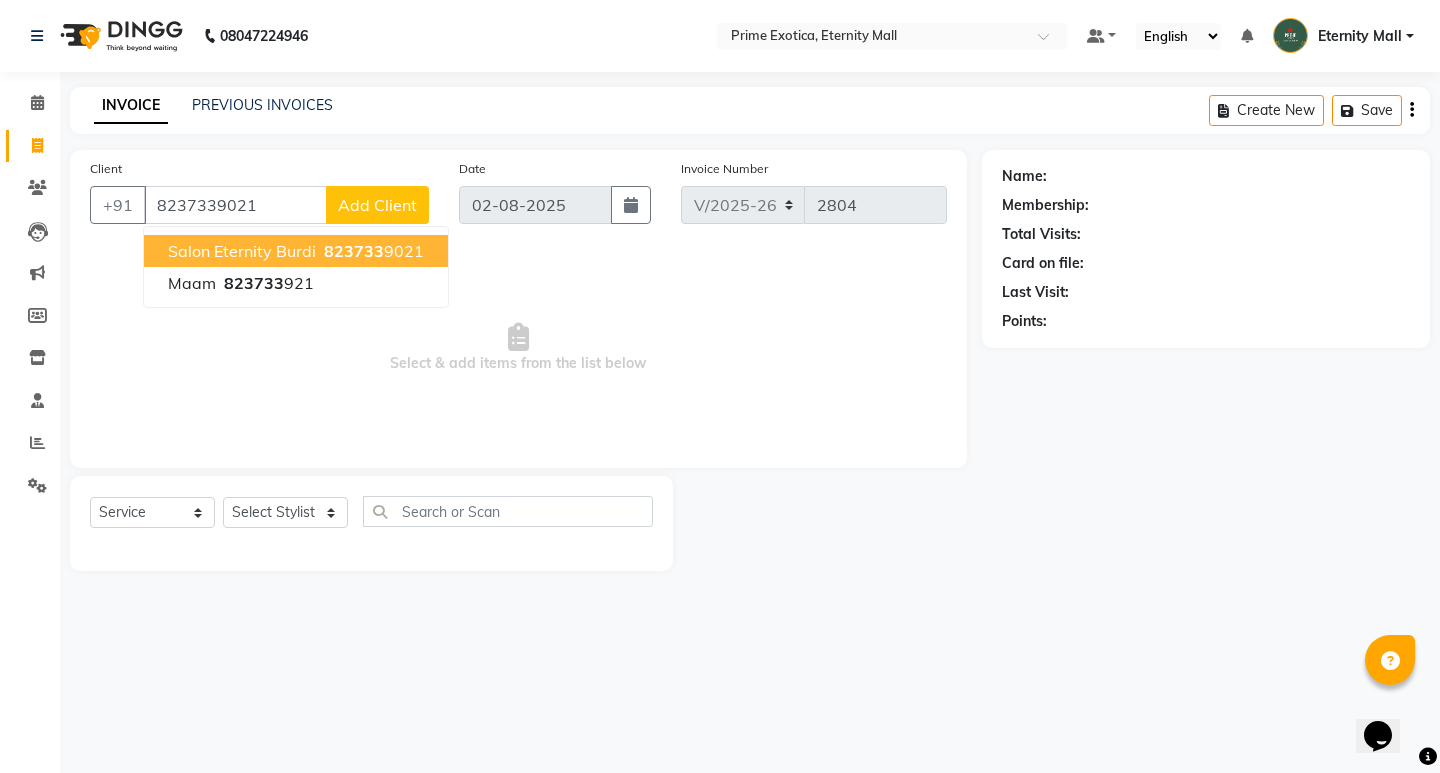 type on "8237339021" 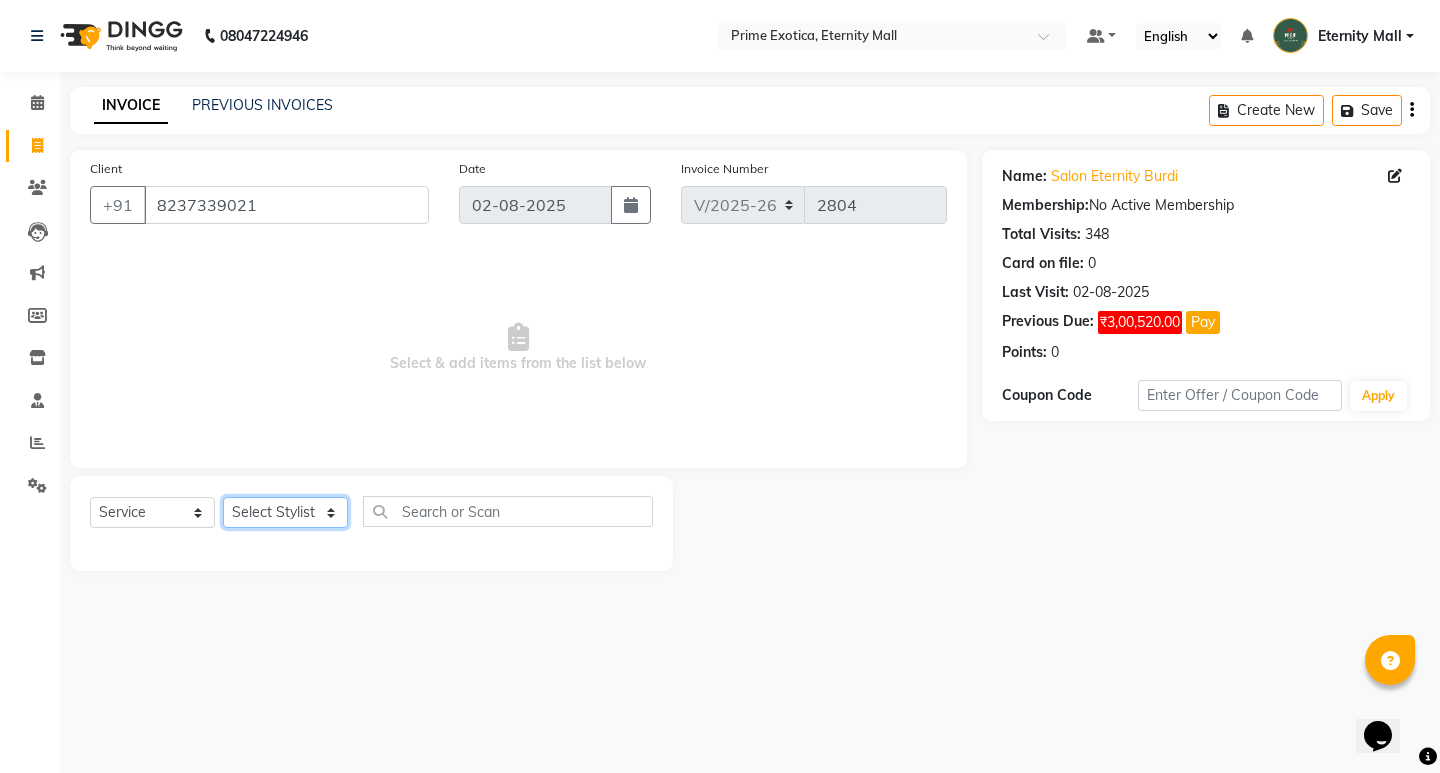 click on "Select Stylist AB ADMIN [FIRST] [FIRST] [LAST] [FIRST] [LAST] [FIRST]" 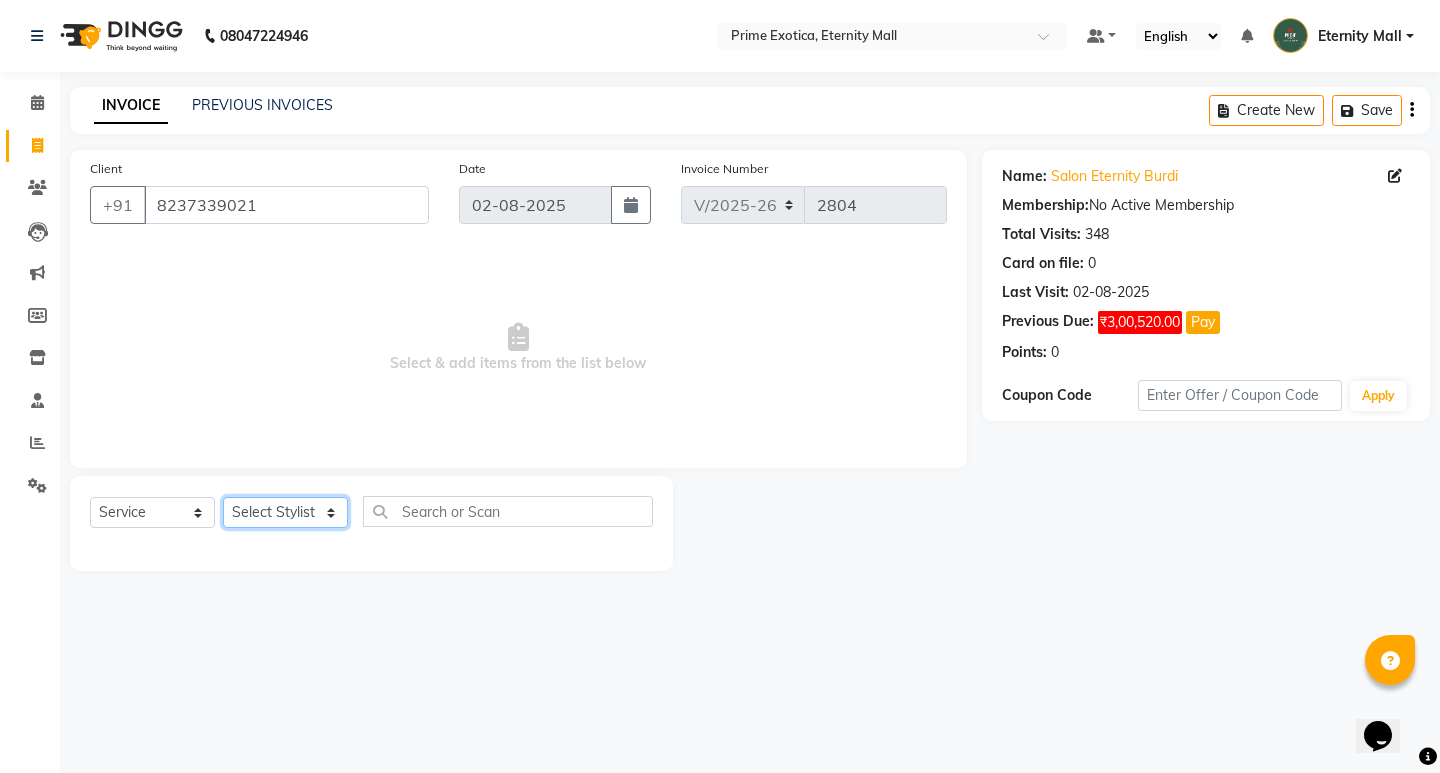 select on "66179" 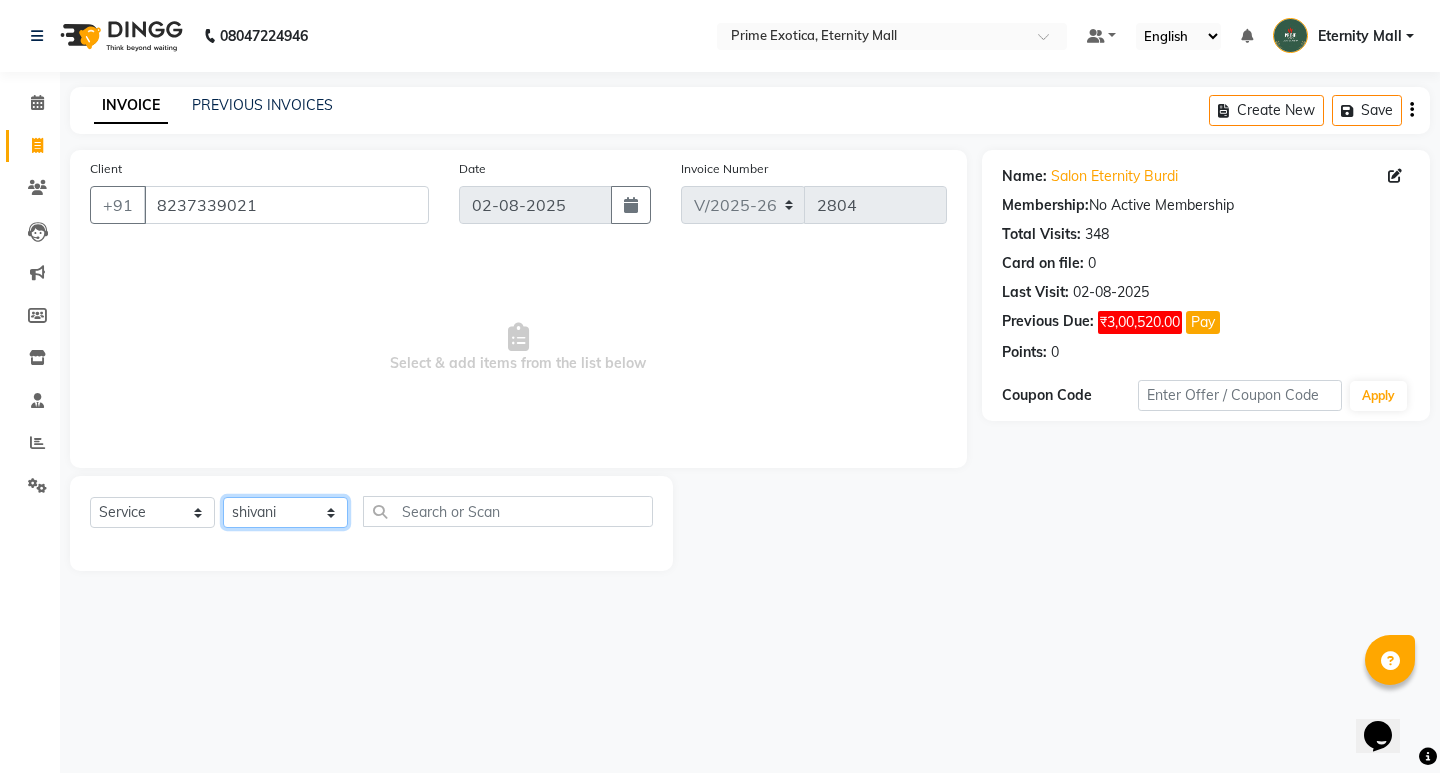 click on "Select Stylist AB ADMIN [FIRST] [FIRST] [LAST] [FIRST] [LAST] [FIRST]" 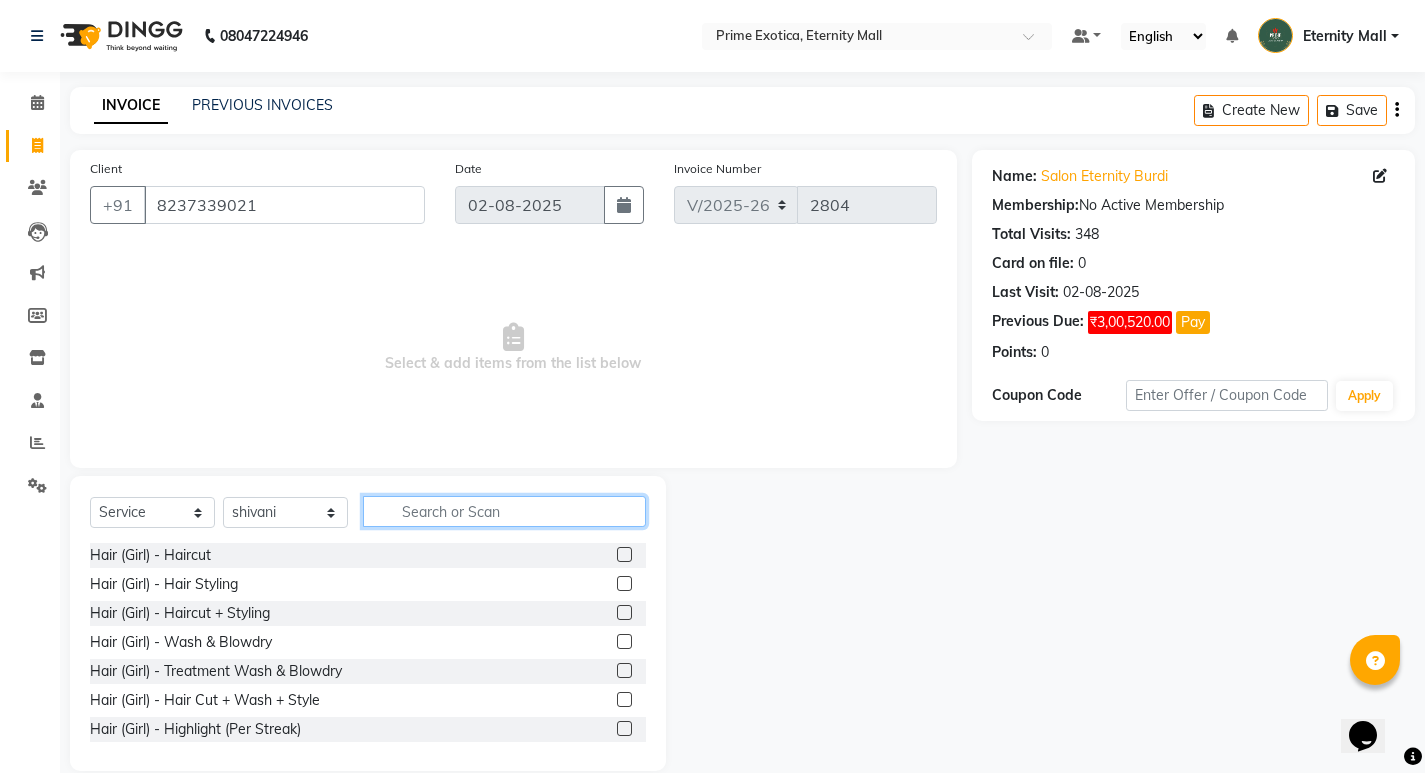 click 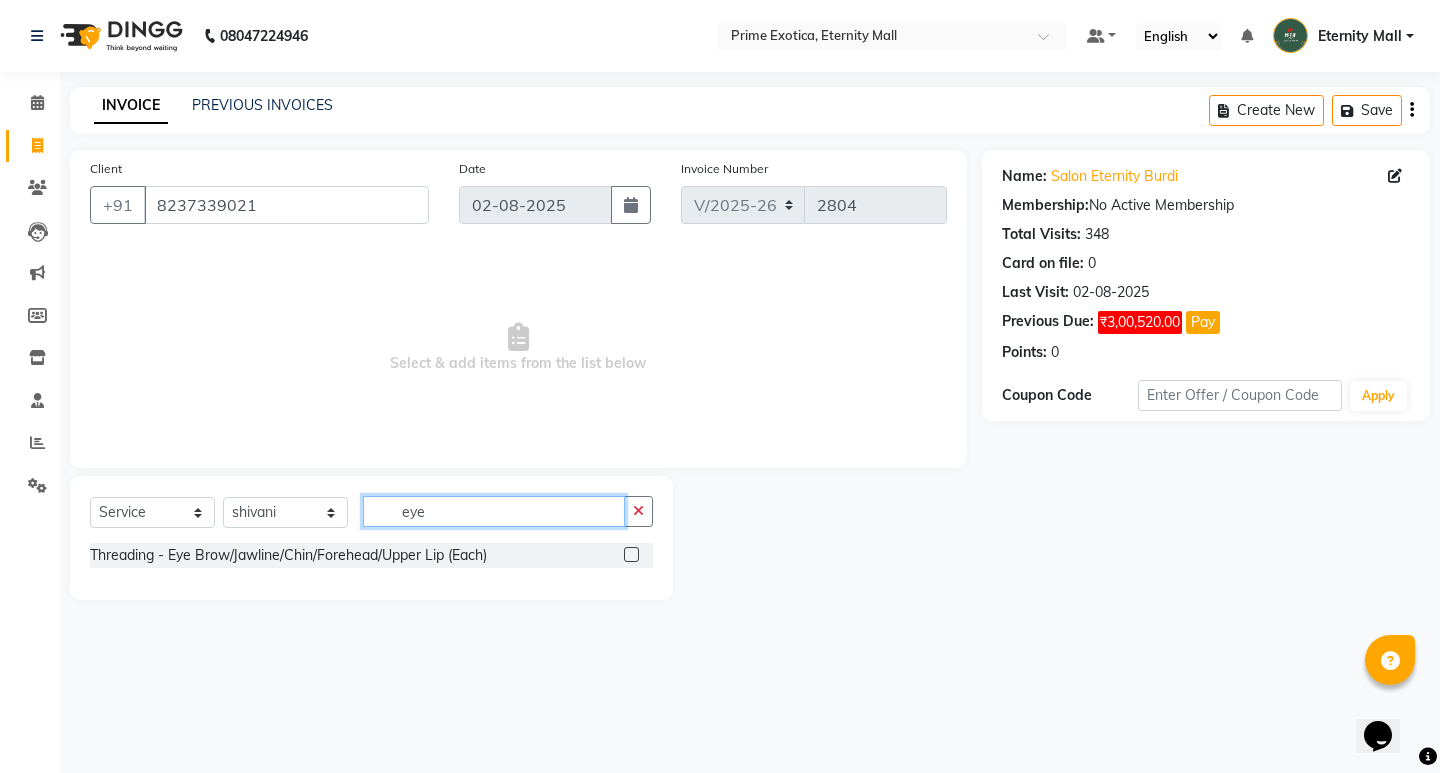 type on "eye" 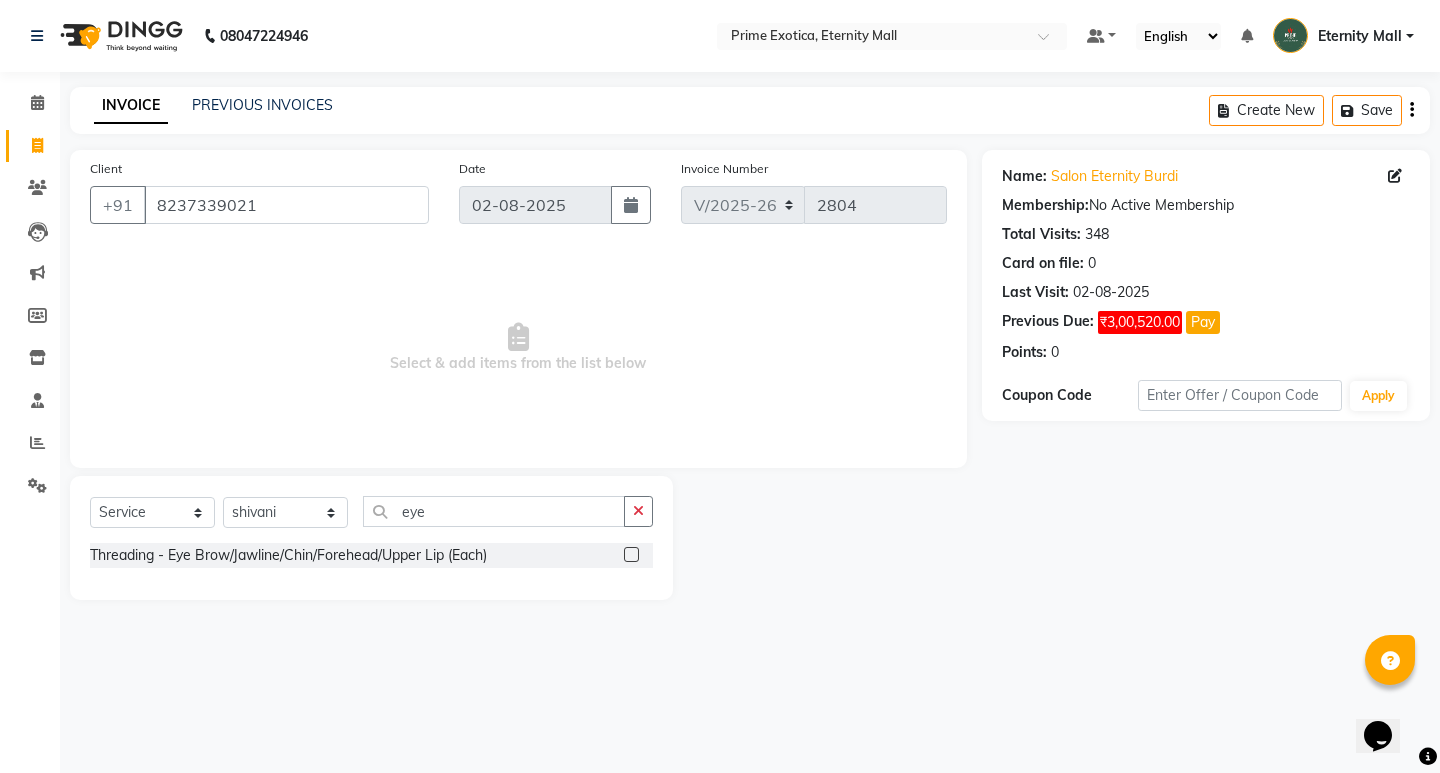 click 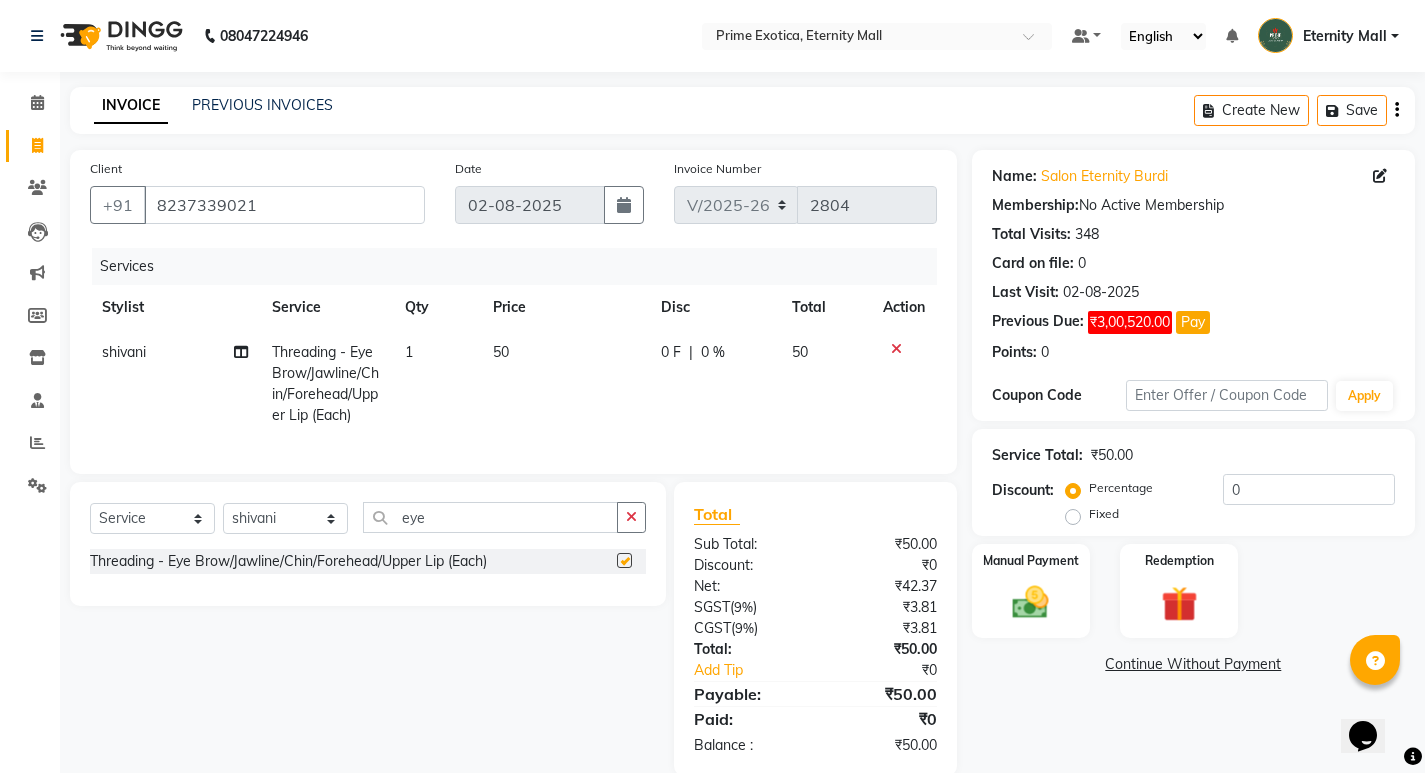 checkbox on "false" 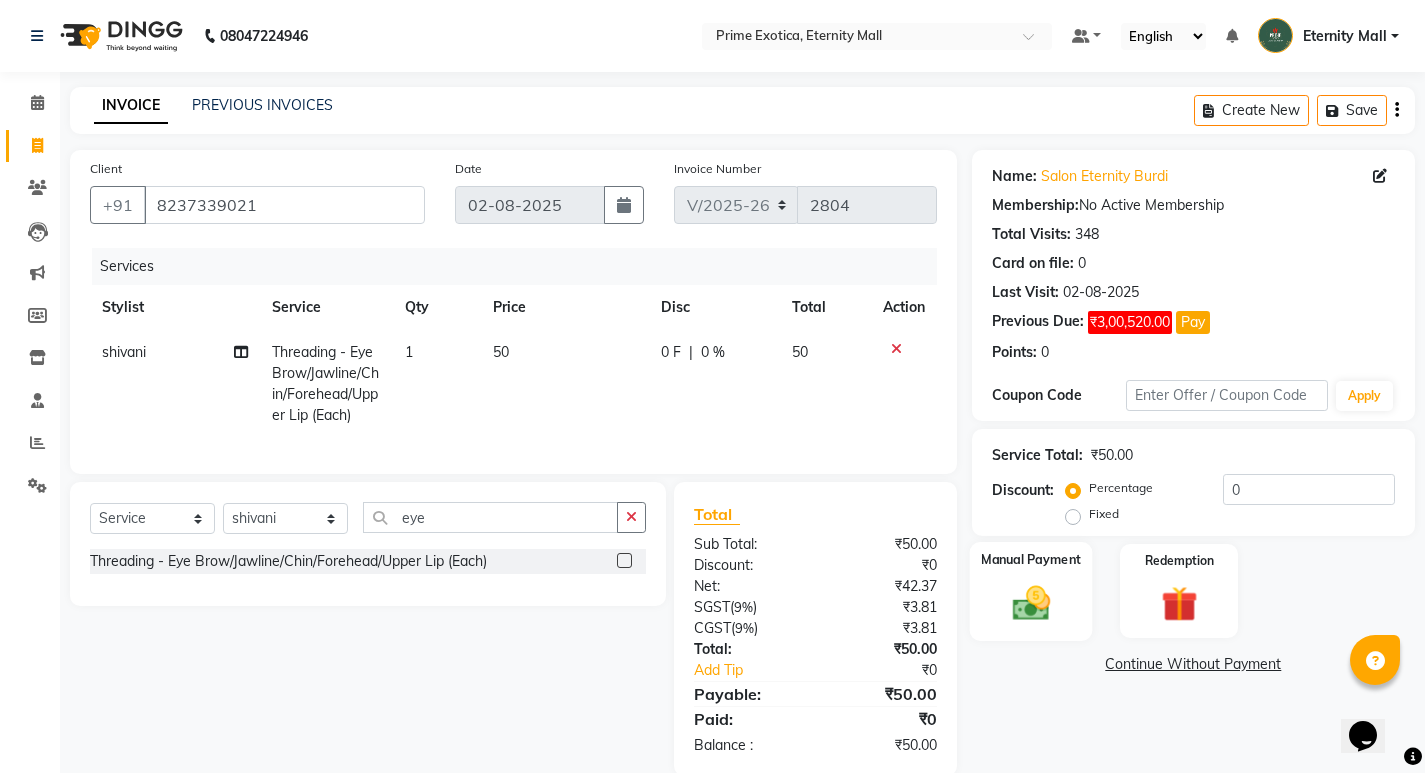 click on "Manual Payment" 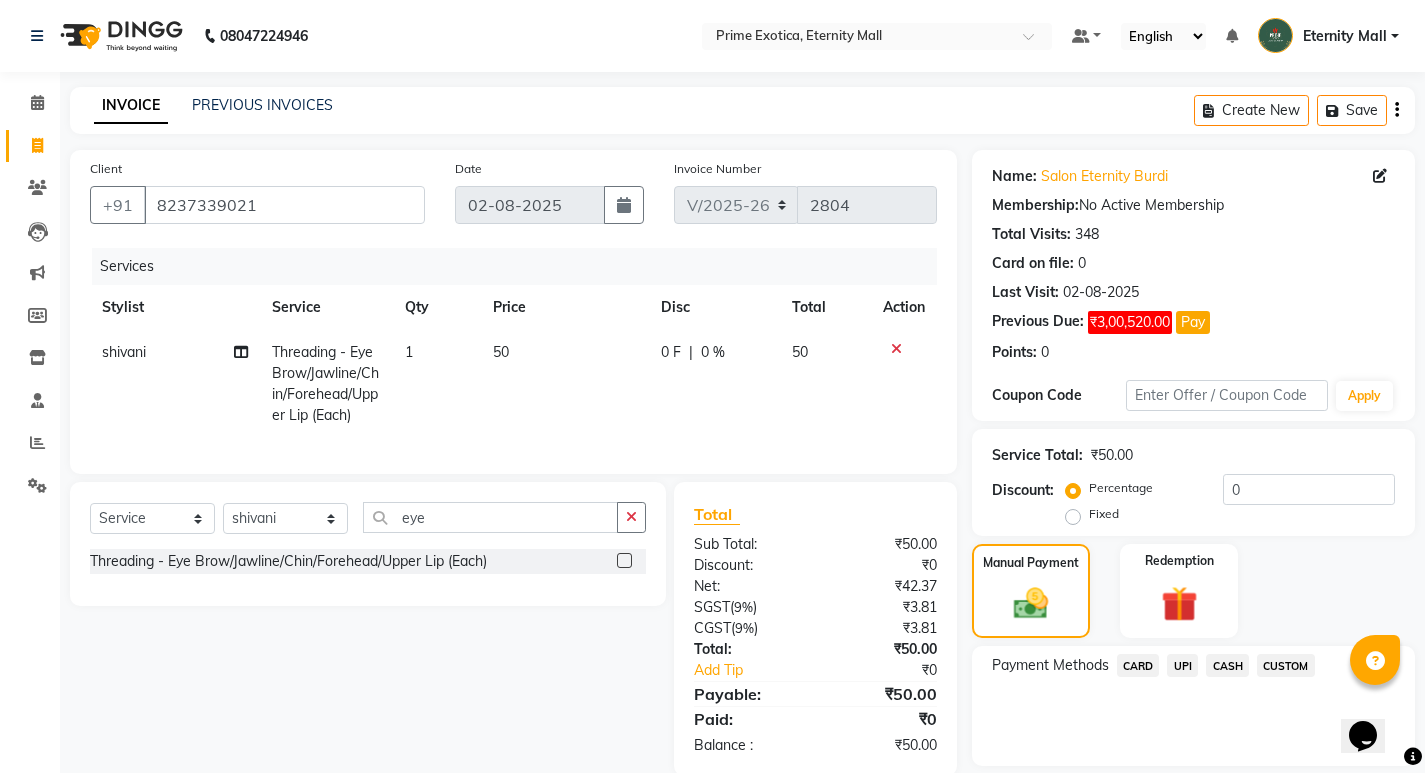 click on "UPI" 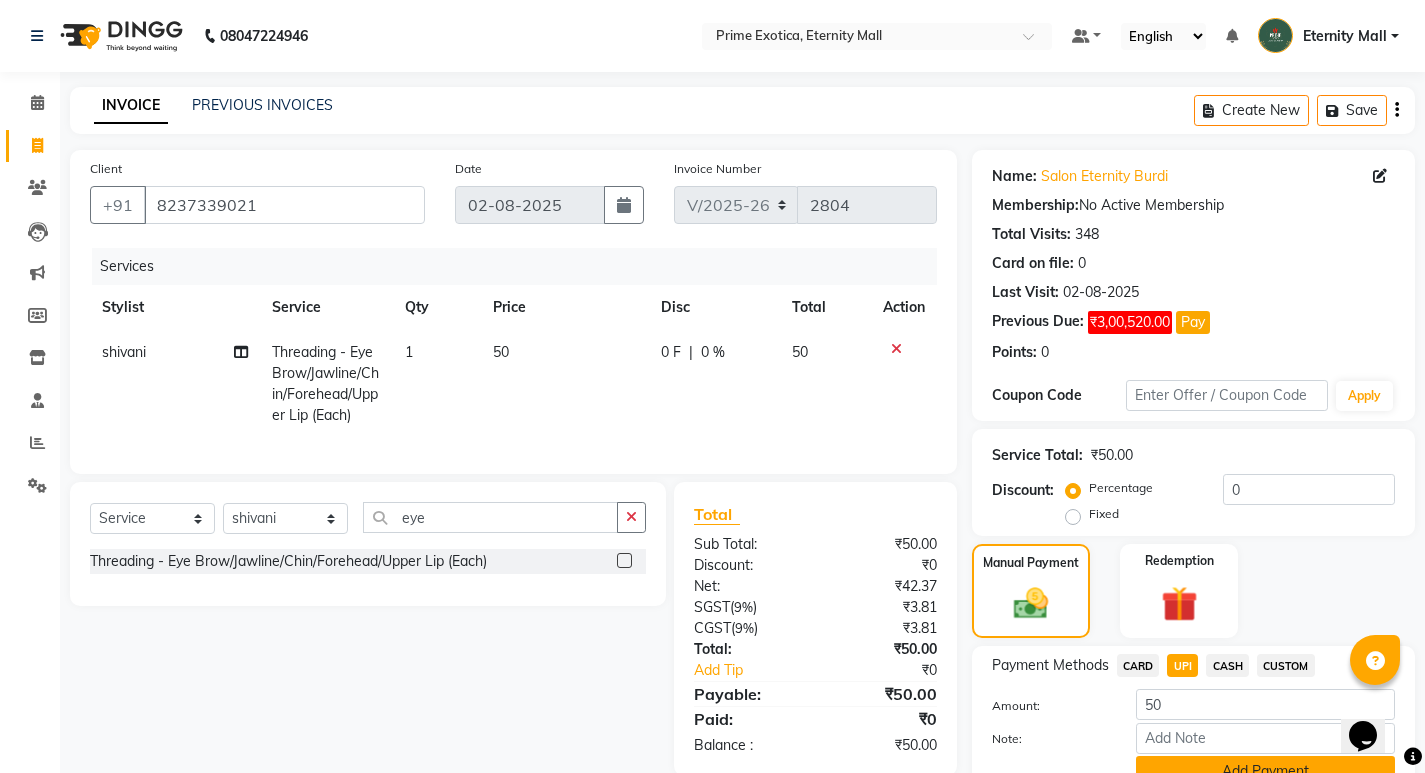click on "Add Payment" 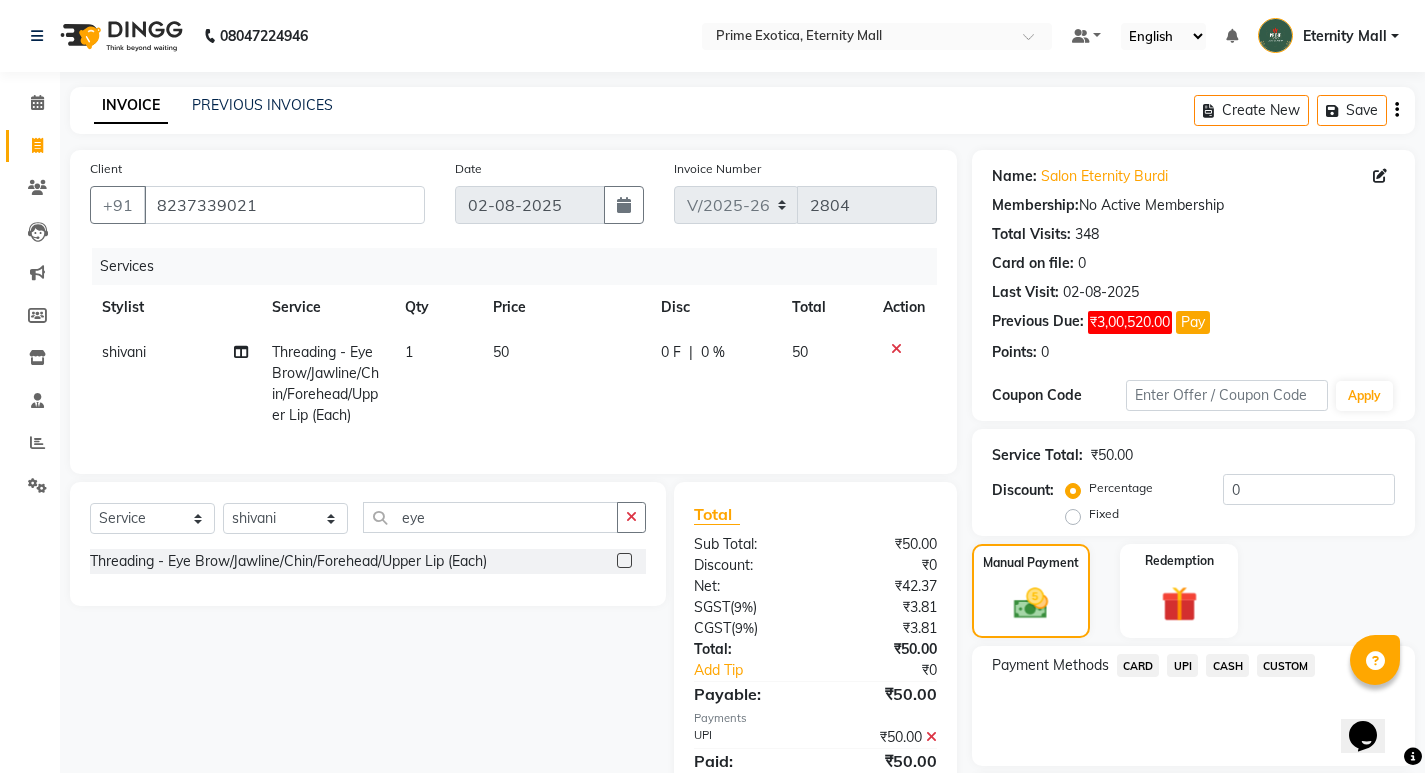 scroll, scrollTop: 177, scrollLeft: 0, axis: vertical 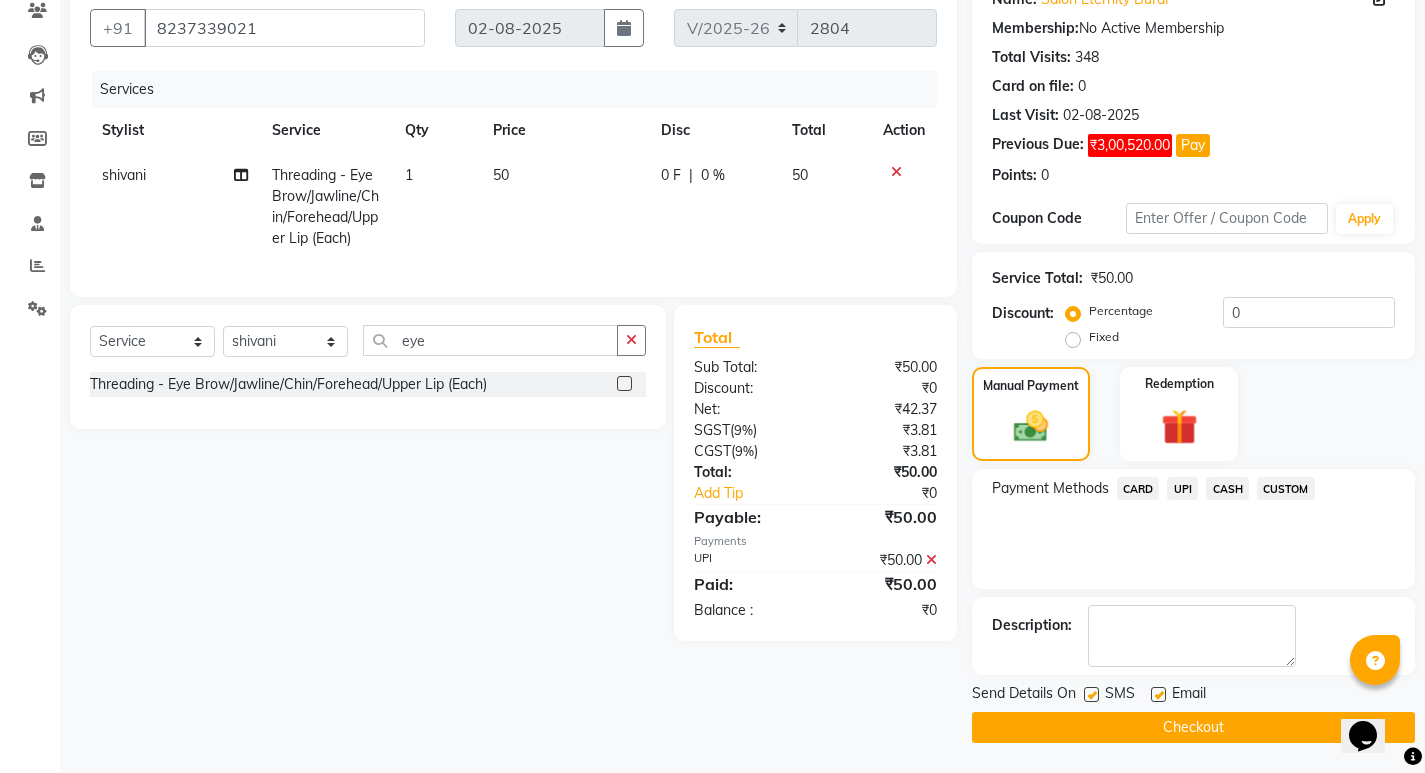 click on "Send Details On SMS Email  Checkout" 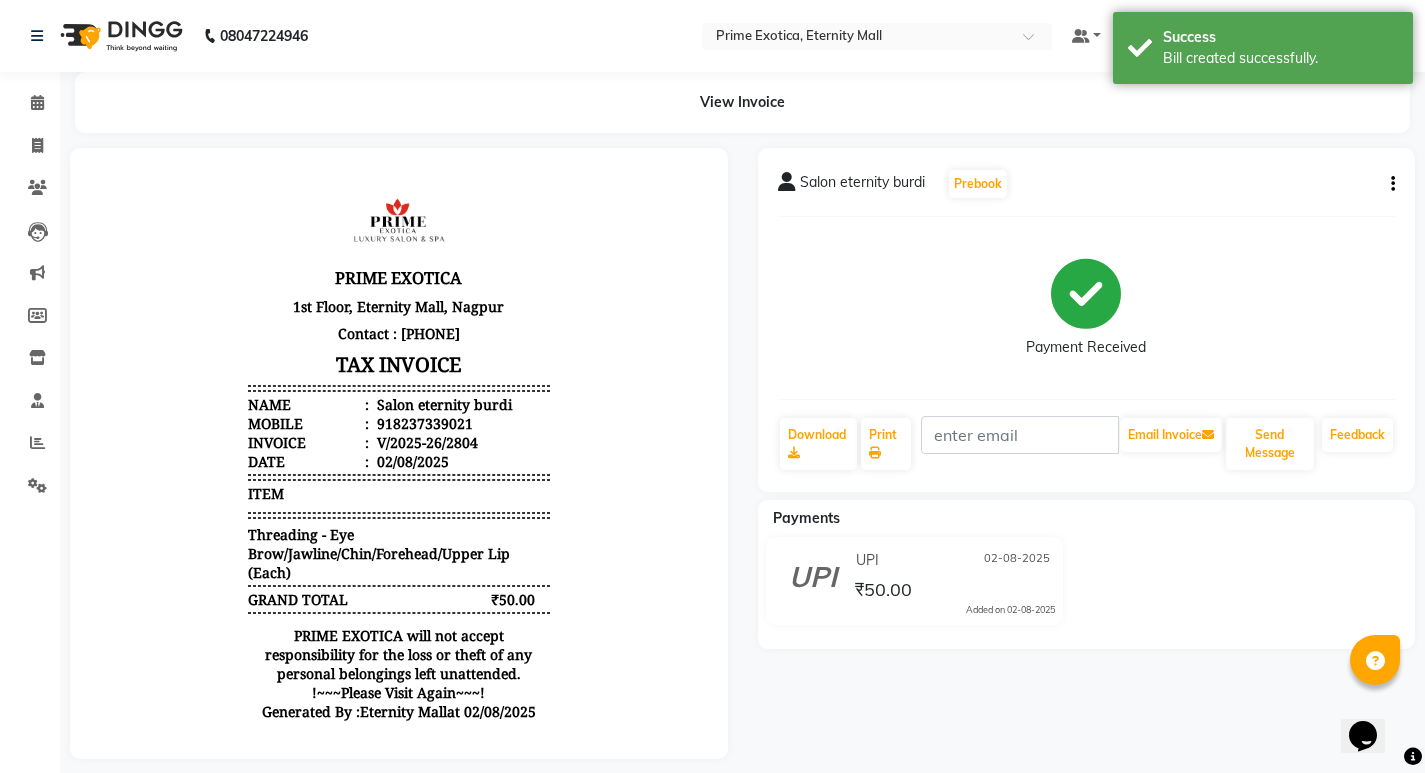 scroll, scrollTop: 0, scrollLeft: 0, axis: both 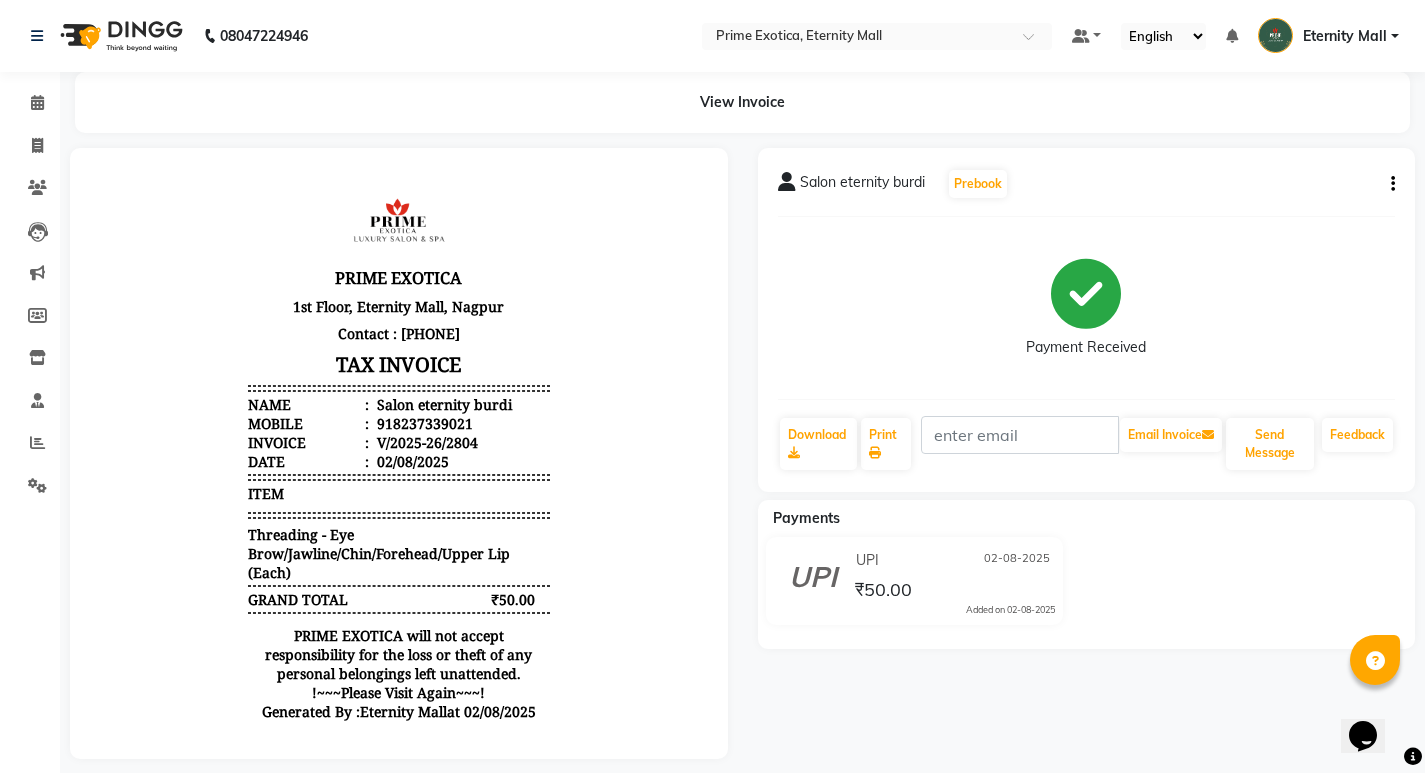 click 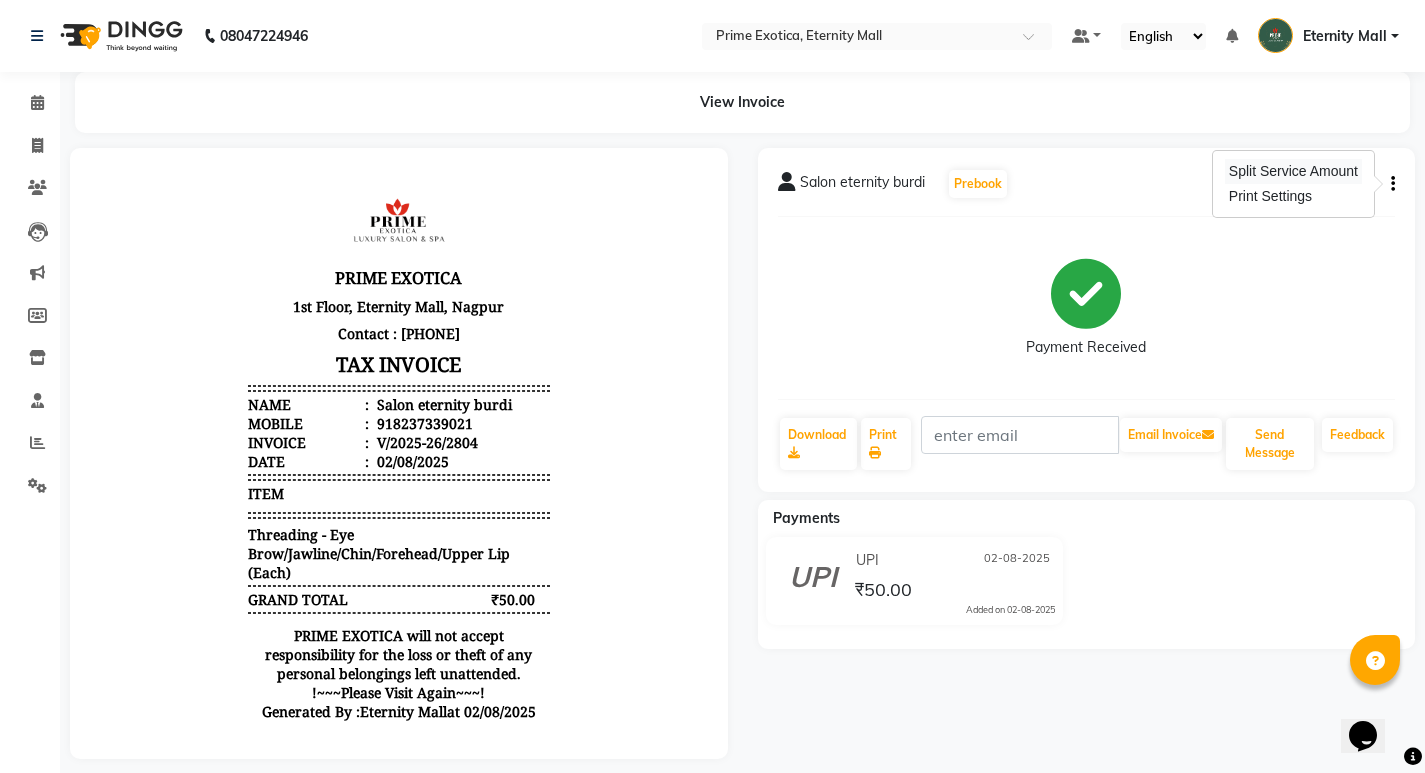 click on "Split Service Amount" at bounding box center (1293, 171) 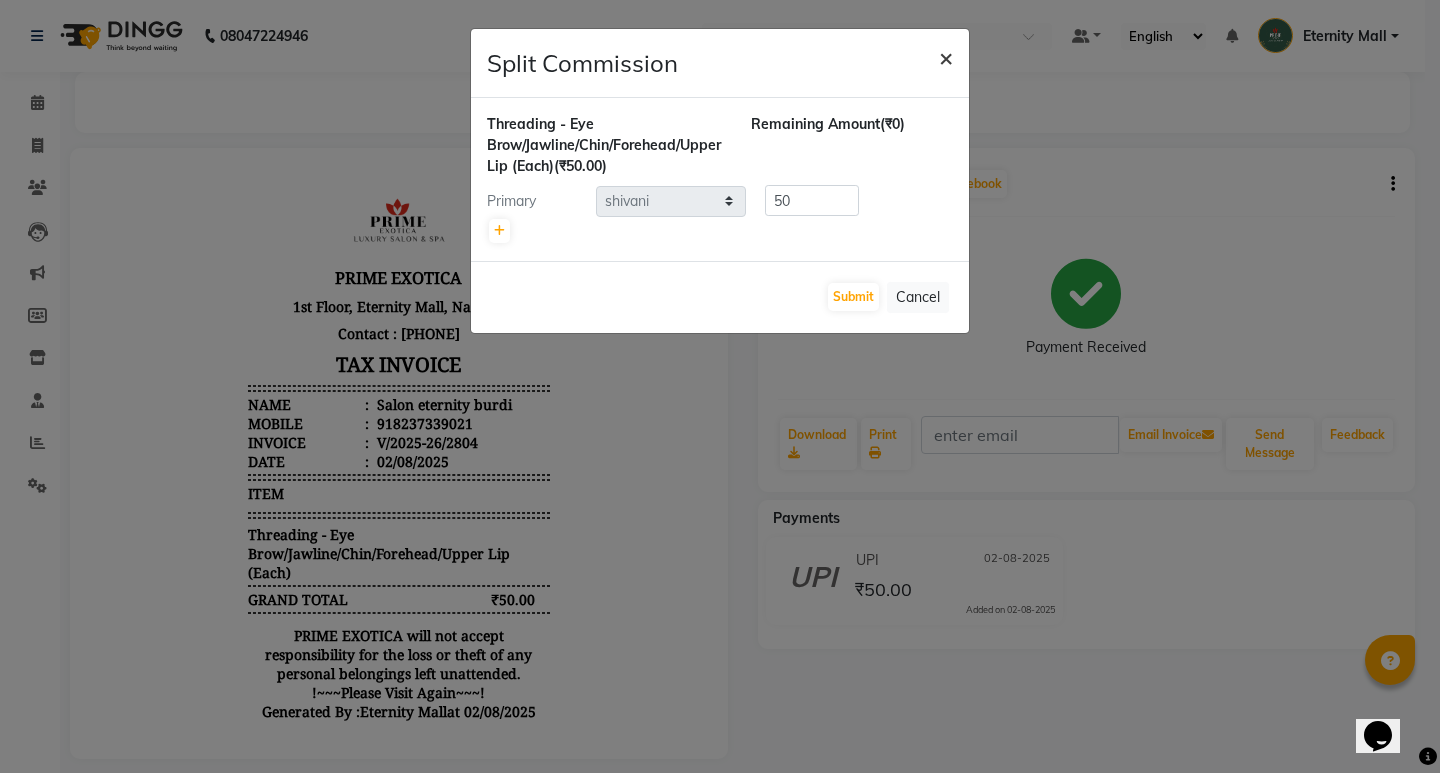 click on "×" 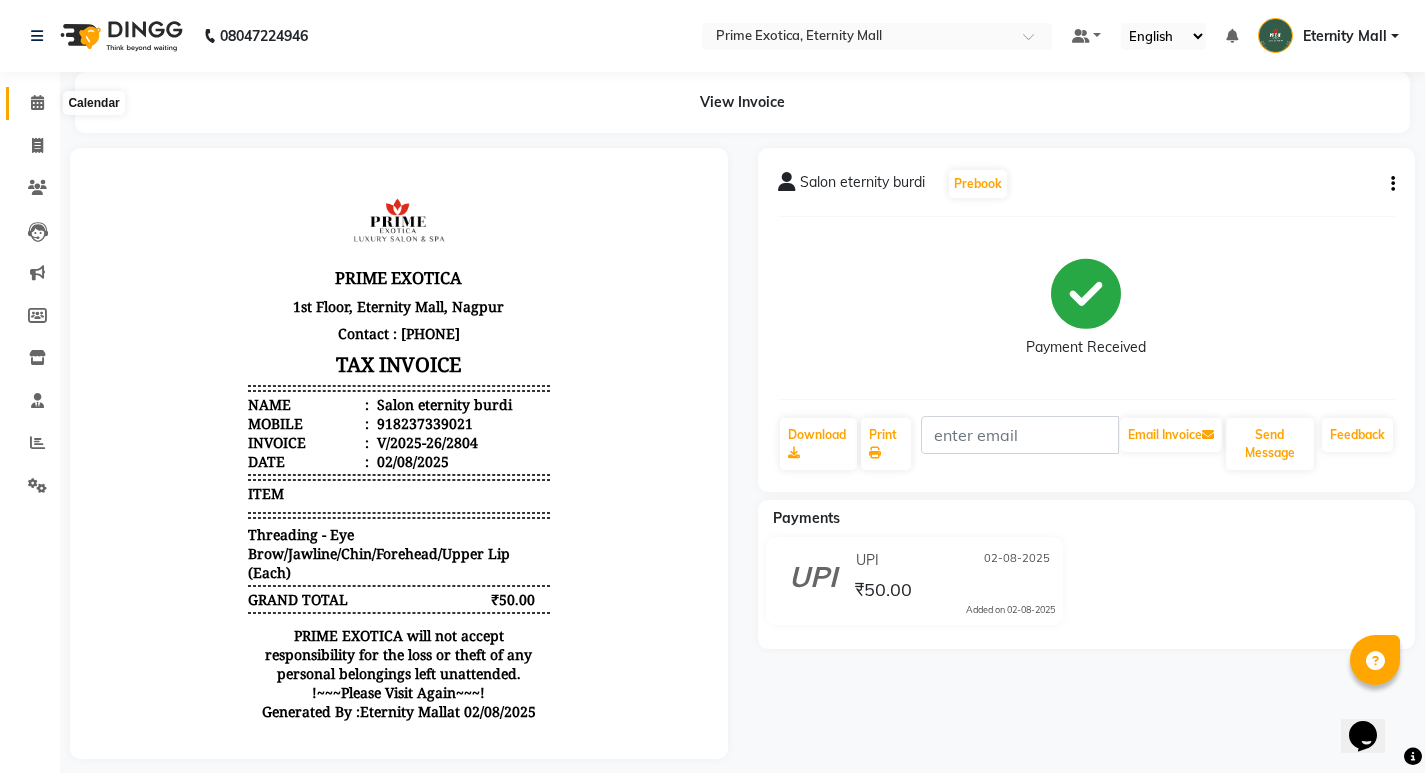 click 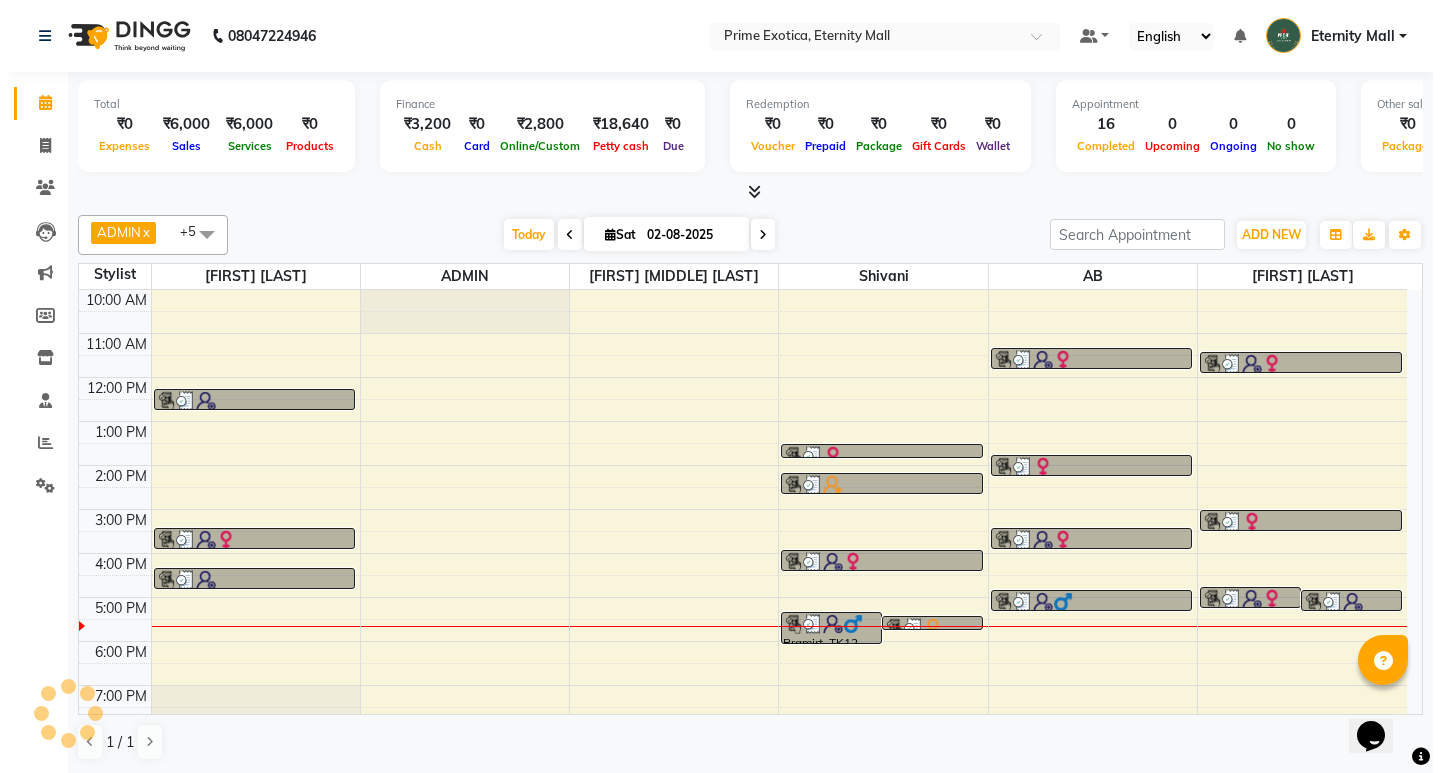 scroll, scrollTop: 65, scrollLeft: 0, axis: vertical 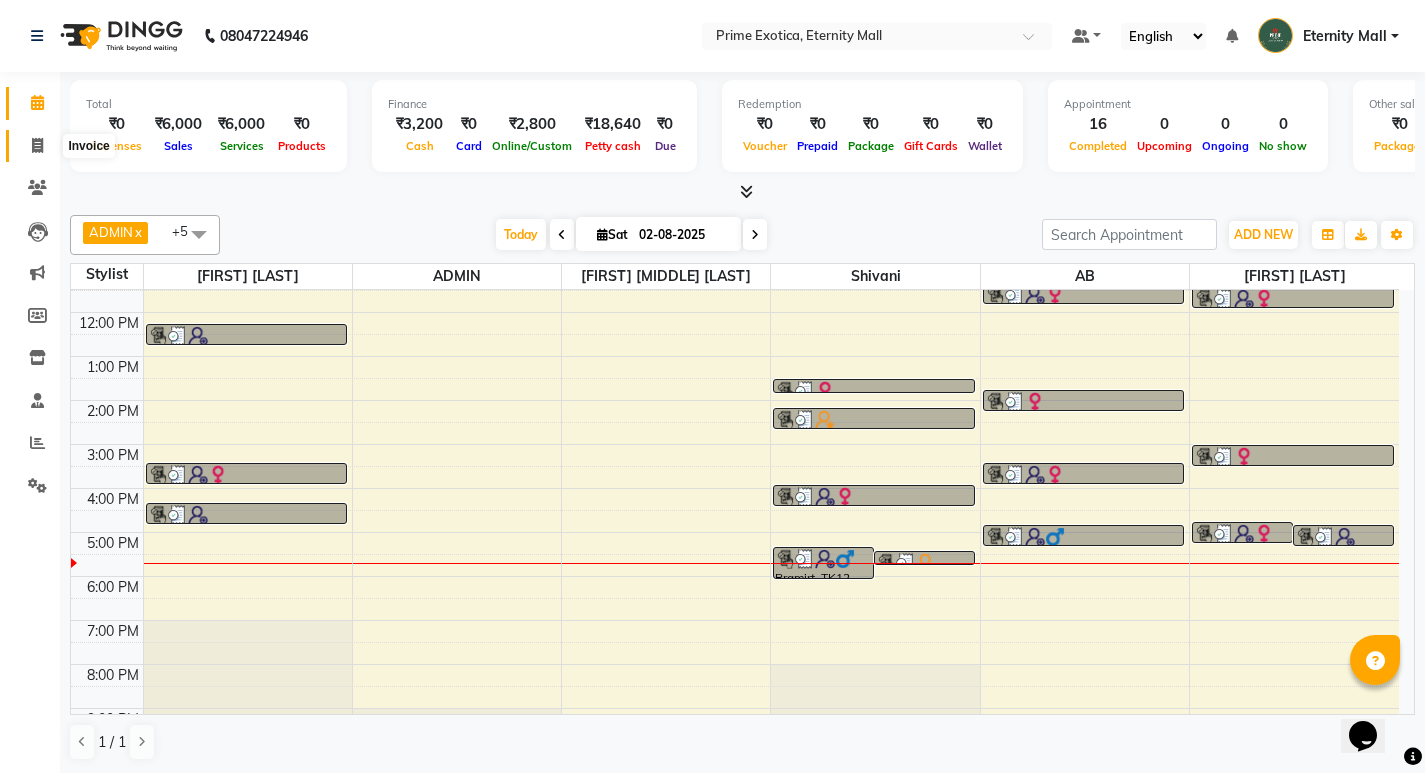 click 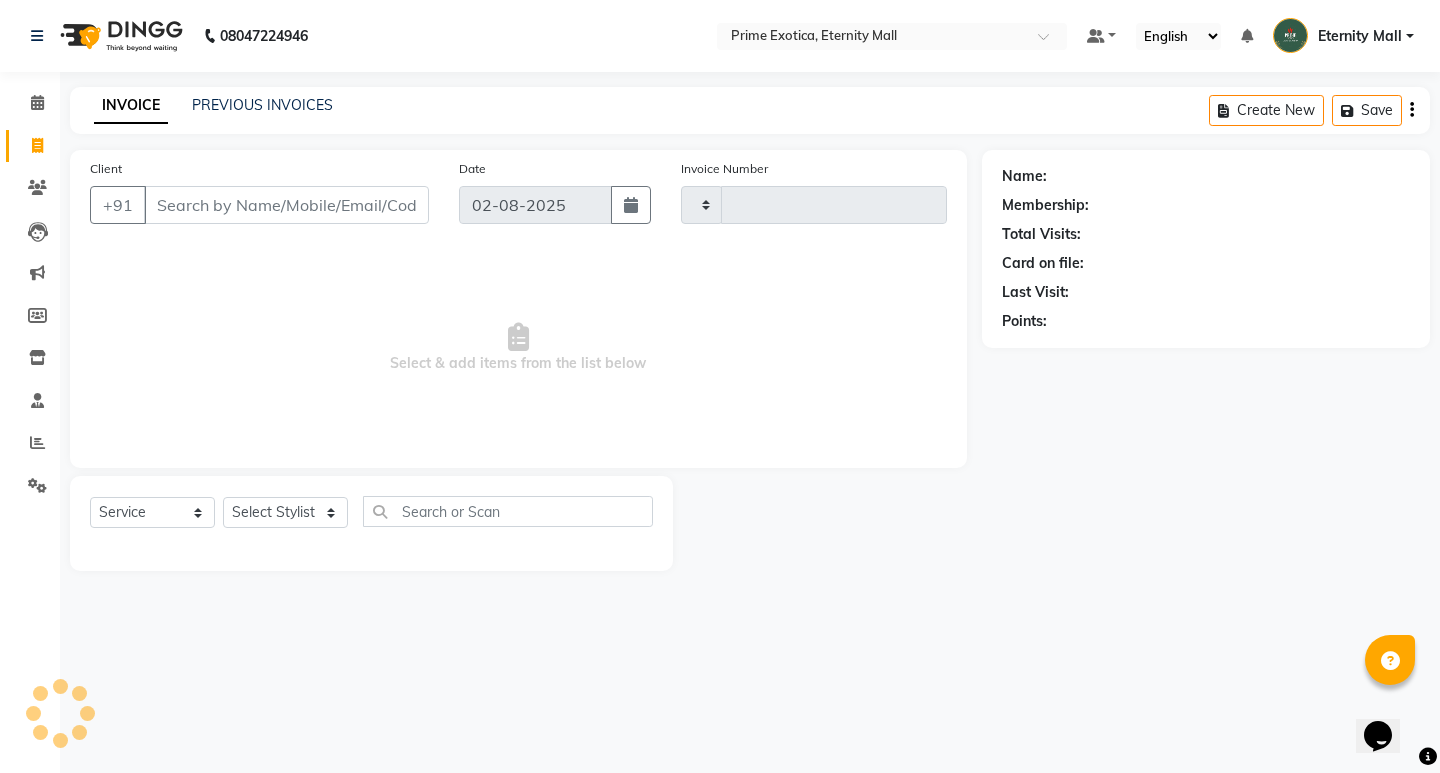 type on "2805" 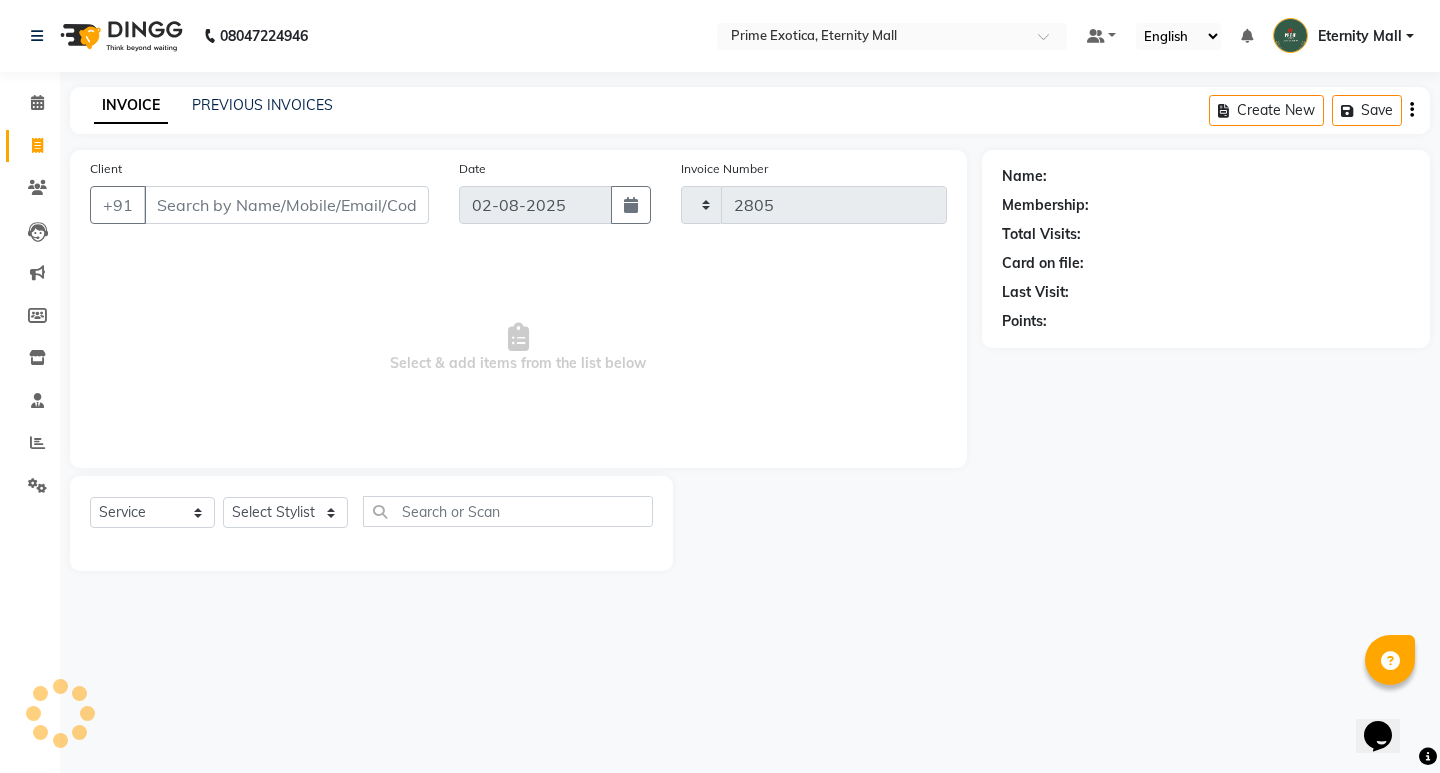 select on "5774" 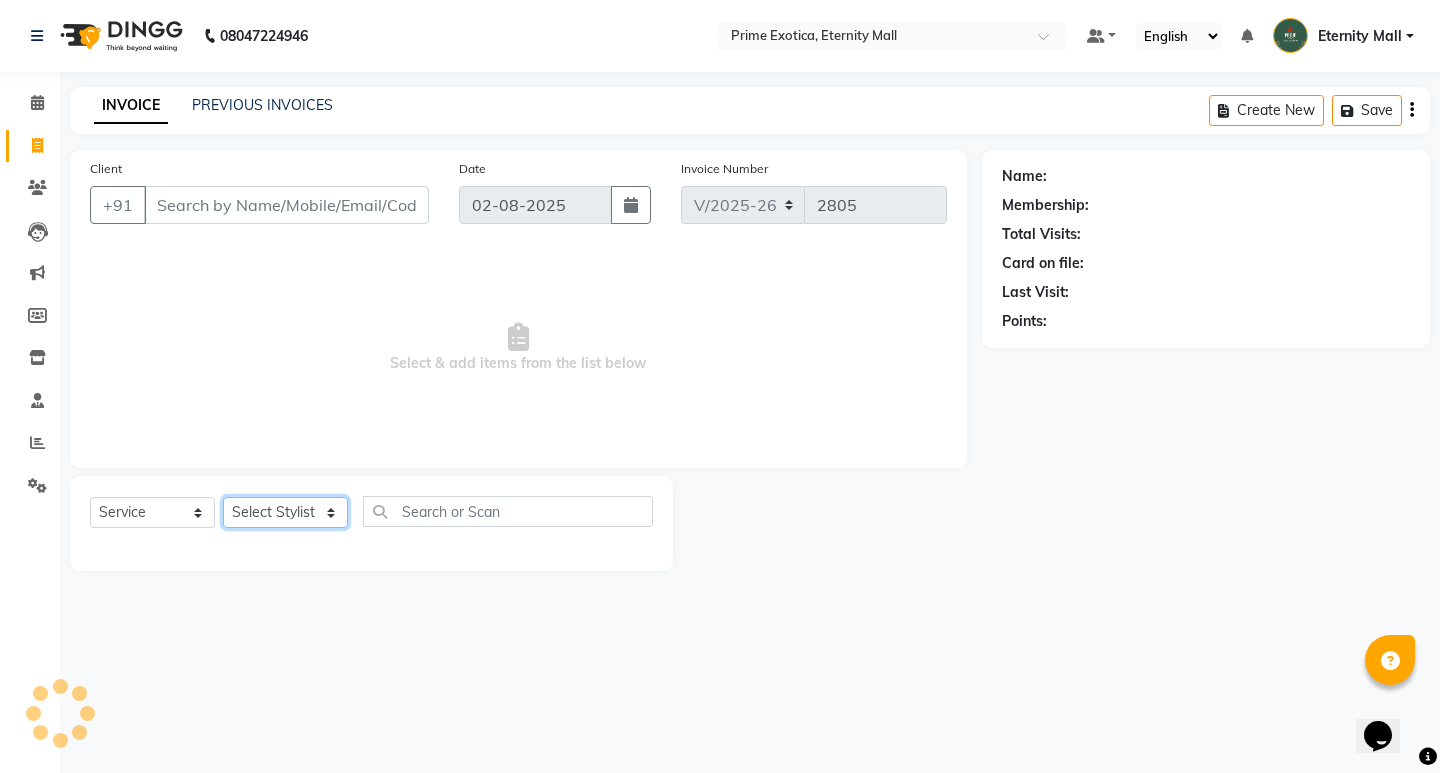 click on "Select Stylist AB ADMIN [FIRST] [FIRST] [LAST] [FIRST] [LAST] [FIRST]" 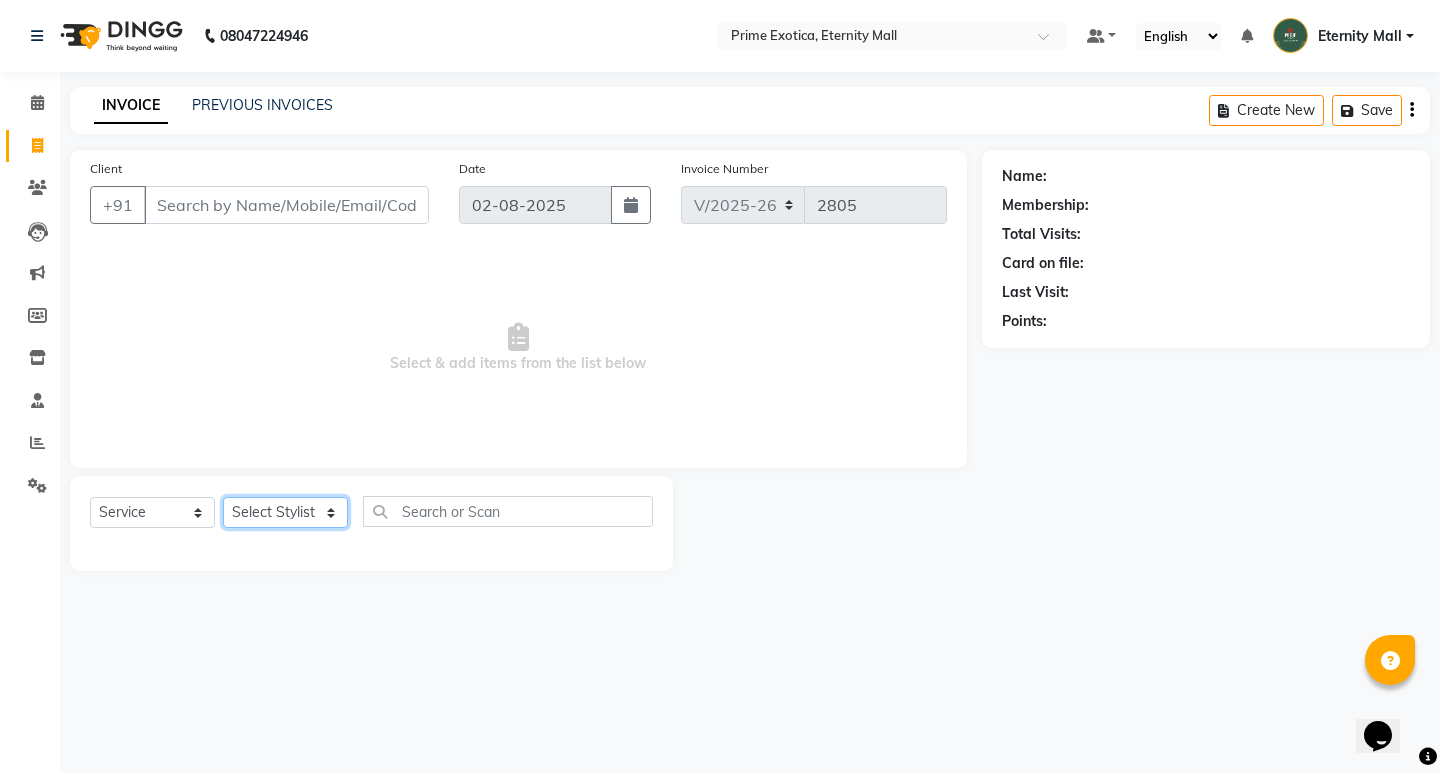 select on "66509" 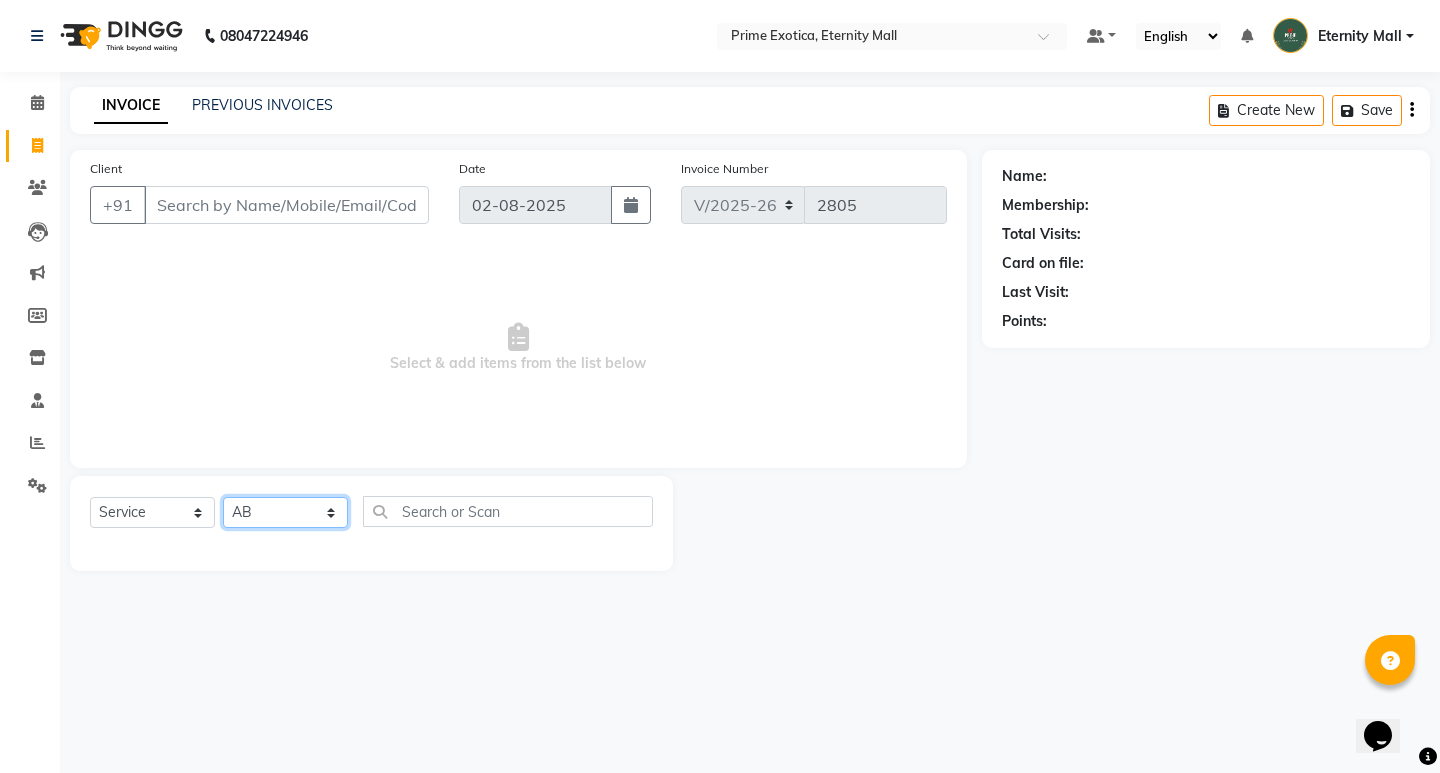 click on "Select Stylist AB ADMIN [FIRST] [FIRST] [LAST] [FIRST] [LAST] [FIRST]" 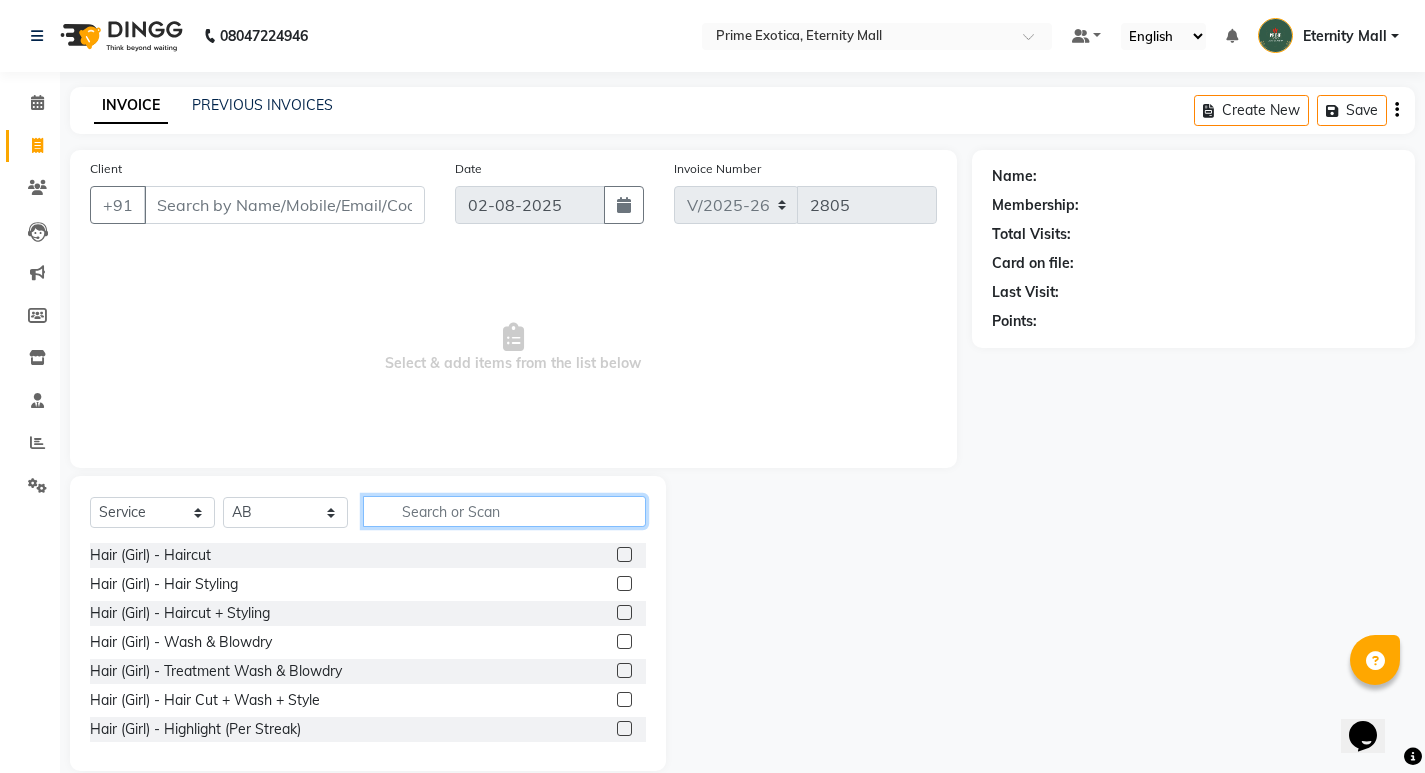 click 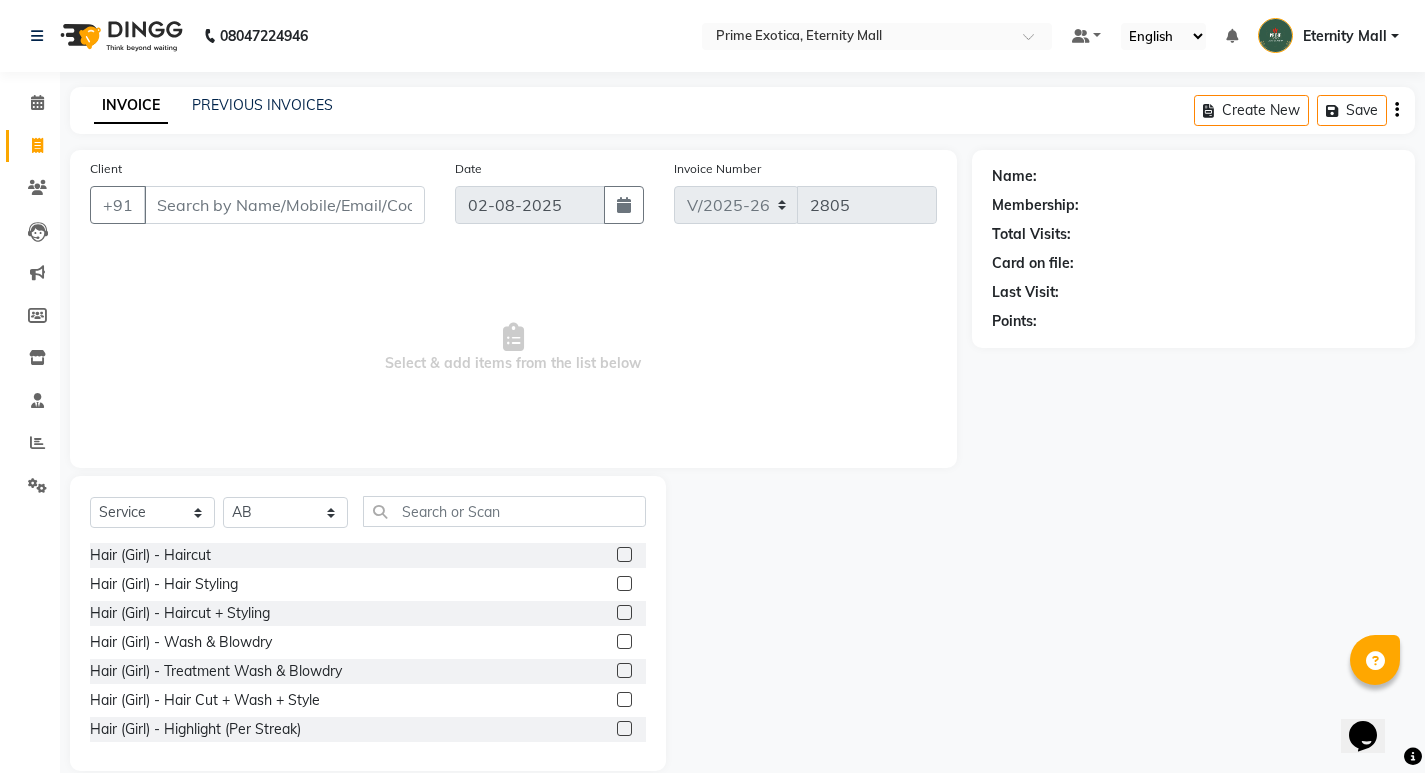 click 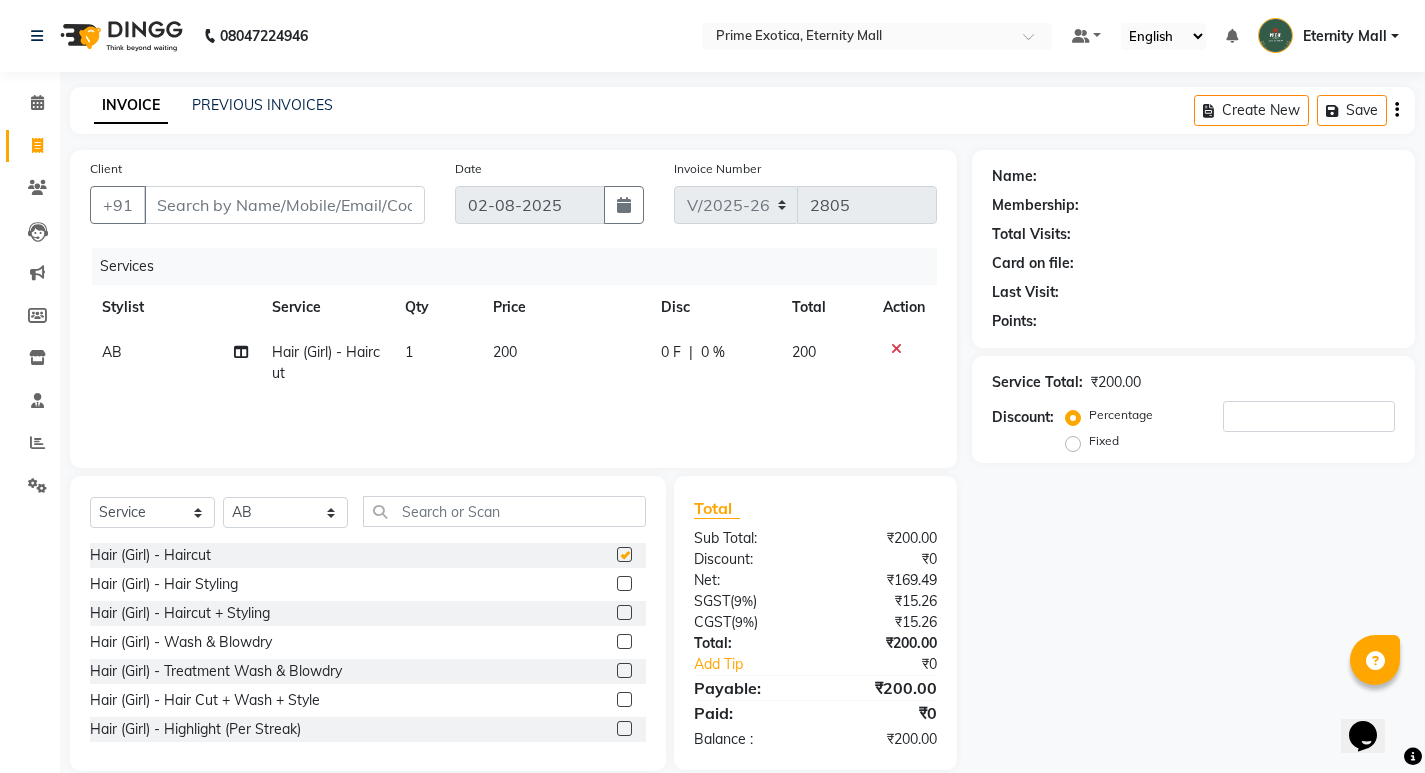 checkbox on "false" 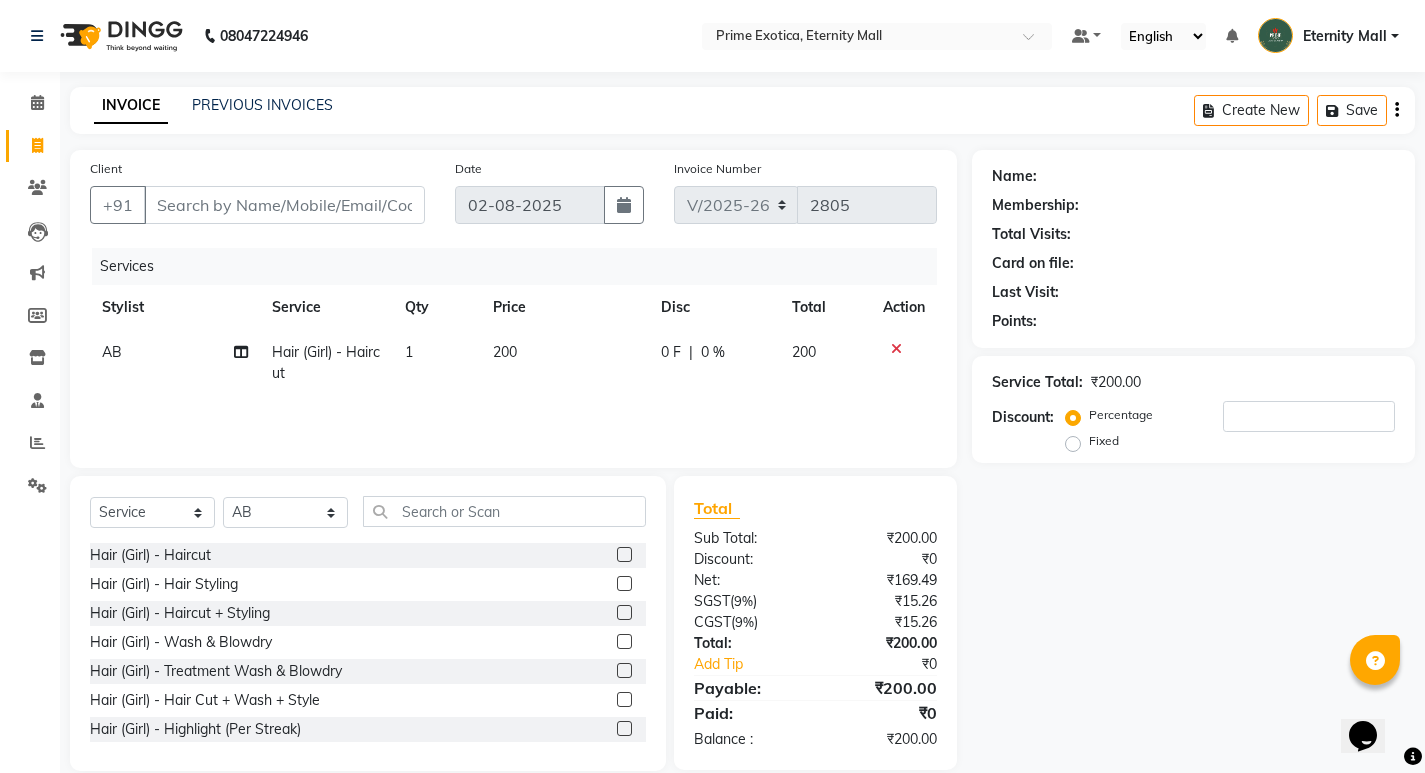 click on "200" 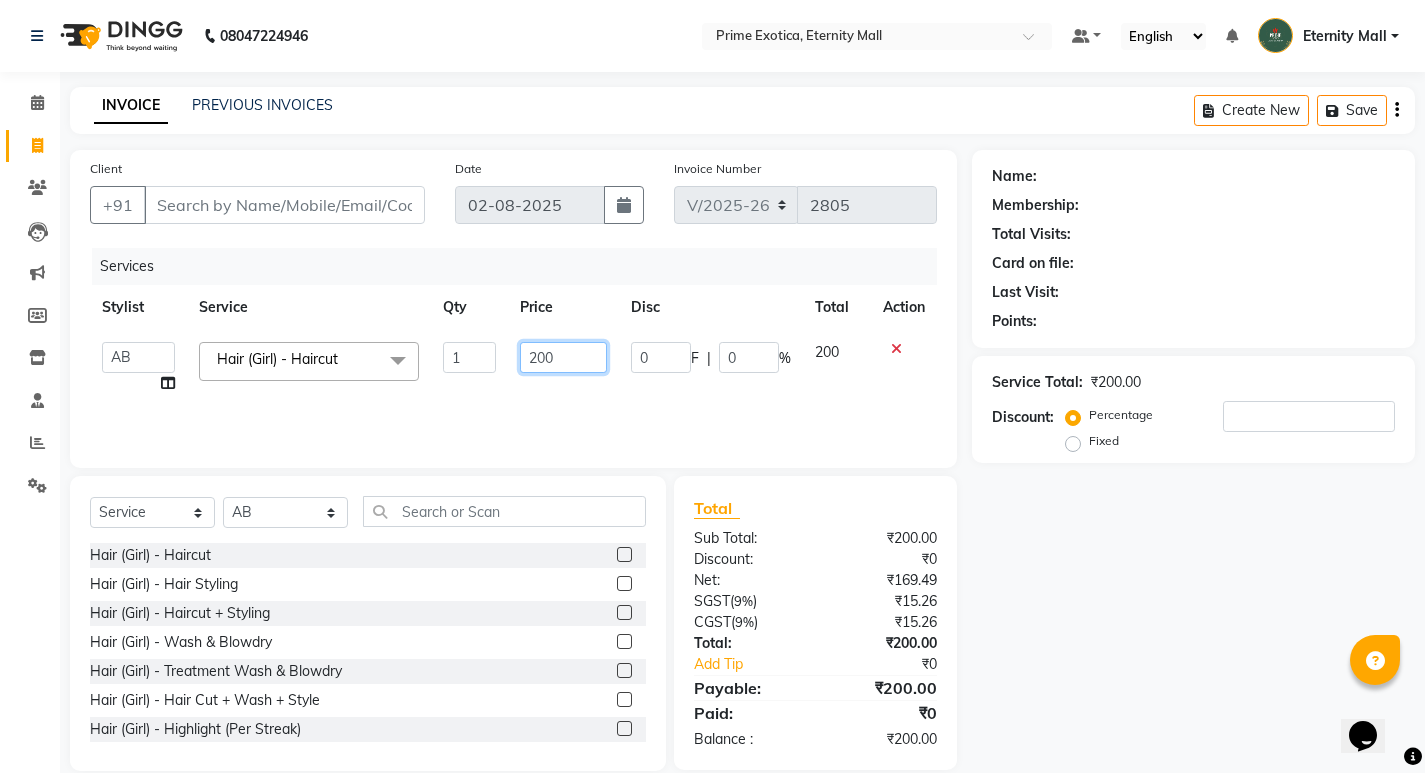 click on "200" 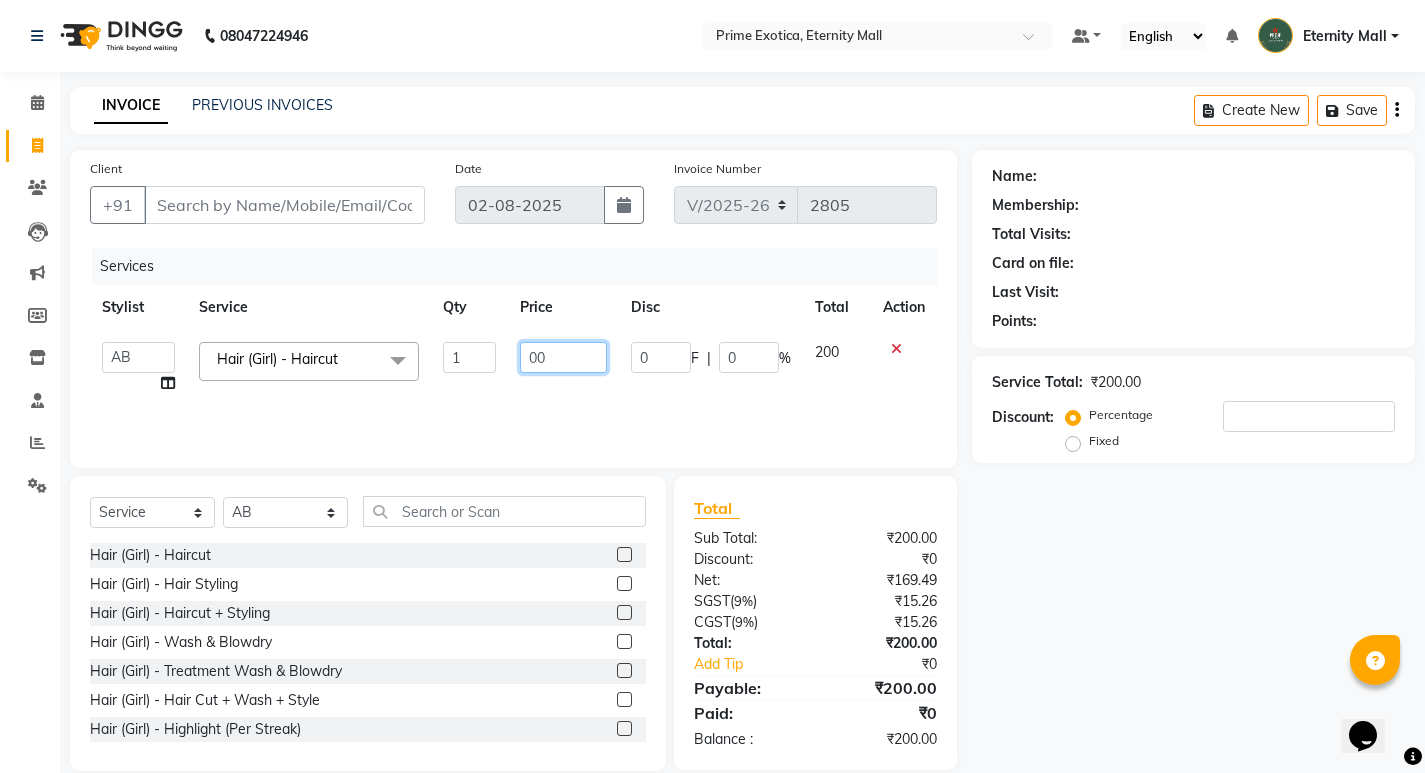type on "300" 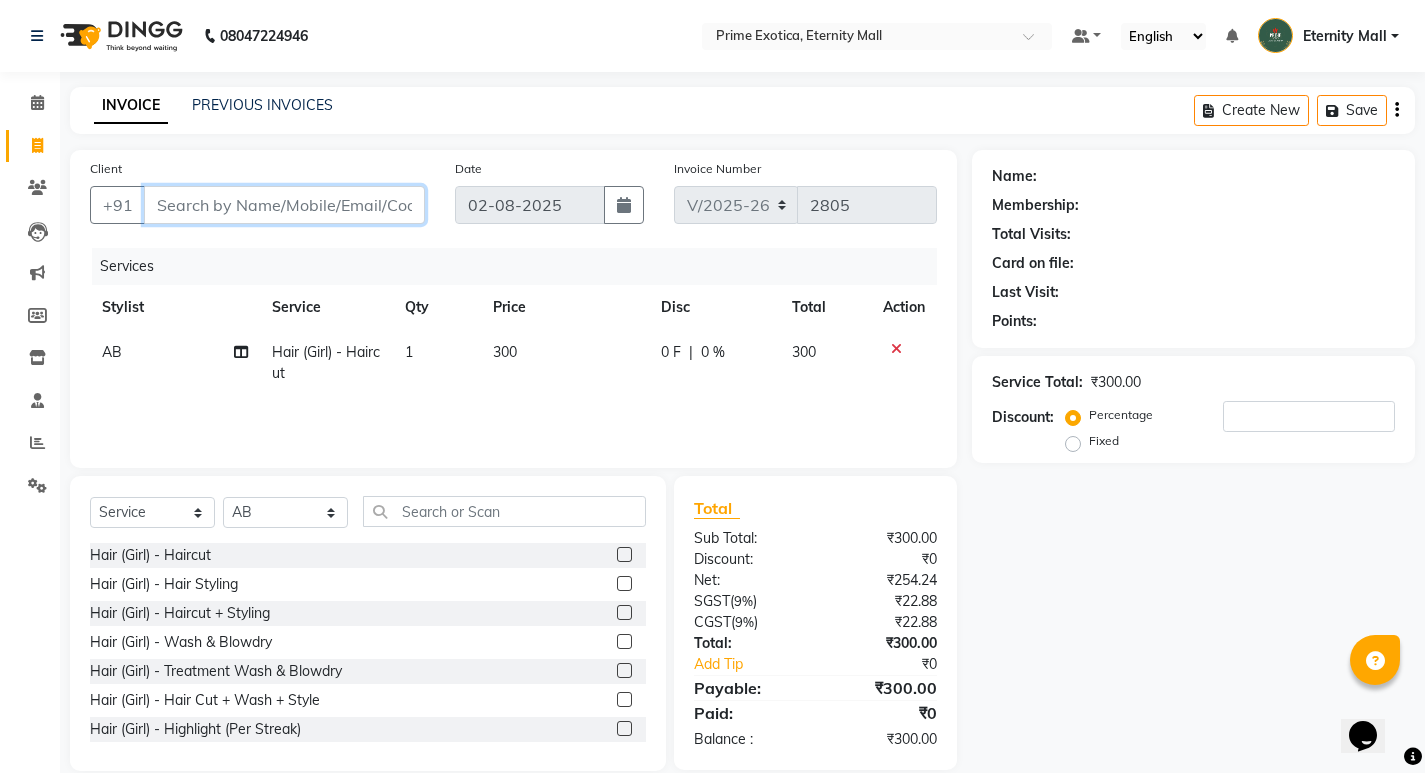 click on "Client" at bounding box center [284, 205] 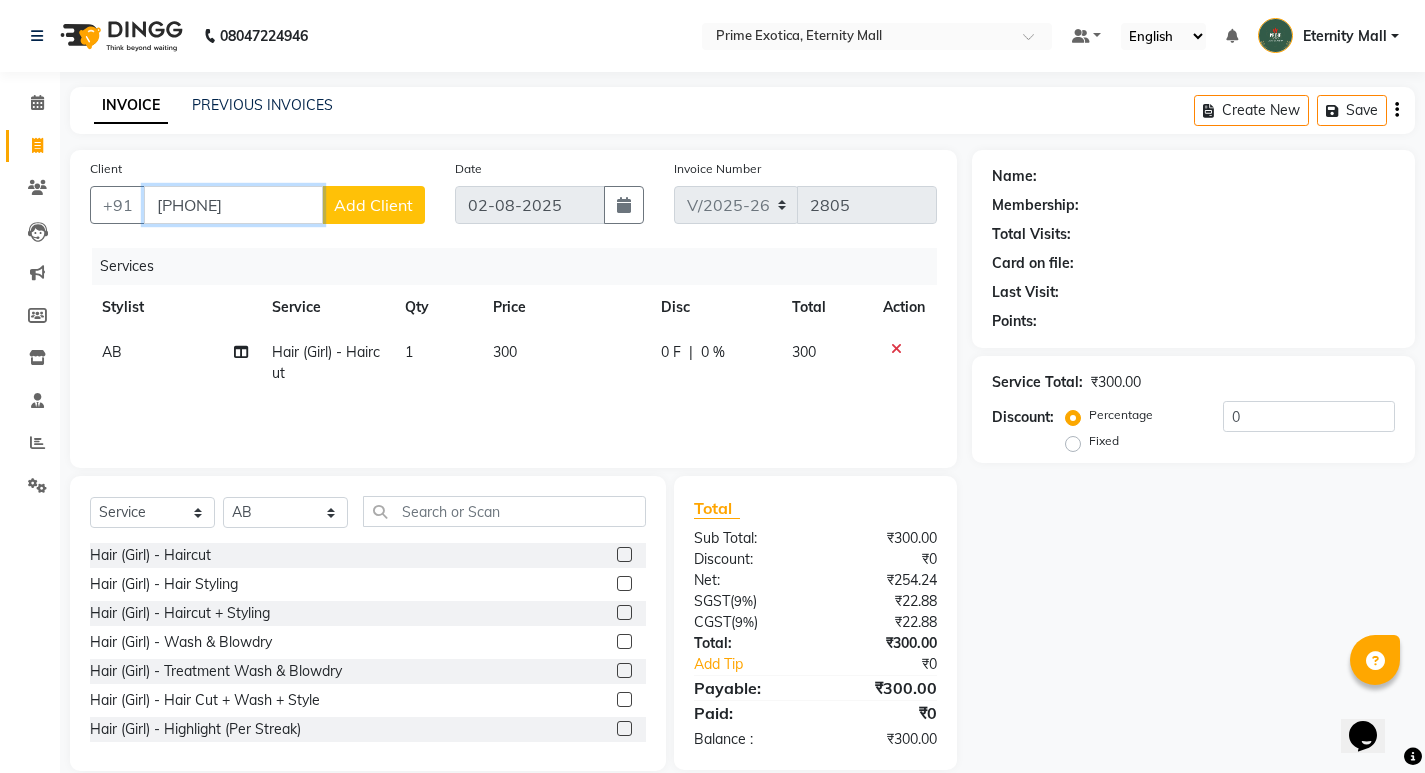 type on "8999346526" 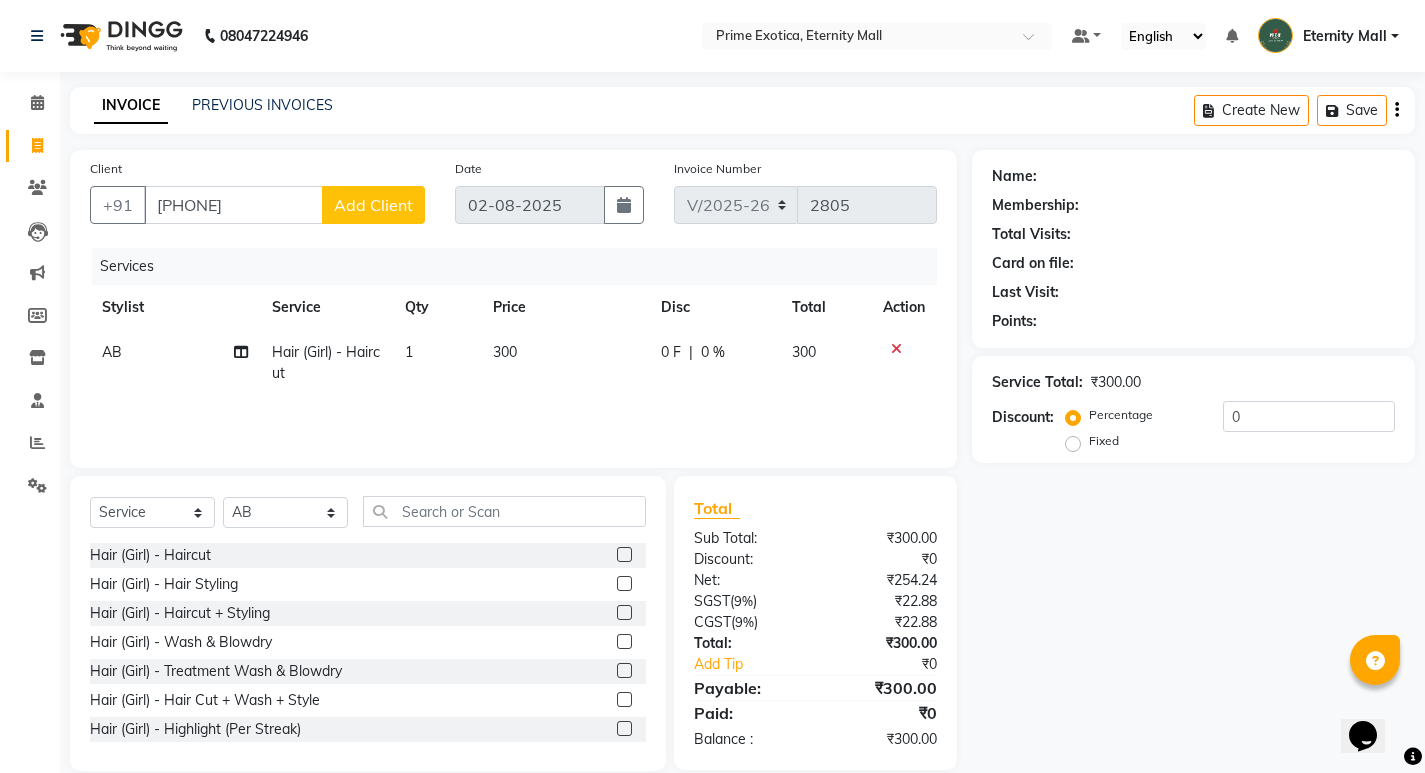 click on "Add Client" 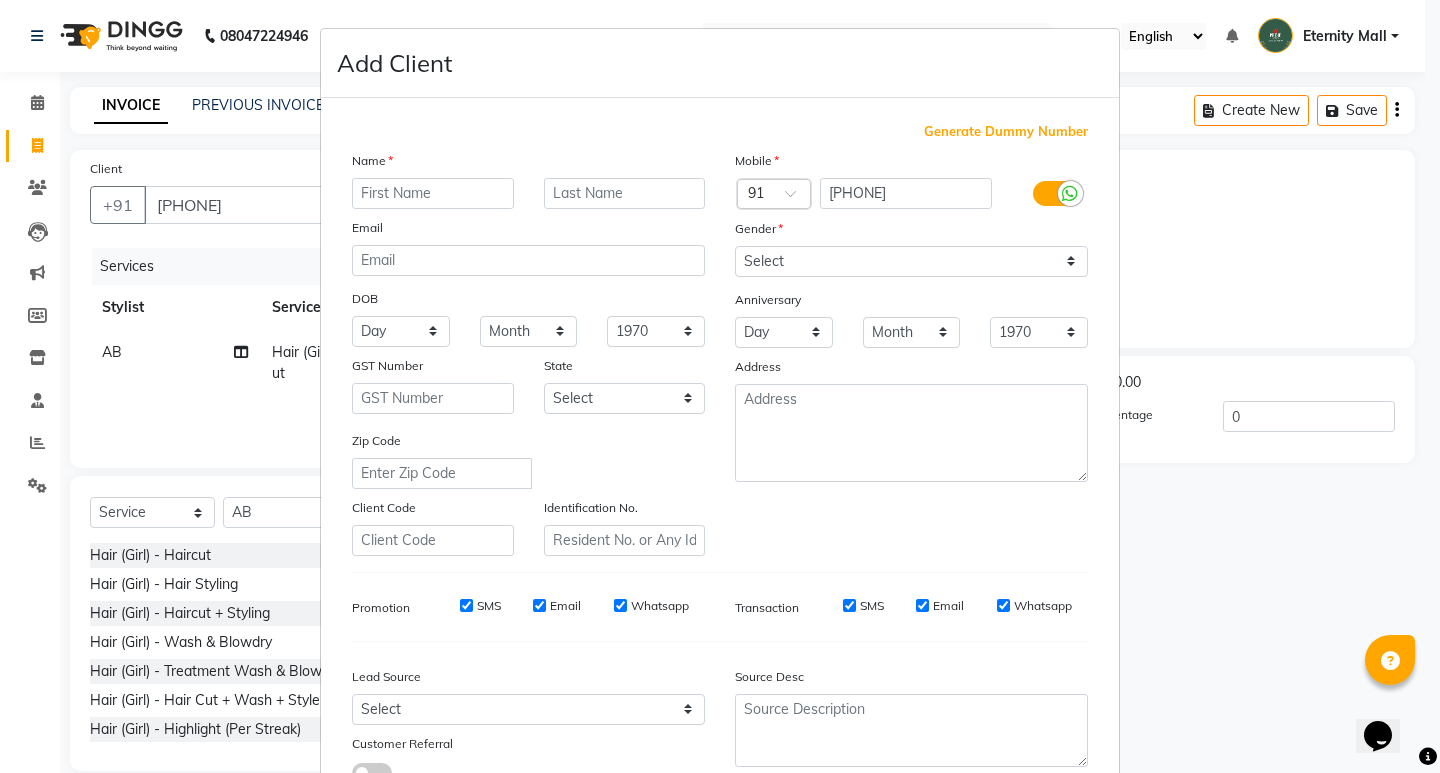 click at bounding box center [433, 193] 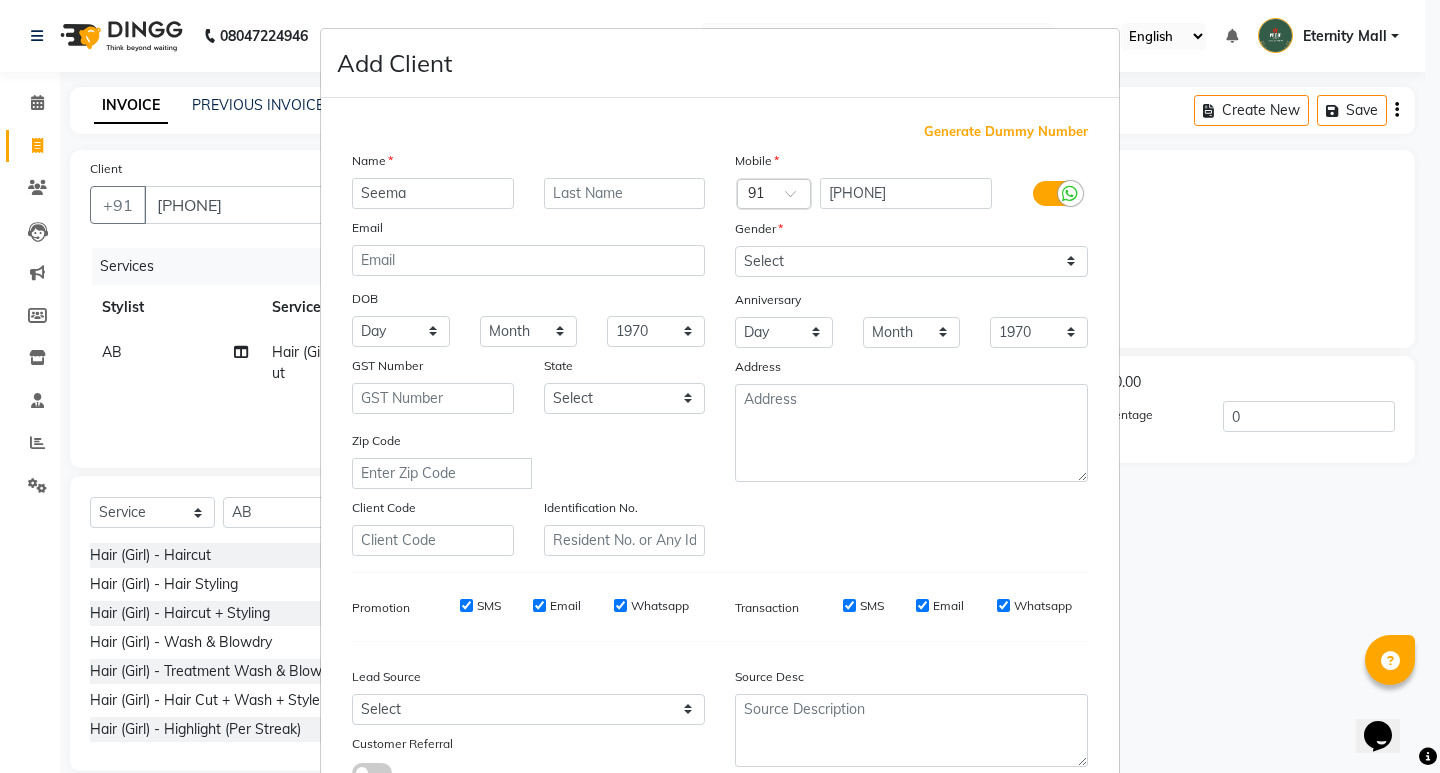 type on "Seema" 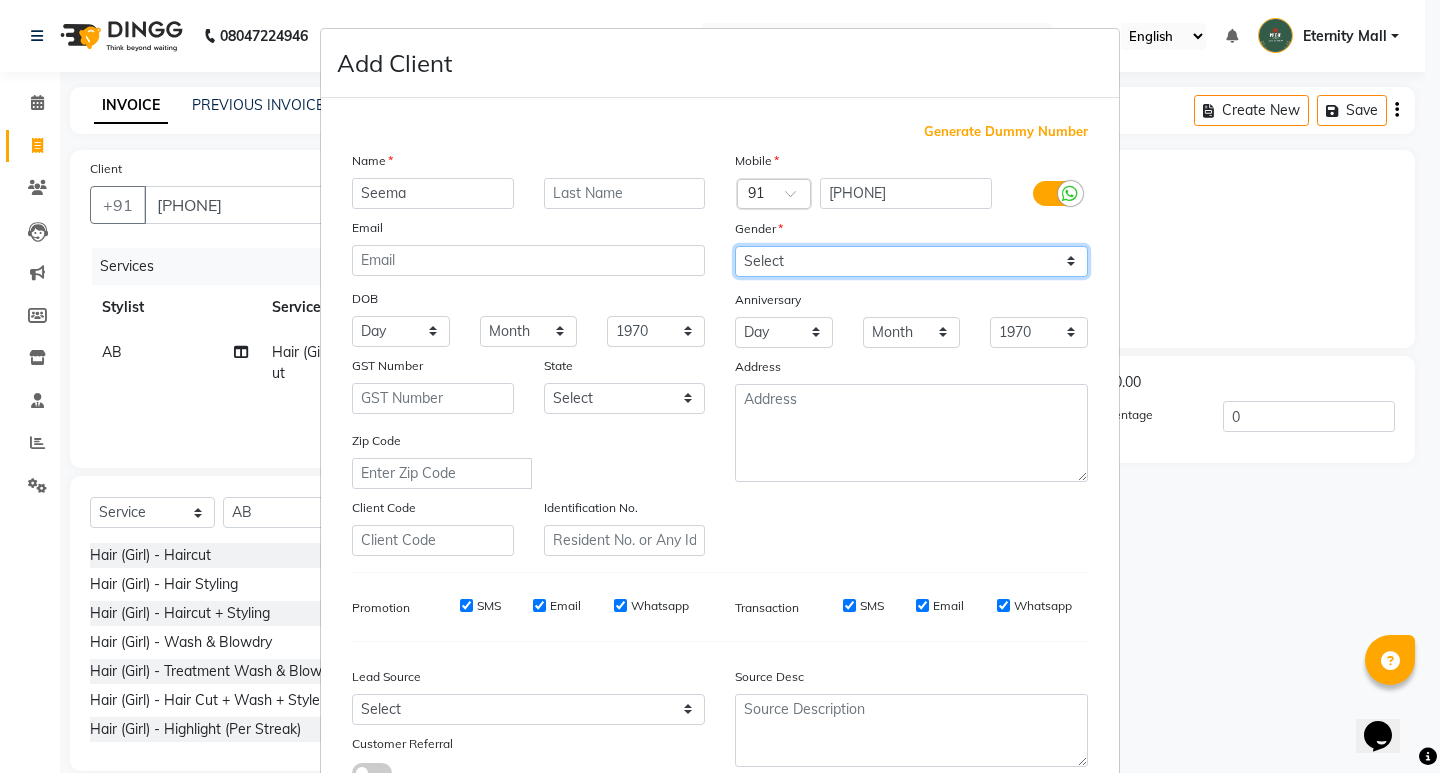click on "Select Male Female Other Prefer Not To Say" at bounding box center (911, 261) 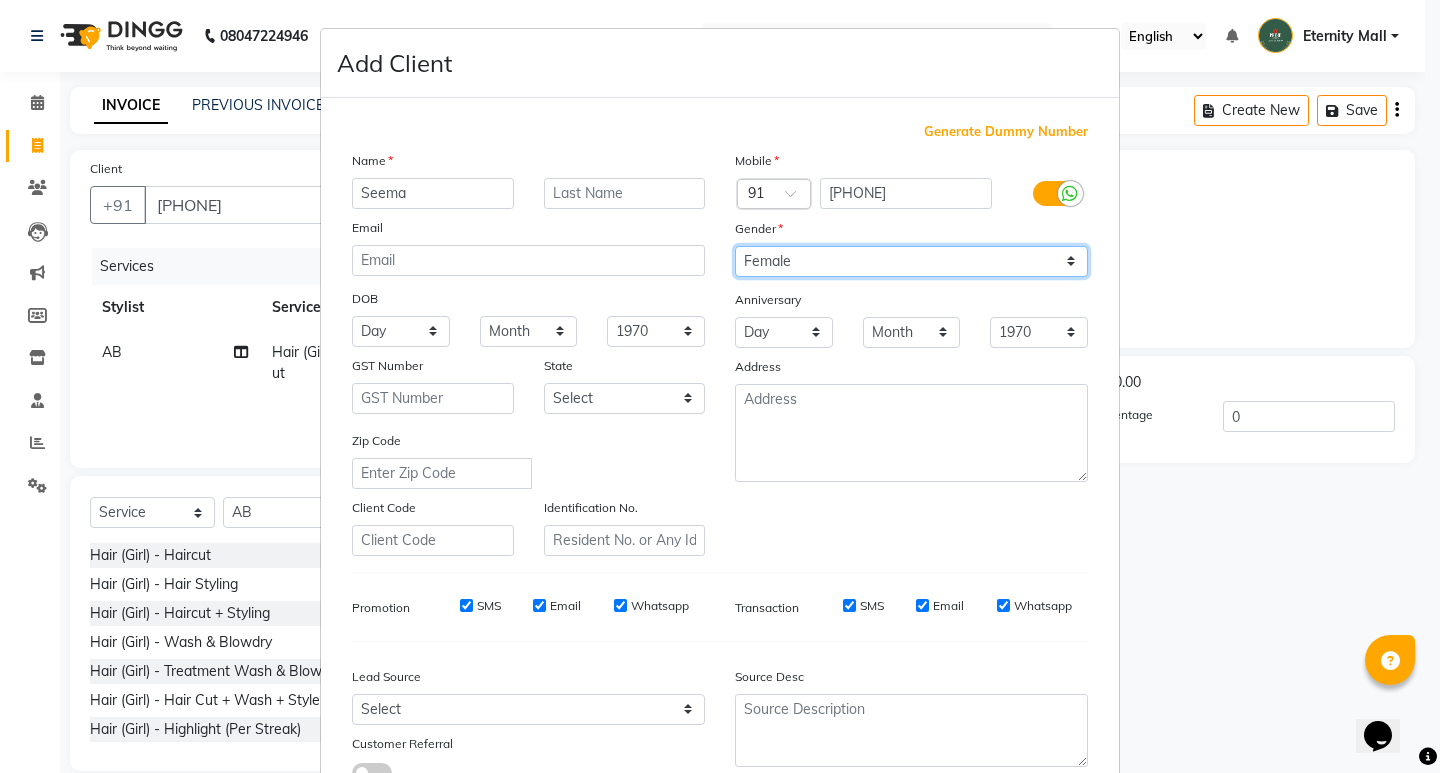 click on "Select Male Female Other Prefer Not To Say" at bounding box center [911, 261] 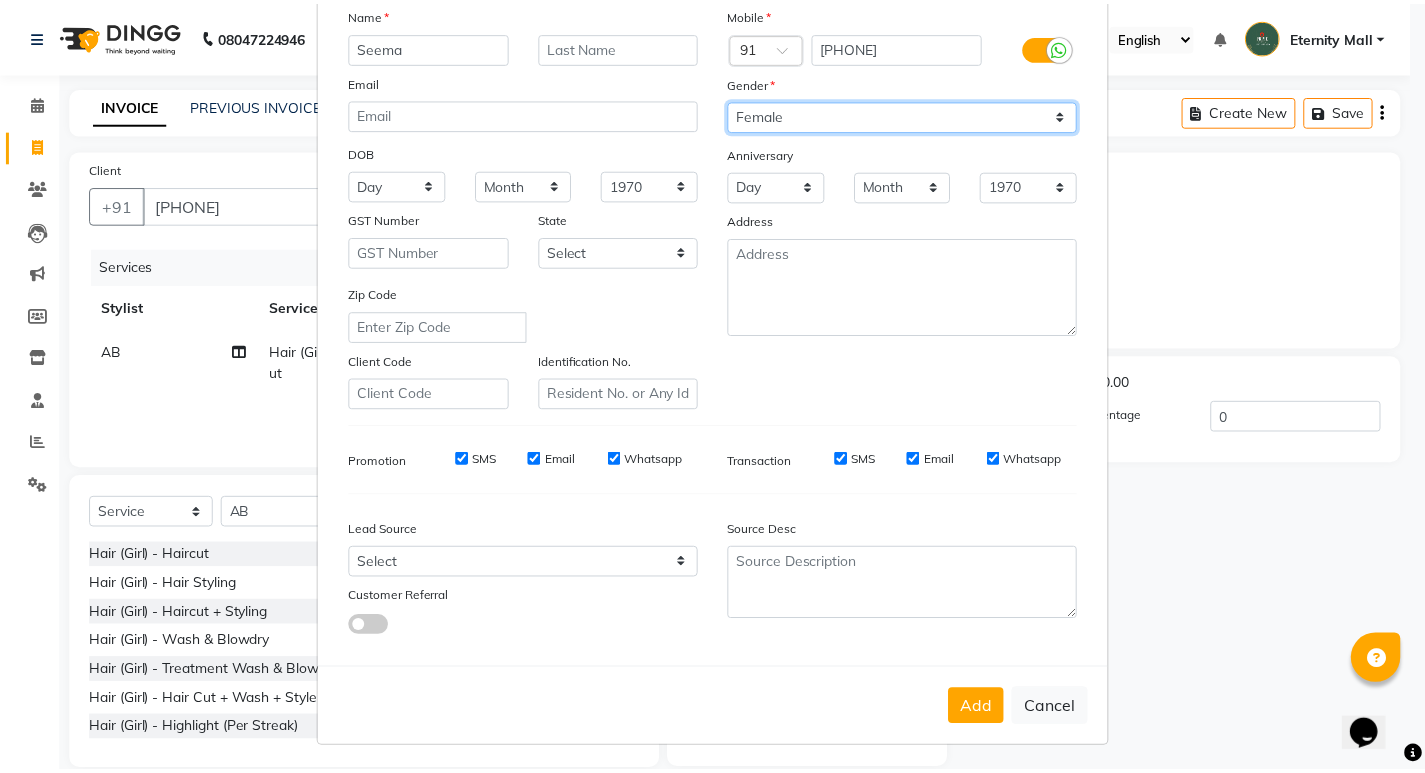 scroll, scrollTop: 150, scrollLeft: 0, axis: vertical 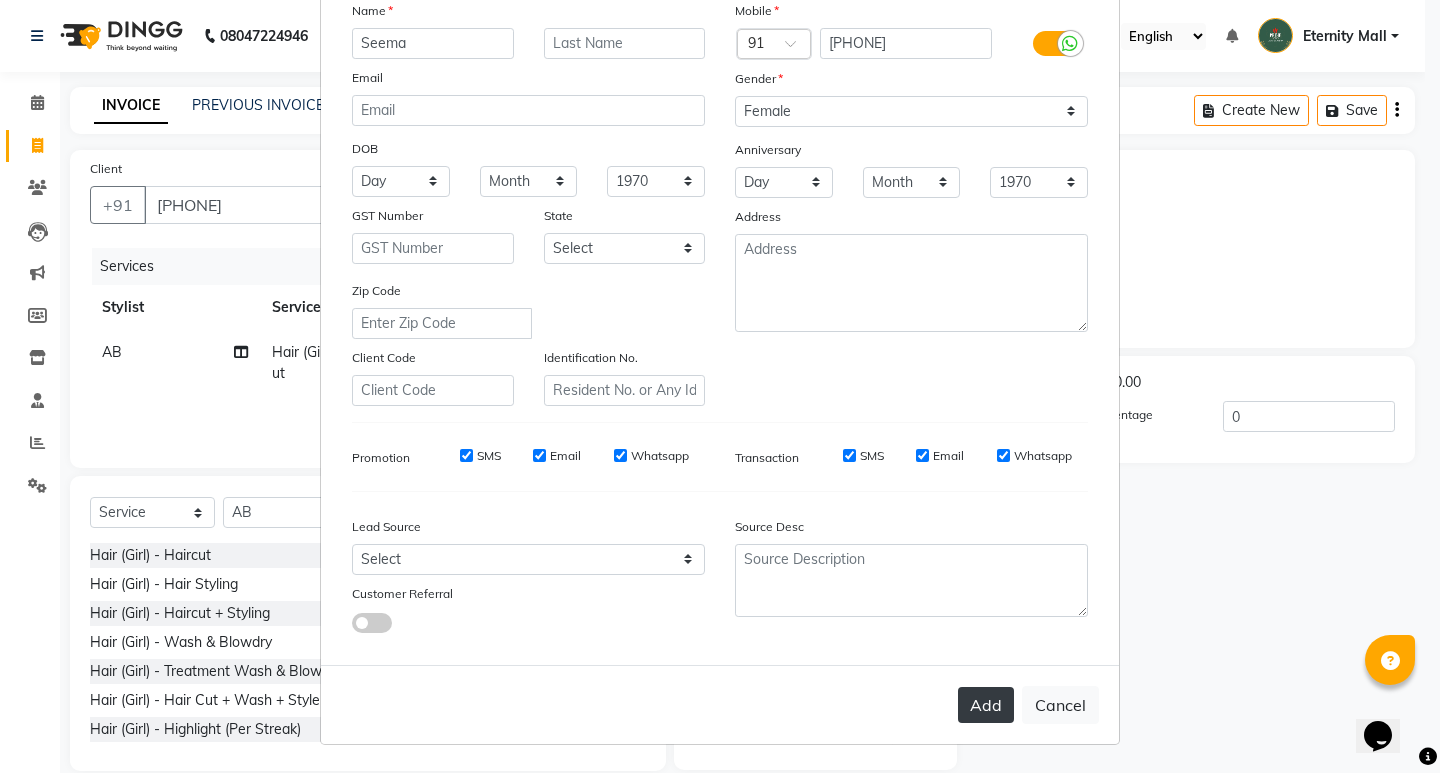 click on "Add" at bounding box center (986, 705) 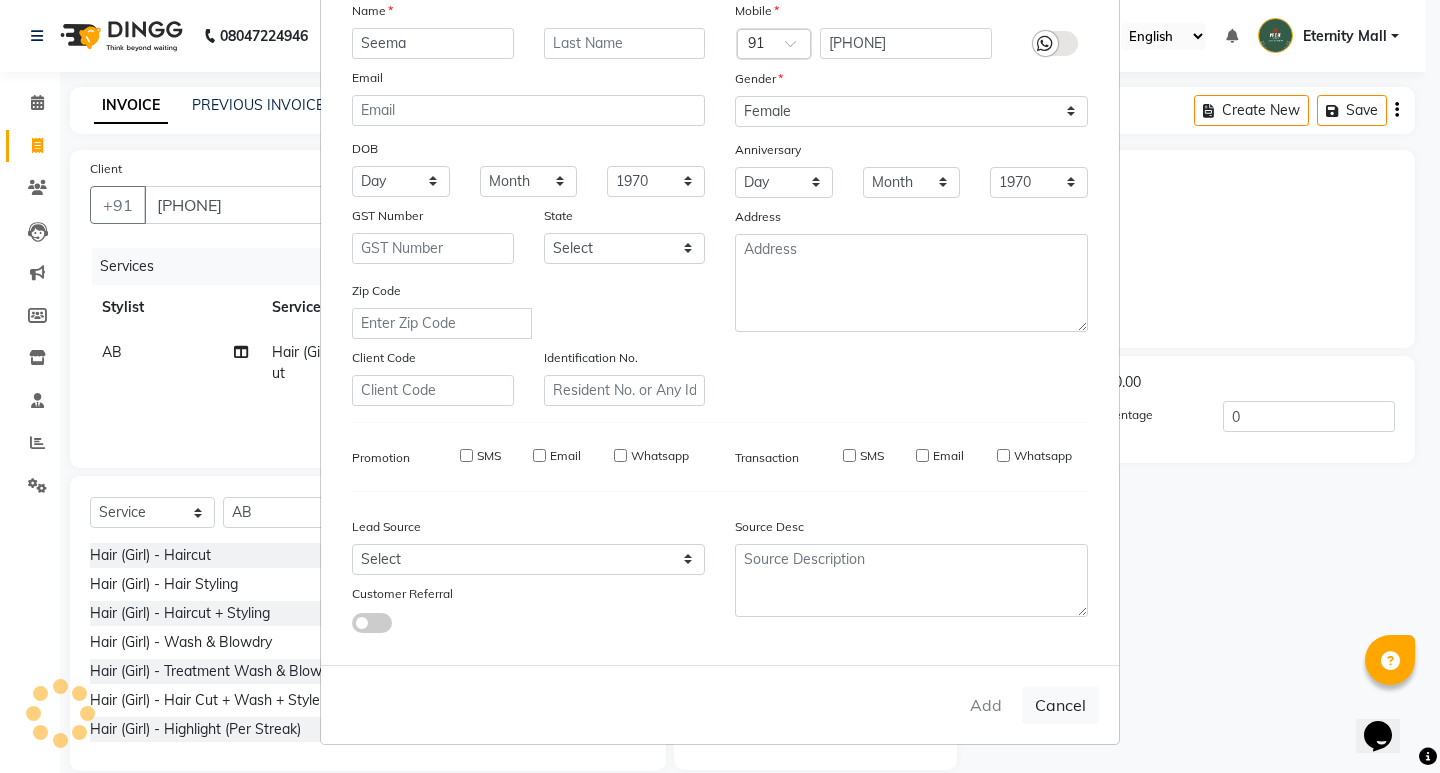 type 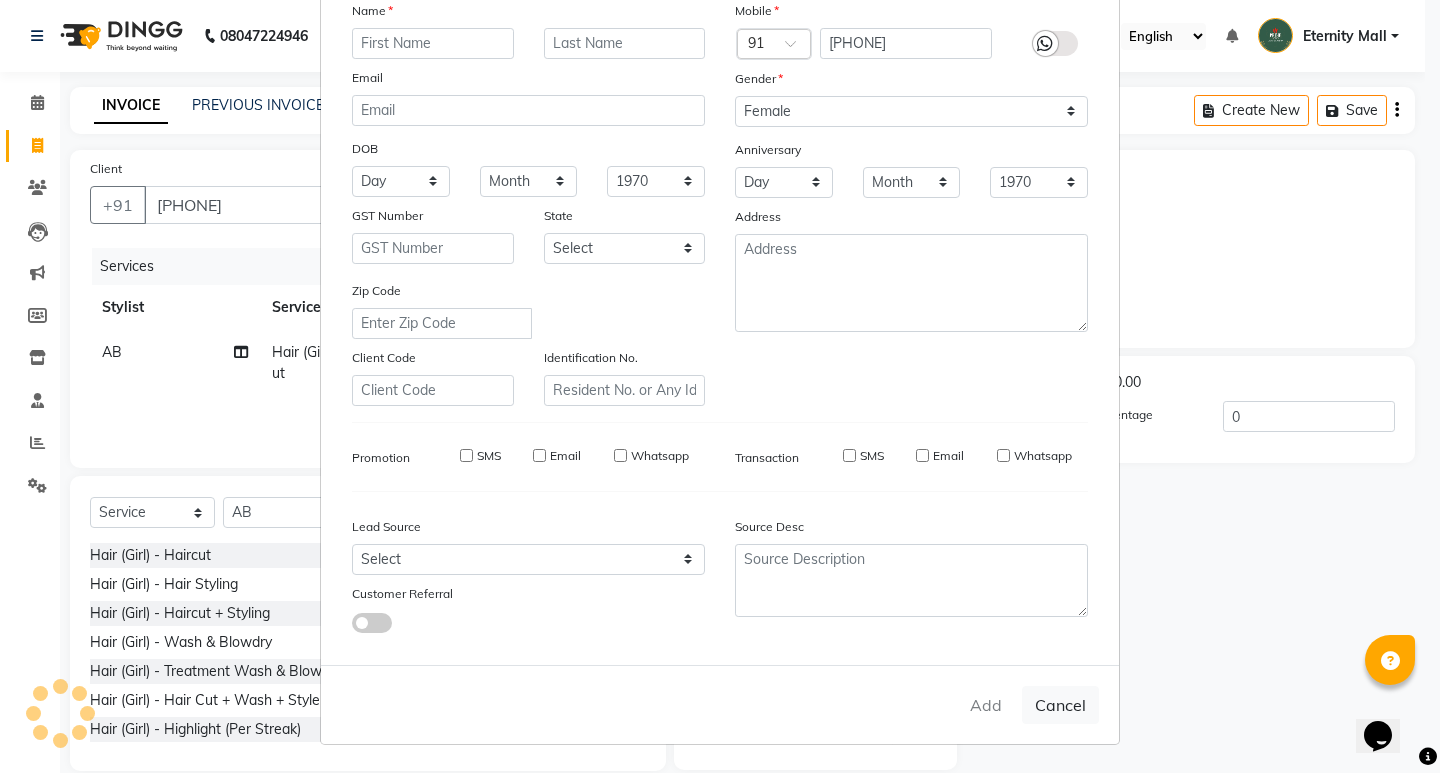 select 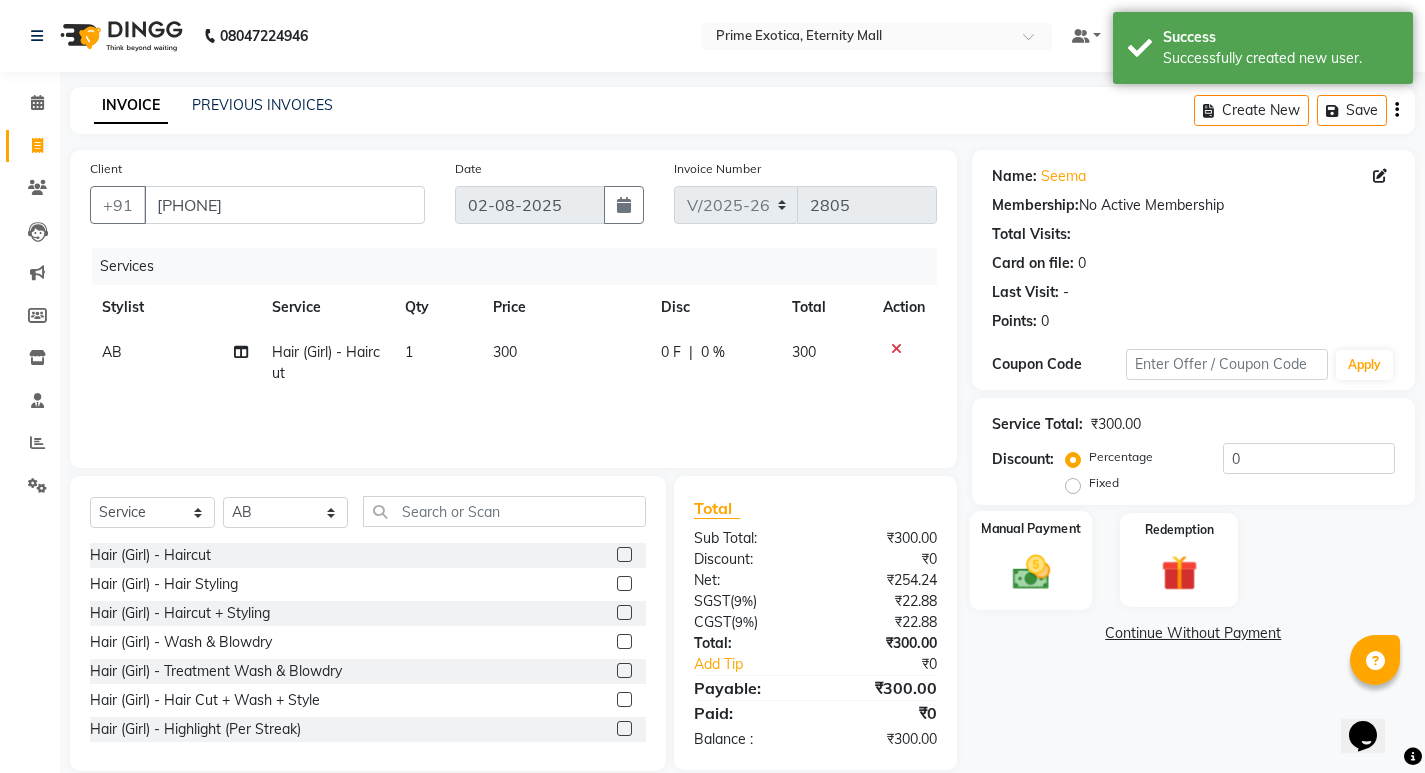 click 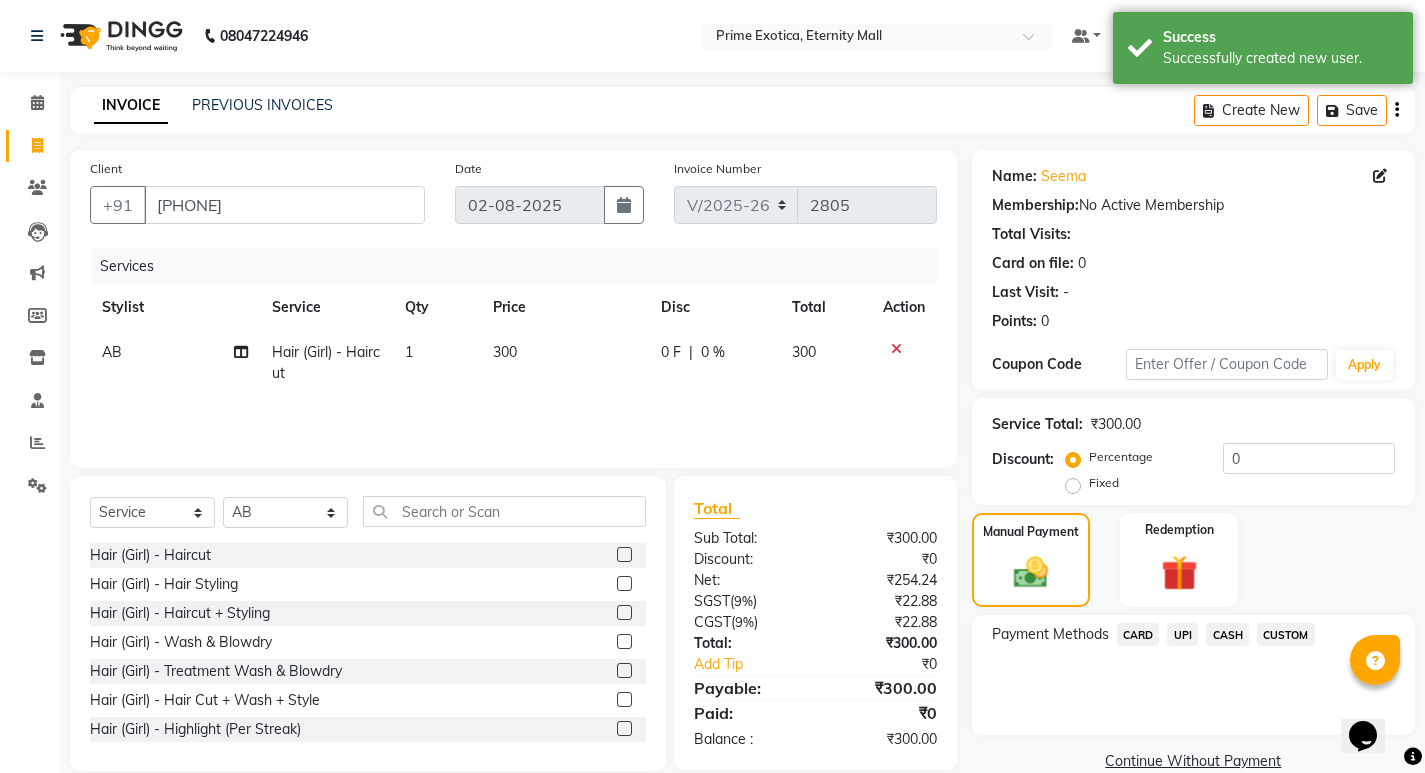 click on "CASH" 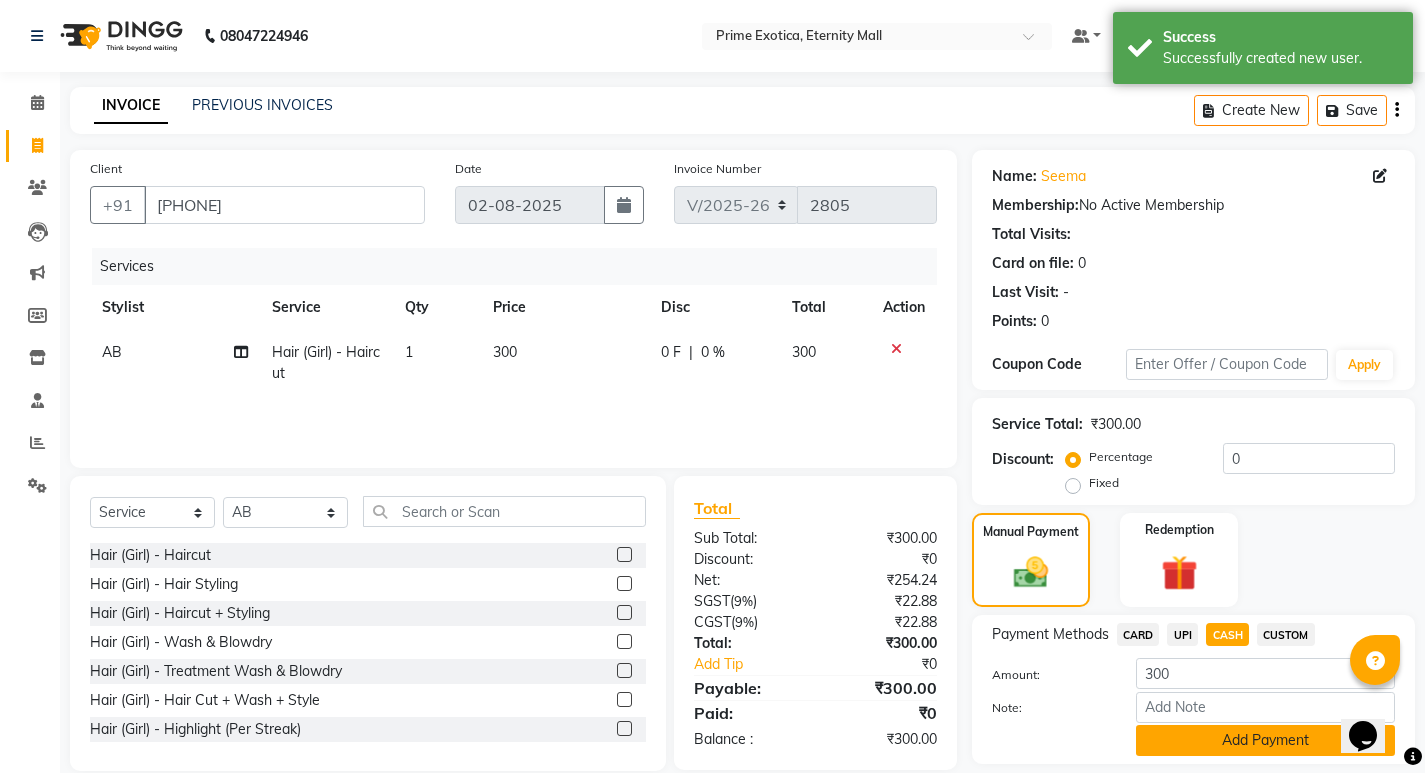click on "Add Payment" 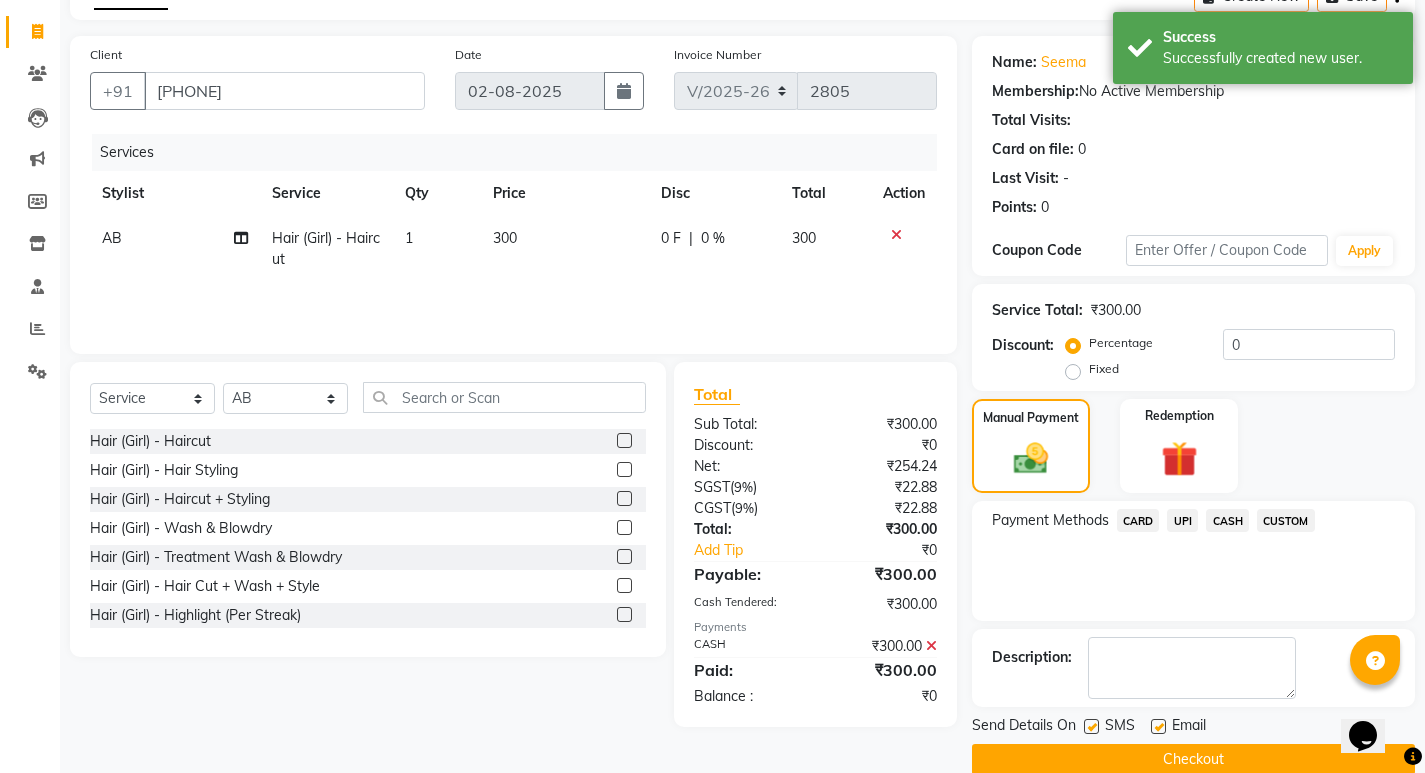 scroll, scrollTop: 146, scrollLeft: 0, axis: vertical 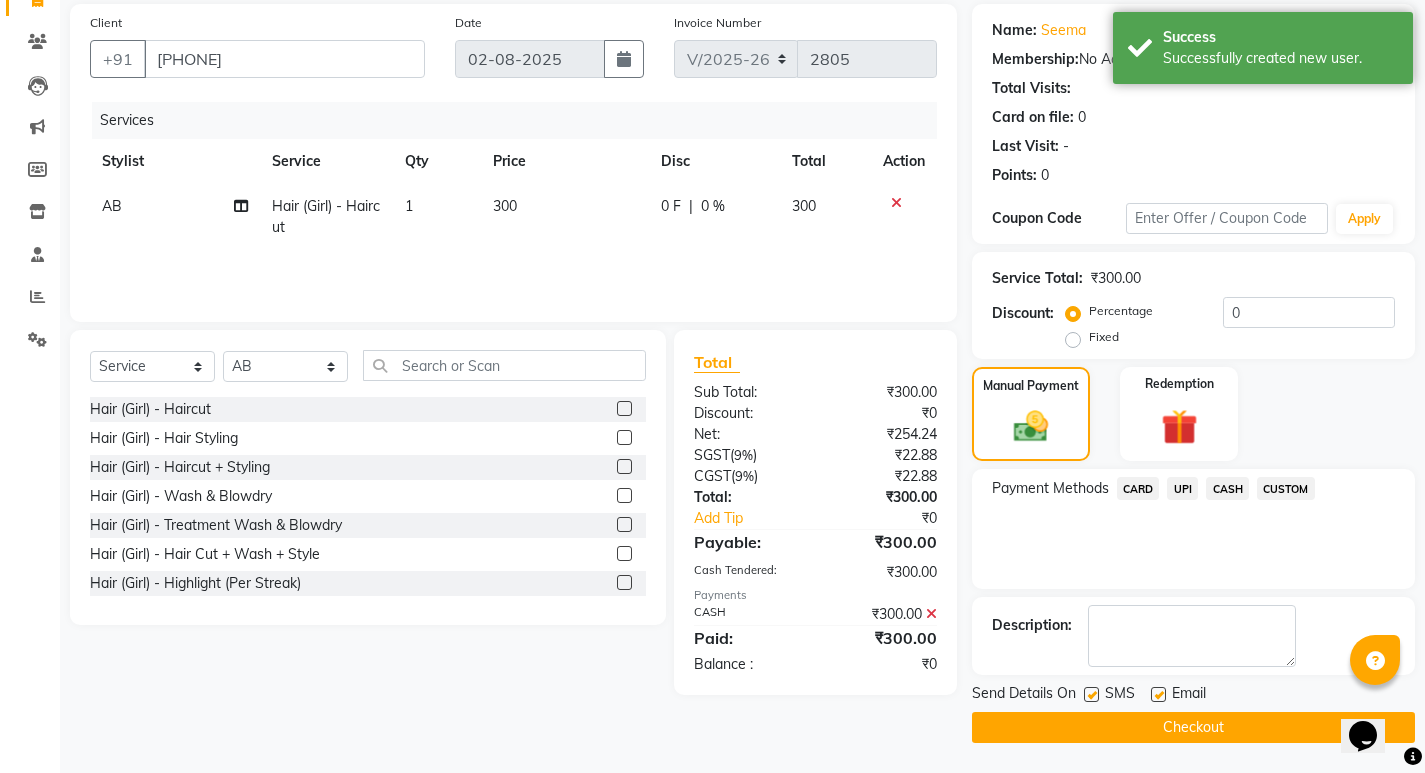 click on "Checkout" 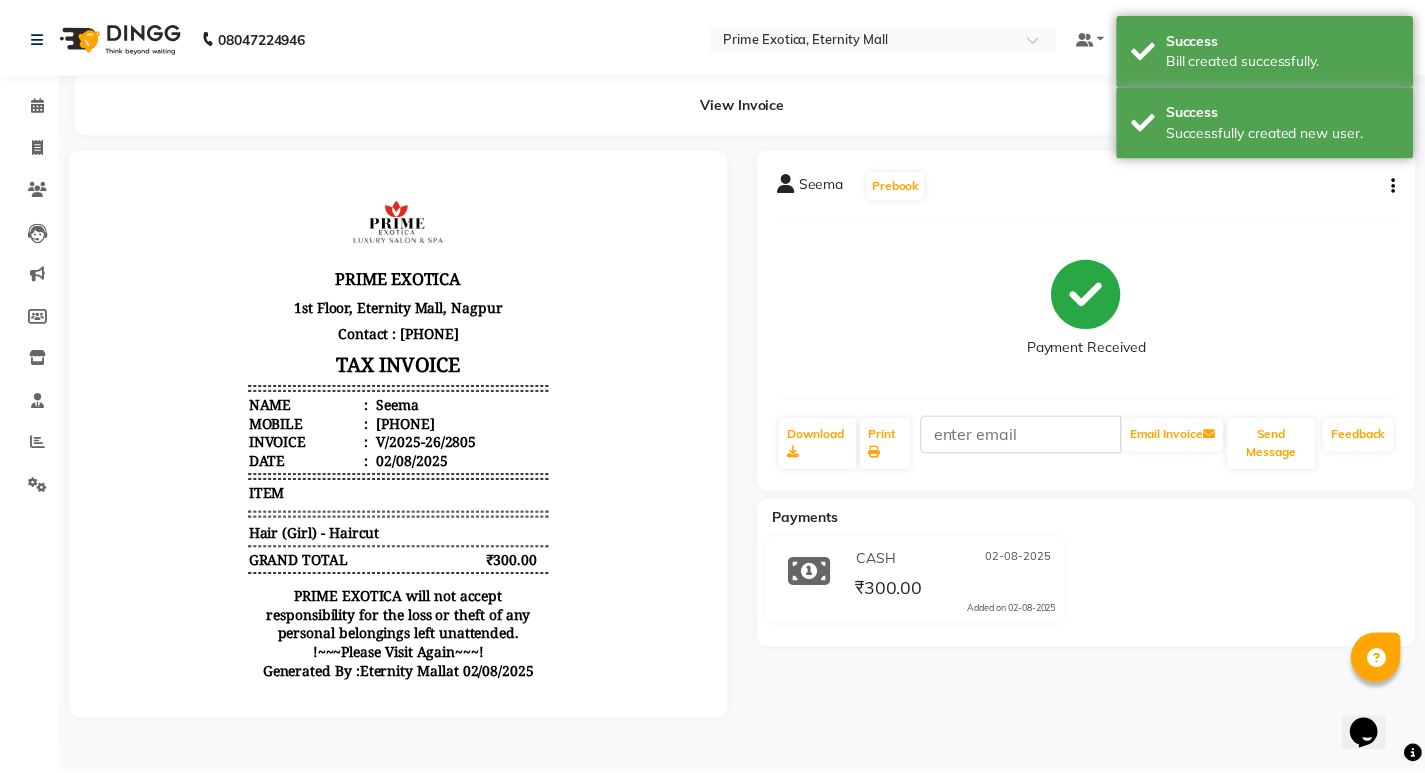 scroll, scrollTop: 0, scrollLeft: 0, axis: both 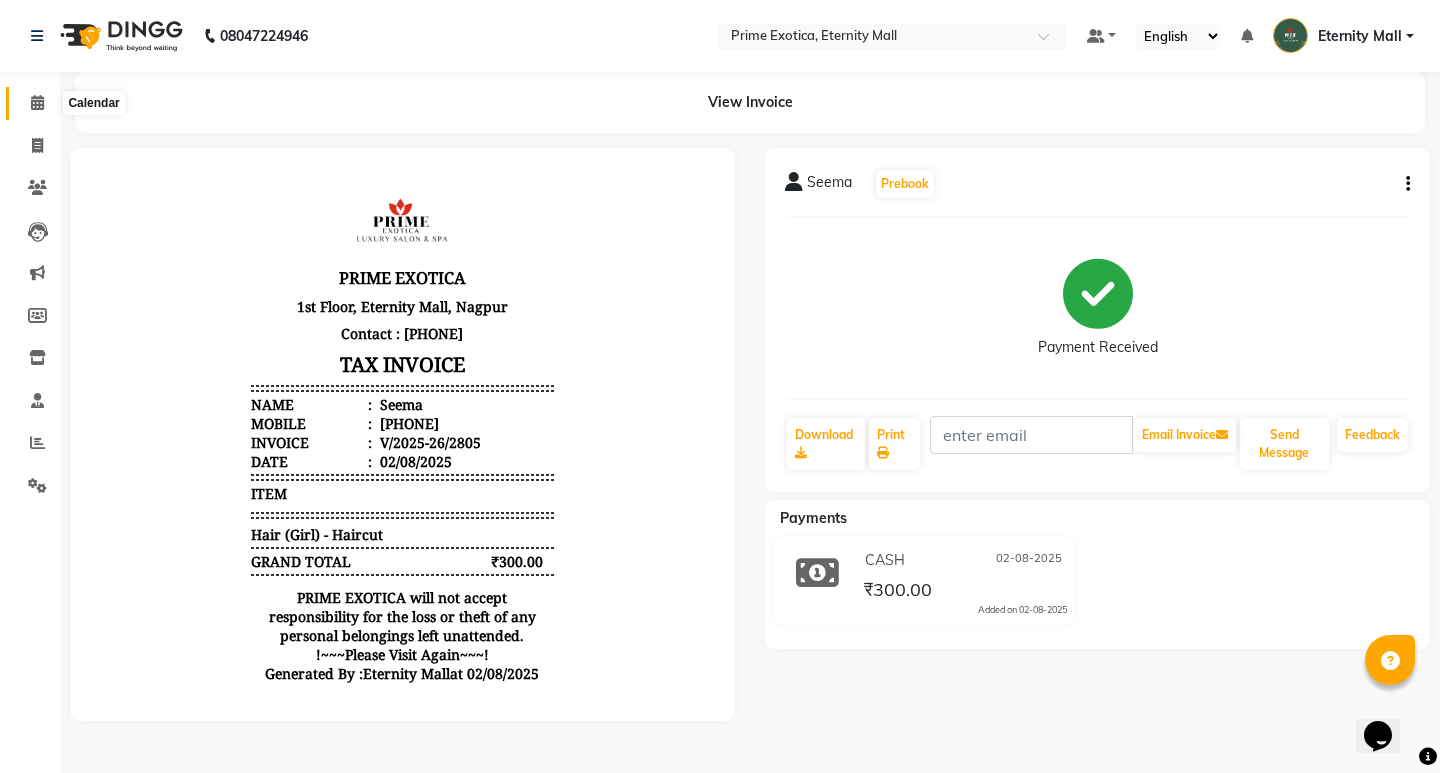 click 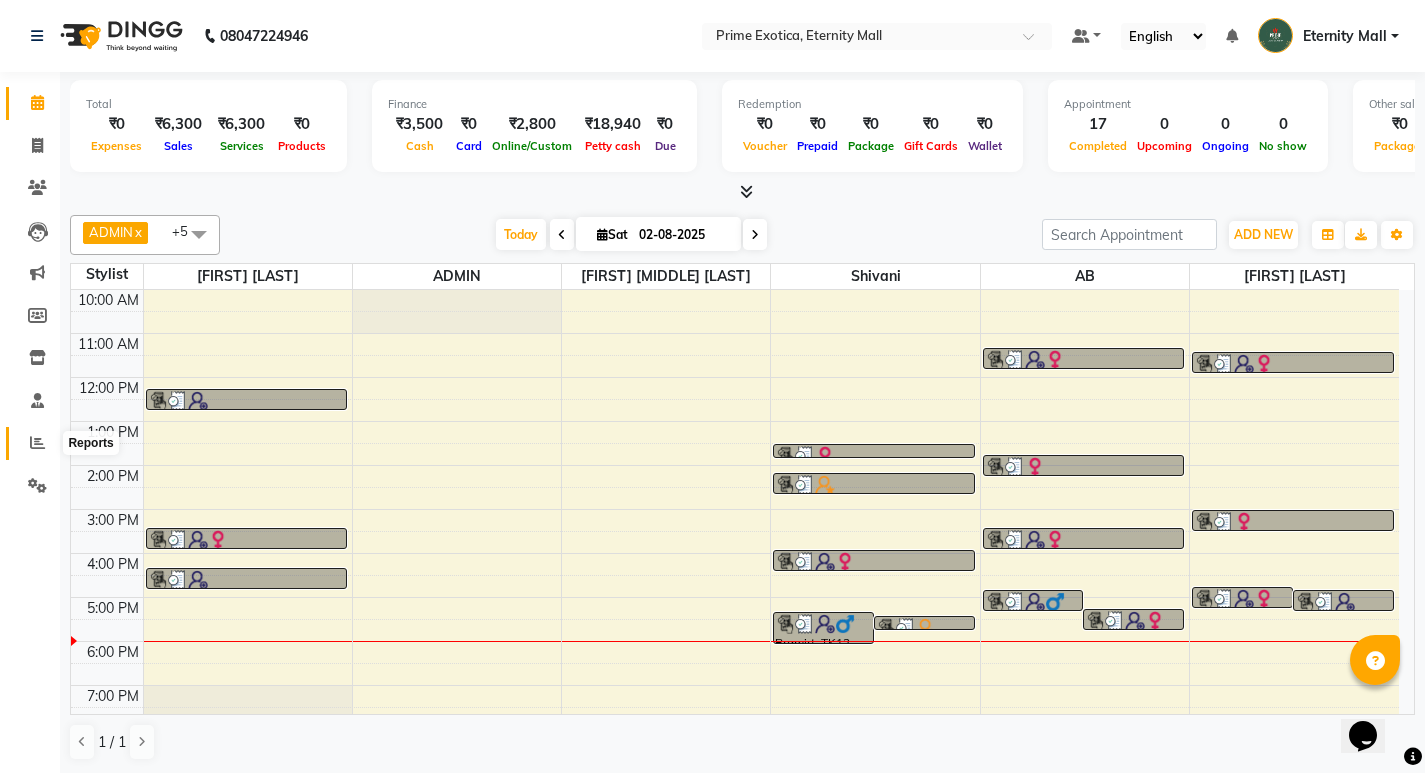 click 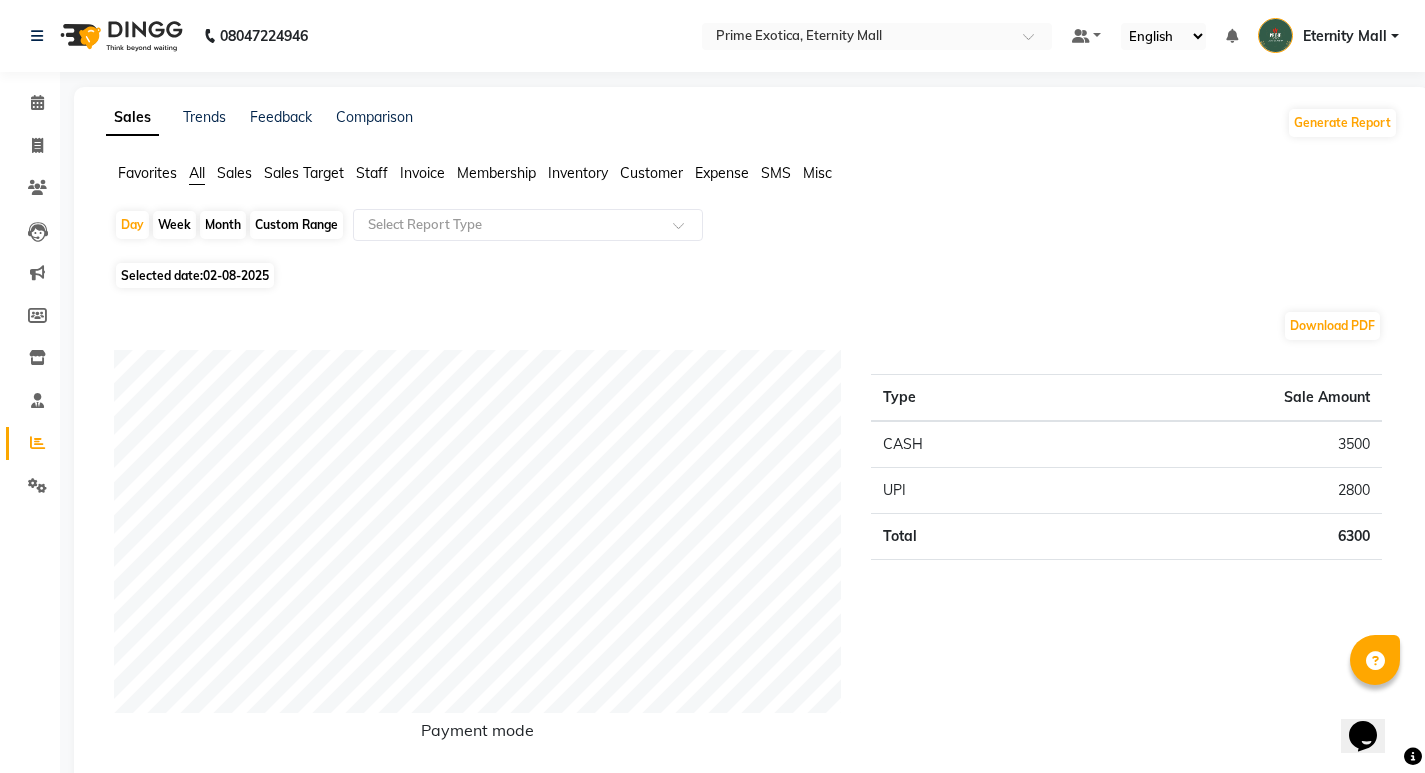 scroll, scrollTop: 0, scrollLeft: 0, axis: both 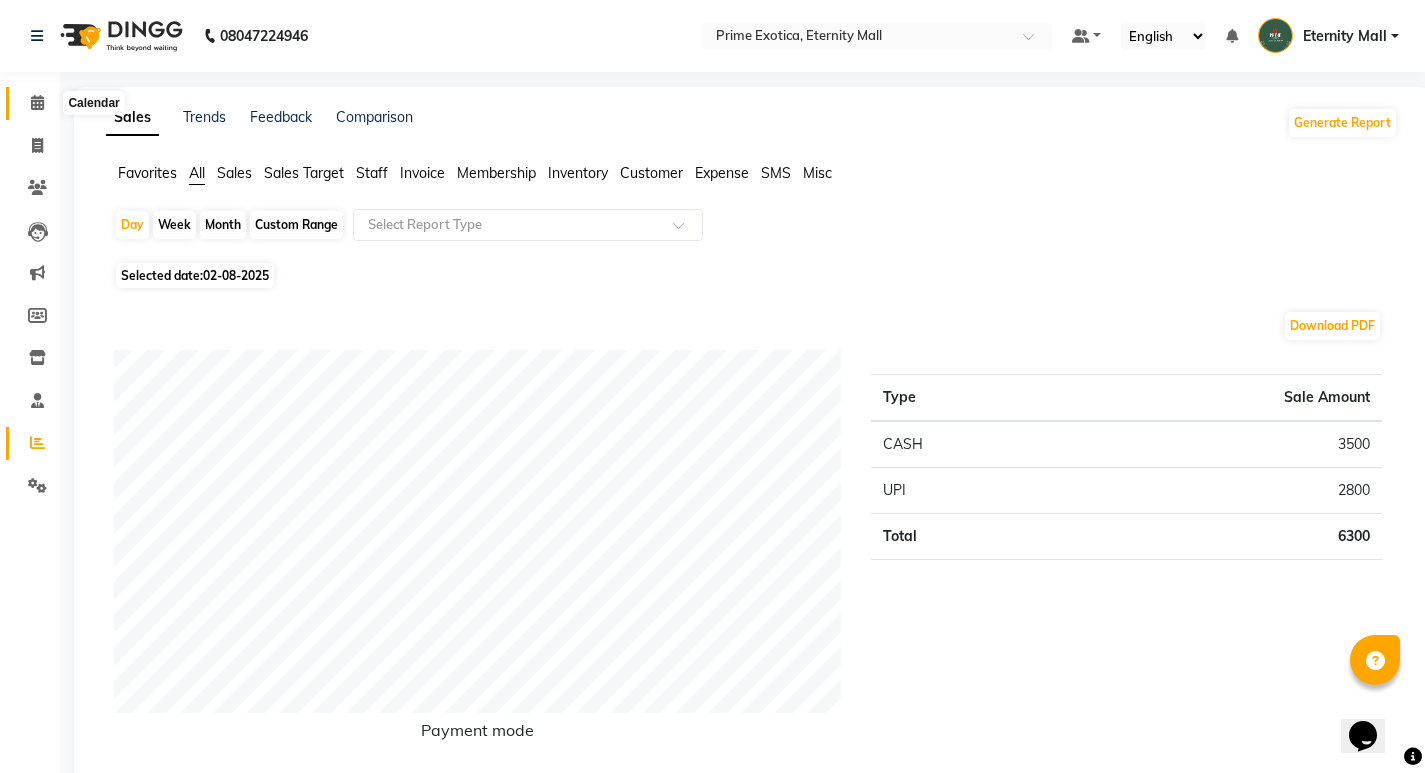 click 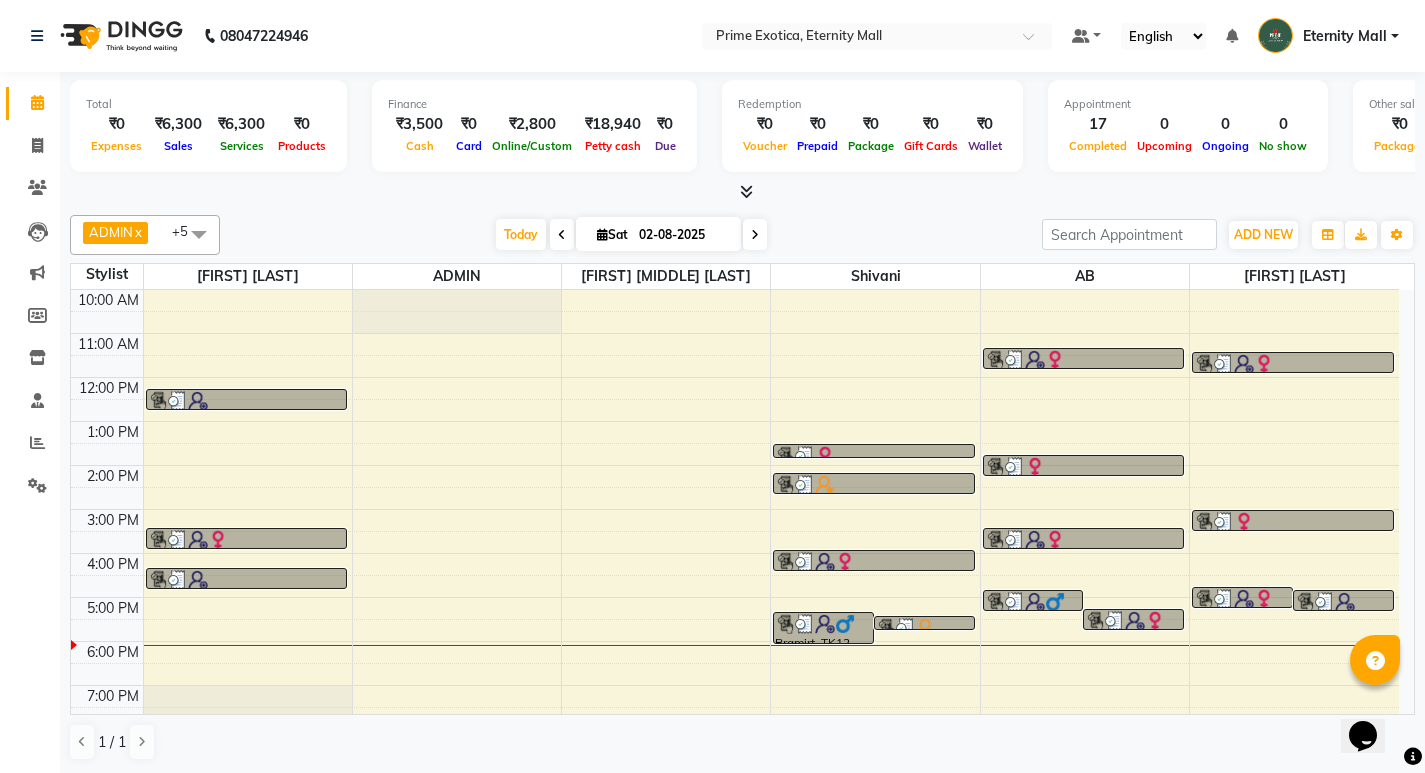 click on "Reports" 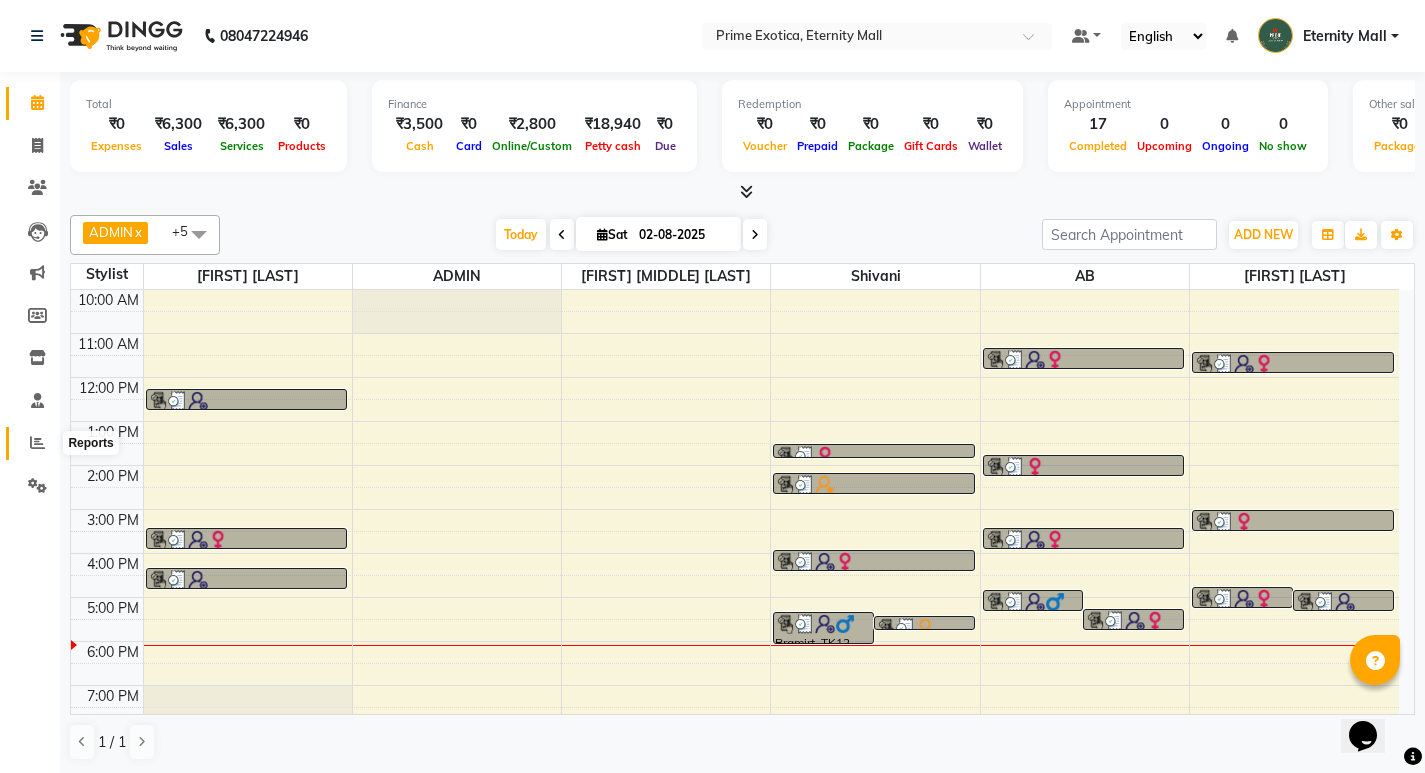 click 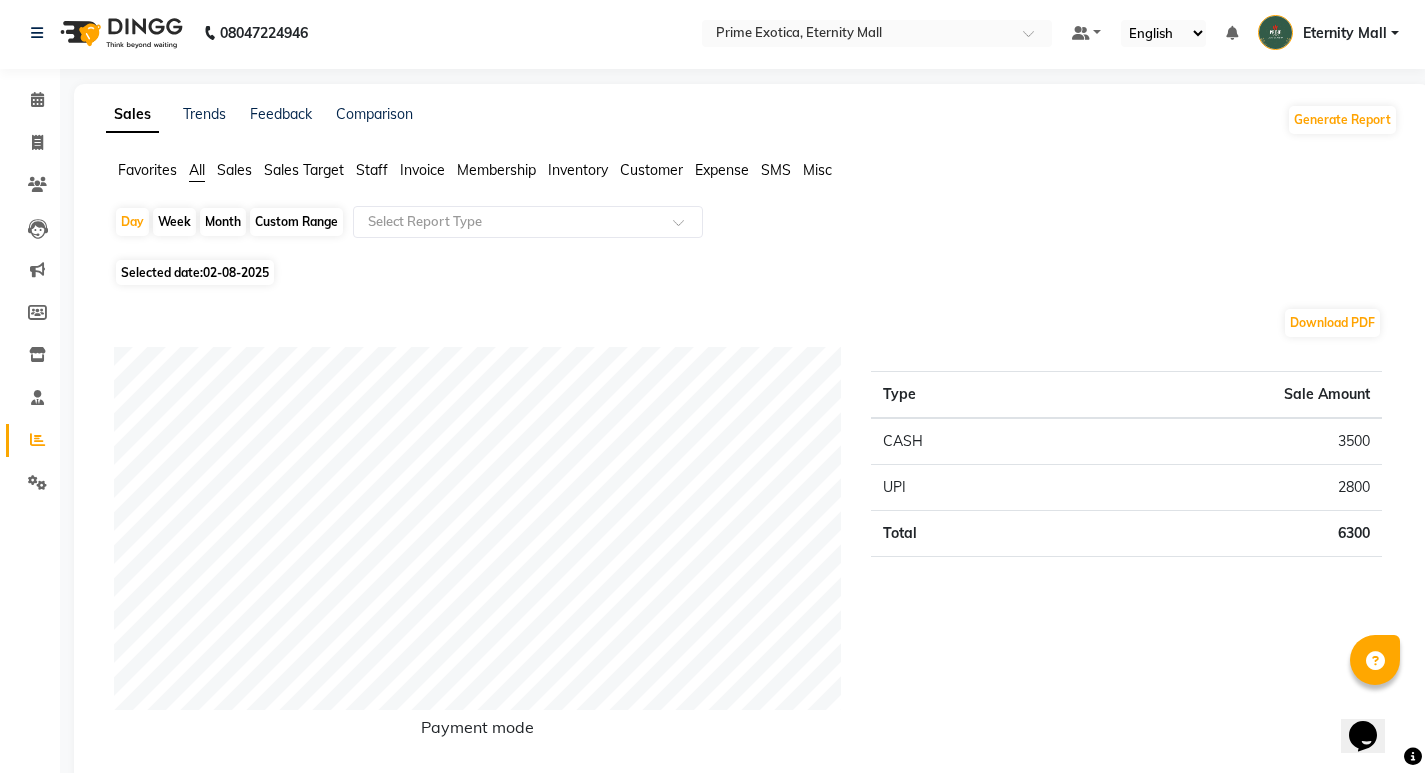 scroll, scrollTop: 0, scrollLeft: 0, axis: both 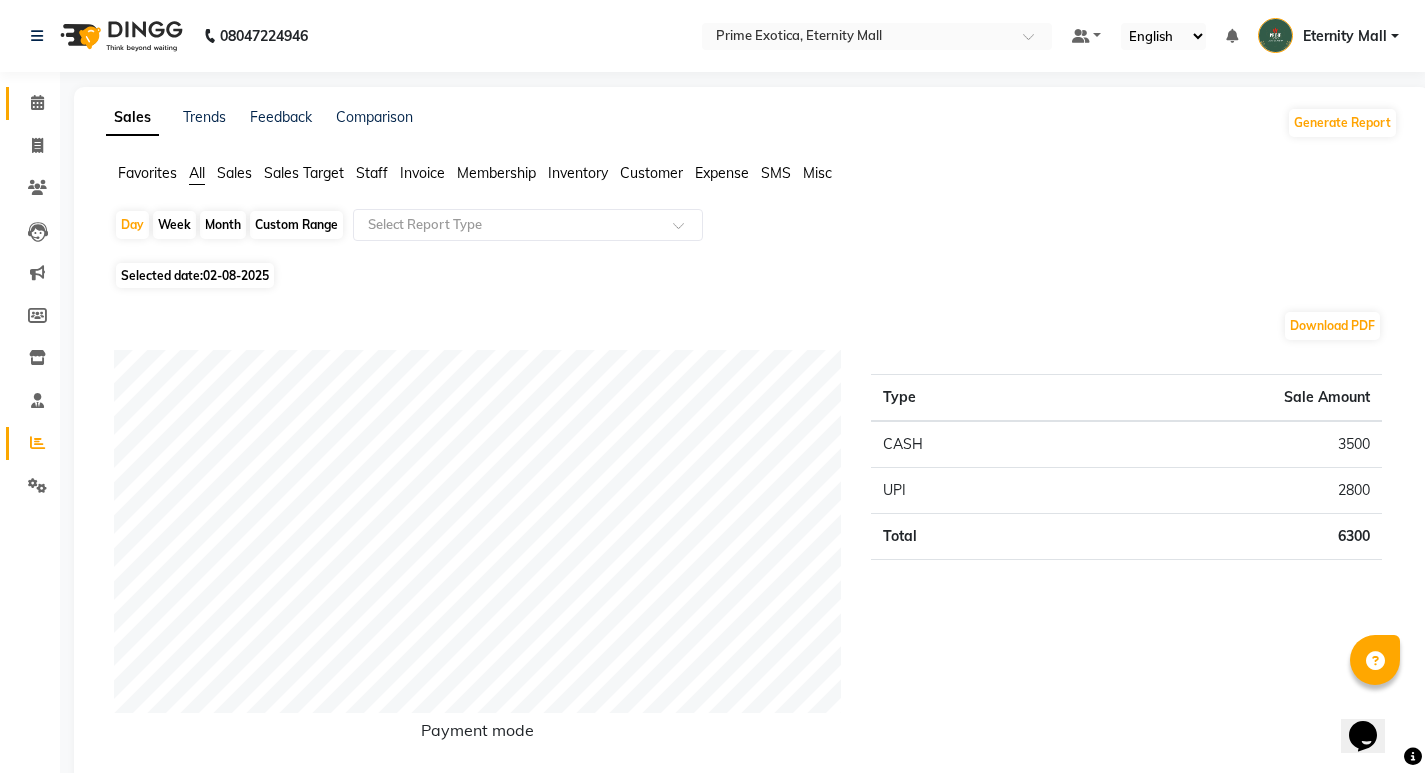 click on "Calendar" 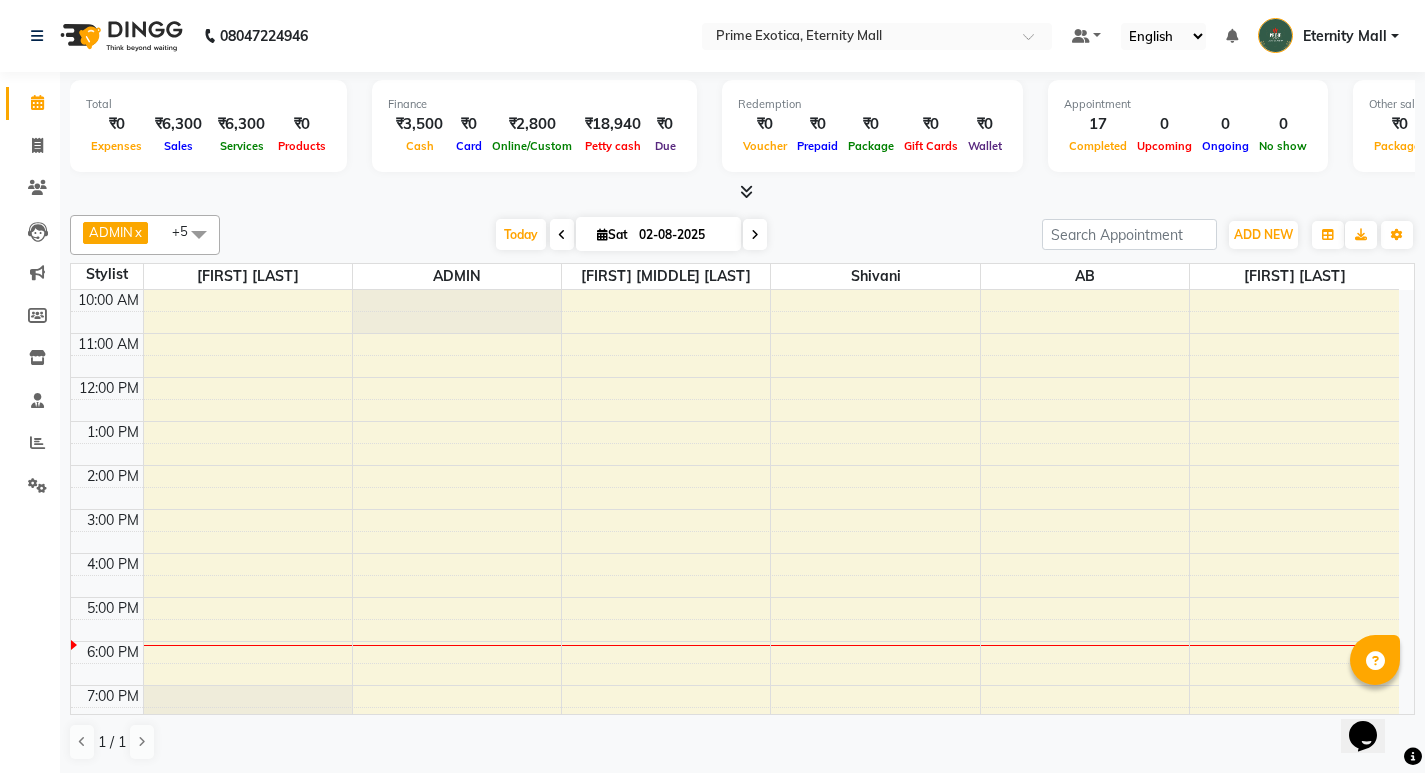 scroll, scrollTop: 0, scrollLeft: 0, axis: both 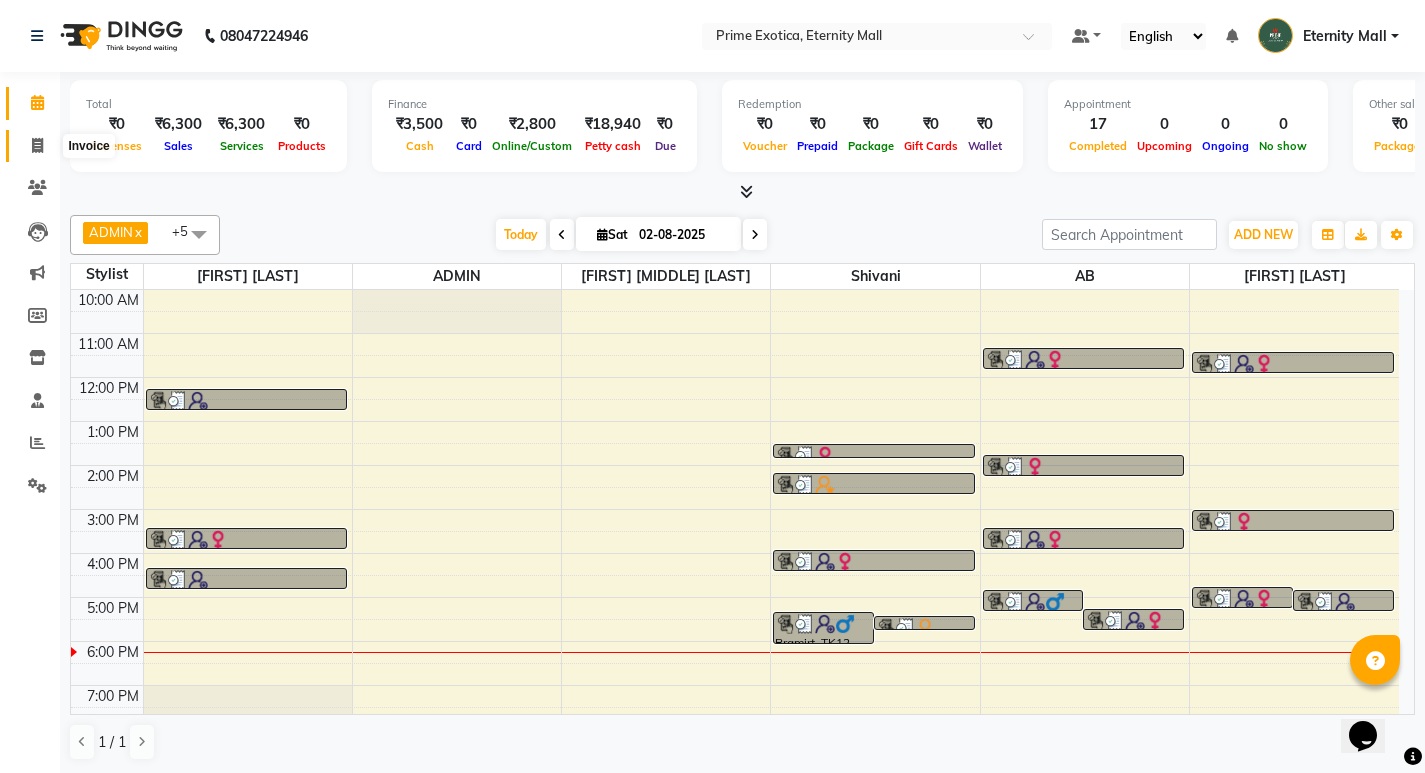 click 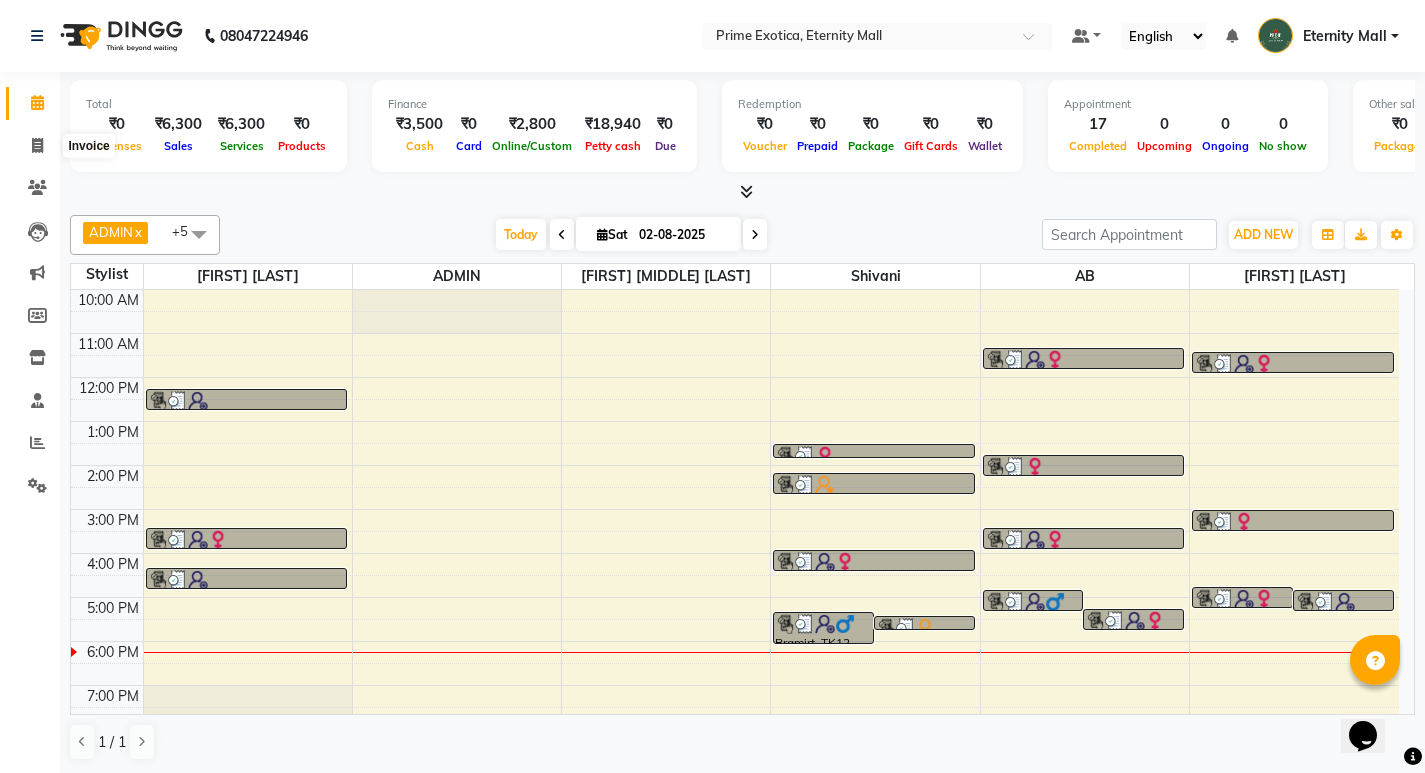 select on "service" 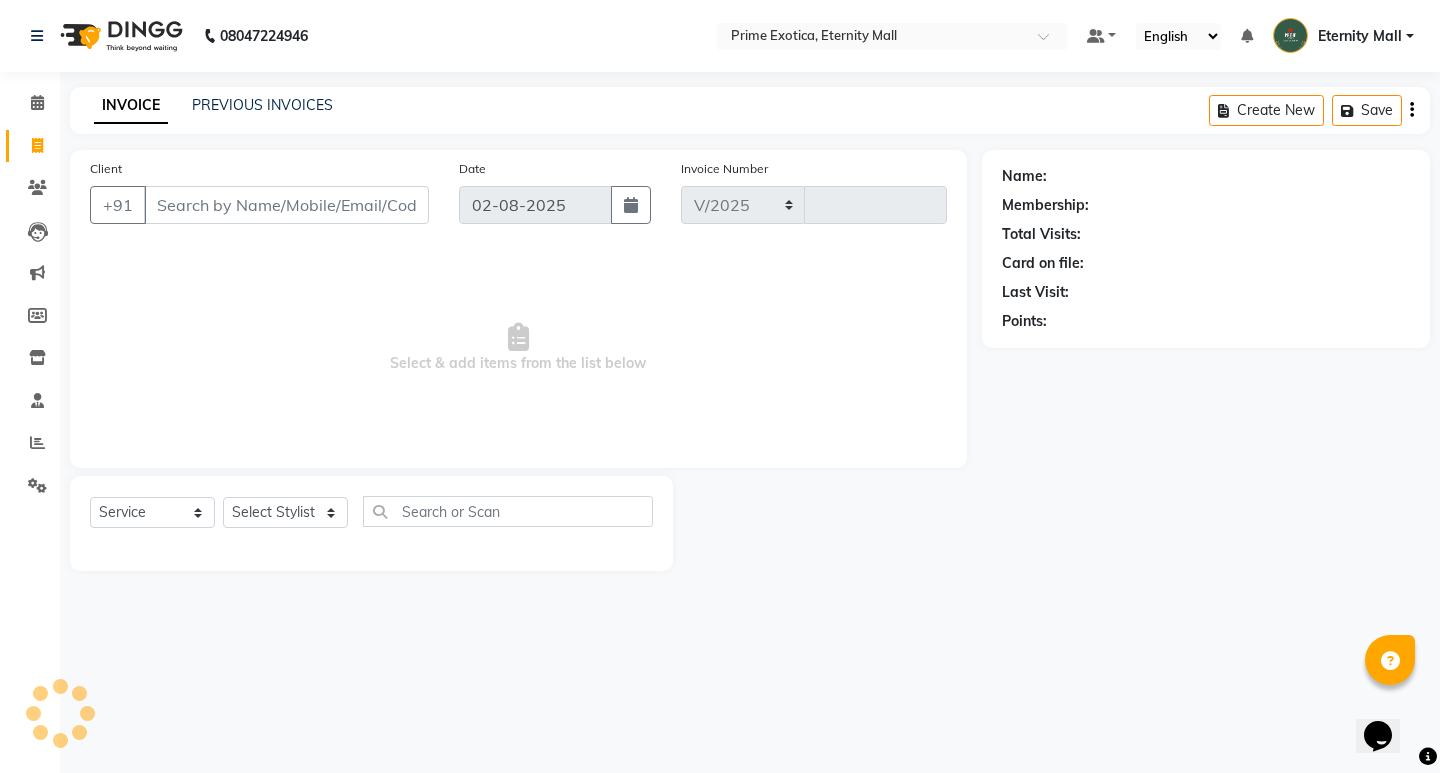select on "5774" 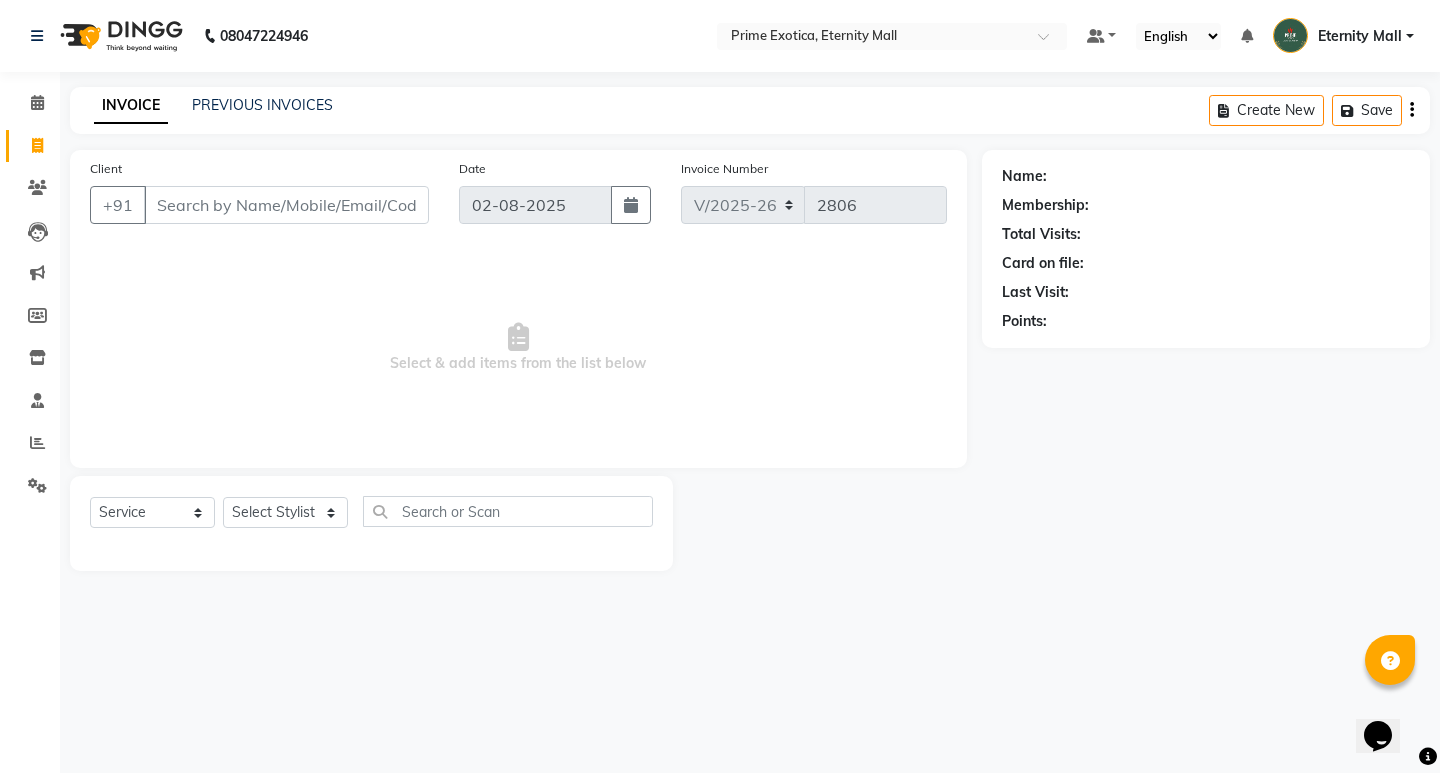 click on "Client" at bounding box center (286, 205) 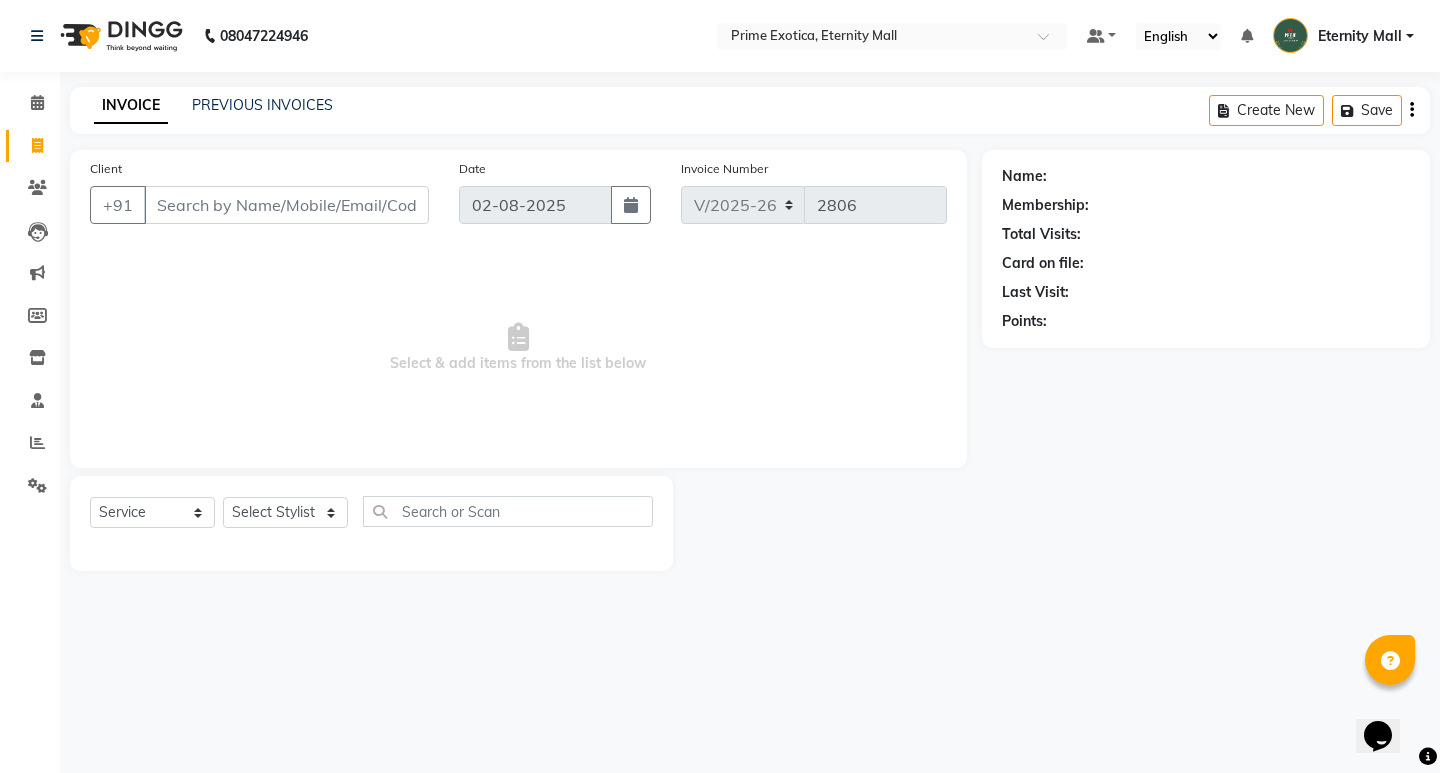 click on "INVOICE PREVIOUS INVOICES Create New   Save  Client +91 Date 02-08-2025 Invoice Number V/2025 V/2025-26 2806  Select & add items from the list below  Select  Service  Product  Membership  Package Voucher Prepaid Gift Card  Select Stylist AB  ADMIN ajay vikram lakshane Dipak Narnaware Isha Bahel Rajeshri  shivani  Name: Membership: Total Visits: Card on file: Last Visit:  Points:" 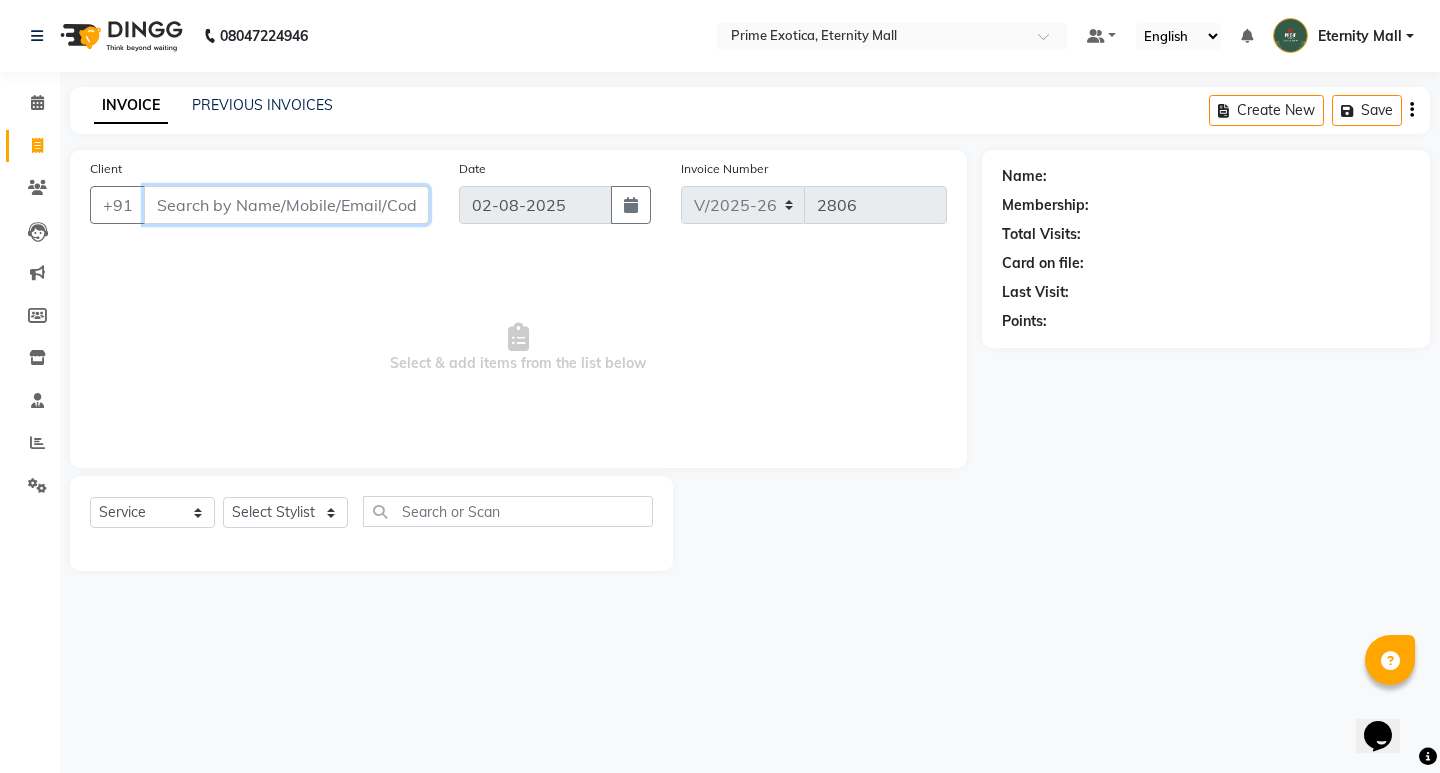 click on "Client" at bounding box center [286, 205] 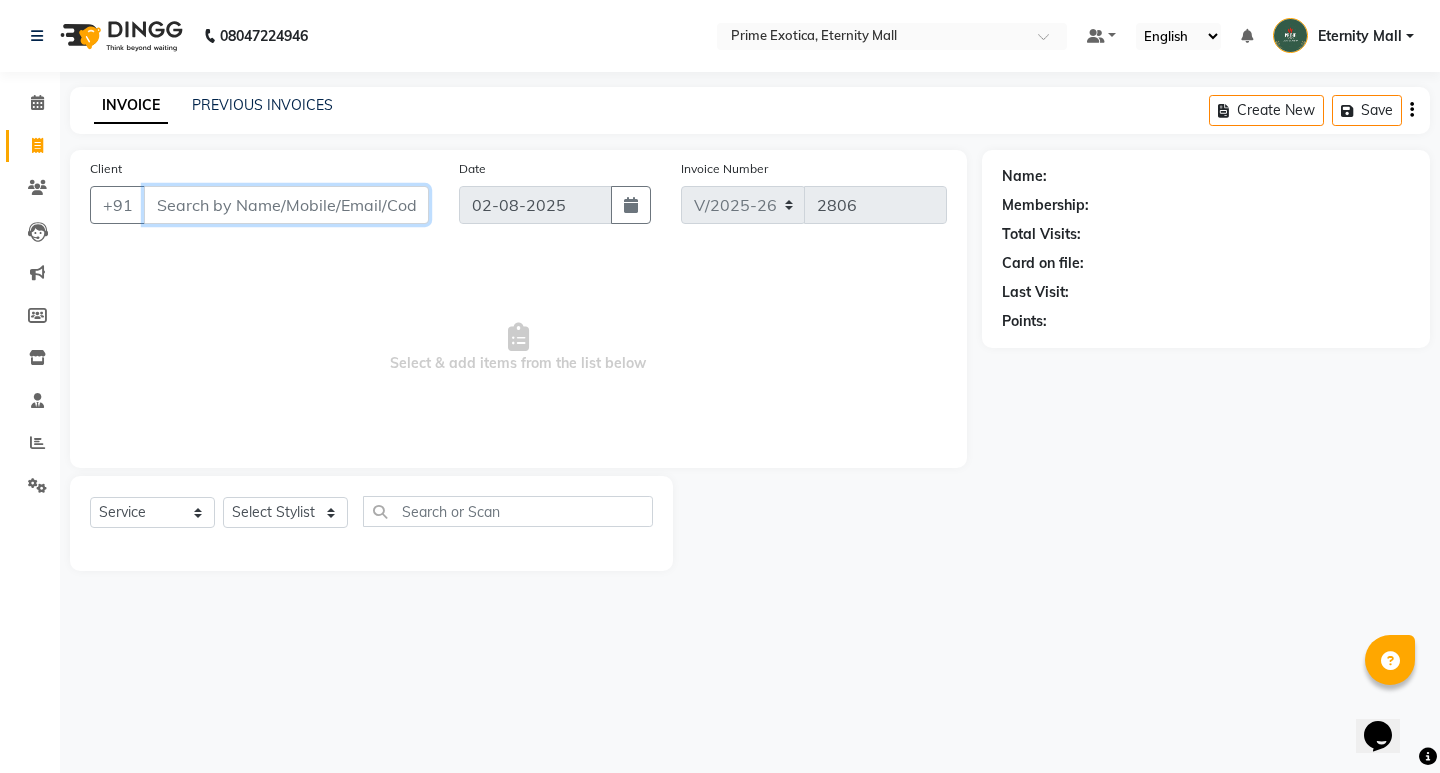 click on "Client +91 Date 02-08-2025 Invoice Number V/2025 V/2025-26 2806  Select & add items from the list below" 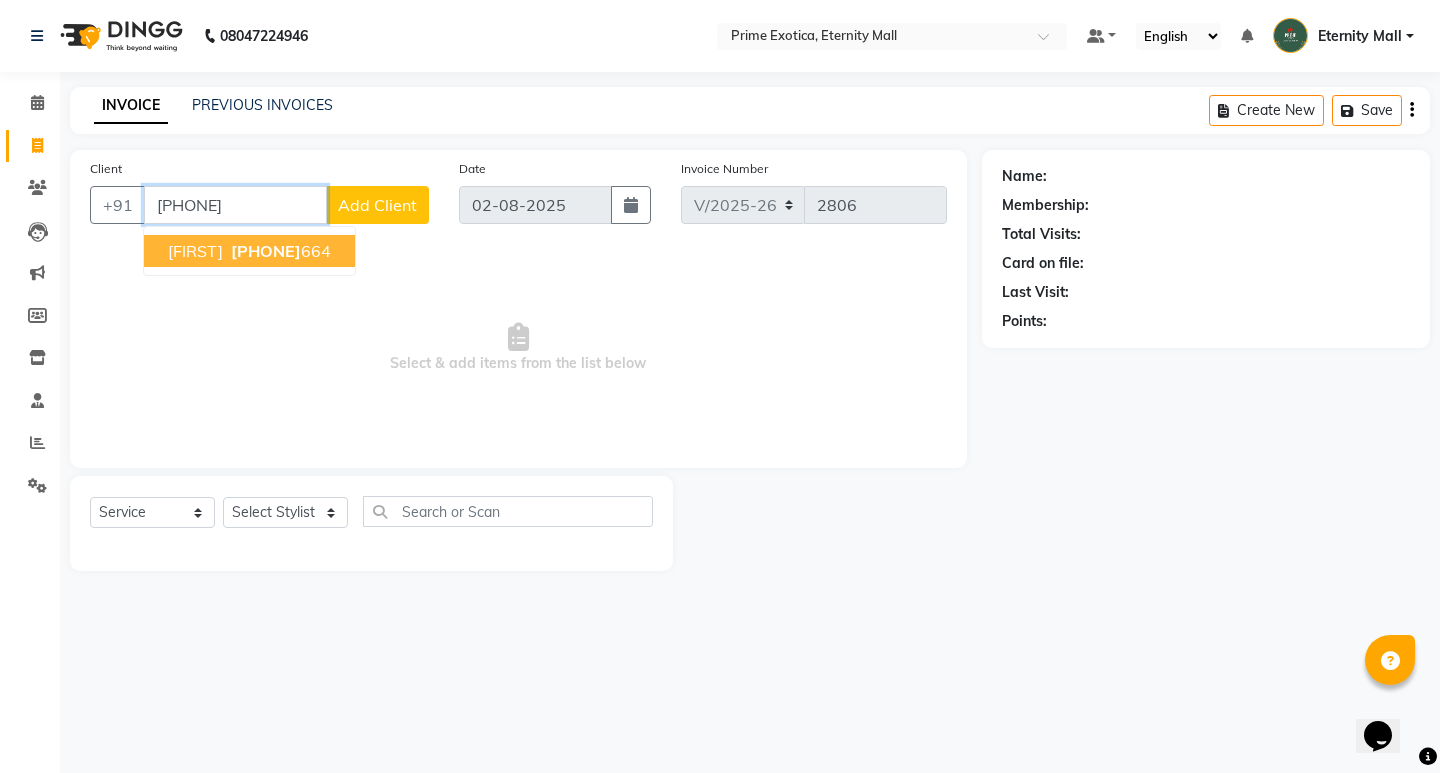 click on "Purava   8879068 664" at bounding box center [249, 251] 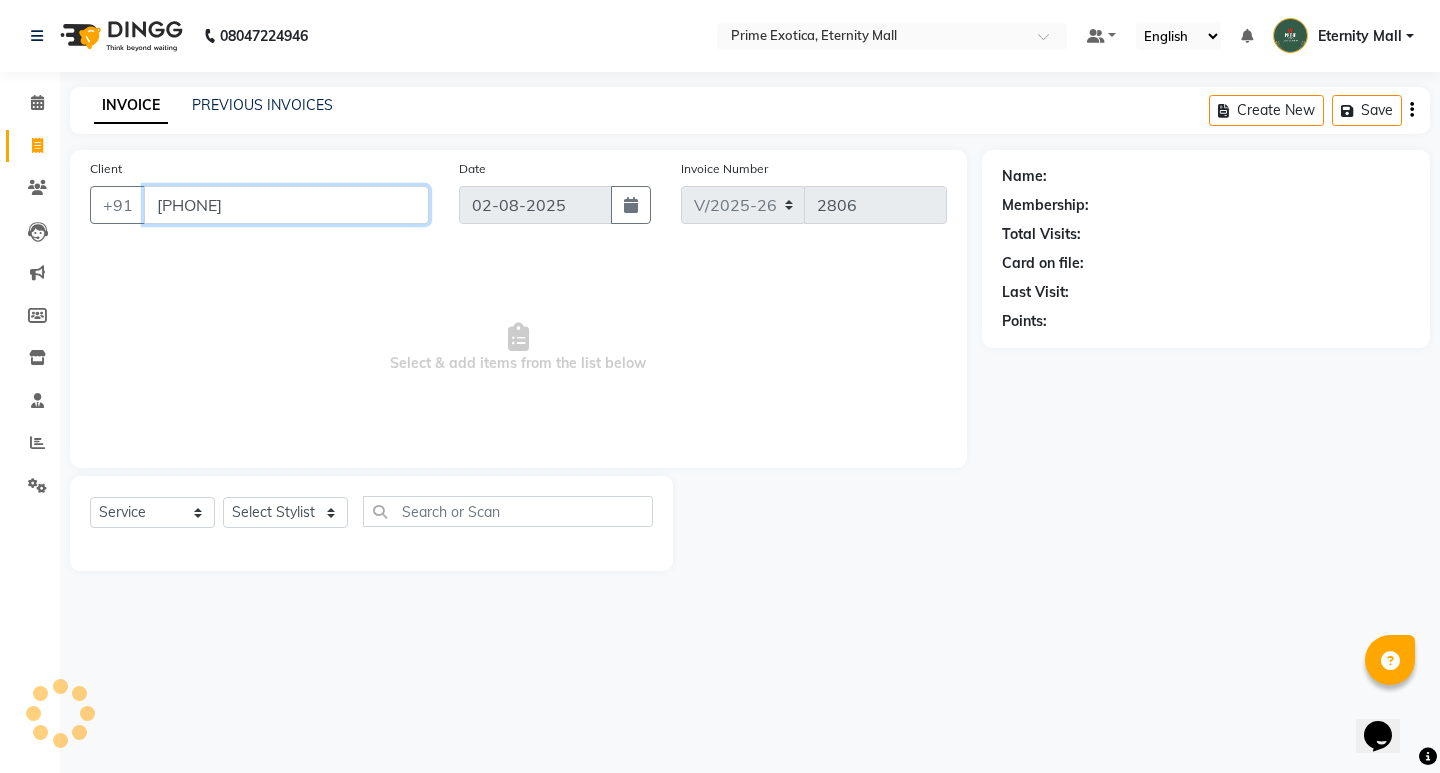 type on "8879068664" 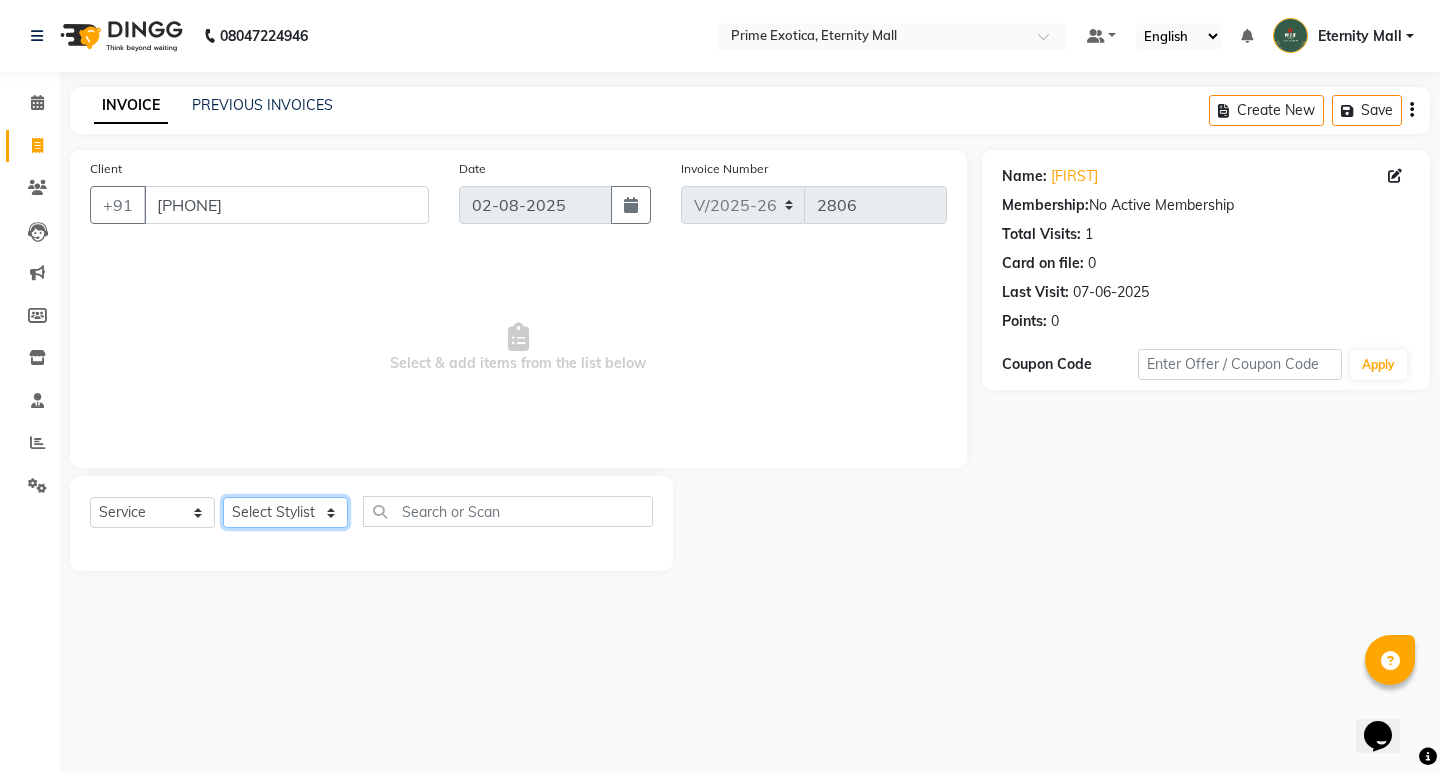 click on "Select Stylist AB ADMIN [FIRST] [FIRST] [LAST] [FIRST] [LAST] [FIRST]" 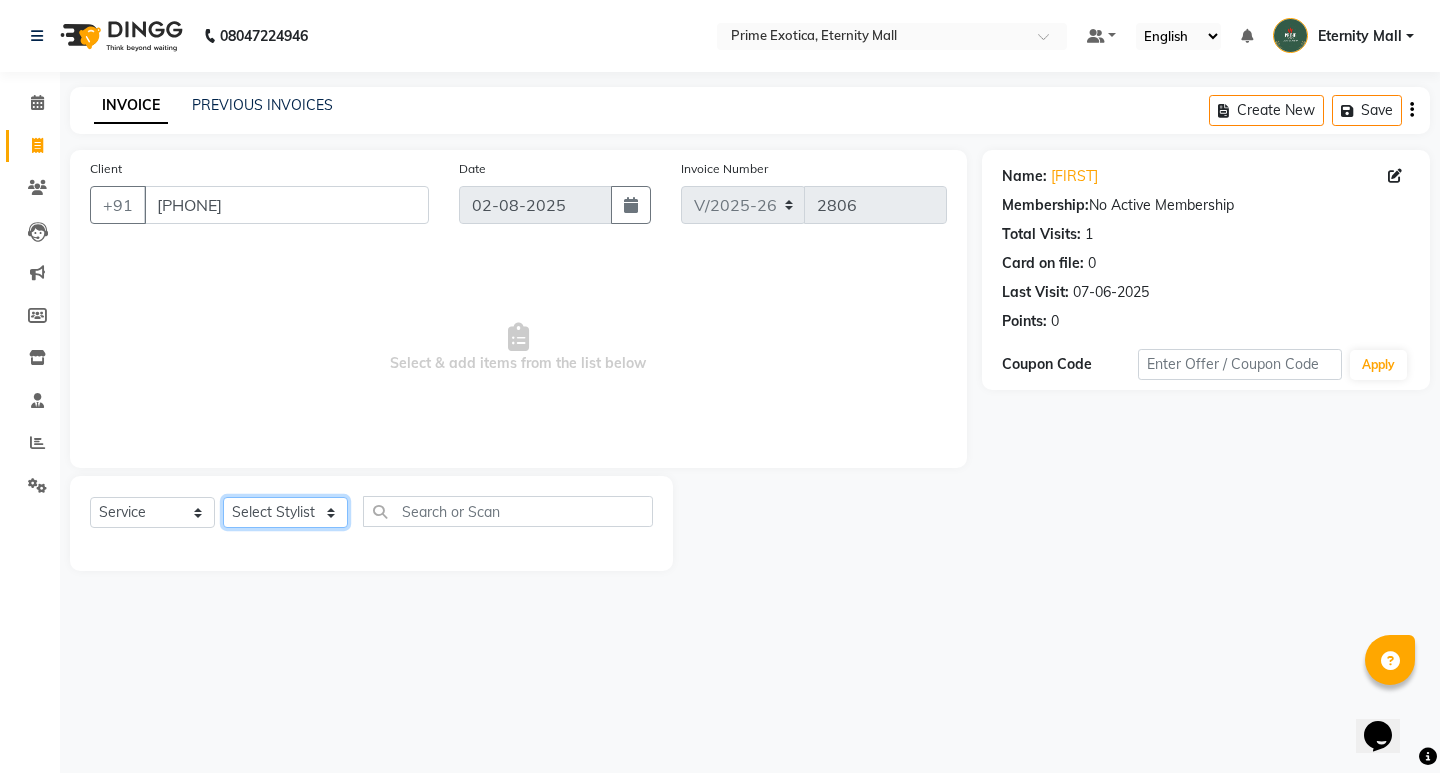 select on "66179" 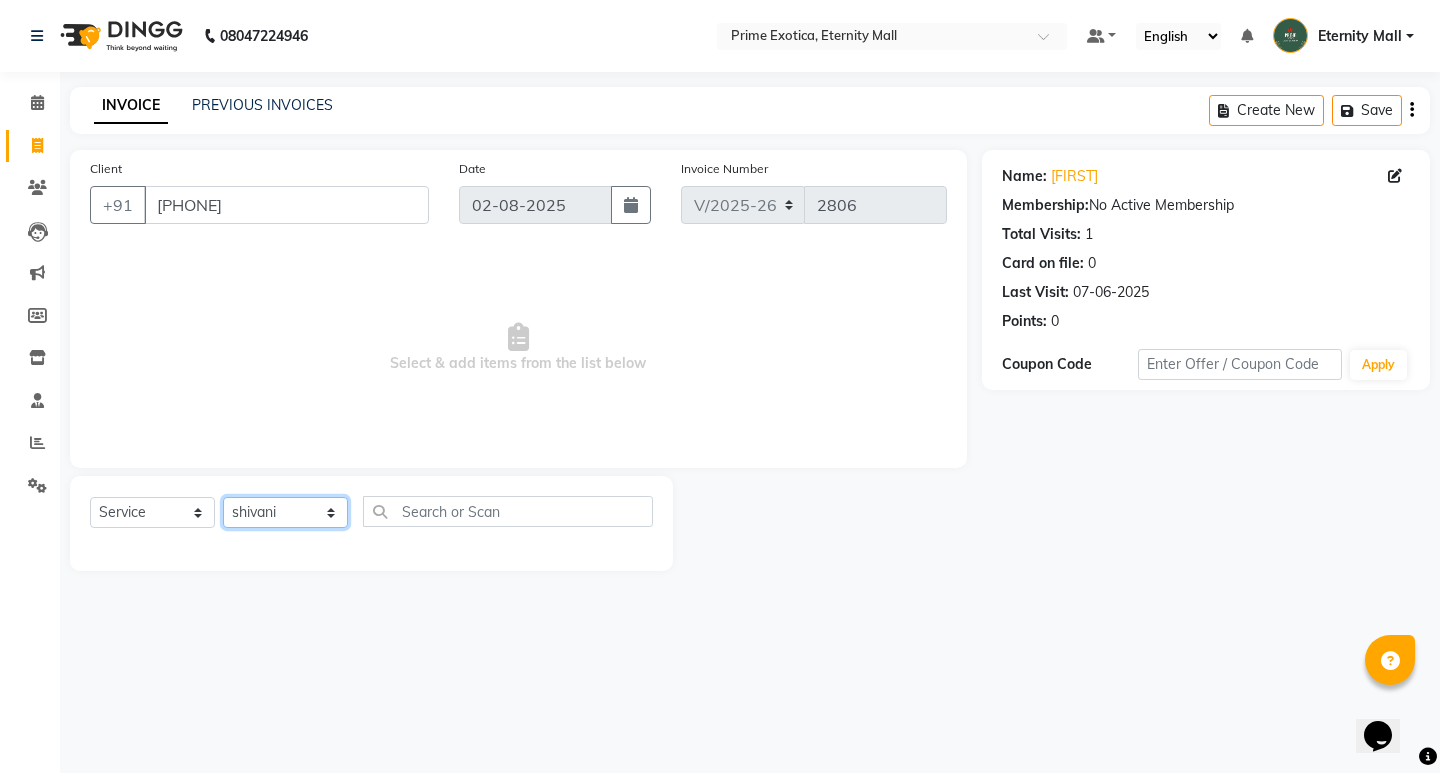 click on "Select Stylist AB ADMIN [FIRST] [FIRST] [LAST] [FIRST] [LAST] [FIRST]" 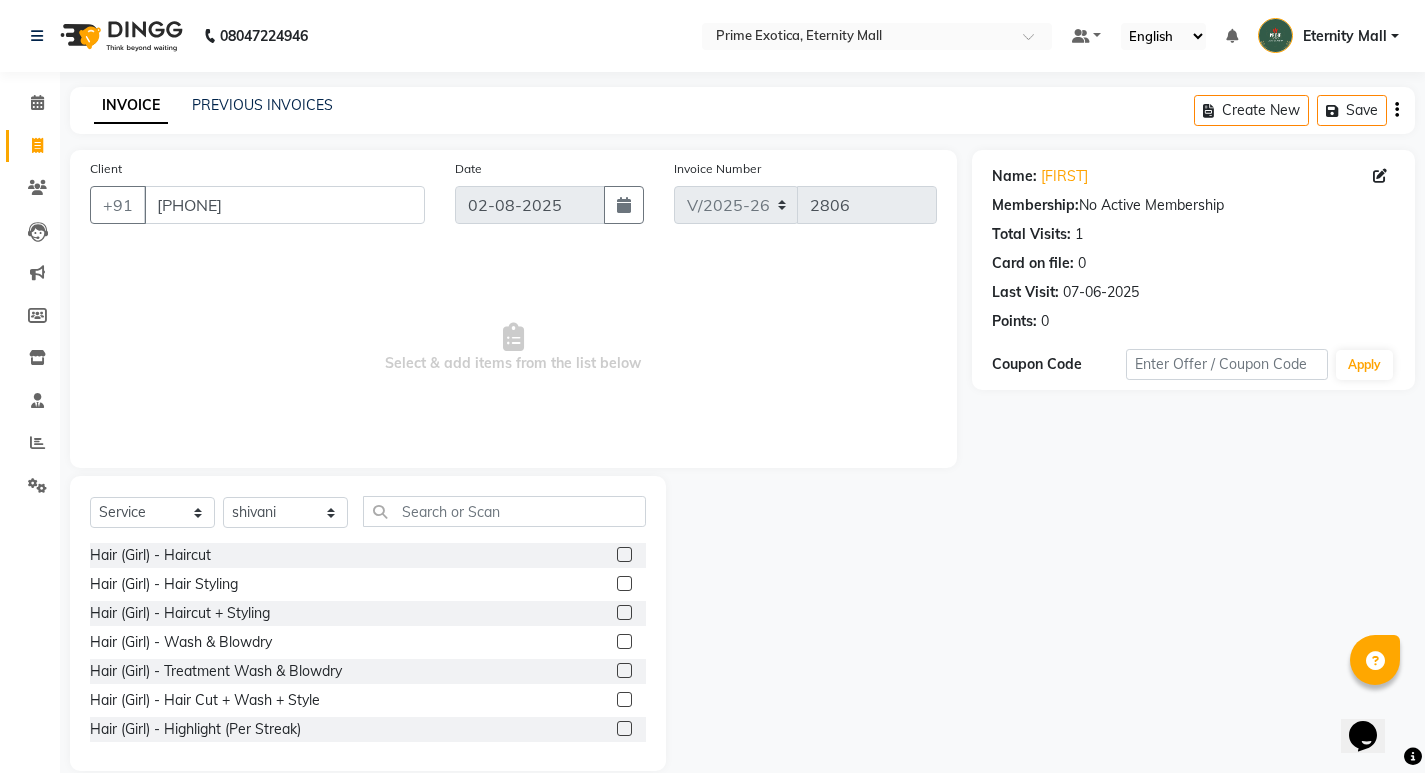 click 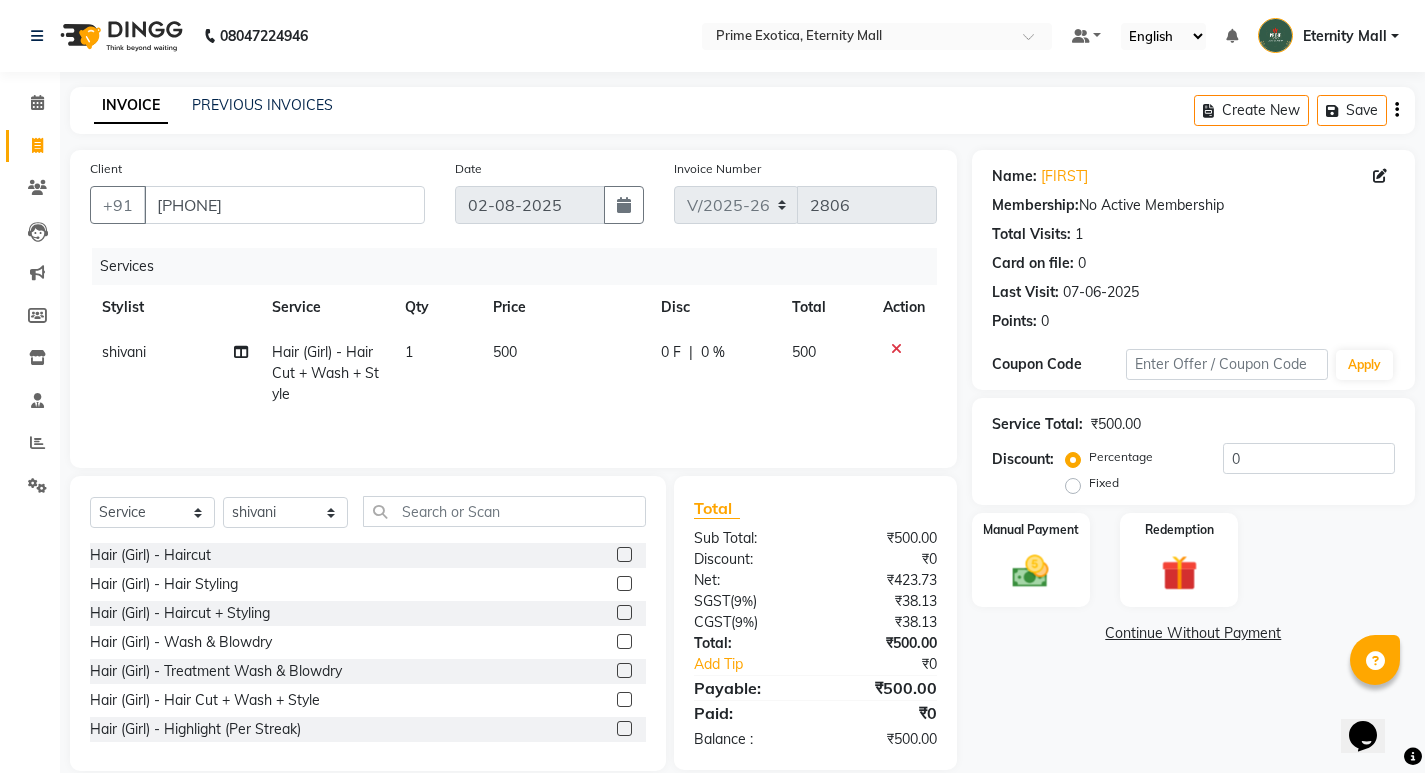 click 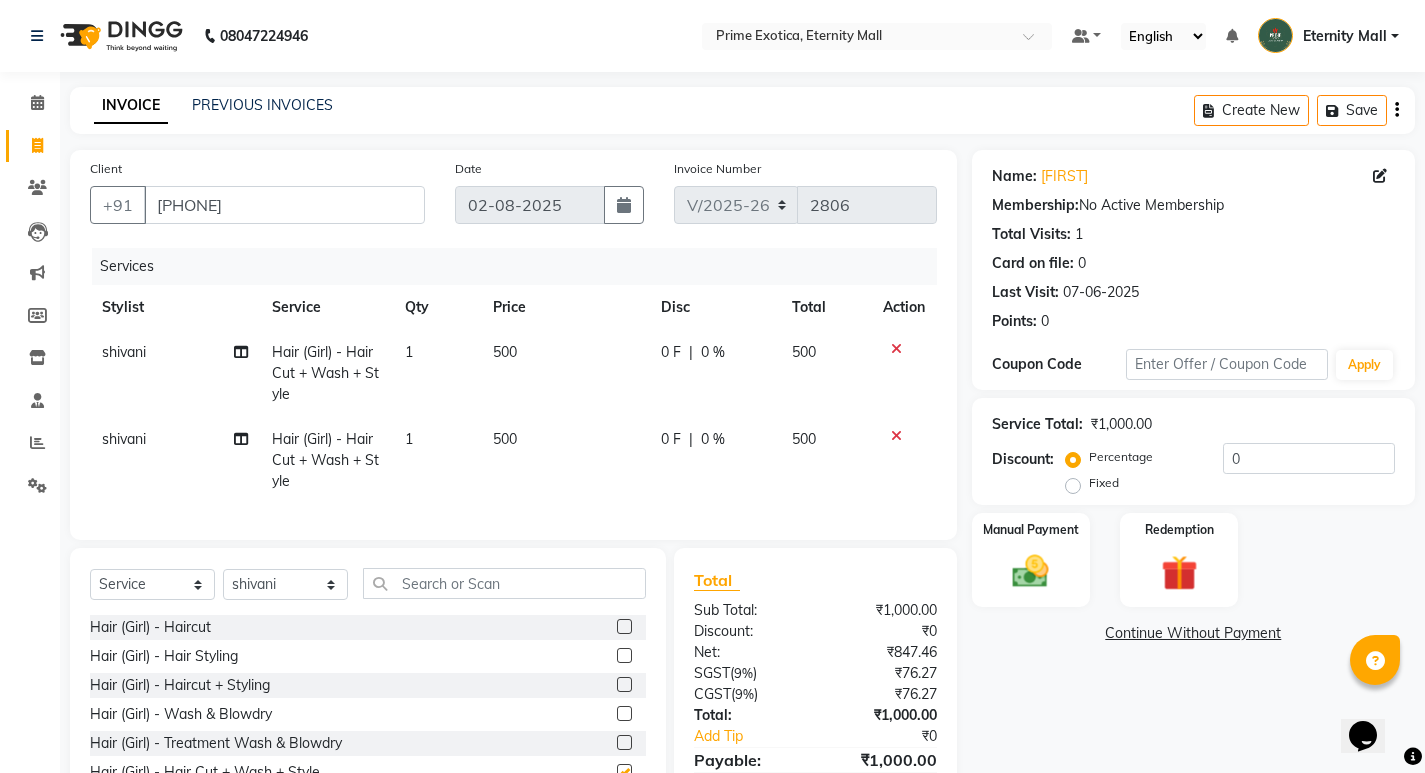 checkbox on "false" 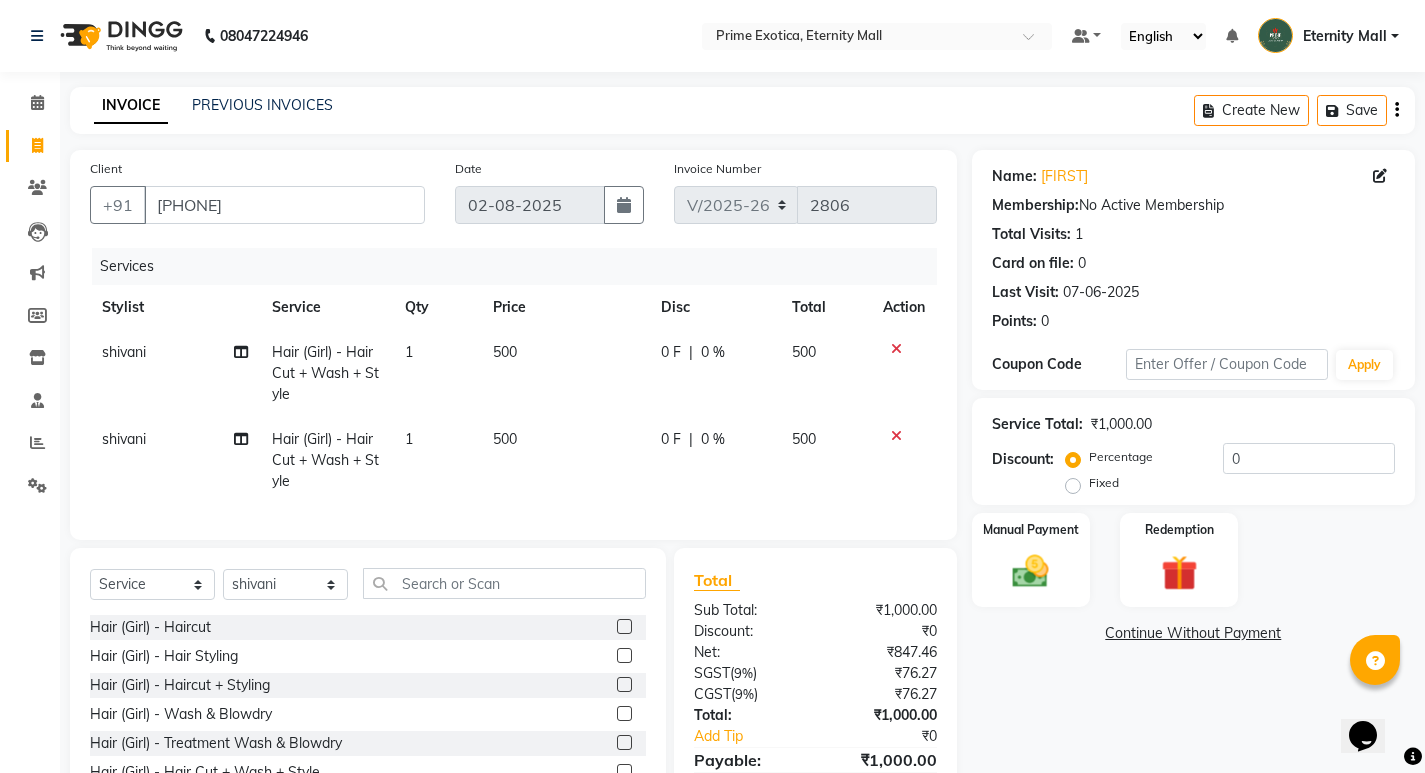click on "500" 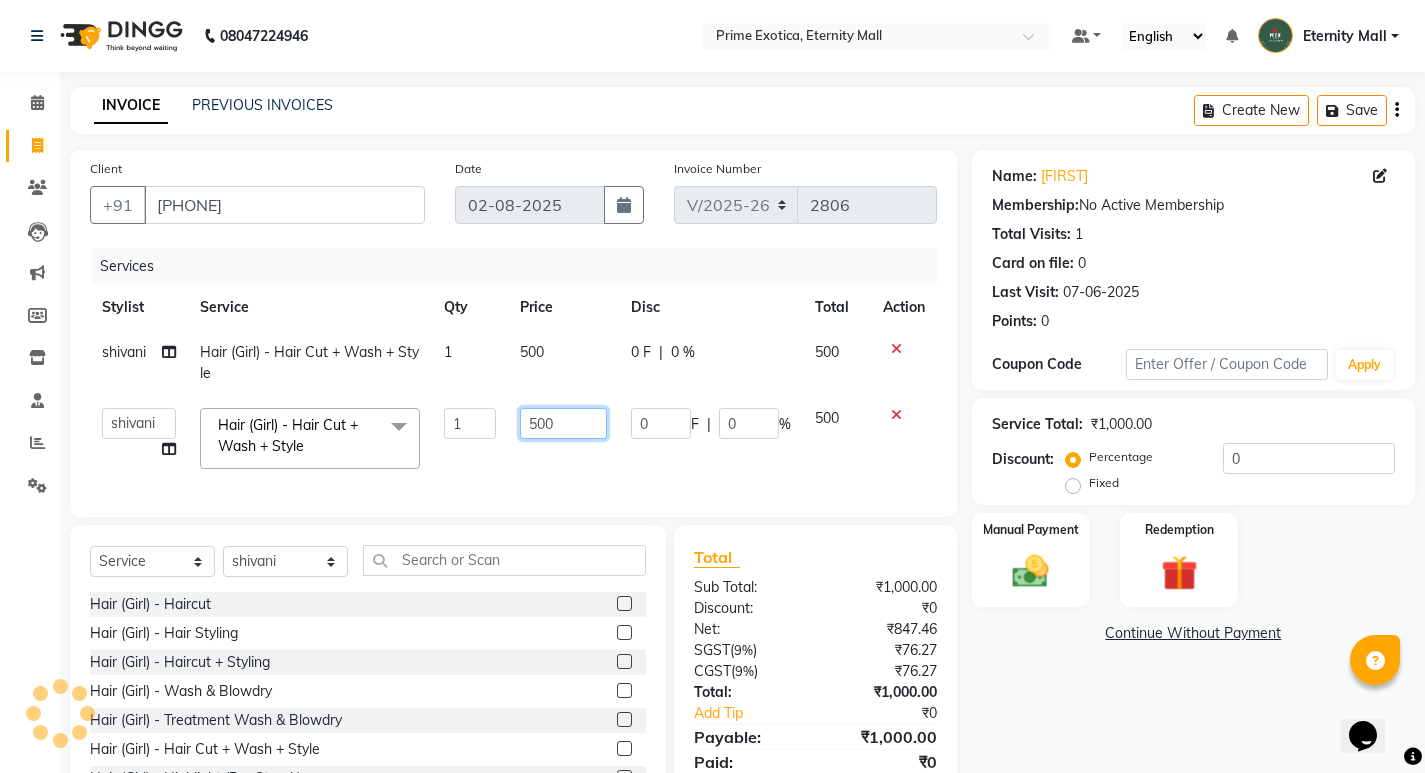 click on "500" 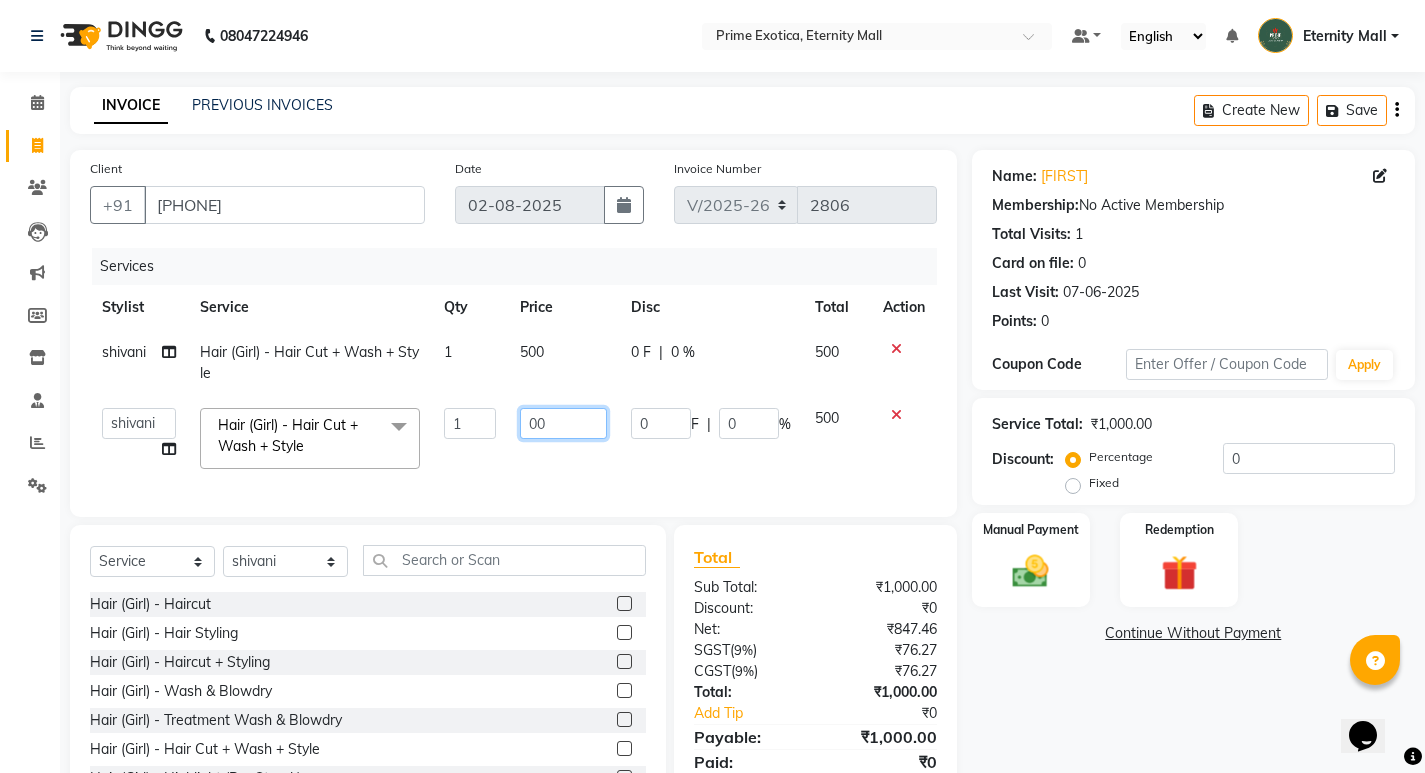 type on "600" 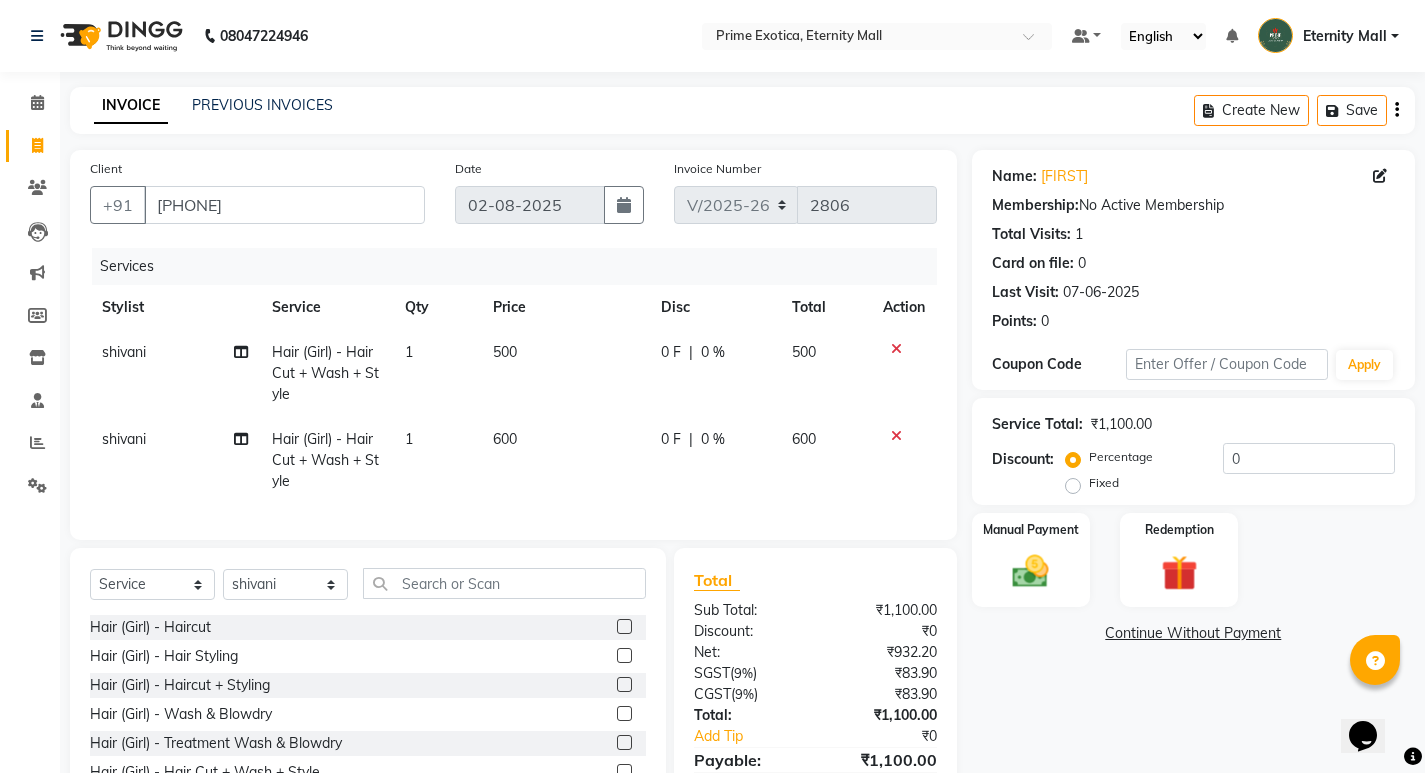 click on "500" 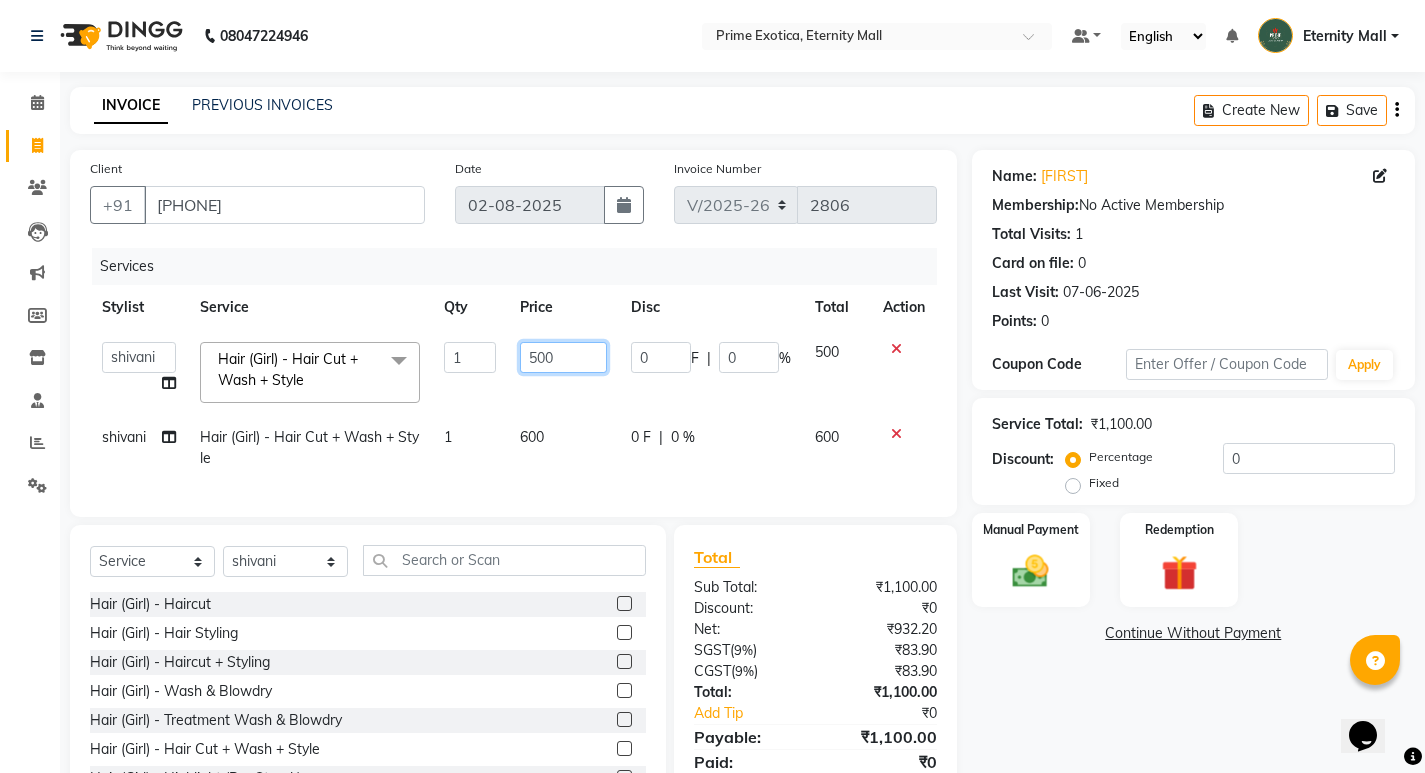 click on "500" 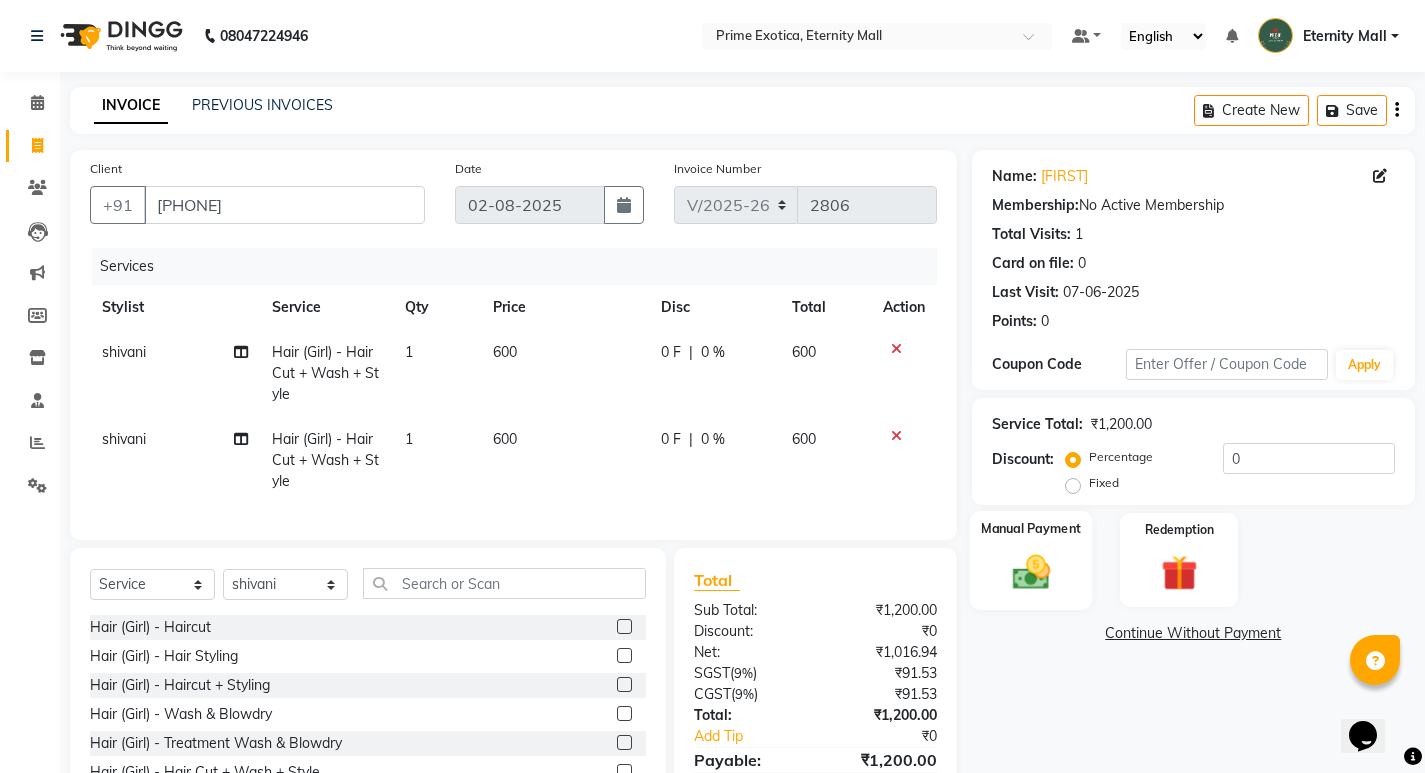 click 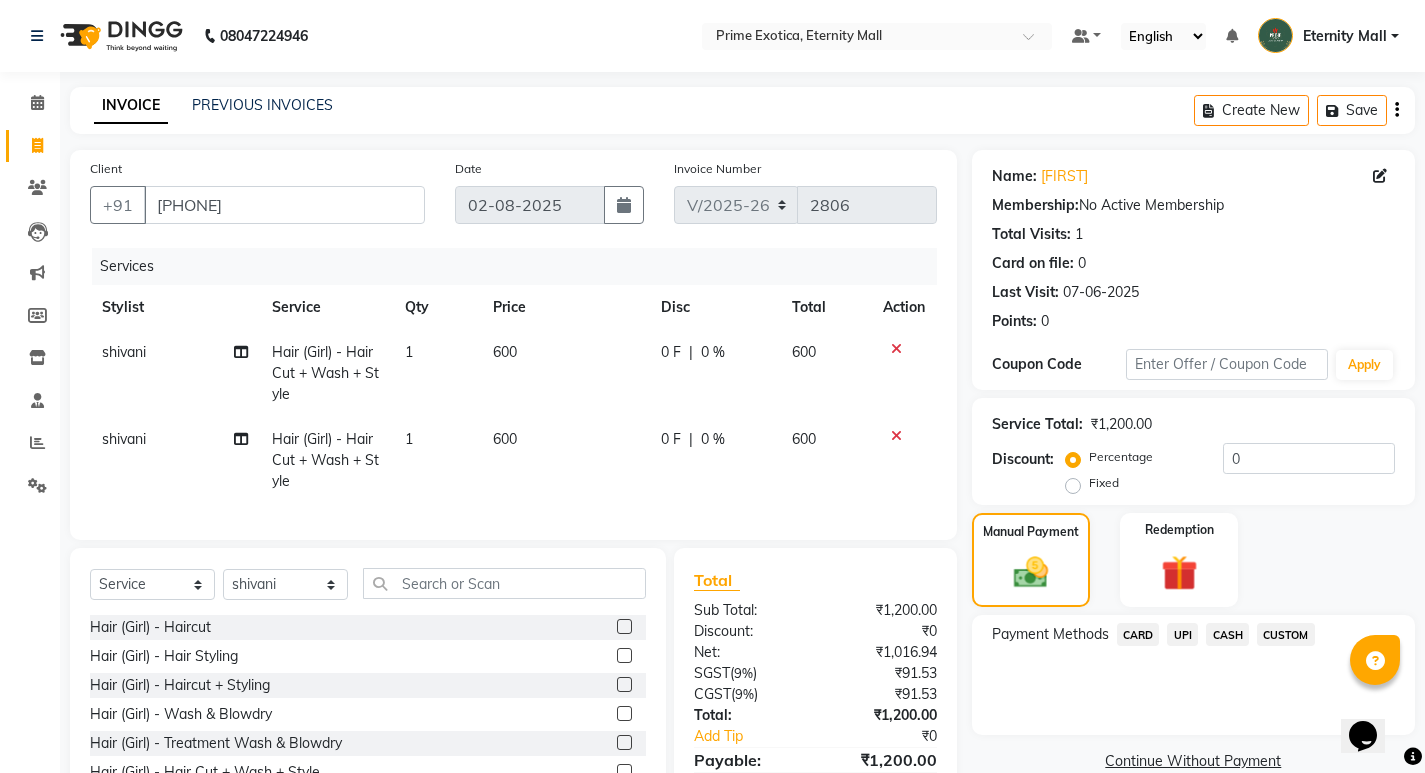 scroll, scrollTop: 100, scrollLeft: 0, axis: vertical 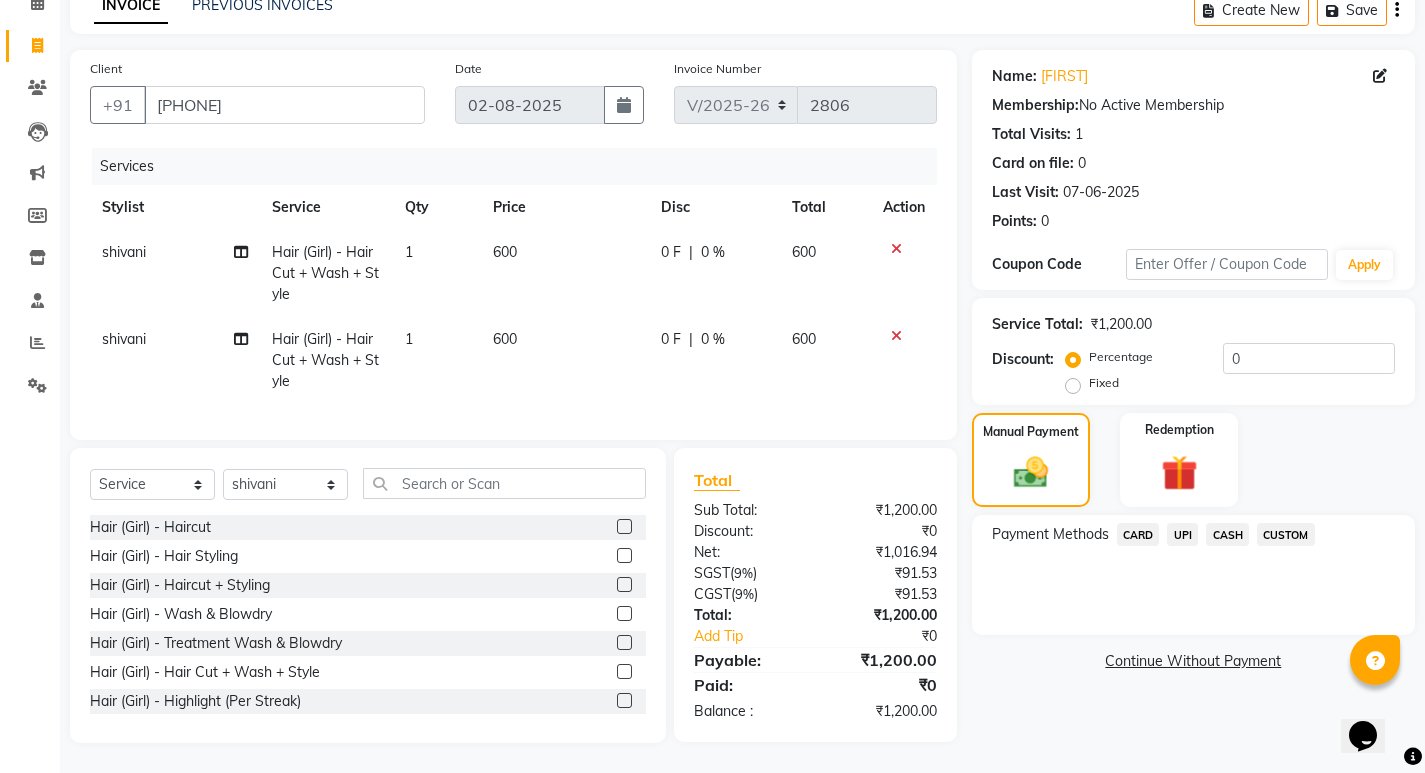 click on "UPI" 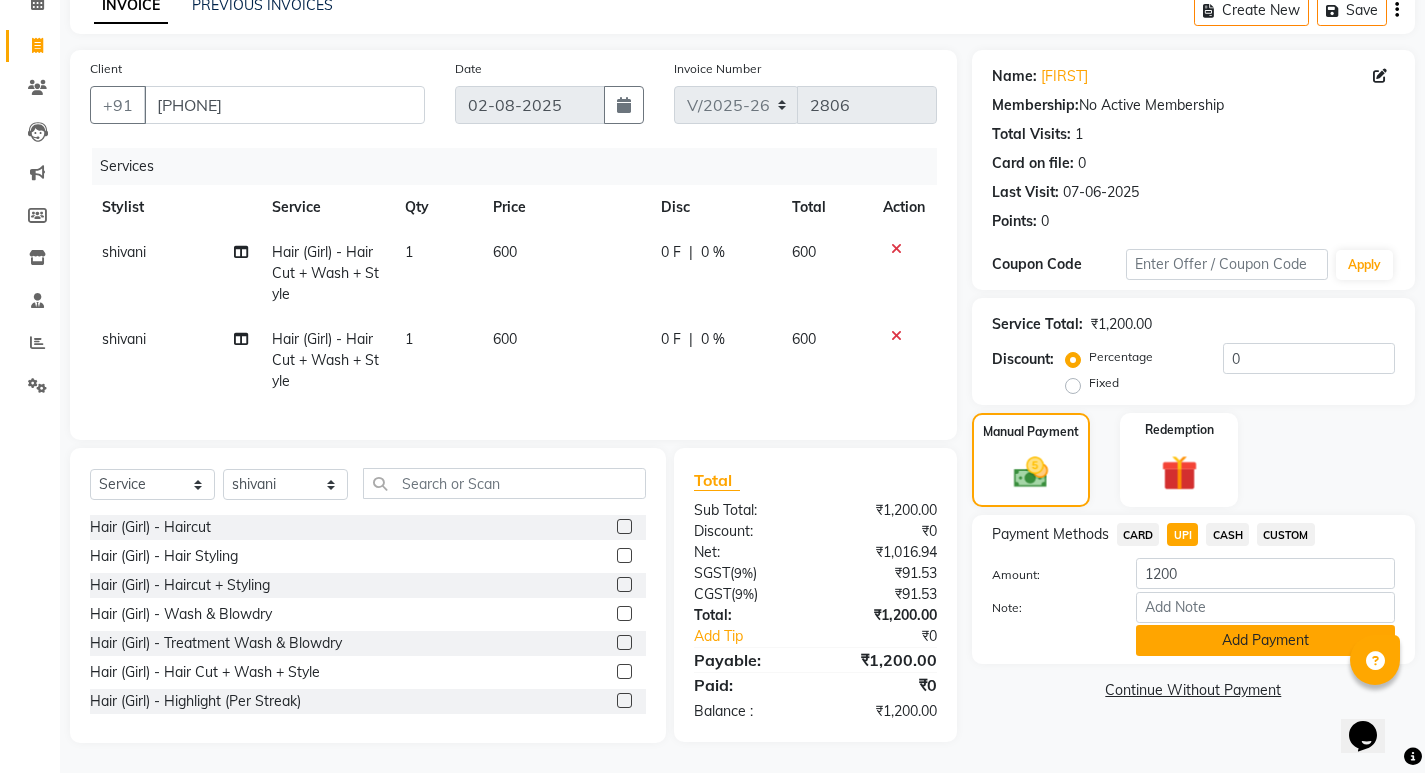 click on "Add Payment" 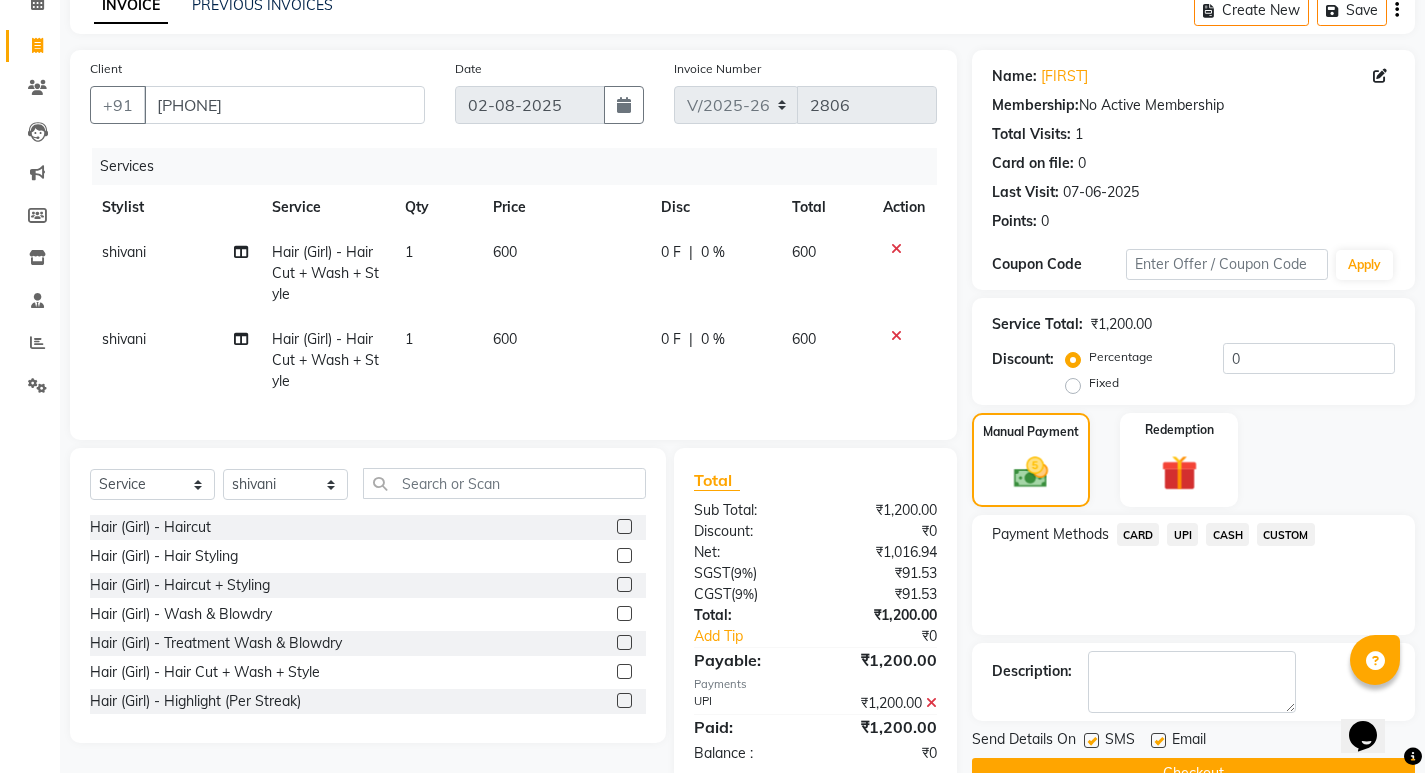 scroll, scrollTop: 156, scrollLeft: 0, axis: vertical 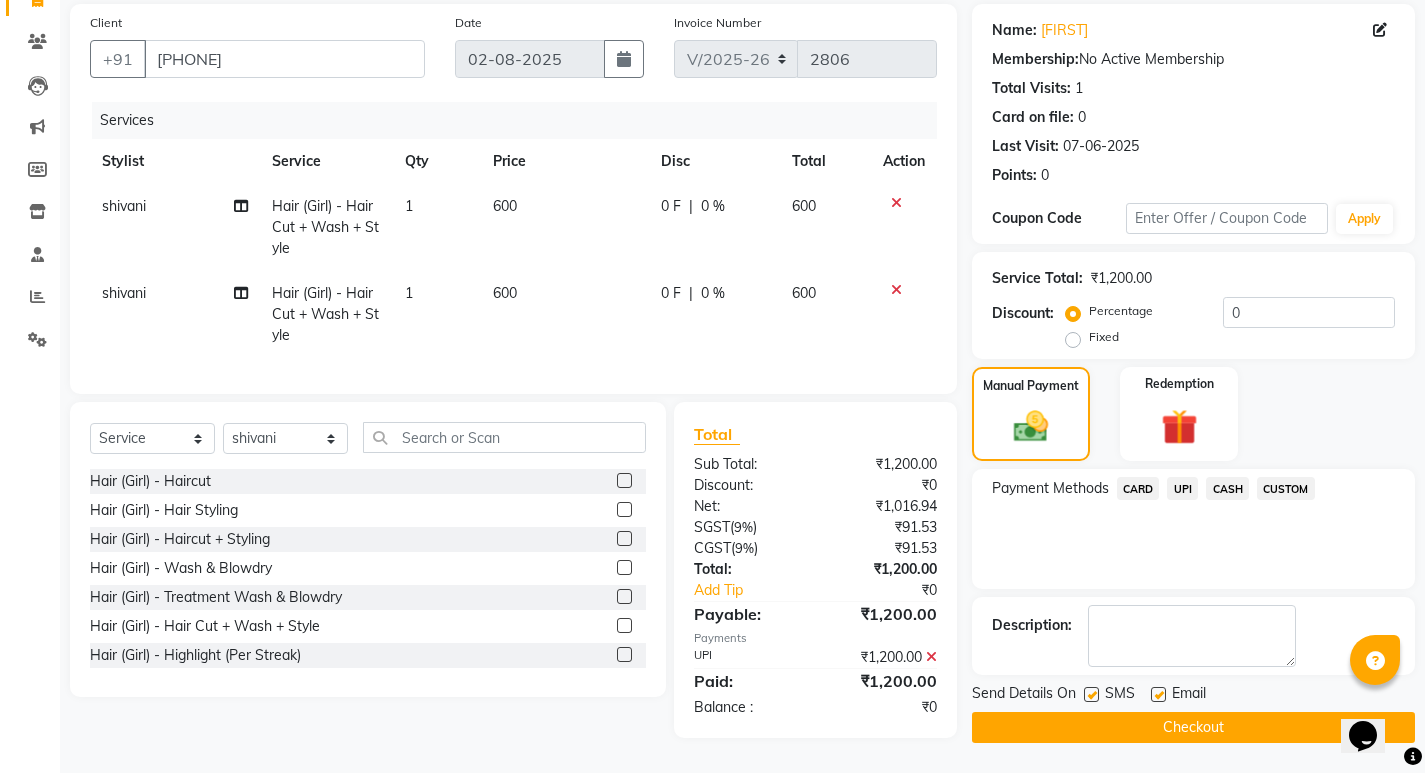 click on "Checkout" 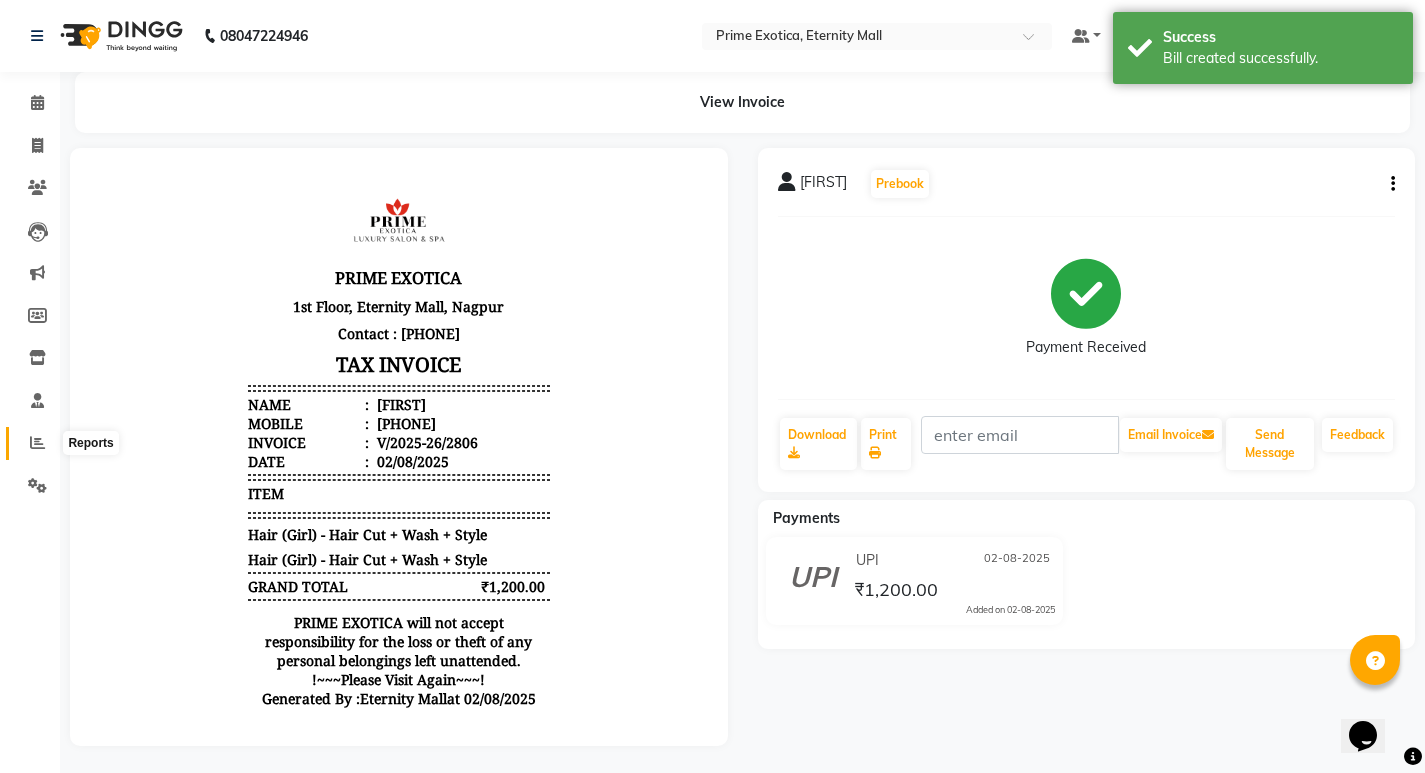 scroll, scrollTop: 0, scrollLeft: 0, axis: both 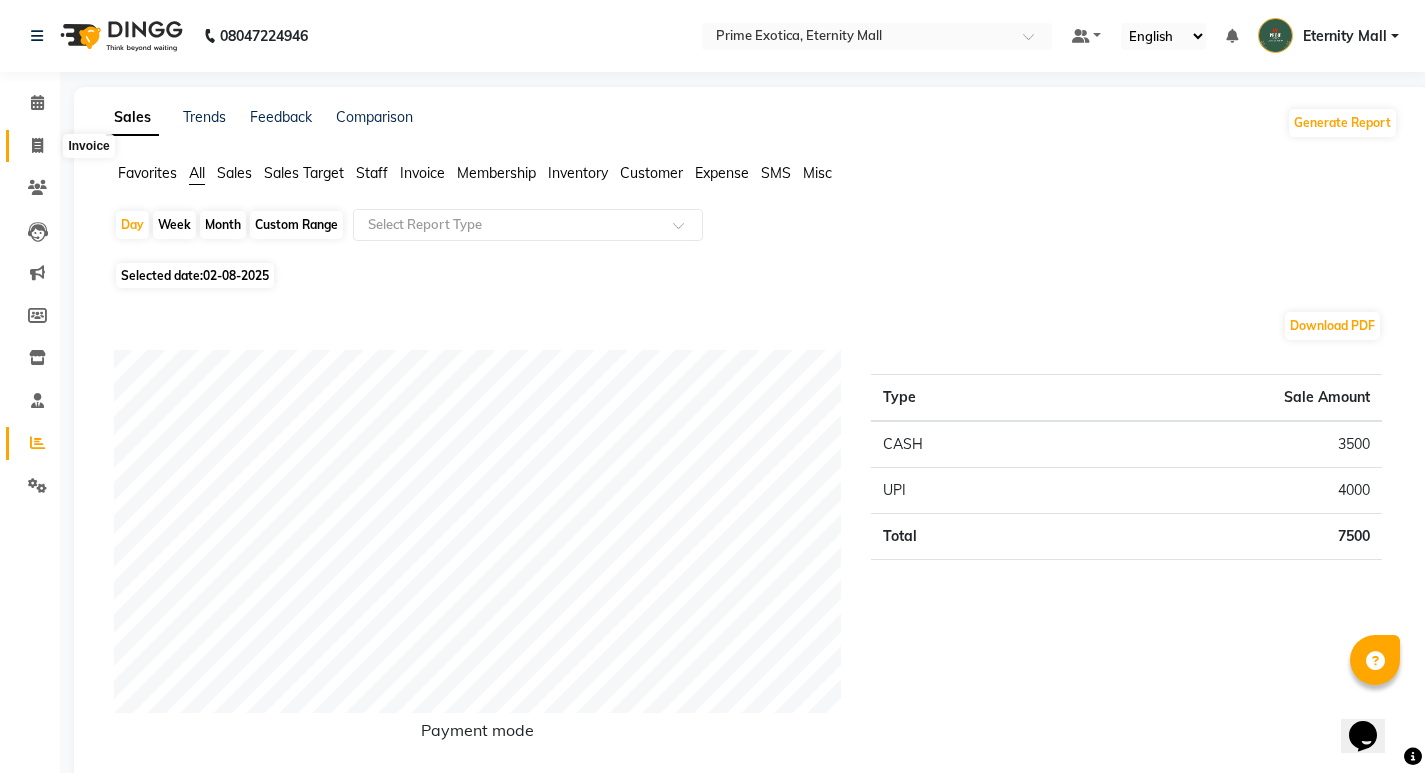click 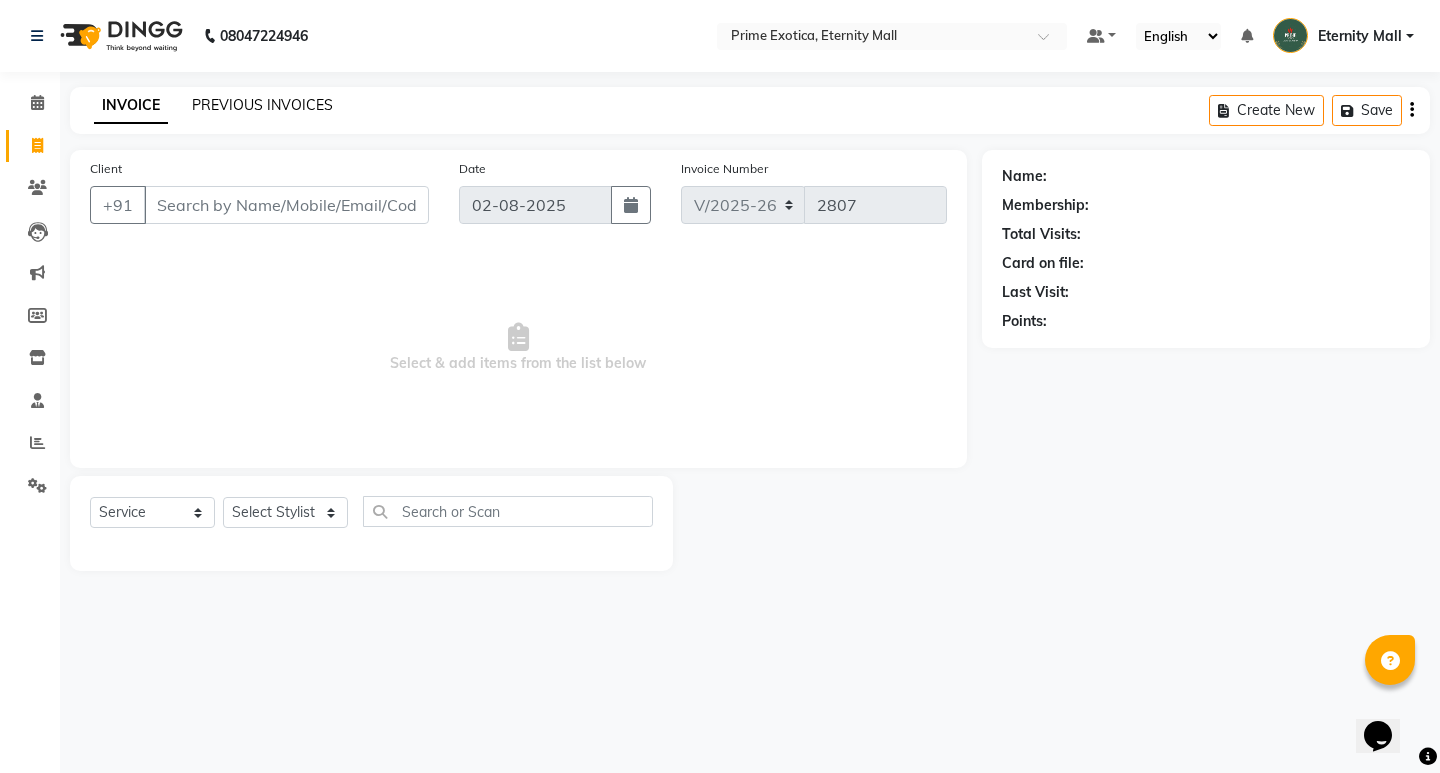 click on "PREVIOUS INVOICES" 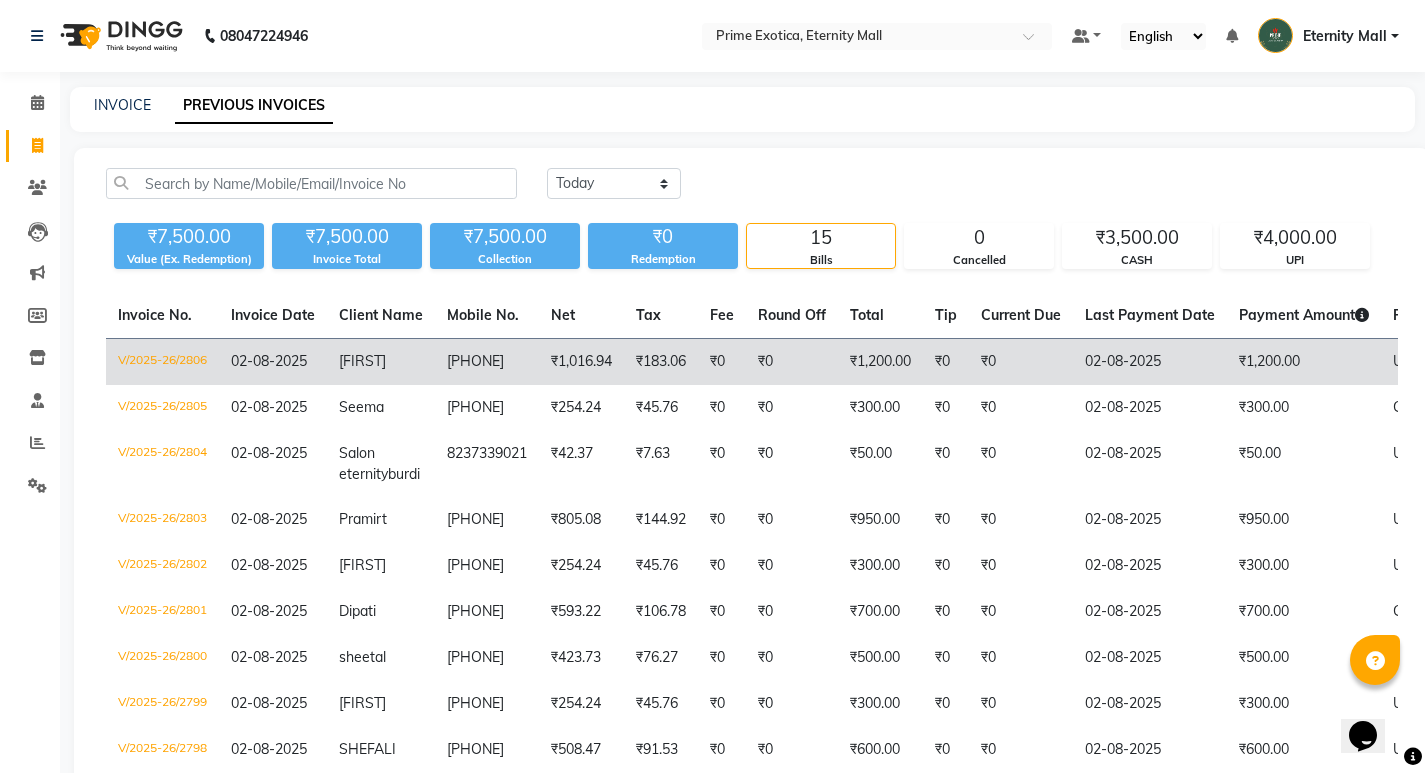 click on "V/2025-26/2806" 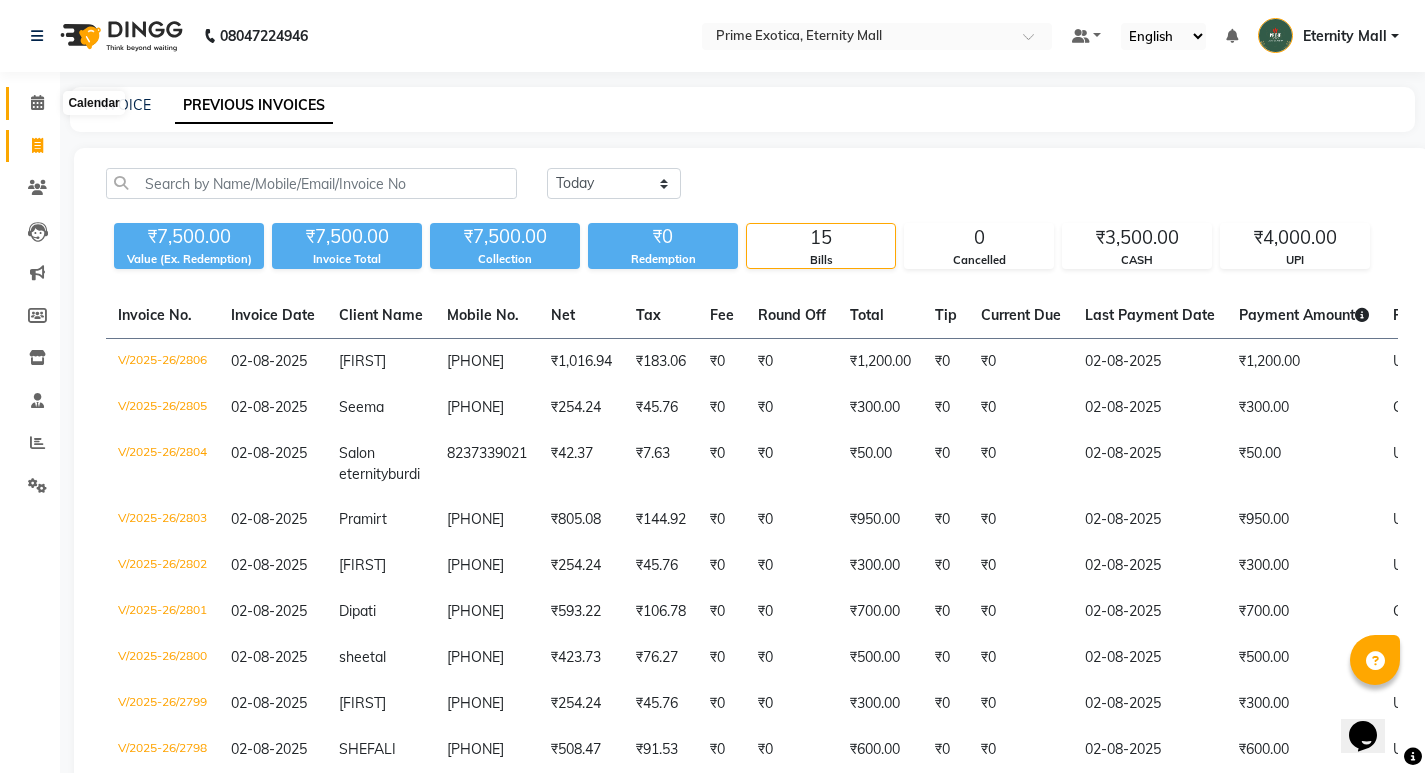 click 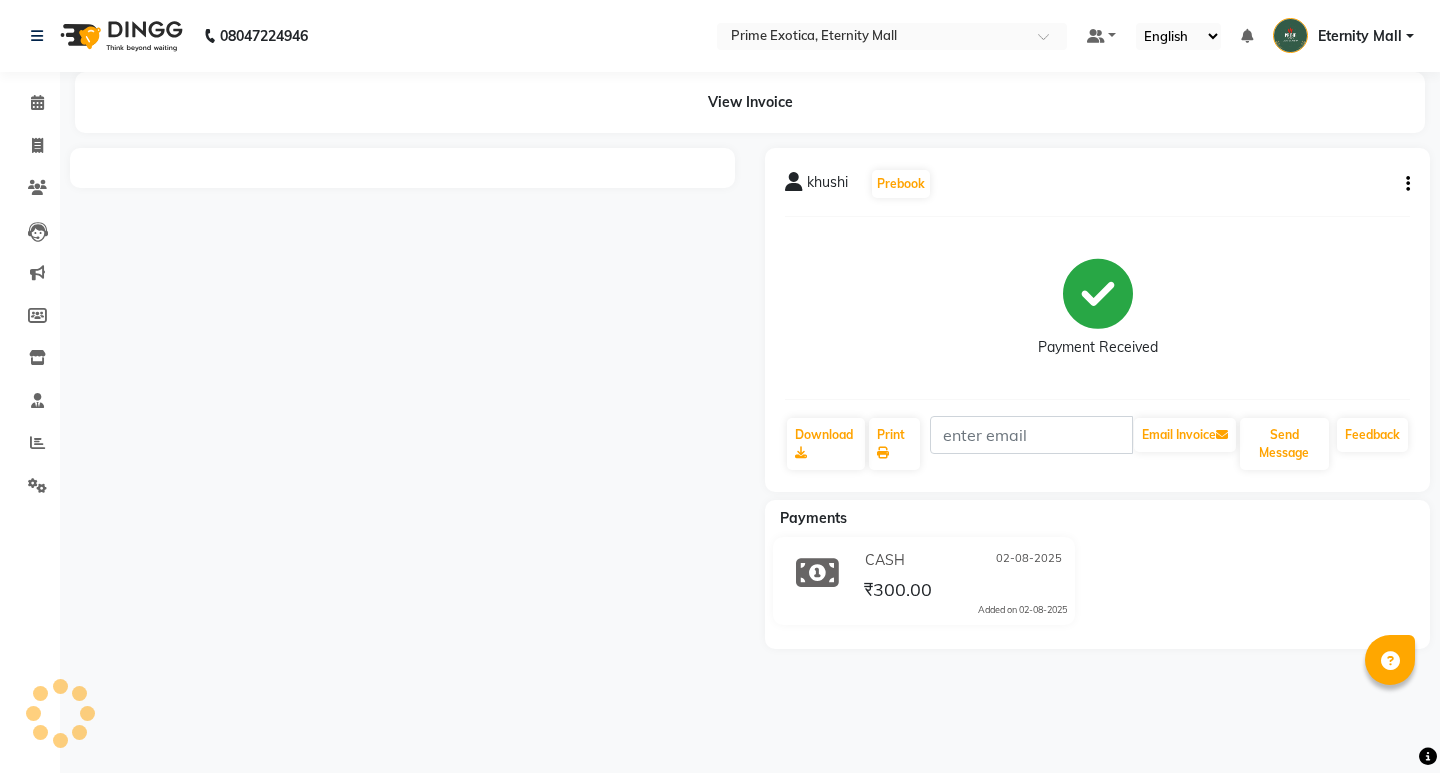 scroll, scrollTop: 0, scrollLeft: 0, axis: both 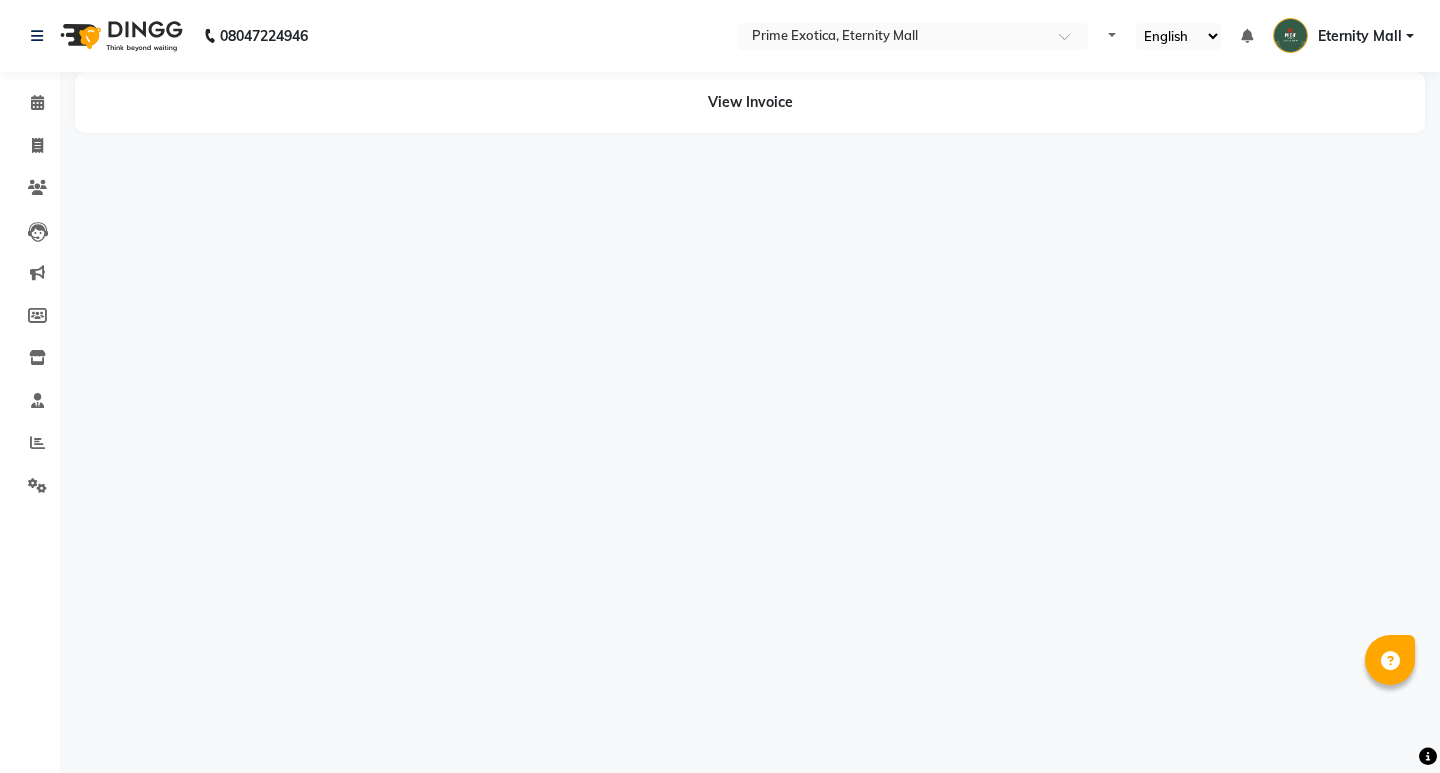 select on "en" 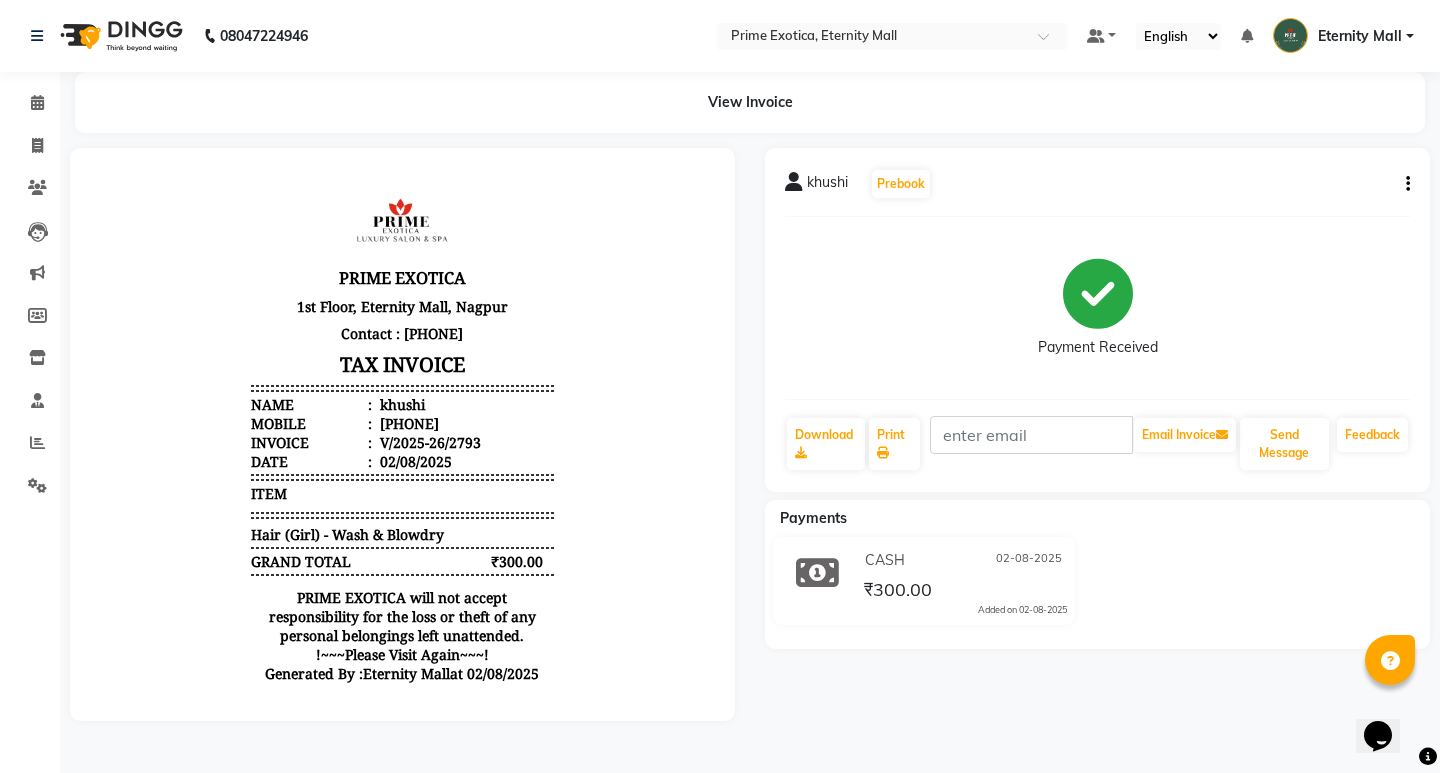 scroll, scrollTop: 0, scrollLeft: 0, axis: both 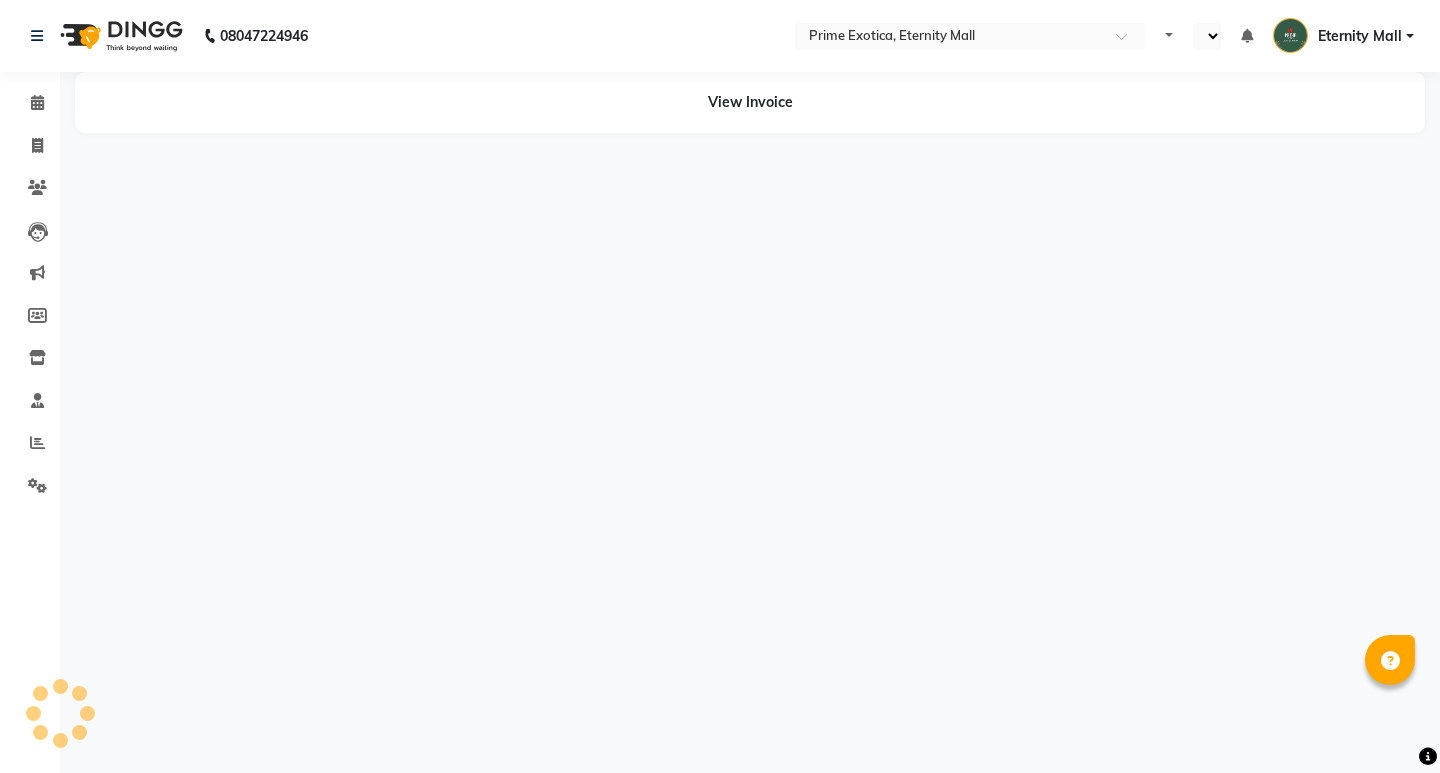 select on "en" 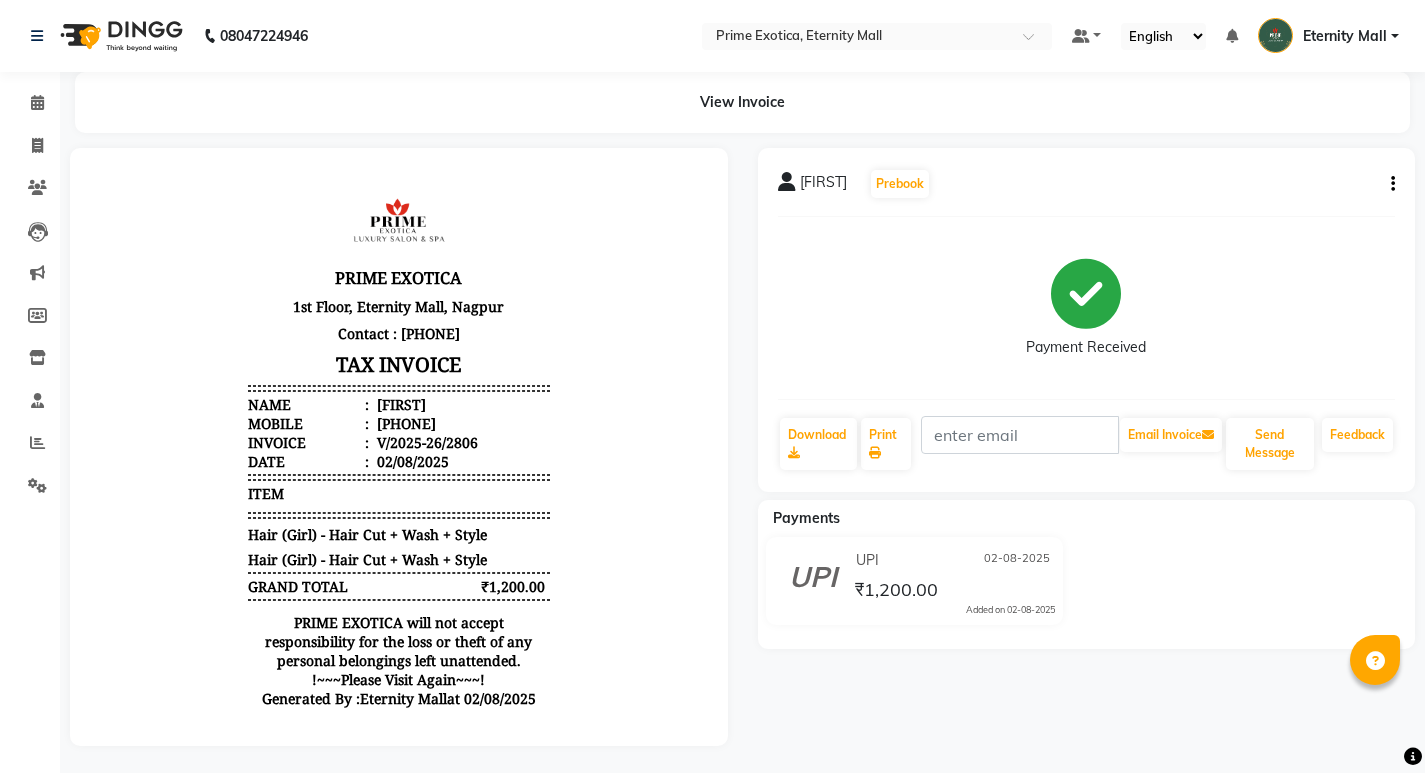 scroll, scrollTop: 0, scrollLeft: 0, axis: both 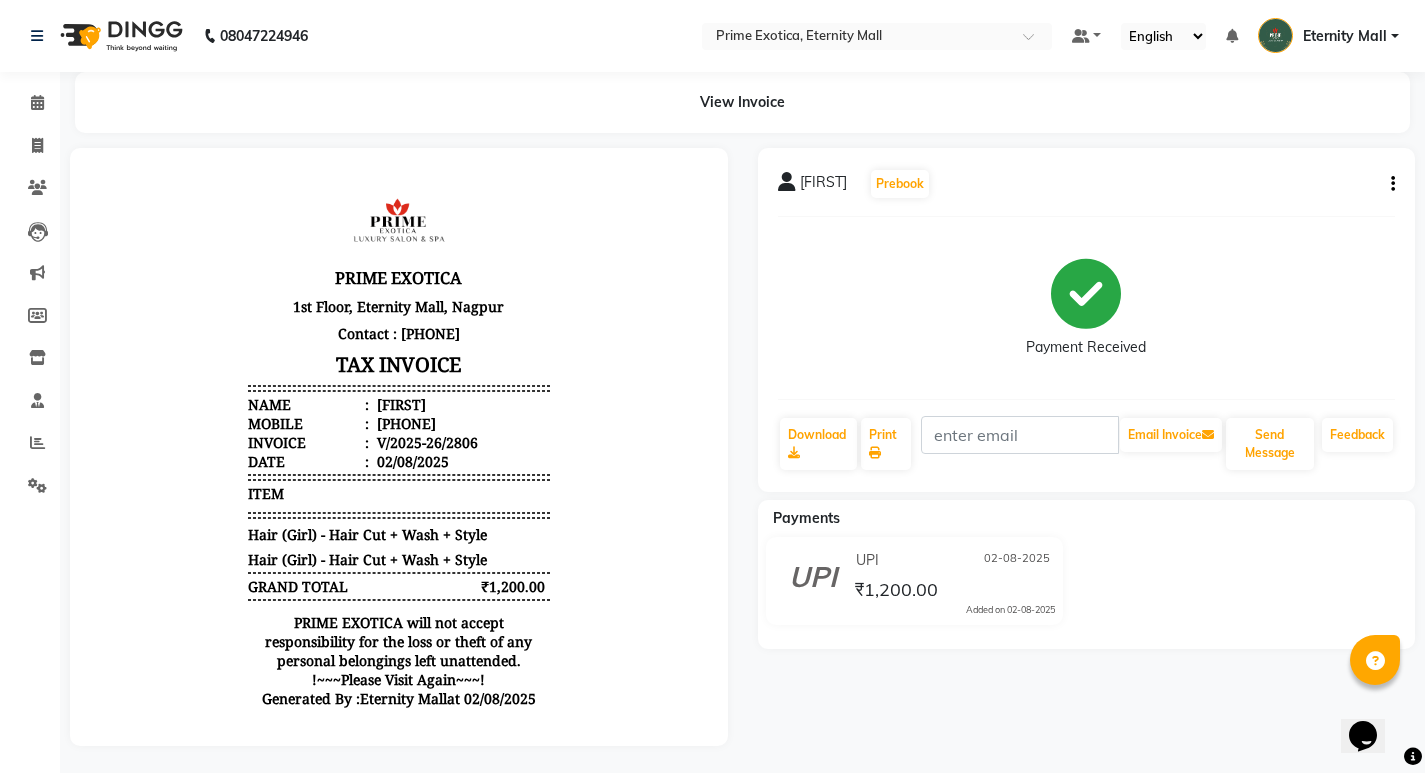 click 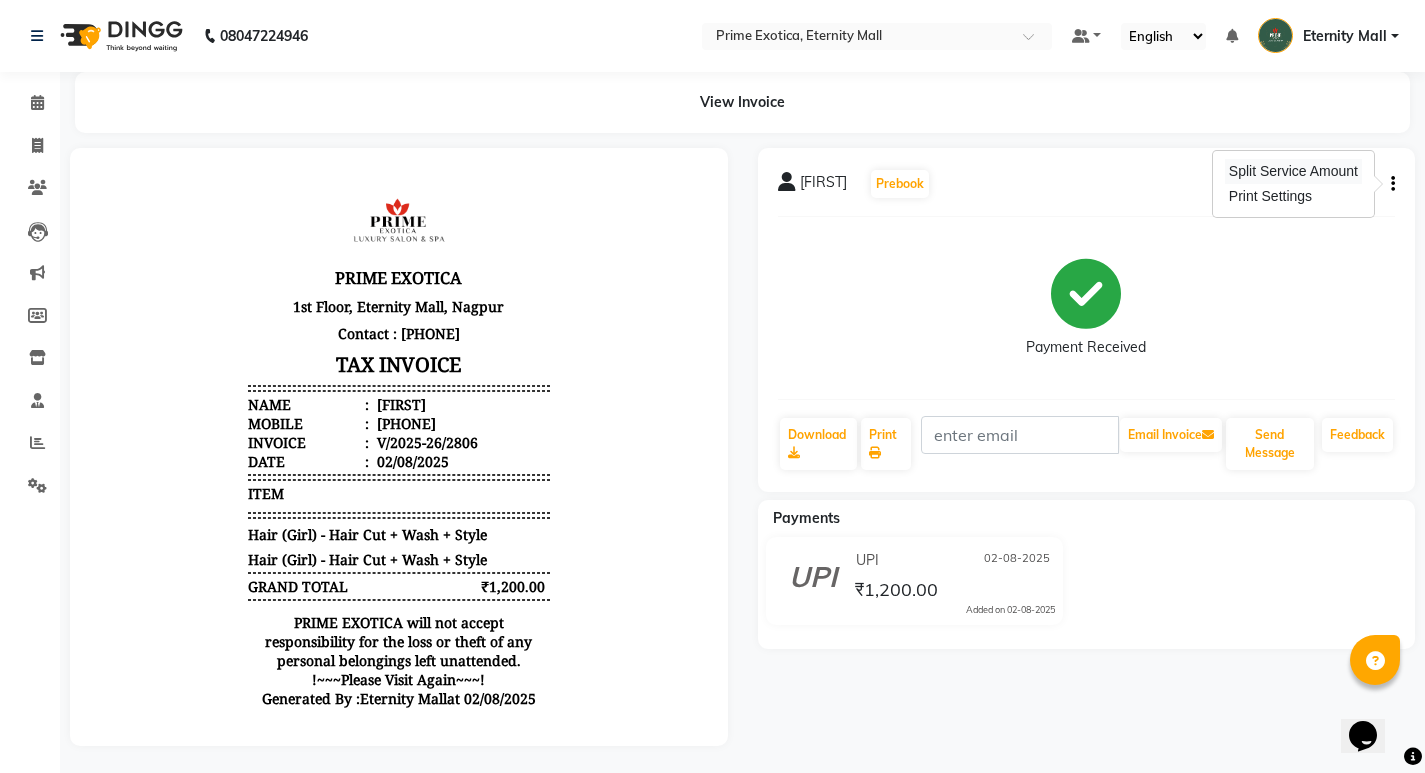 click on "Split Service Amount" at bounding box center (1293, 171) 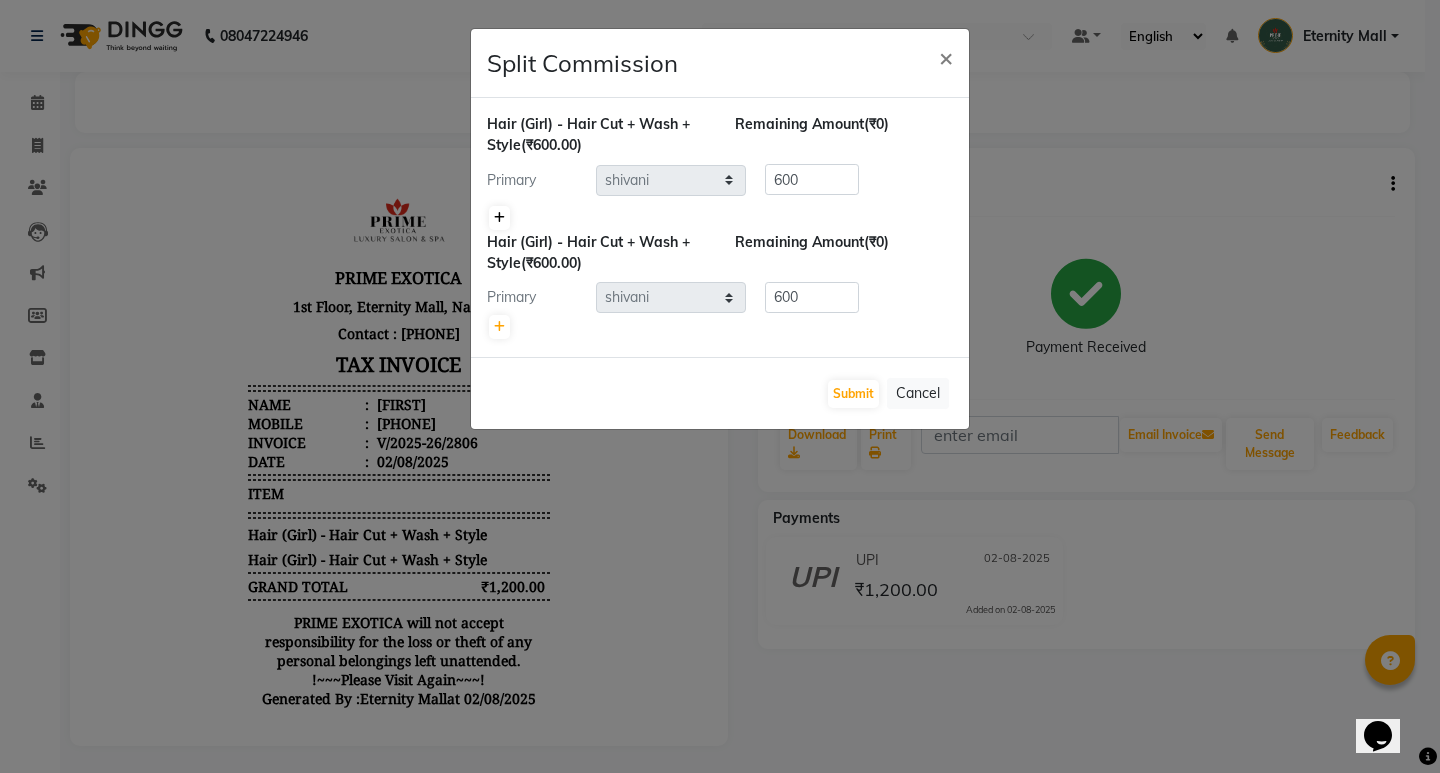 click 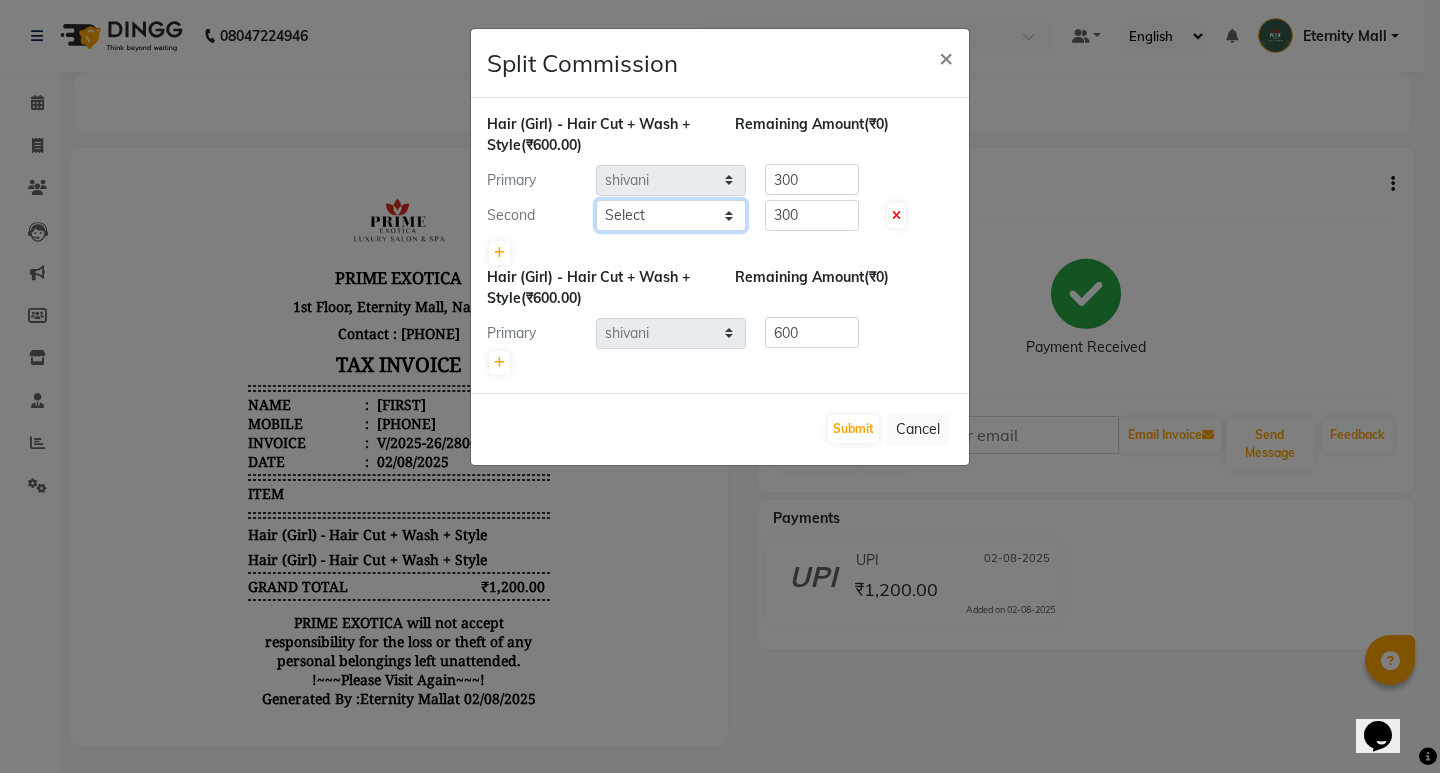 click on "Select  AB    ADMIN   ajay vikram lakshane   Dipak Narnaware   Isha Bahel   Rajeshri    shivani" 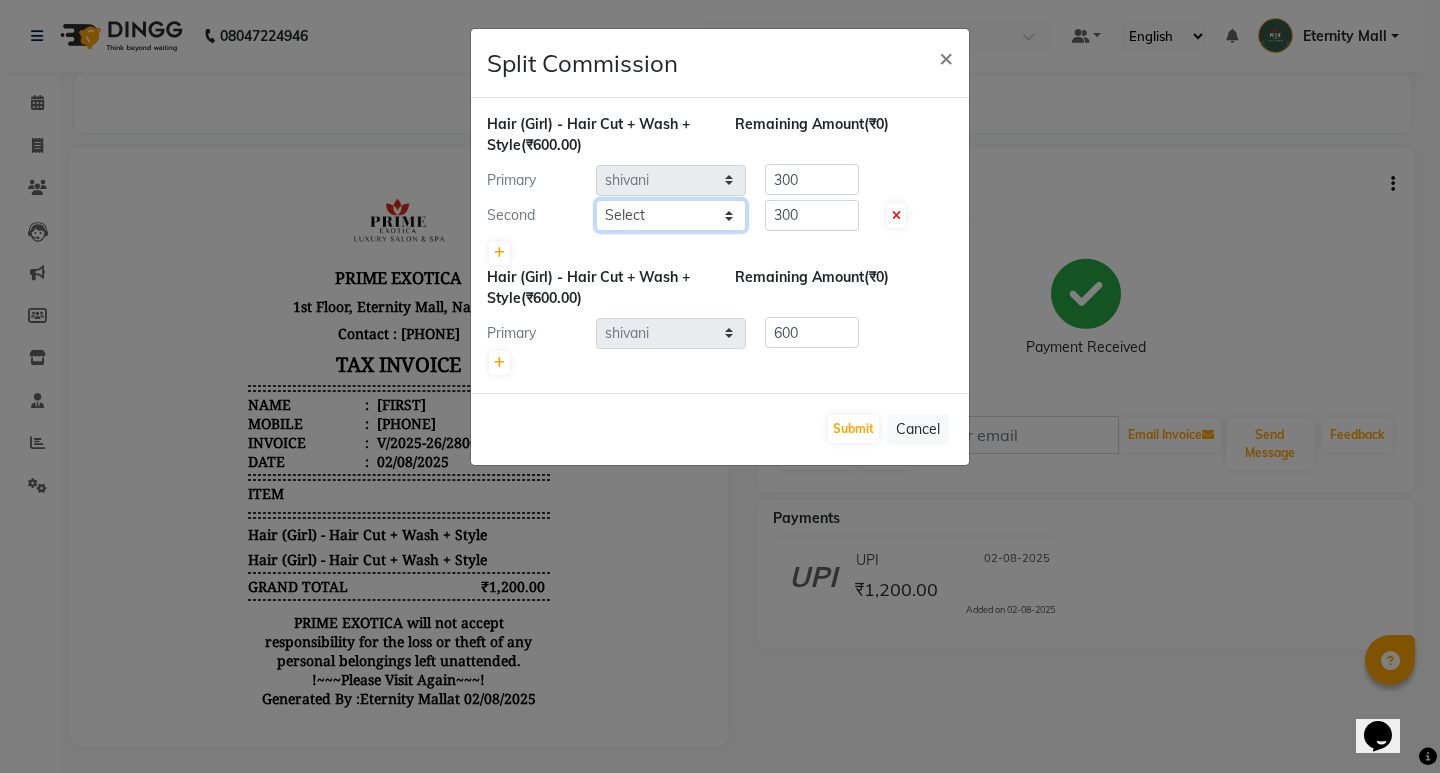 select on "36457" 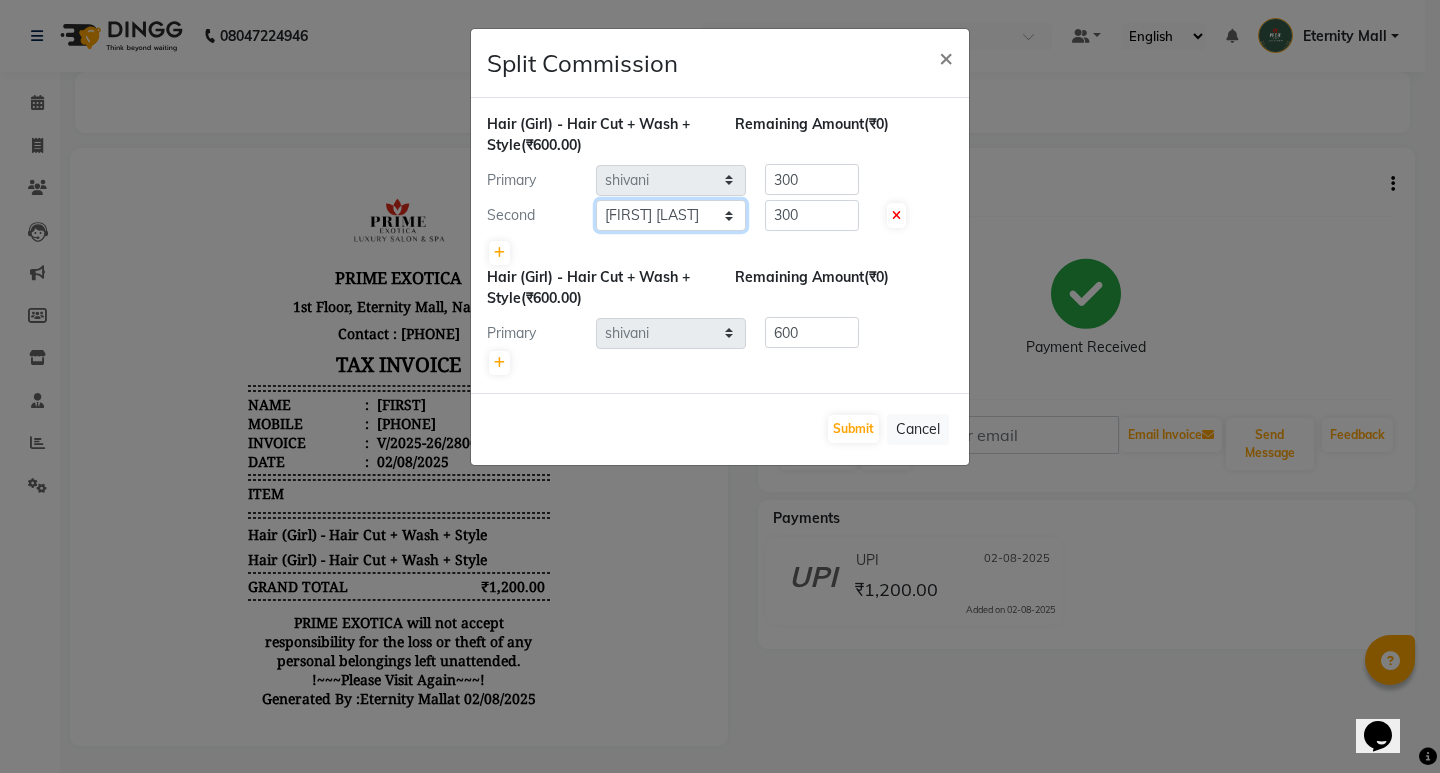 click on "Select  AB    ADMIN   ajay vikram lakshane   Dipak Narnaware   Isha Bahel   Rajeshri    shivani" 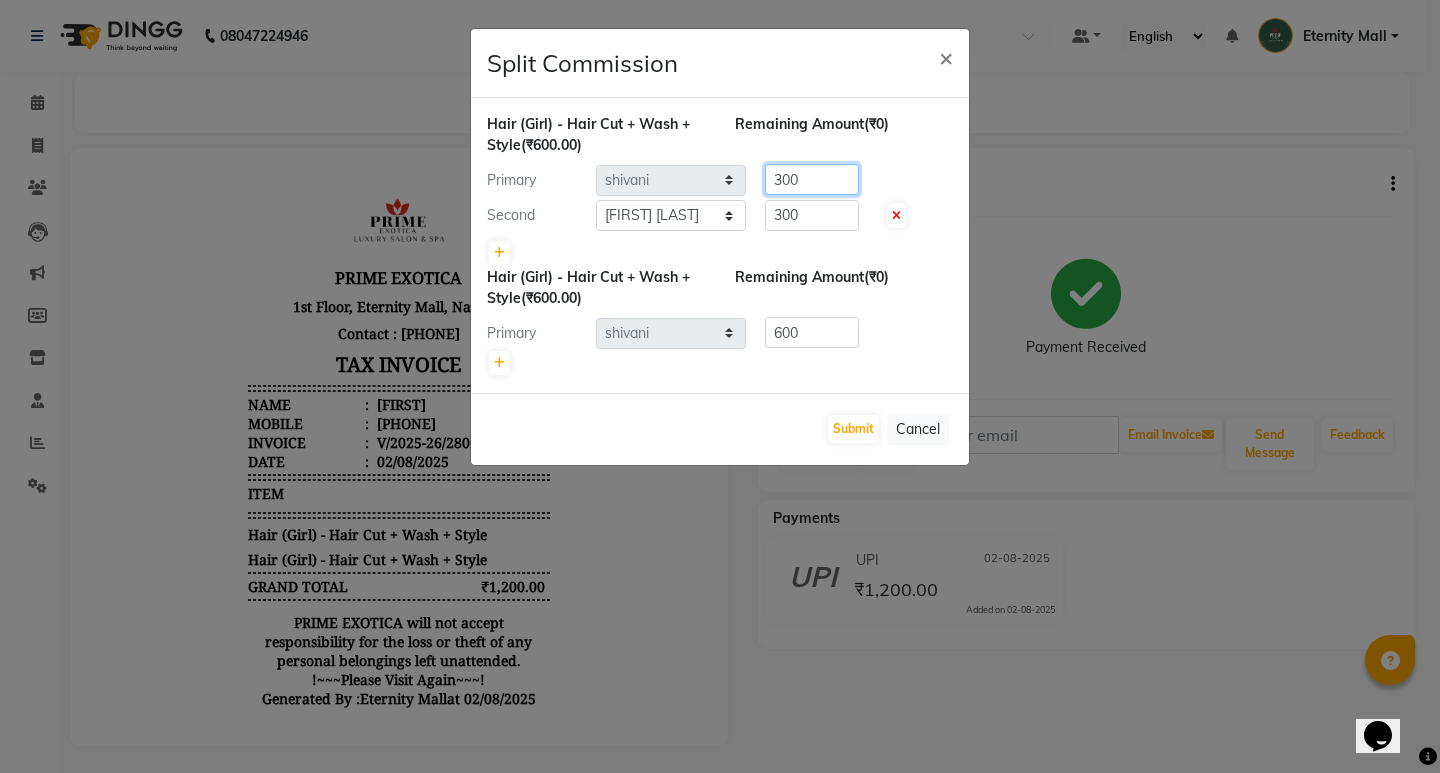 click on "300" 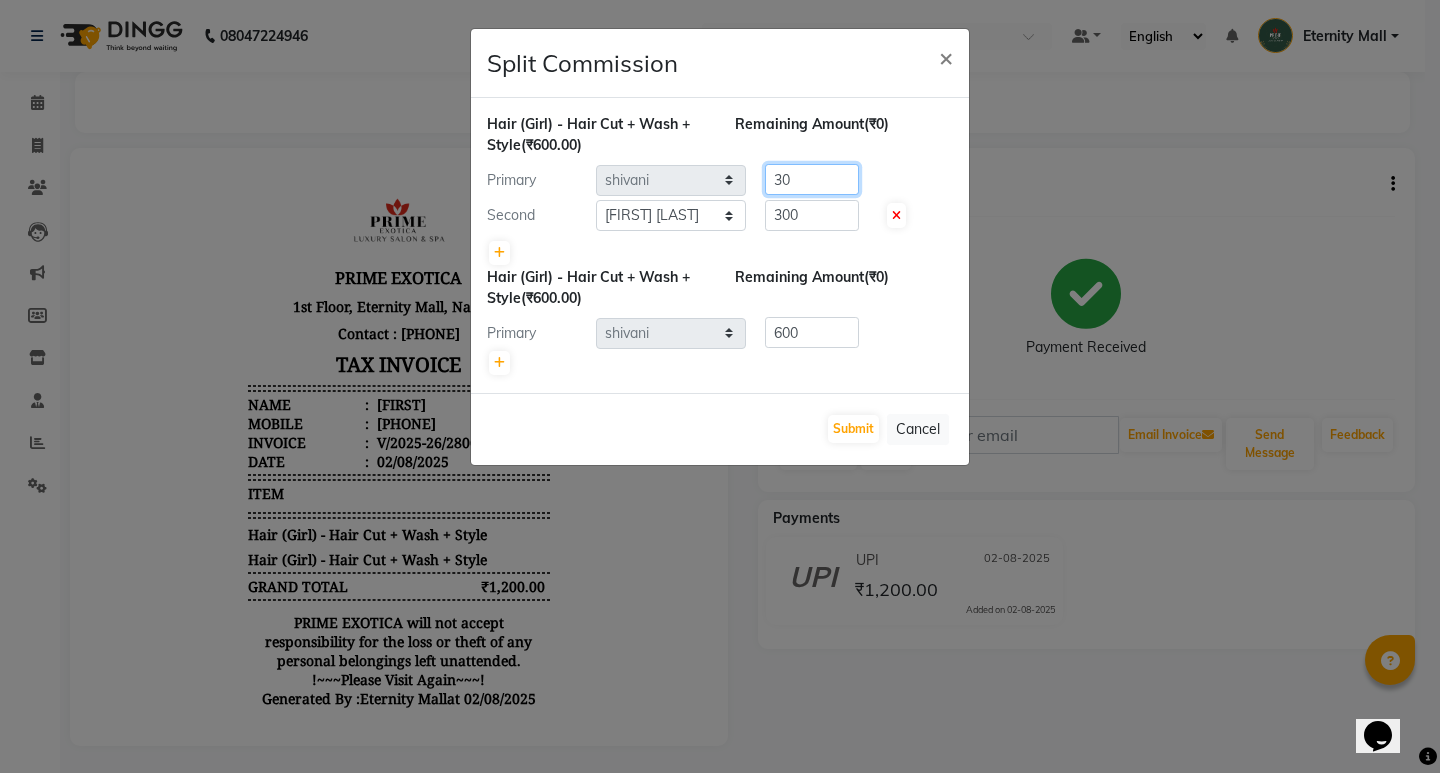 type on "3" 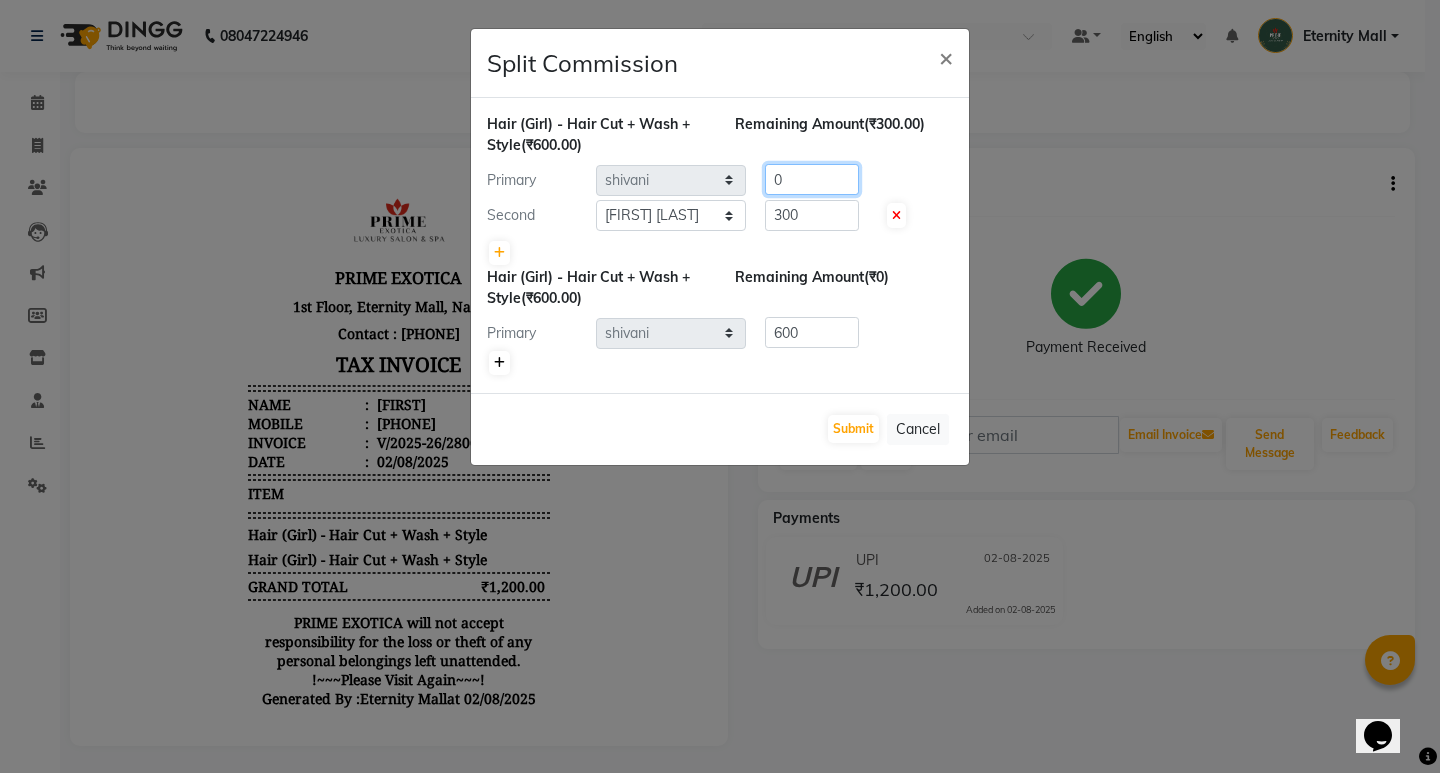 type on "0" 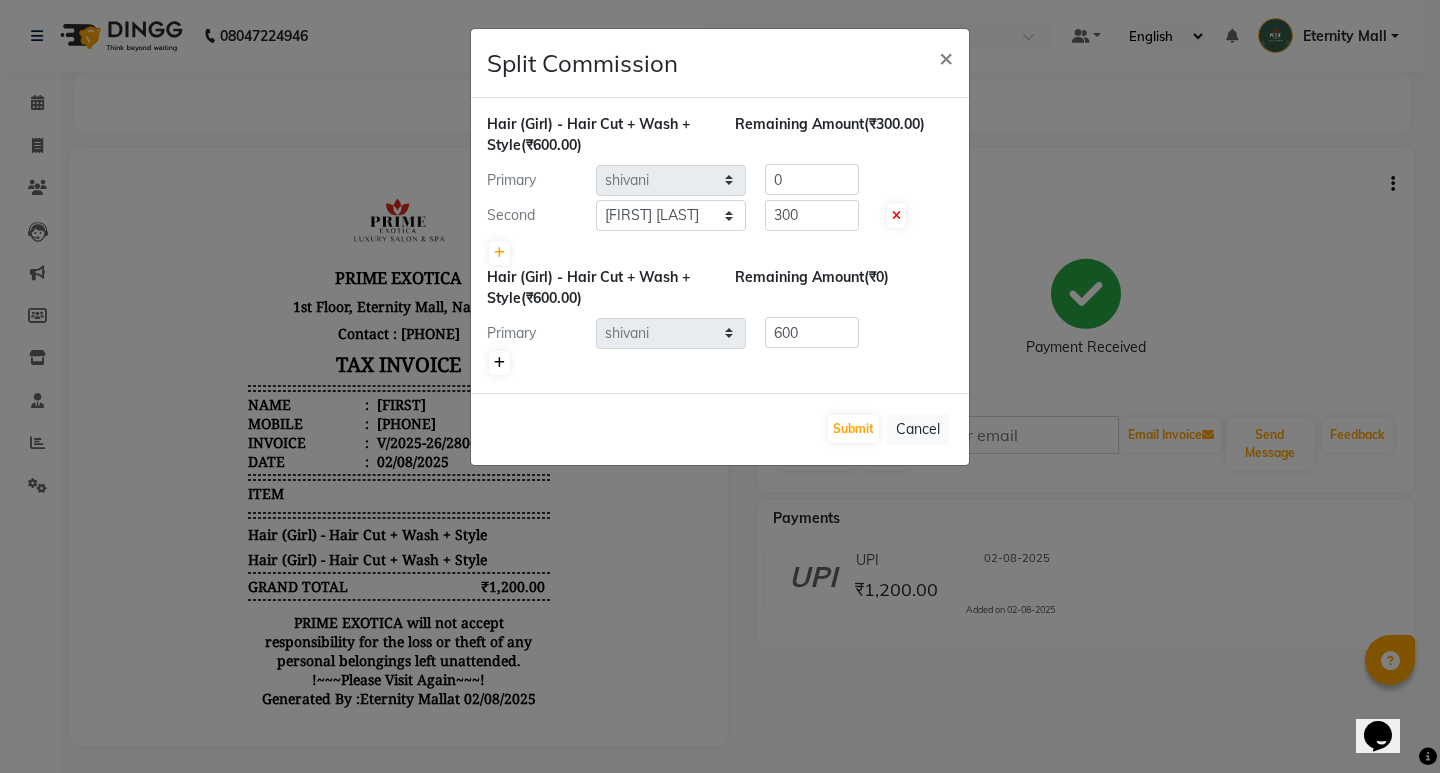click 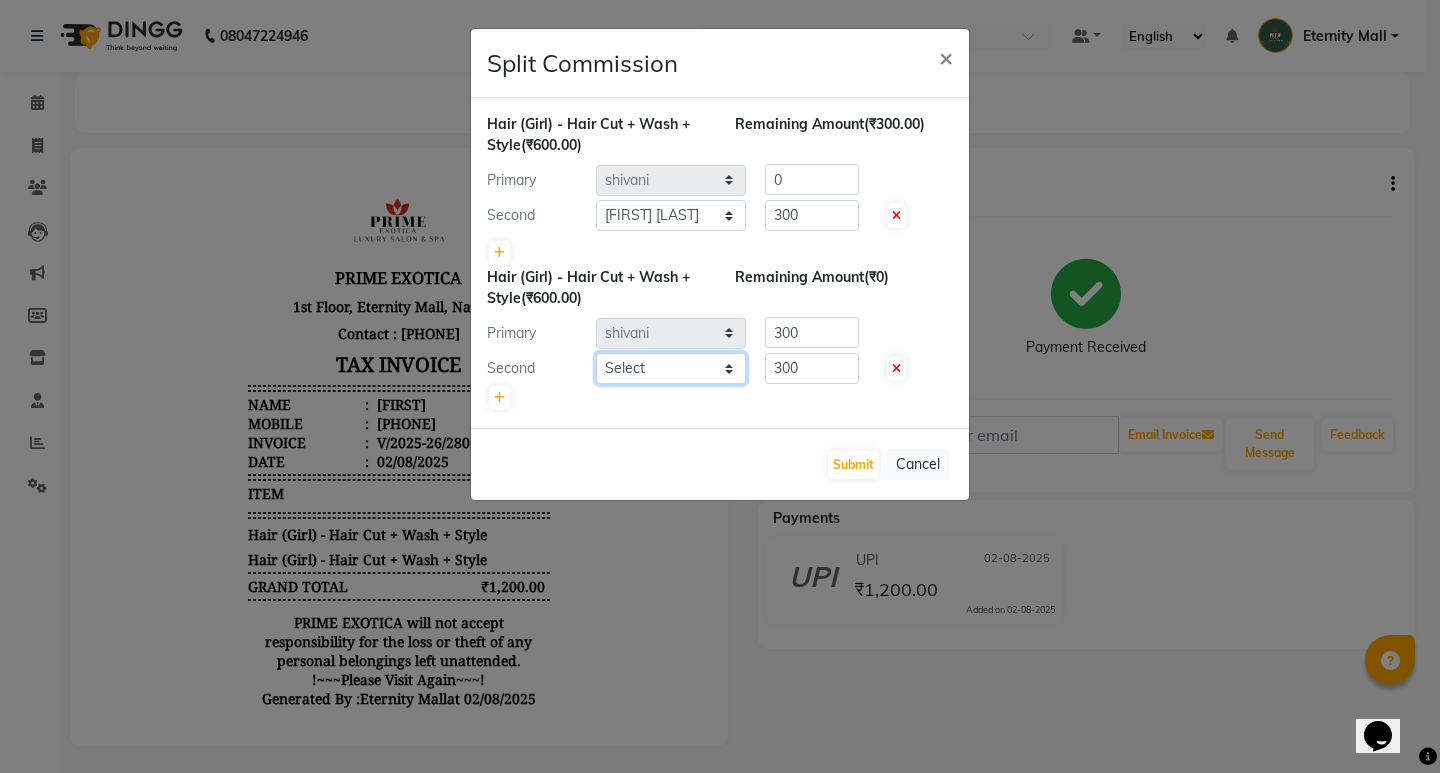 click on "Select  AB    ADMIN   ajay vikram lakshane   Dipak Narnaware   Isha Bahel   Rajeshri    shivani" 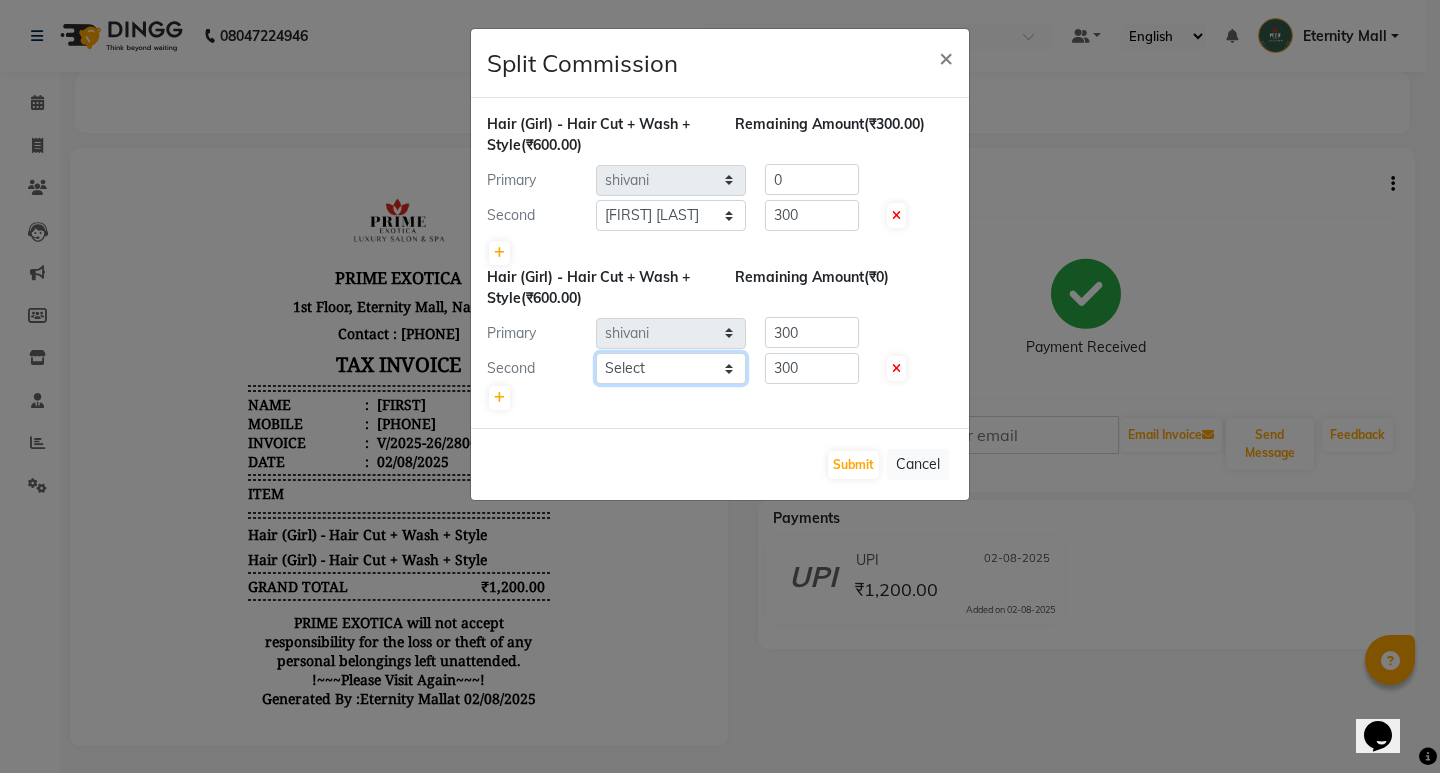 select on "36457" 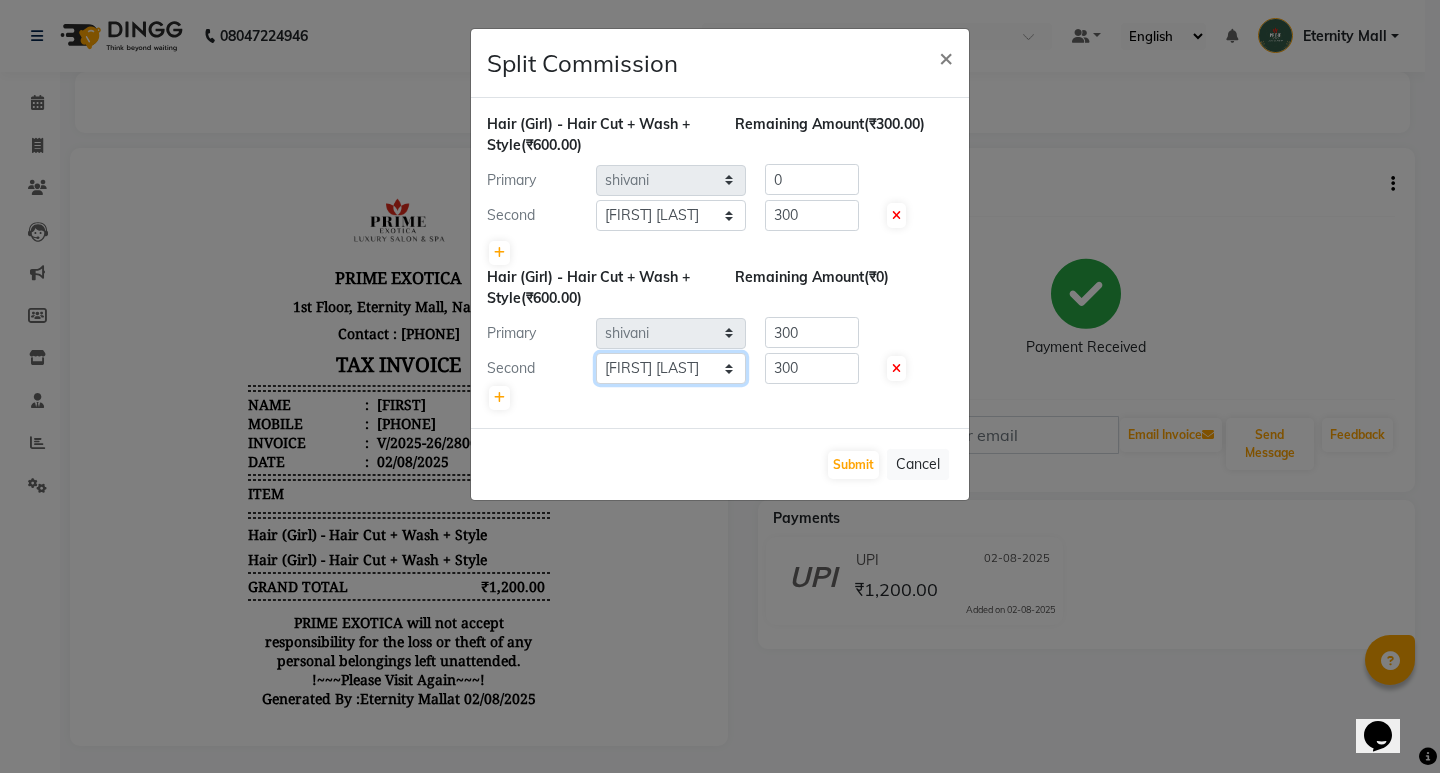 click on "Select  AB    ADMIN   ajay vikram lakshane   Dipak Narnaware   Isha Bahel   Rajeshri    shivani" 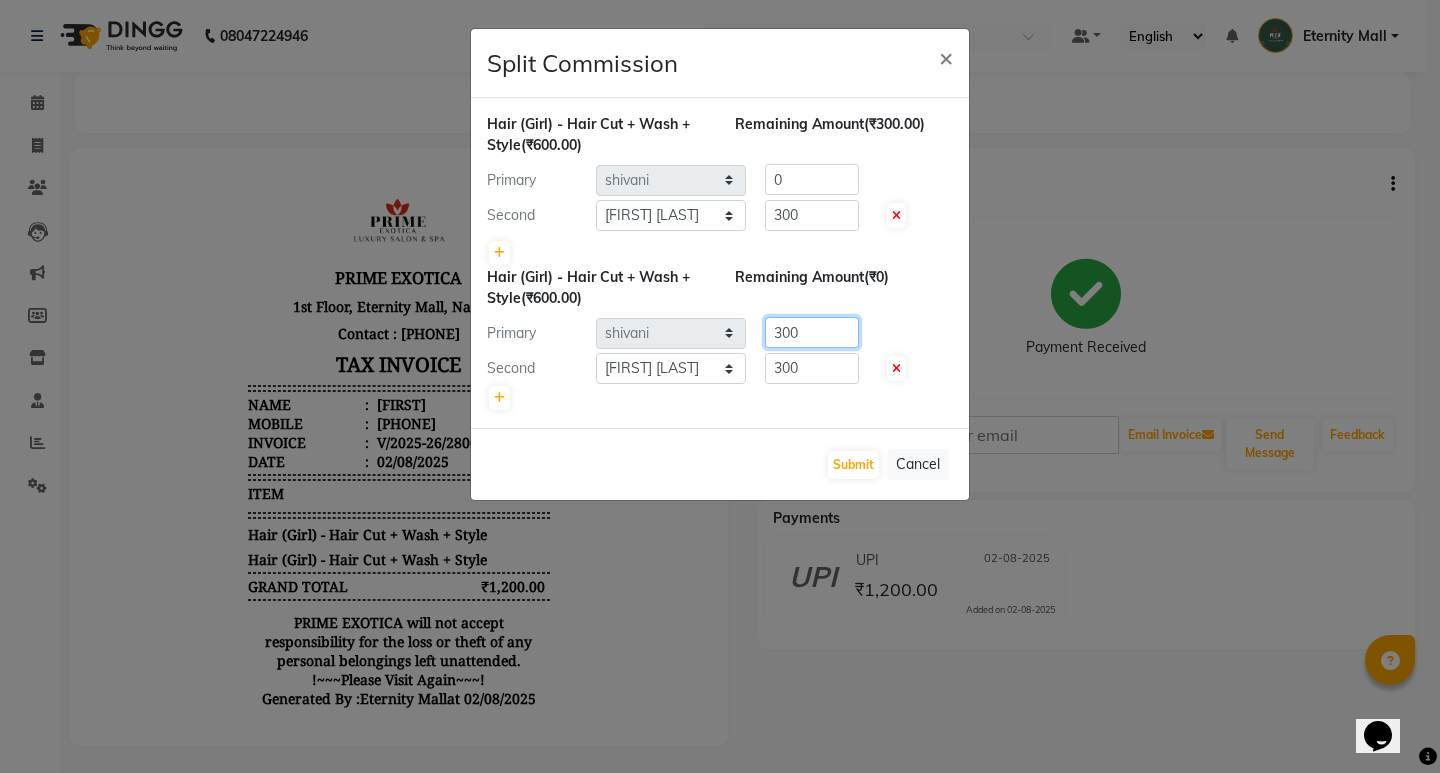 click on "300" 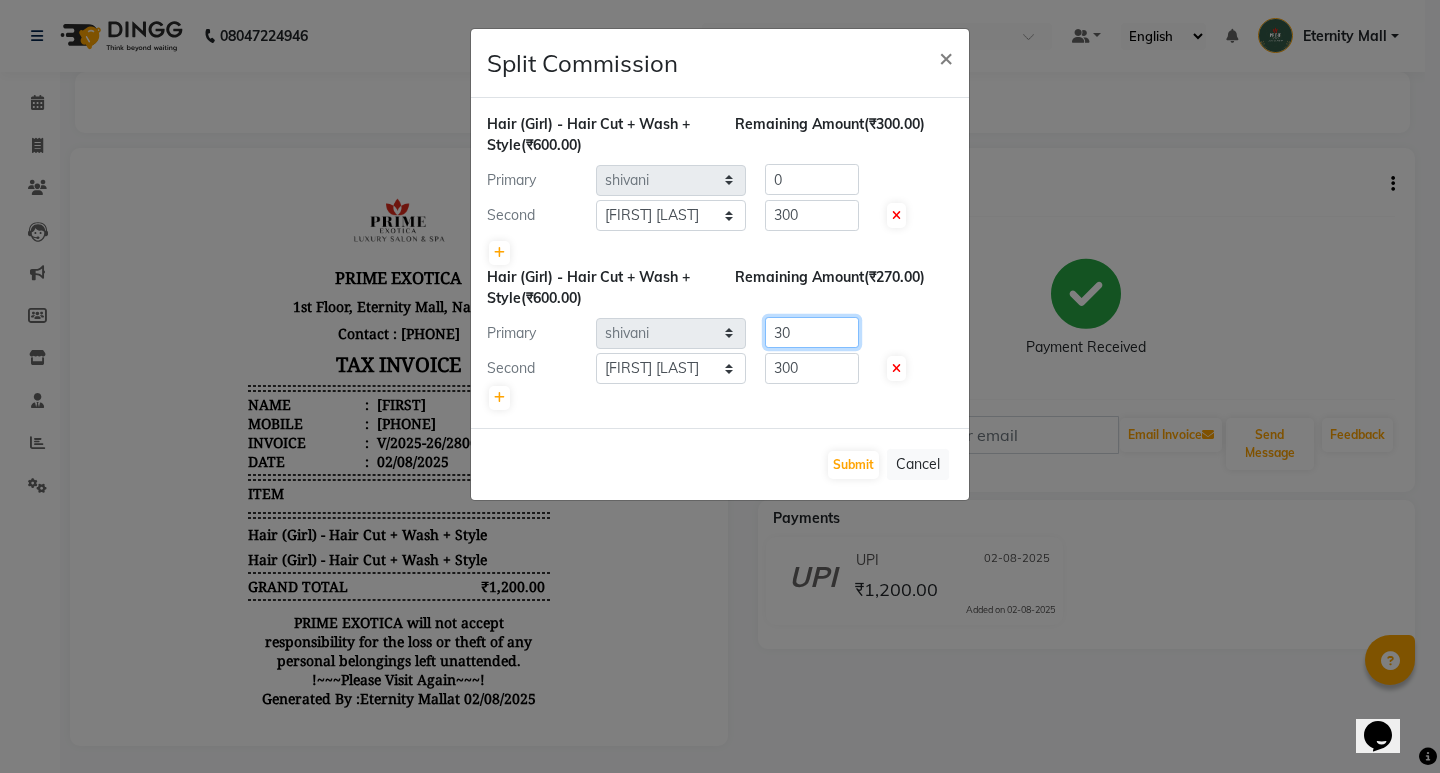 type on "3" 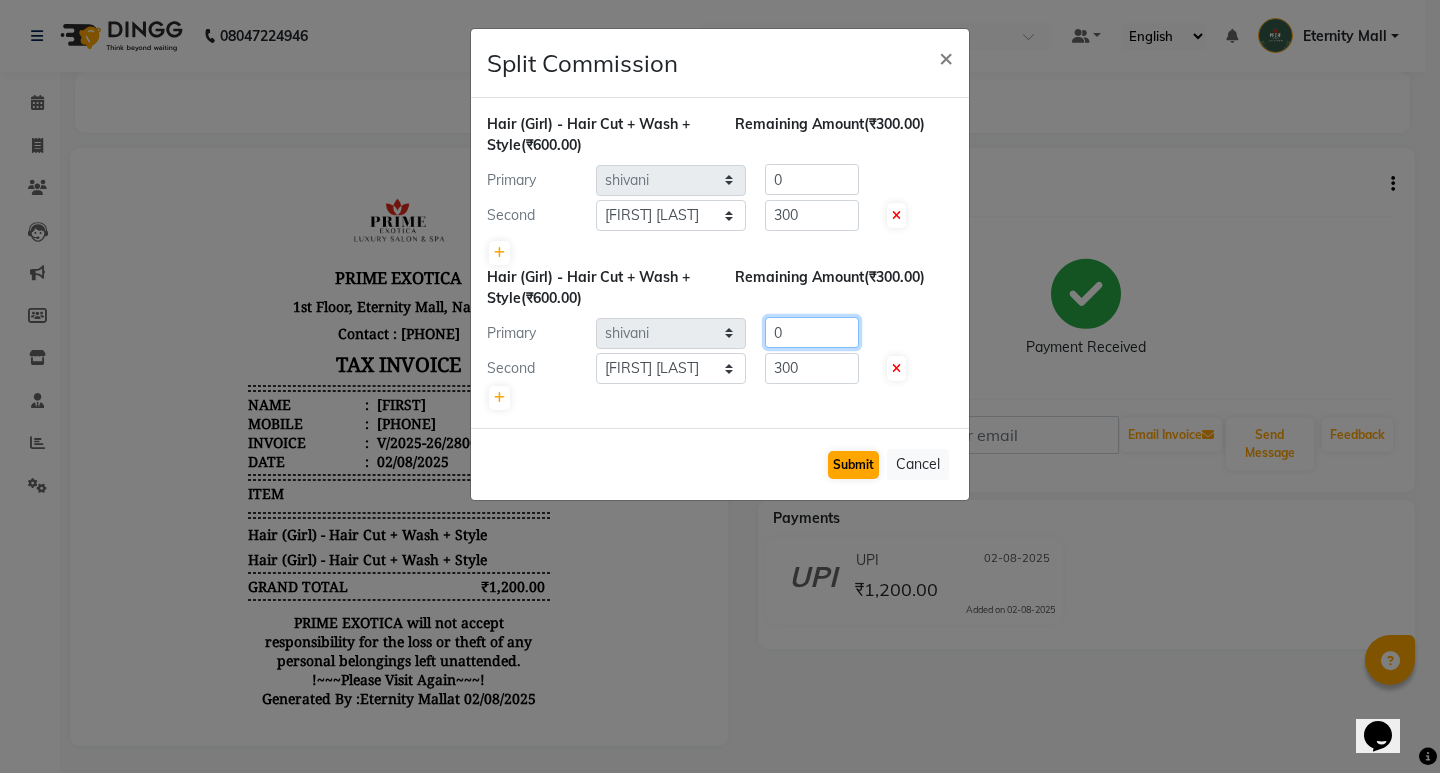type on "0" 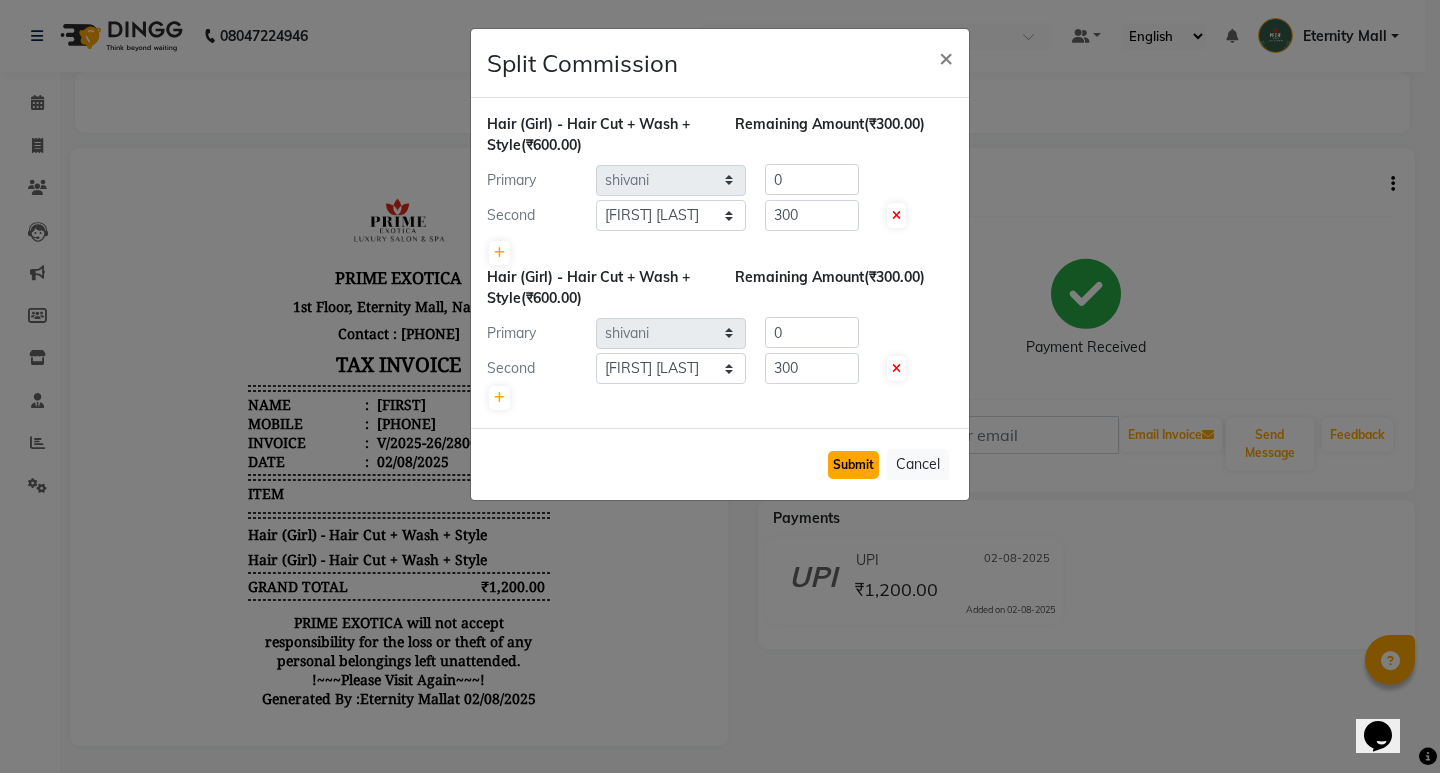 click on "Submit" 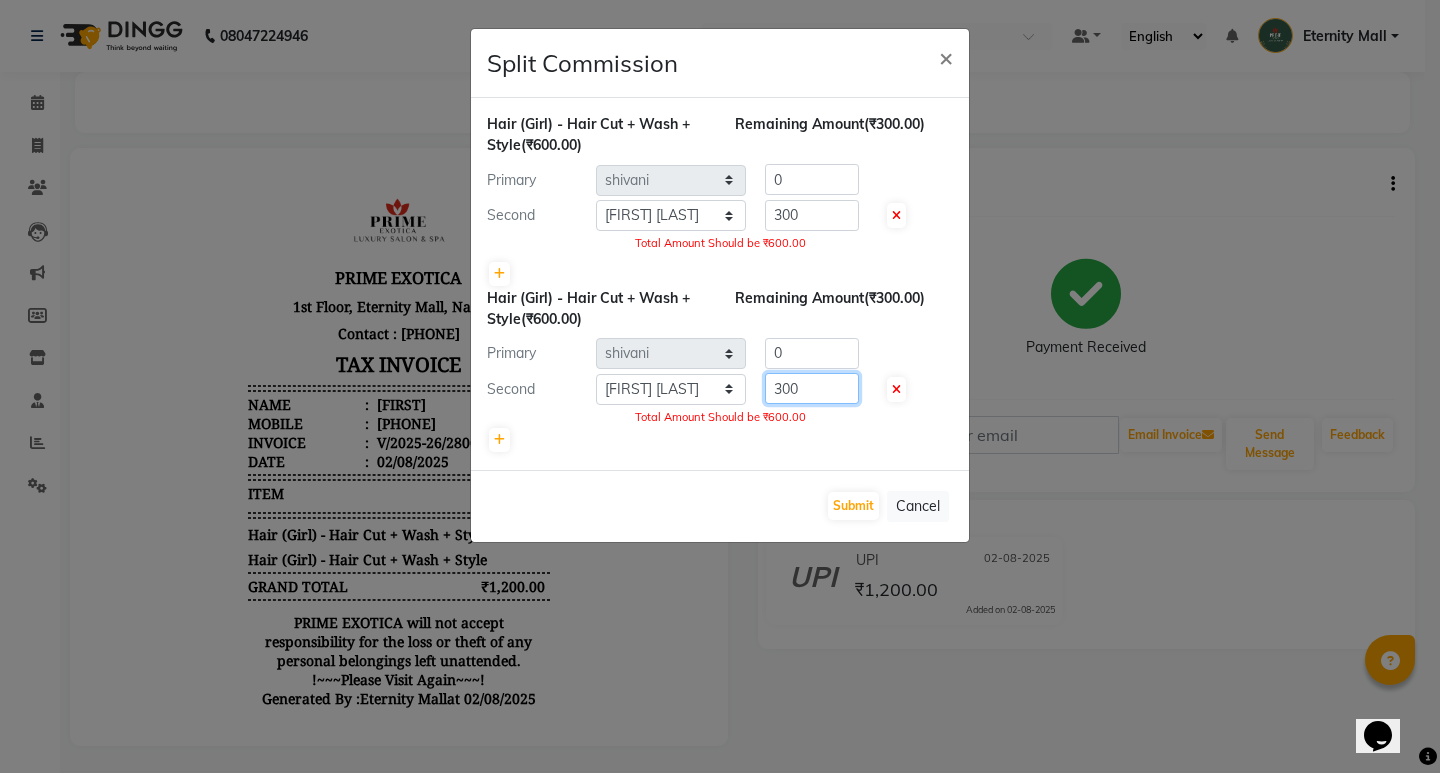 click on "300" 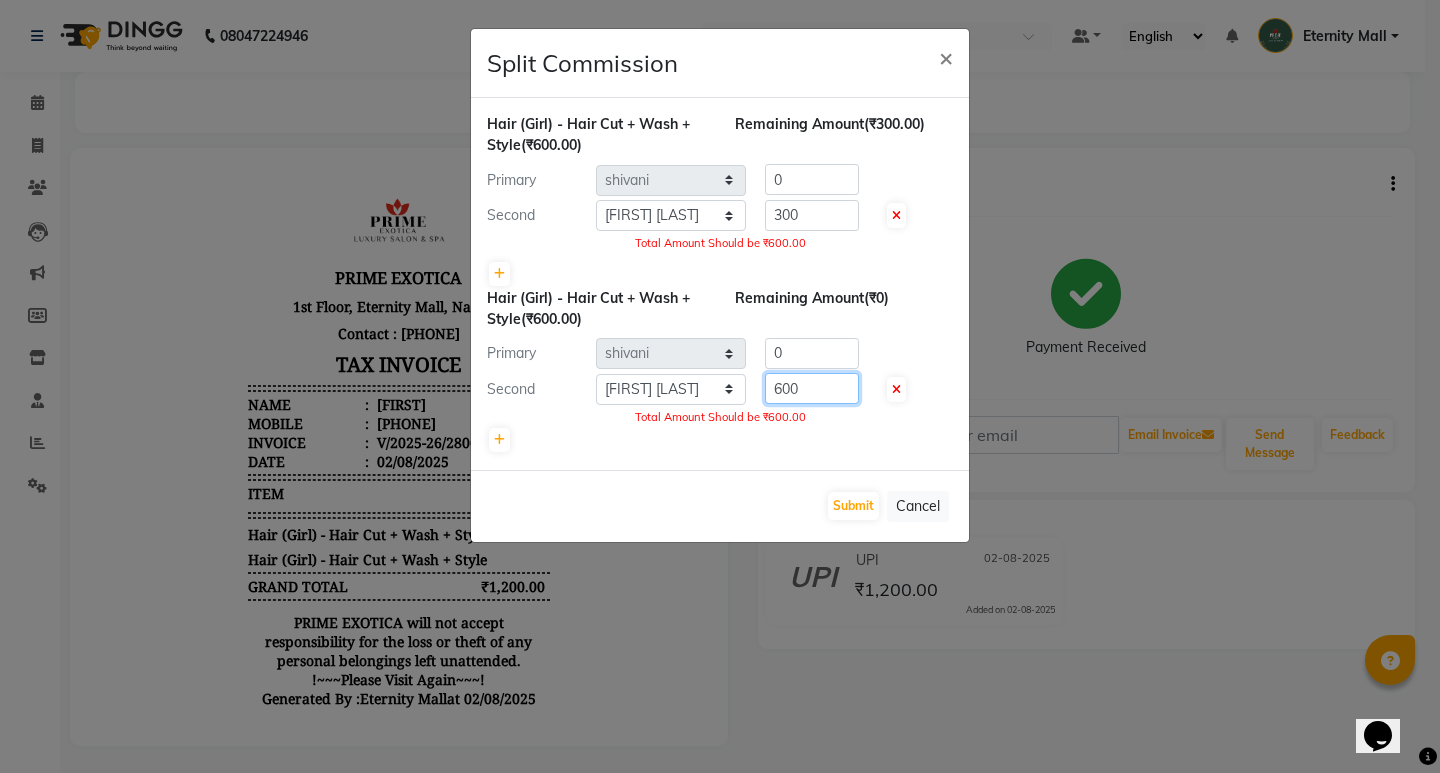 type on "600" 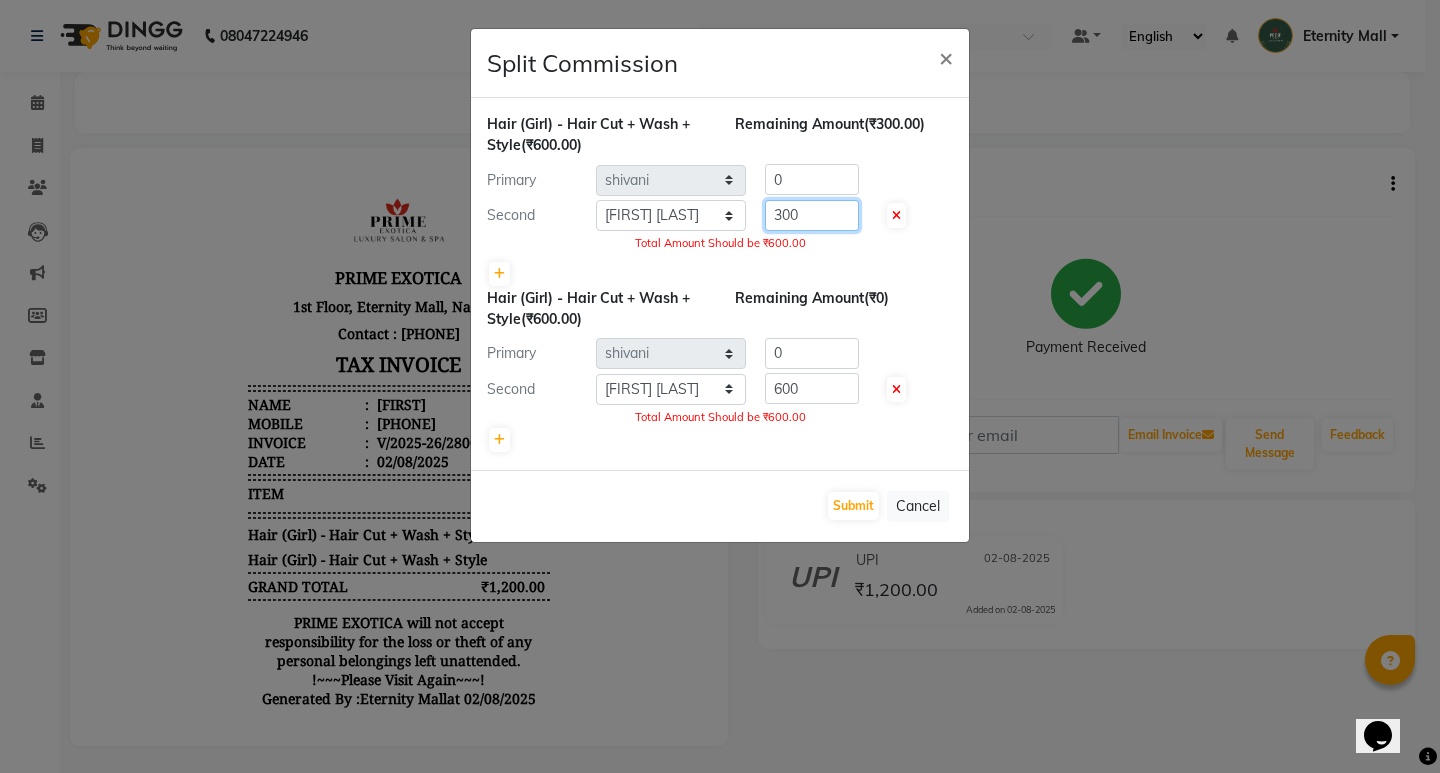 click on "300" 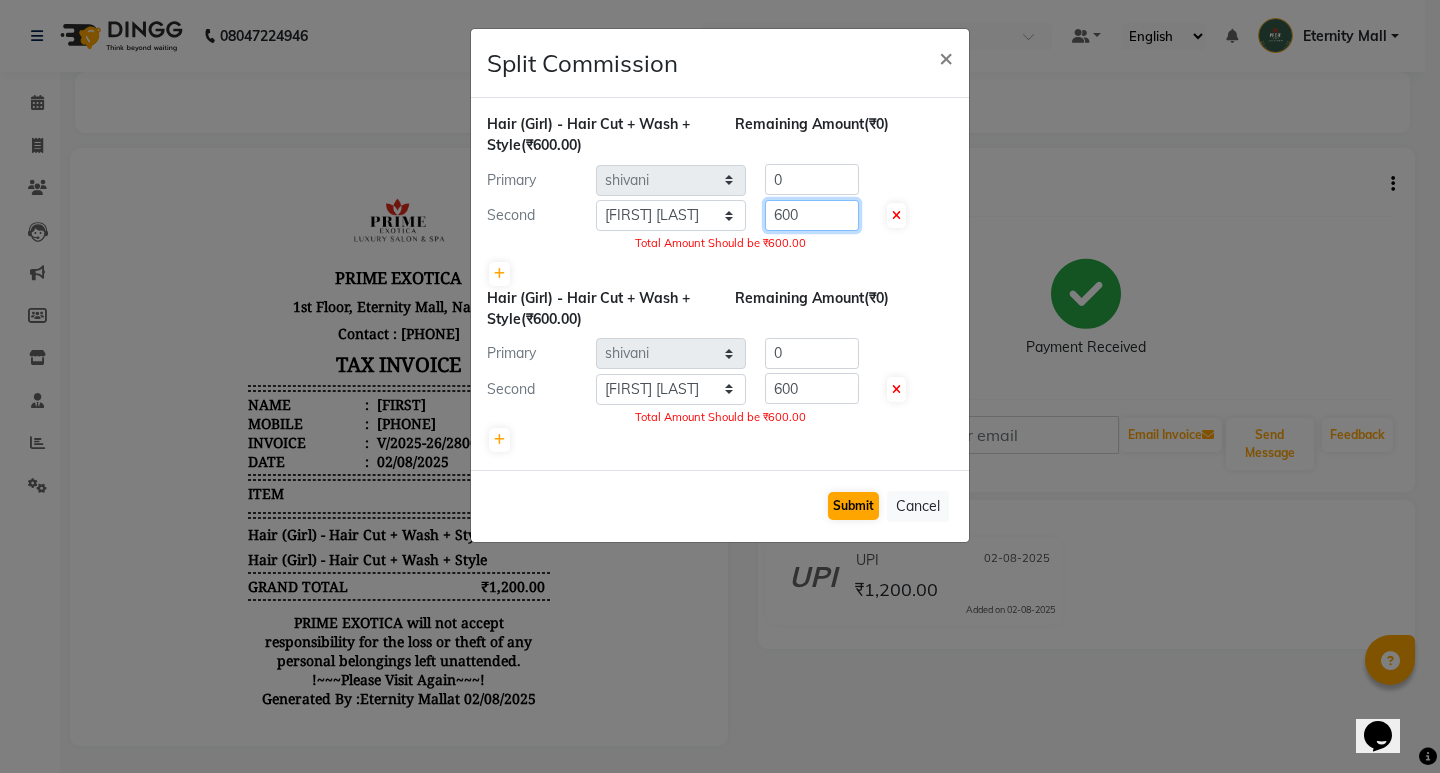 type on "600" 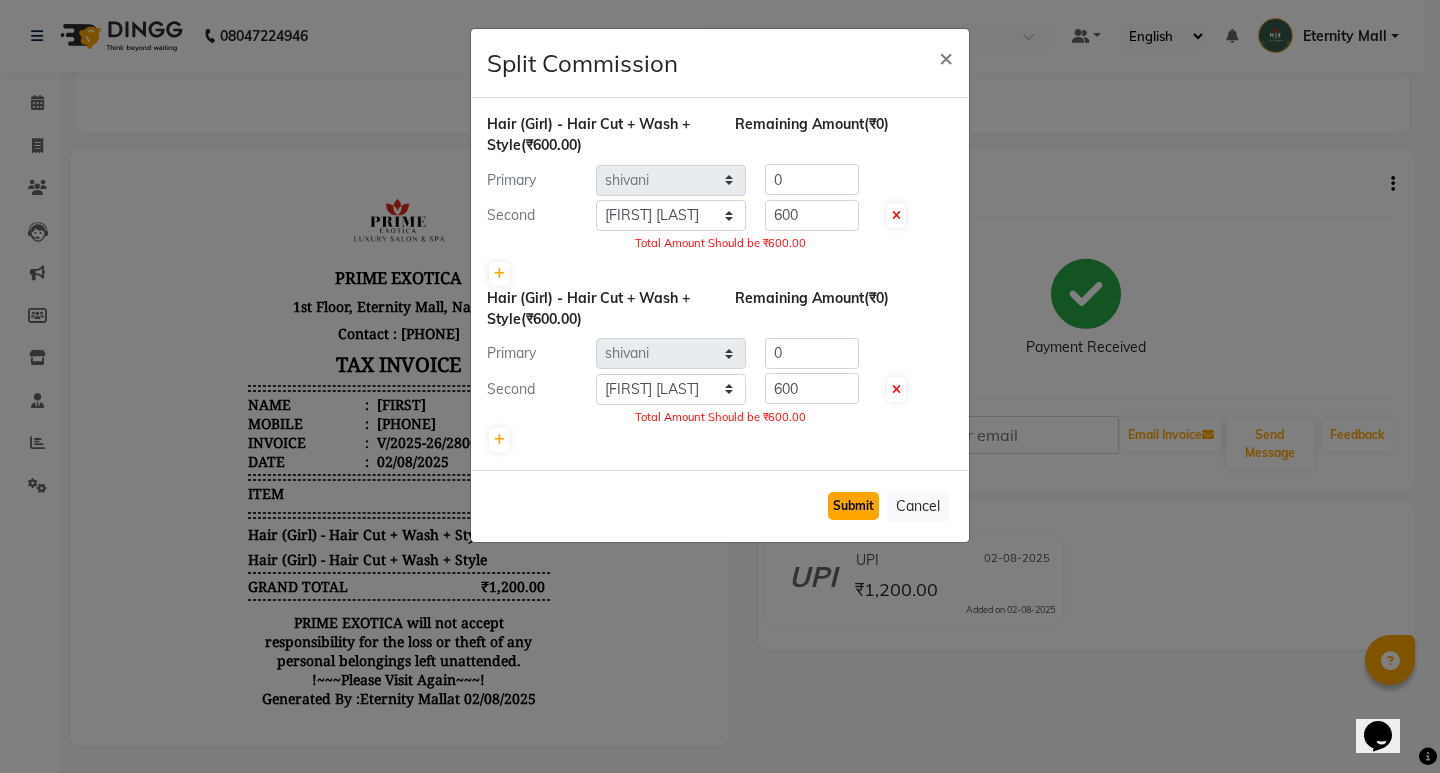 click on "Submit" 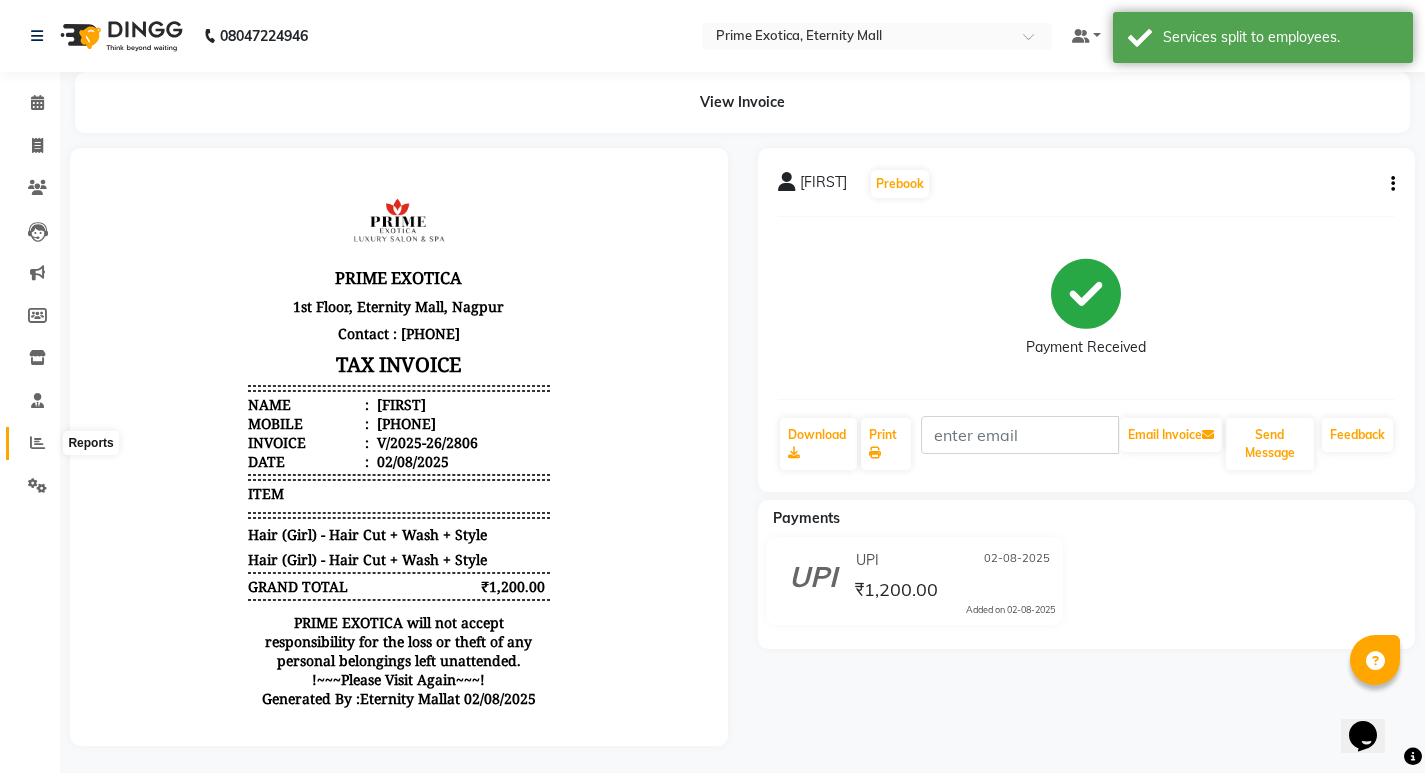 click 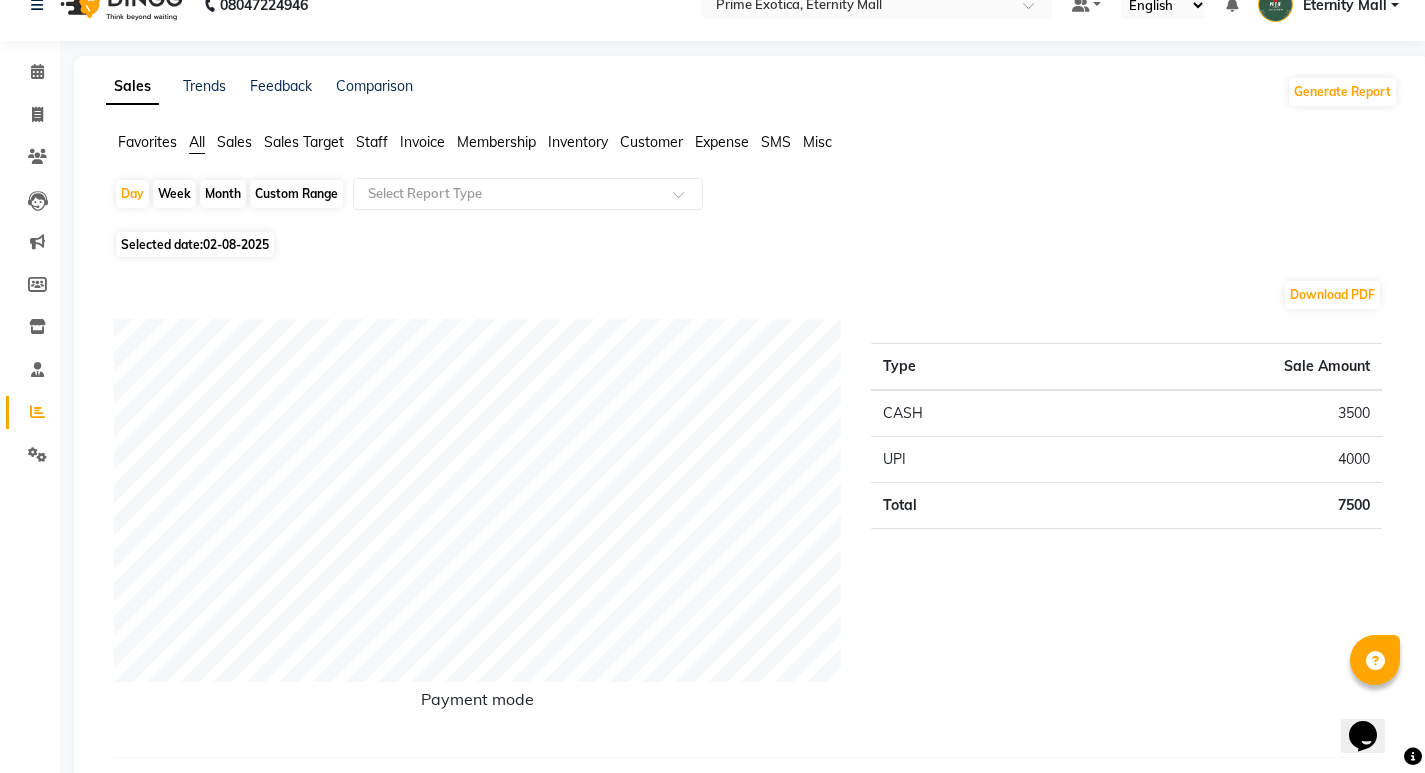 scroll, scrollTop: 0, scrollLeft: 0, axis: both 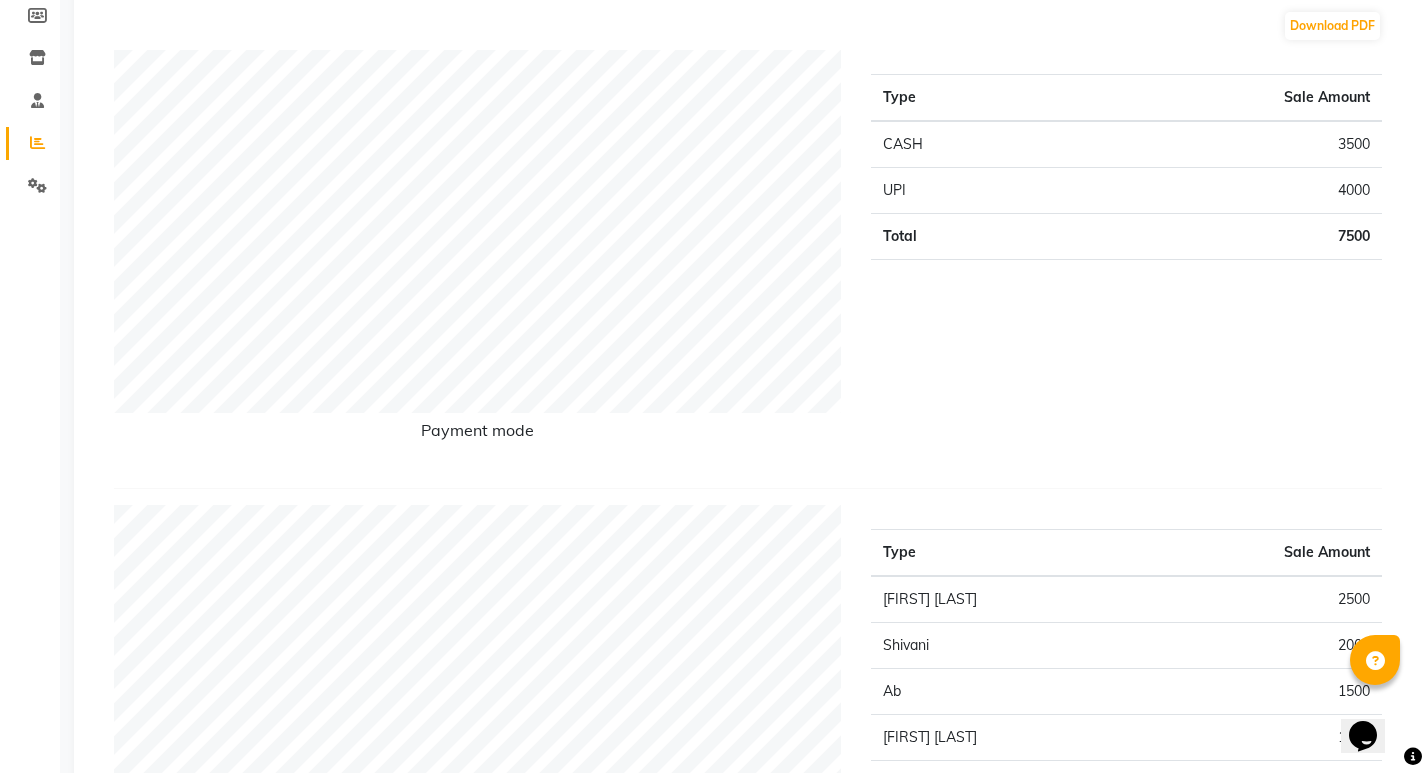 click on "Reports" 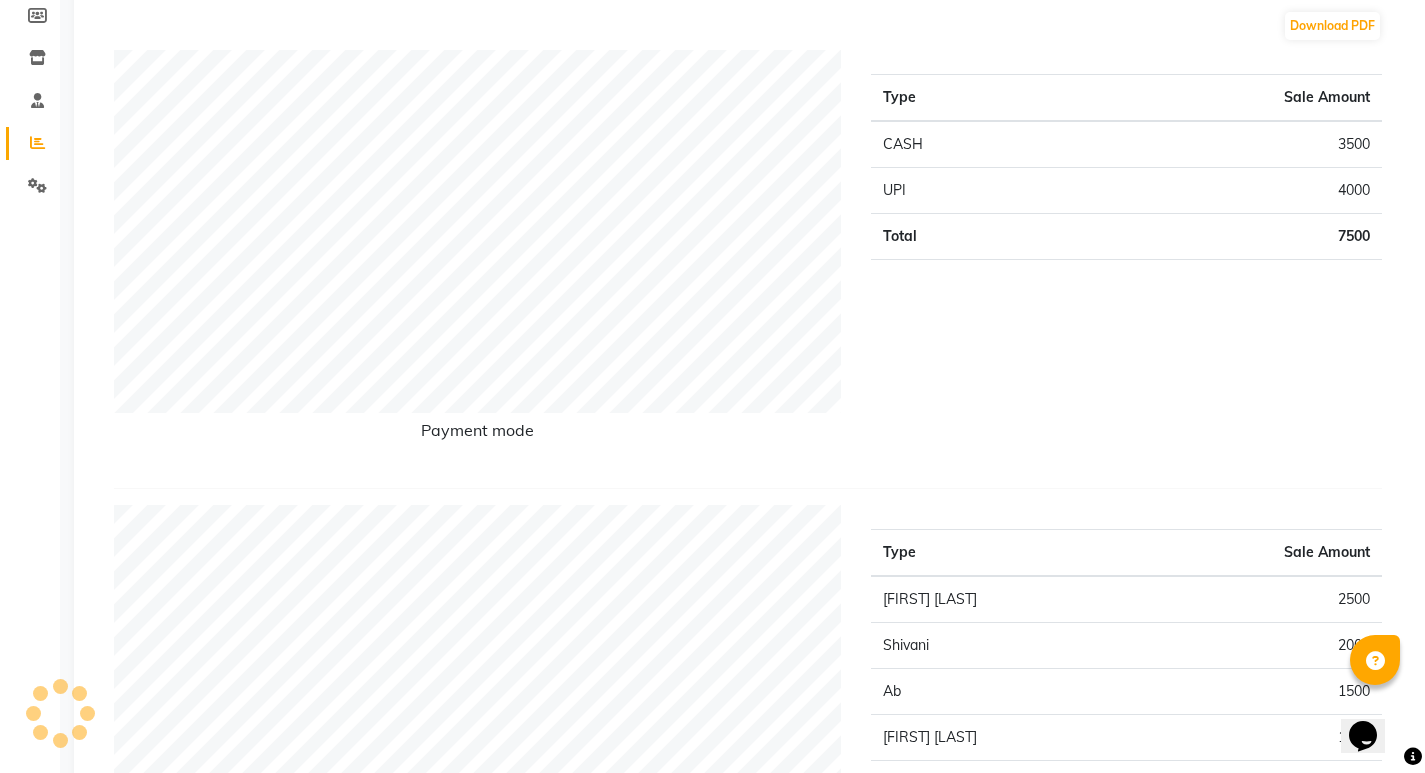 click on "Reports" 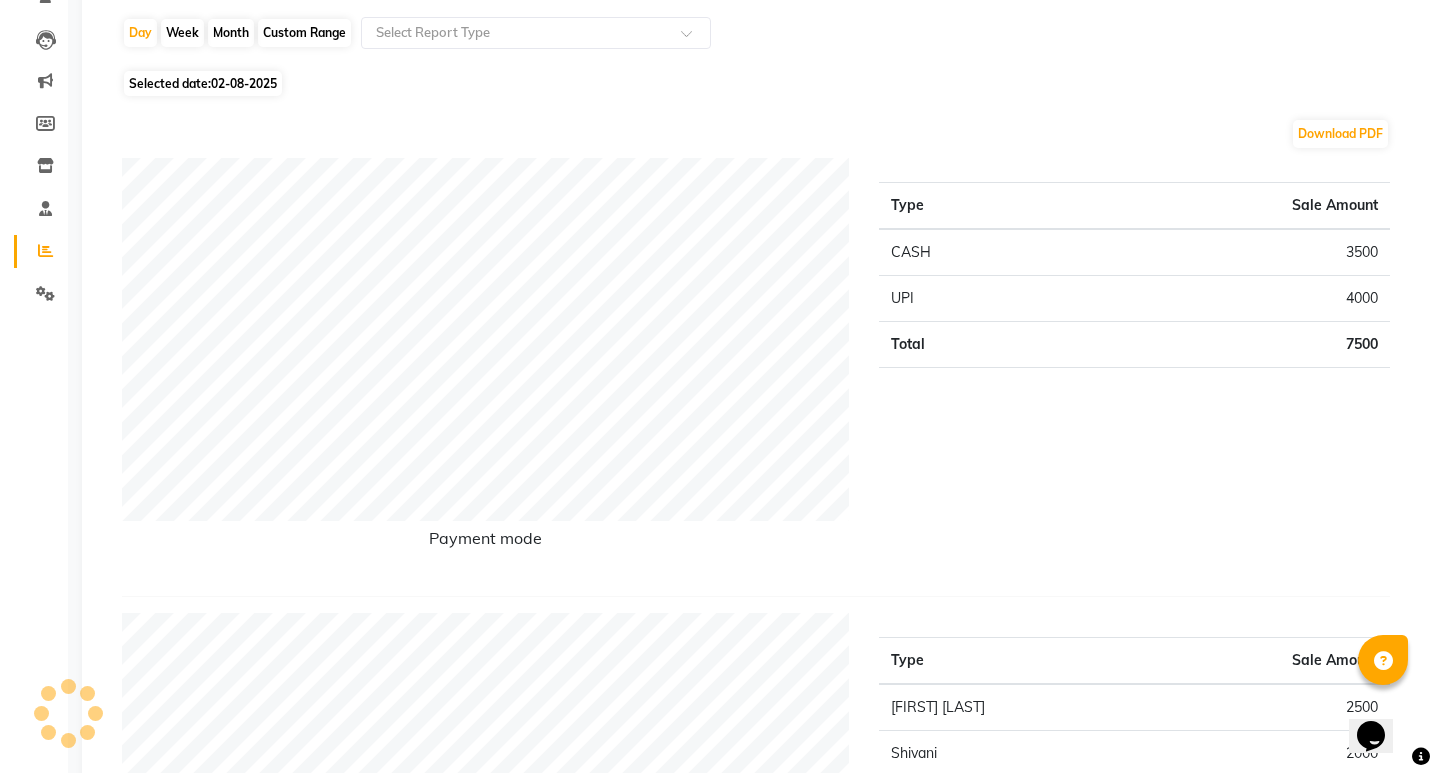 scroll, scrollTop: 0, scrollLeft: 0, axis: both 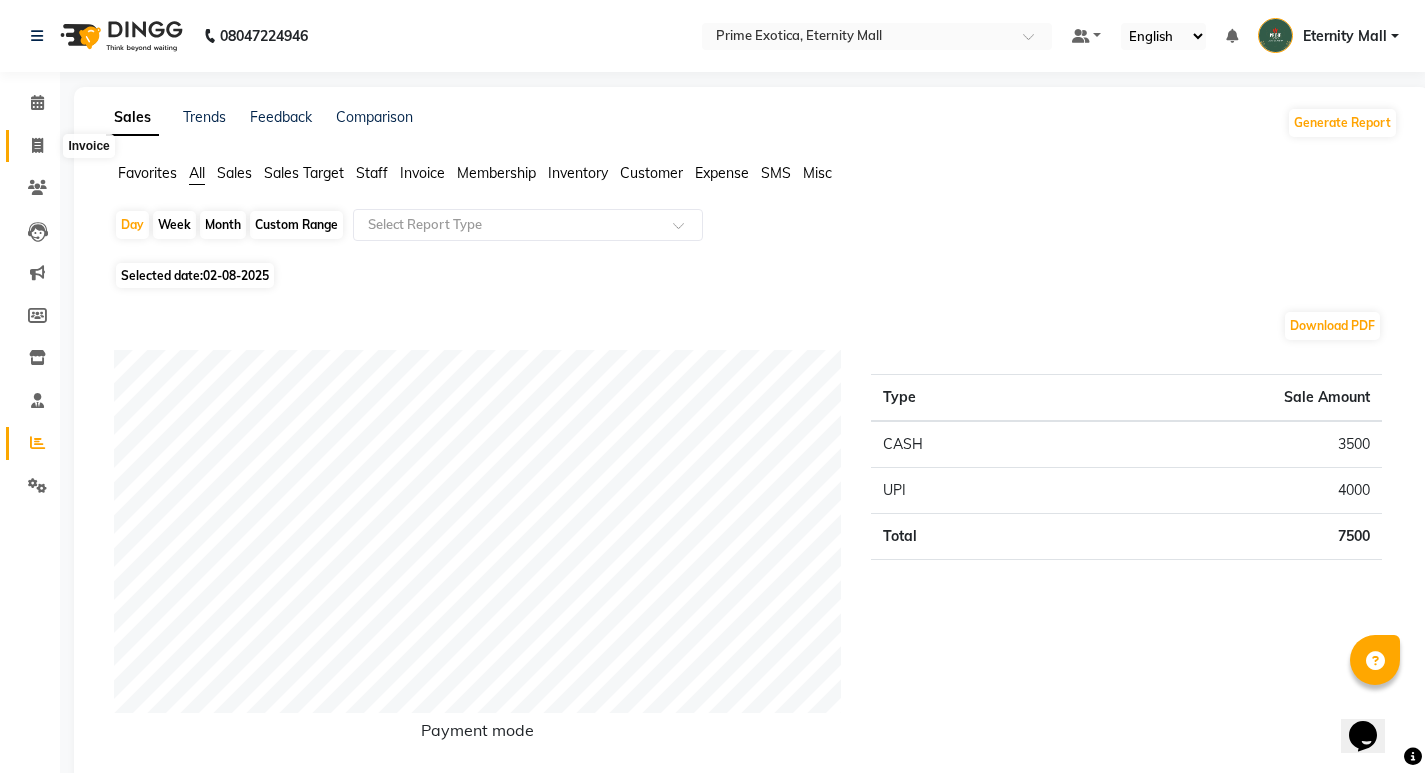 click 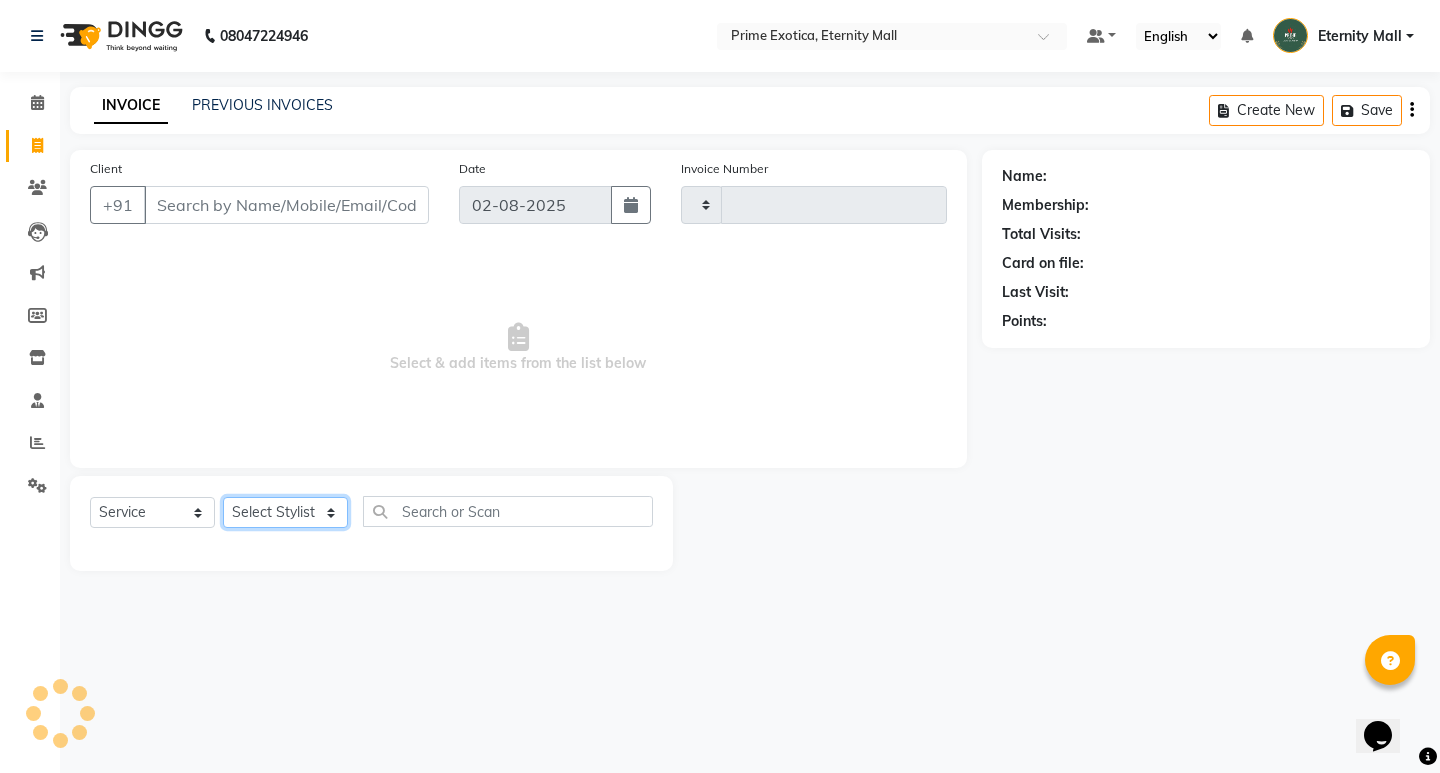 click on "Select Stylist" 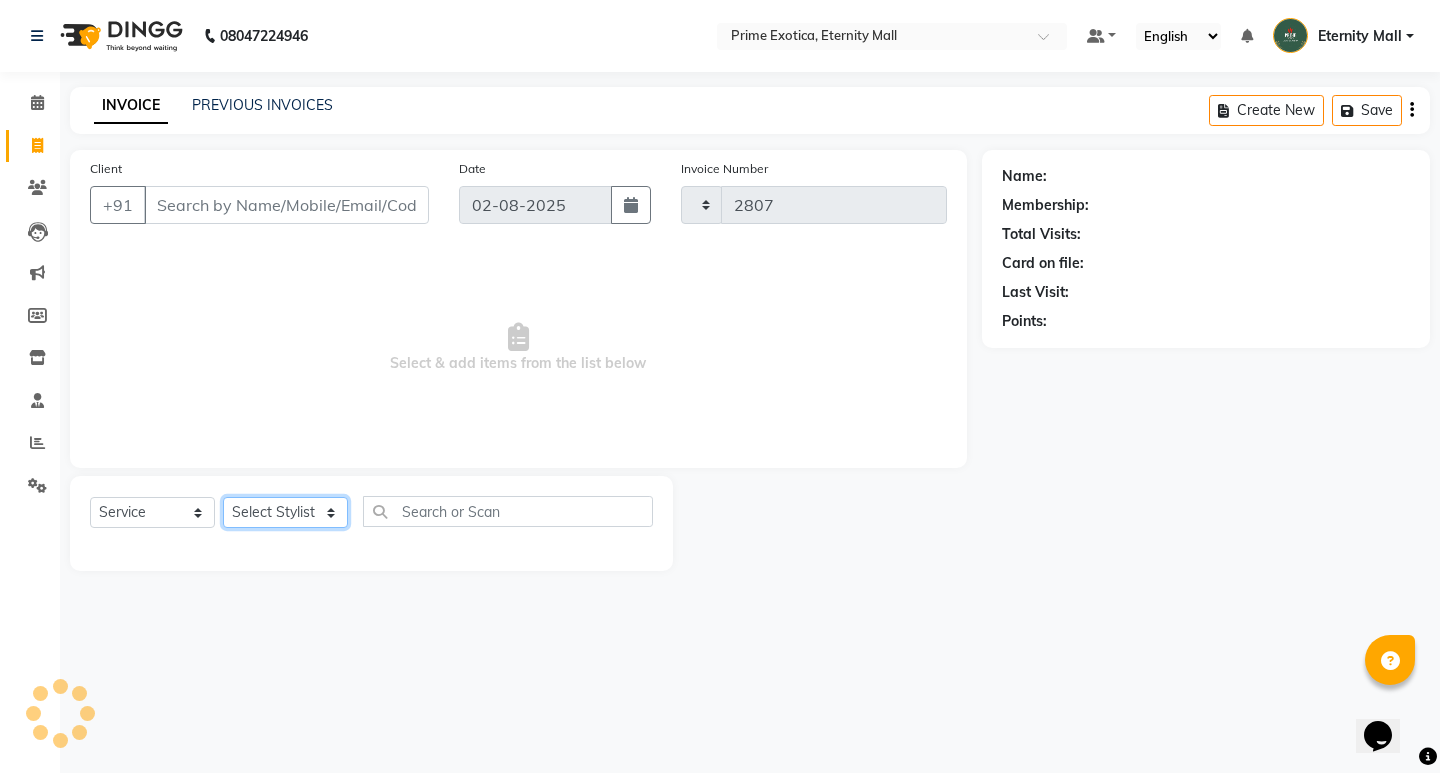 select on "5774" 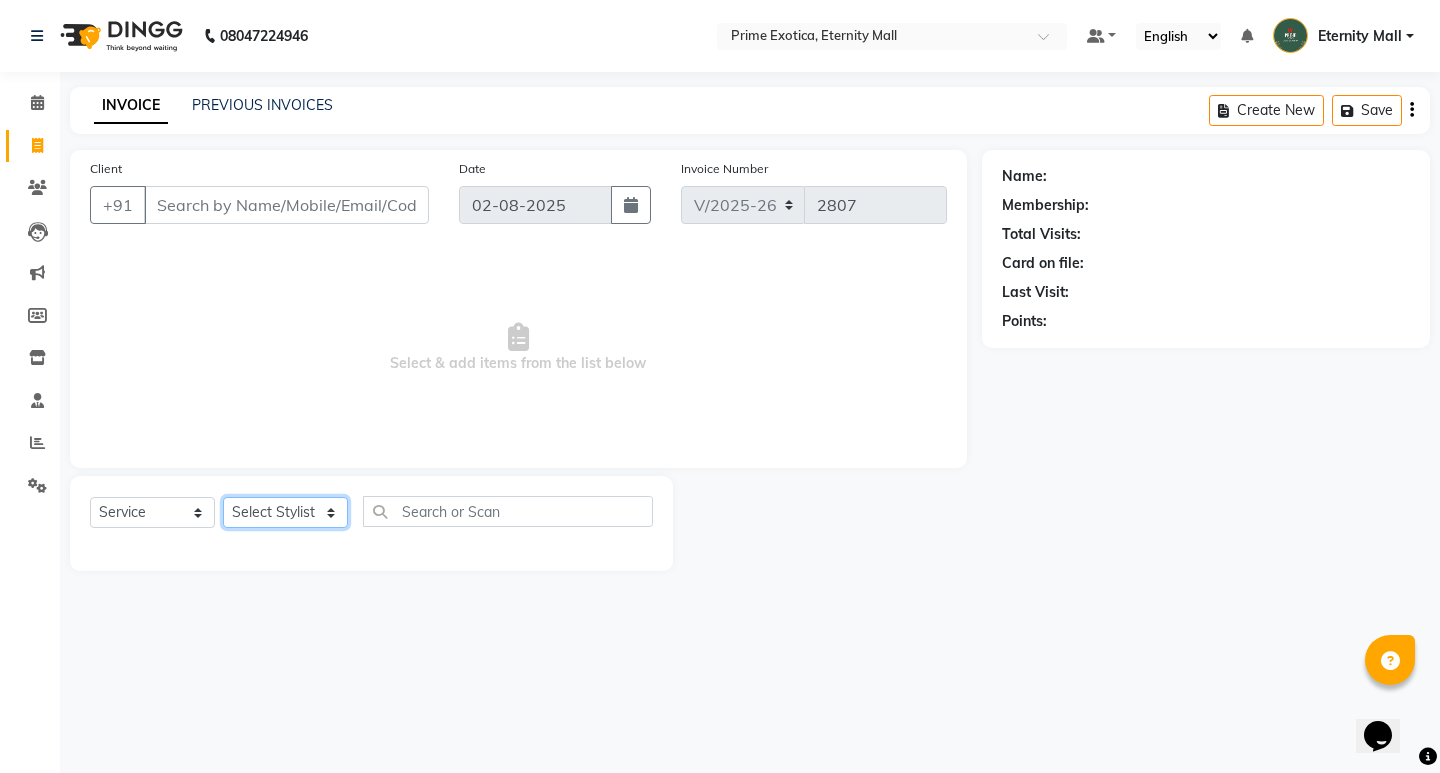 select on "66179" 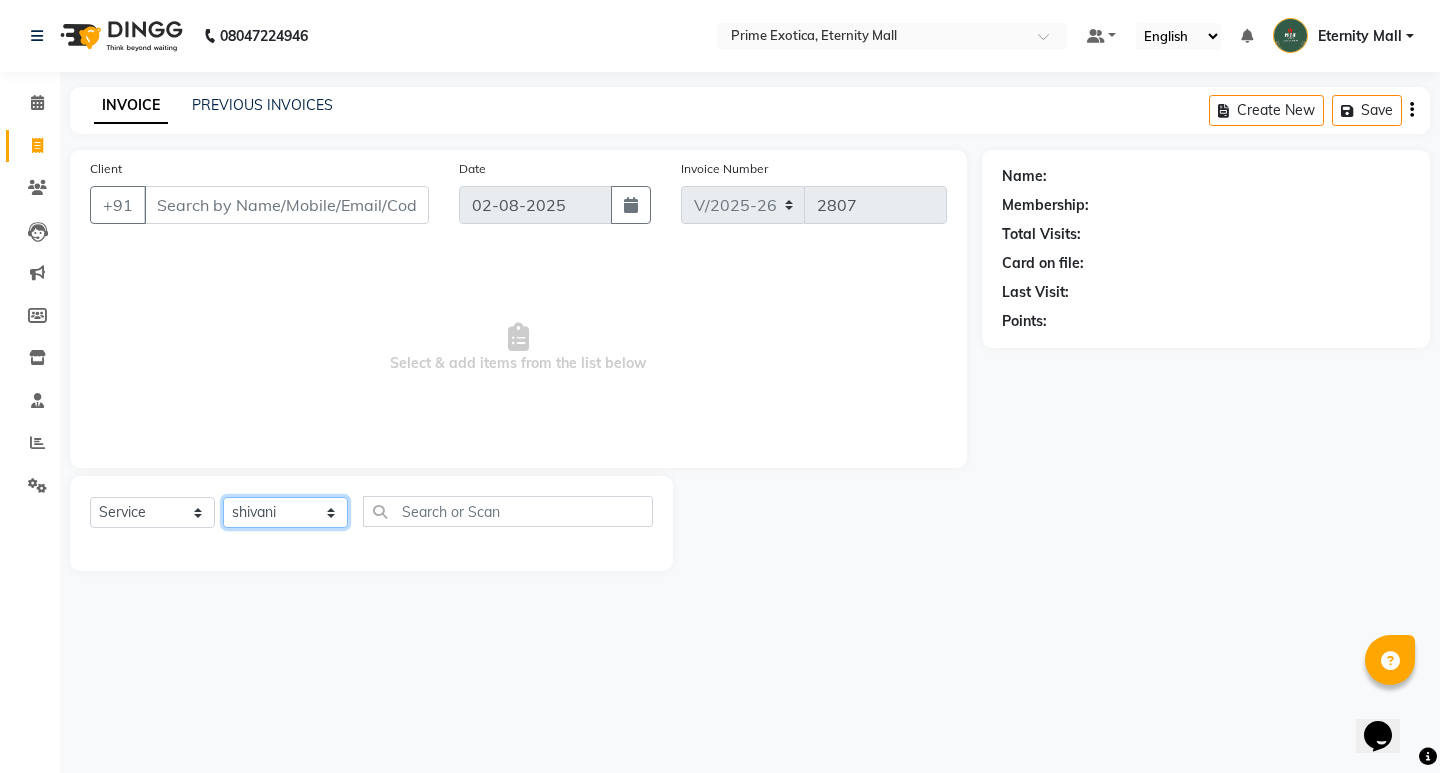 click on "Select Stylist AB ADMIN [FIRST] [FIRST] [LAST] [FIRST] [LAST] [FIRST]" 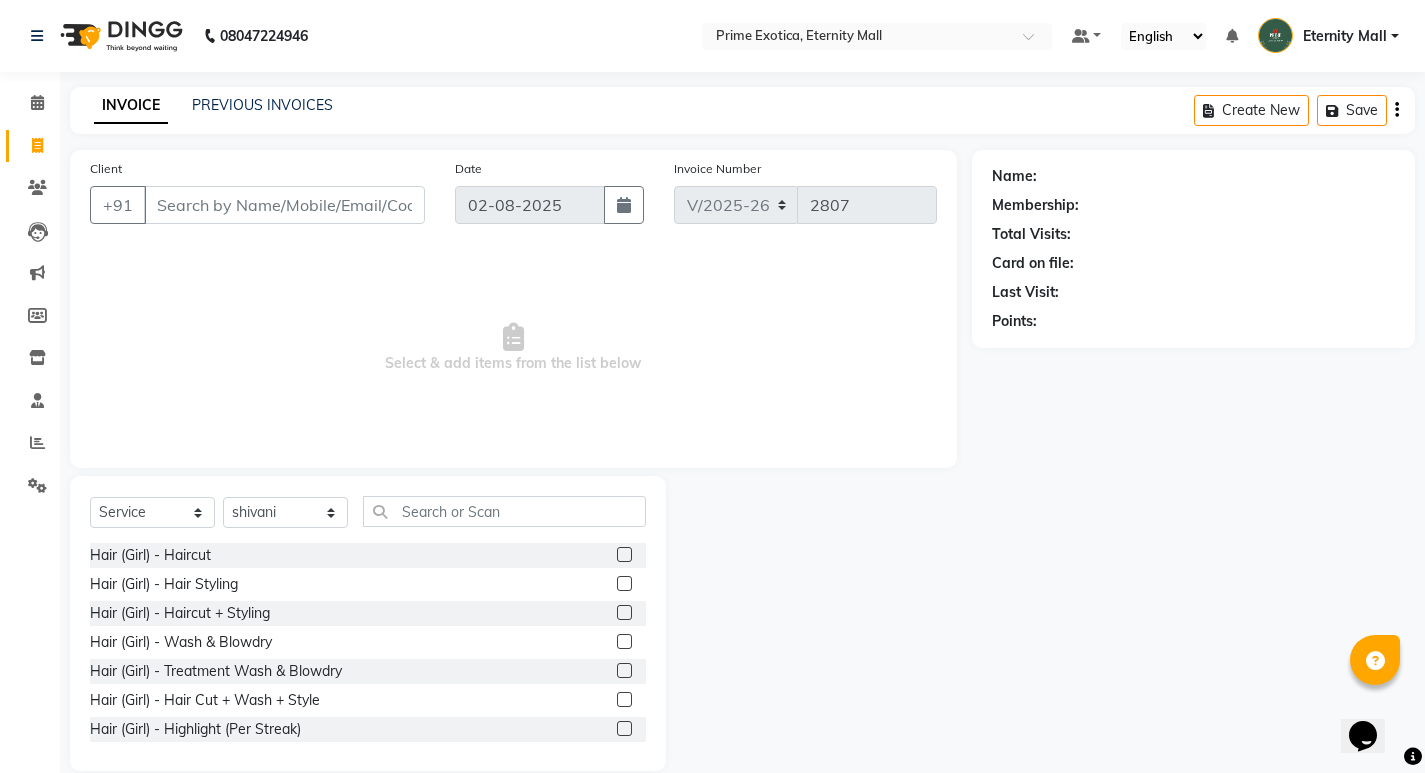 click 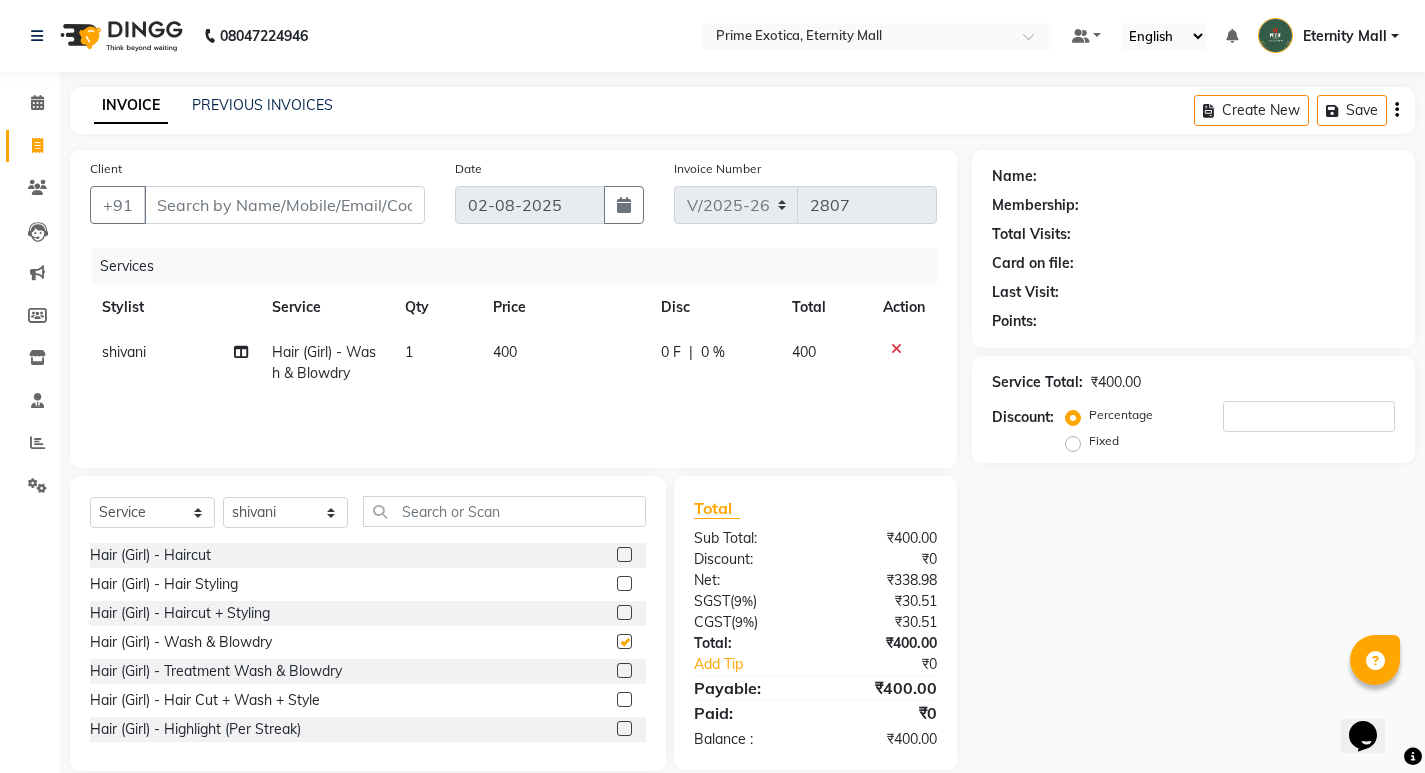 checkbox on "false" 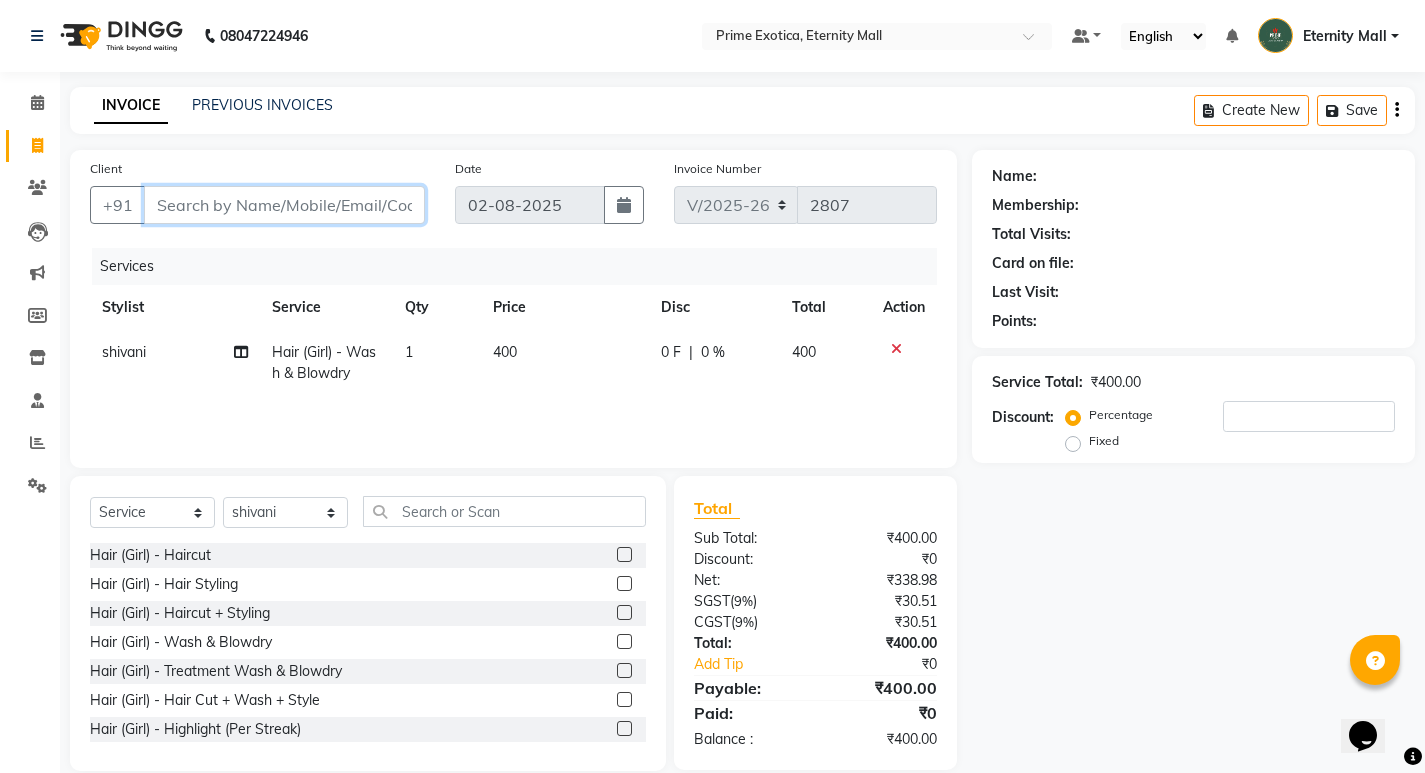 click on "Client" at bounding box center [284, 205] 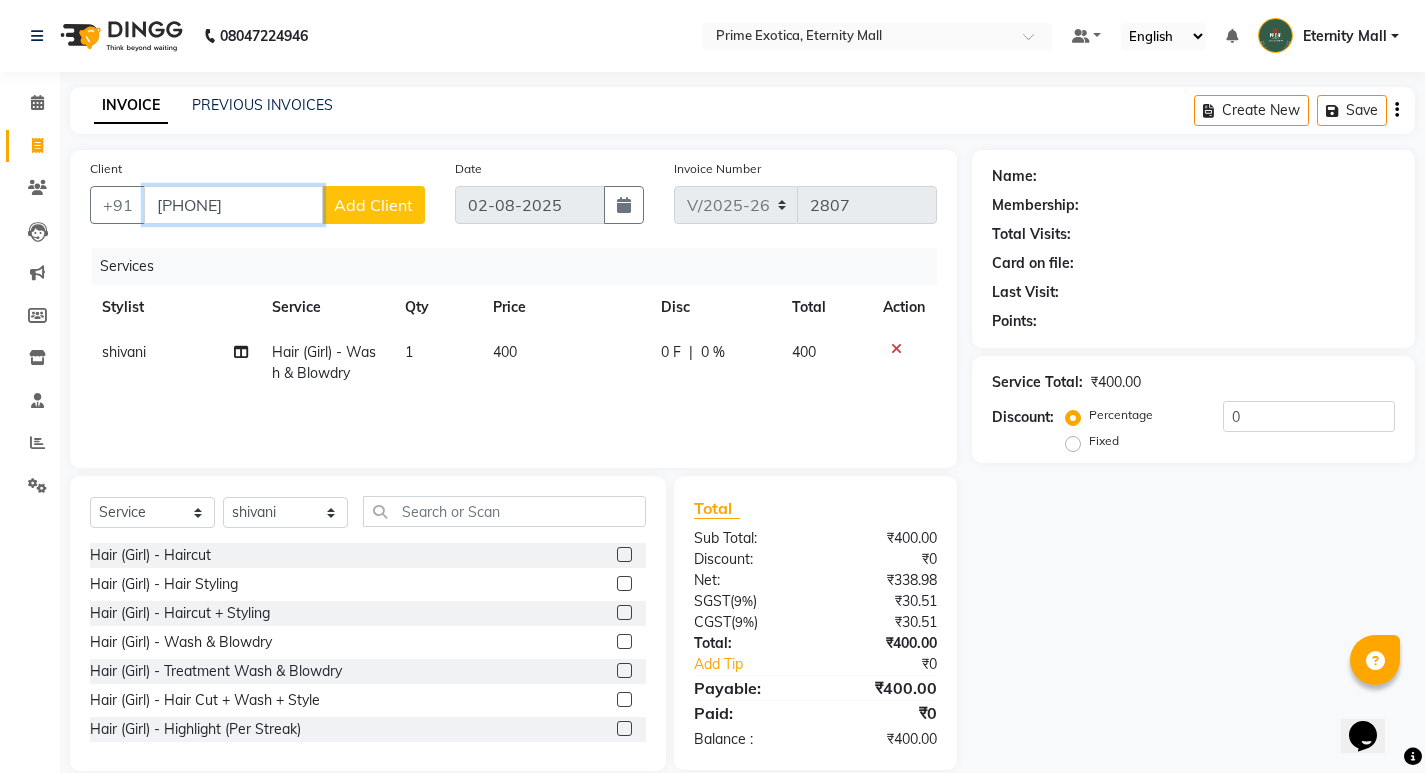 type on "8805643269" 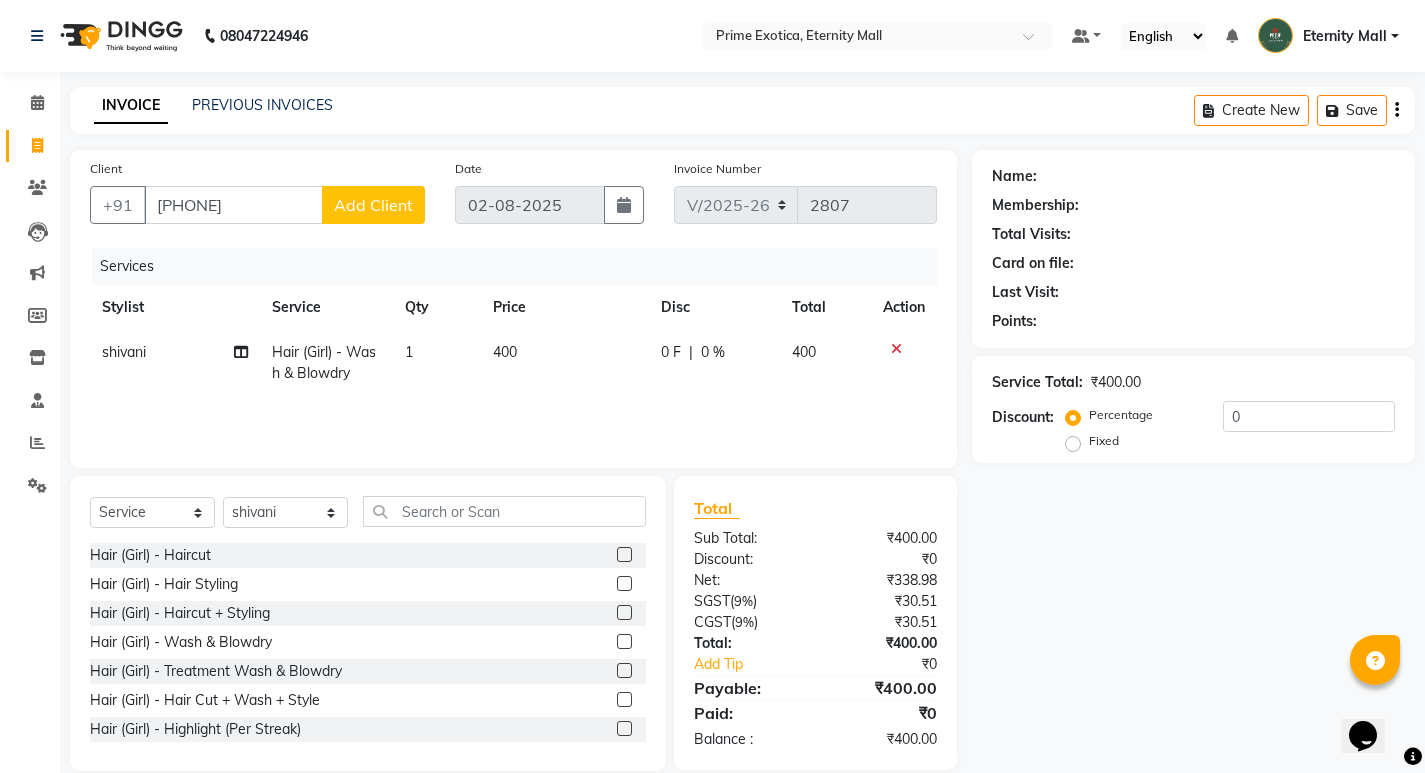 click on "Add Client" 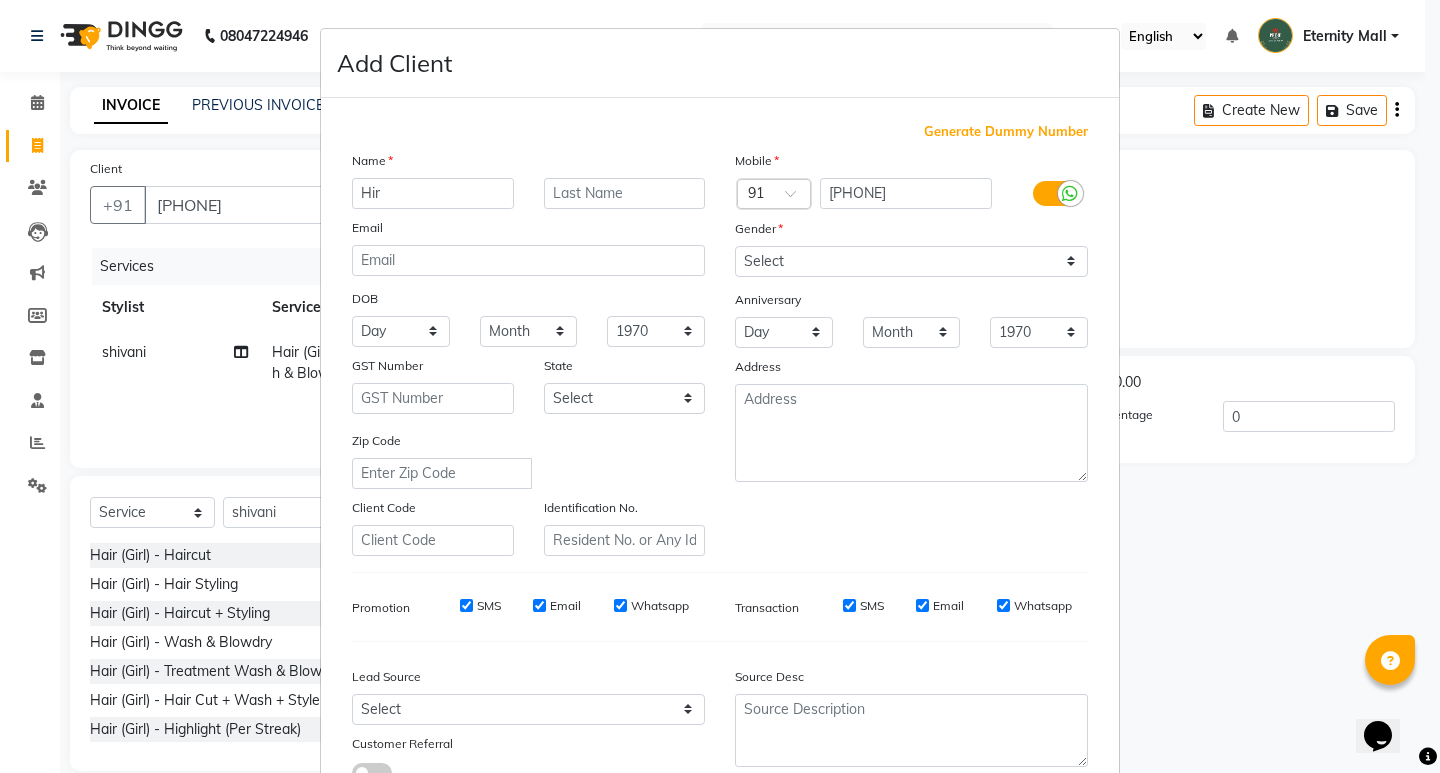 type on "Hir" 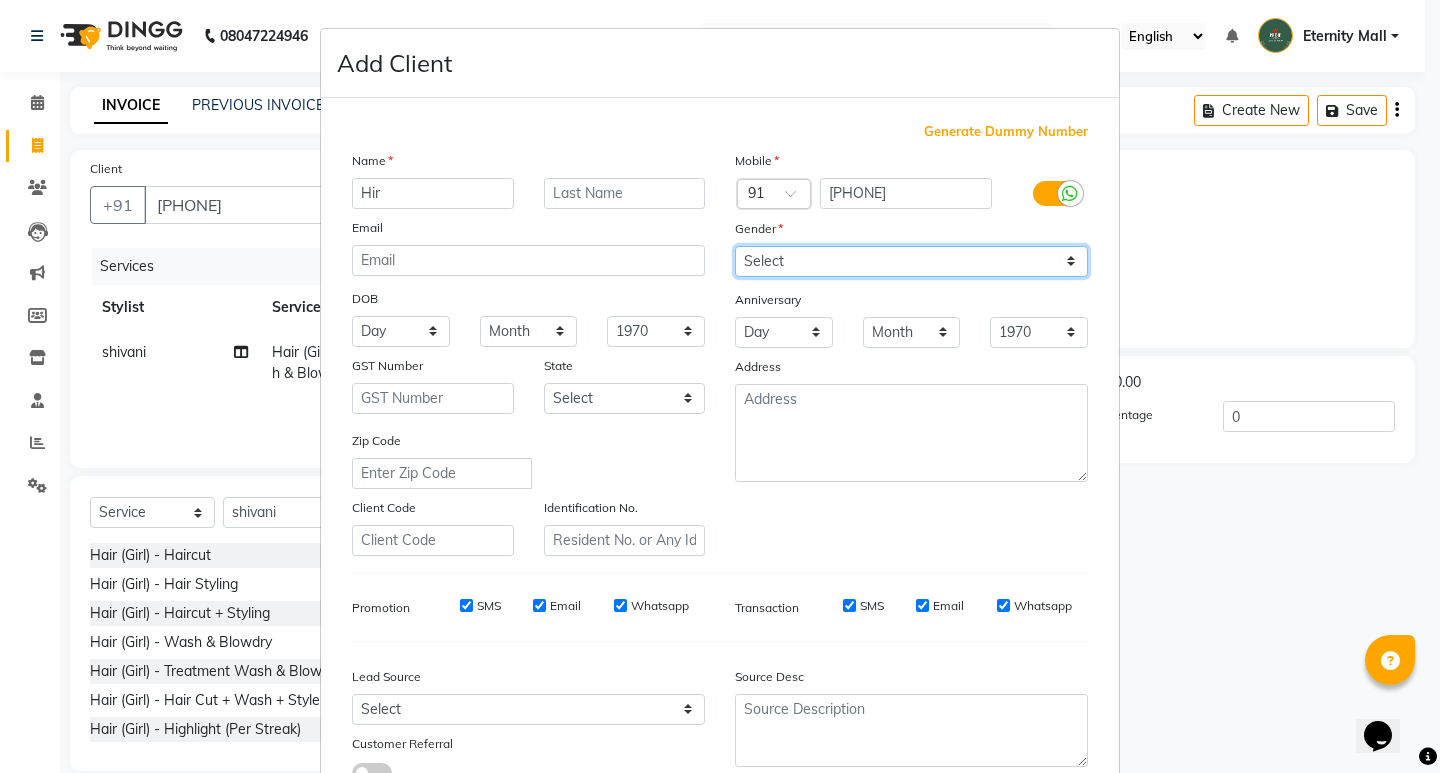 click on "Select Male Female Other Prefer Not To Say" at bounding box center [911, 261] 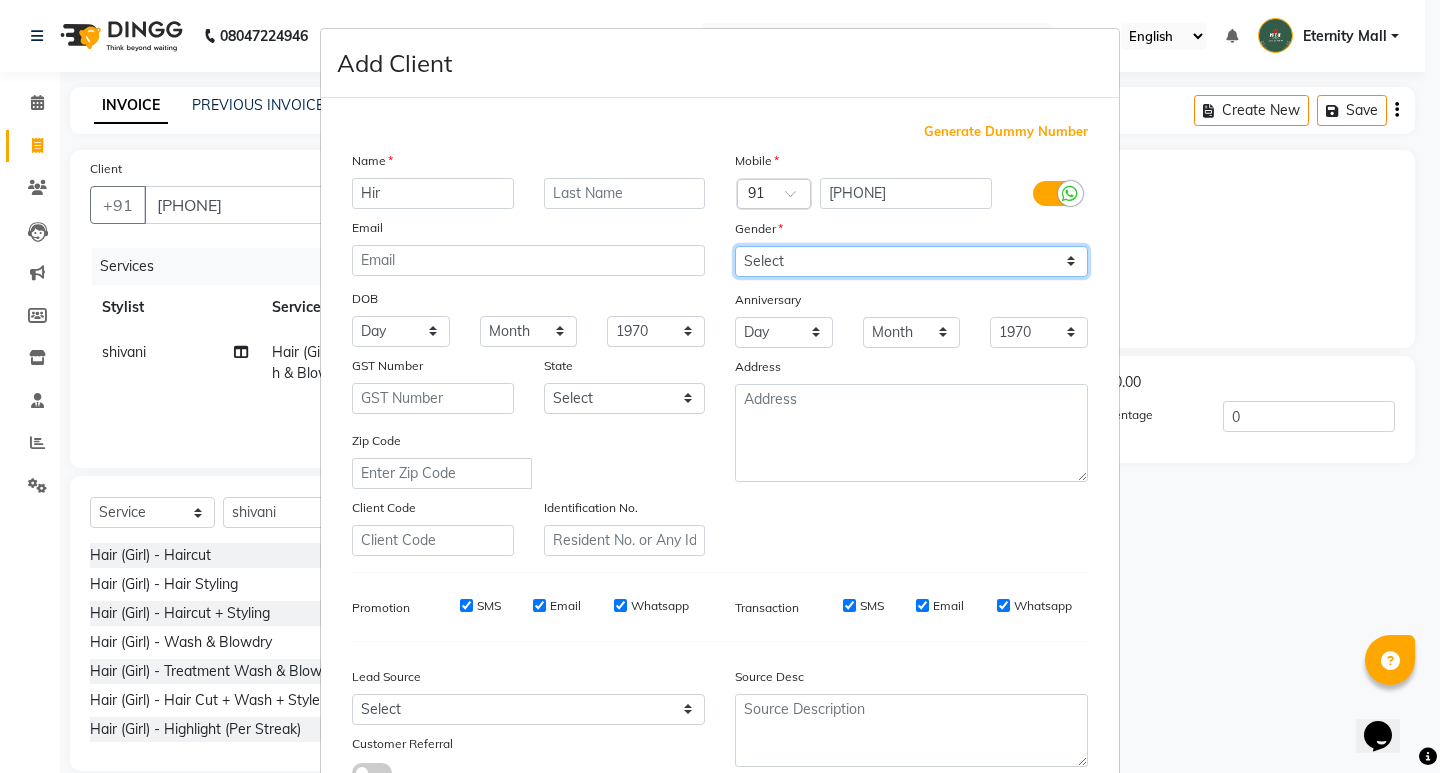 select on "female" 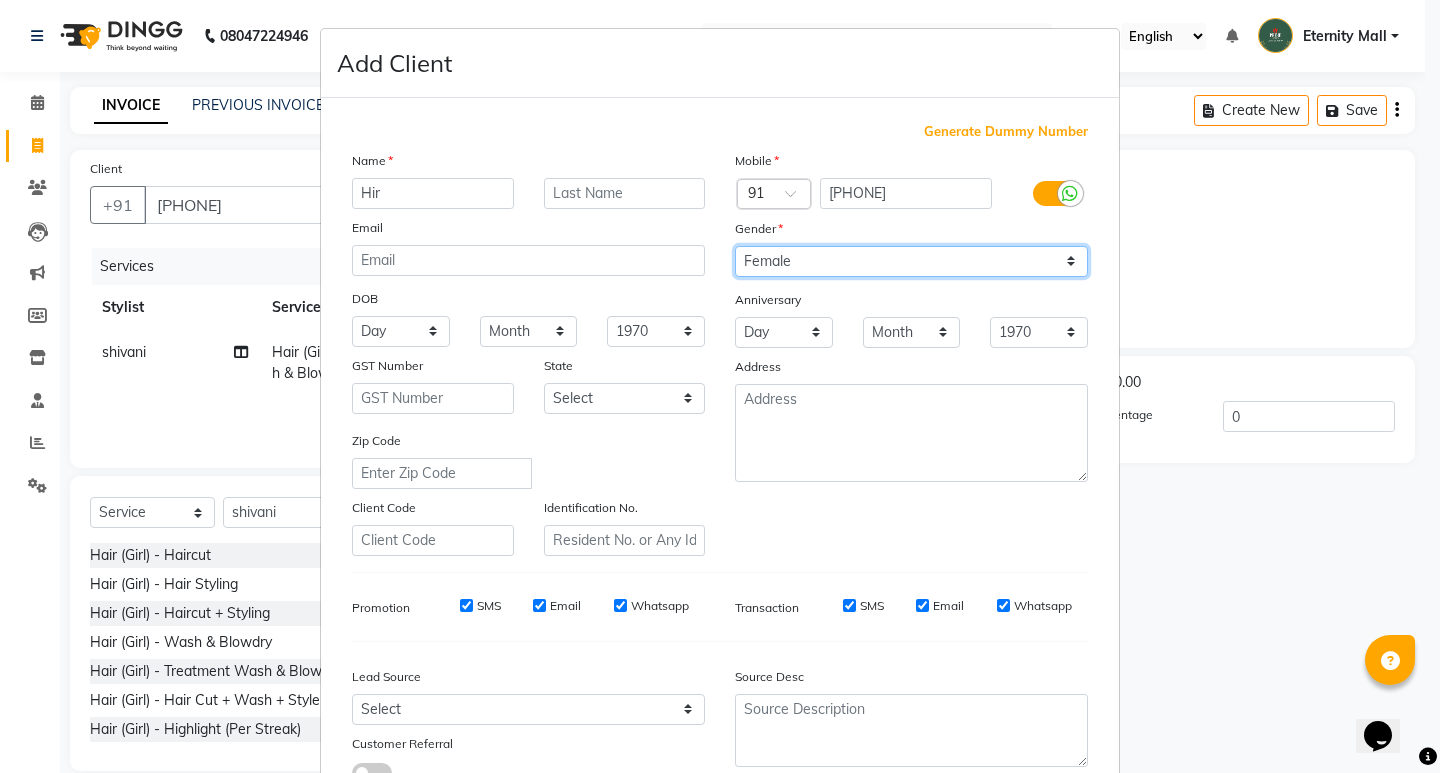 click on "Select Male Female Other Prefer Not To Say" at bounding box center [911, 261] 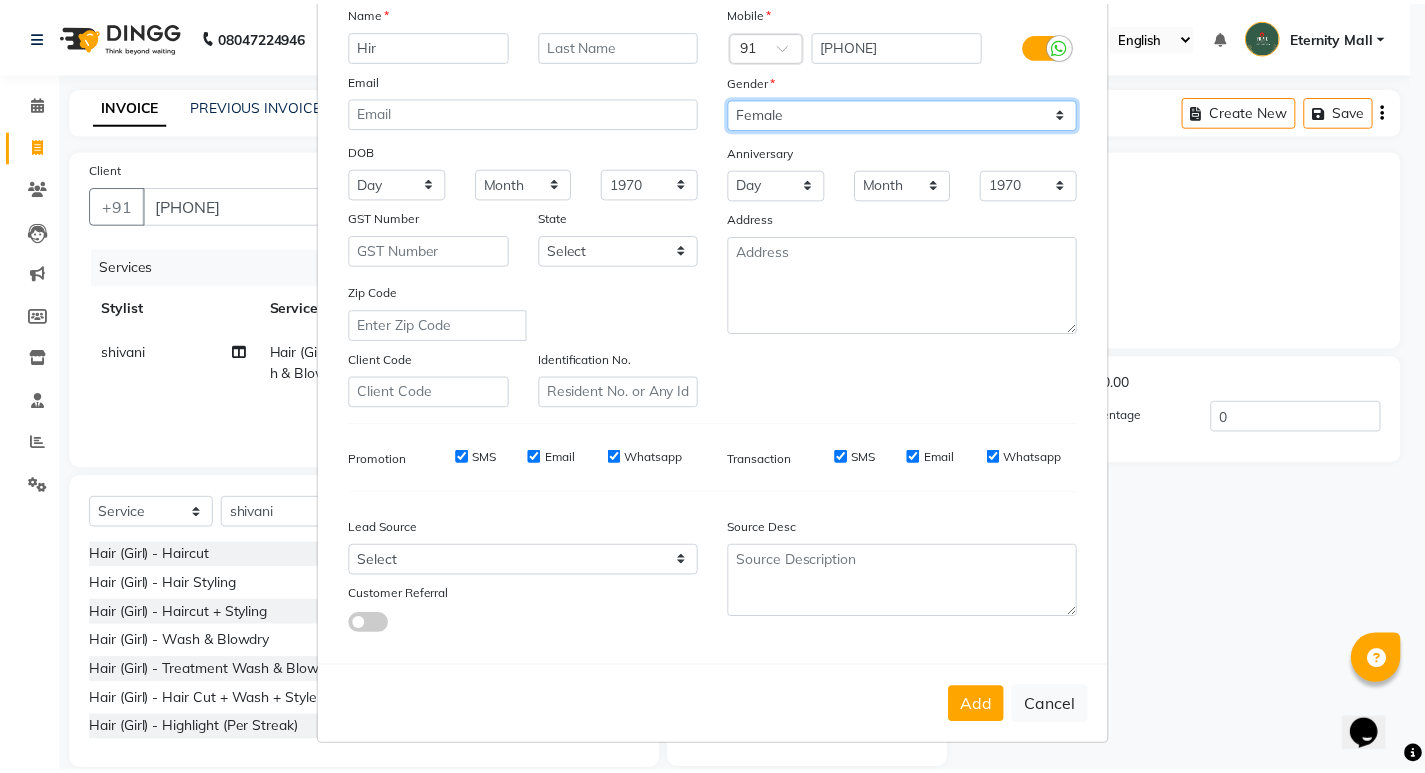 scroll, scrollTop: 150, scrollLeft: 0, axis: vertical 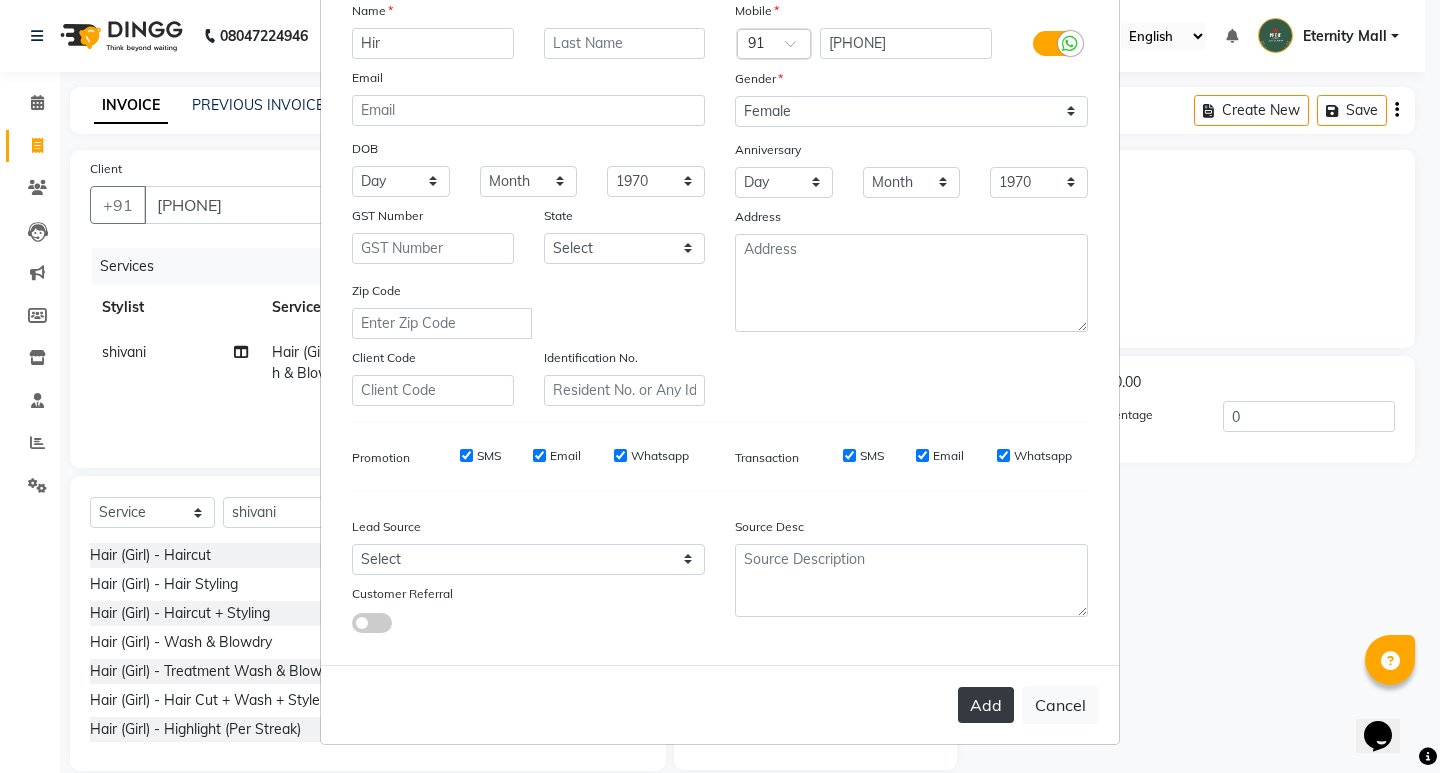 click on "Add" at bounding box center [986, 705] 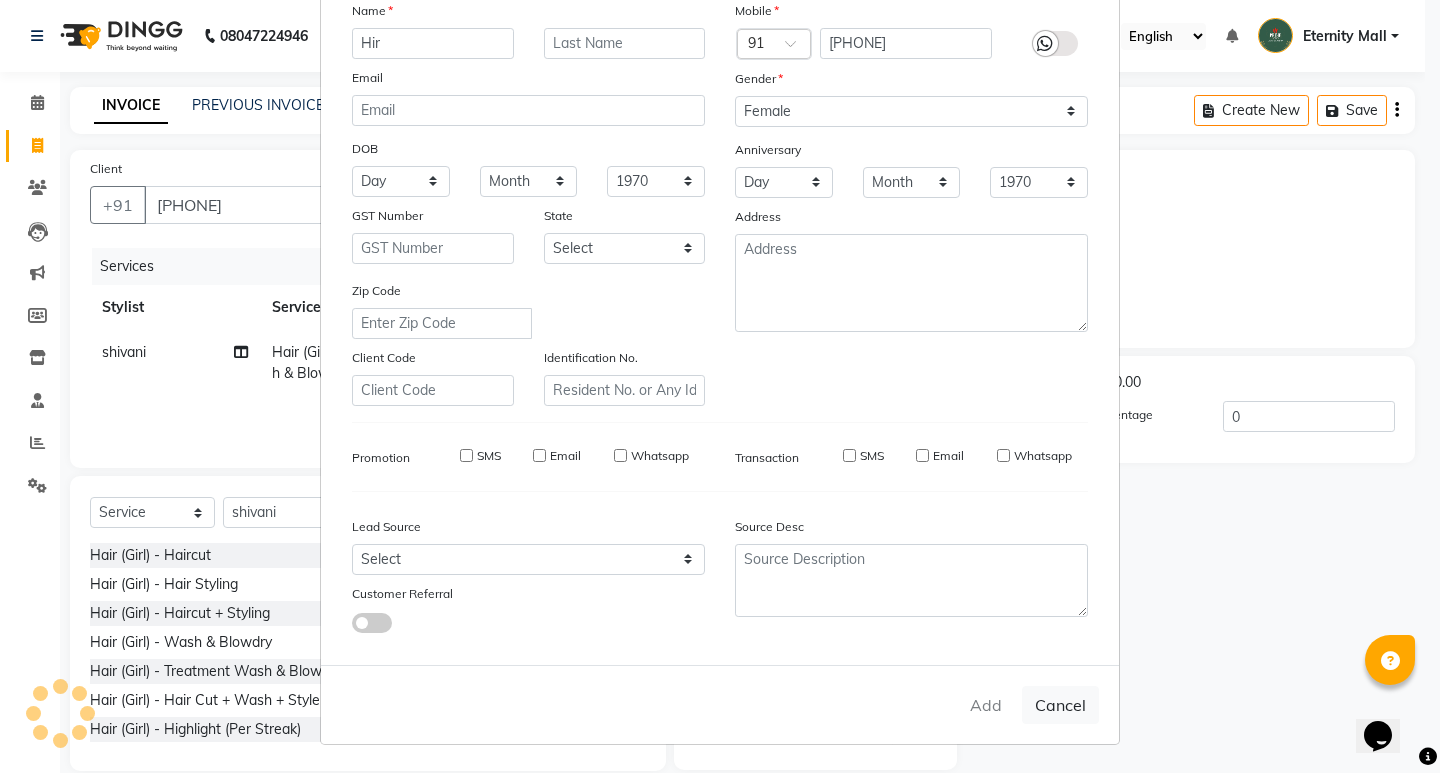 type 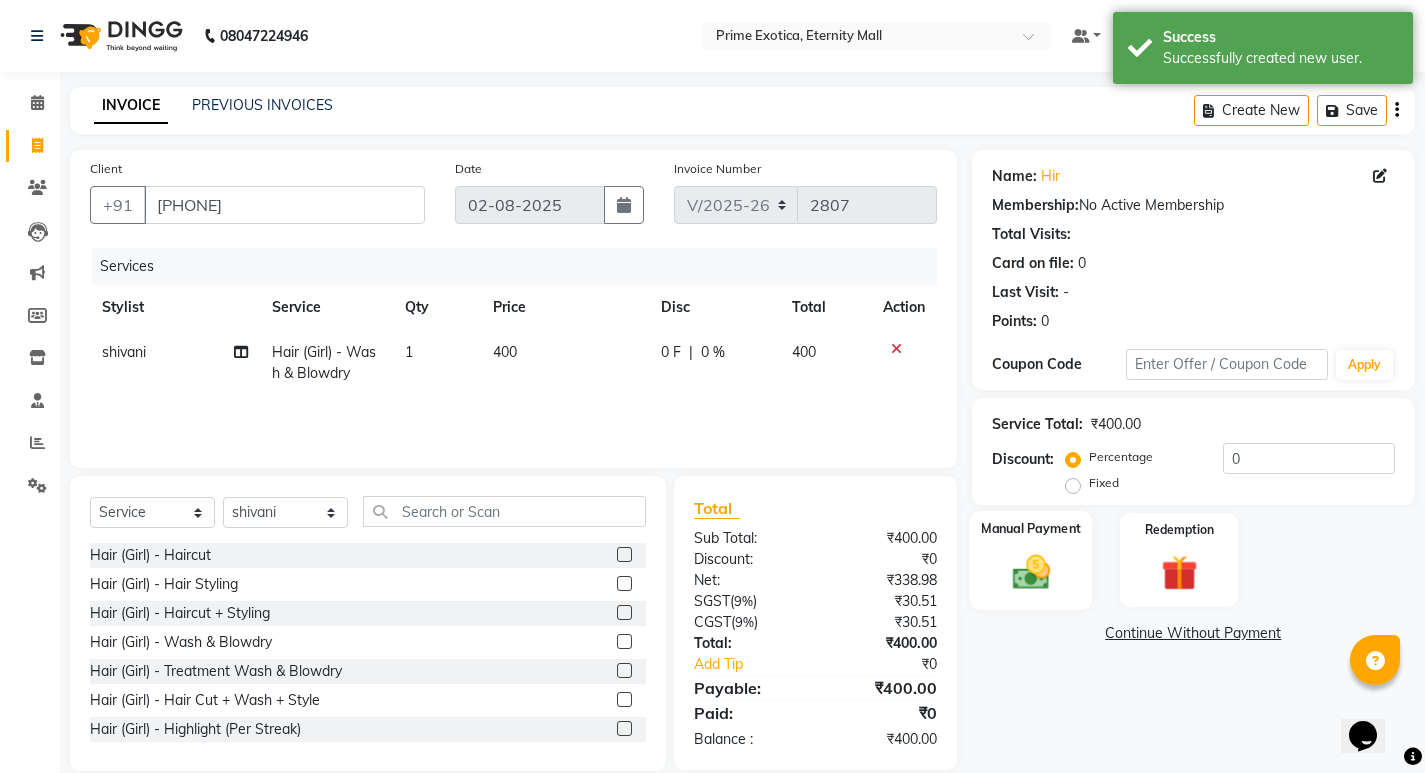 click 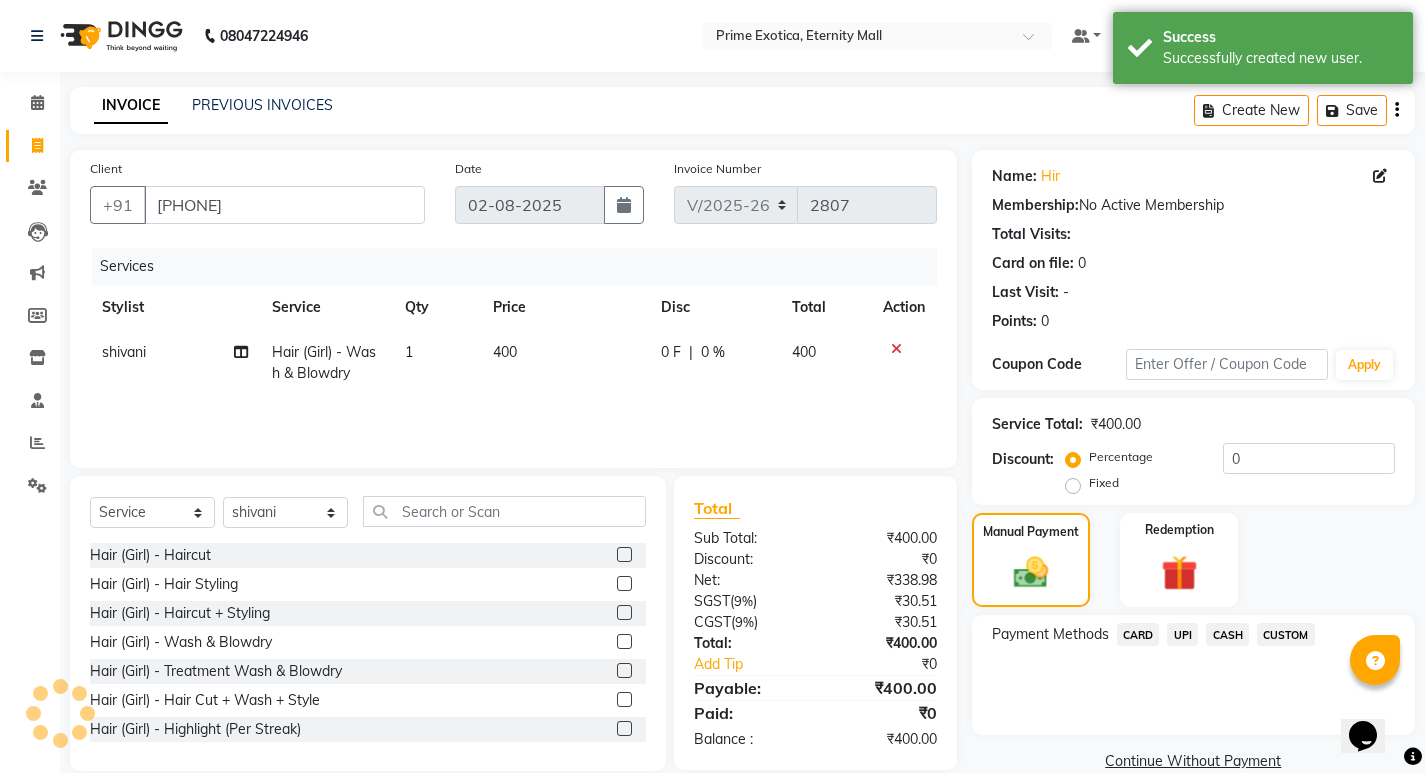 click on "UPI" 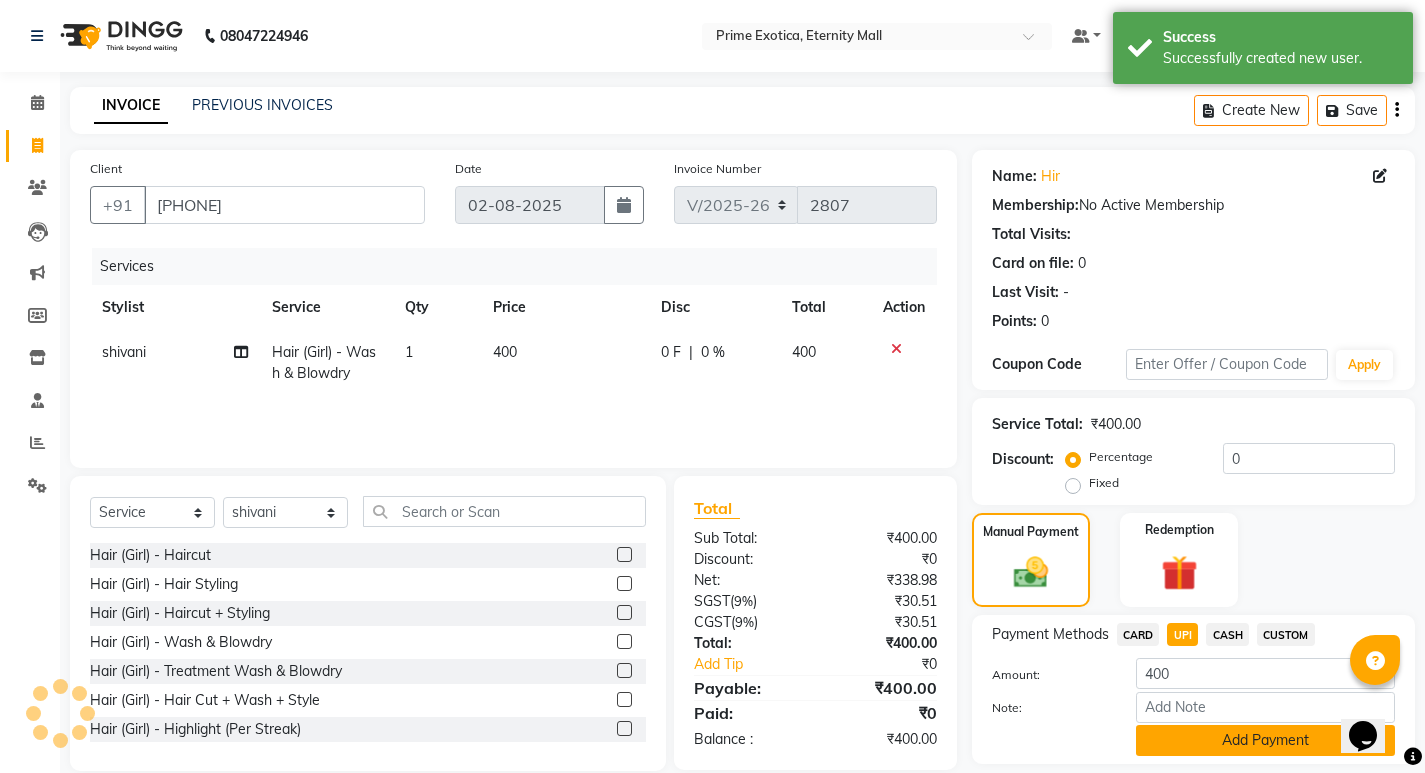 click on "Add Payment" 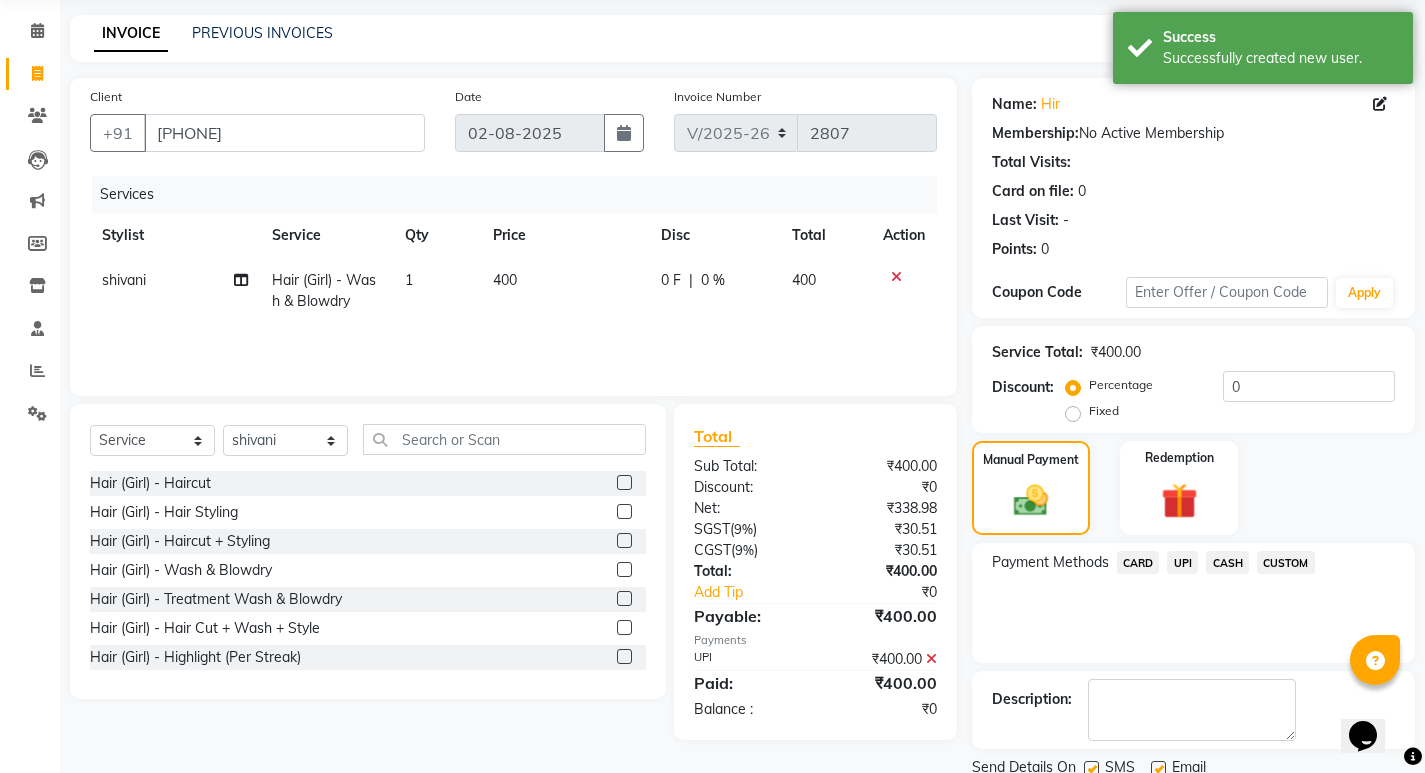 scroll, scrollTop: 100, scrollLeft: 0, axis: vertical 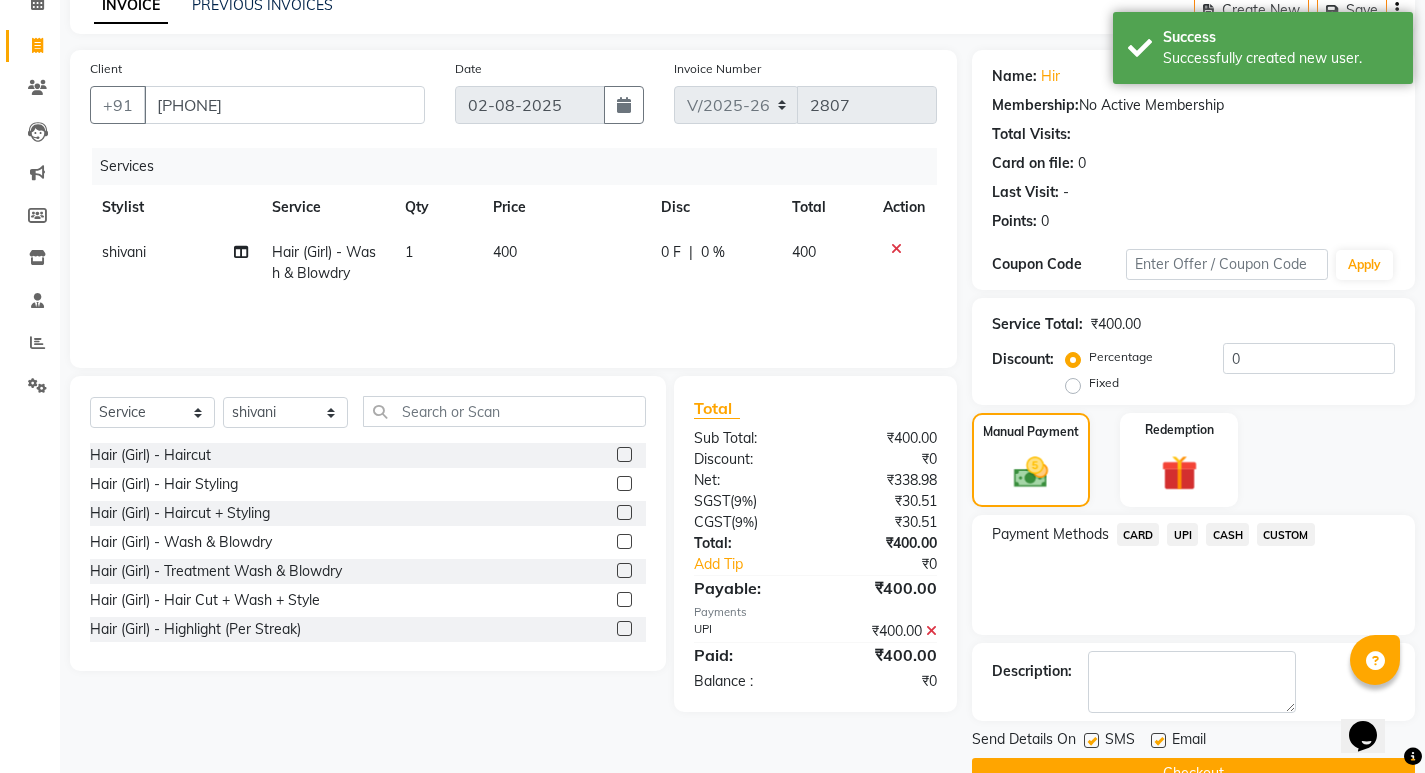 click on "Checkout" 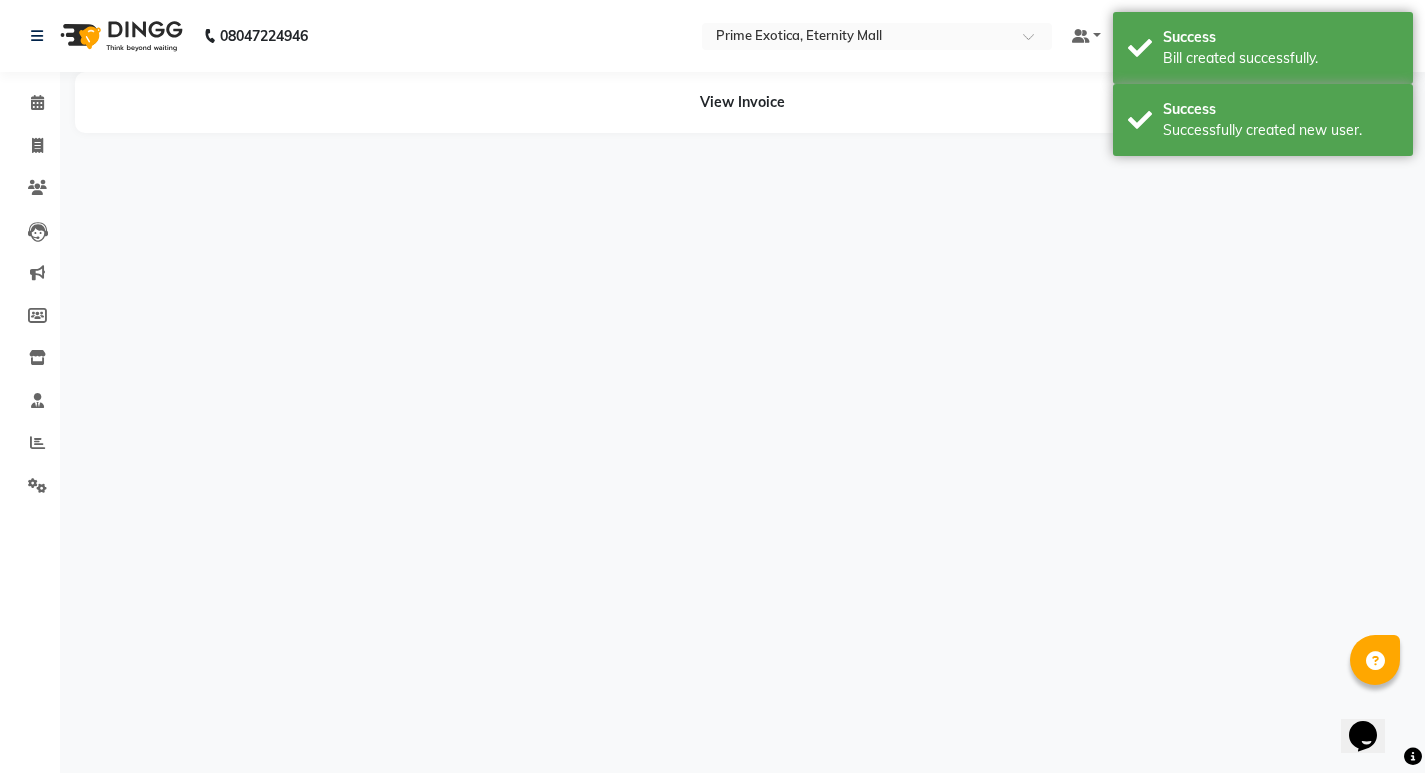 scroll, scrollTop: 0, scrollLeft: 0, axis: both 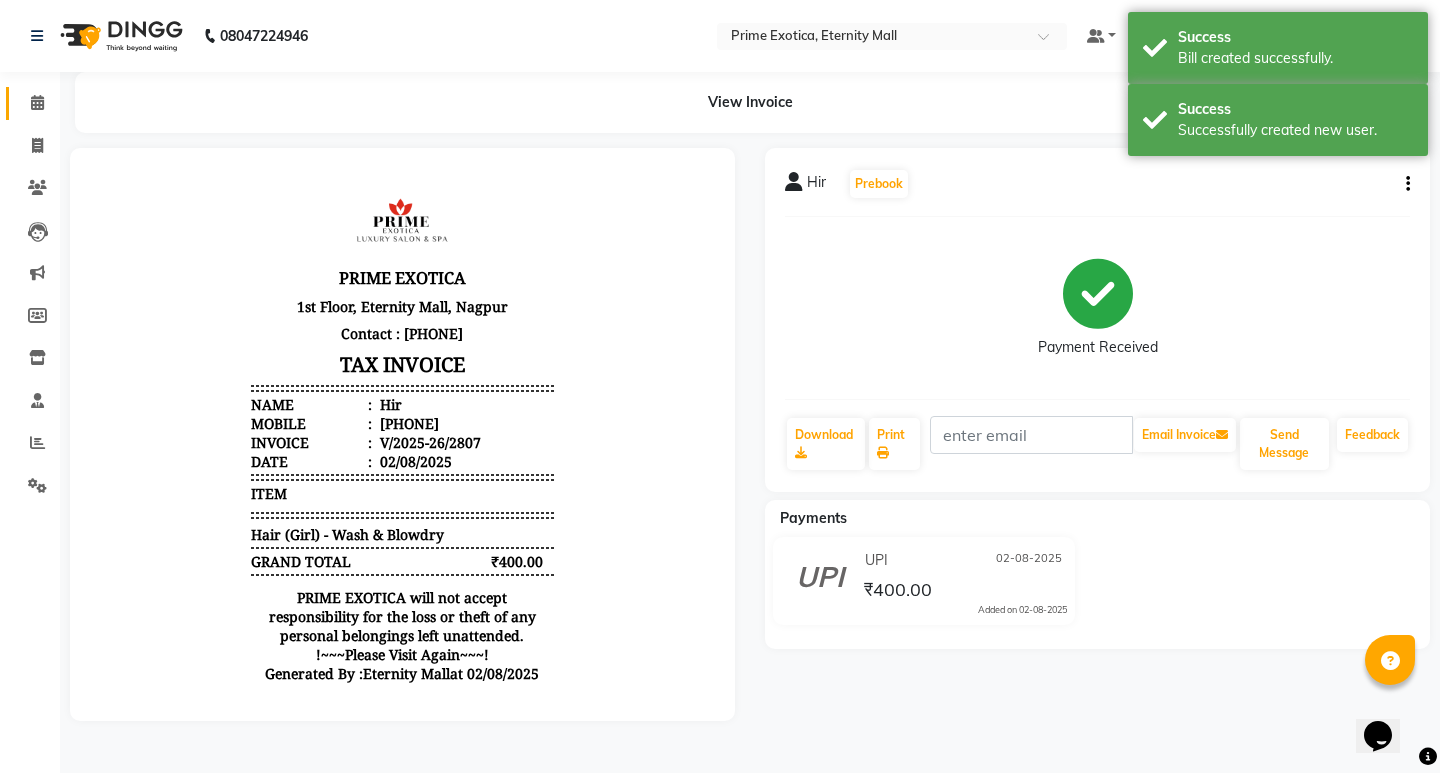 click 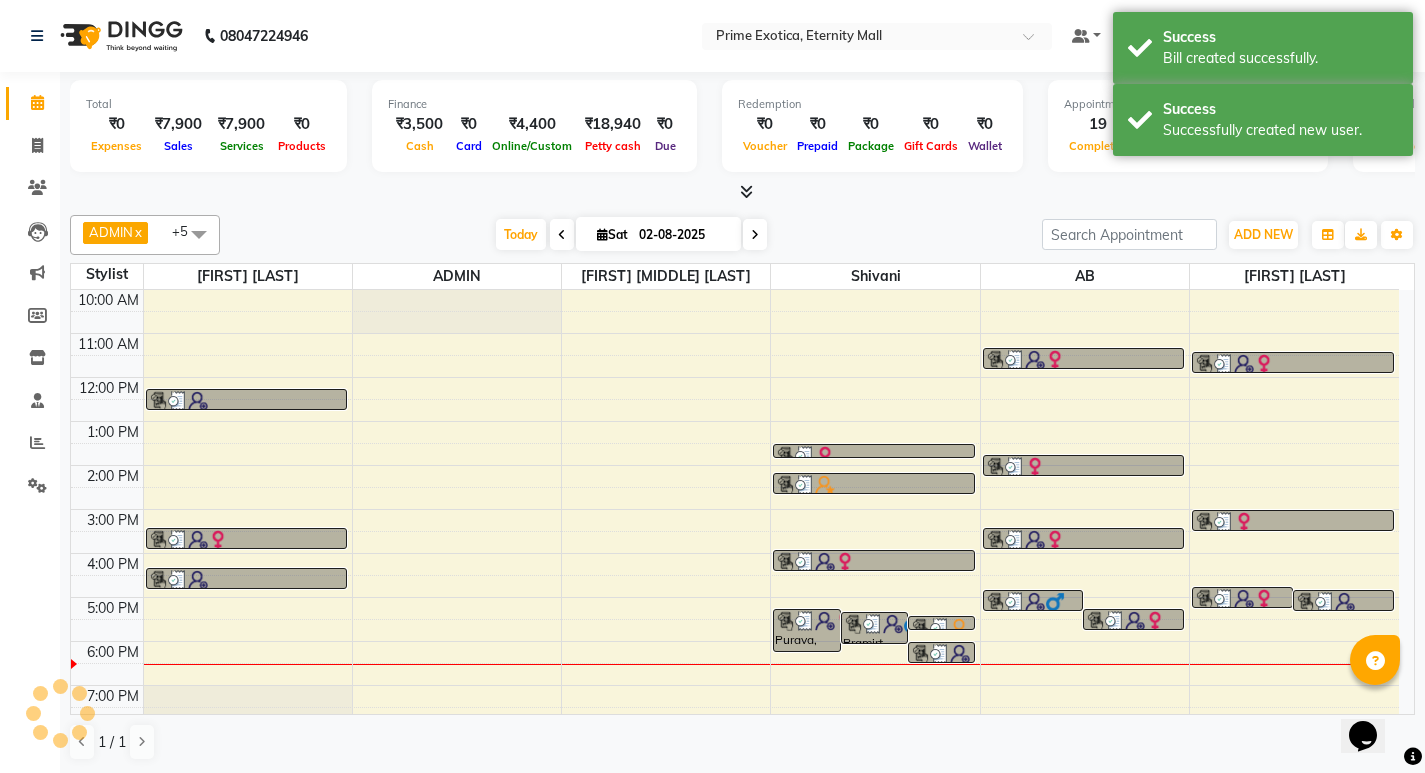 scroll, scrollTop: 65, scrollLeft: 0, axis: vertical 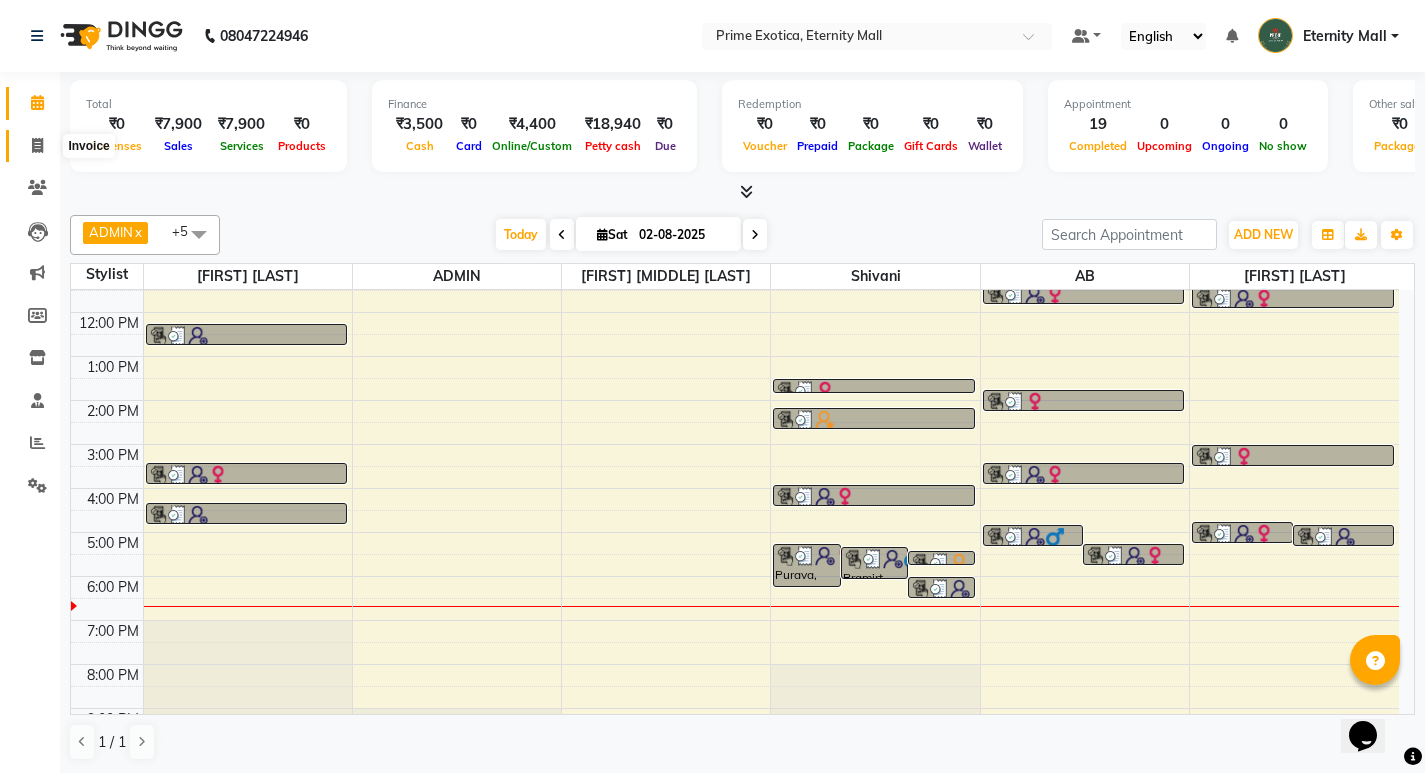 click 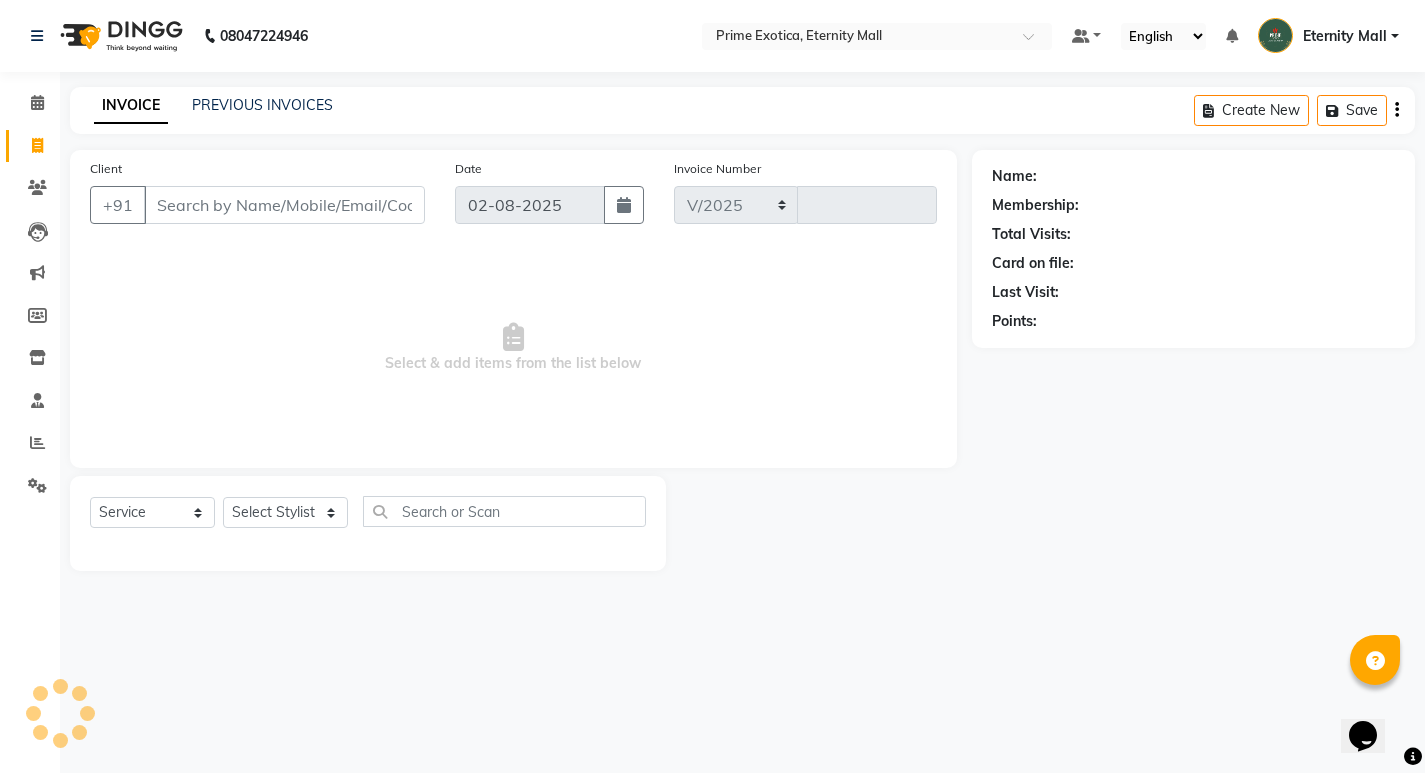 select on "5774" 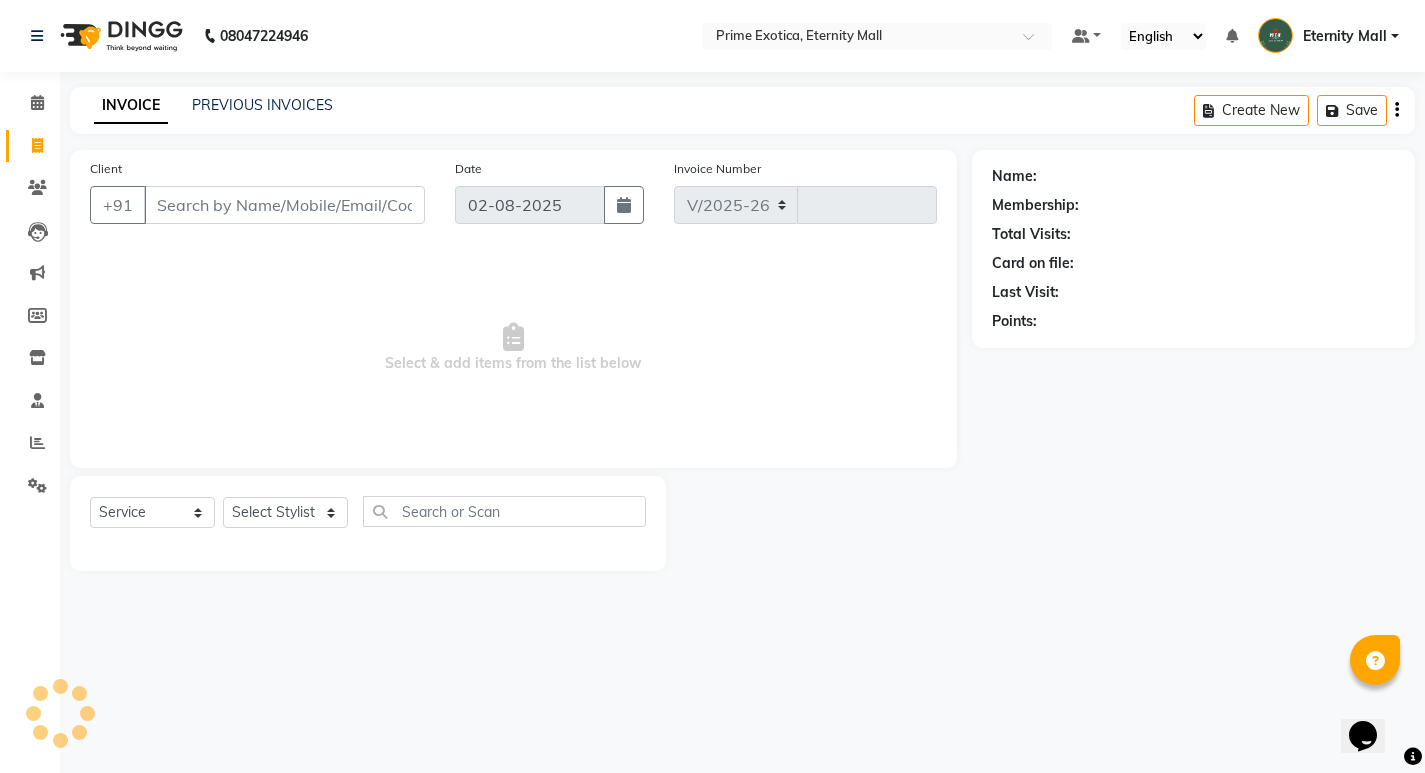 type on "2808" 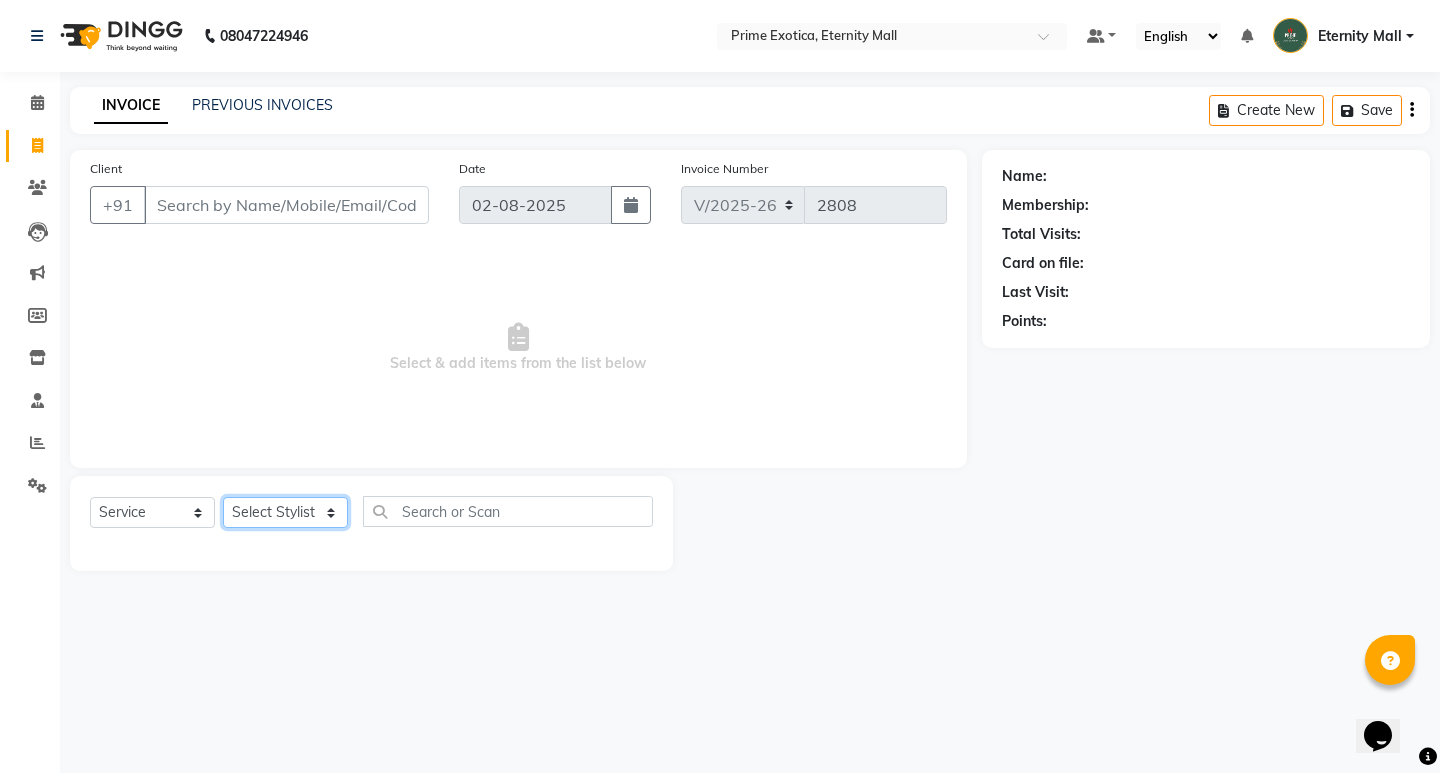 click on "Select Stylist AB ADMIN [FIRST] [FIRST] [LAST] [FIRST] [LAST] [FIRST]" 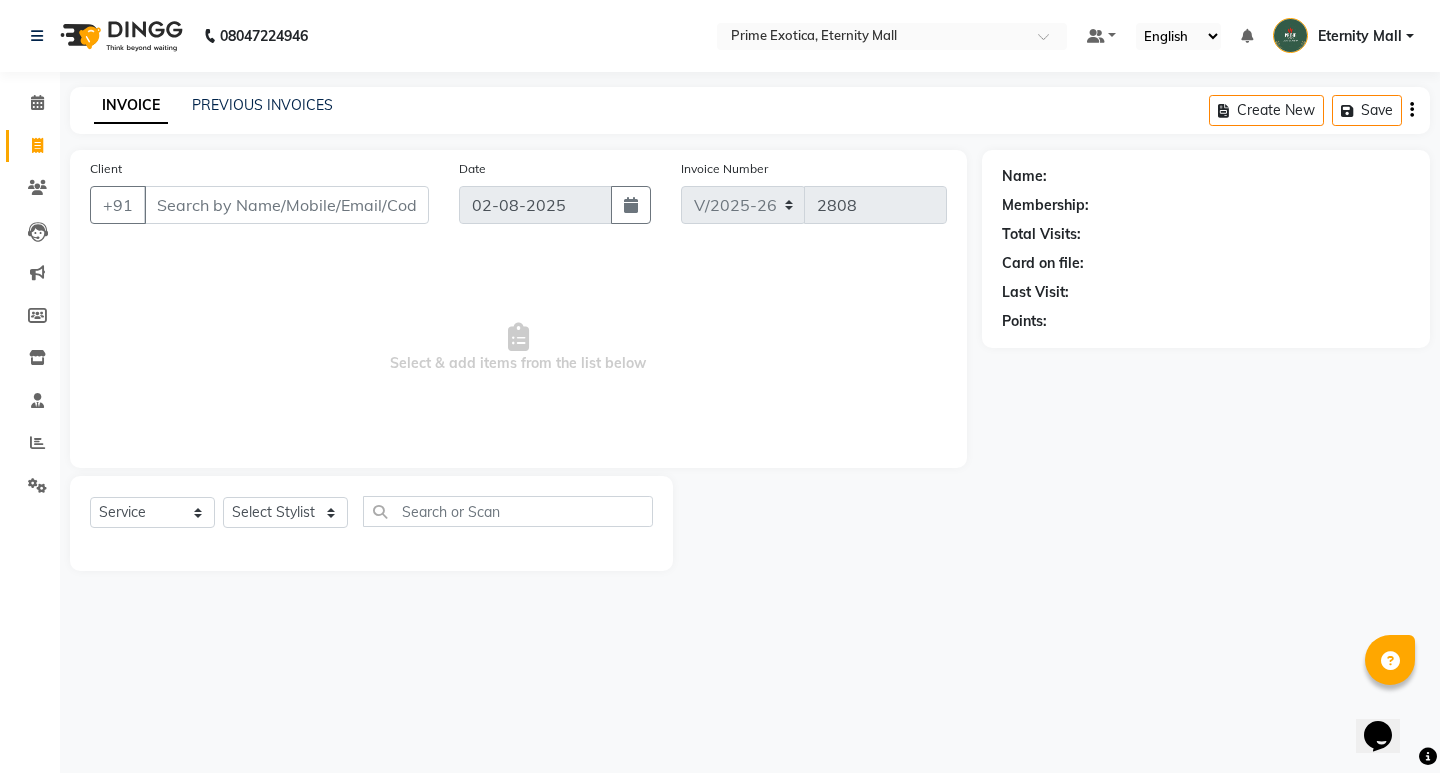 click on "08047224946 Select Location × Prime Exotica,  Eternity Mall Default Panel My Panel English ENGLISH Español العربية मराठी हिंदी ગુજરાતી தமிழ் 中文 Notifications nothing to show Eternity Mall Manage Profile Change Password Sign out  Version:3.15.11  ☀ Prime Exotica,  Eternity Mall  Calendar  Invoice  Clients  Leads   Marketing  Members  Inventory  Staff  Reports  Settings Completed InProgress Upcoming Dropped Tentative Check-In Confirm Bookings Generate Report Segments Page Builder INVOICE PREVIOUS INVOICES Create New   Save  Client +91 Date 02-08-2025 Invoice Number V/2025 V/2025-26 2808  Select & add items from the list below  Select  Service  Product  Membership  Package Voucher Prepaid Gift Card  Select Stylist AB  ADMIN ajay vikram lakshane Dipak Narnaware Isha Bahel Rajeshri  shivani  Name: Membership: Total Visits: Card on file: Last Visit:  Points:" at bounding box center [720, 386] 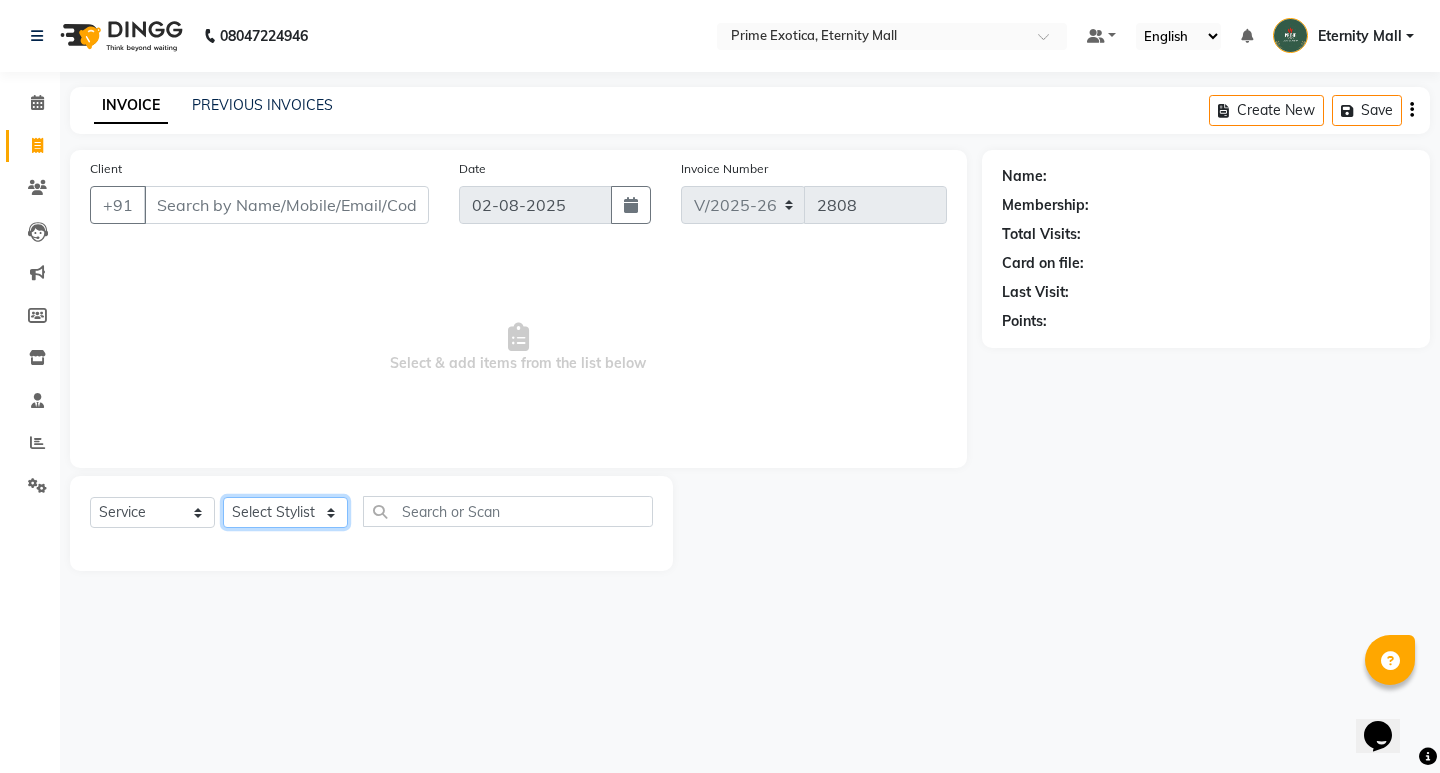 click on "Select Stylist AB ADMIN [FIRST] [FIRST] [LAST] [FIRST] [LAST] [FIRST]" 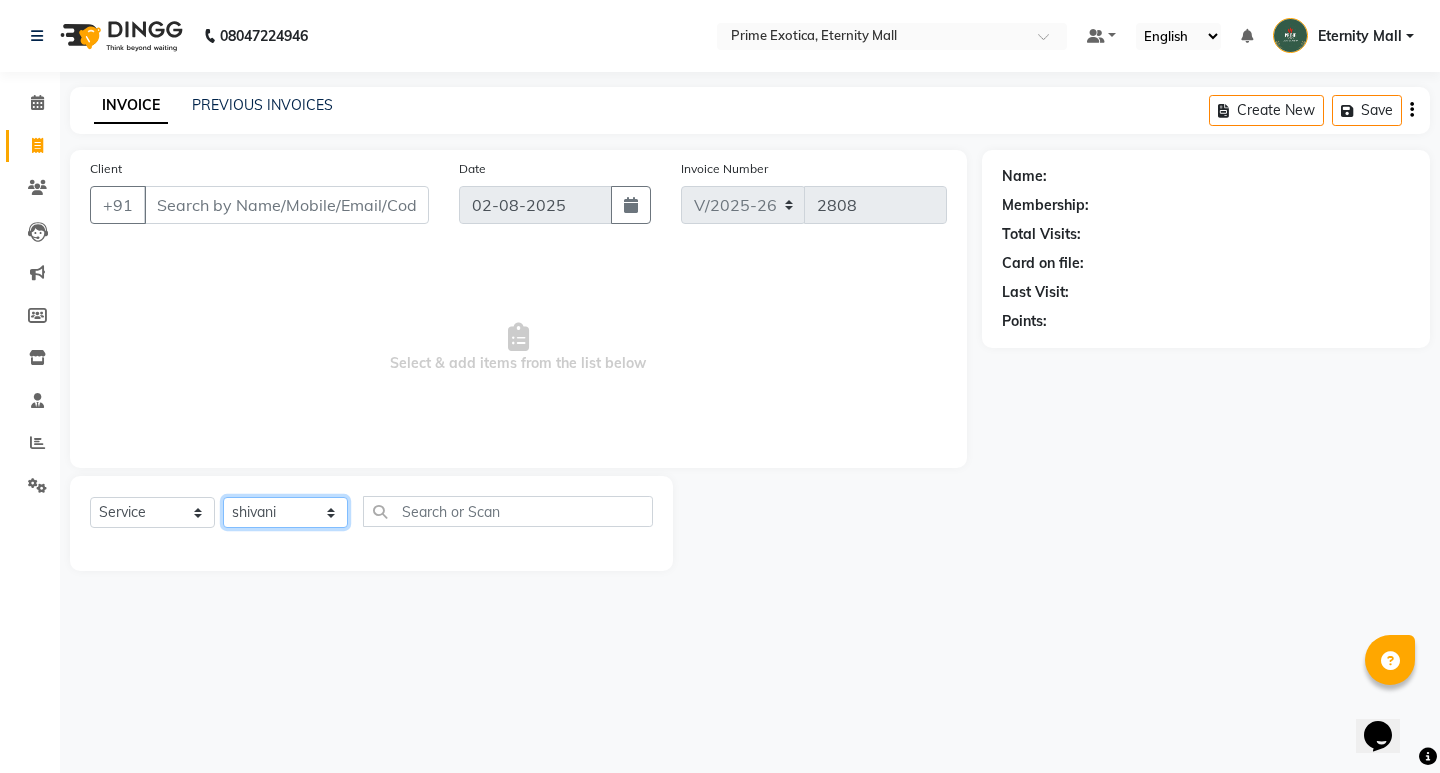 click on "Select Stylist AB ADMIN [FIRST] [FIRST] [LAST] [FIRST] [LAST] [FIRST]" 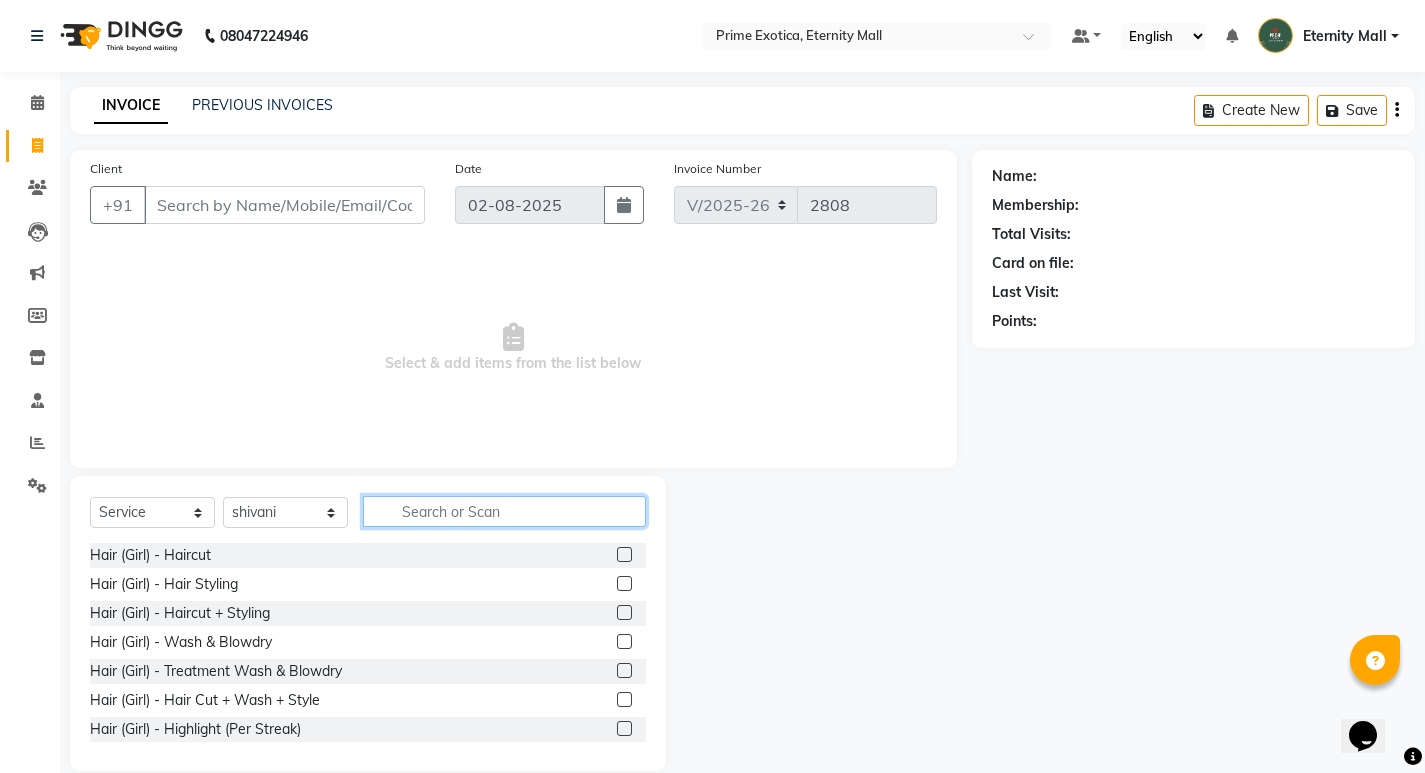 click 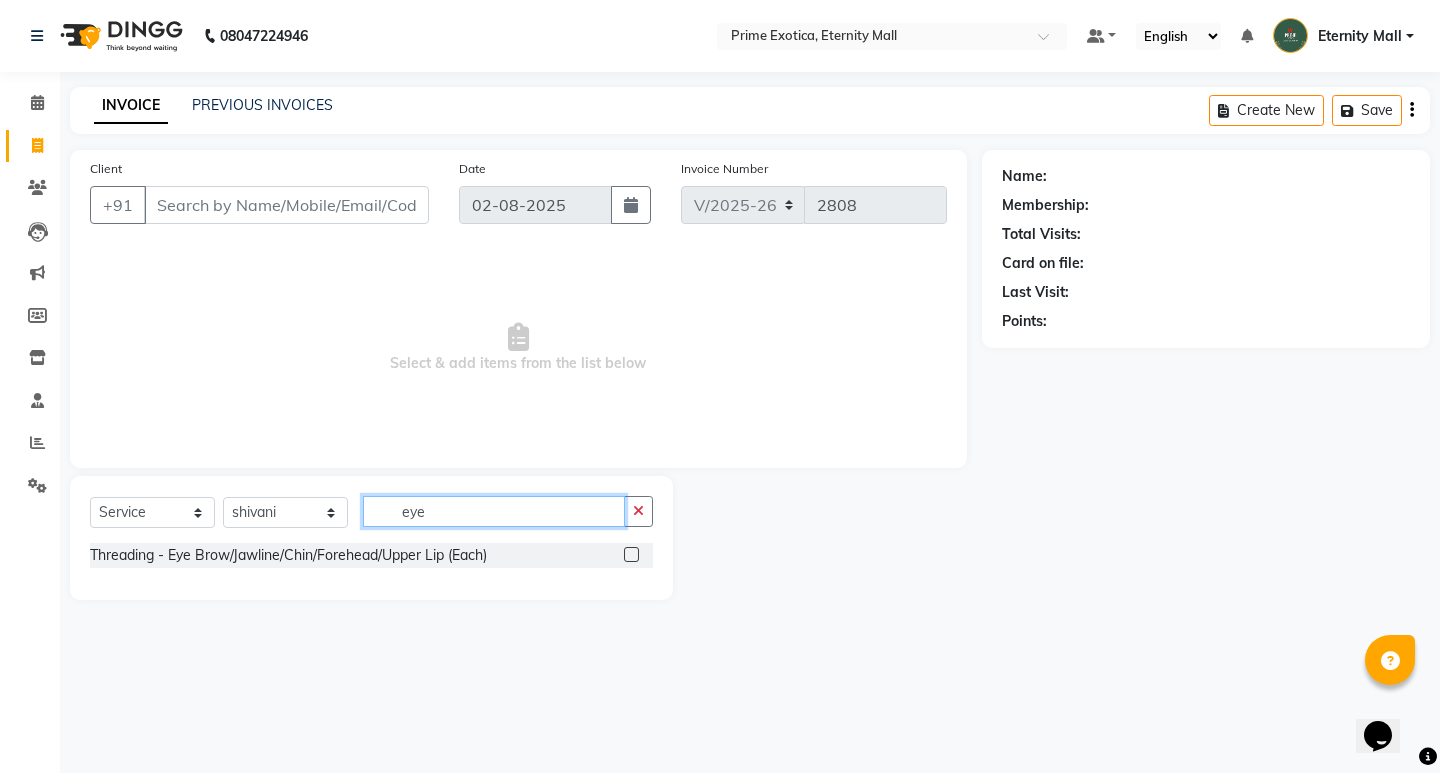 type on "eye" 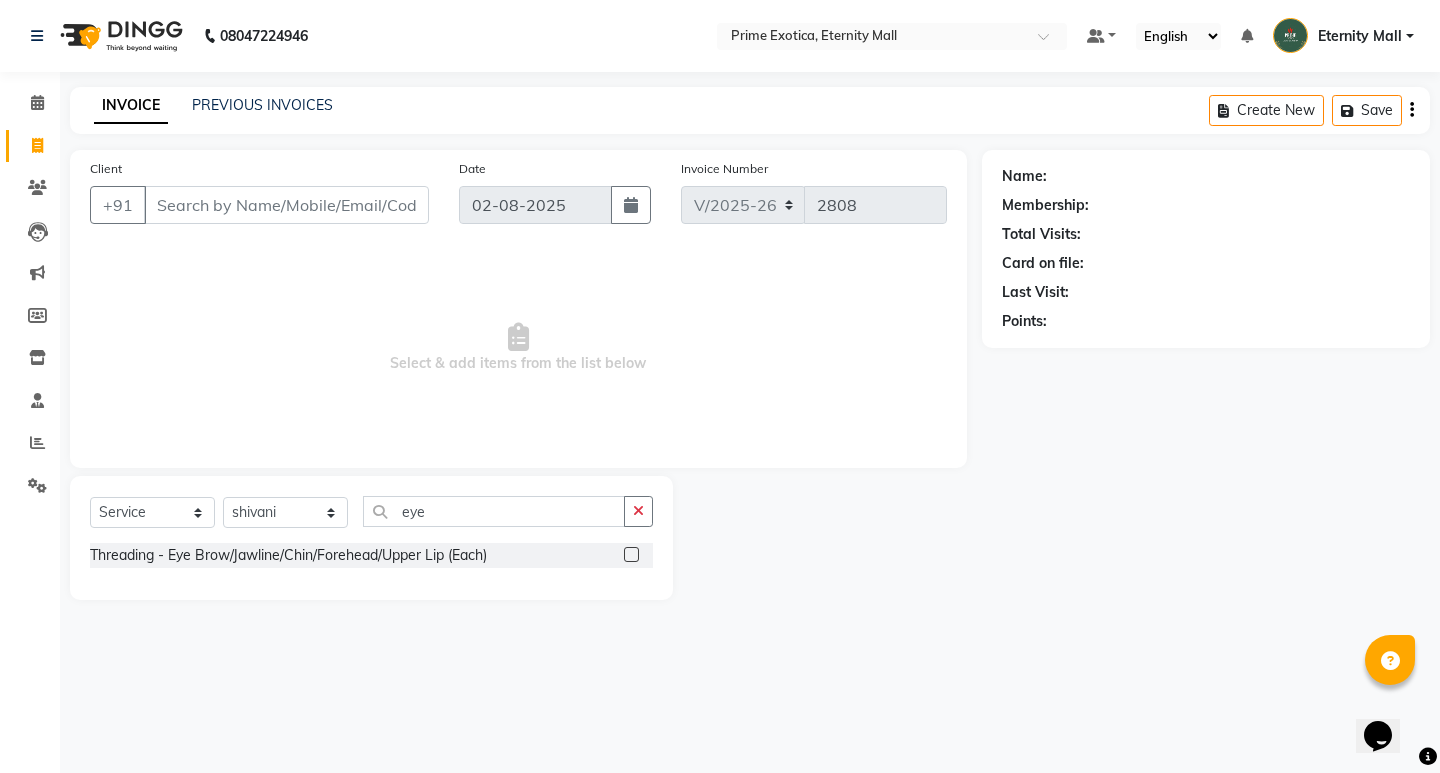 click 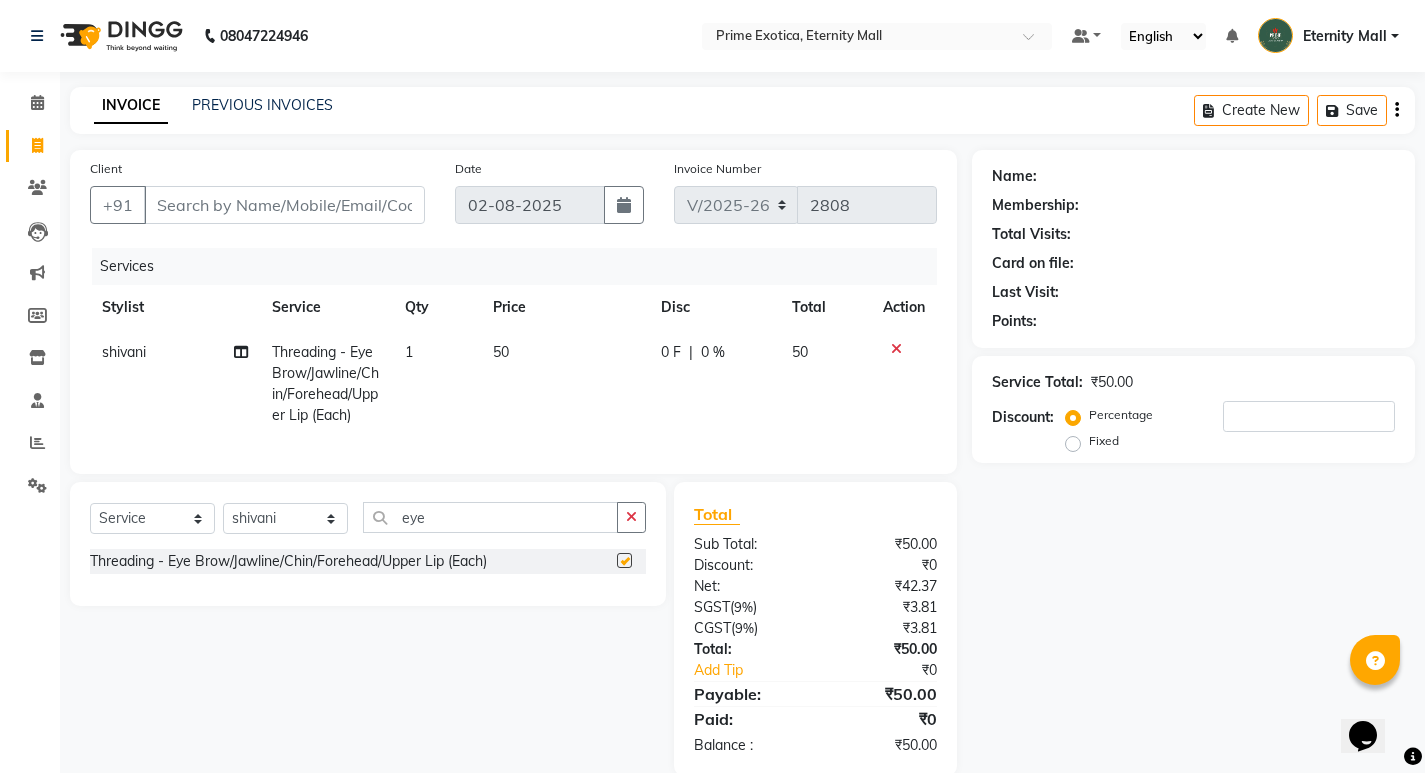 checkbox on "false" 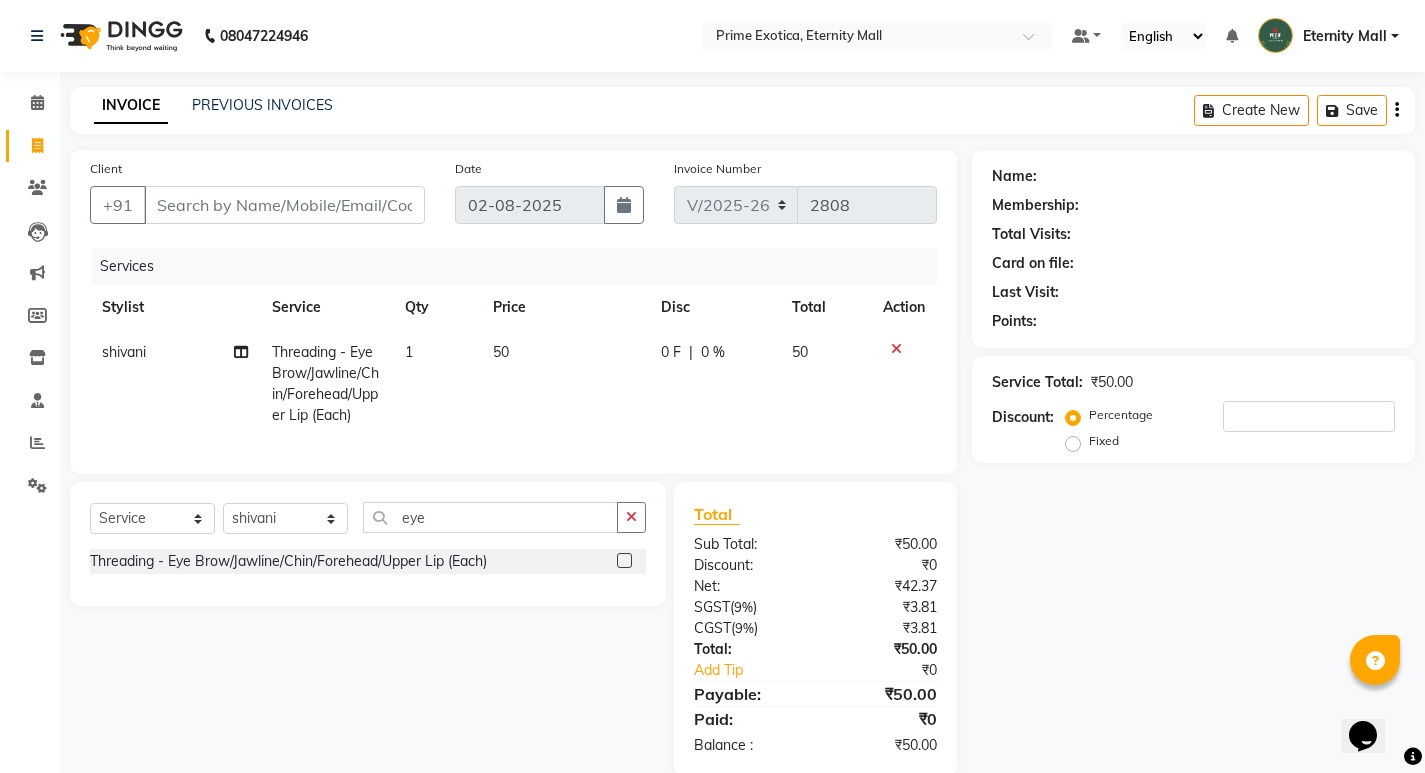 click on "1" 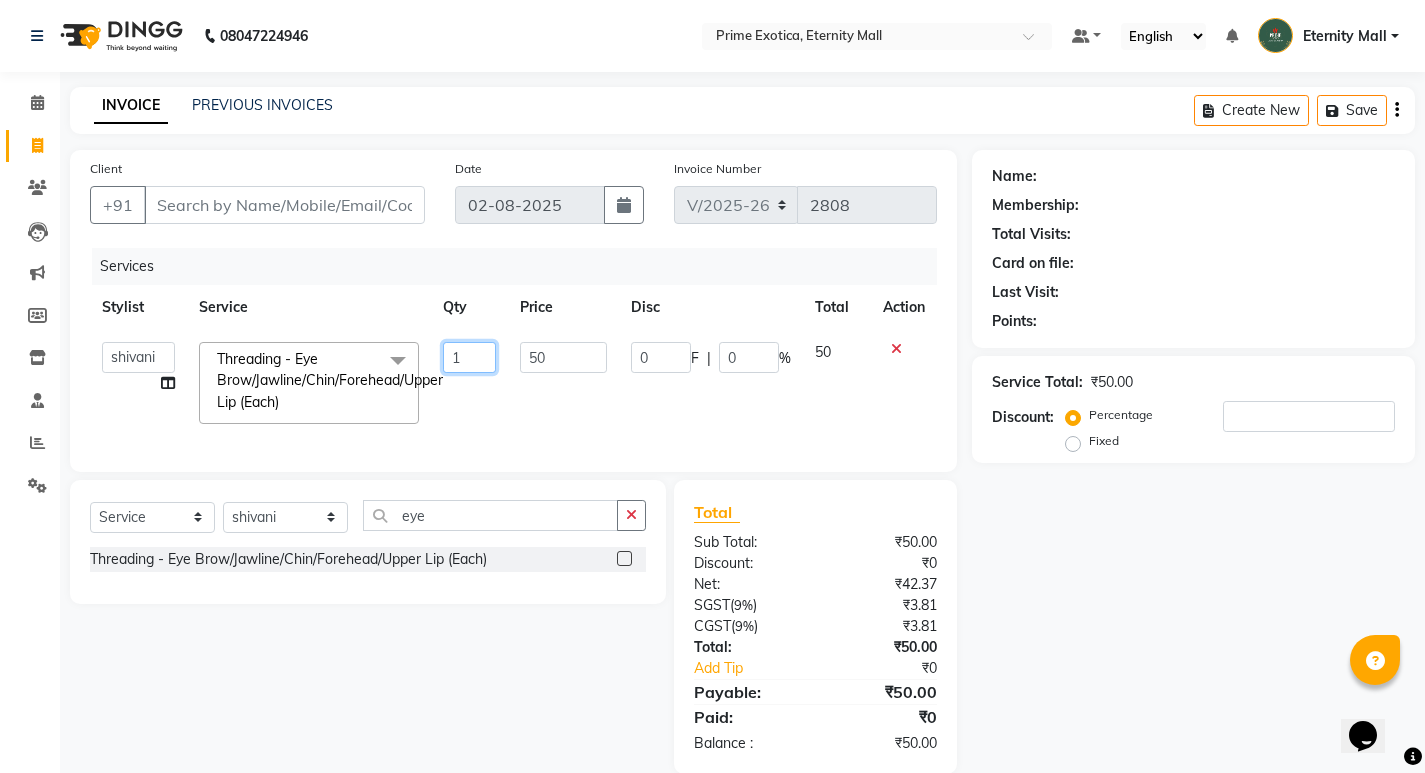click on "1" 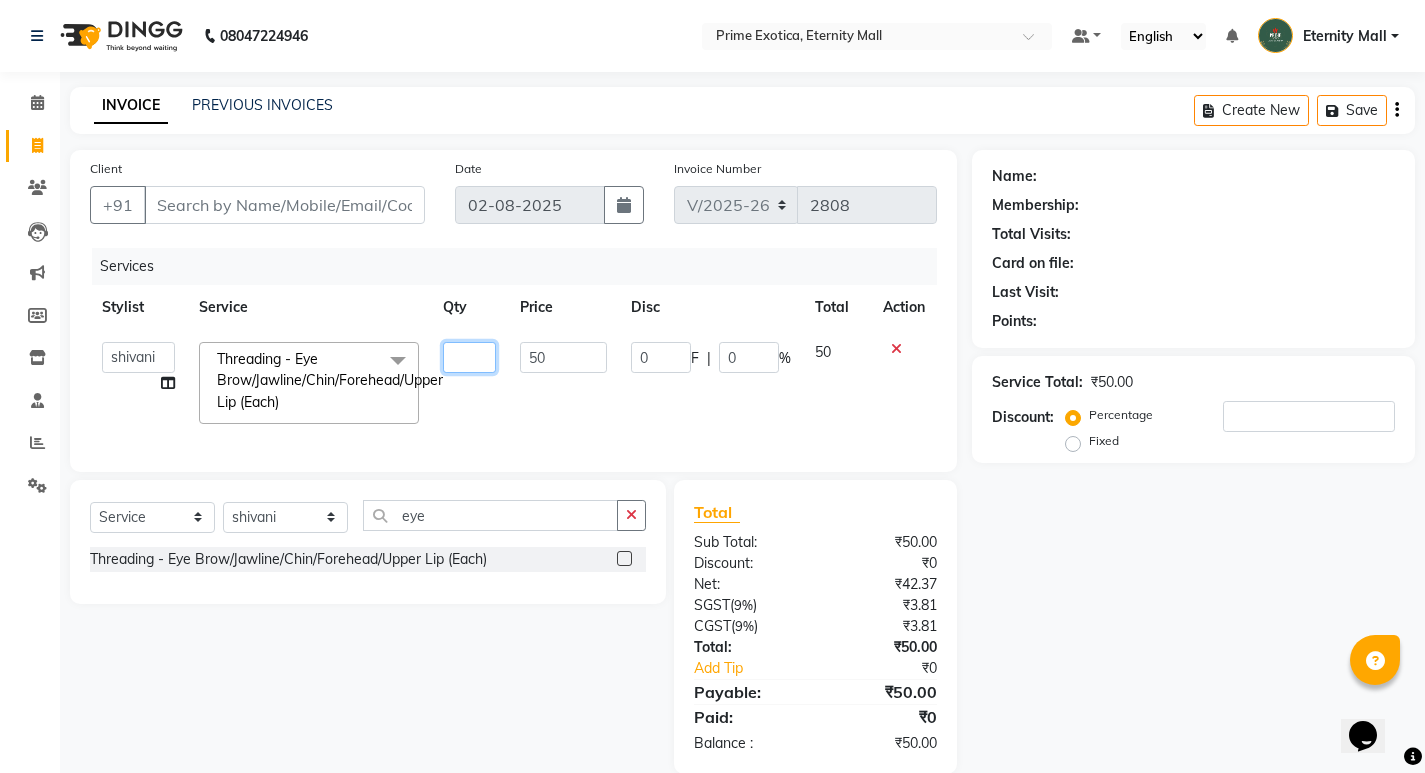 type on "2" 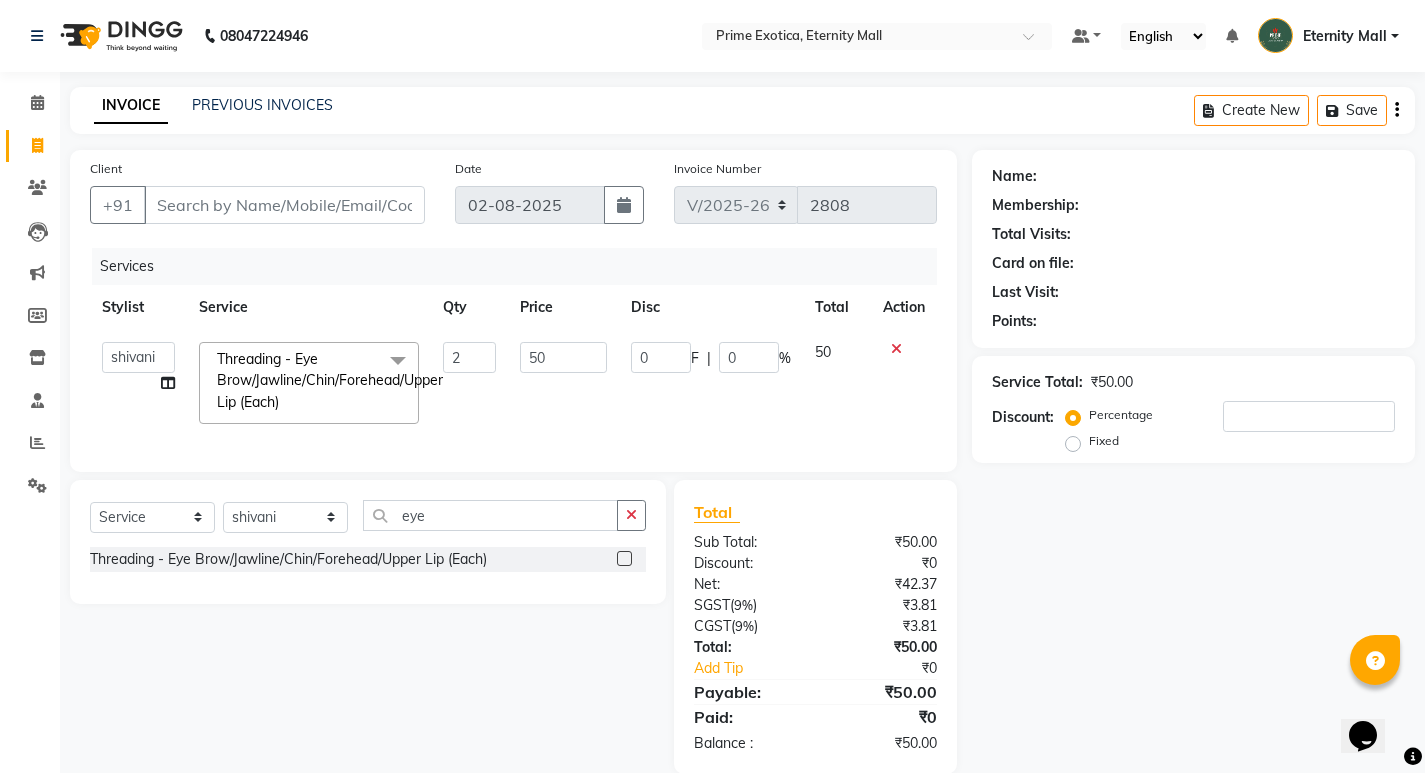 click on "50" 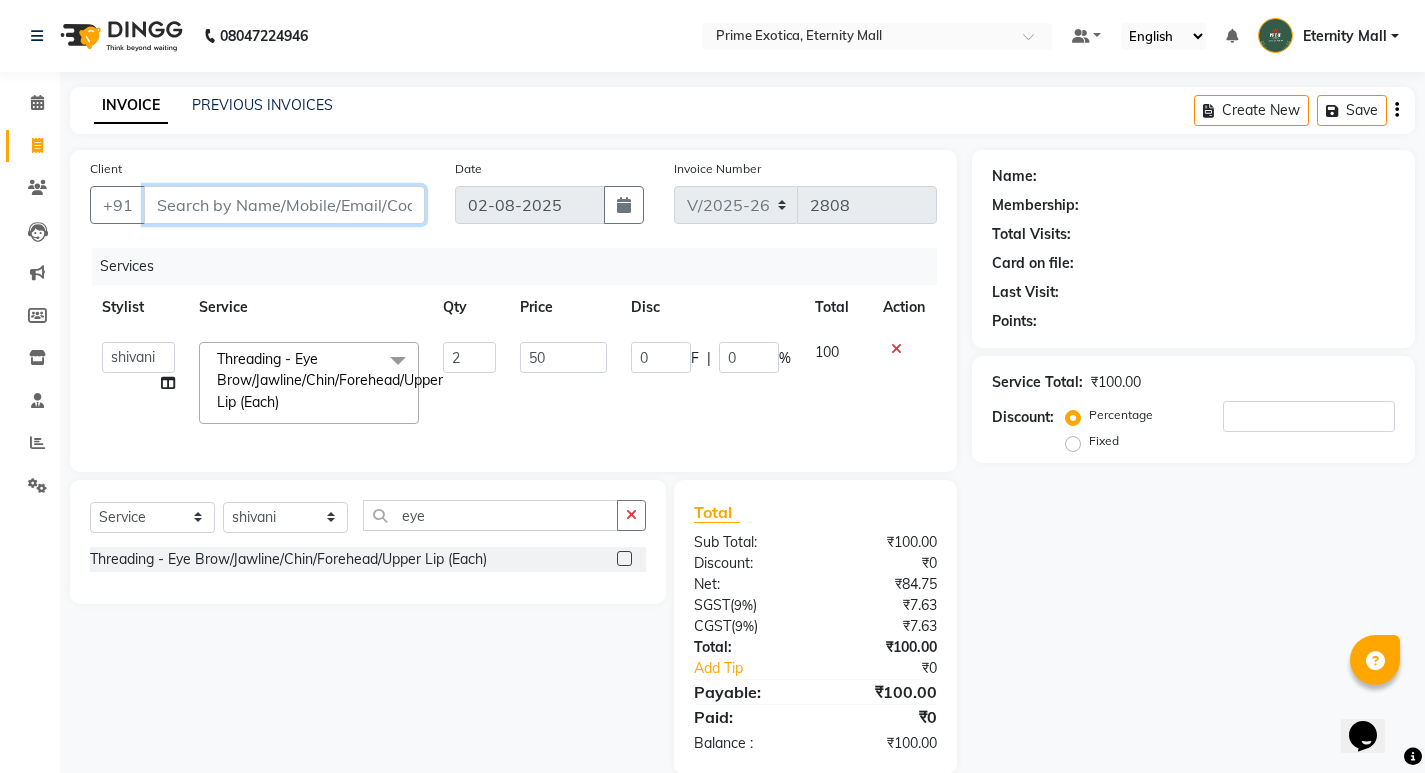 click on "Client" at bounding box center (284, 205) 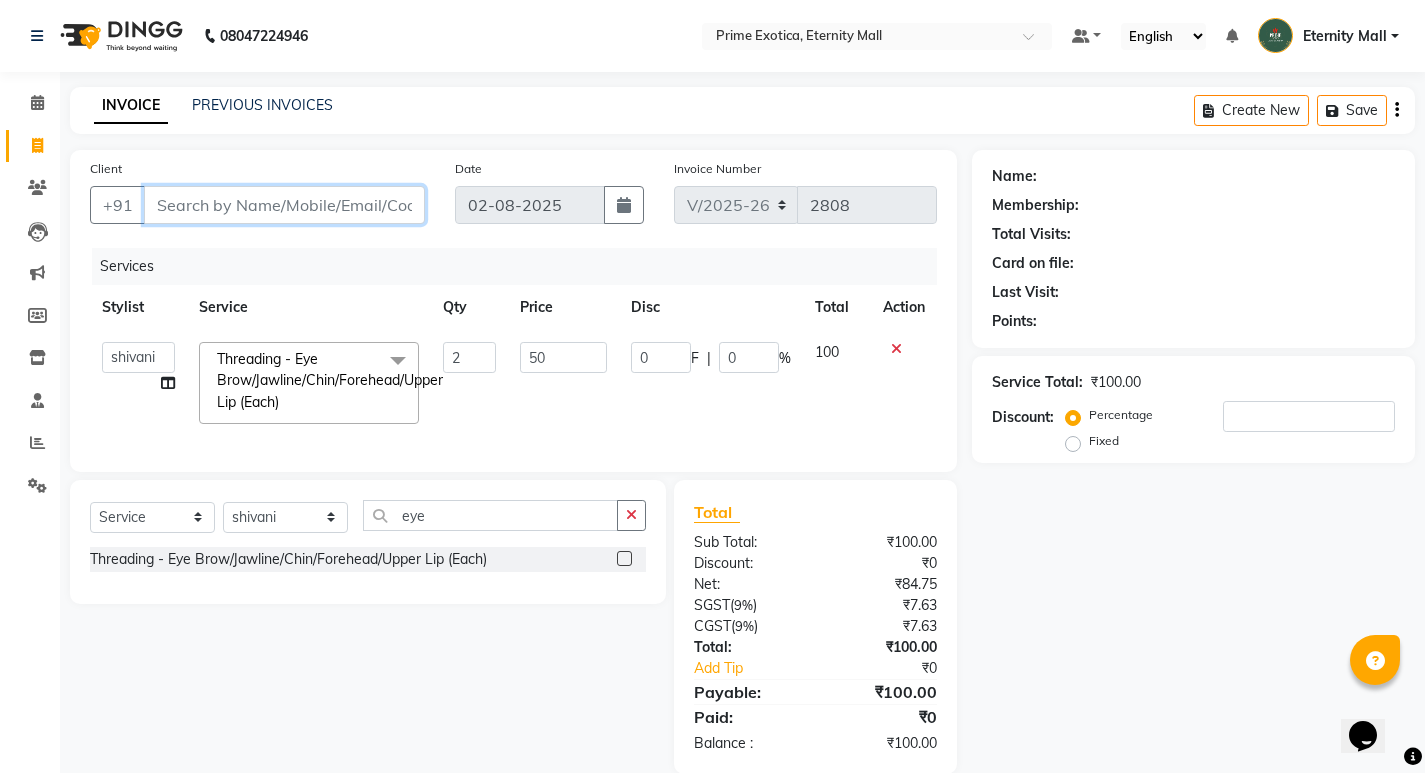 click on "Client" at bounding box center (284, 205) 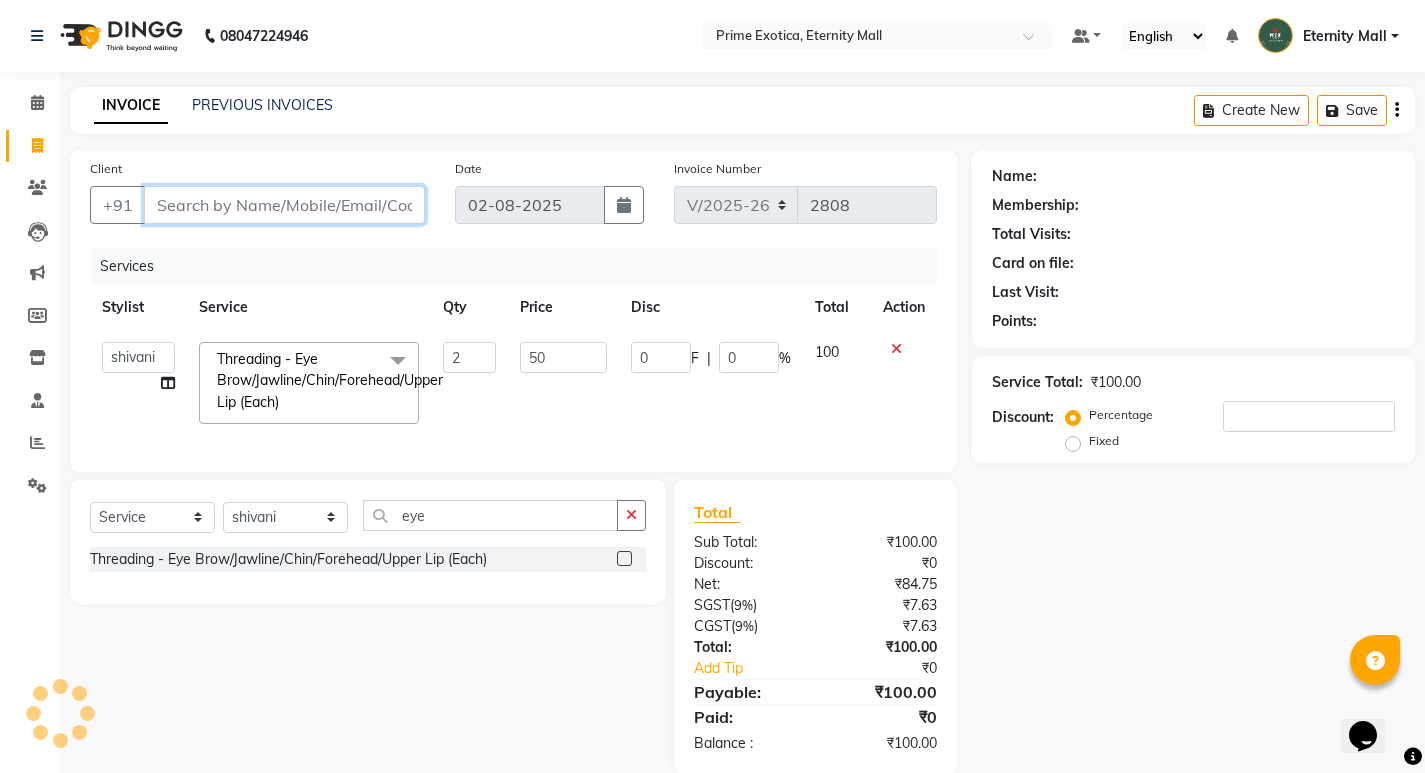 type on "7" 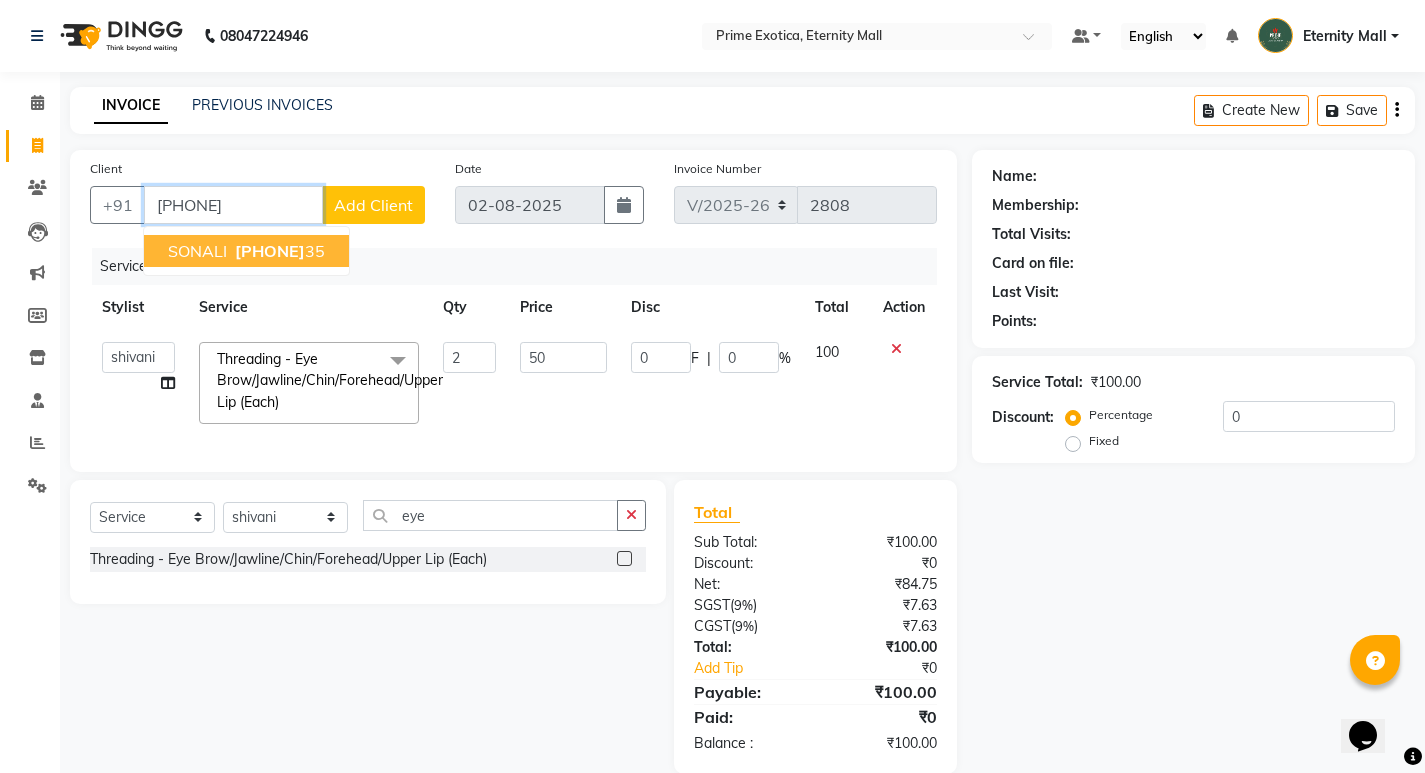 click on "79729426 35" at bounding box center [278, 251] 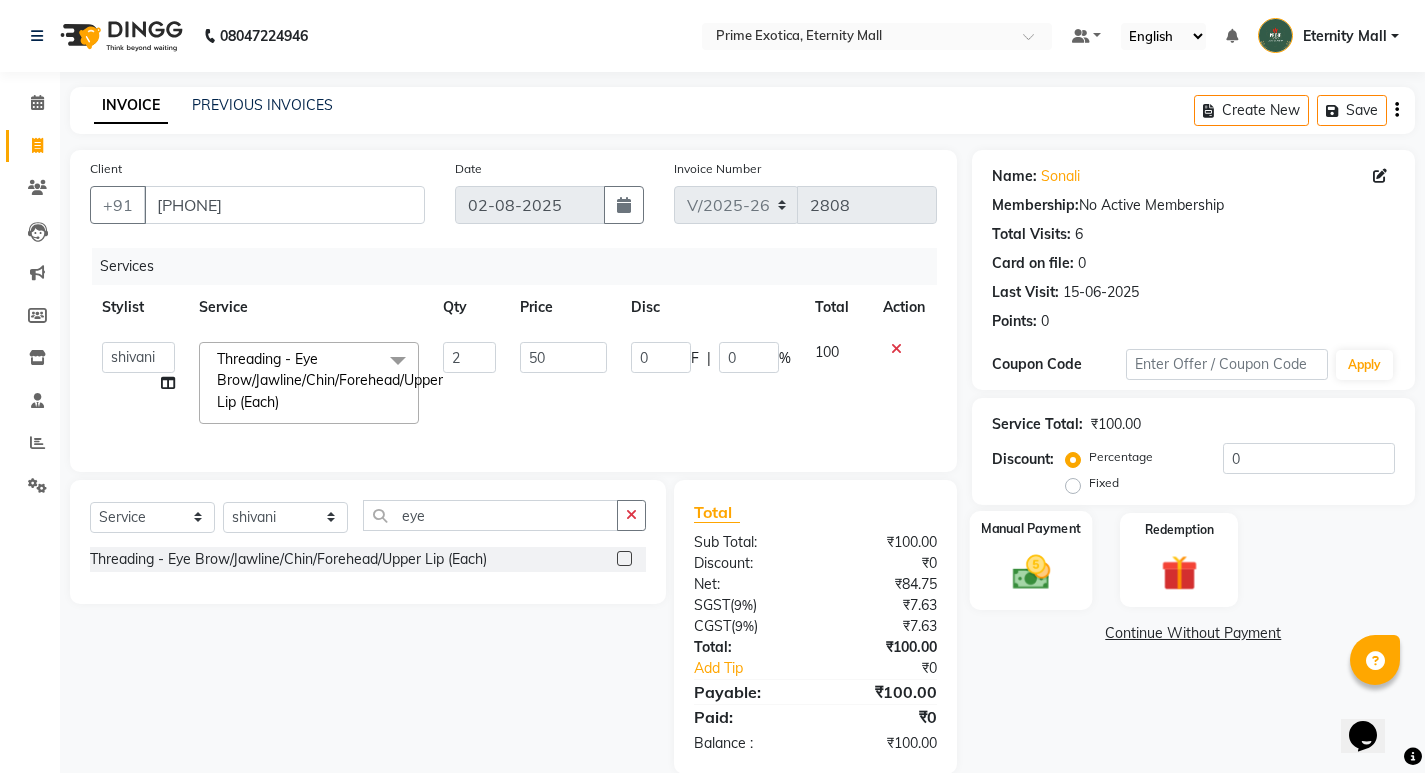 click 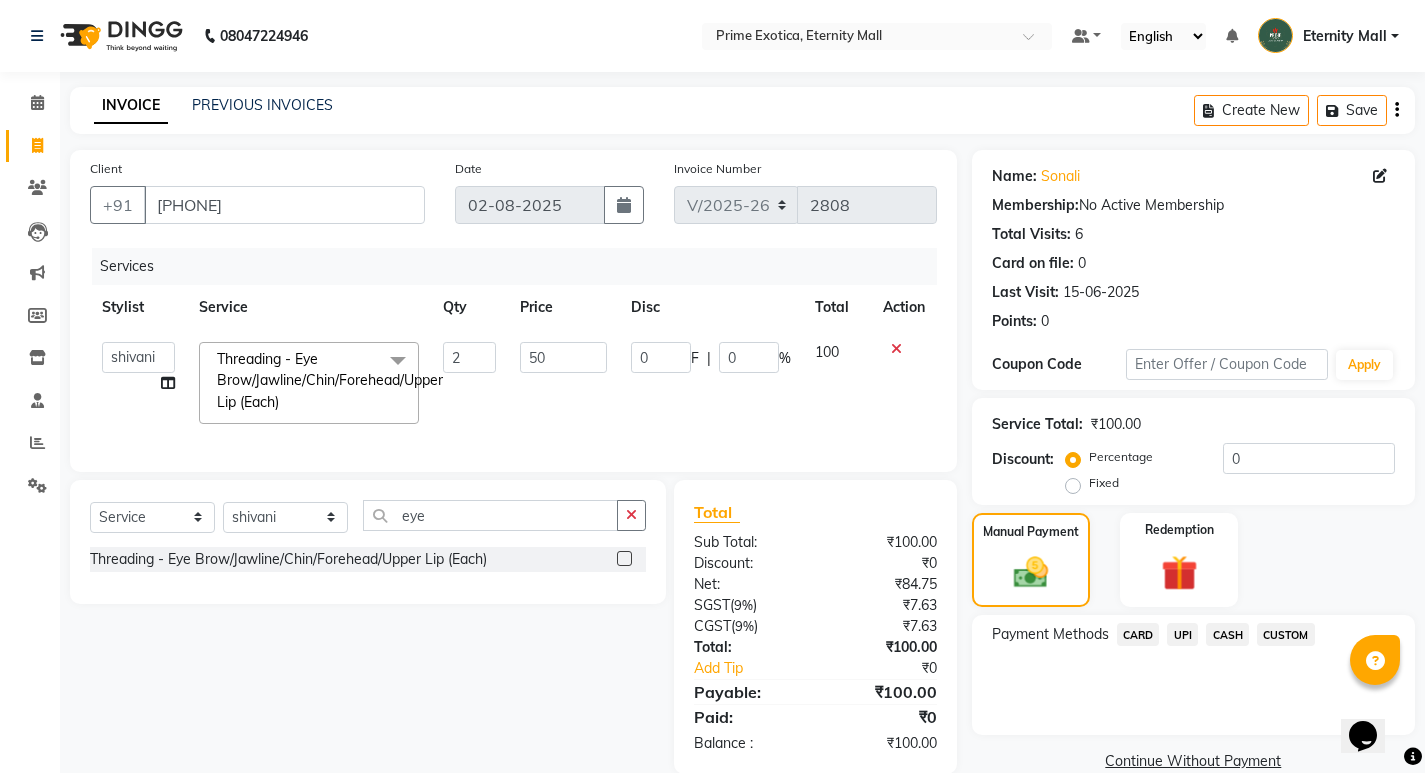 click on "CASH" 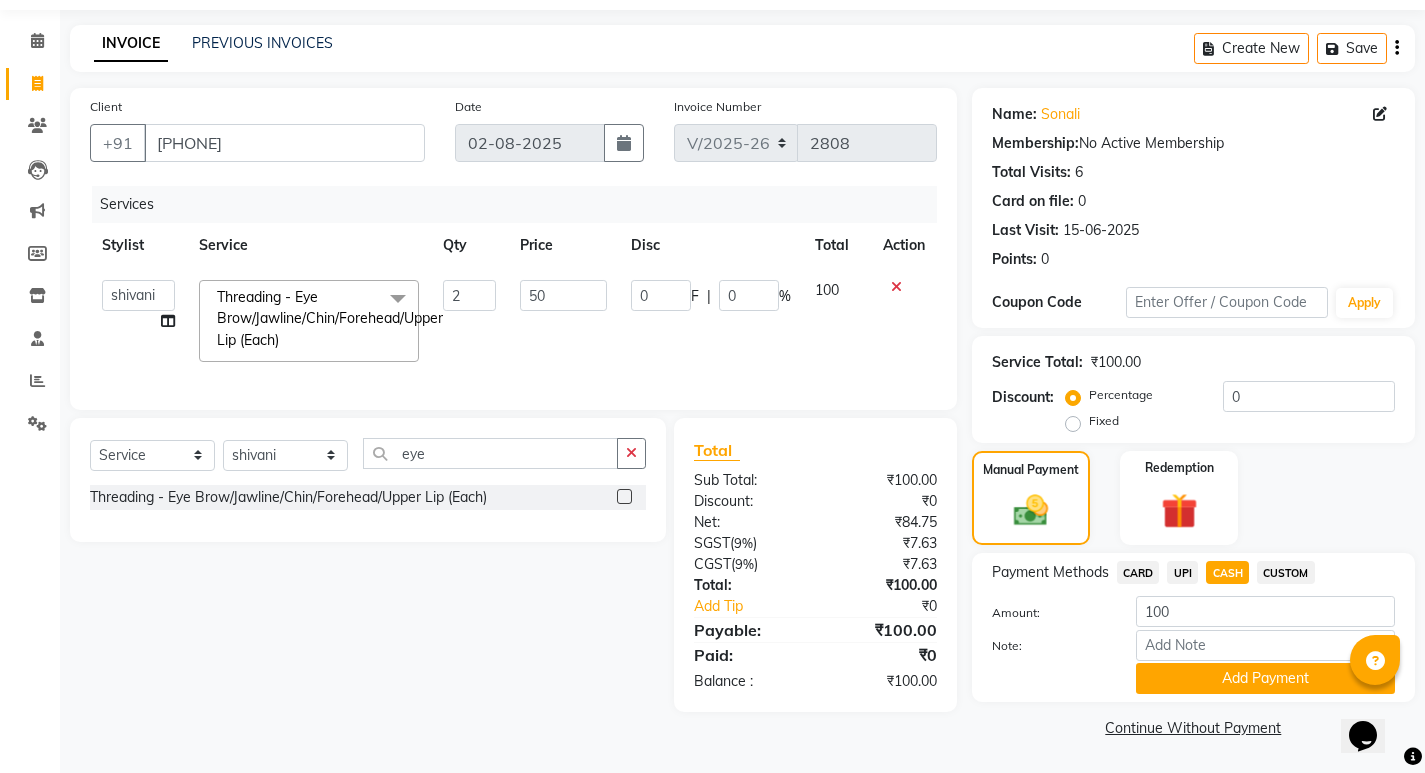 click on "Add Payment" 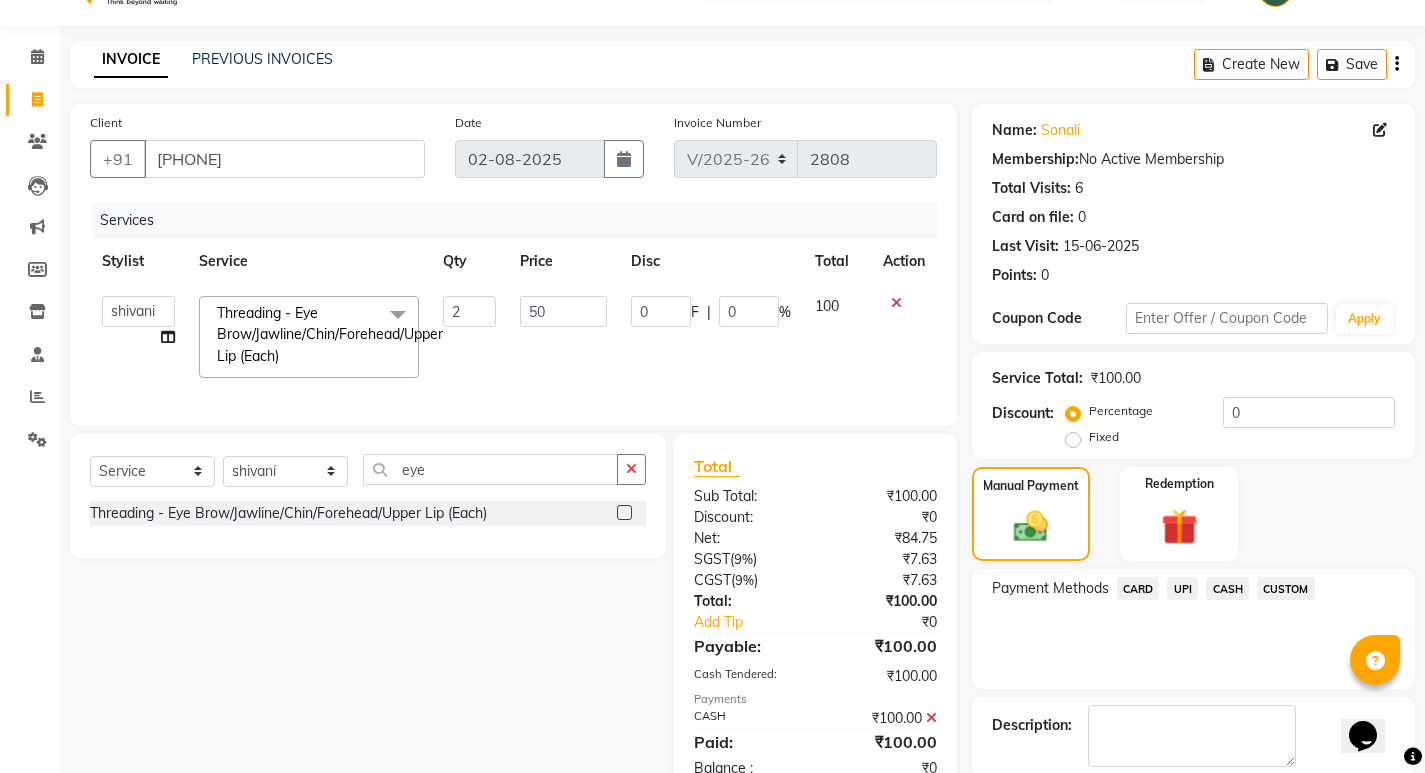scroll, scrollTop: 146, scrollLeft: 0, axis: vertical 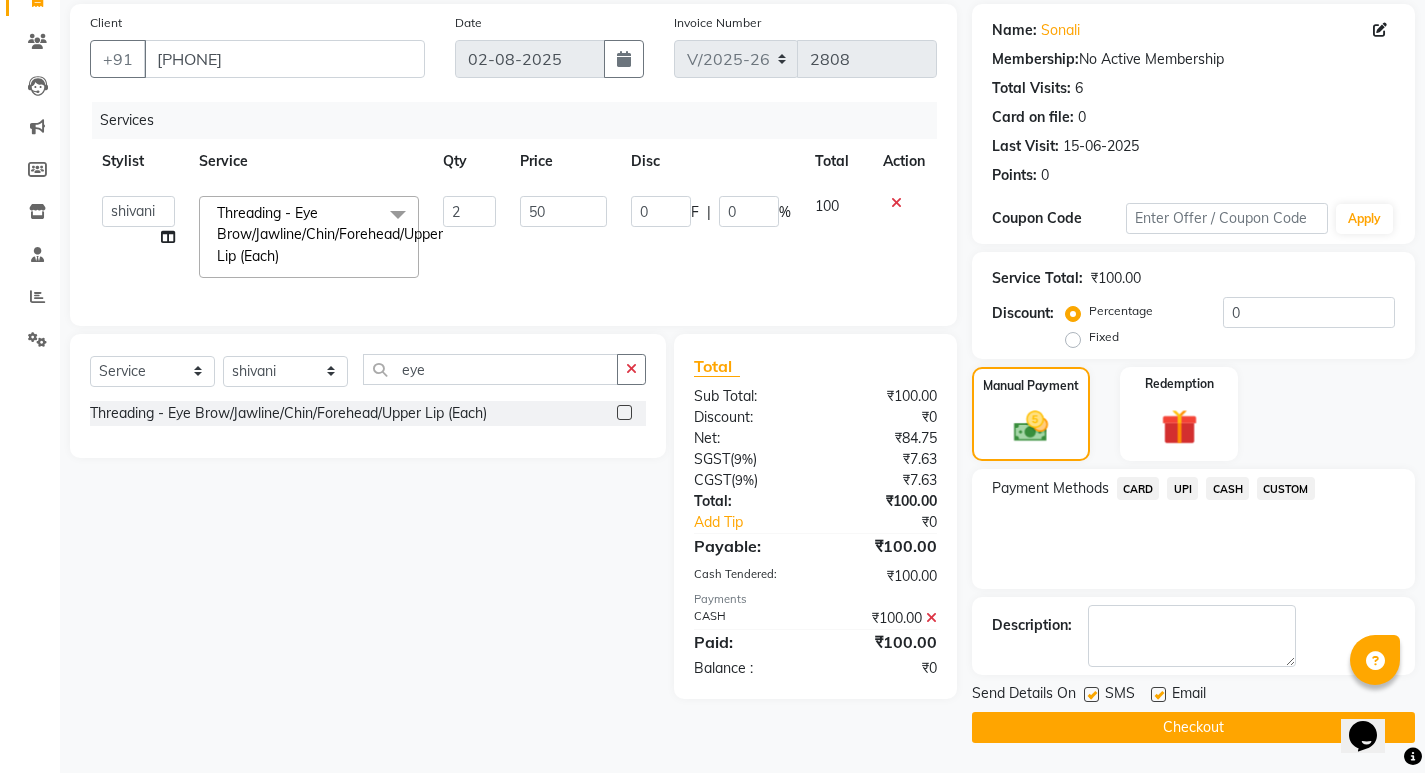 click on "INVOICE PREVIOUS INVOICES Create New   Save  Client +91 7972942635 Date 02-08-2025 Invoice Number V/2025 V/2025-26 2808 Services Stylist Service Qty Price Disc Total Action  AB    ADMIN   ajay vikram lakshane   Dipak Narnaware   Isha Bahel   Rajeshri    shivani   Threading - Eye Brow/Jawline/Chin/Forehead/Upper Lip (Each)  x Hair (Girl) - Haircut Hair (Girl) - Hair Styling Hair (Girl) - Haircut + Styling Hair (Girl) - Wash & Blowdry Hair (Girl) - Treatment Wash & Blowdry Hair (Girl) - Hair Cut + Wash + Style Hair (Girl) - Highlight (Per Streak) Hair (Girl) - Deep Conditioning Hair (Girl) - Creative Styling ( Thermal ) Hair (Girl) - Splitend Removal Hair (Girl) - Touchup Hair (Girl) - Touchup (Amonia Free) Hair (Girl) - Touchup (Matrix) Hair (Girl) - Global Color Hair (Girl) - Global Highlights HAIR WASH CAP HIGHLIGHTS Hair (Boy) - Wash & Blowdry Hair (Boy) - Beard & Shave Hair (Boy) - Hair Cut + Wash + Style Hair (Boy) - Mustache Color Hair (Boy) - Beard Color Hair (Boy) - Global Color keratin the one VEDIK" 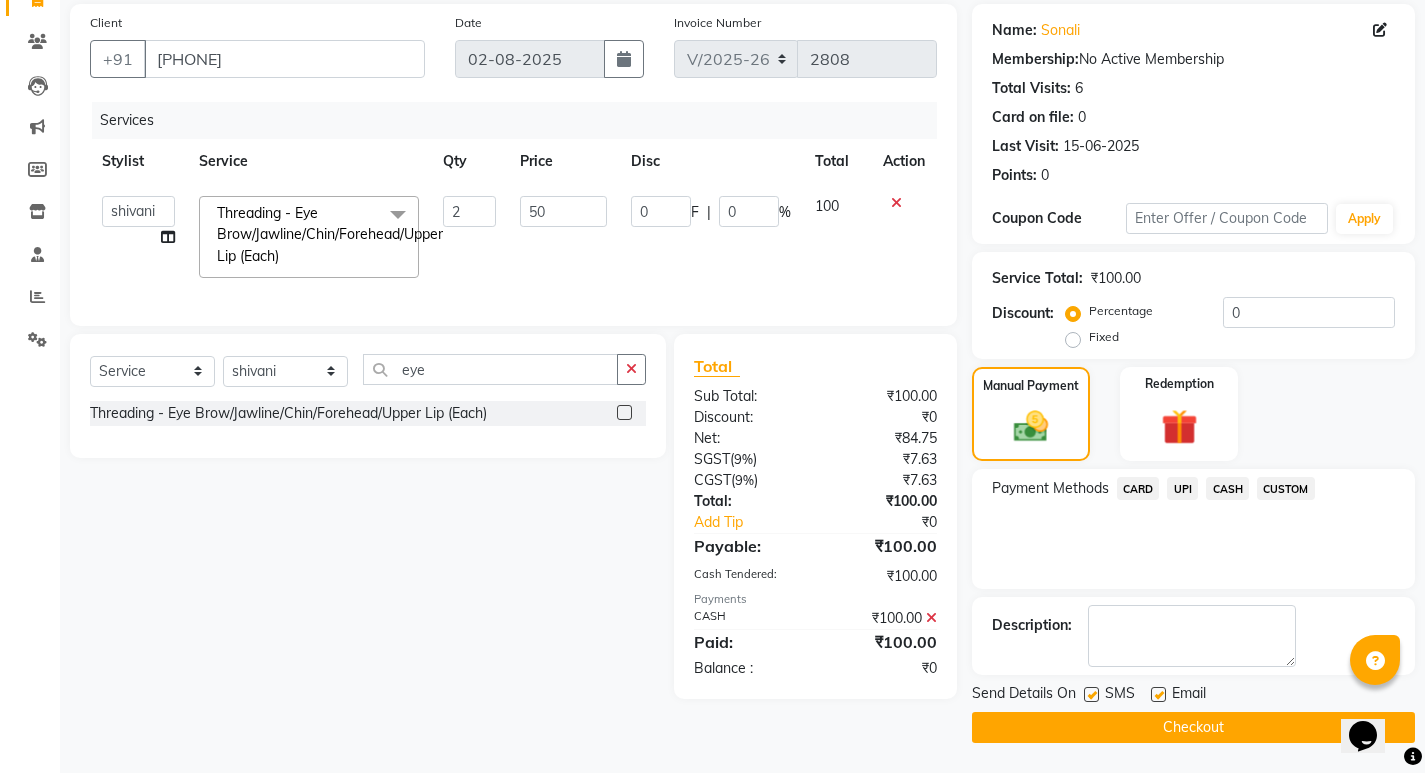 click on "Checkout" 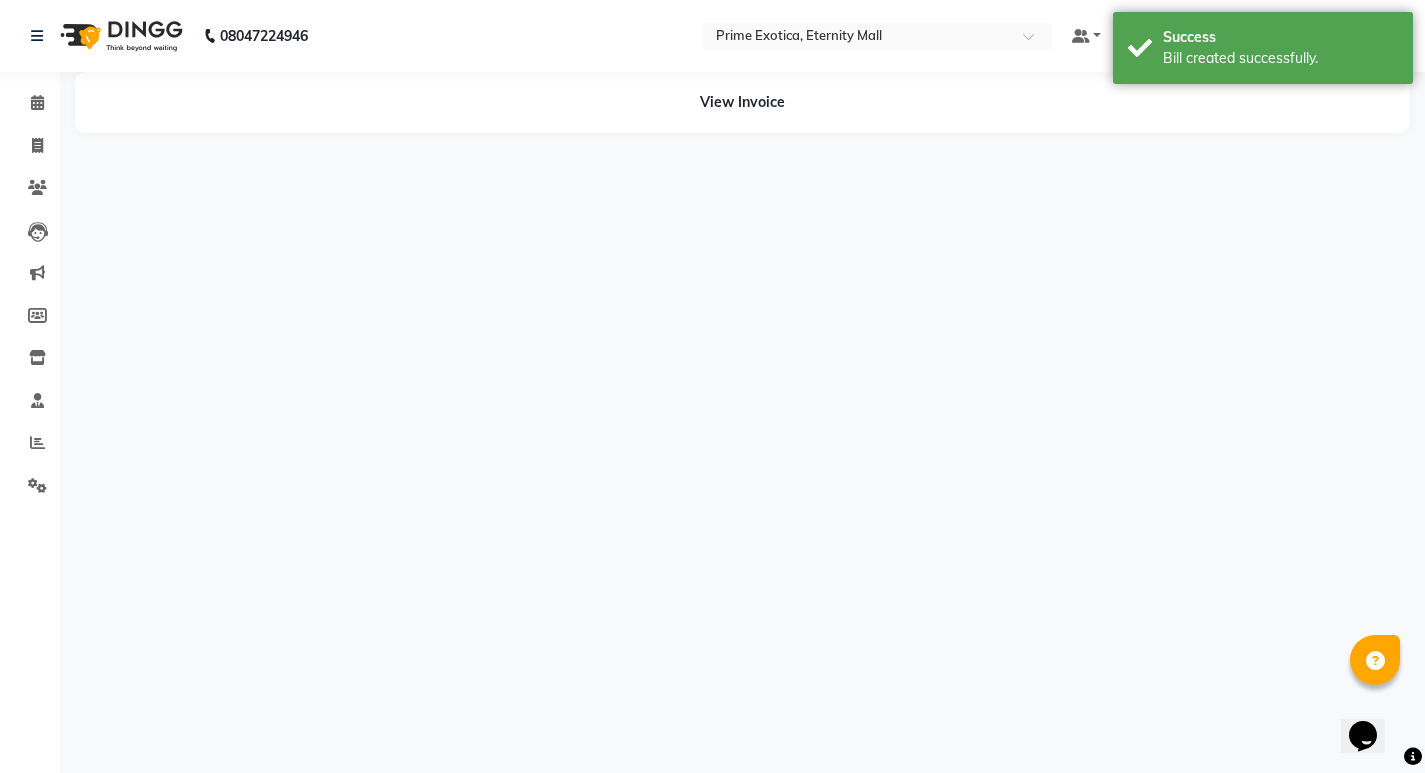 scroll, scrollTop: 0, scrollLeft: 0, axis: both 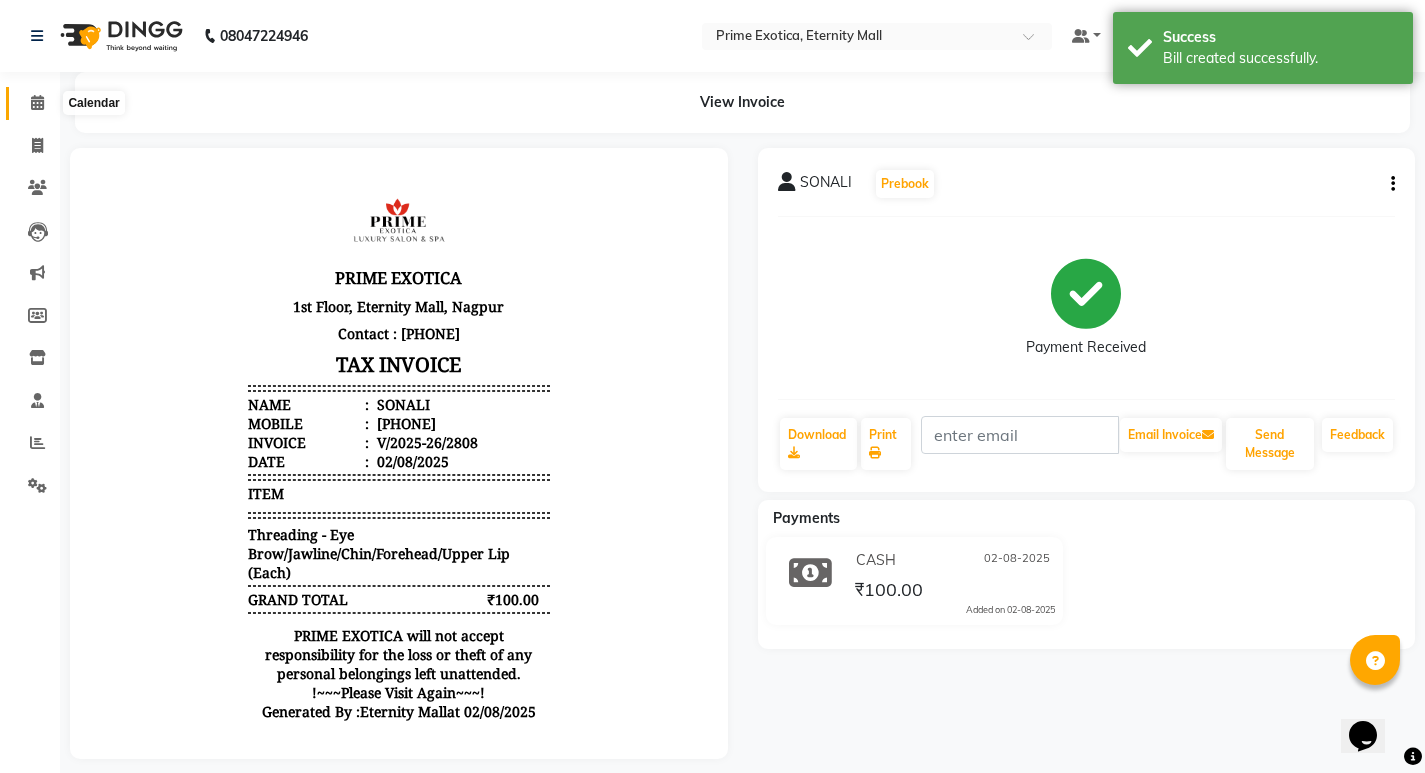 click 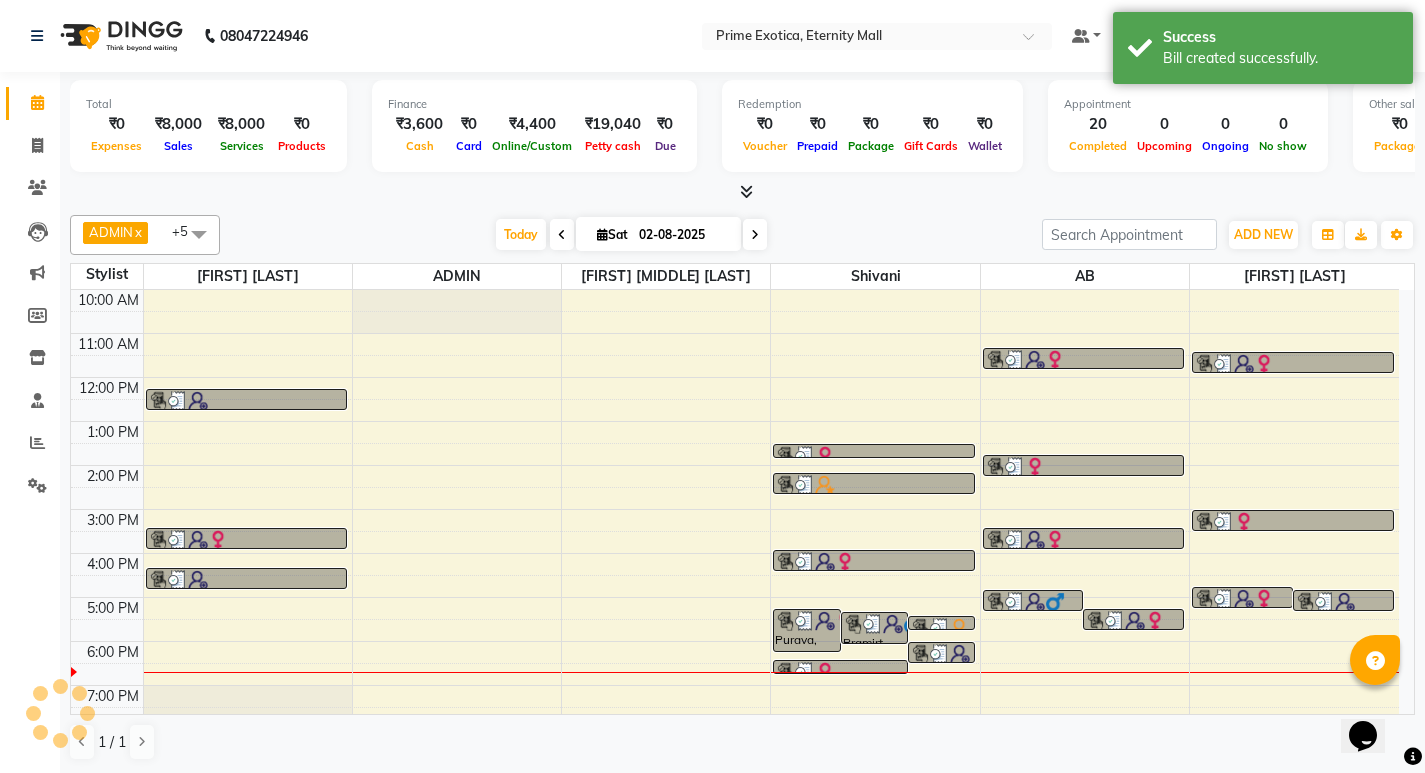 scroll, scrollTop: 0, scrollLeft: 0, axis: both 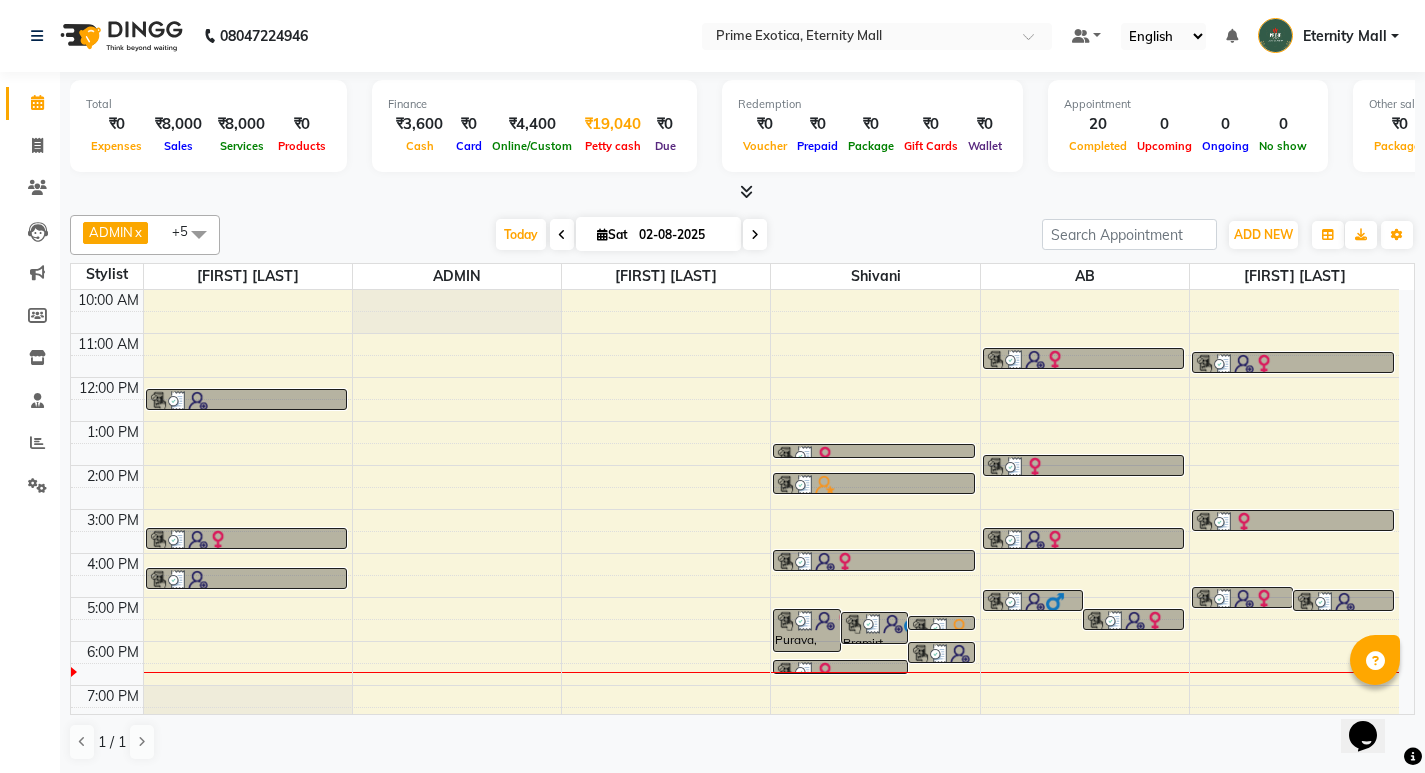 click on "₹19,040" at bounding box center [613, 124] 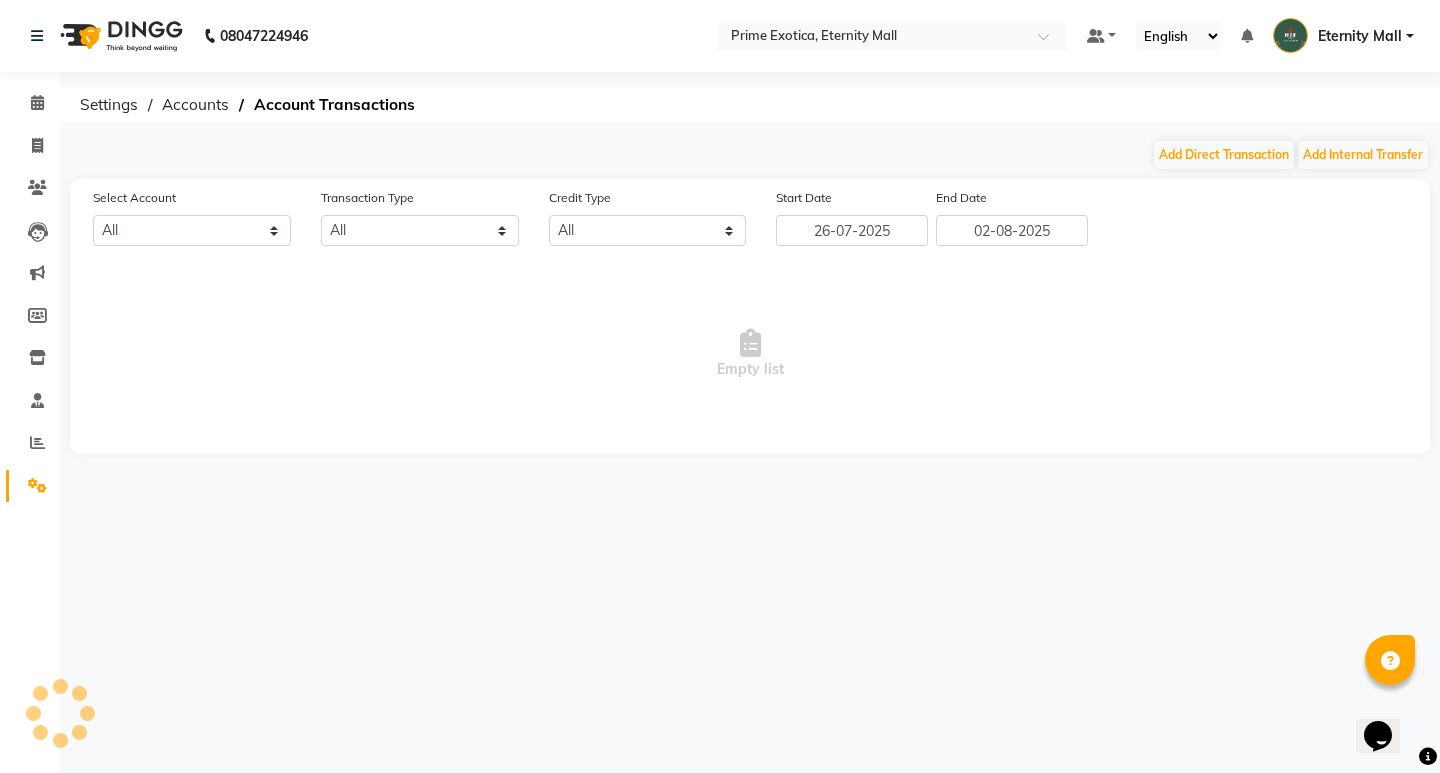 select on "4725" 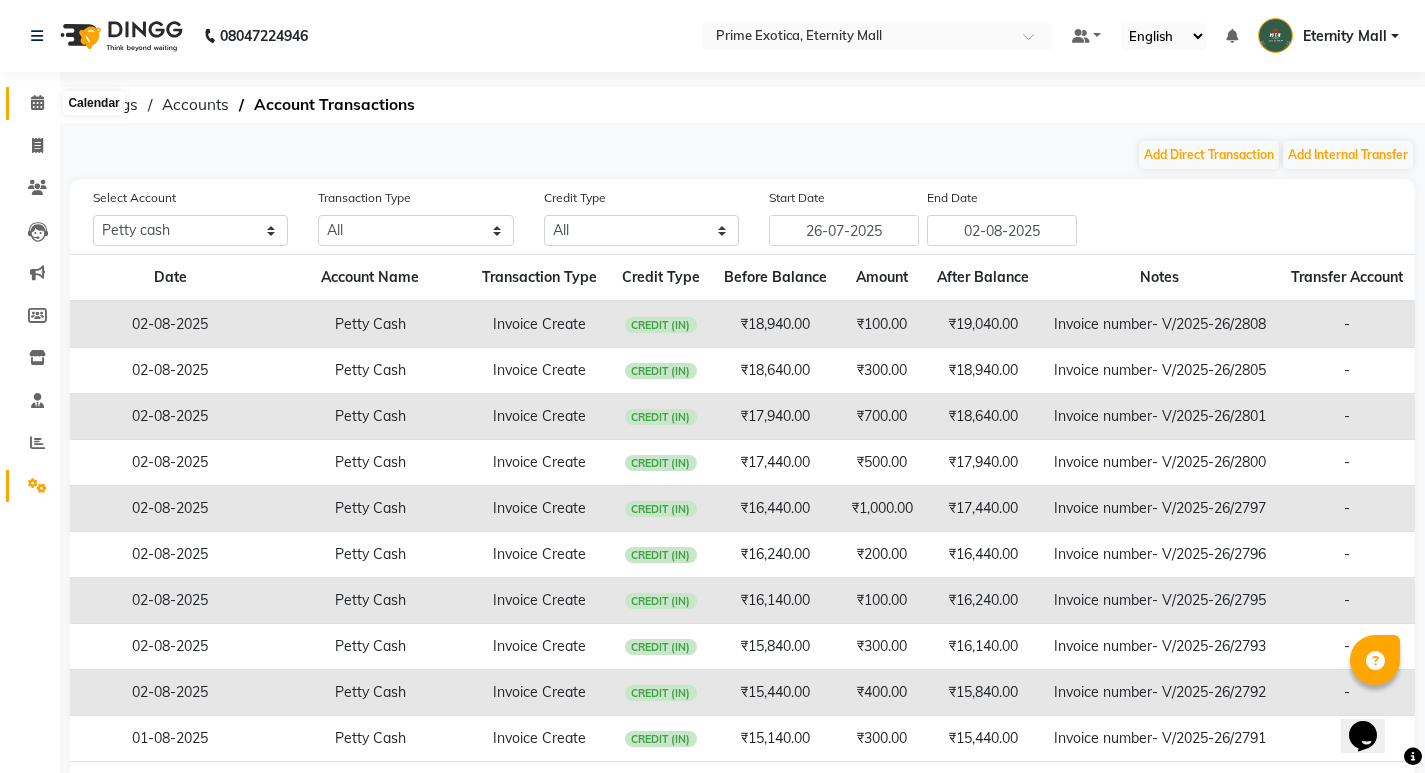 click 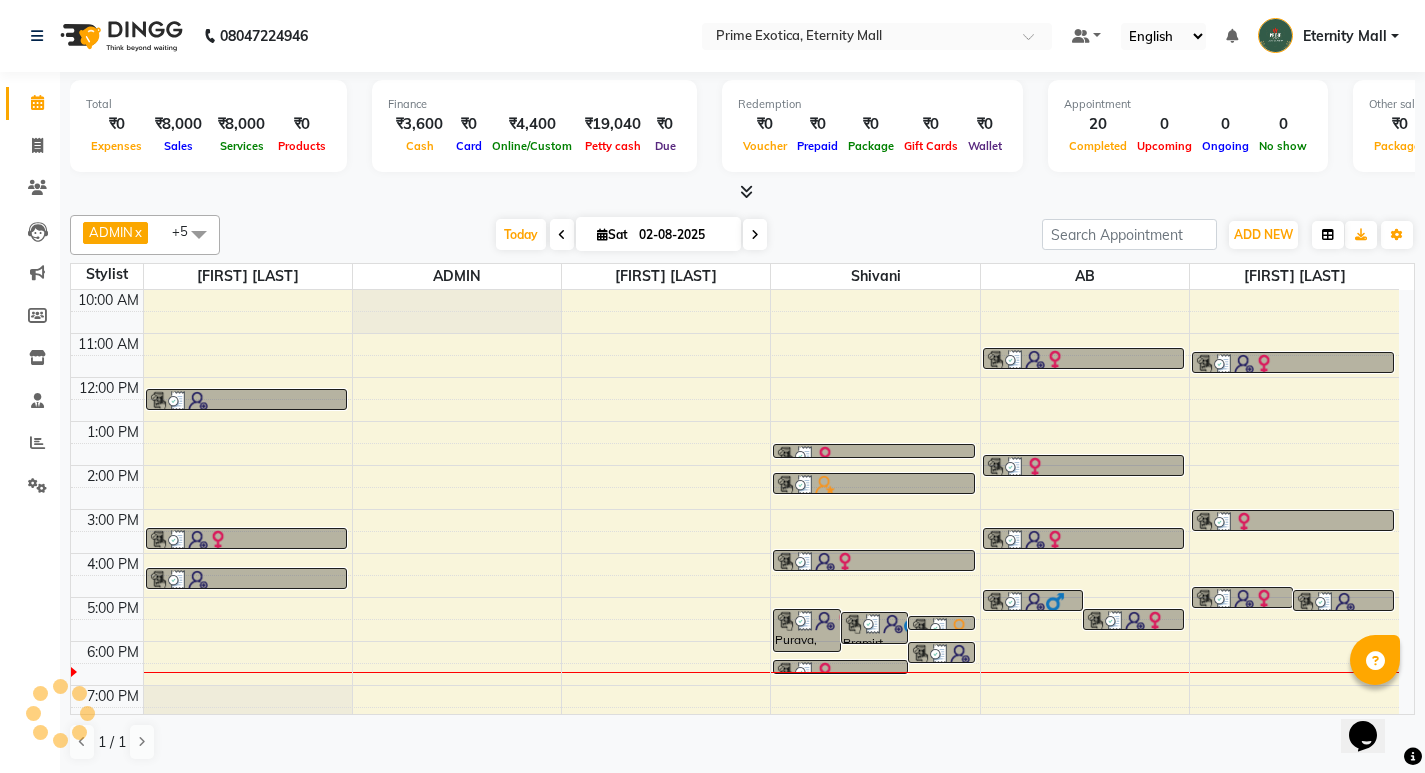 scroll, scrollTop: 0, scrollLeft: 0, axis: both 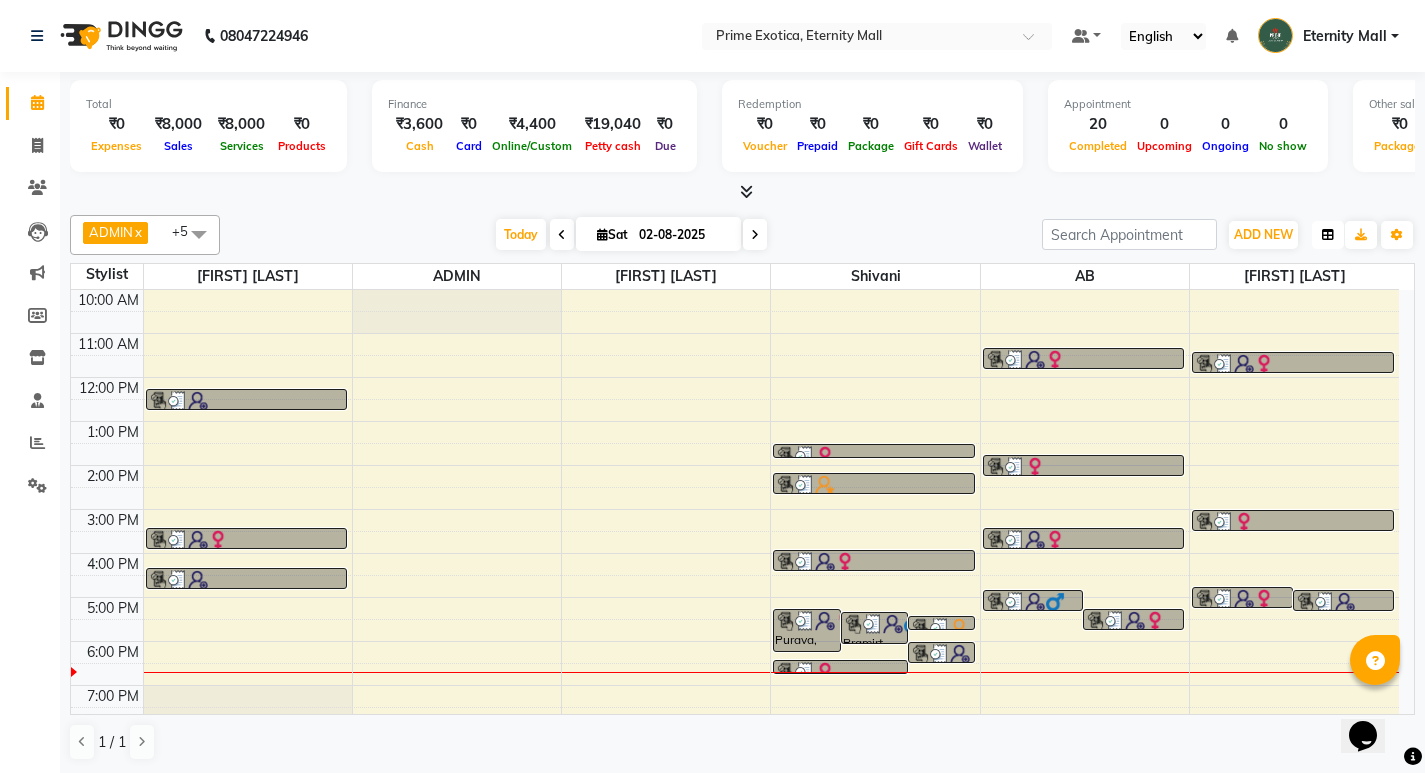 click at bounding box center [1328, 235] 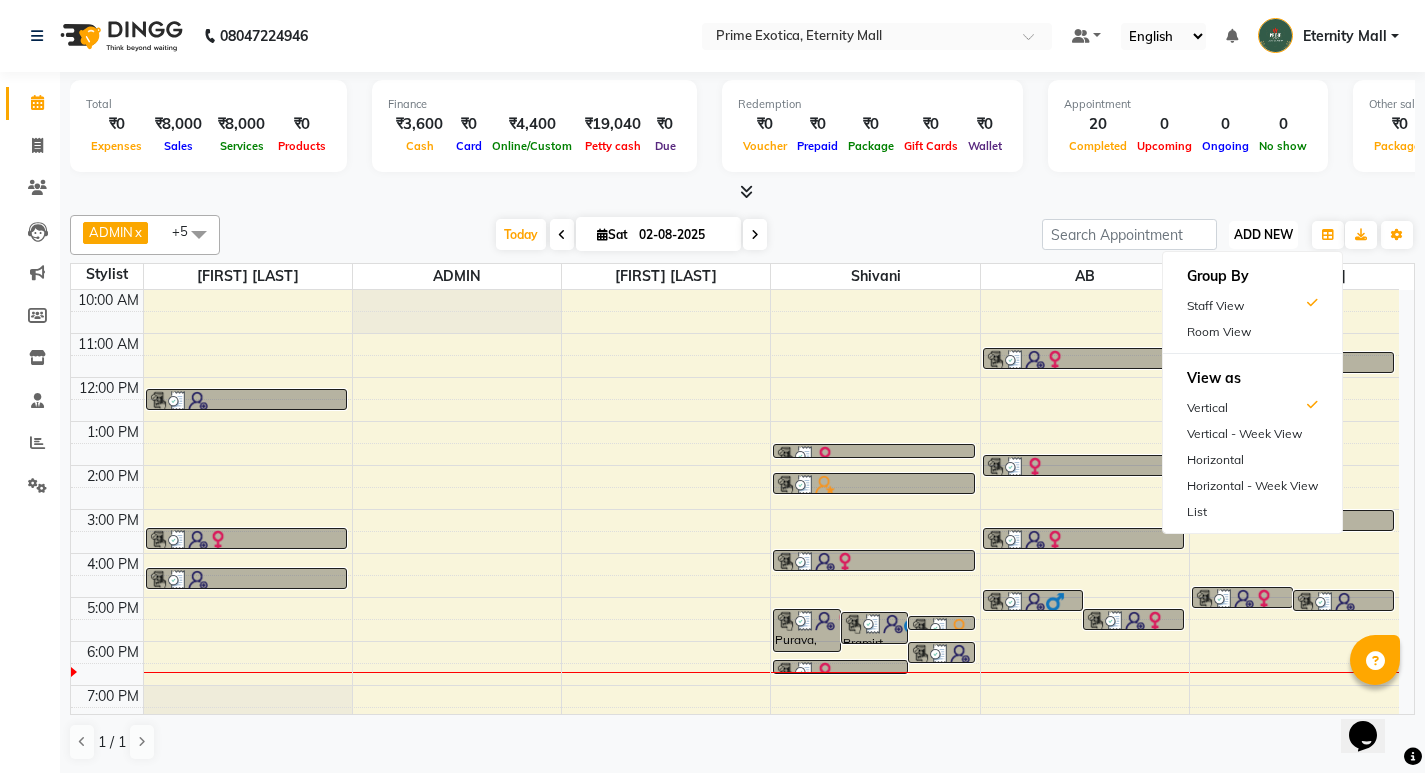 click on "ADD NEW" at bounding box center [1263, 234] 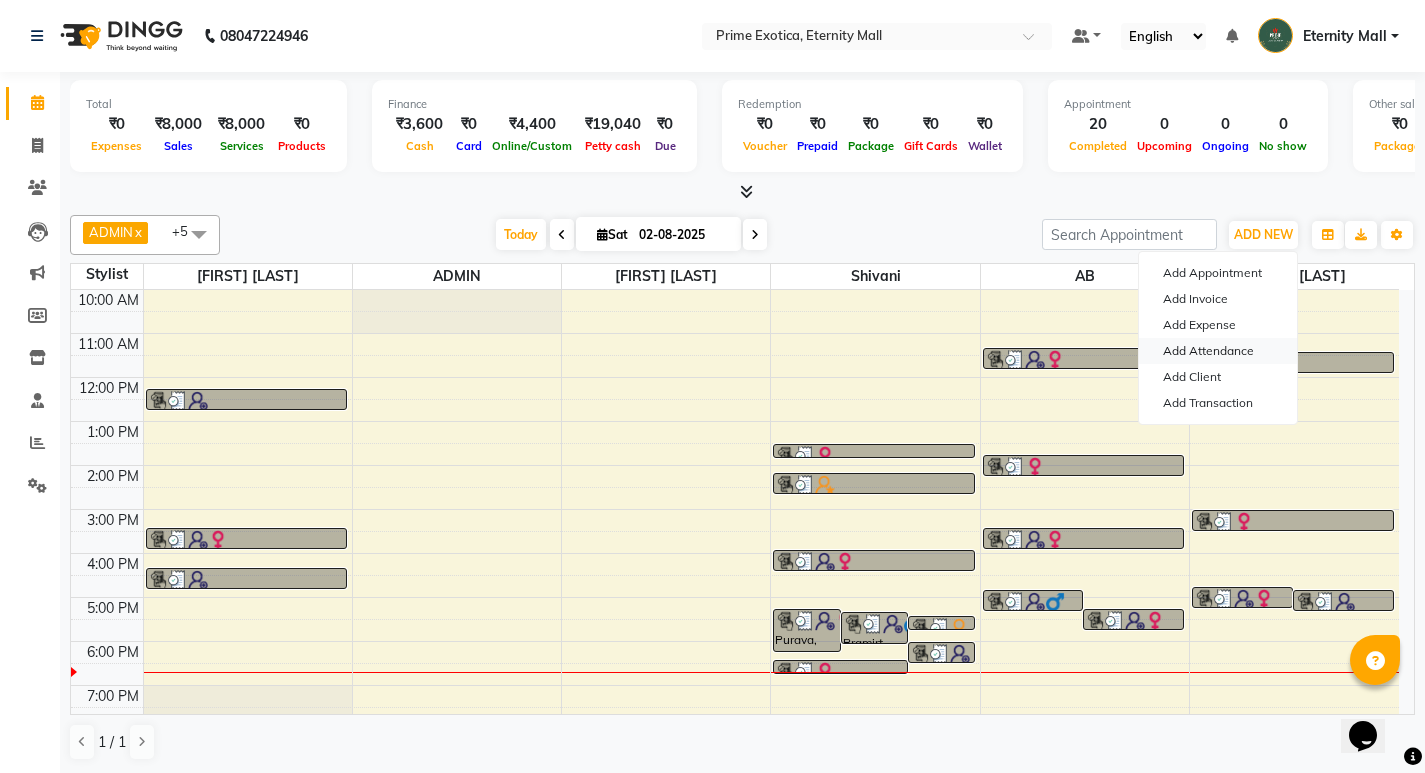 click on "Add Attendance" at bounding box center (1218, 351) 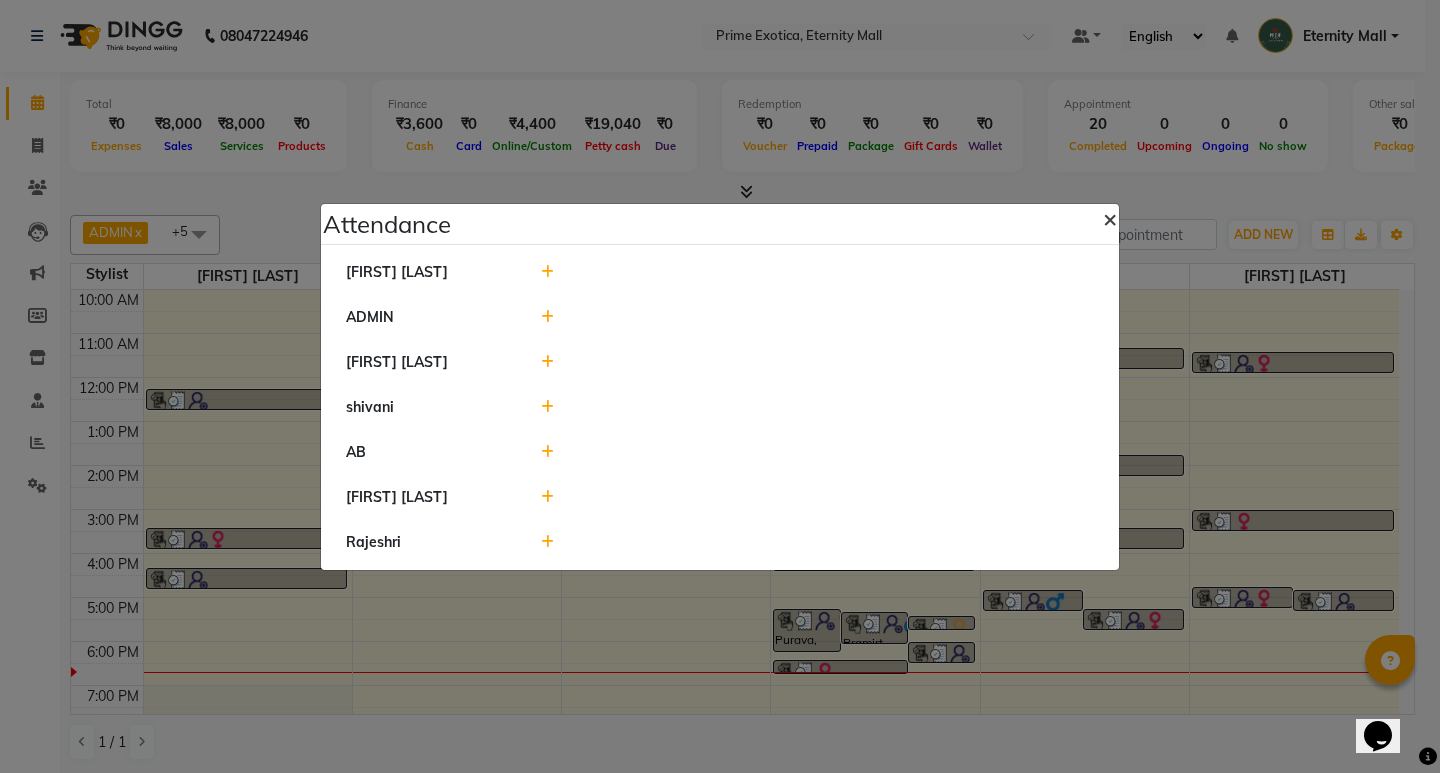click on "×" 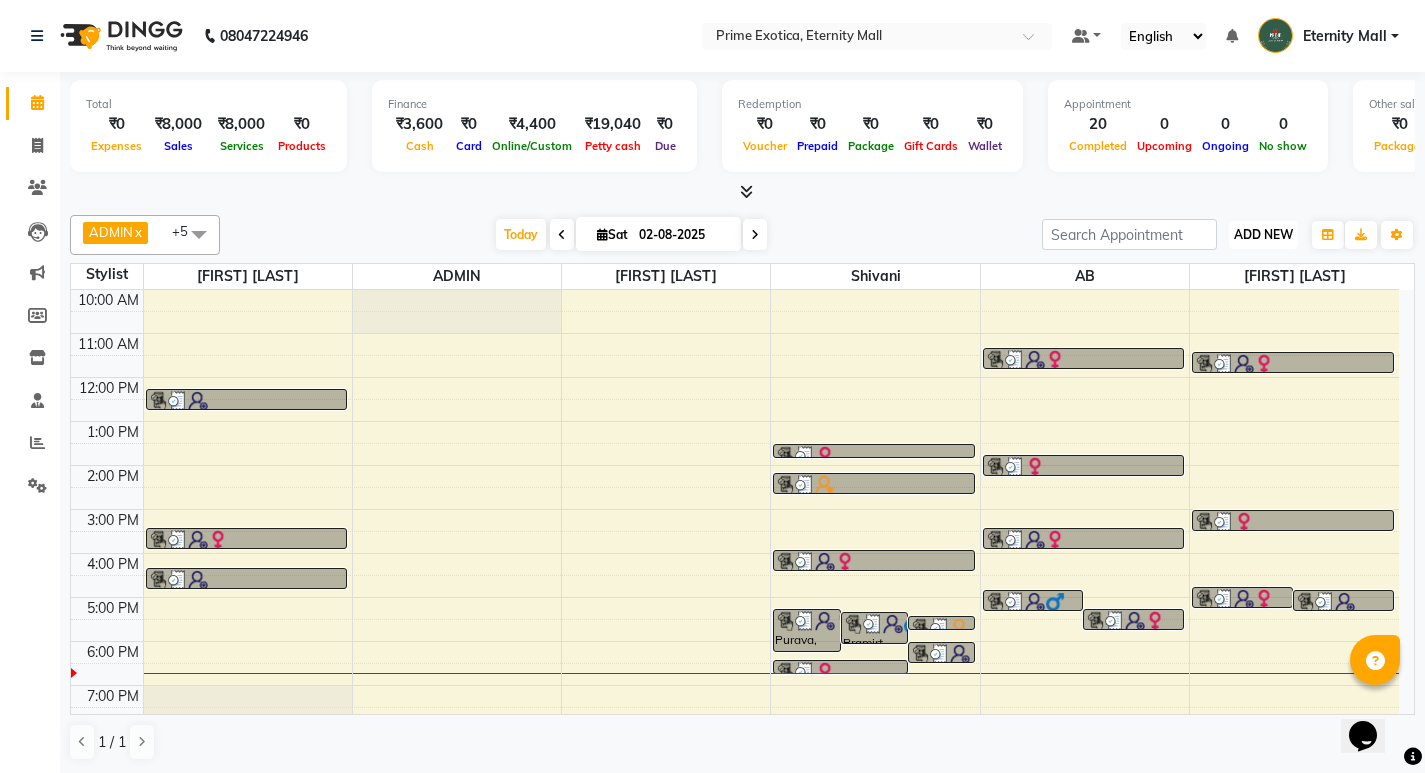 click on "ADD NEW Toggle Dropdown" at bounding box center [1263, 235] 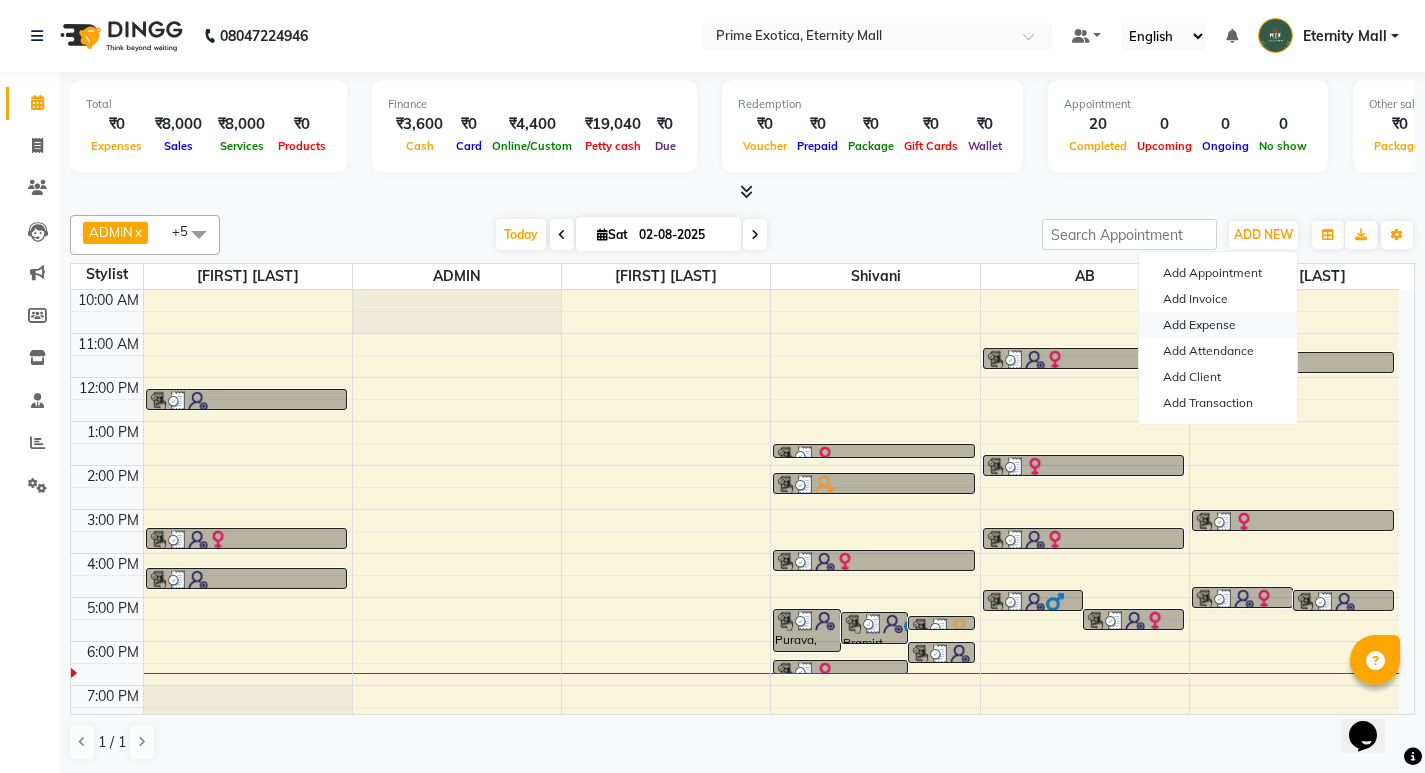 click on "Add Expense" at bounding box center [1218, 325] 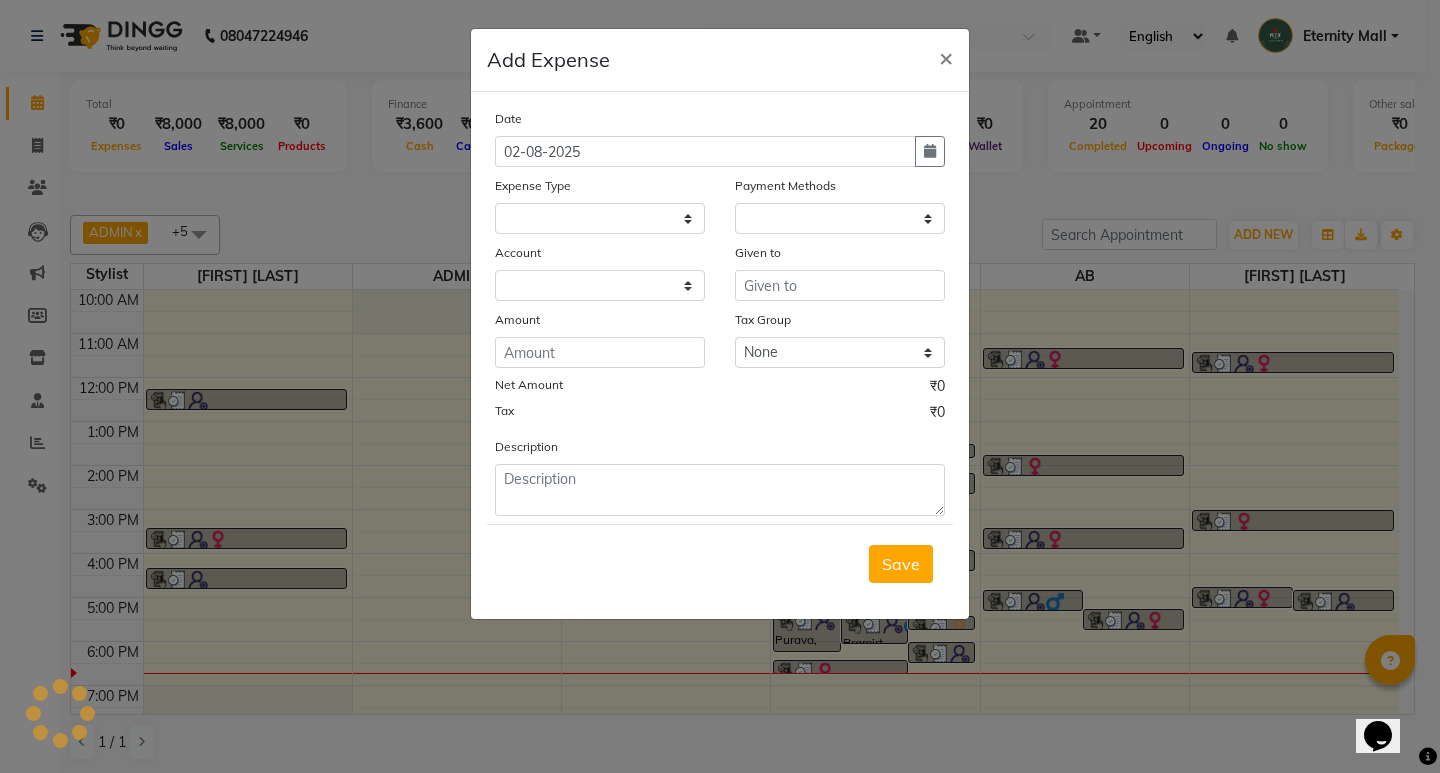 select 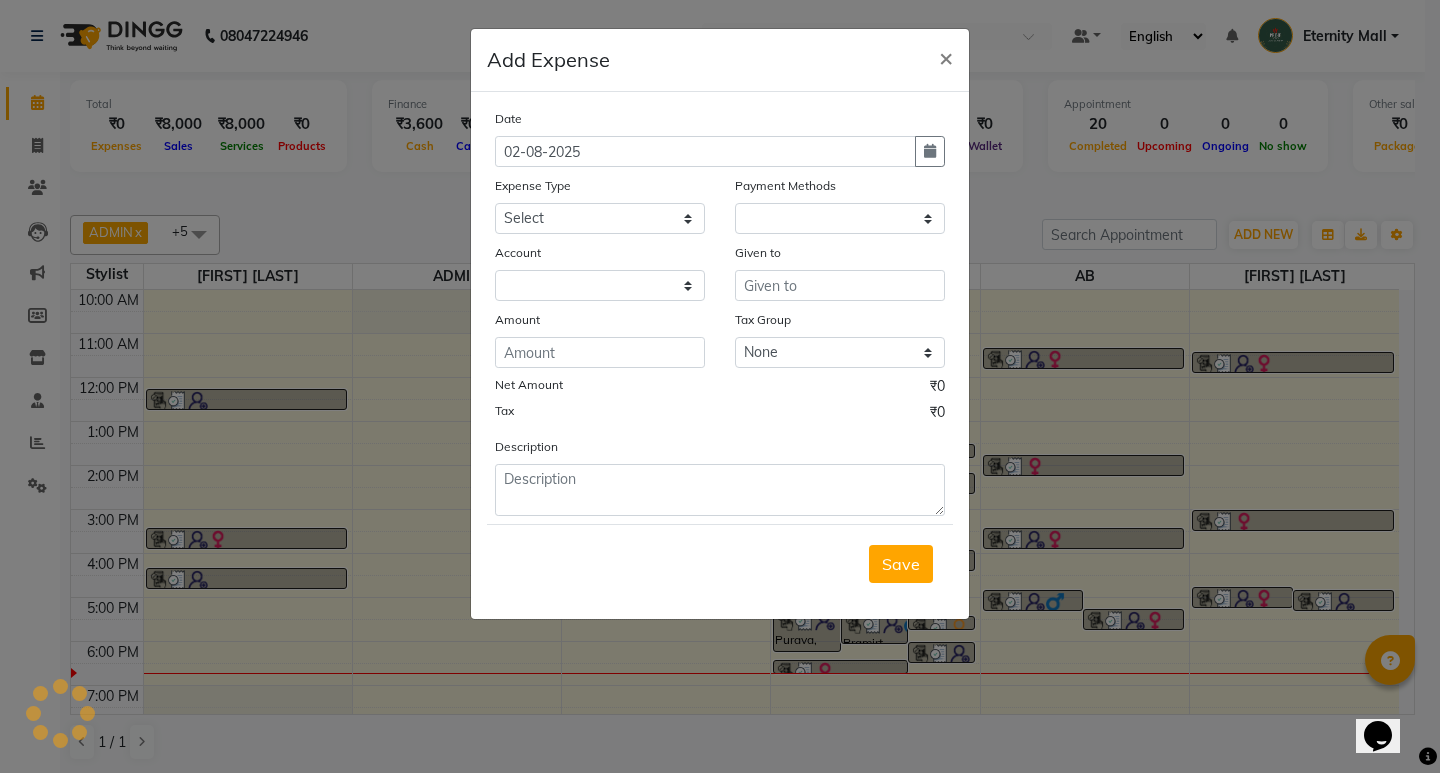 select on "1" 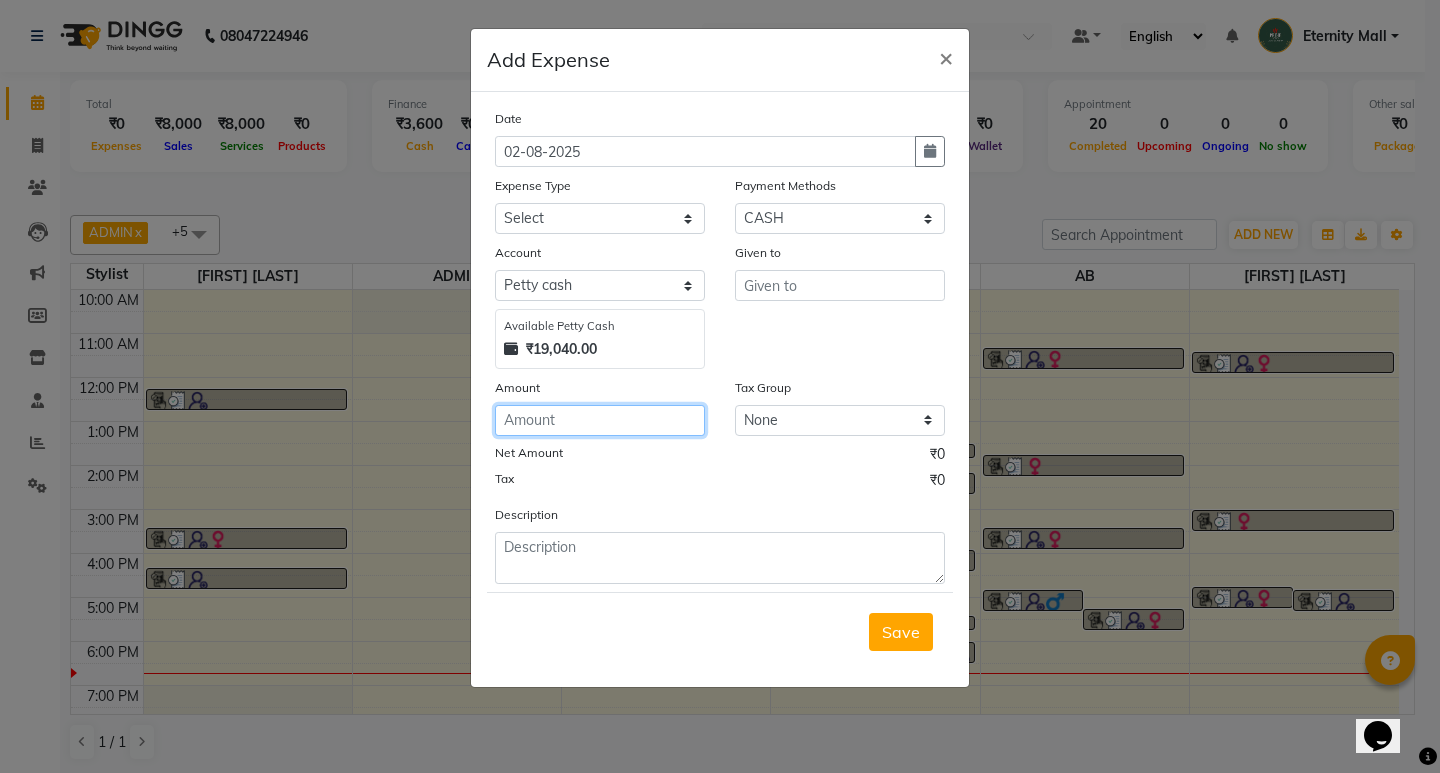 click 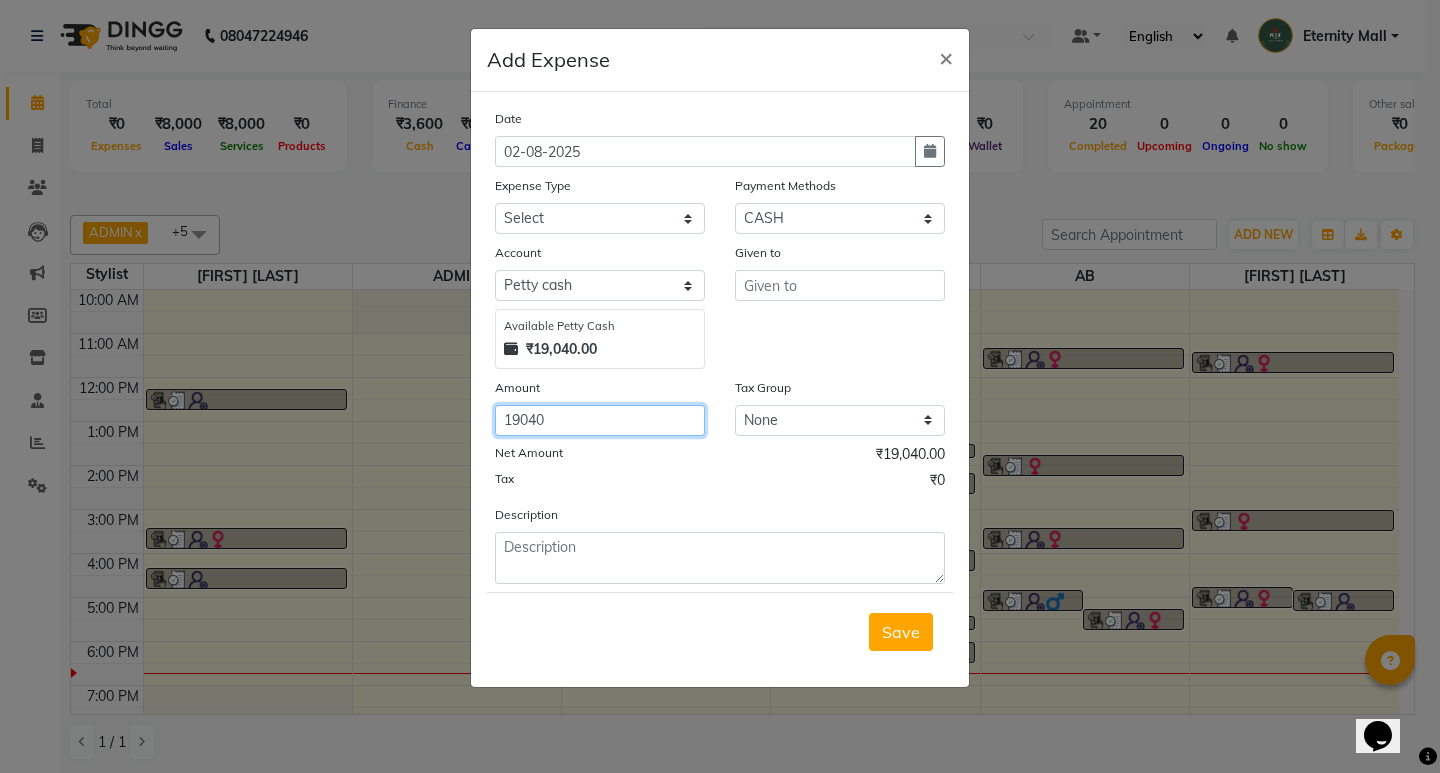 type on "19040" 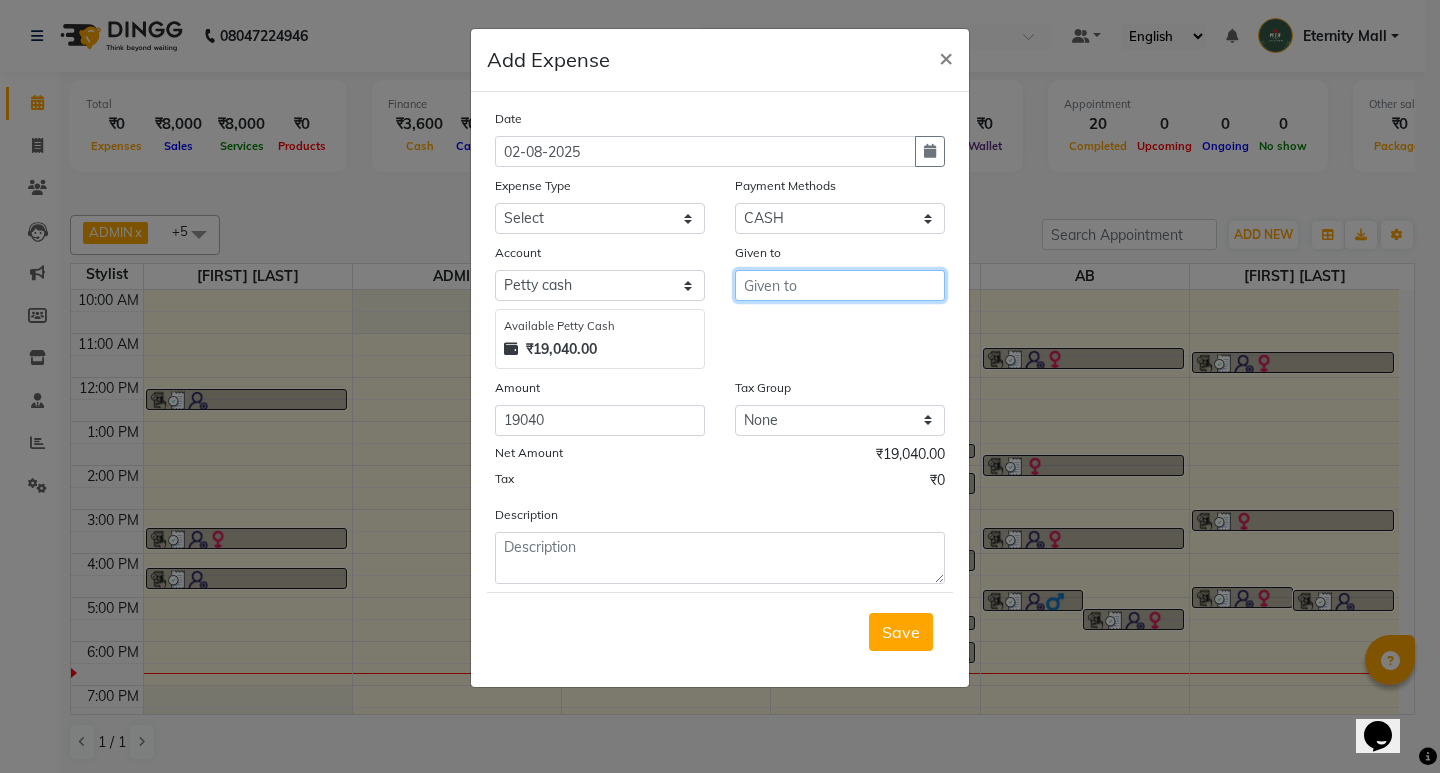 click at bounding box center (840, 285) 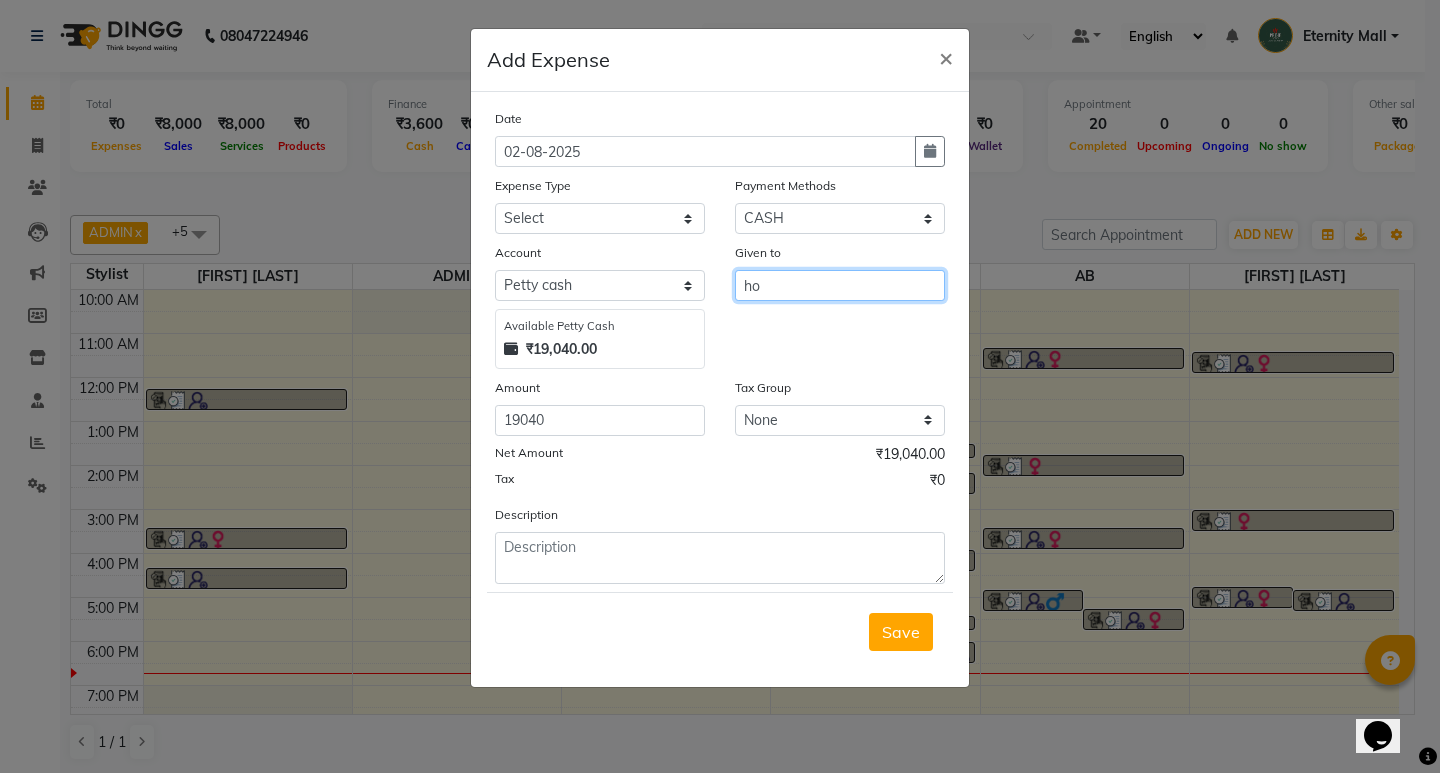 type on "ho" 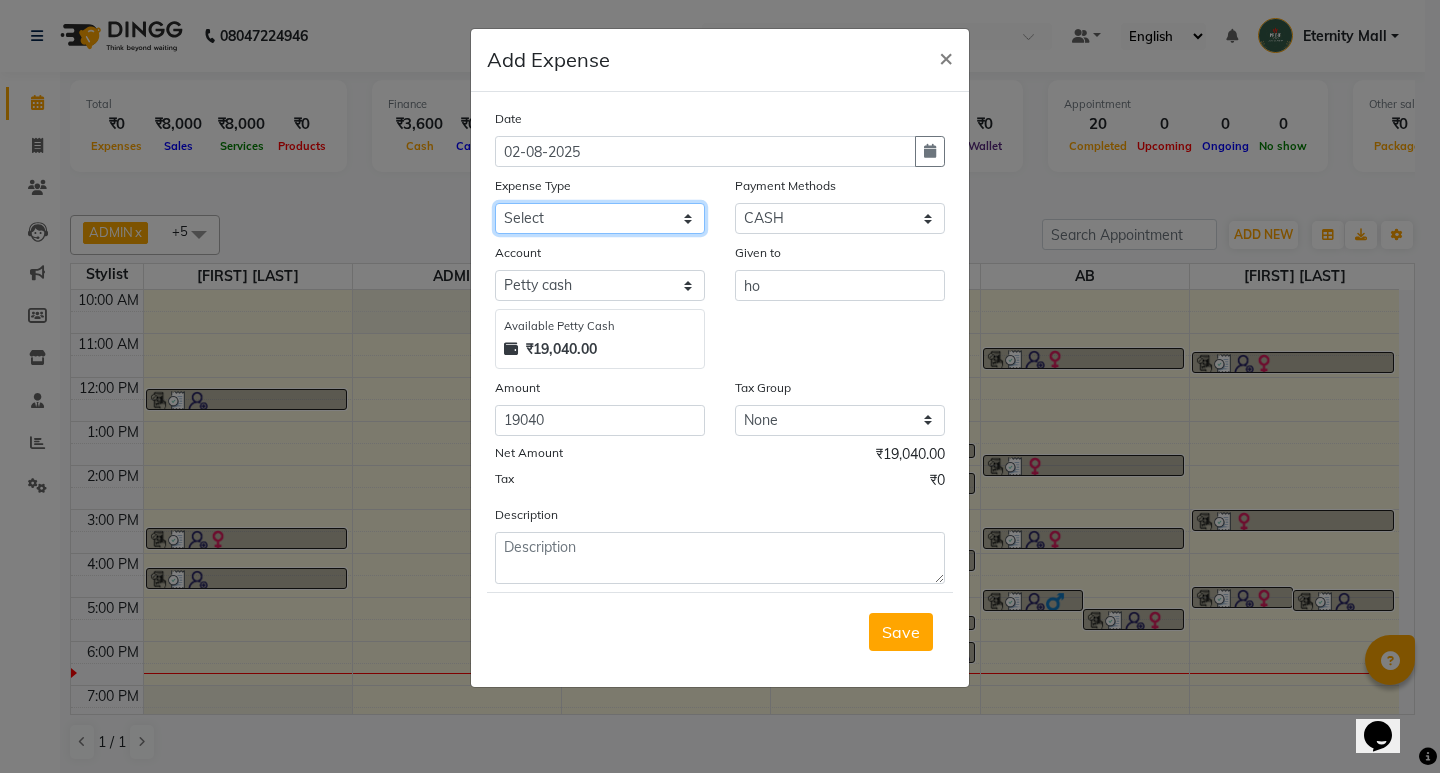 click on "Select ABC Advance Salary Bank charges Car maintenance  Cash transfer to bank Cash transfer to hub Client Snacks Clinical charges Equipment Fuel Govt fee Incentive Insurance International purchase Loan Repayment Maintenance Marketing Miscellaneous Other Pantry Product Rent Salary Staff Snacks Tax Tea & Refreshment Utilities" 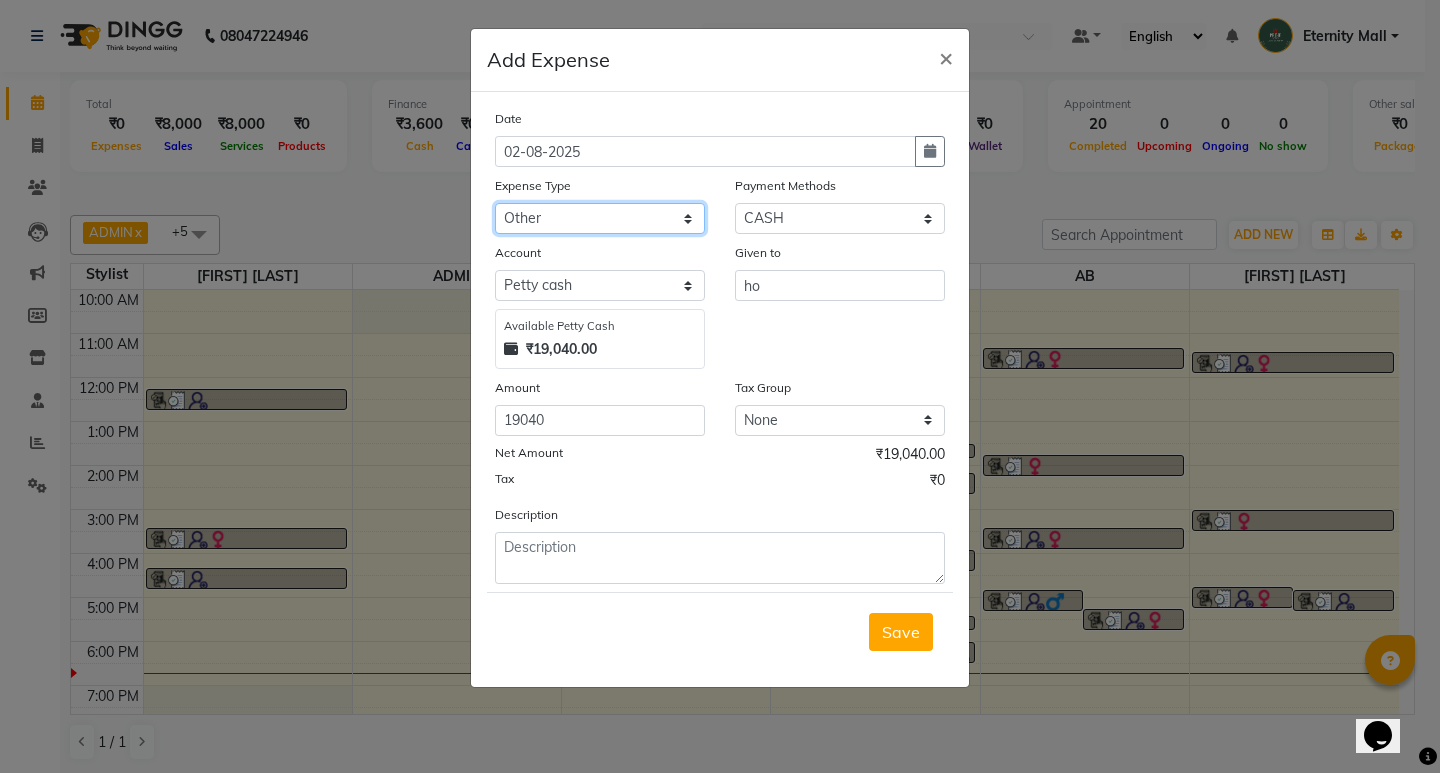 click on "Select ABC Advance Salary Bank charges Car maintenance  Cash transfer to bank Cash transfer to hub Client Snacks Clinical charges Equipment Fuel Govt fee Incentive Insurance International purchase Loan Repayment Maintenance Marketing Miscellaneous Other Pantry Product Rent Salary Staff Snacks Tax Tea & Refreshment Utilities" 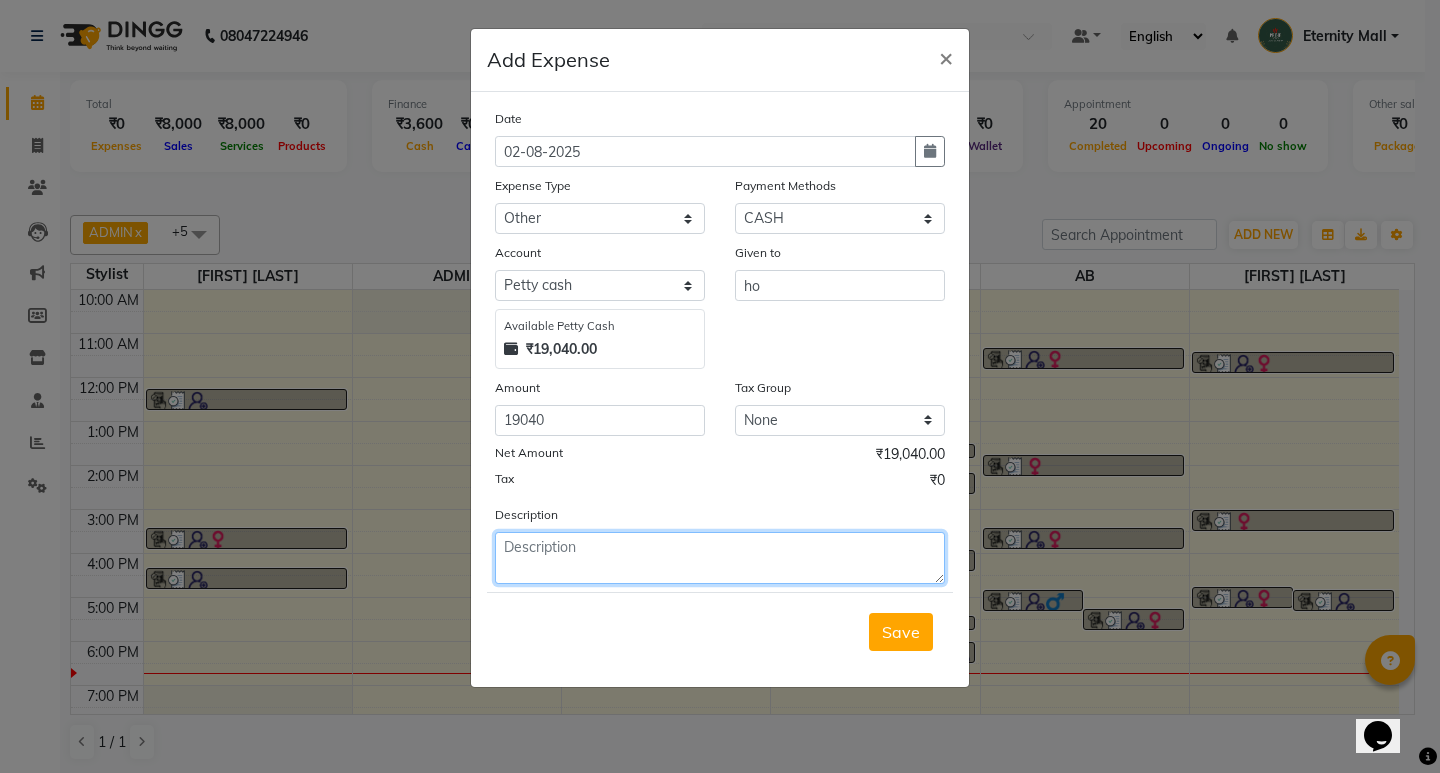 click 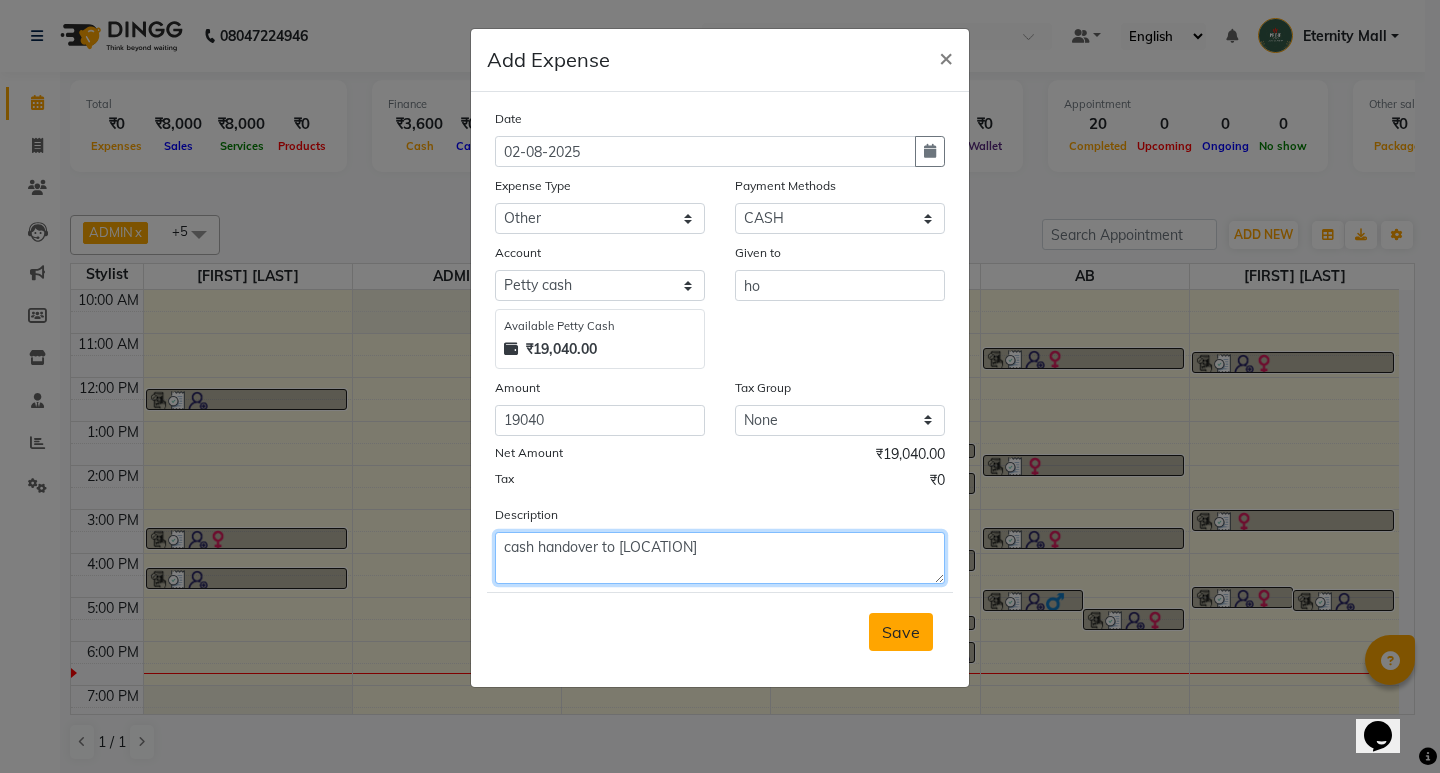 type on "cash handover to HO" 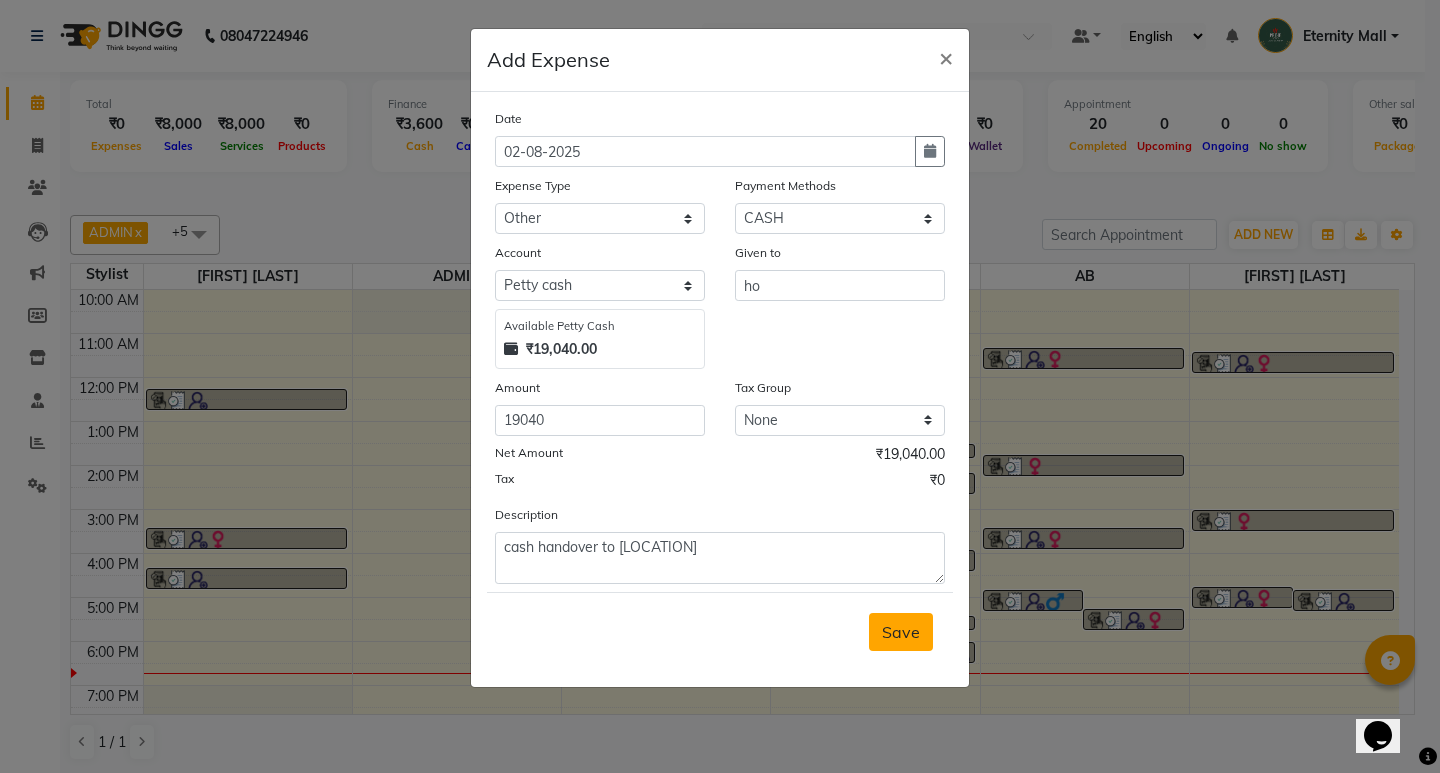 click on "Save" at bounding box center [901, 632] 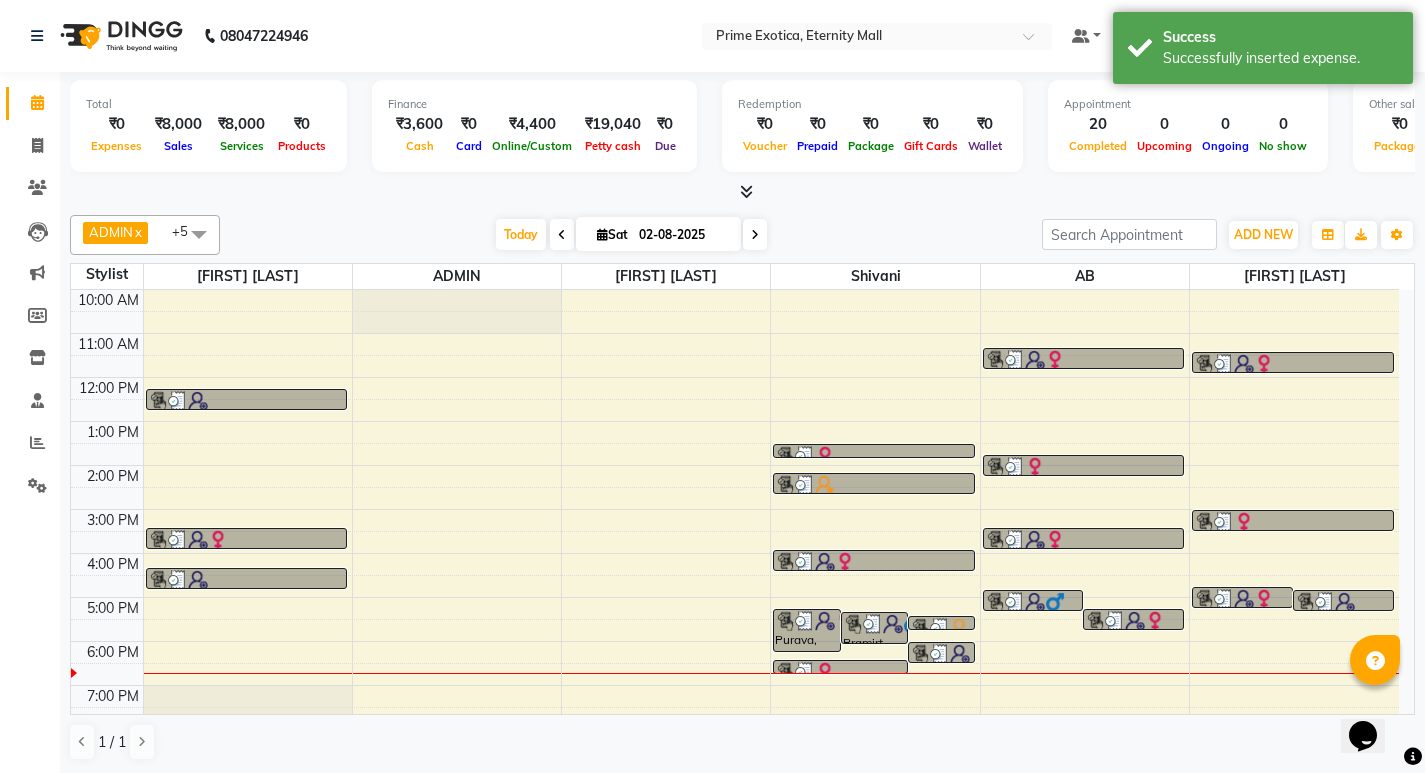 click on "Total  ₹0  Expenses ₹8,000  Sales ₹8,000  Services ₹0  Products Finance  ₹3,600  Cash ₹0  Card ₹4,400  Online/Custom ₹19,040 Petty cash ₹0 Due  Redemption  ₹0 Voucher ₹0 Prepaid ₹0 Package ₹0  Gift Cards ₹0  Wallet  Appointment  20 Completed 0 Upcoming 0 Ongoing 0 No show  Other sales  ₹0  Packages ₹0  Memberships ₹0  Vouchers ₹0  Prepaids ₹0  Gift Cards ADMIN  x Dipak Narnaware  x Isha Bahel  x shivani   x ajay vikram lakshane  x AB   x +5 Select All AB  ADMIN ajay vikram lakshane Dipak Narnaware Isha Bahel Rajeshri  shivani  Today  Sat 02-08-2025 Toggle Dropdown Add Appointment Add Invoice Add Expense Add Attendance Add Client Add Transaction Toggle Dropdown Add Appointment Add Invoice Add Expense Add Attendance Add Client ADD NEW Toggle Dropdown Add Appointment Add Invoice Add Expense Add Attendance Add Client Add Transaction ADMIN  x Dipak Narnaware  x Isha Bahel  x shivani   x ajay vikram lakshane  x AB   x +5 Select All AB  ADMIN ajay vikram lakshane 50%" 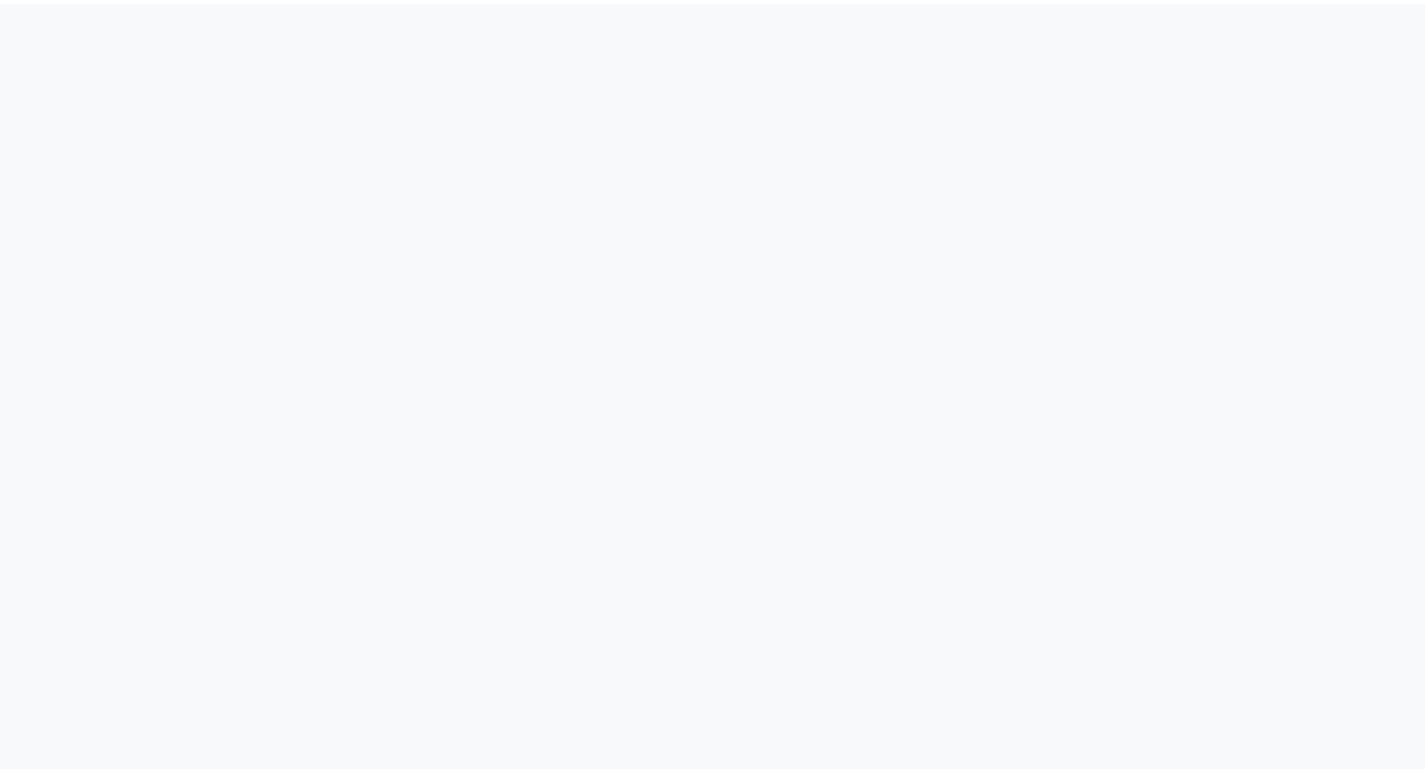 scroll, scrollTop: 0, scrollLeft: 0, axis: both 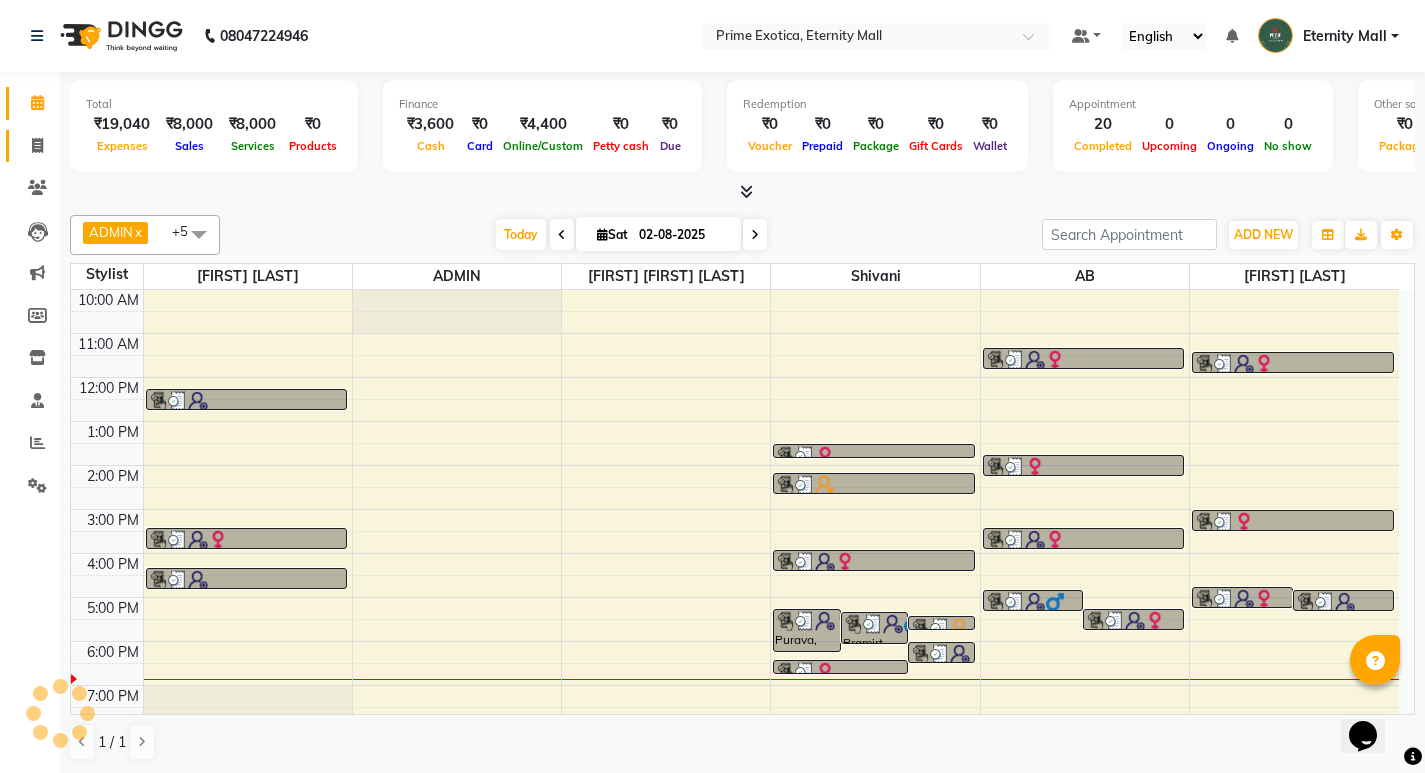 click 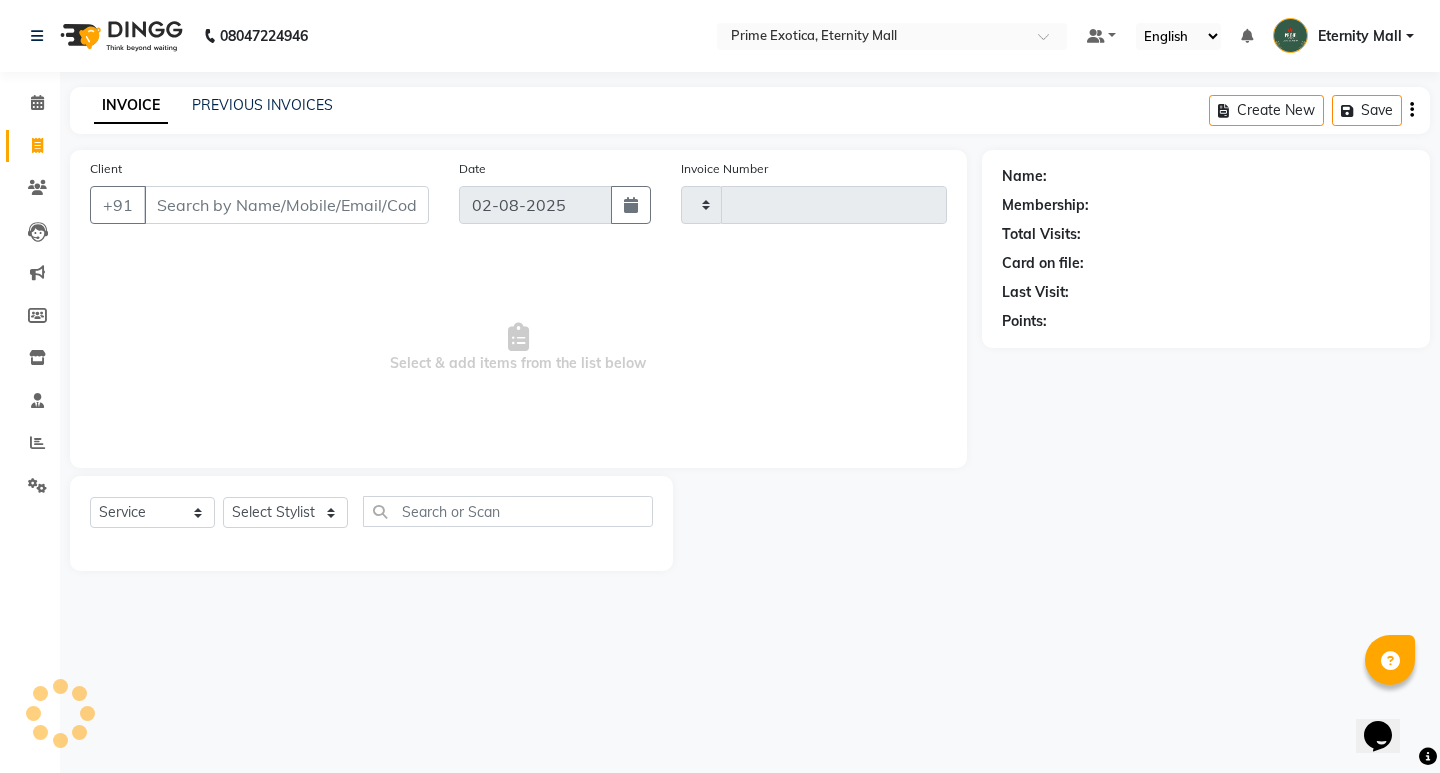 type on "2809" 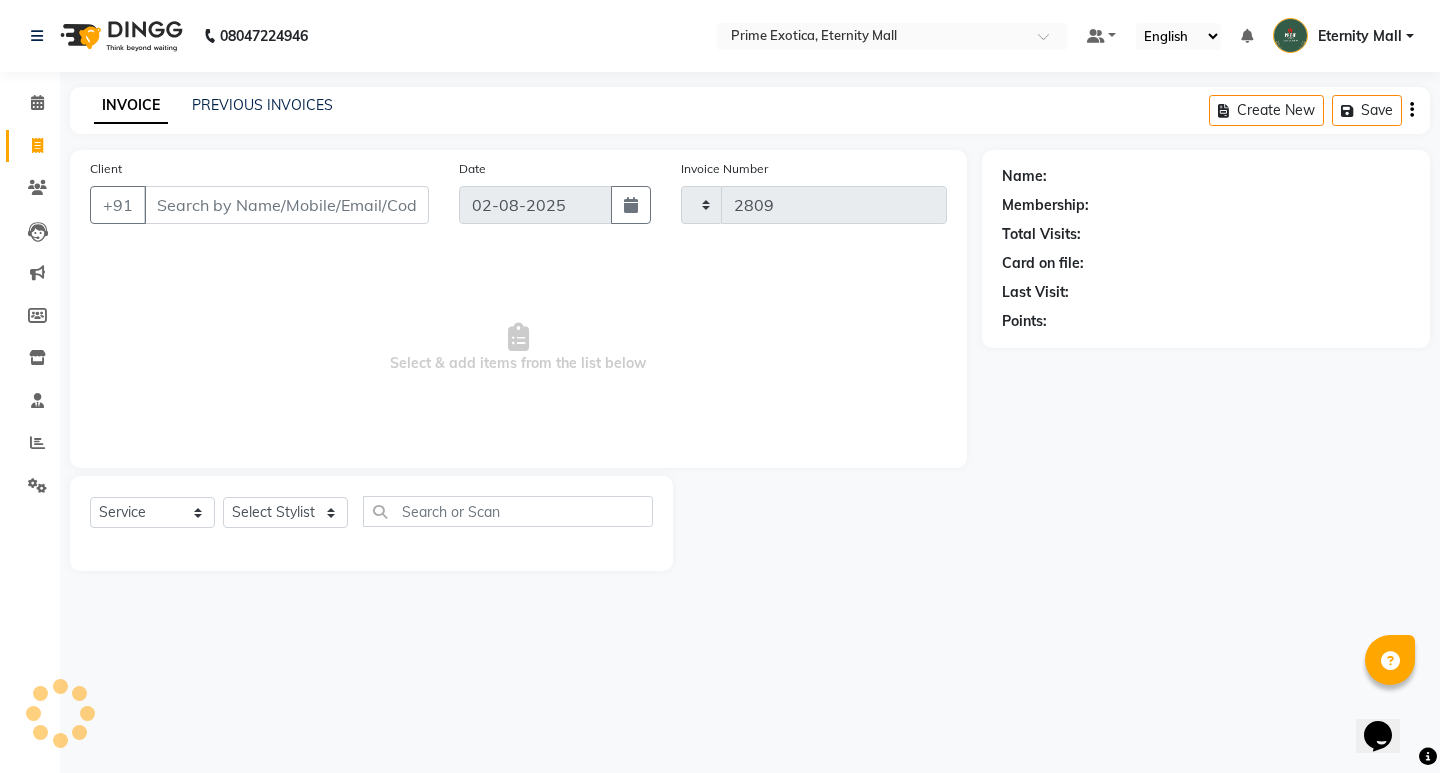 select on "5774" 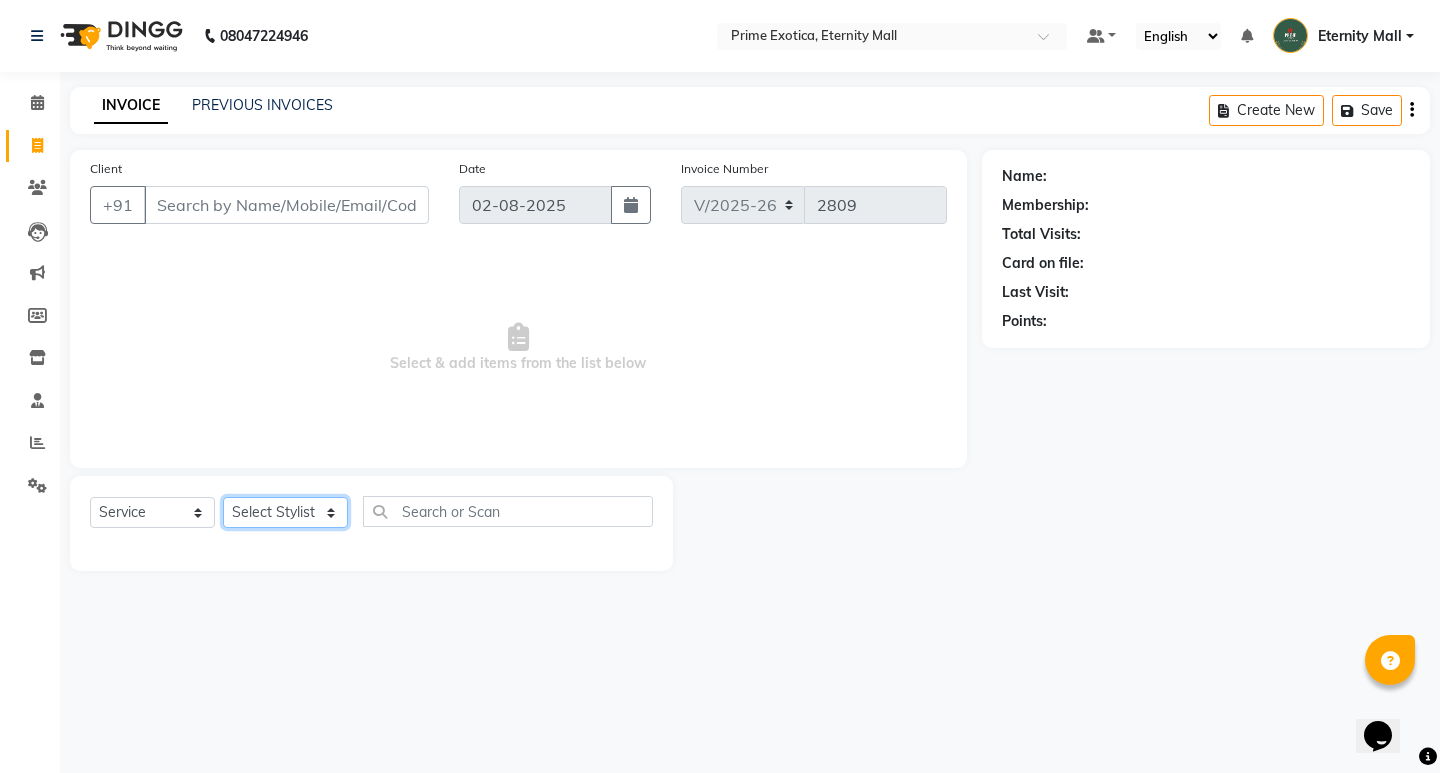 click on "Select Stylist AB ADMIN [FIRST] [FIRST] [LAST] [FIRST] [LAST] [FIRST]" 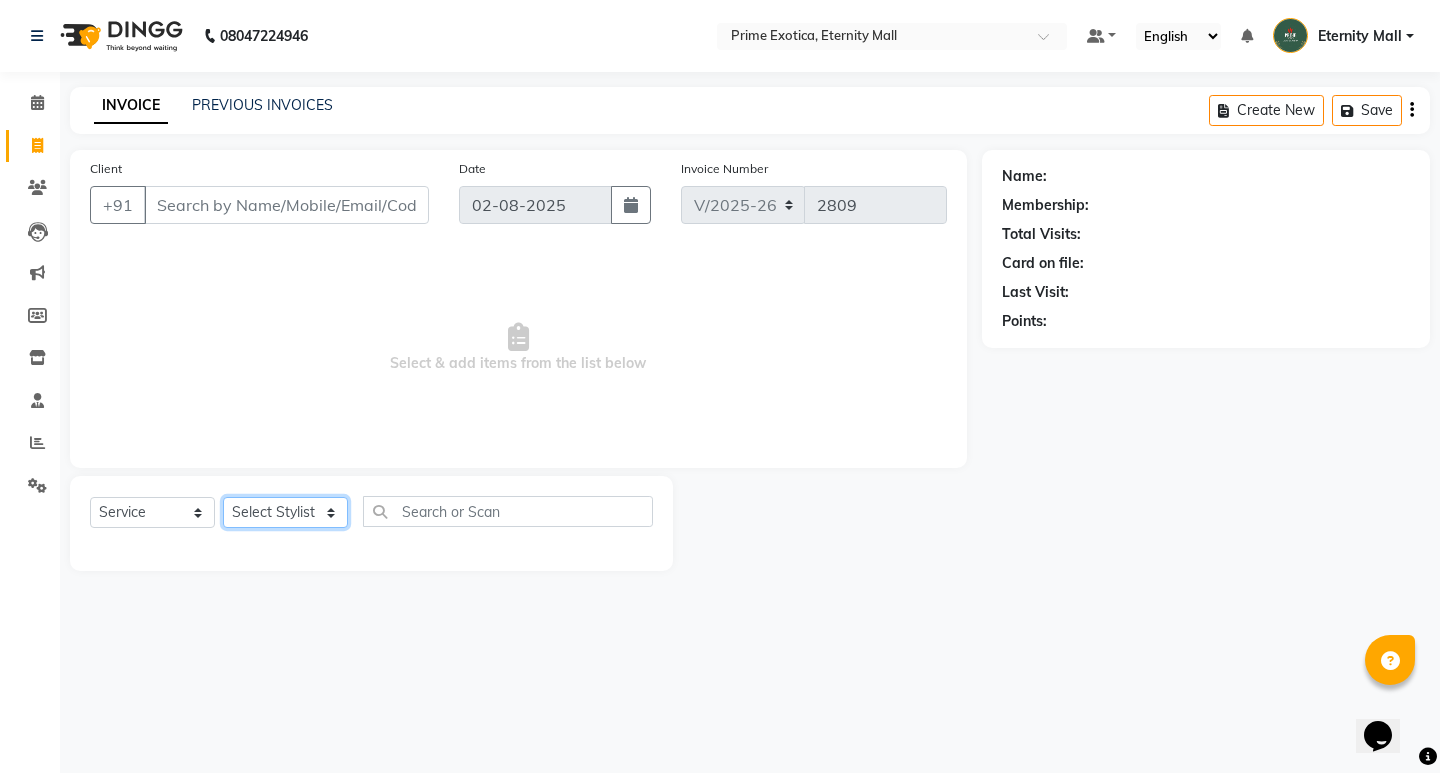 select on "36457" 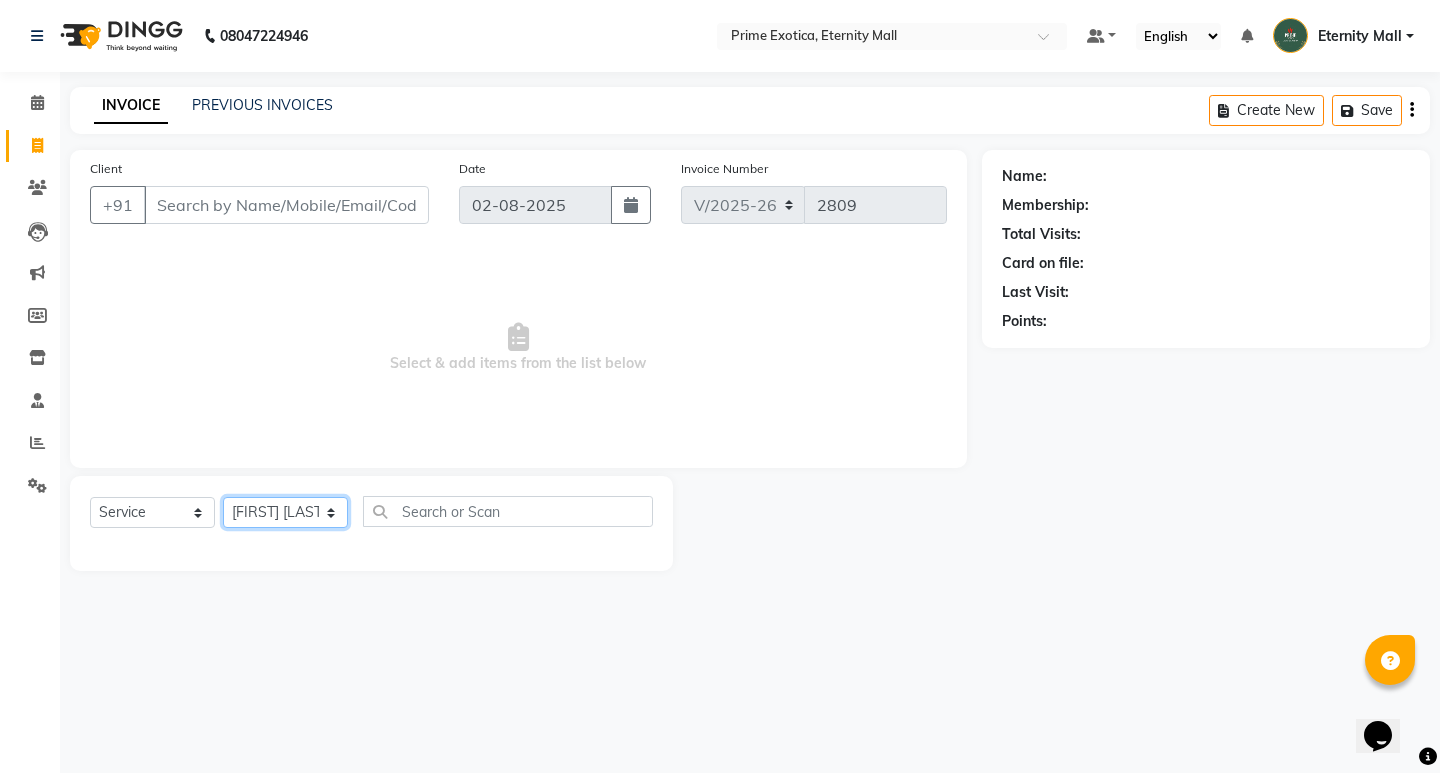 click on "Select Stylist AB ADMIN [FIRST] [FIRST] [LAST] [FIRST] [LAST] [FIRST]" 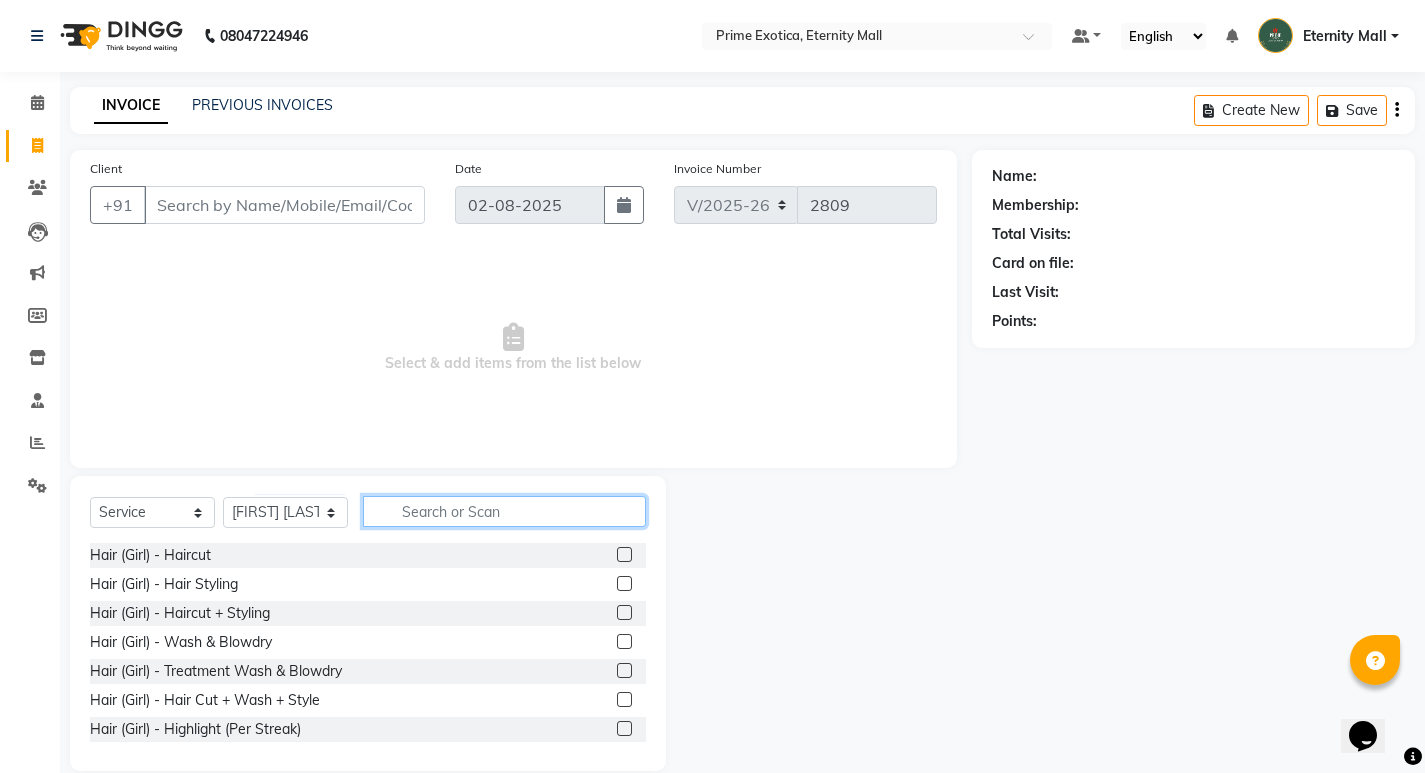 click 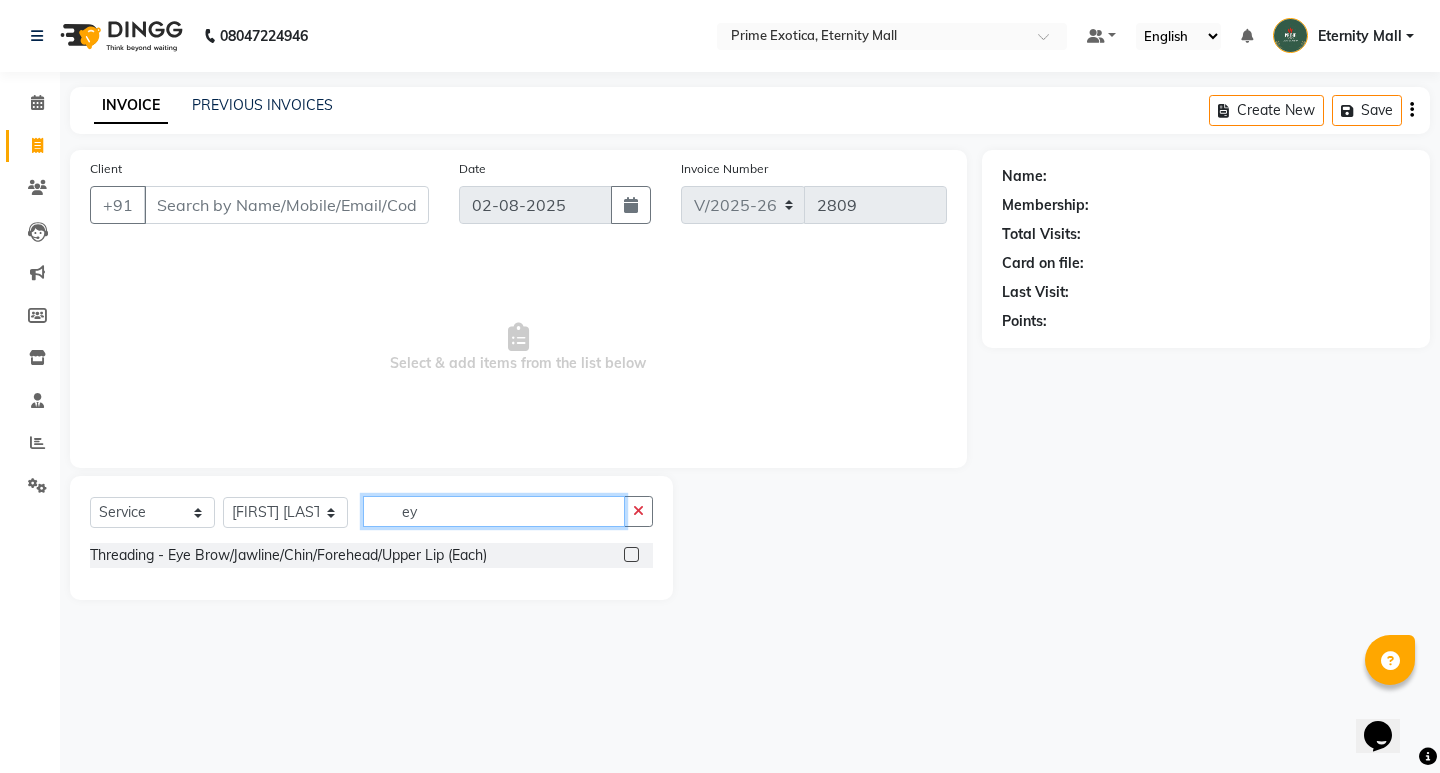 type on "ey" 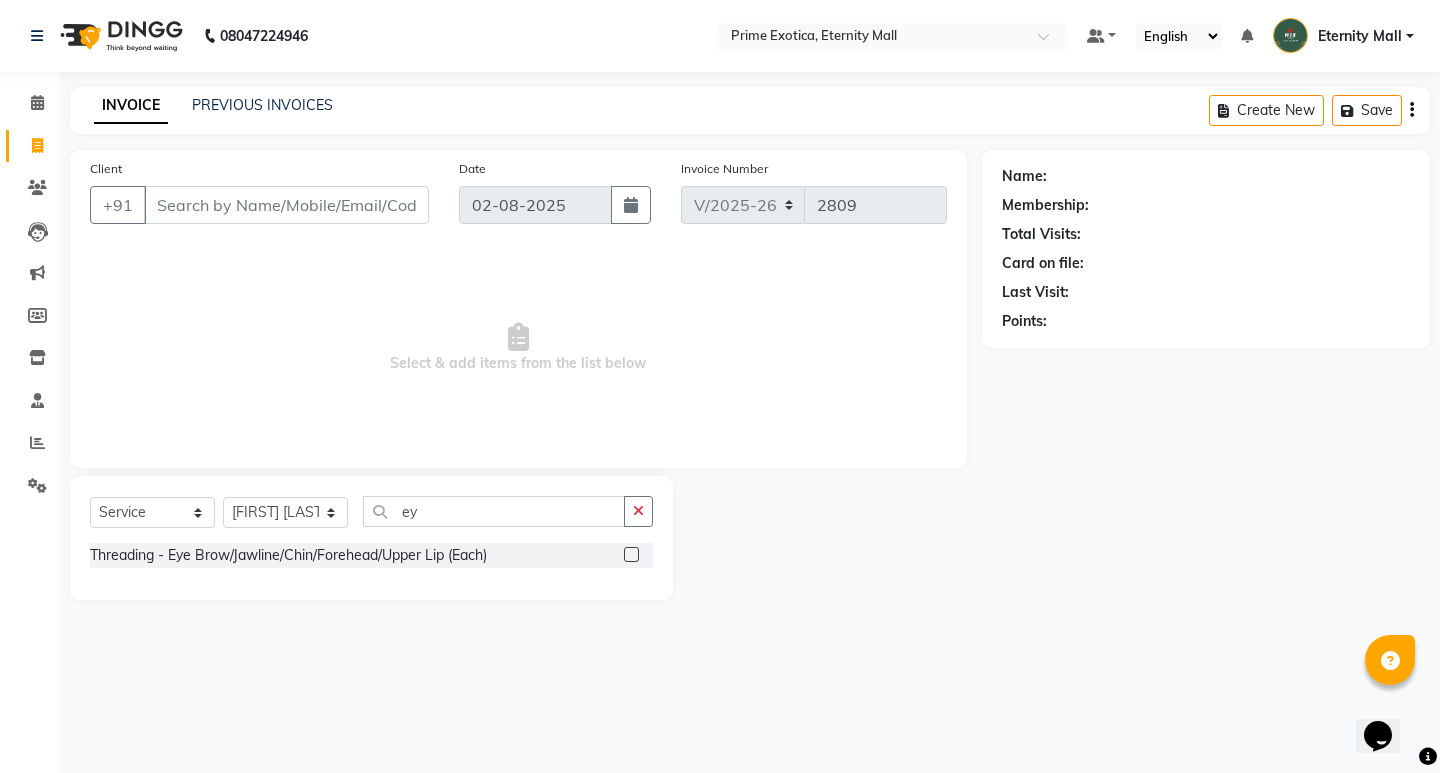 click 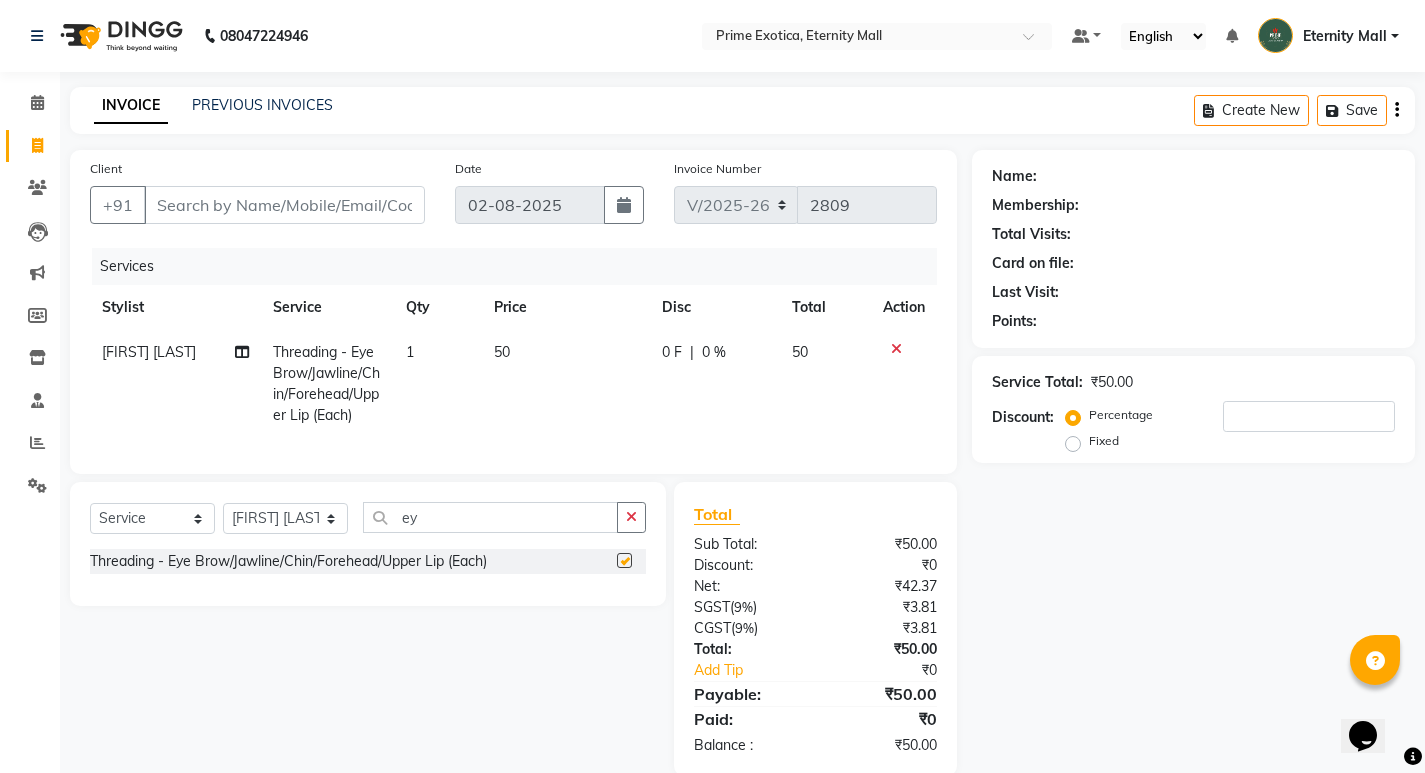 checkbox on "false" 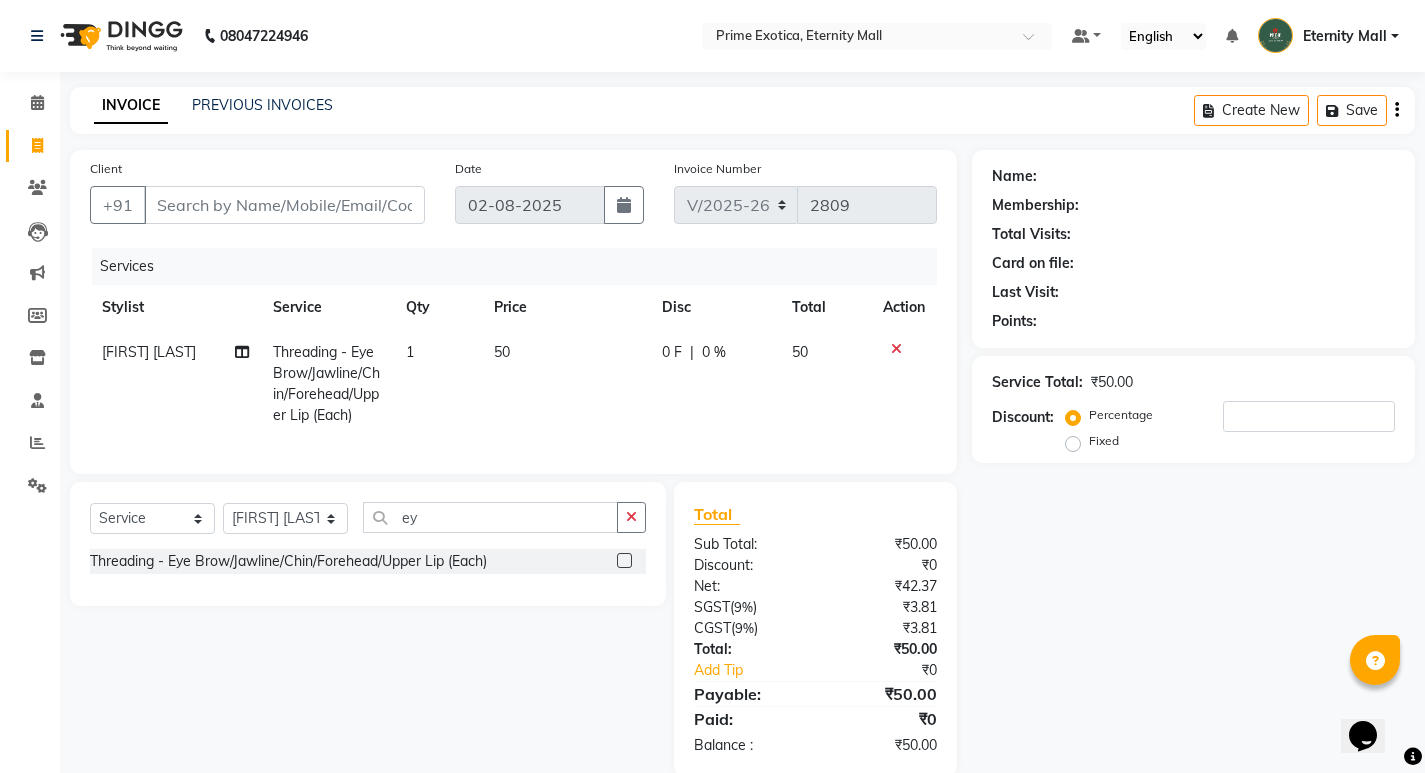 click on "1" 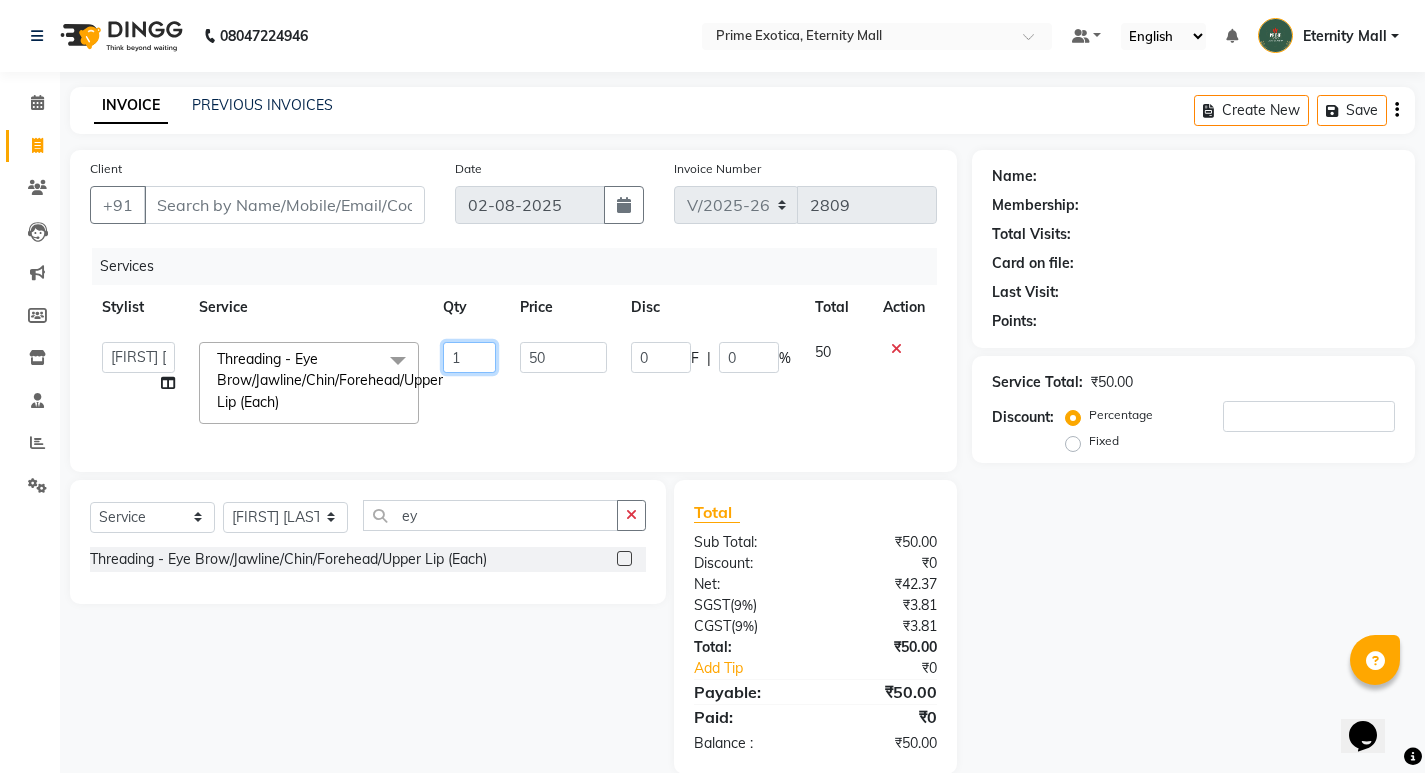 click on "1" 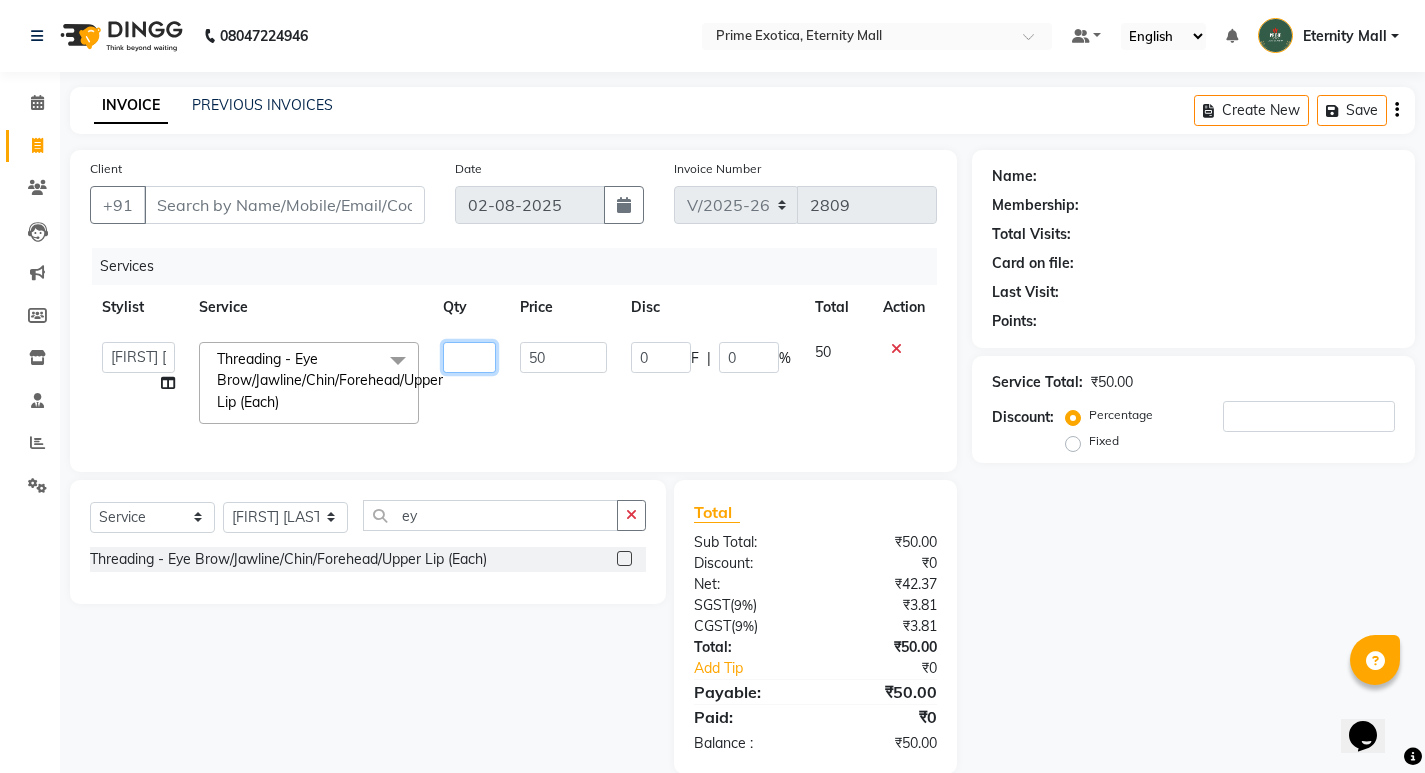 type on "2" 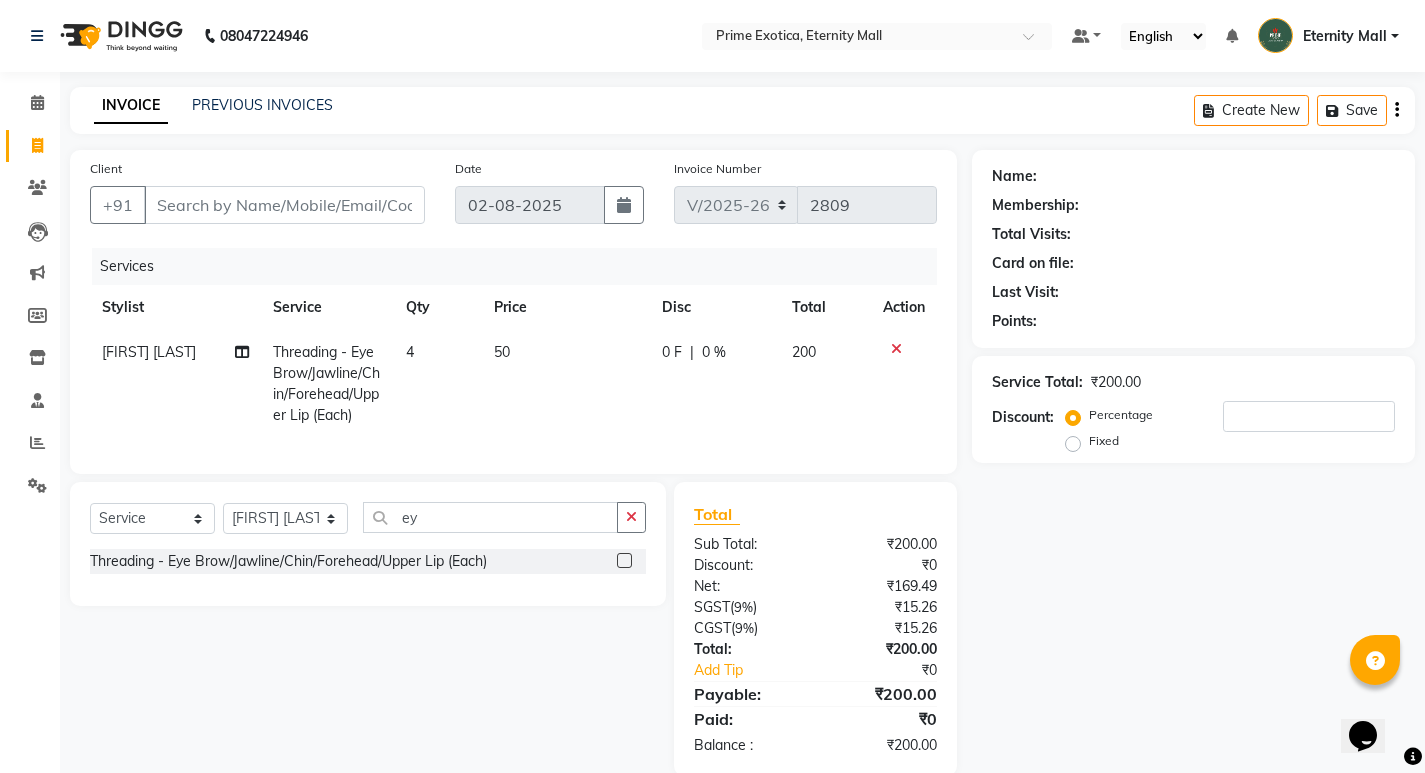 click on "50" 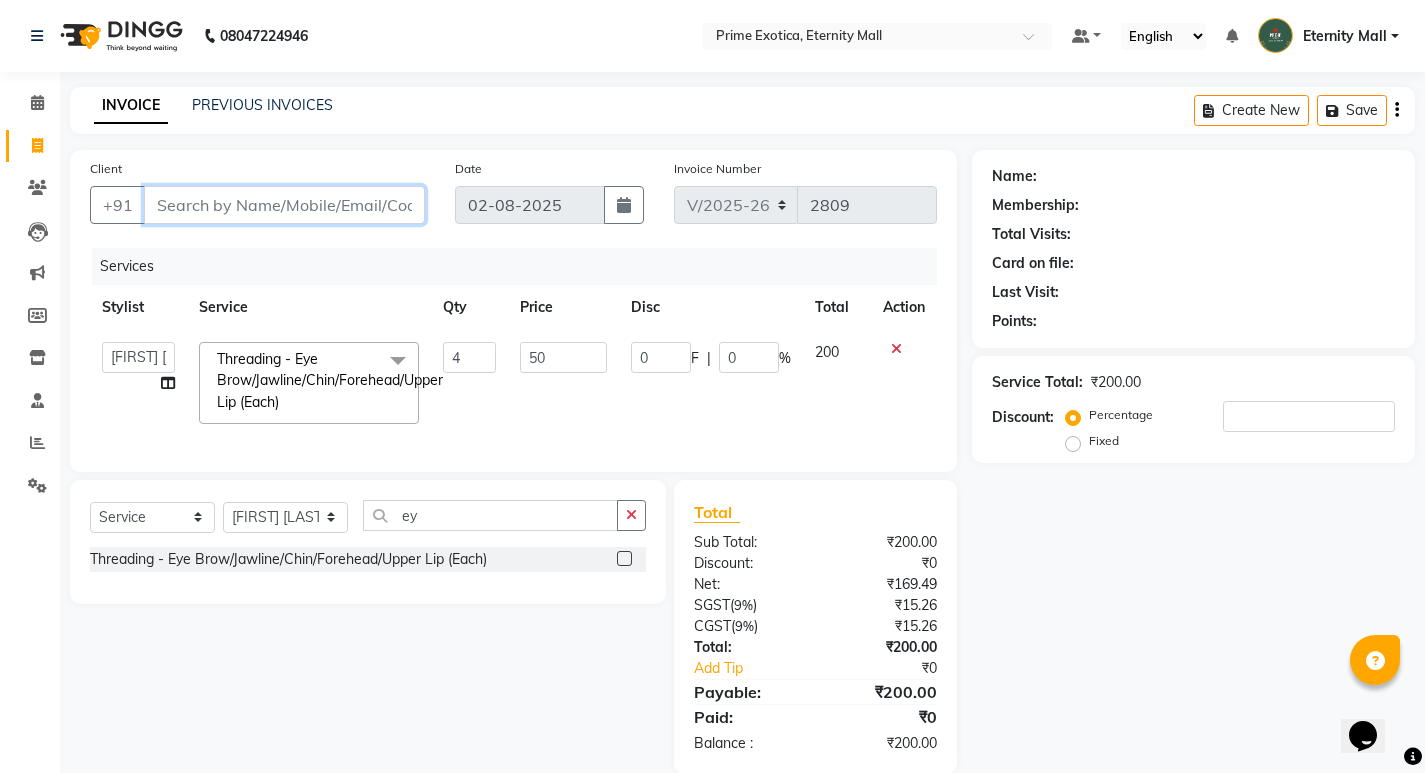 click on "Client" at bounding box center [284, 205] 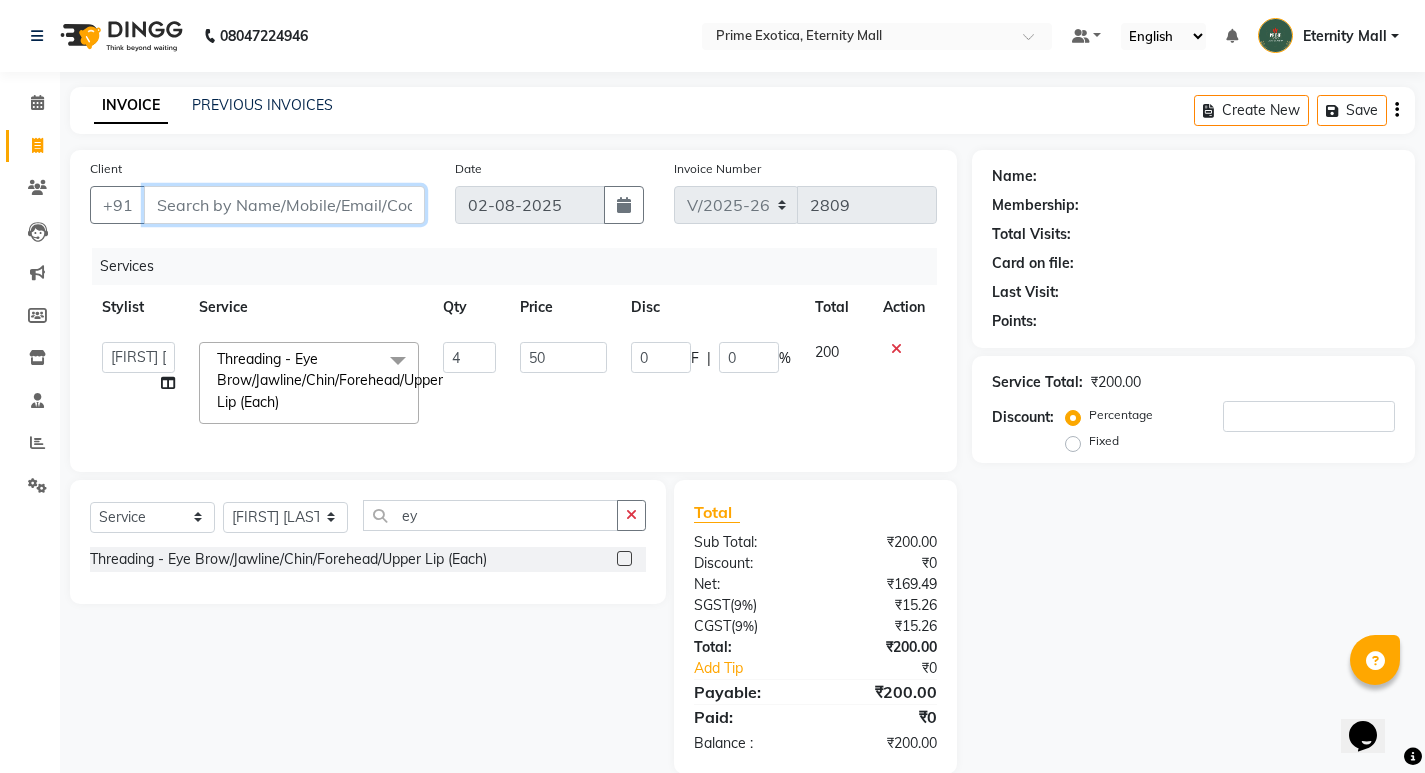 type on "7" 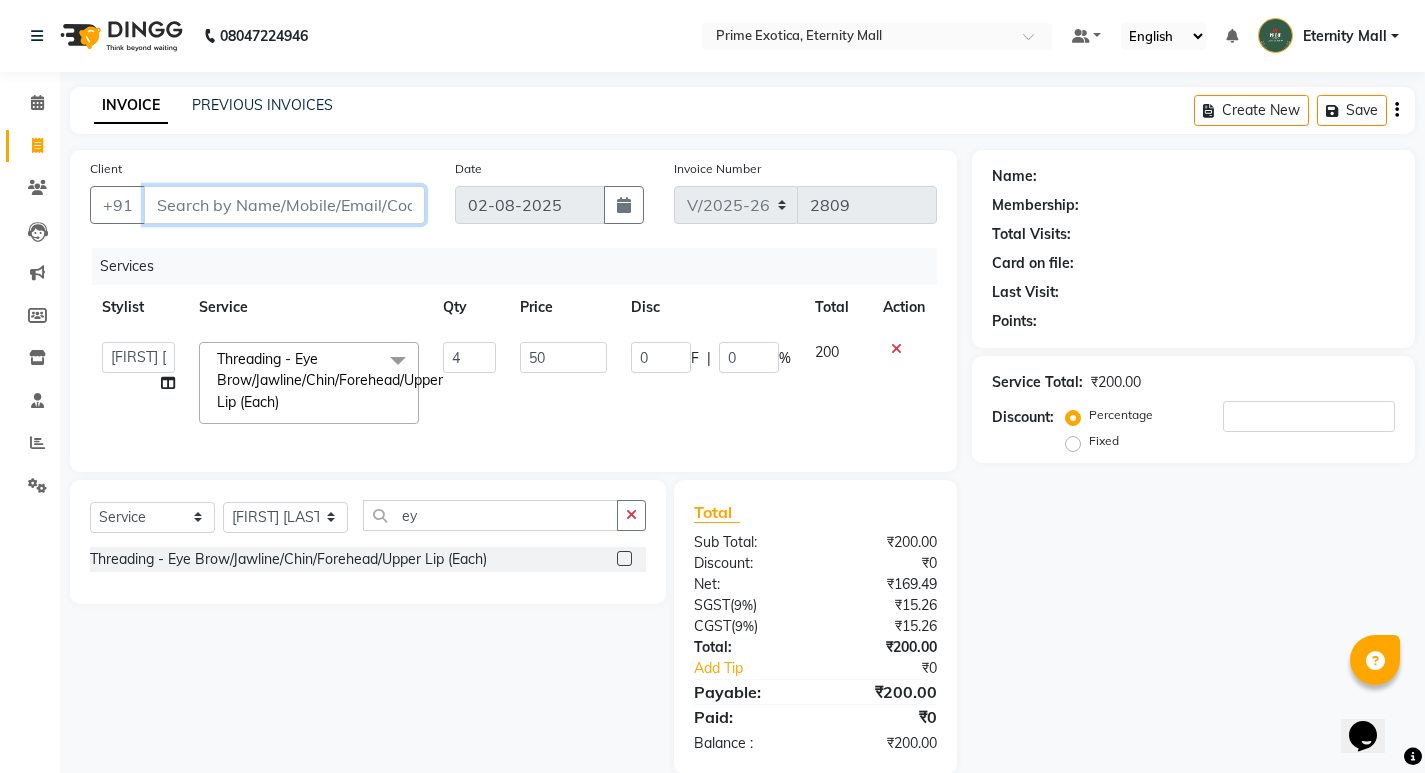 type on "0" 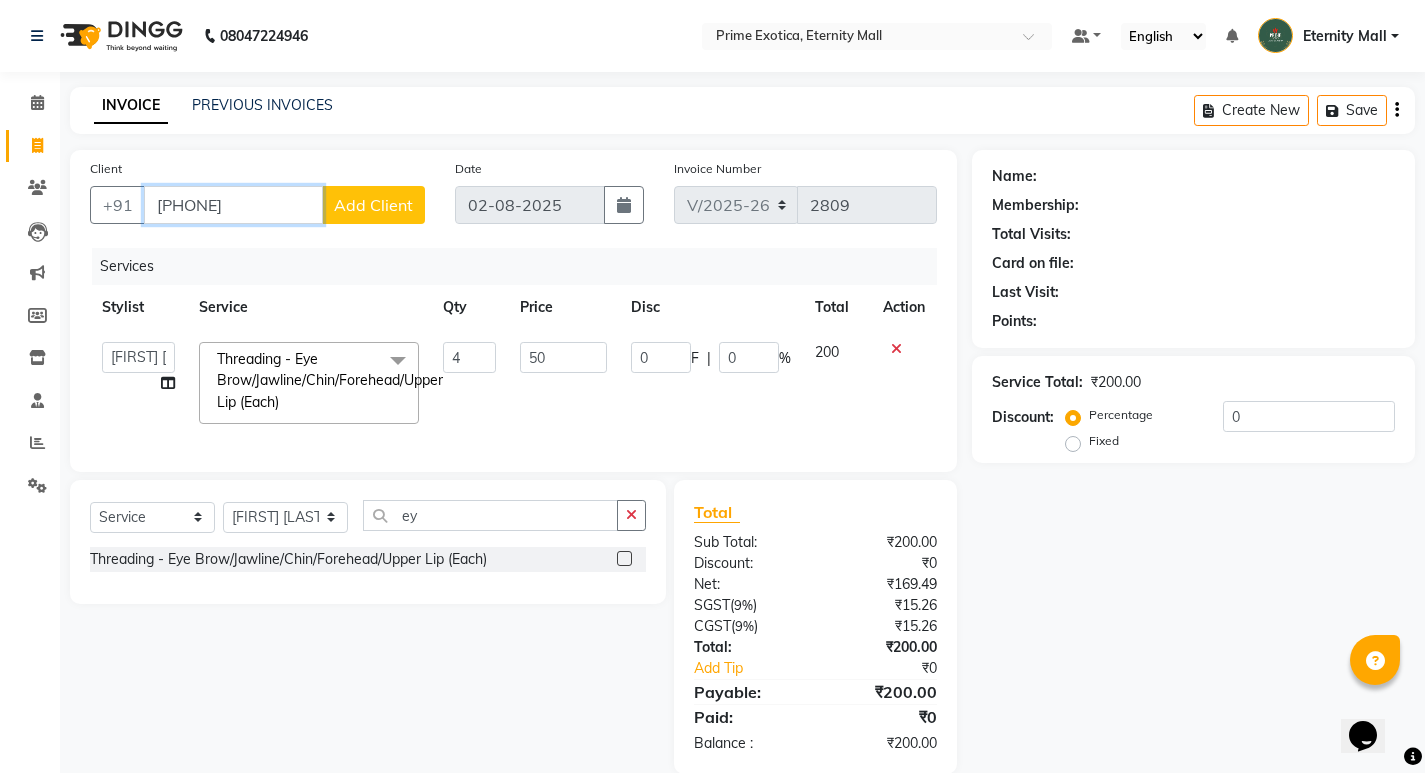 type on "[PHONE]" 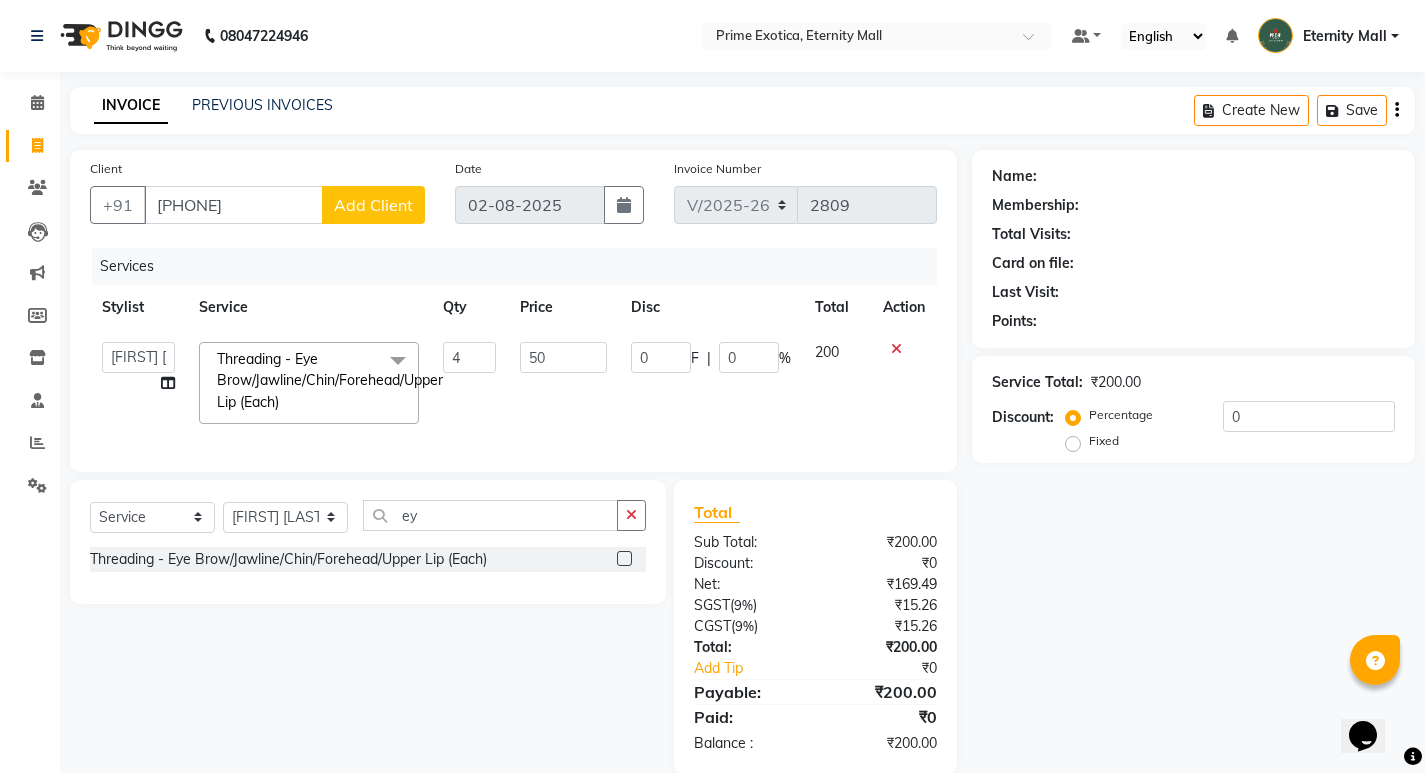click on "Add Client" 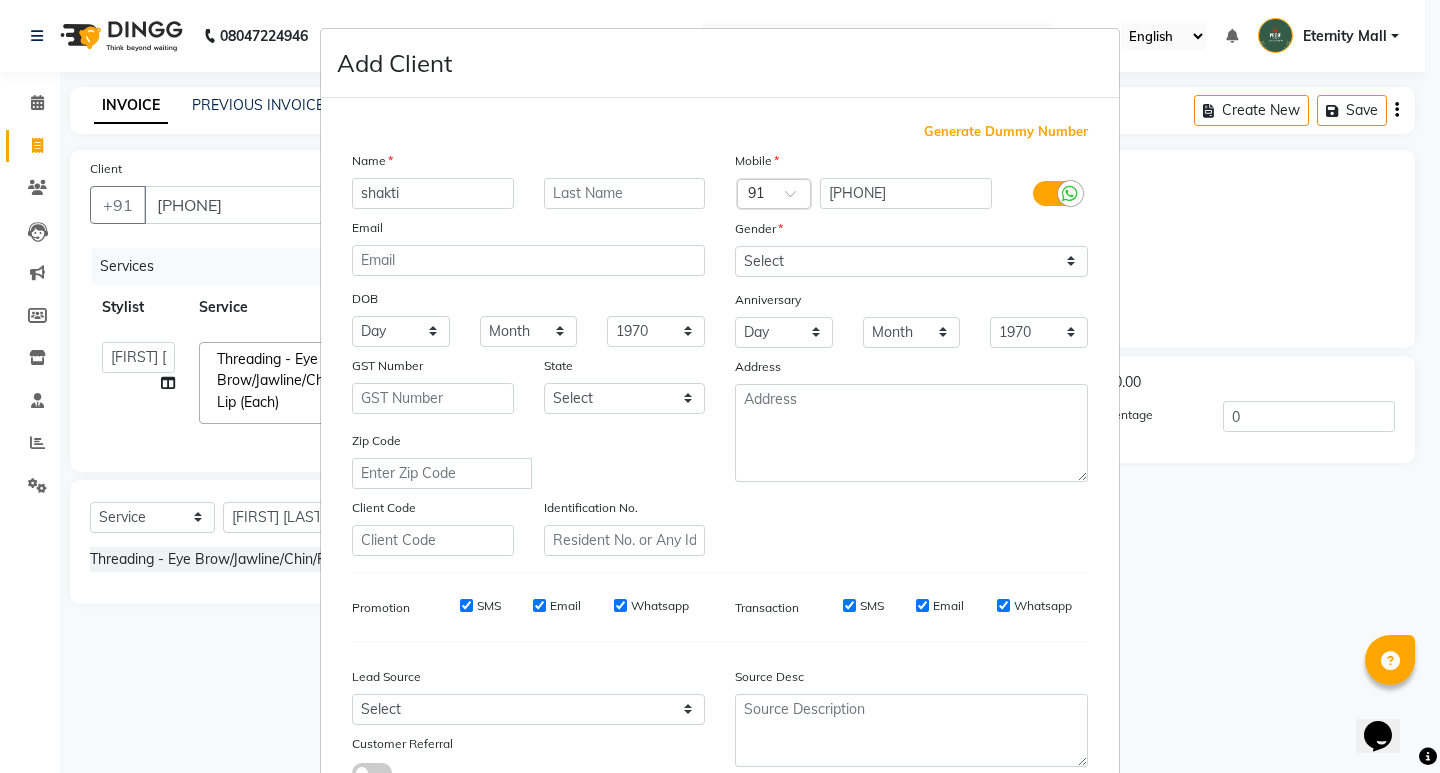 type on "shakti" 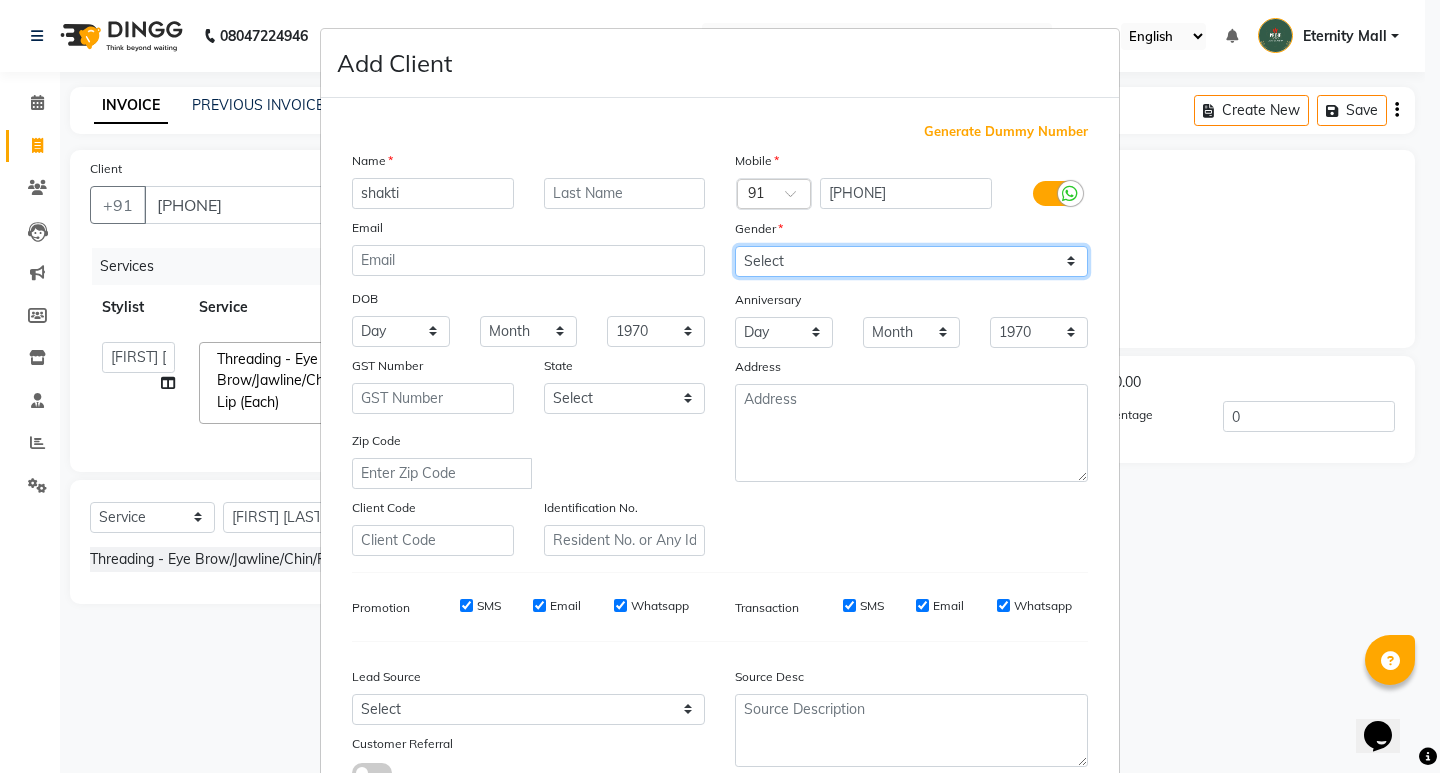 click on "Select Male Female Other Prefer Not To Say" at bounding box center (911, 261) 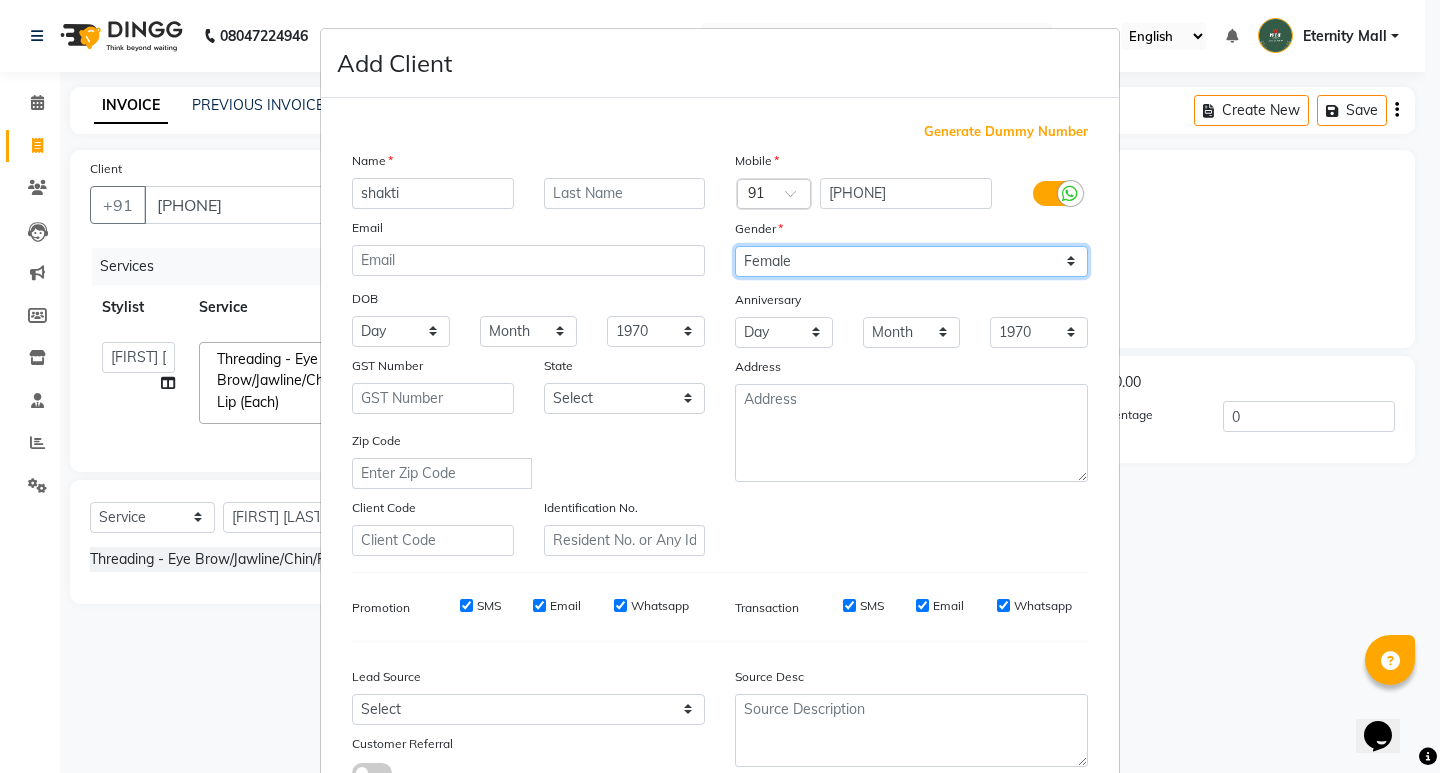 click on "Select Male Female Other Prefer Not To Say" at bounding box center (911, 261) 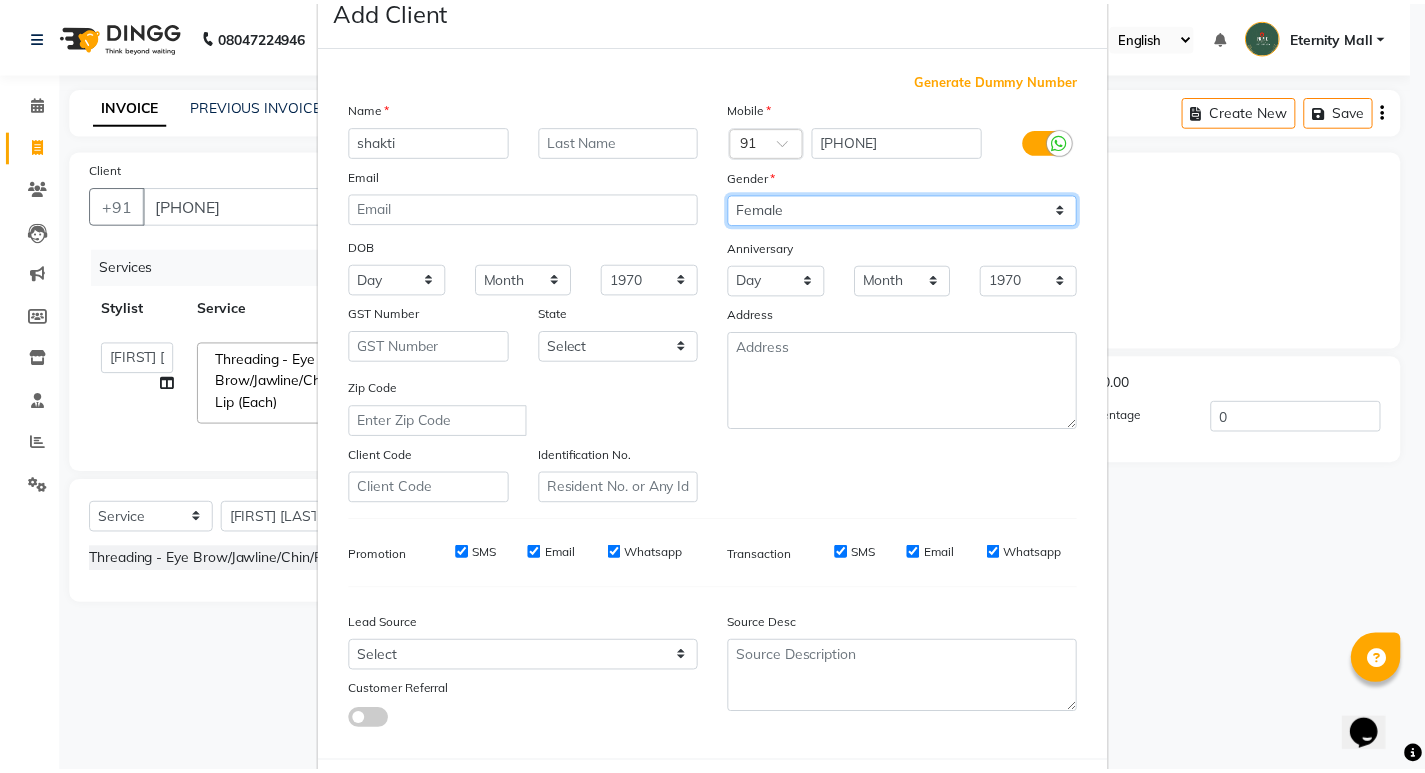 scroll, scrollTop: 100, scrollLeft: 0, axis: vertical 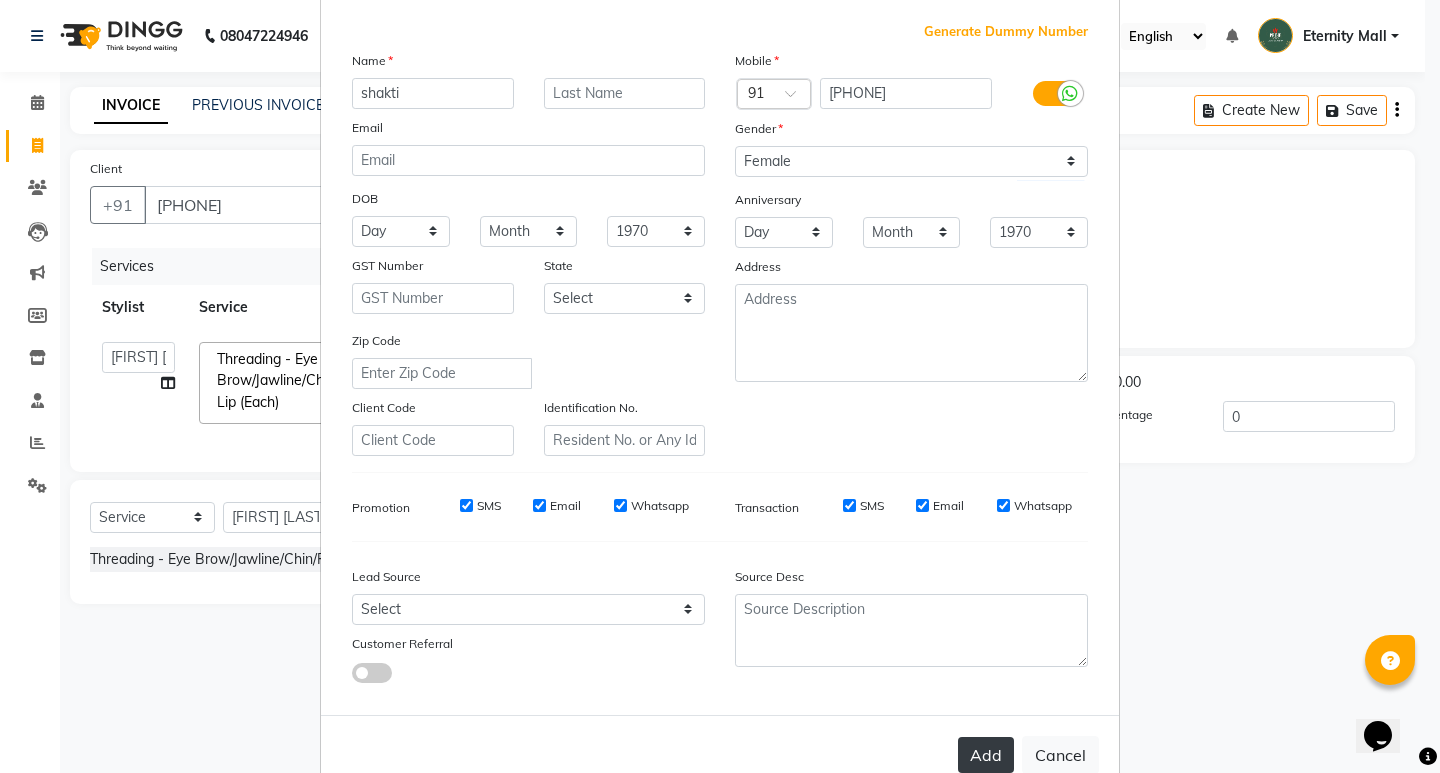 click on "Add" at bounding box center [986, 755] 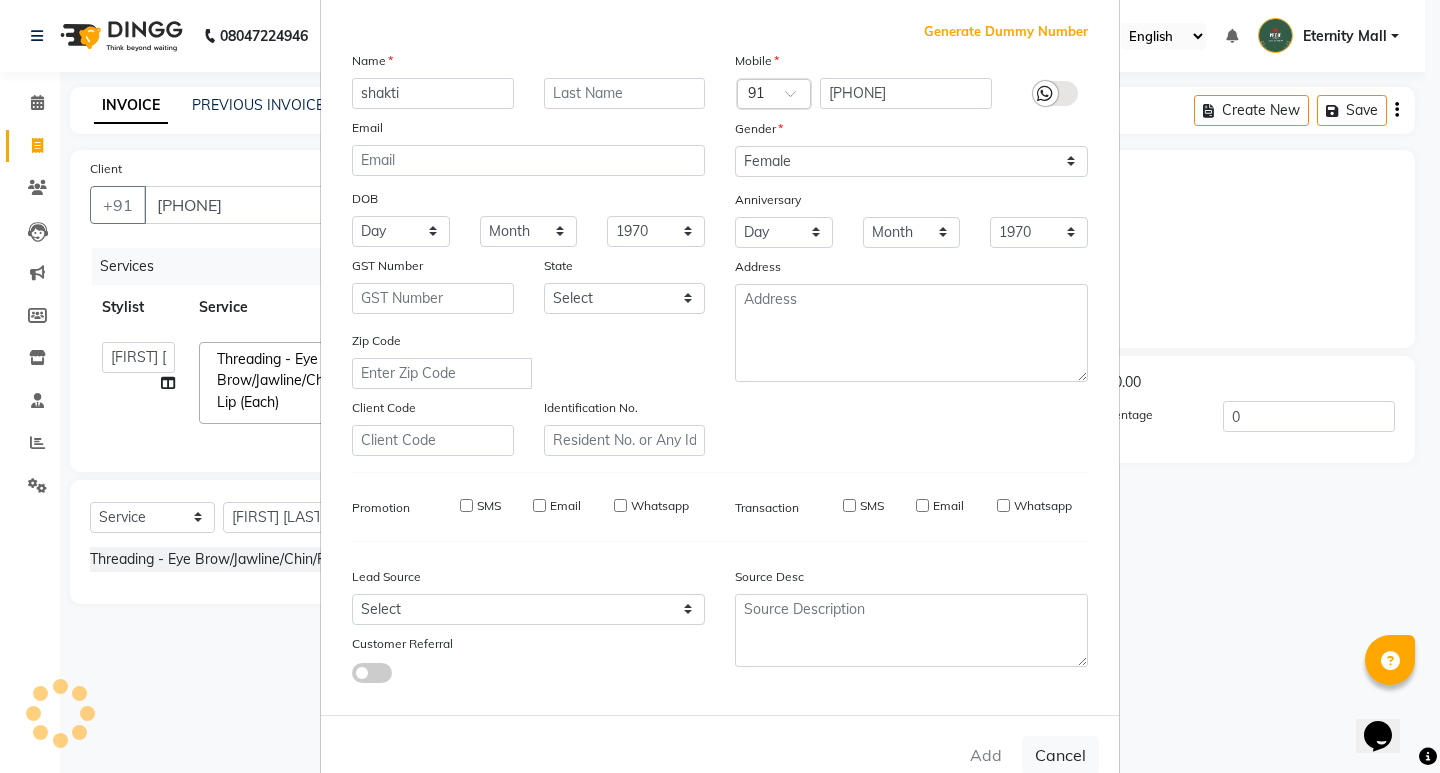 type 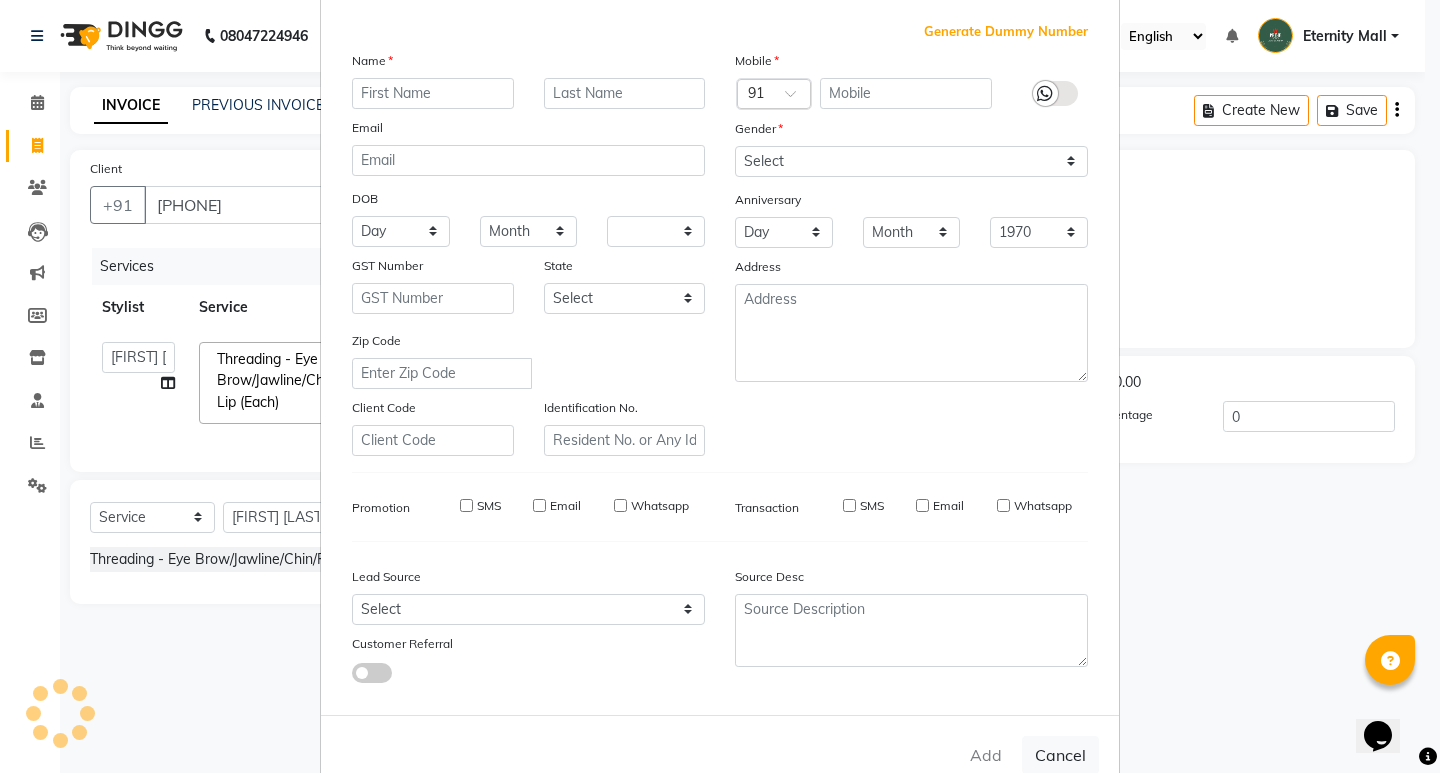 select 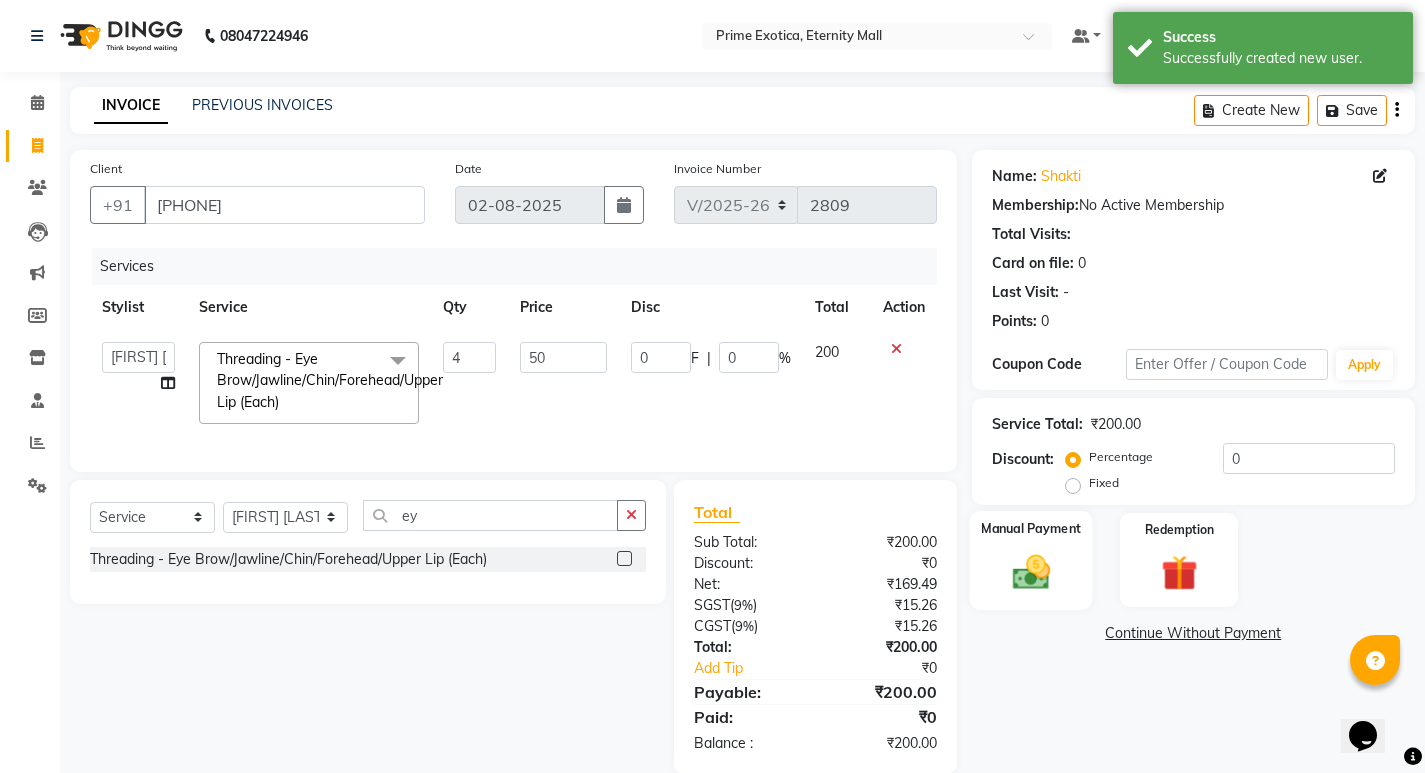 click on "Manual Payment" 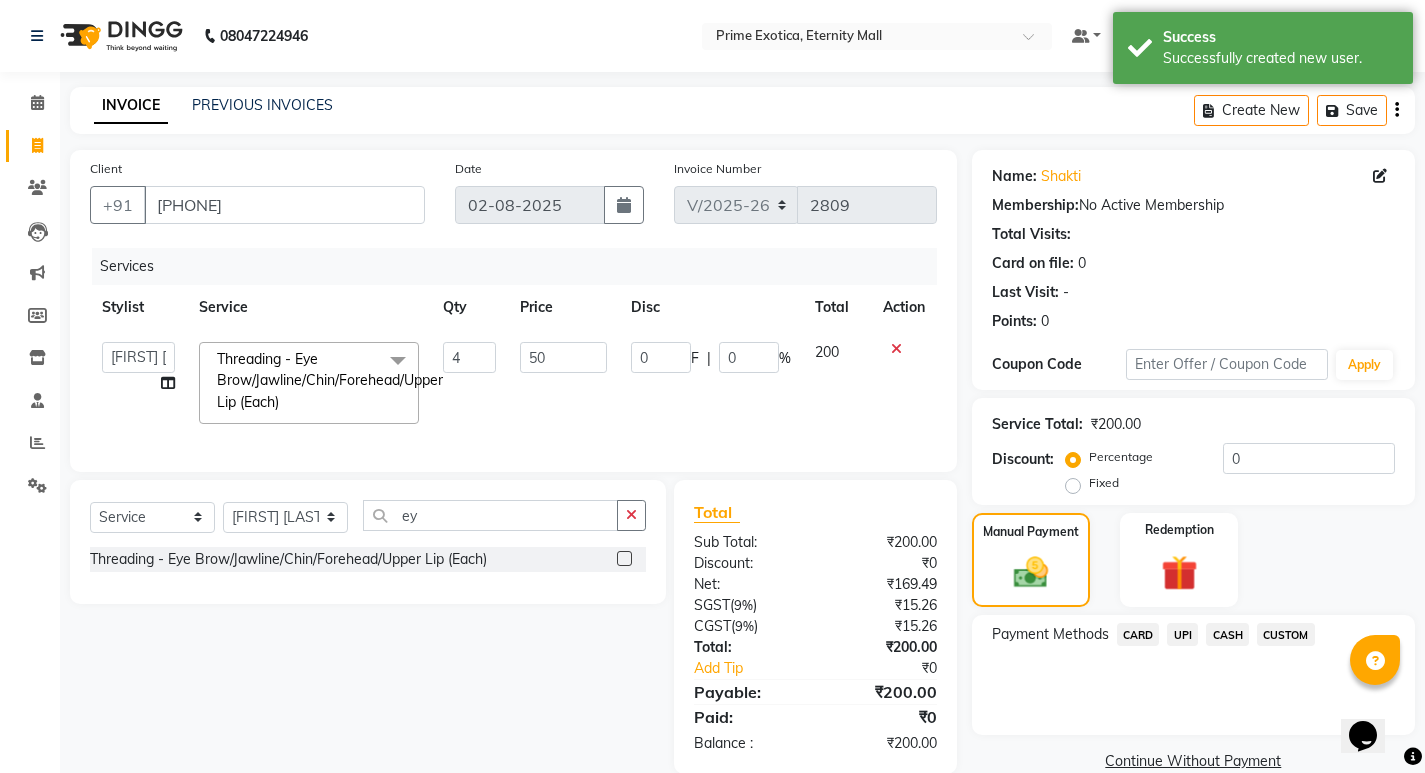 click on "UPI" 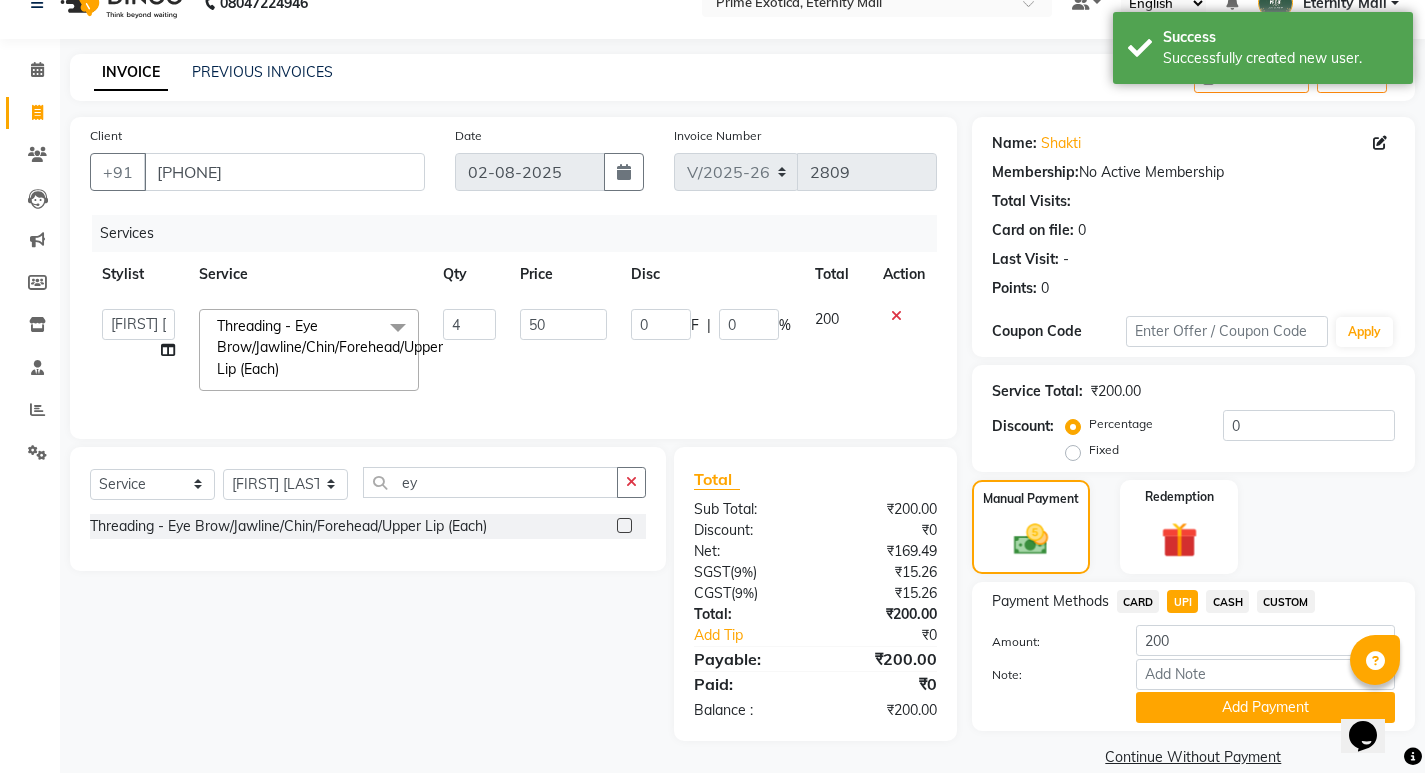 scroll, scrollTop: 62, scrollLeft: 0, axis: vertical 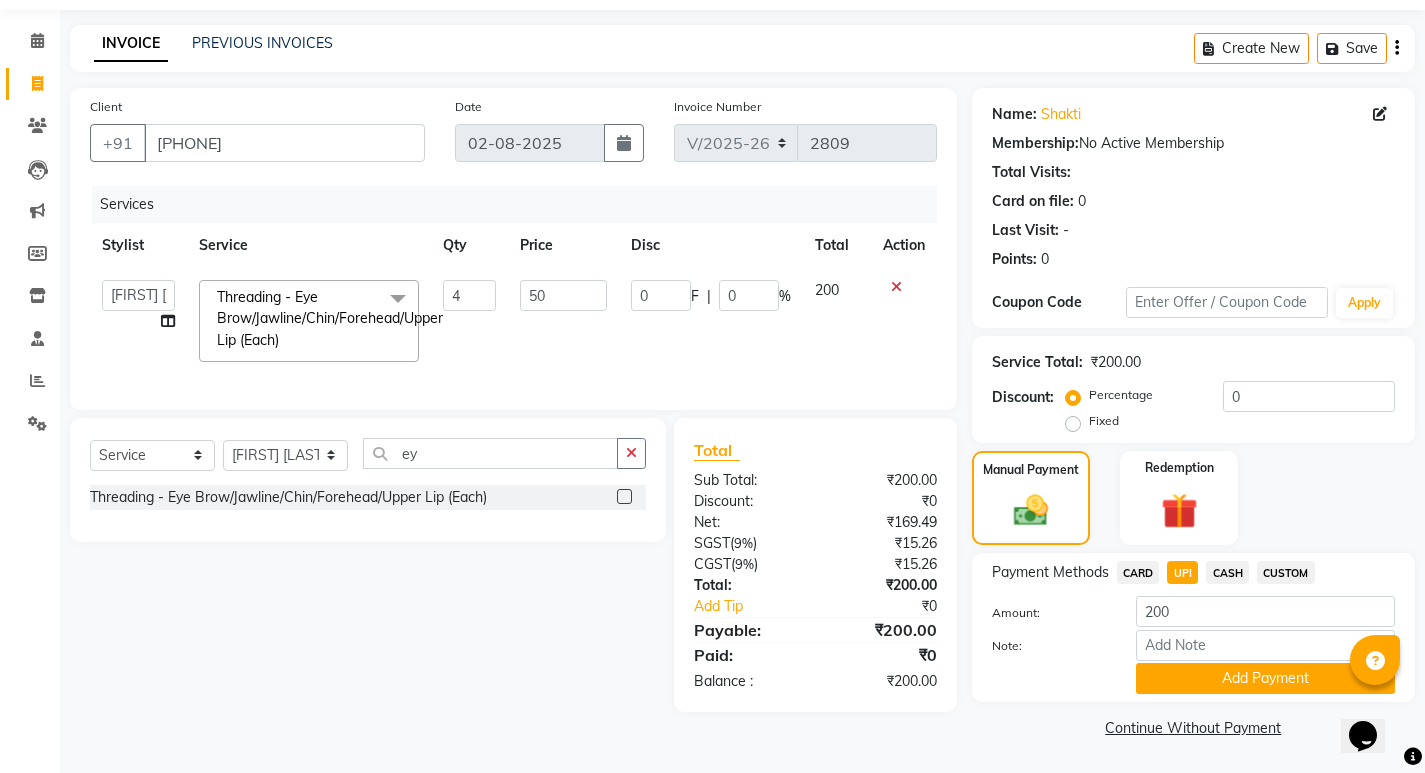 click on "Payment Methods  CARD   UPI   CASH   CUSTOM  Amount: 200 Note: Add Payment" 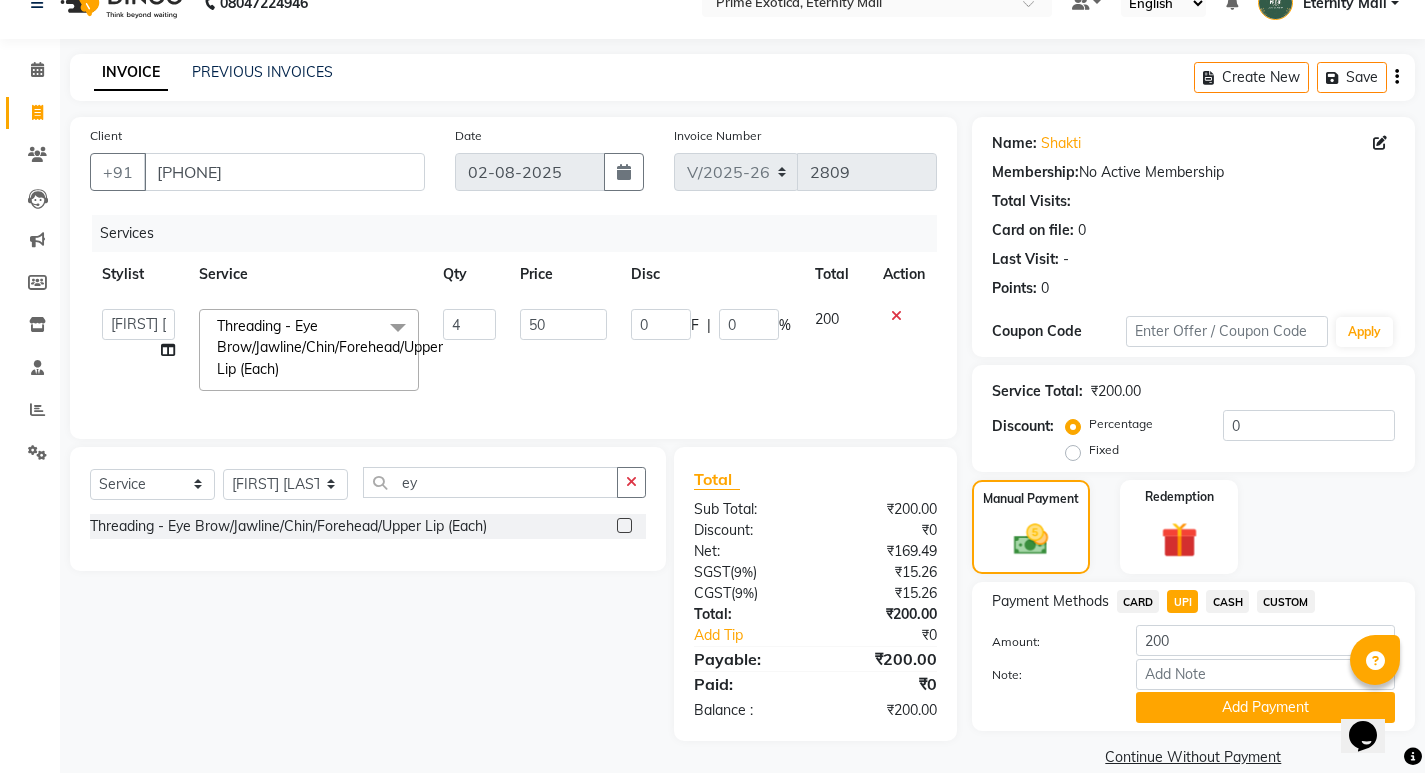 scroll, scrollTop: 62, scrollLeft: 0, axis: vertical 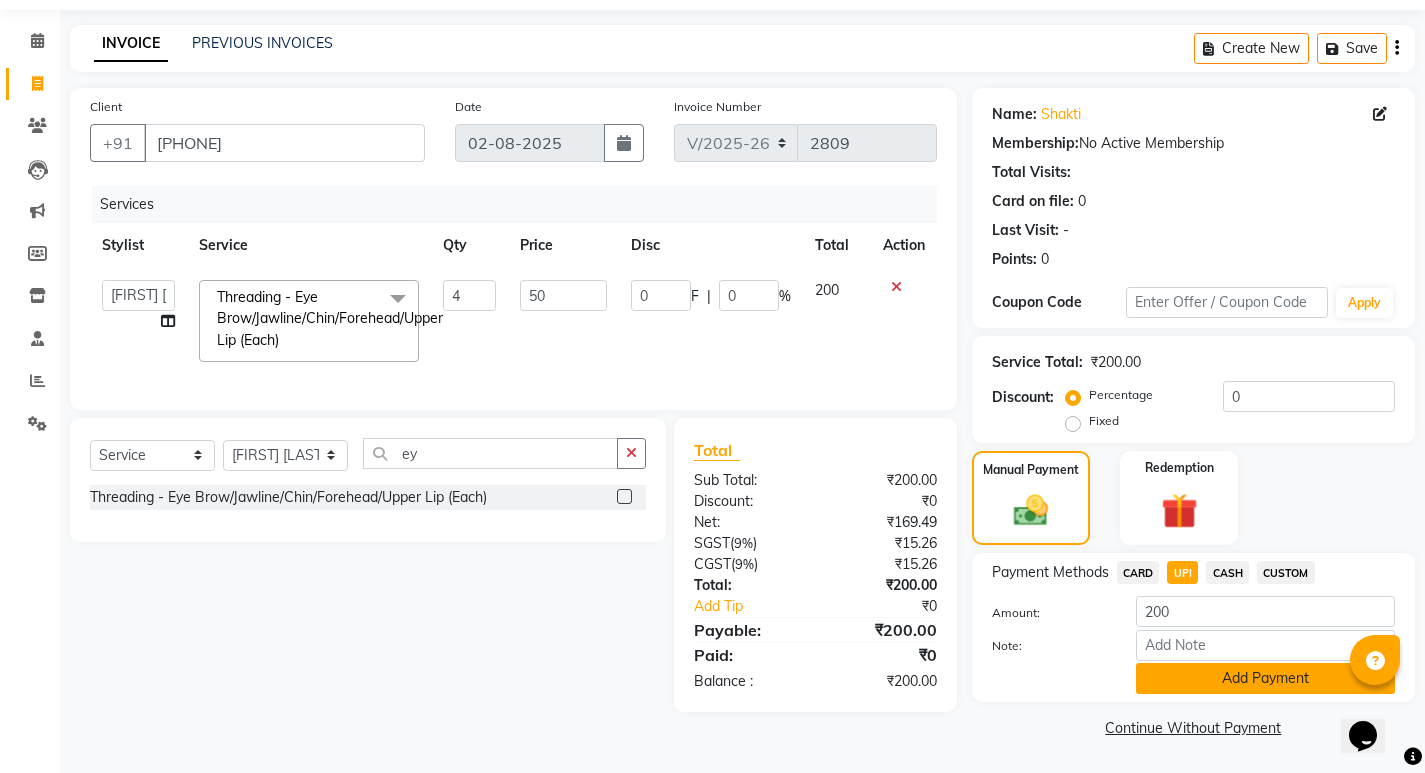 click on "Add Payment" 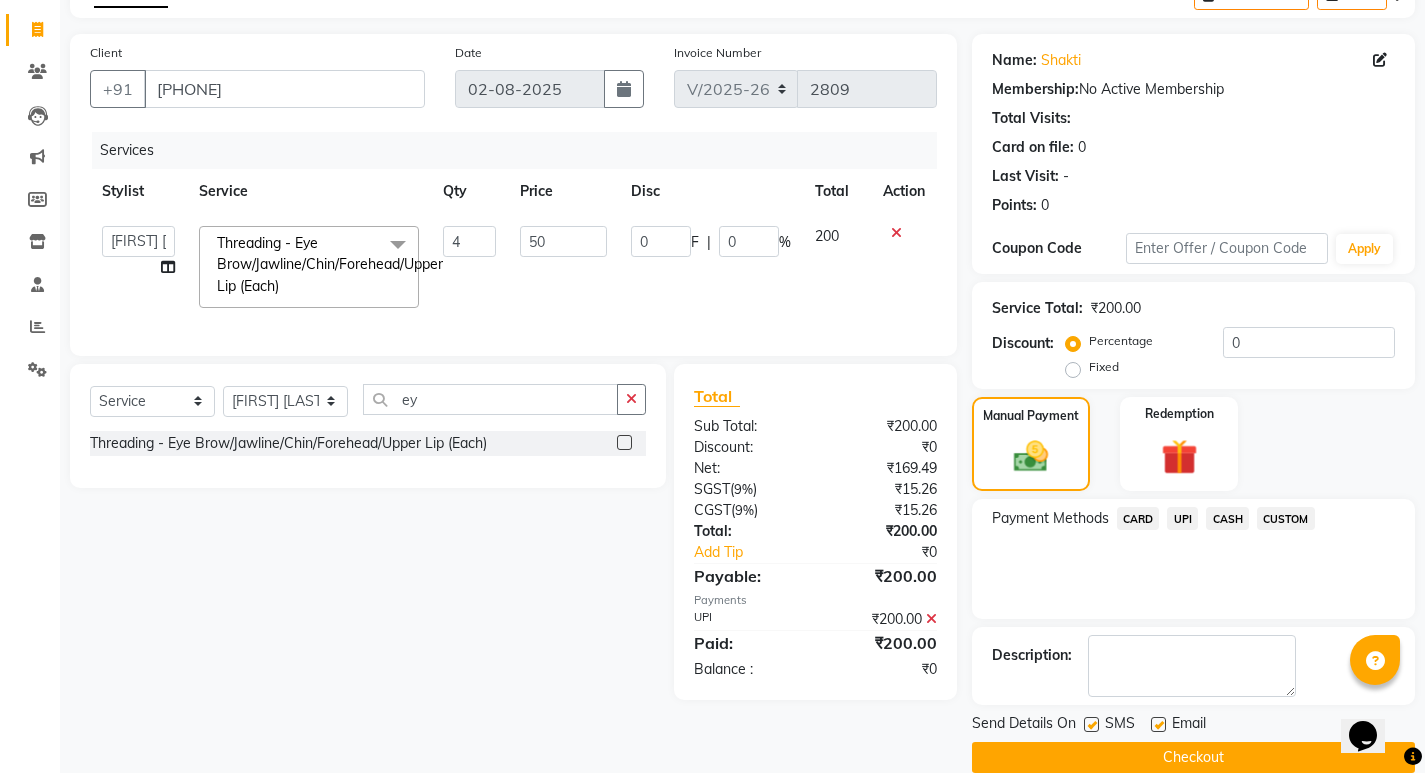 scroll, scrollTop: 146, scrollLeft: 0, axis: vertical 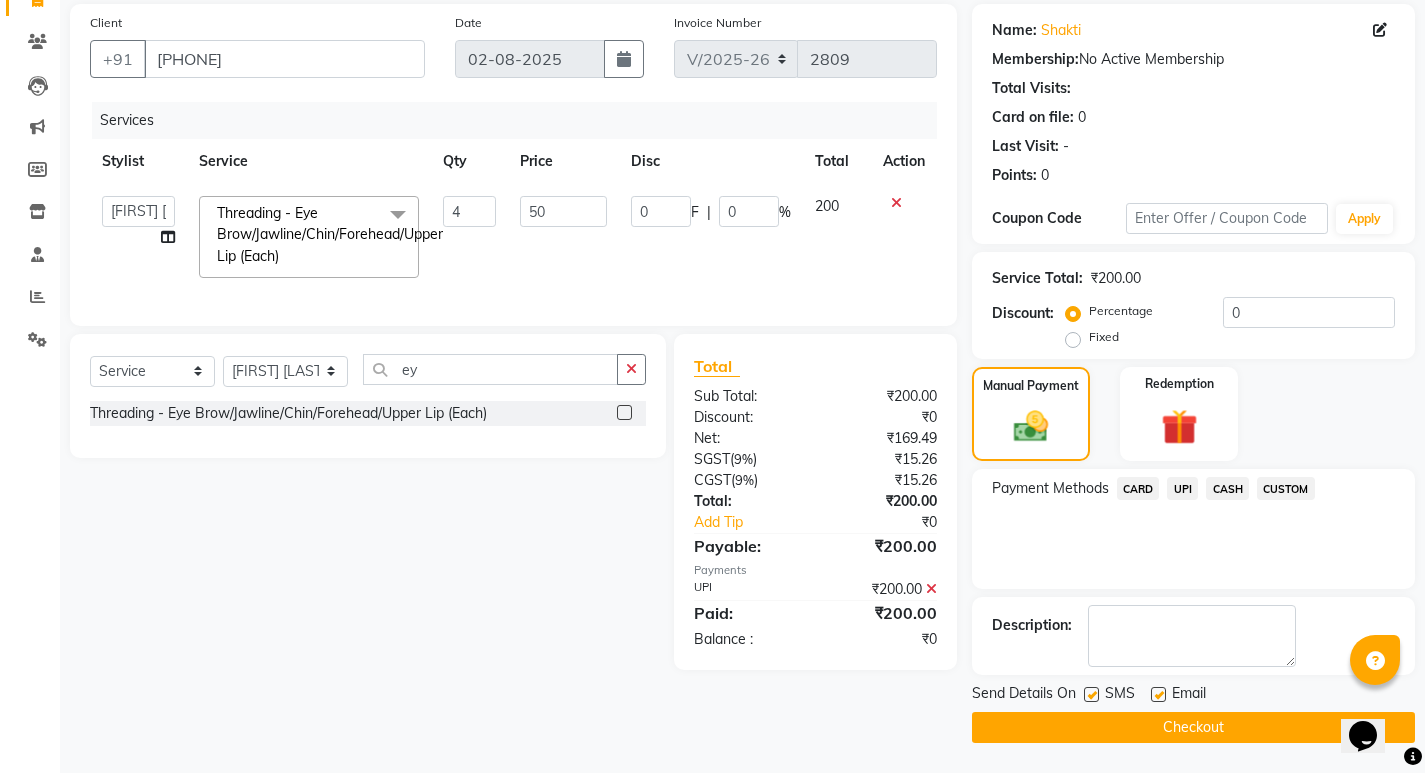 click on "Checkout" 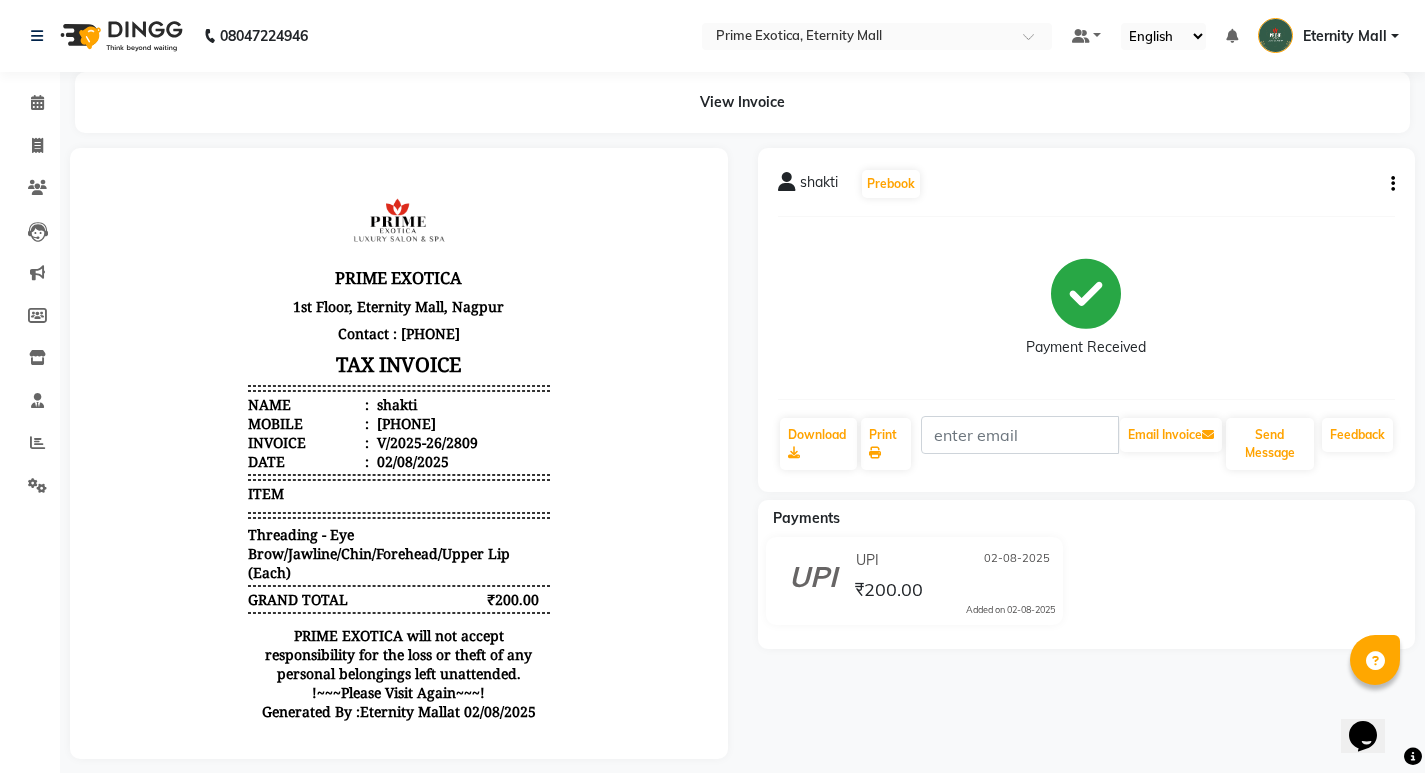 scroll, scrollTop: 31, scrollLeft: 0, axis: vertical 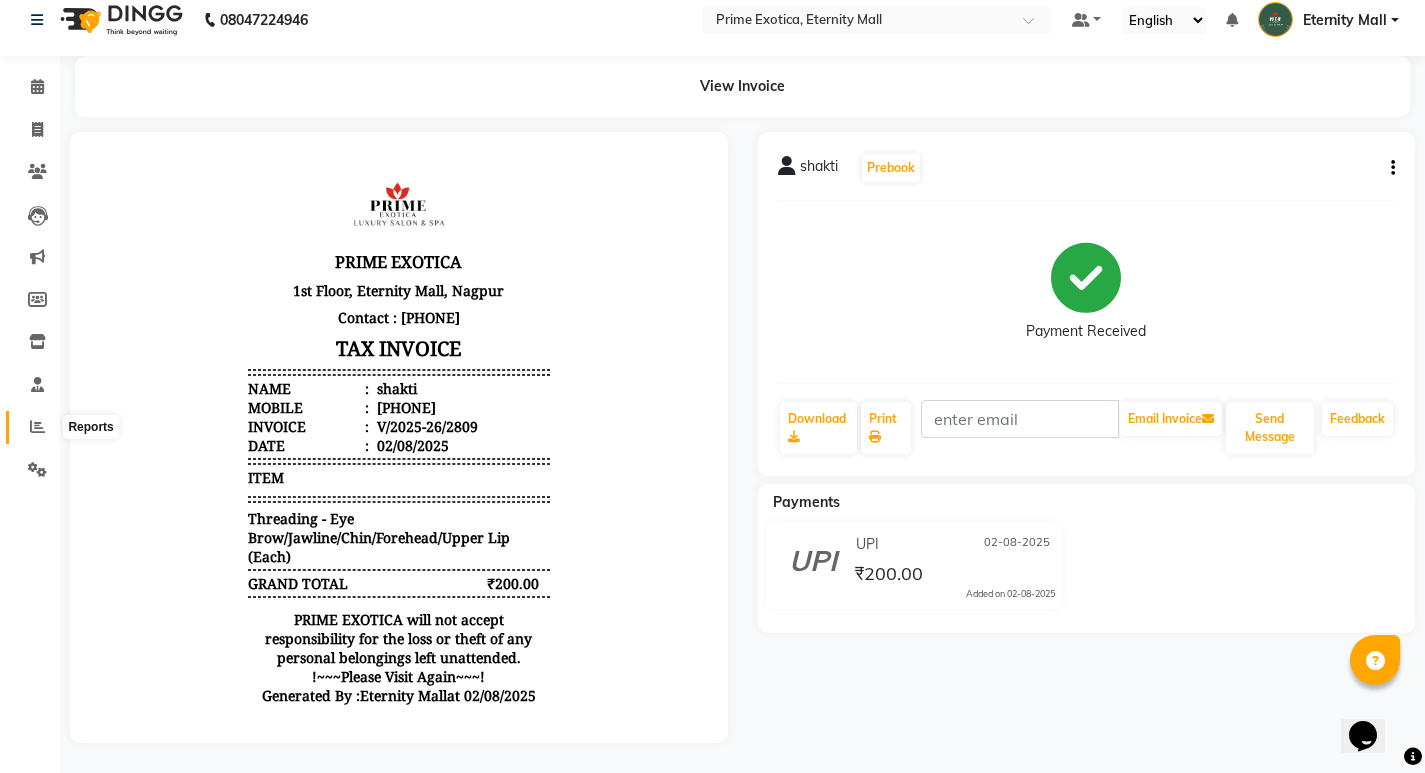 click 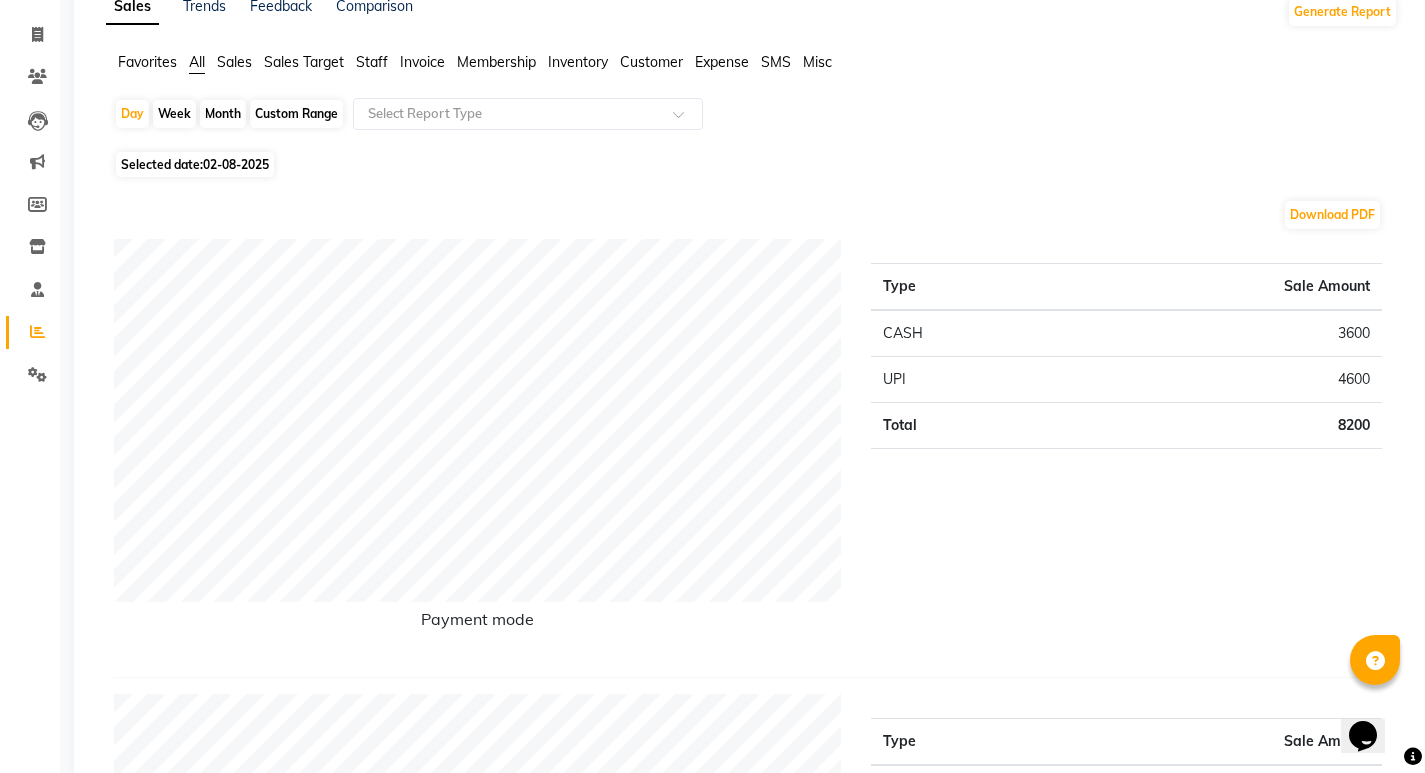 scroll, scrollTop: 0, scrollLeft: 0, axis: both 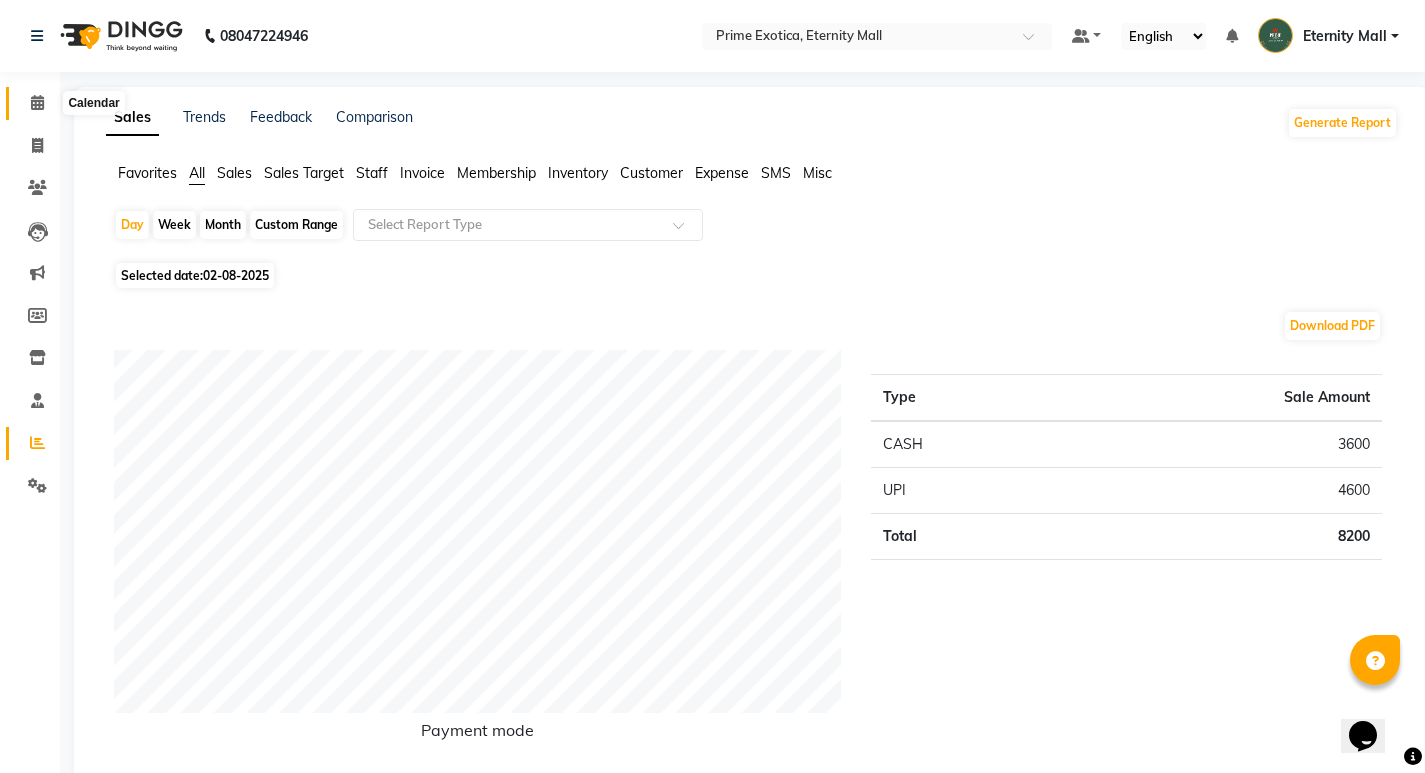 click 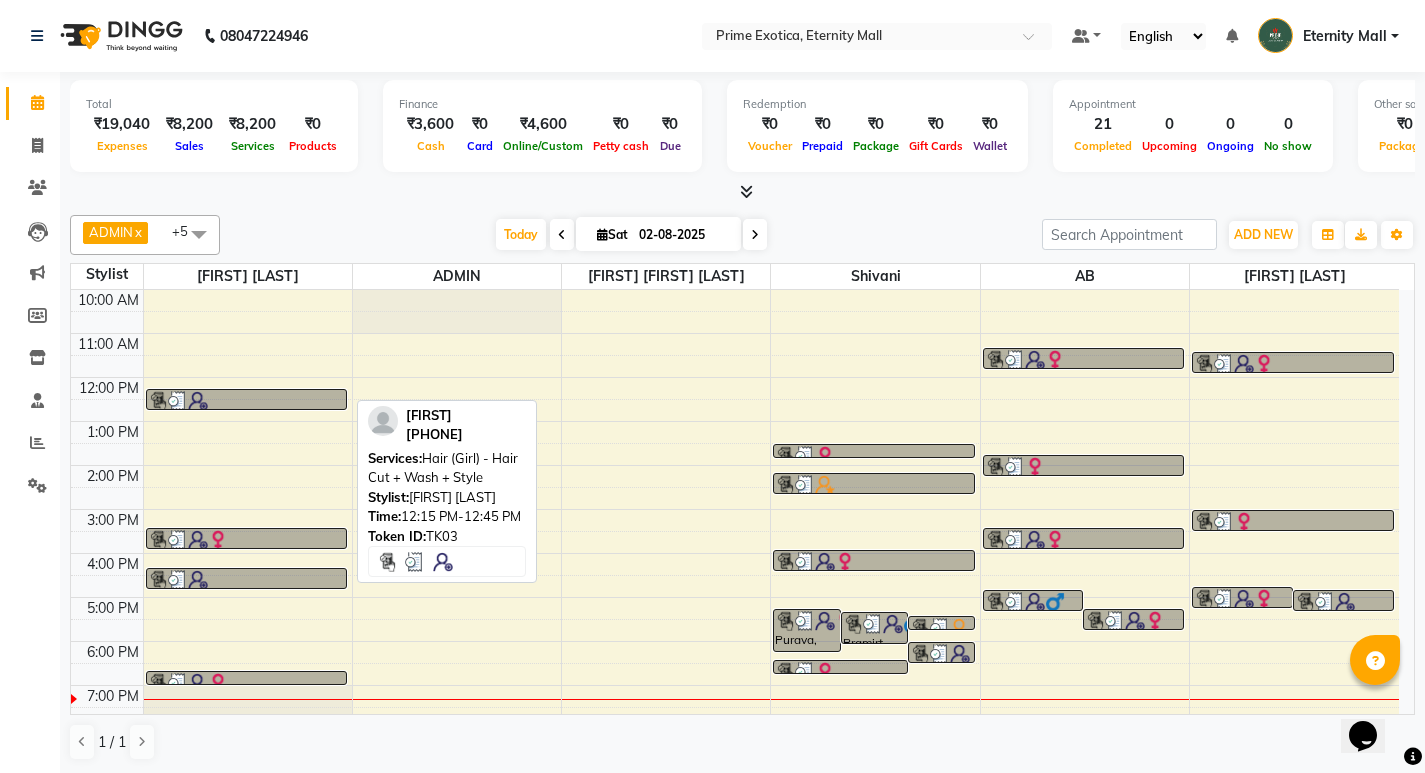 scroll, scrollTop: 103, scrollLeft: 0, axis: vertical 